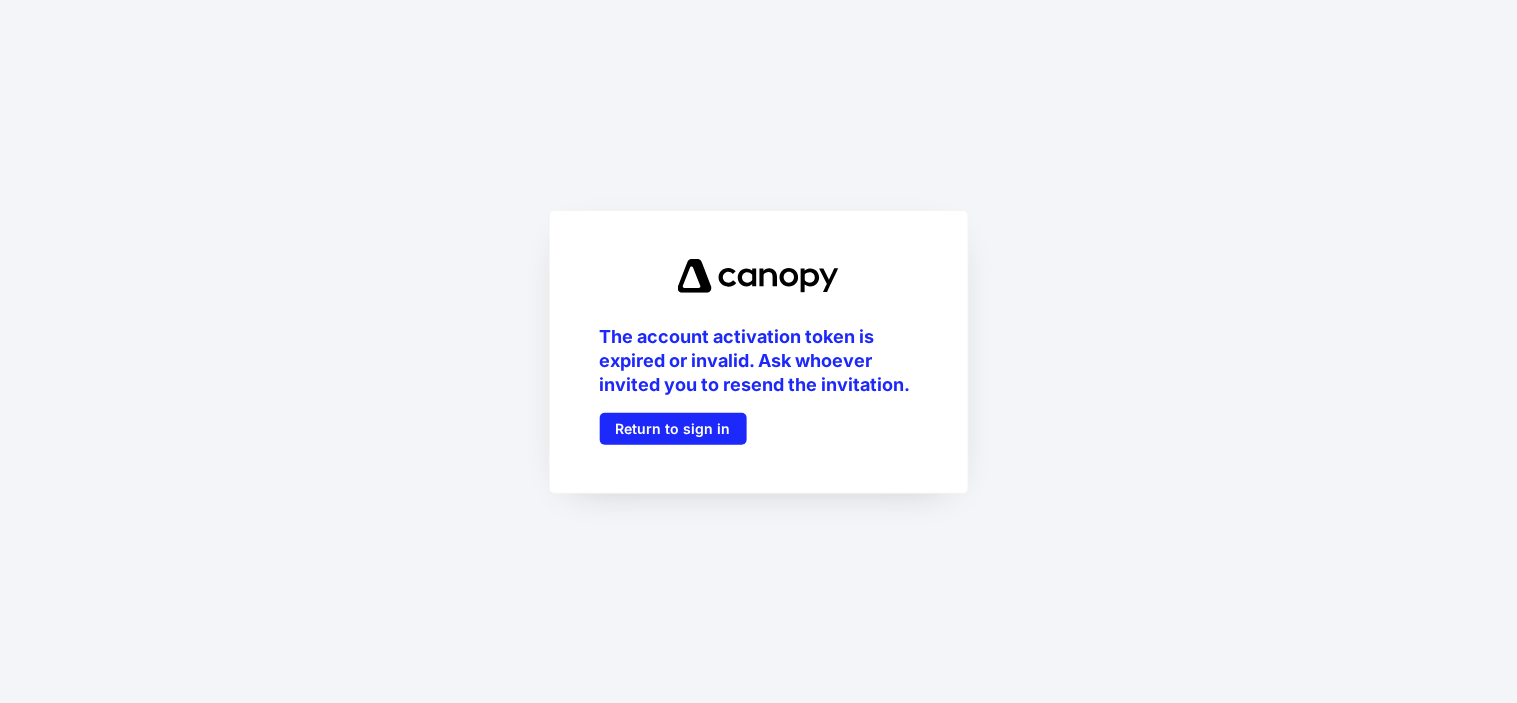 scroll, scrollTop: 0, scrollLeft: 0, axis: both 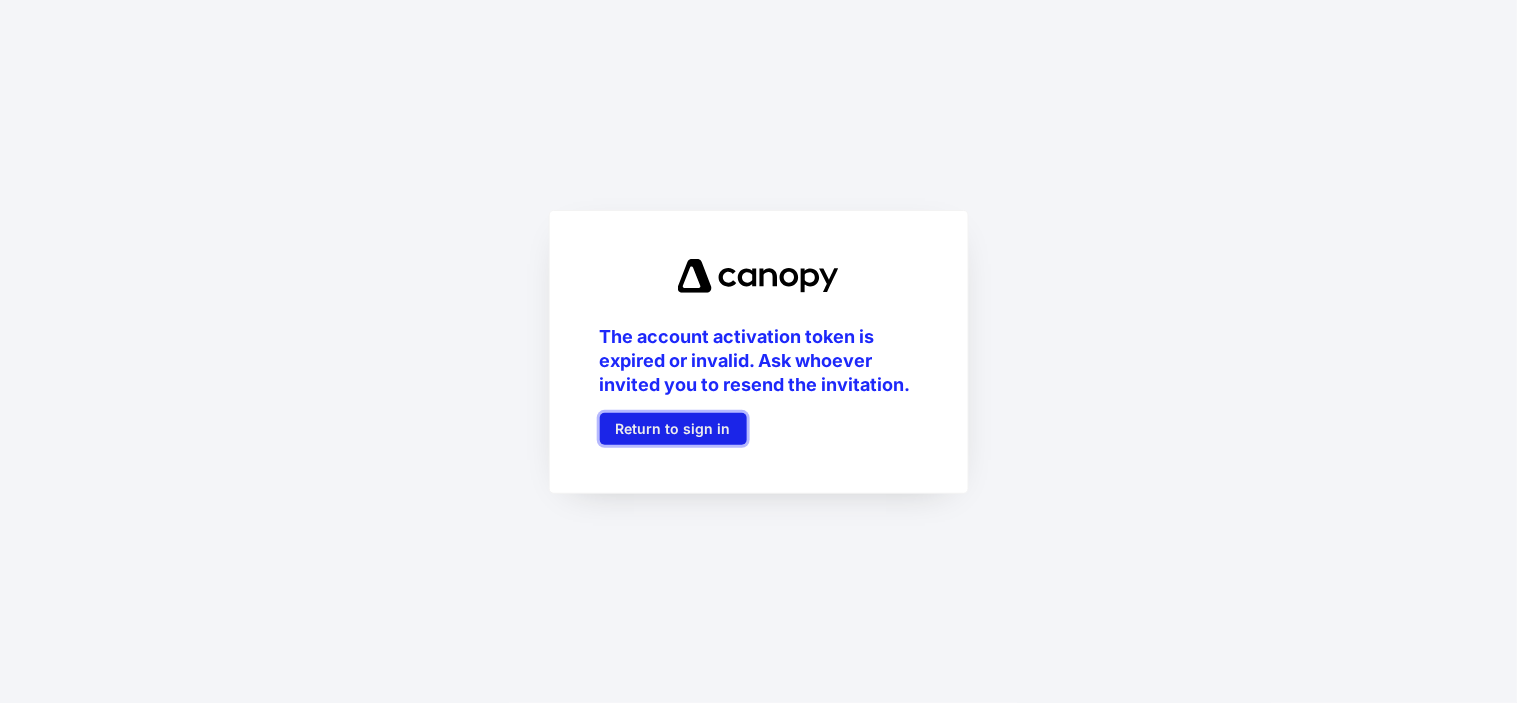 click on "Return to sign in" at bounding box center [673, 429] 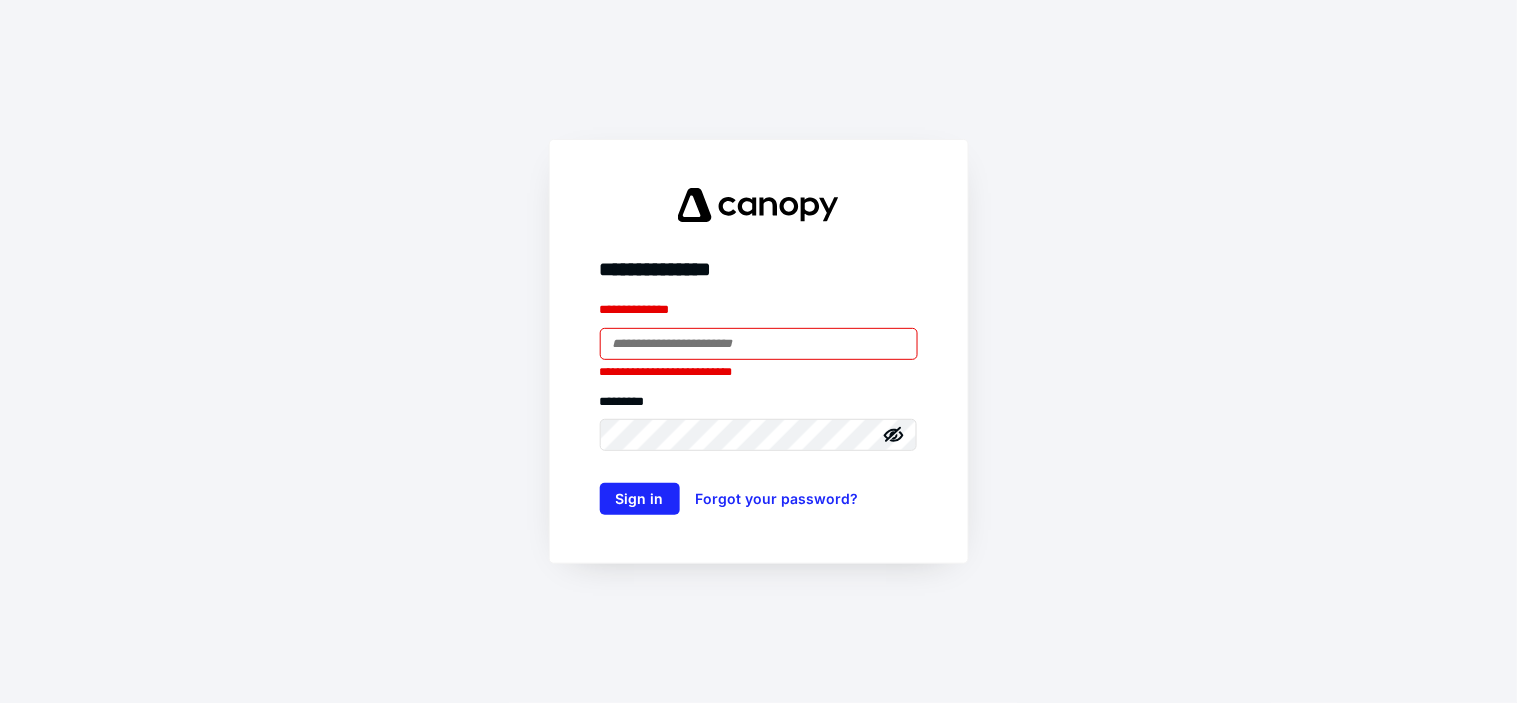 type on "**********" 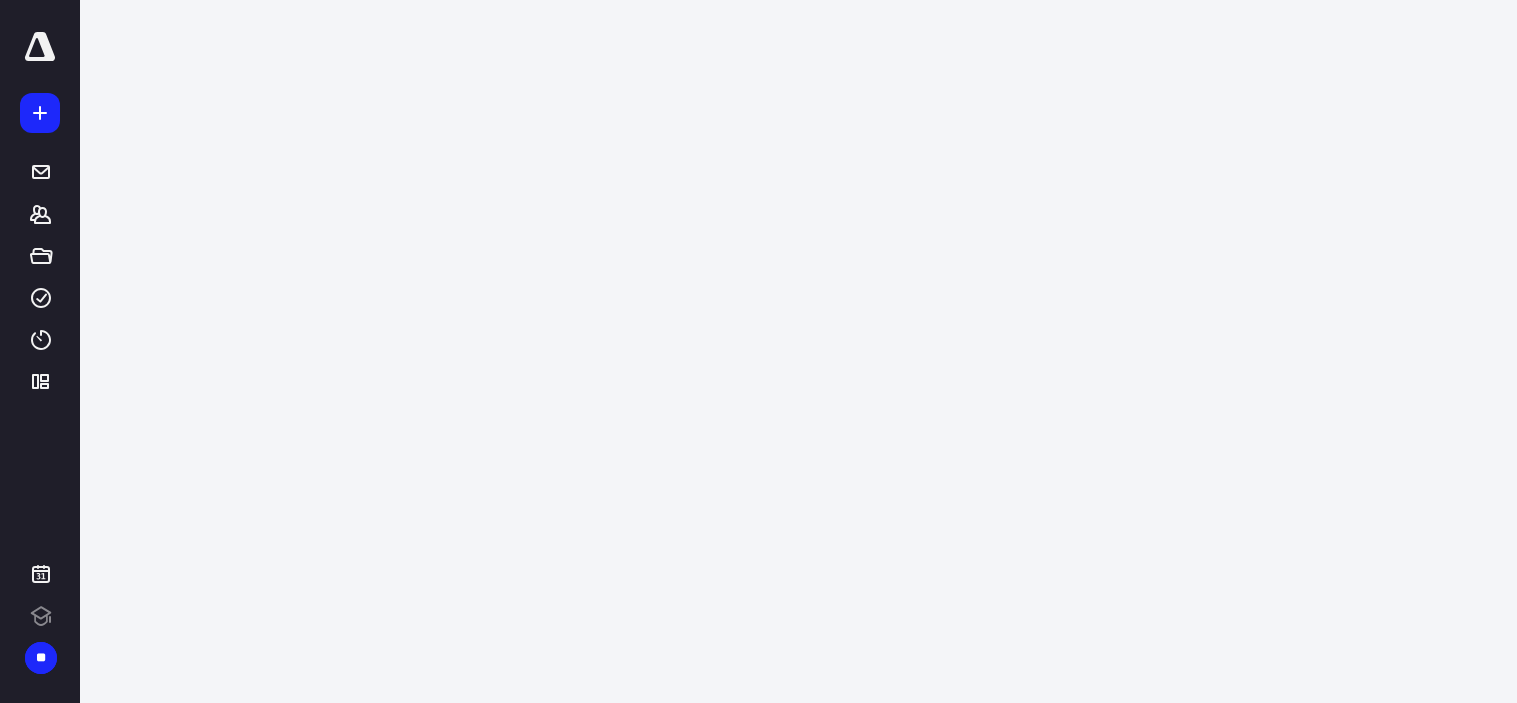scroll, scrollTop: 0, scrollLeft: 0, axis: both 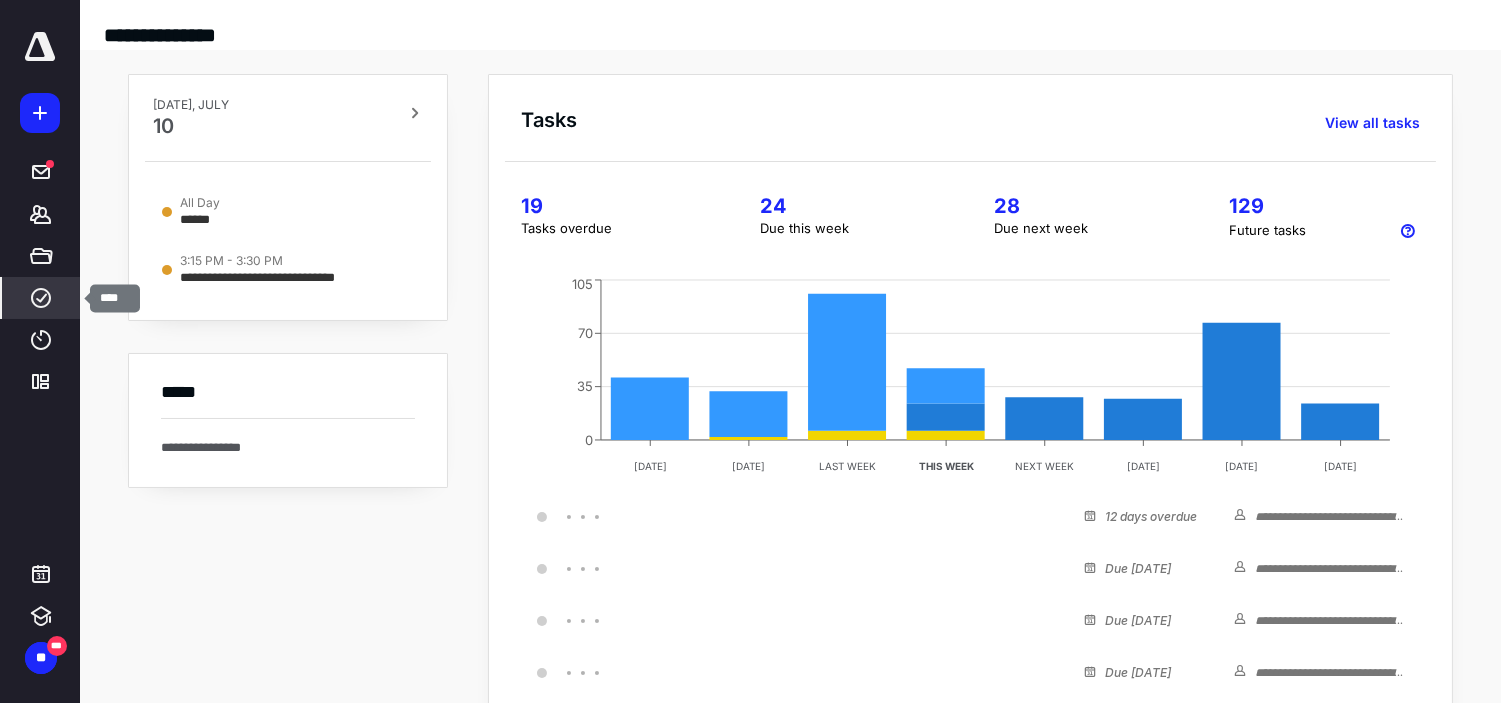 click 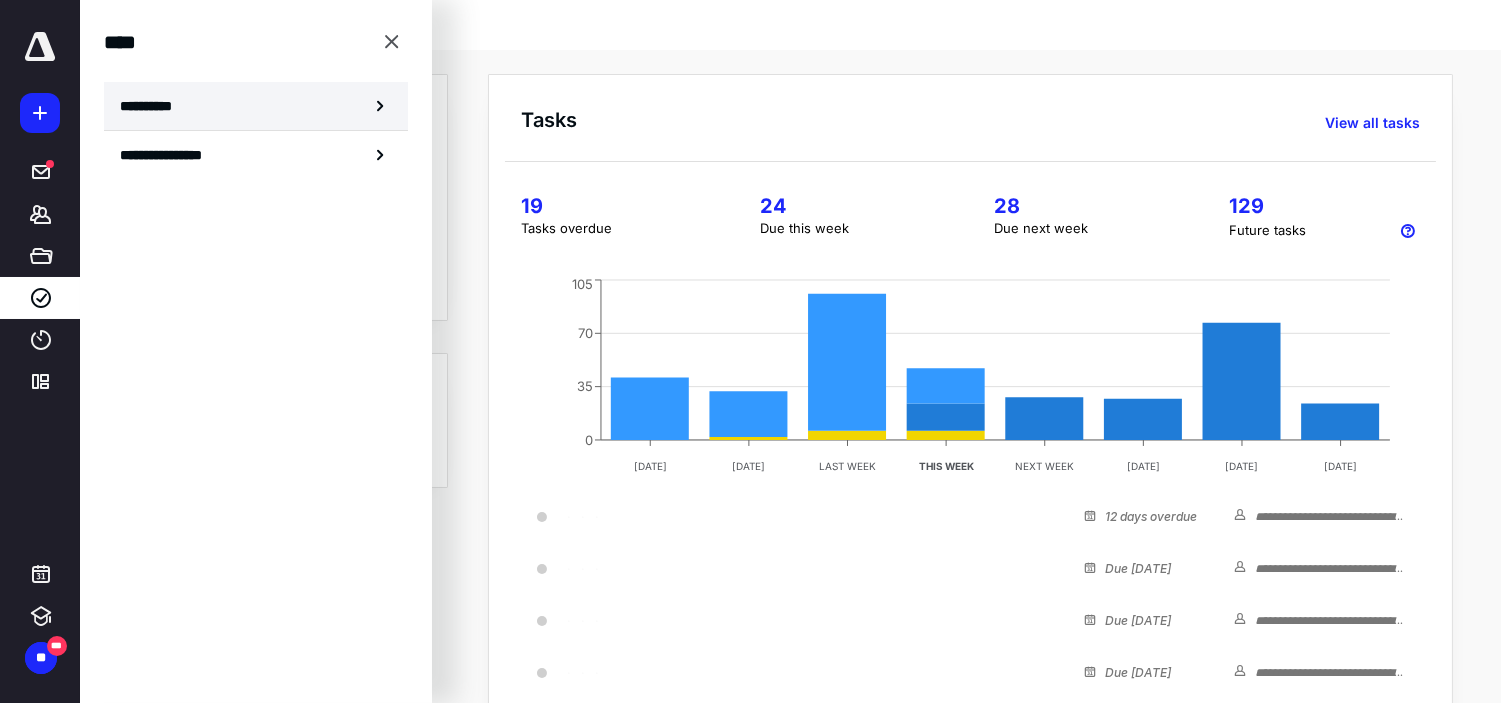 click on "**********" at bounding box center [256, 106] 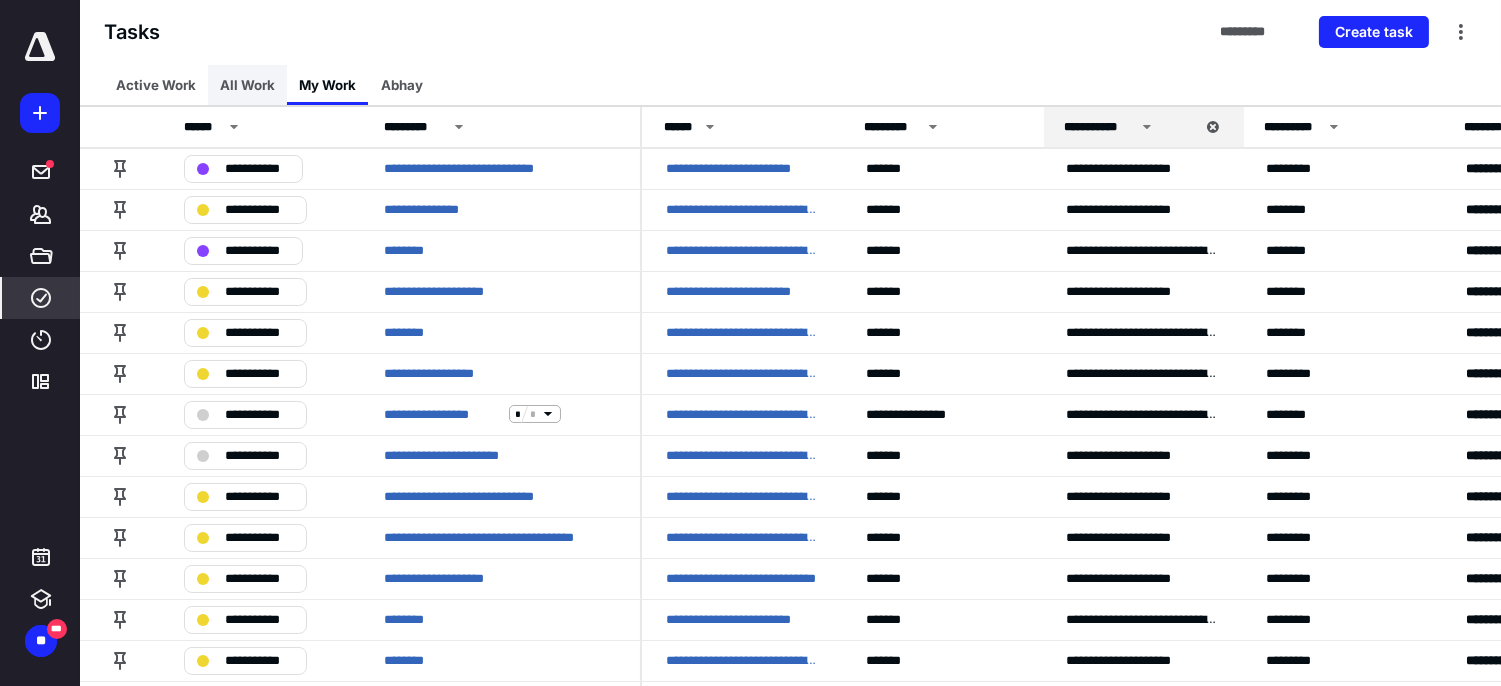 click on "All Work" at bounding box center [247, 85] 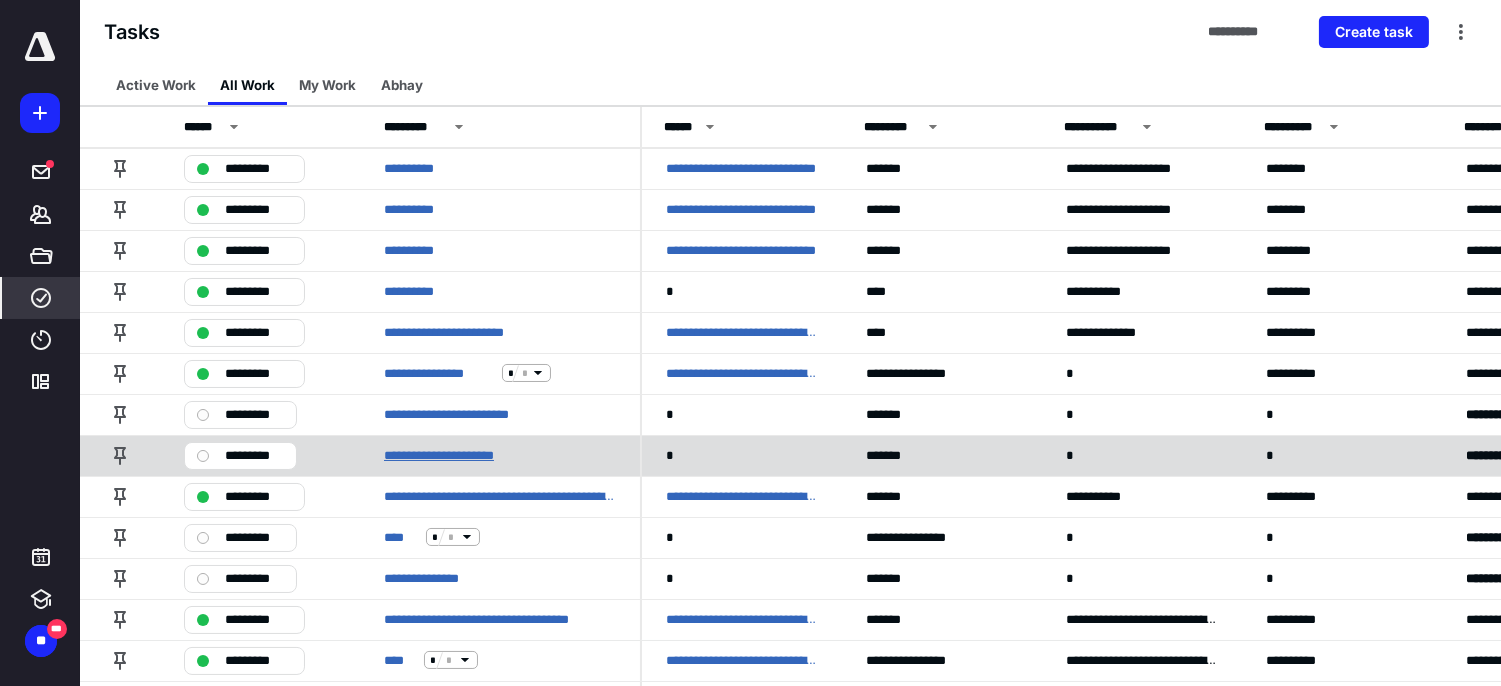 click on "**********" at bounding box center (457, 455) 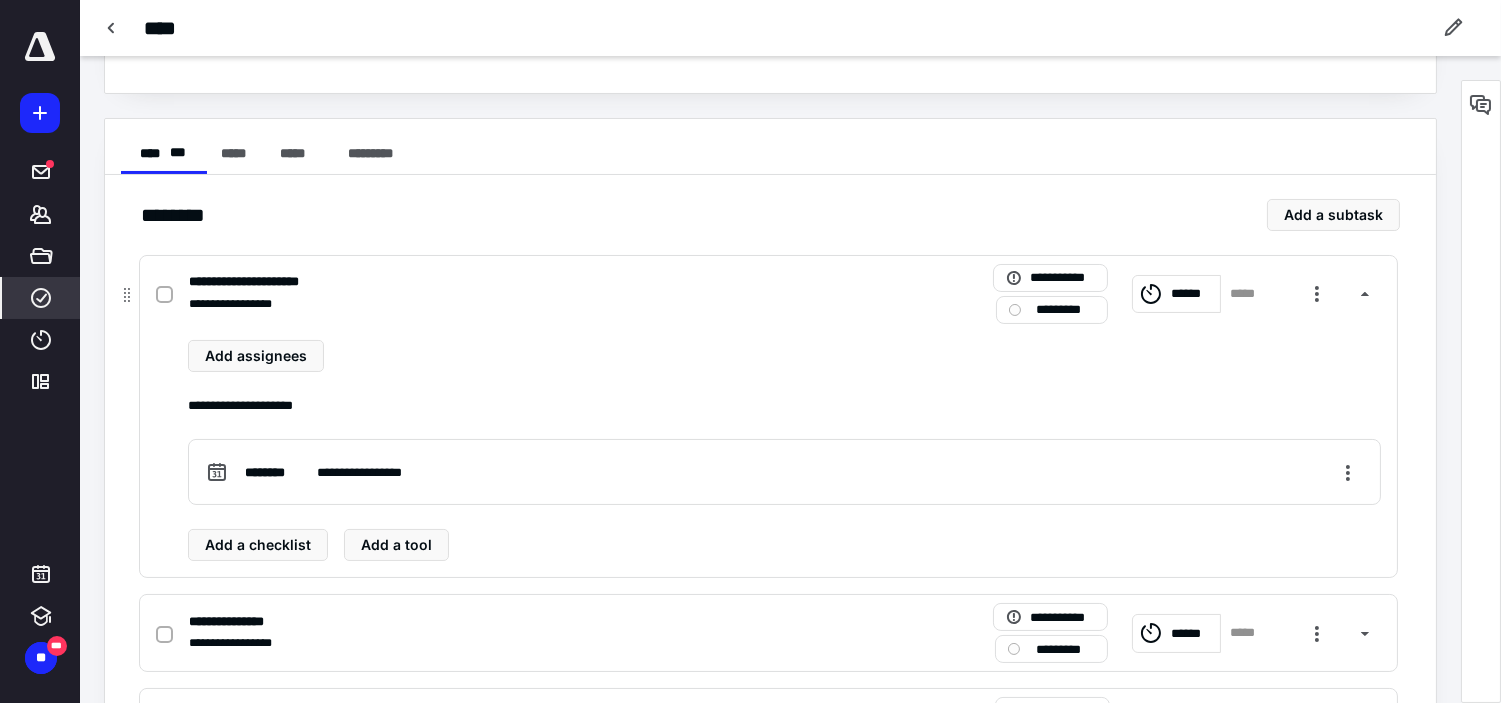 scroll, scrollTop: 333, scrollLeft: 0, axis: vertical 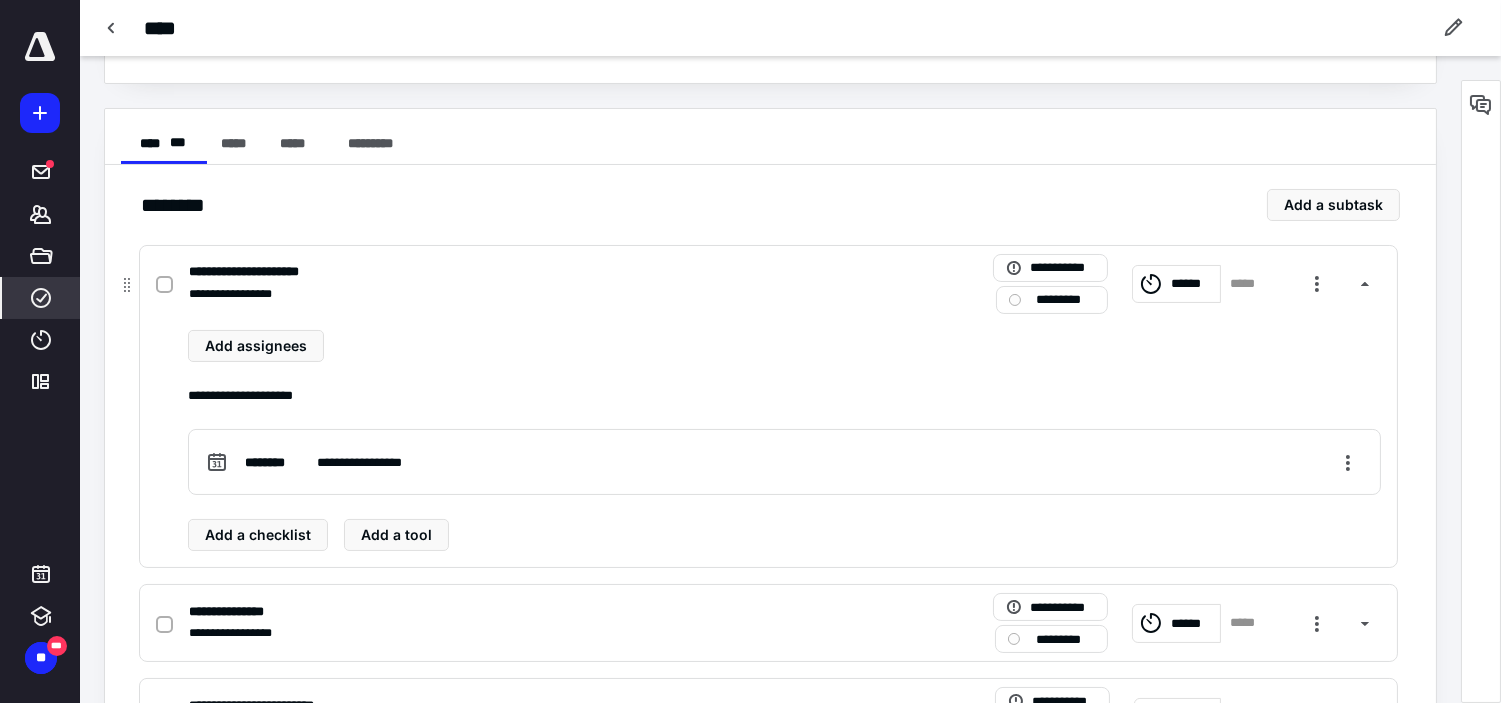 click on "******" at bounding box center (1176, 284) 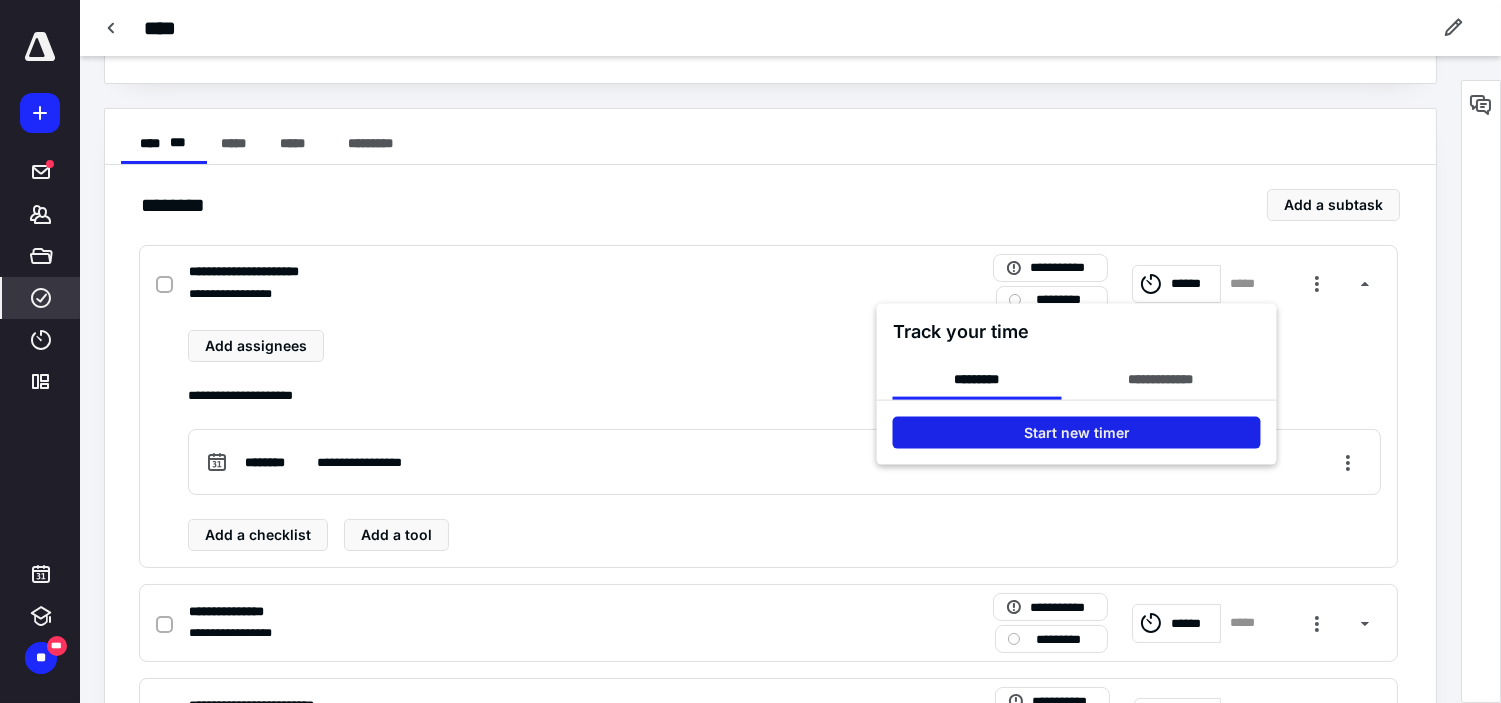 click on "Start new timer" at bounding box center [1077, 433] 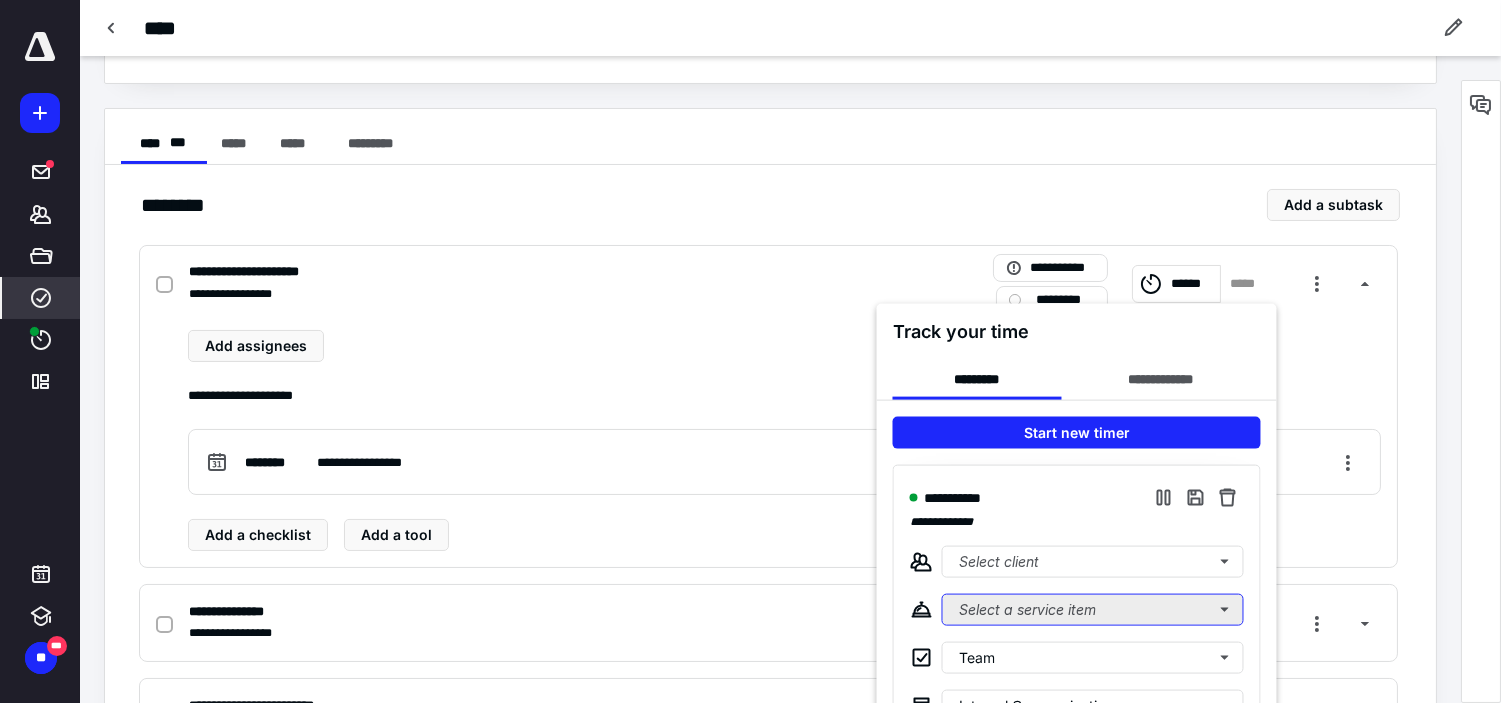 click on "Select a service item" at bounding box center (1093, 610) 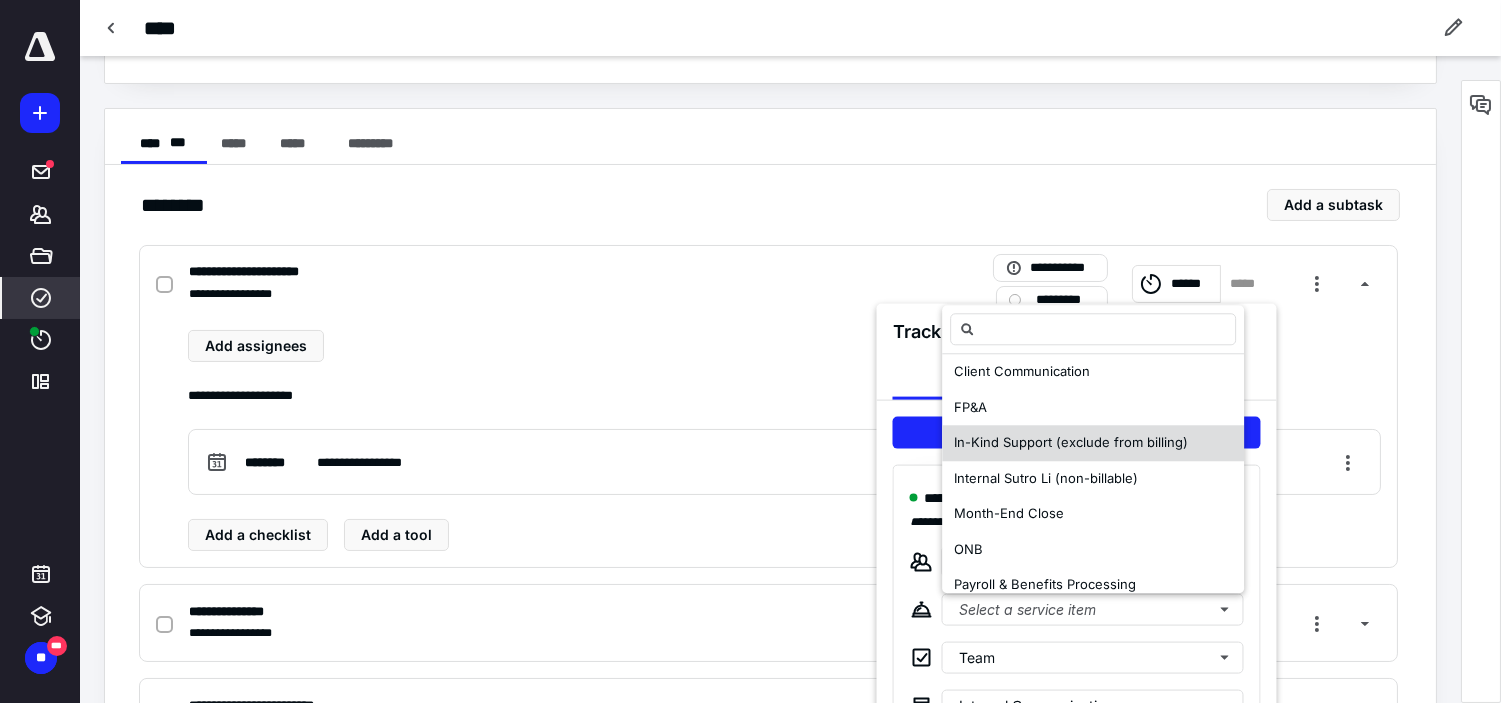 scroll, scrollTop: 222, scrollLeft: 0, axis: vertical 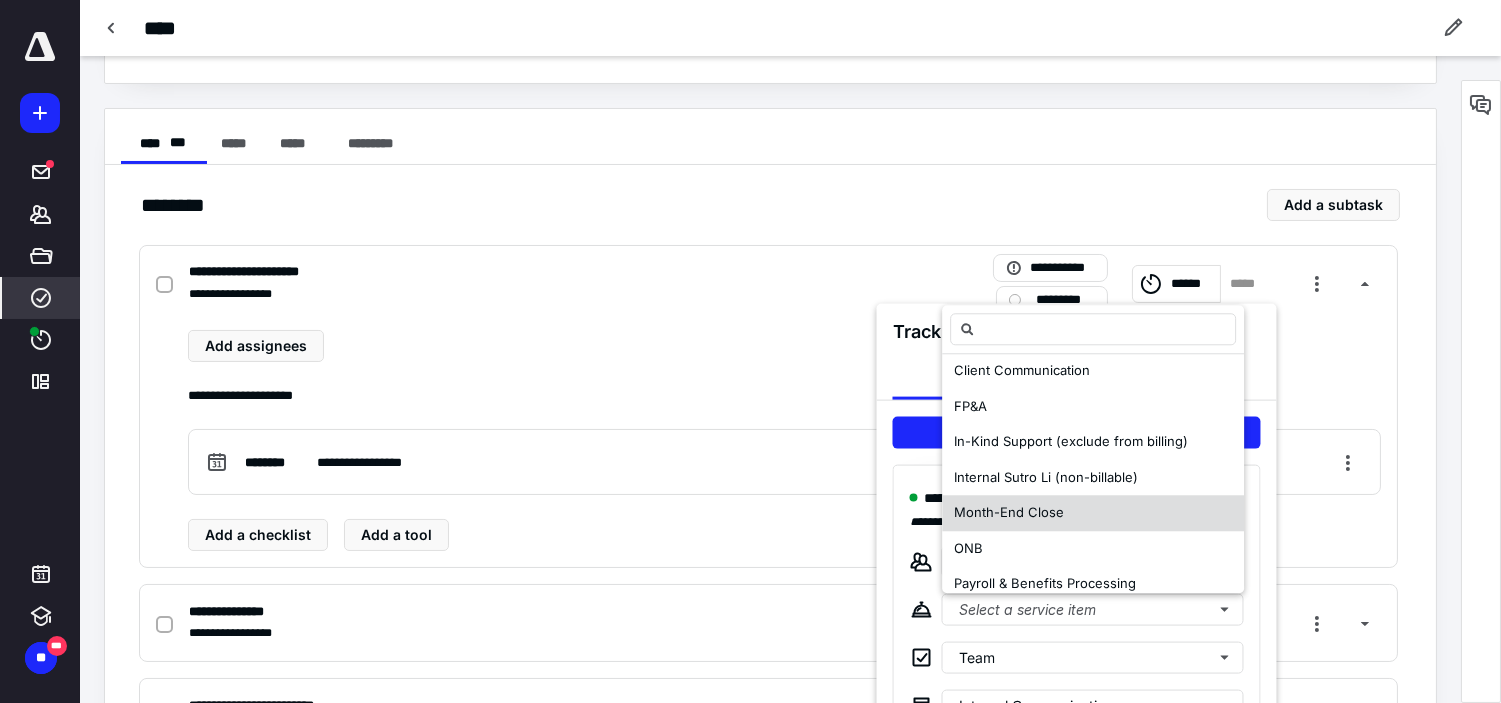 click on "Month-End Close" at bounding box center [1093, 514] 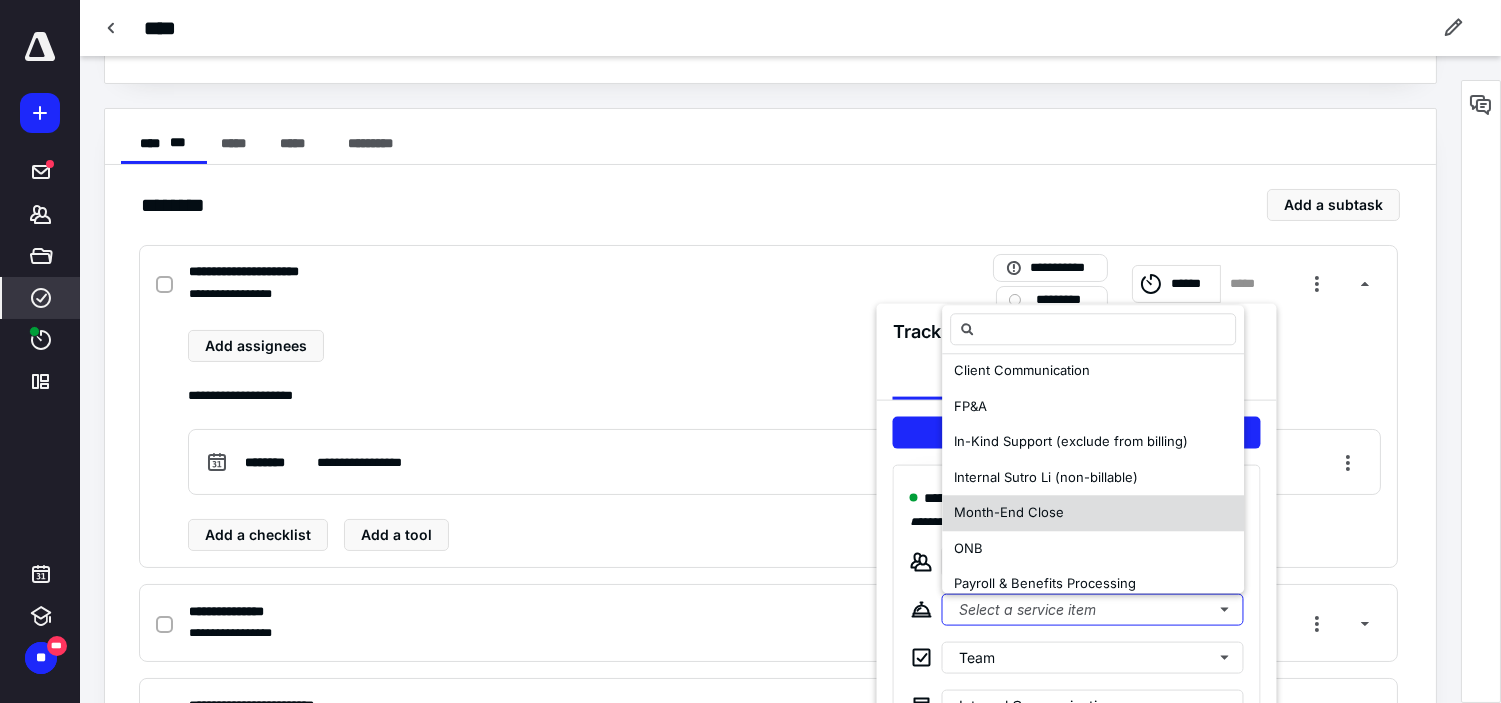 scroll, scrollTop: 0, scrollLeft: 0, axis: both 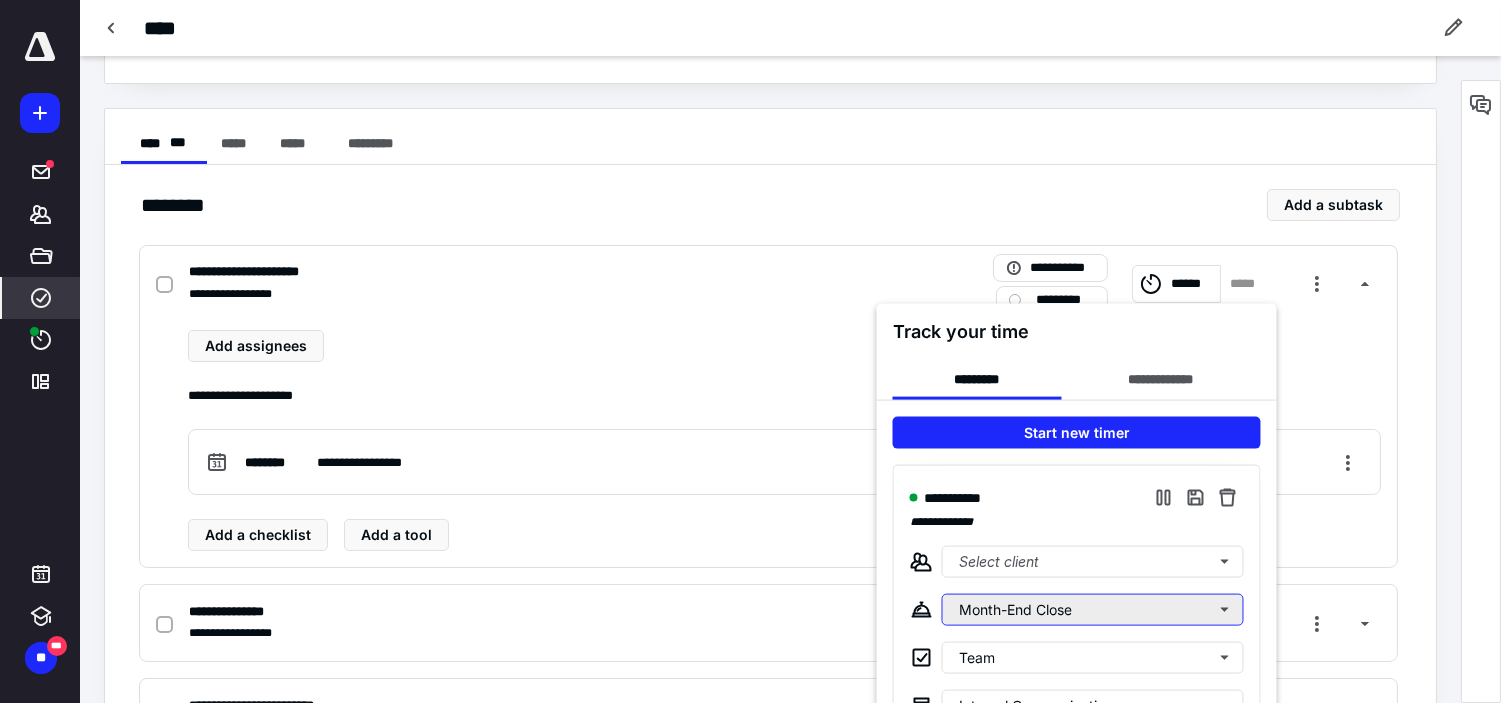 click on "Month-End Close" at bounding box center (1093, 610) 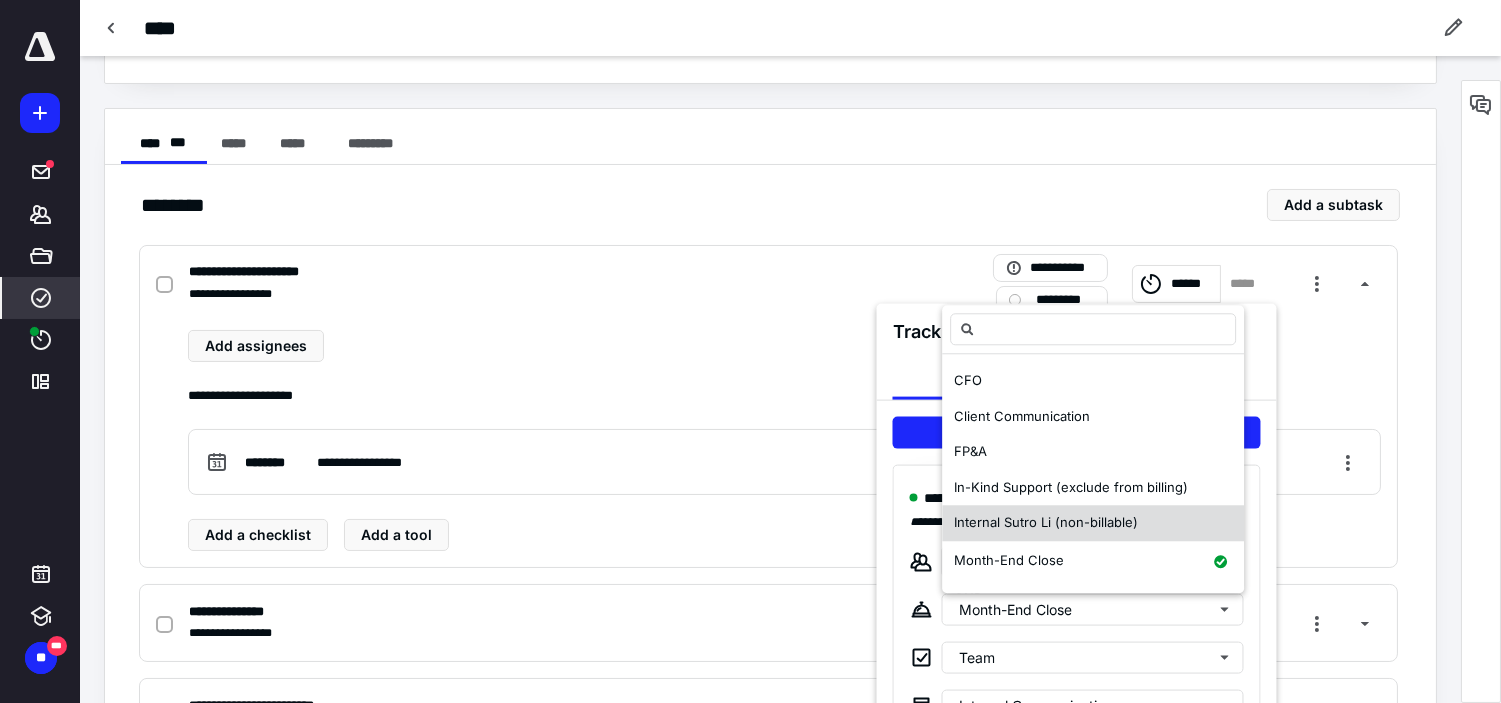 scroll, scrollTop: 222, scrollLeft: 0, axis: vertical 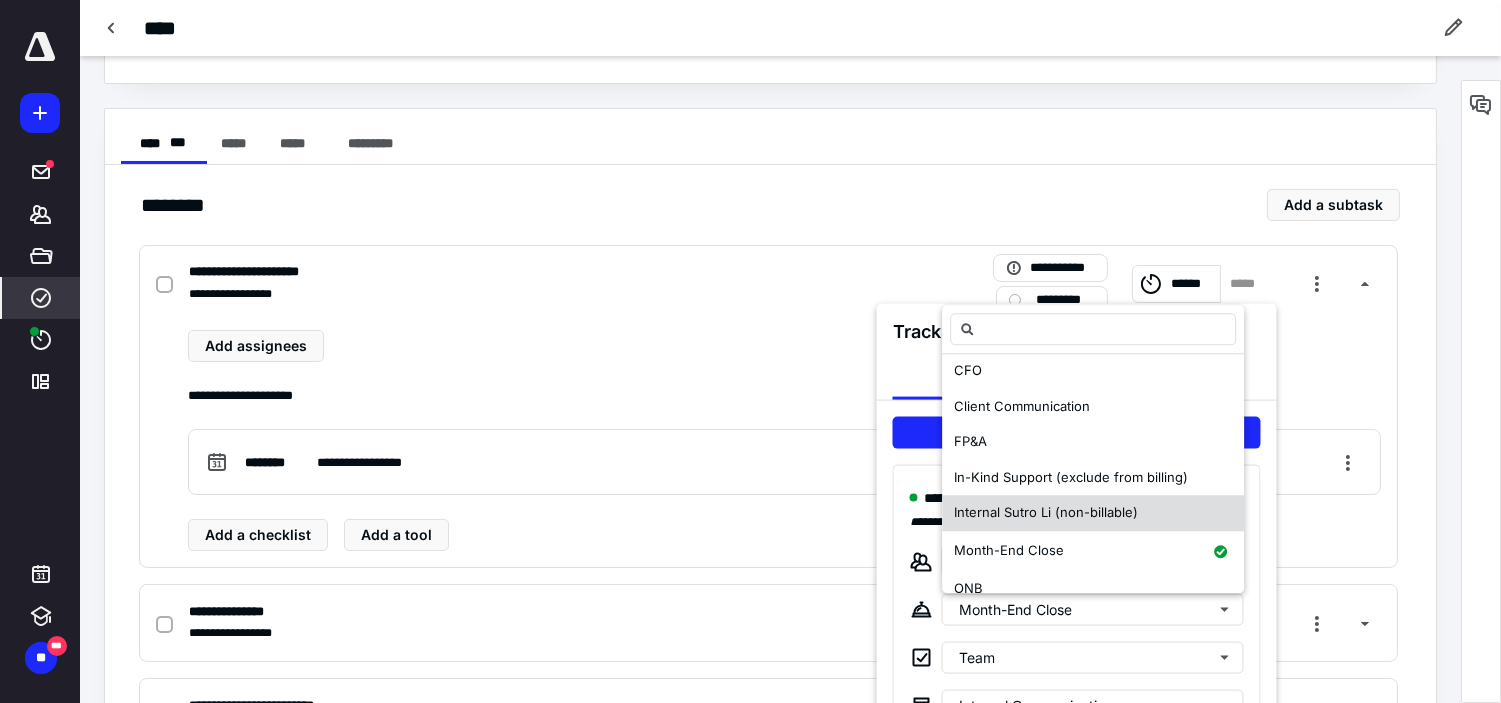 click on "Internal Sutro Li (non-billable)" at bounding box center [1046, 513] 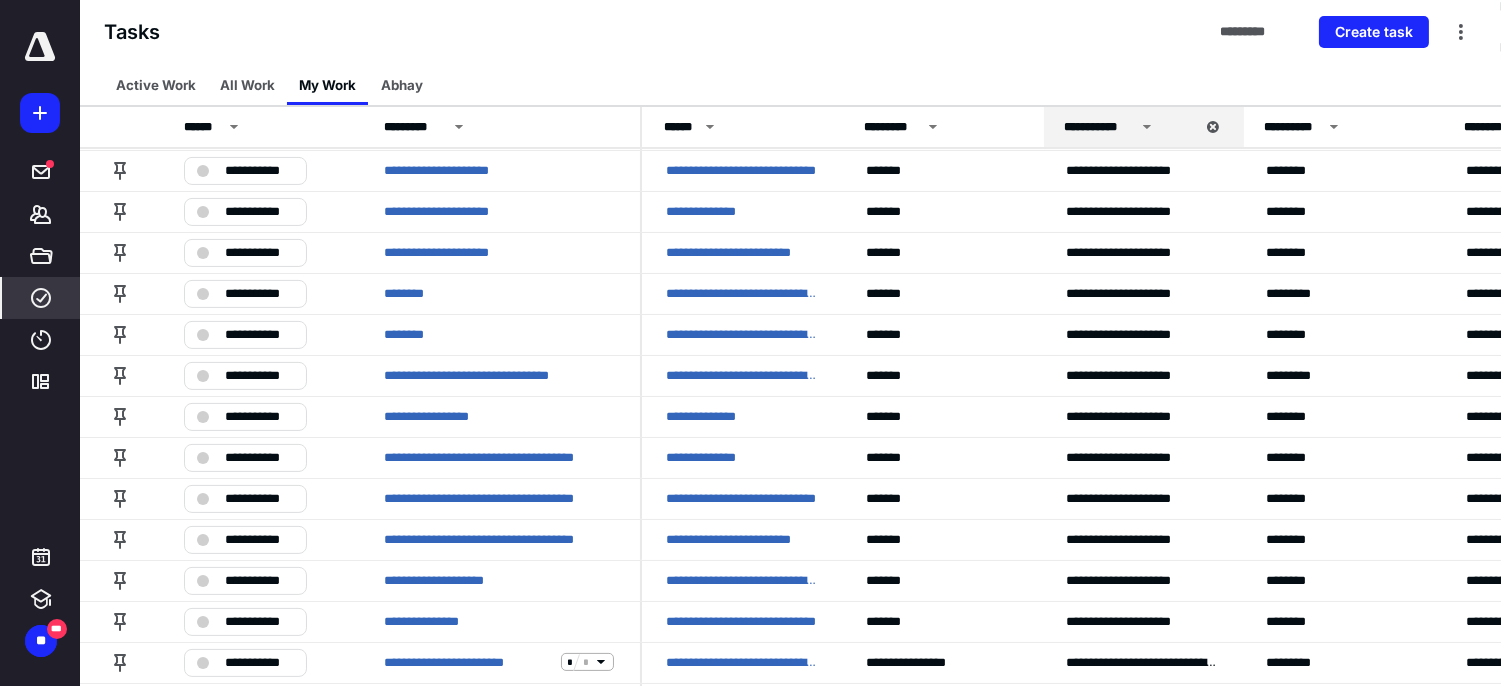 scroll, scrollTop: 666, scrollLeft: 0, axis: vertical 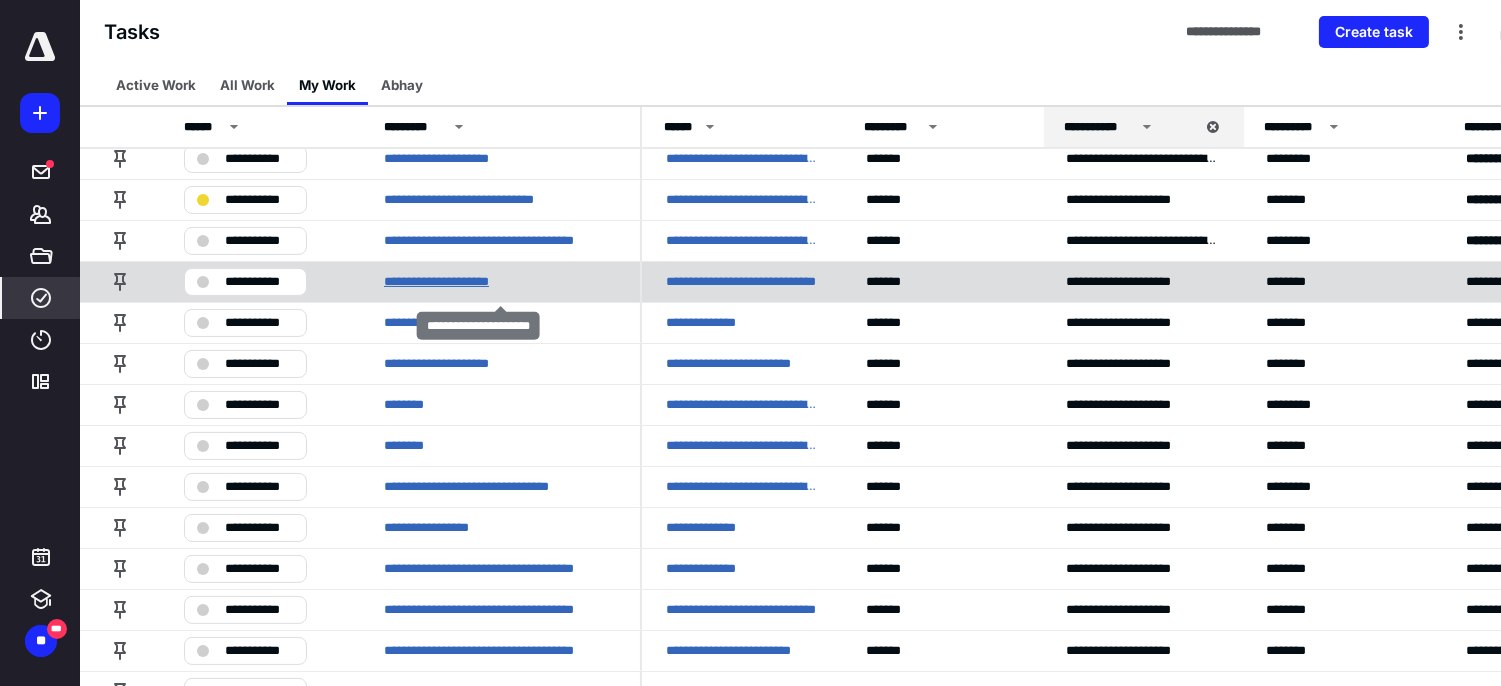 click on "**********" at bounding box center [463, 281] 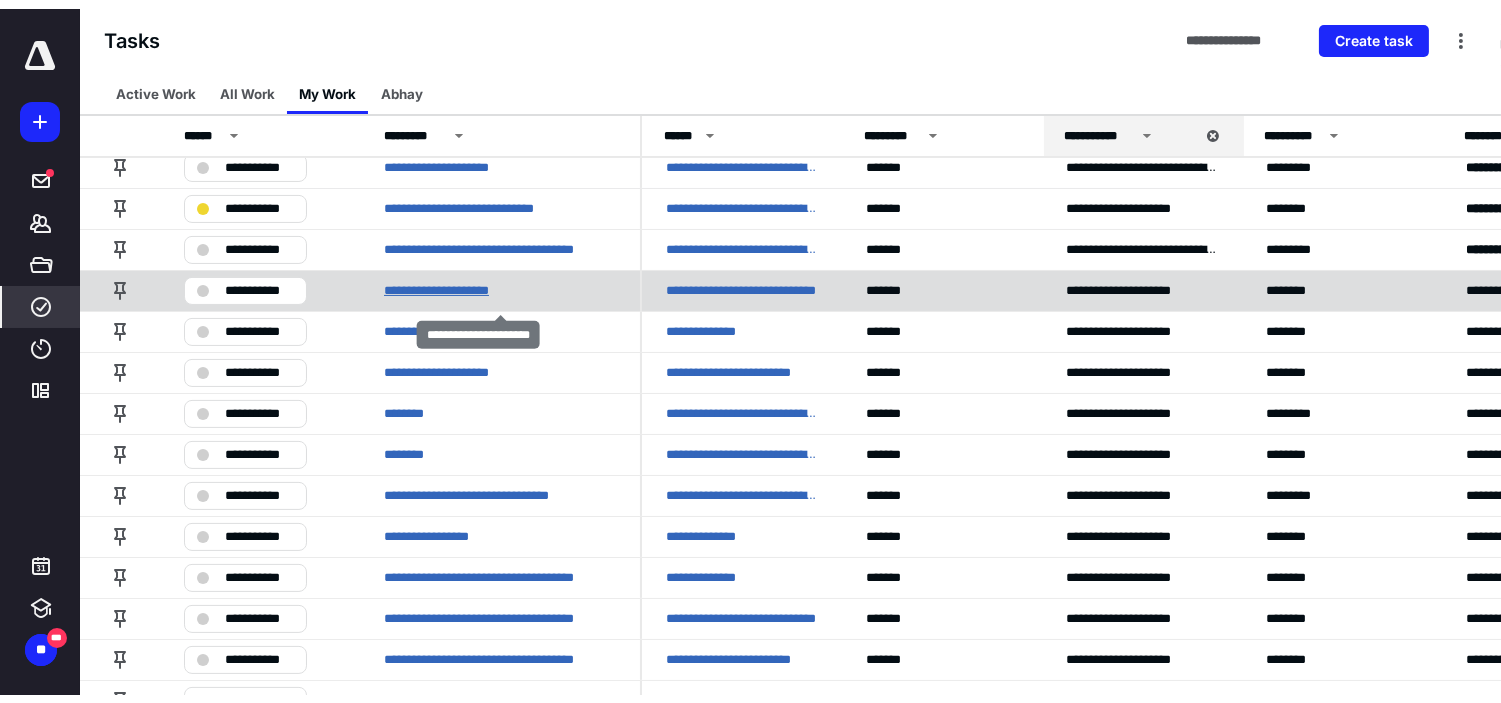scroll, scrollTop: 0, scrollLeft: 0, axis: both 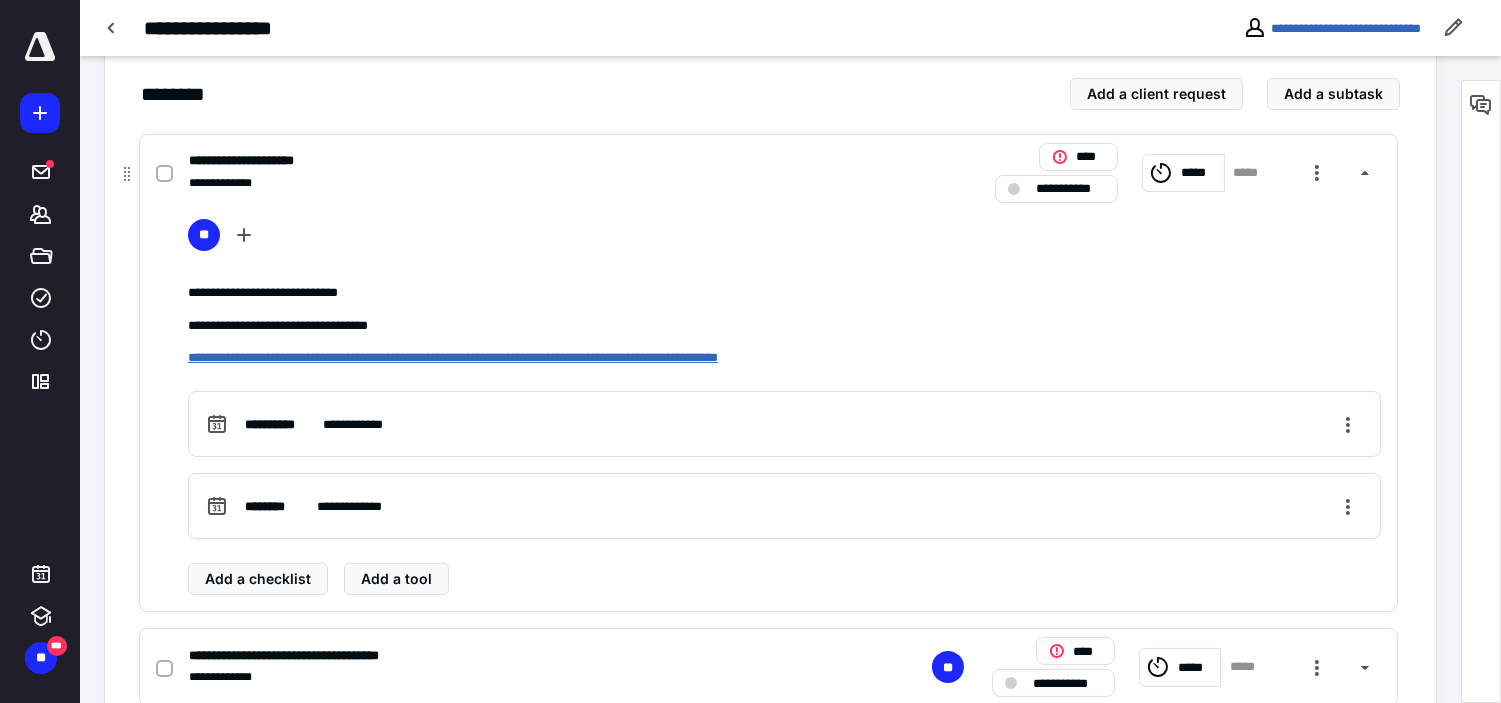 click on "**********" at bounding box center [453, 357] 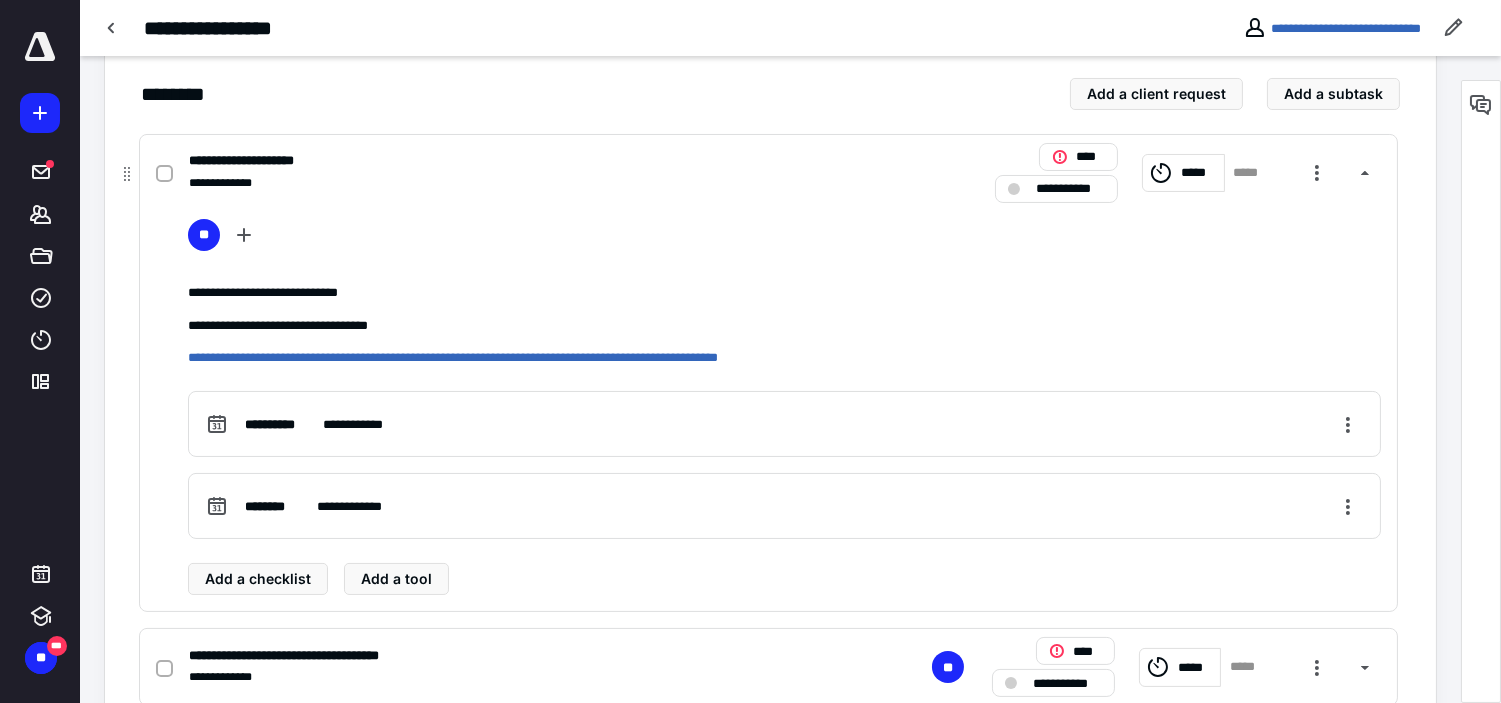 click on "*****" at bounding box center [1183, 173] 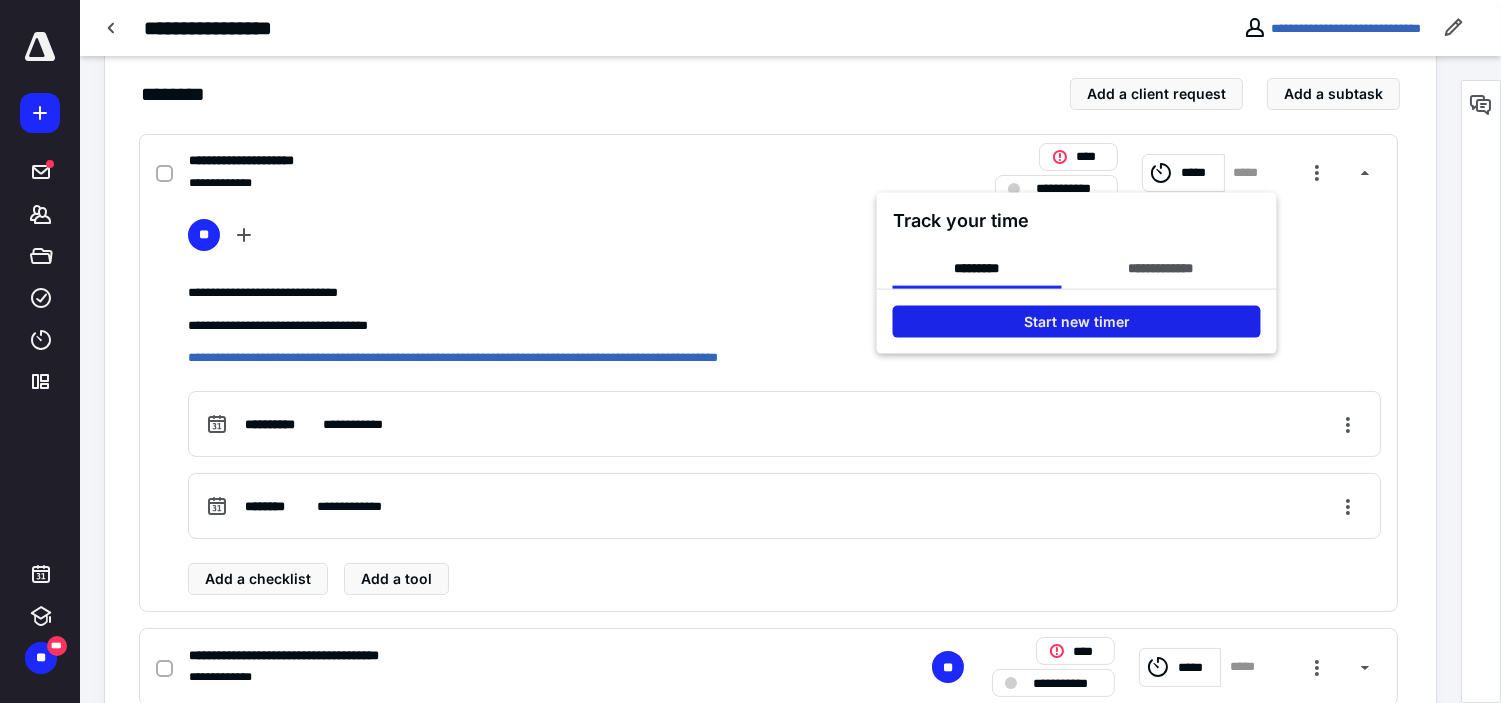 click on "Start new timer" at bounding box center (1077, 322) 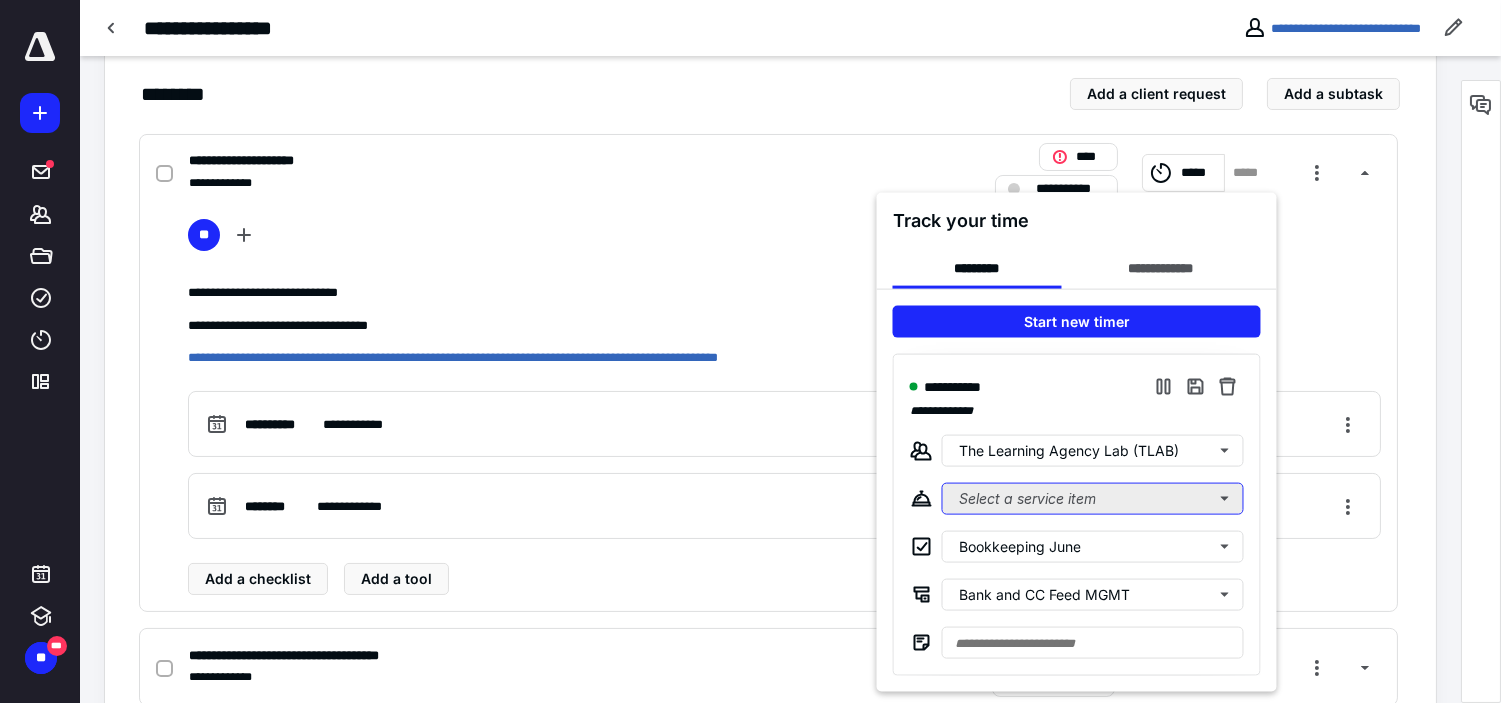 click on "Select a service item" at bounding box center [1093, 499] 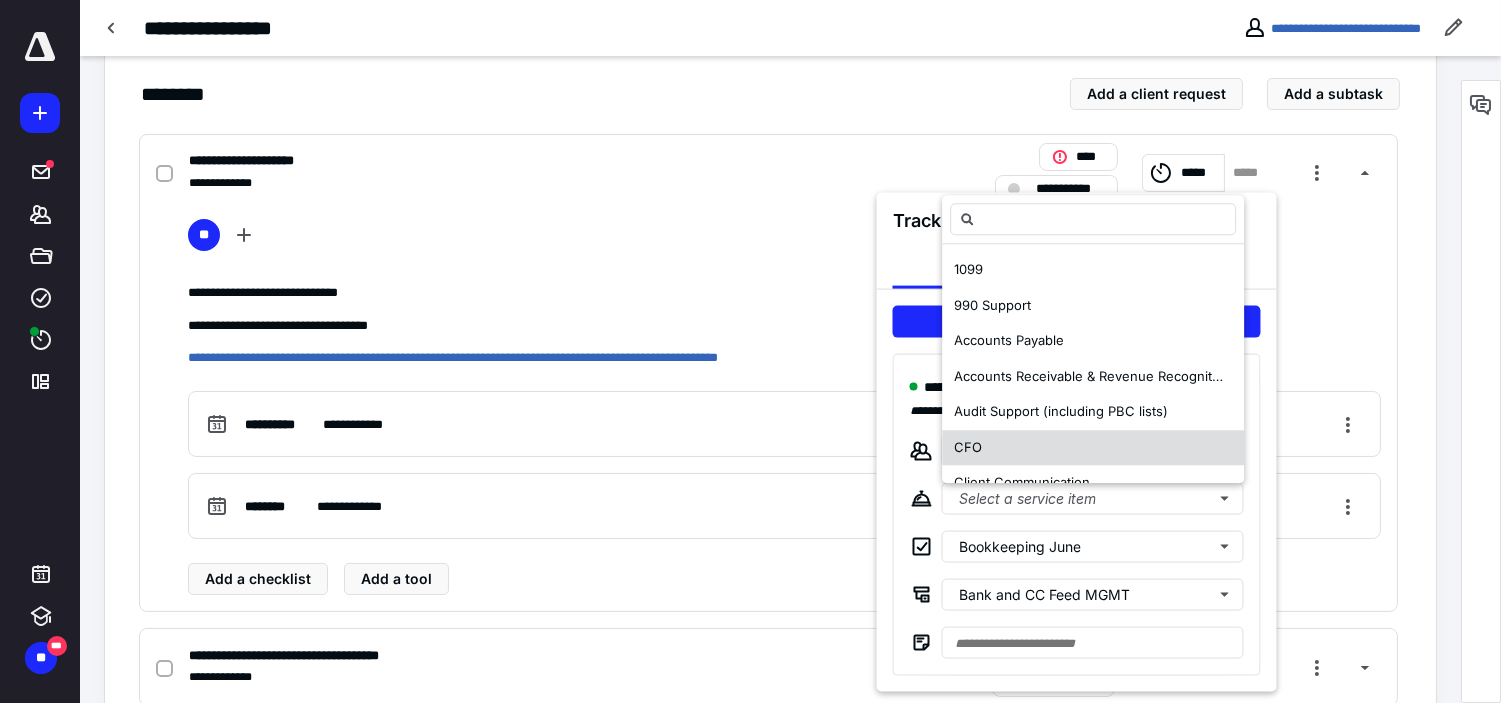 scroll, scrollTop: 333, scrollLeft: 0, axis: vertical 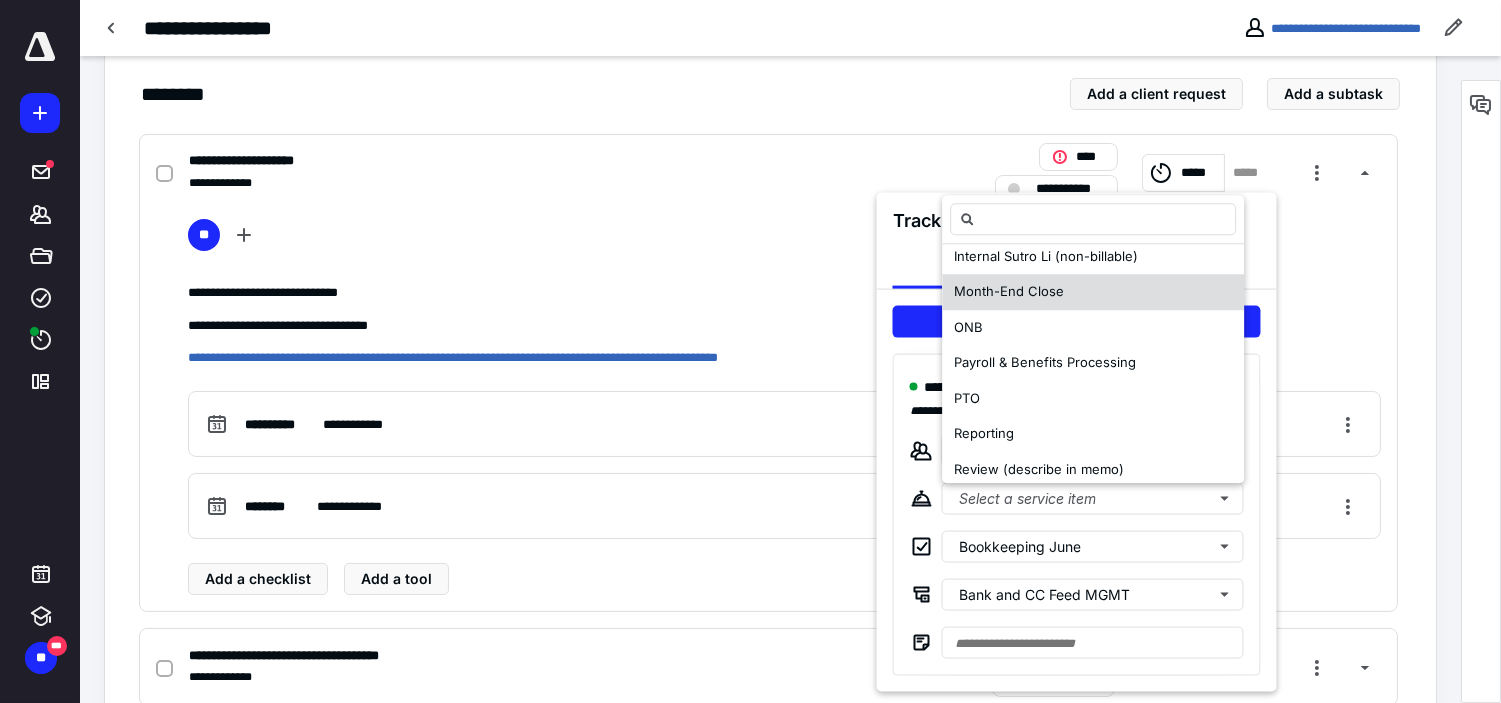 click on "Month-End Close" at bounding box center [1009, 293] 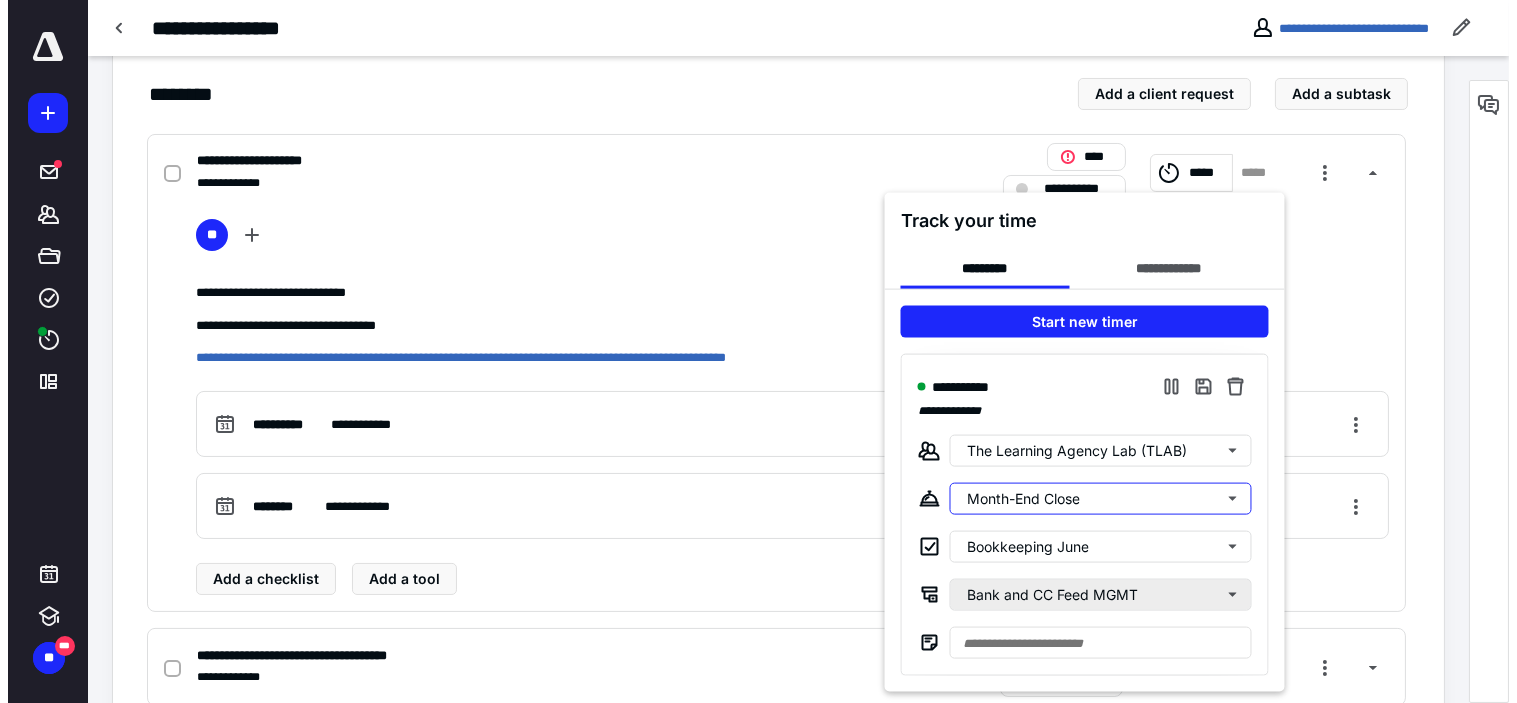 scroll, scrollTop: 0, scrollLeft: 0, axis: both 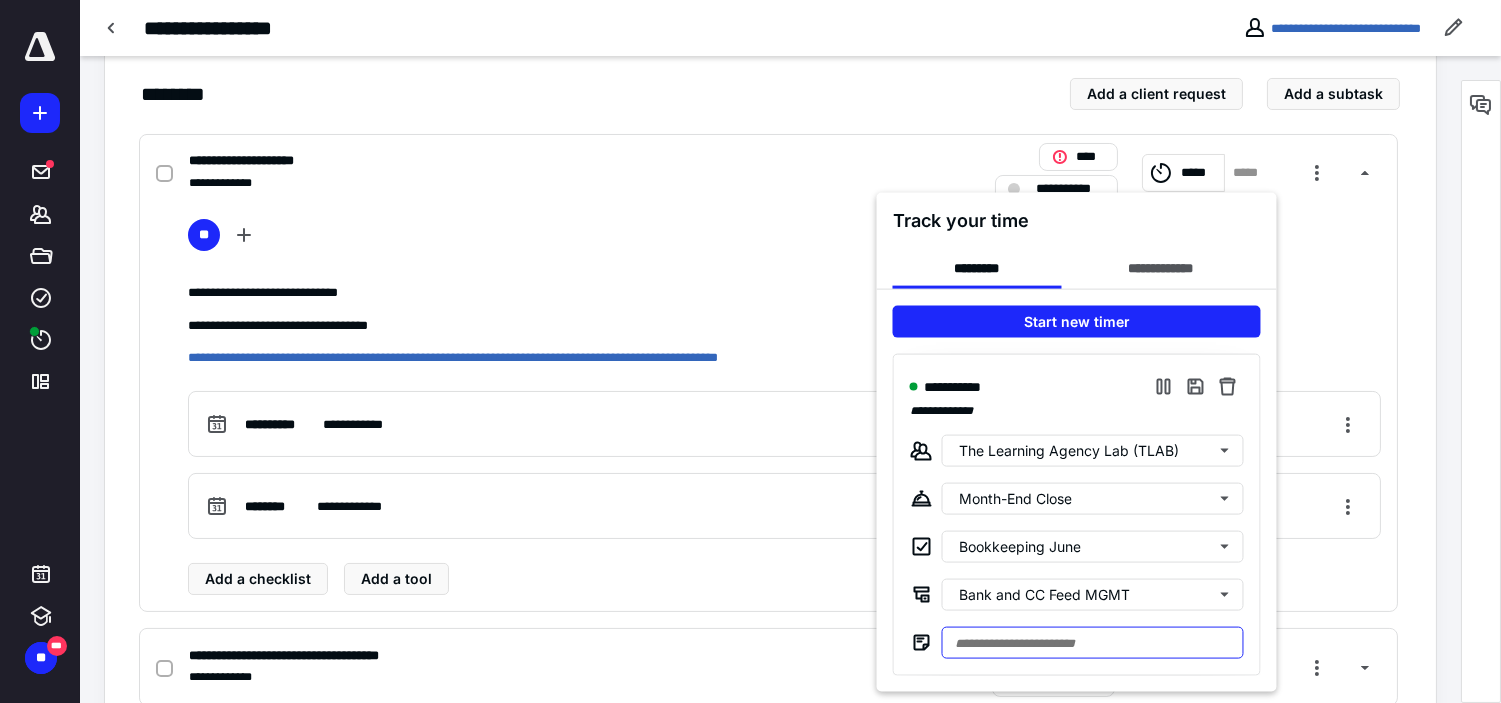 click at bounding box center (1093, 643) 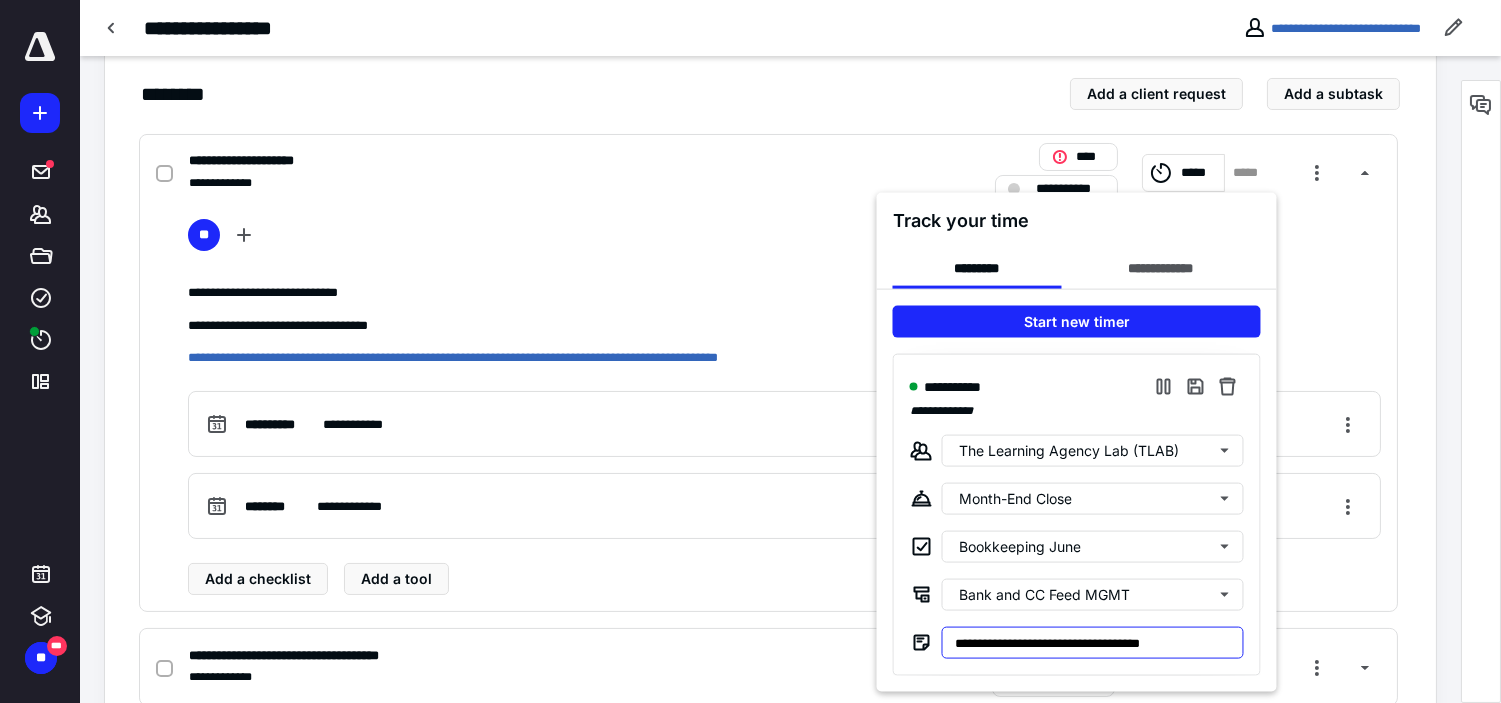 type on "**********" 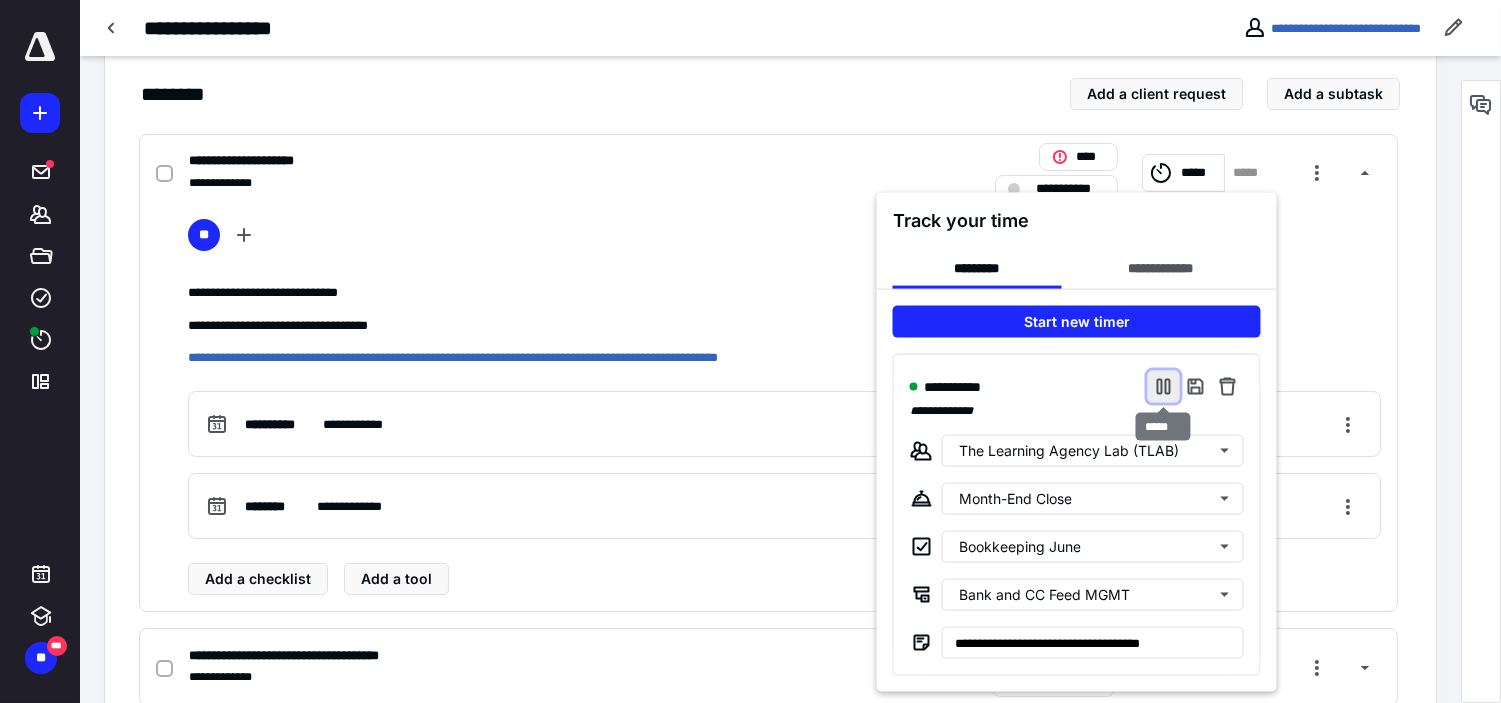 click at bounding box center (1164, 387) 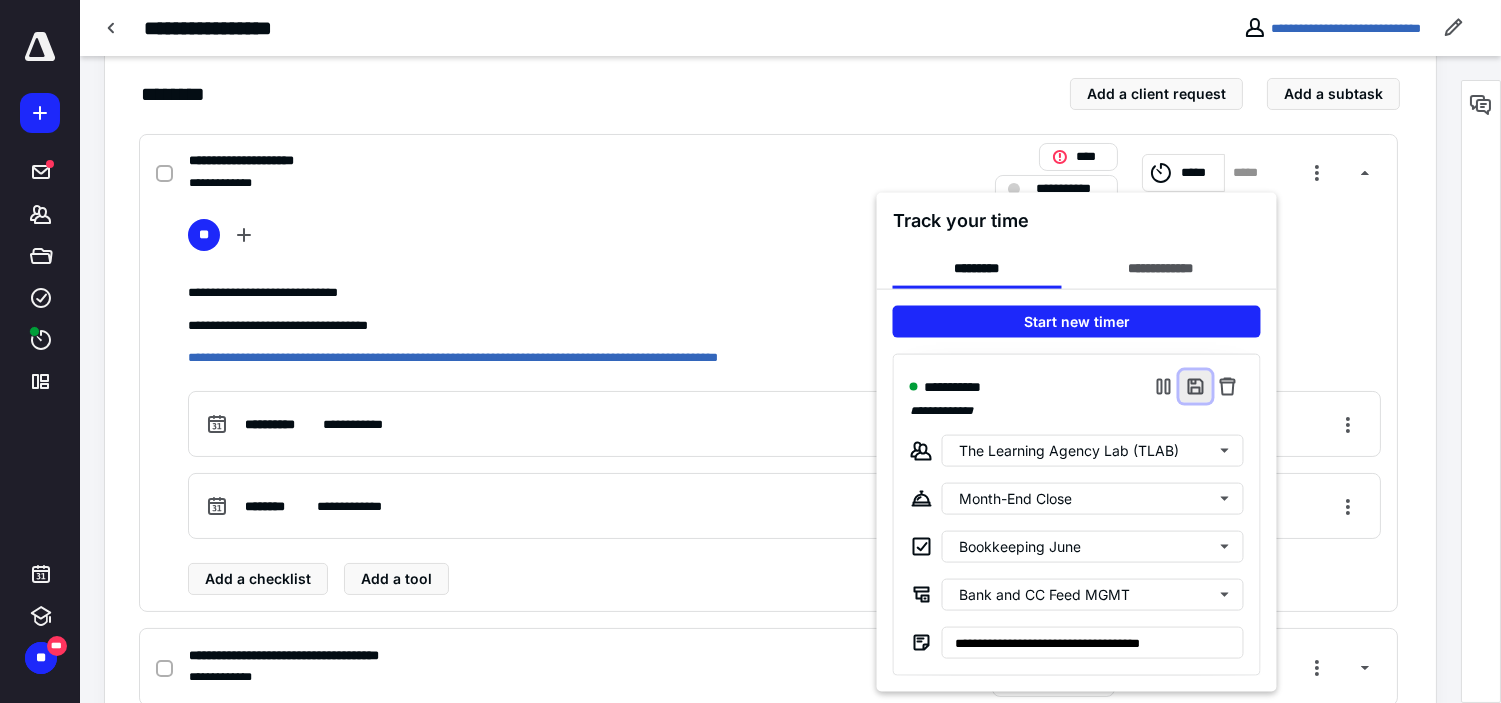 click at bounding box center (1196, 387) 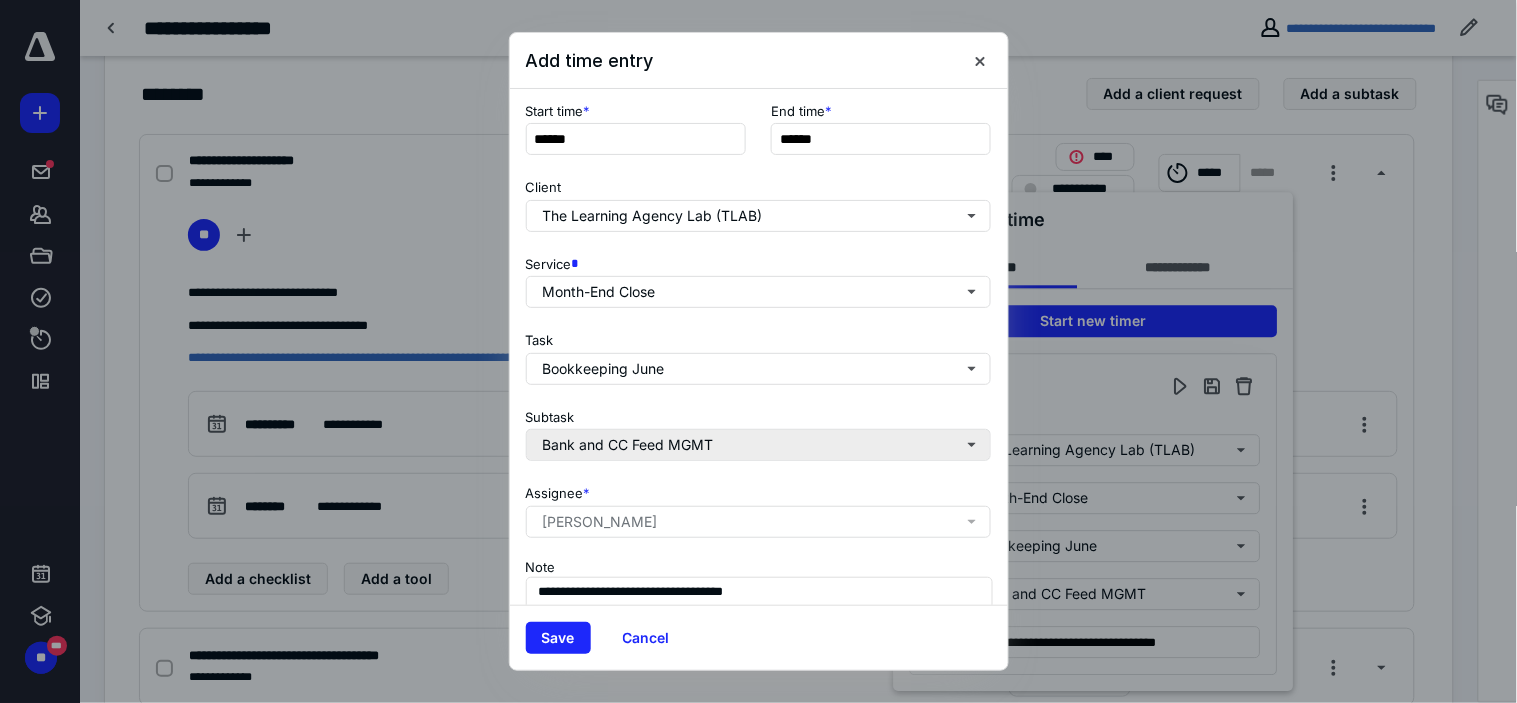 scroll, scrollTop: 272, scrollLeft: 0, axis: vertical 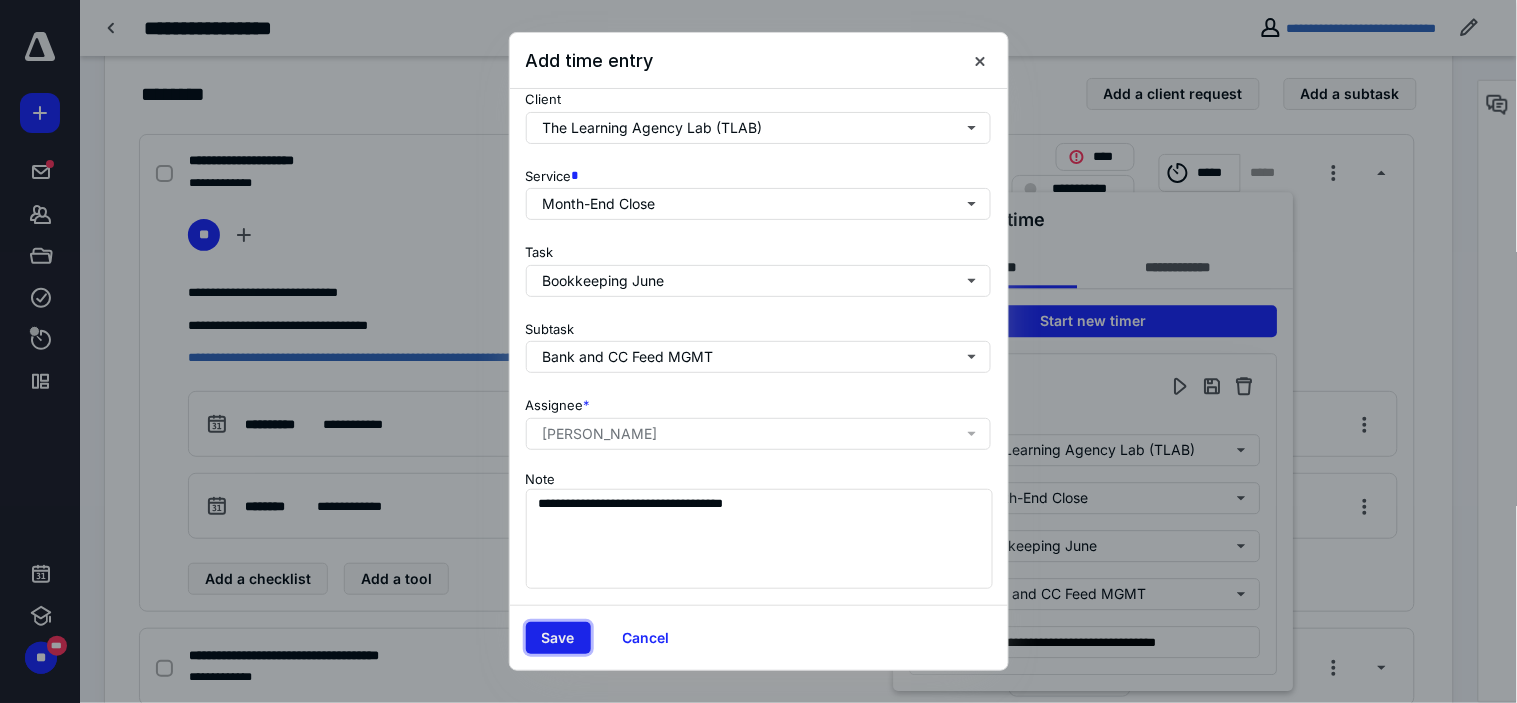 click on "Save" at bounding box center (558, 638) 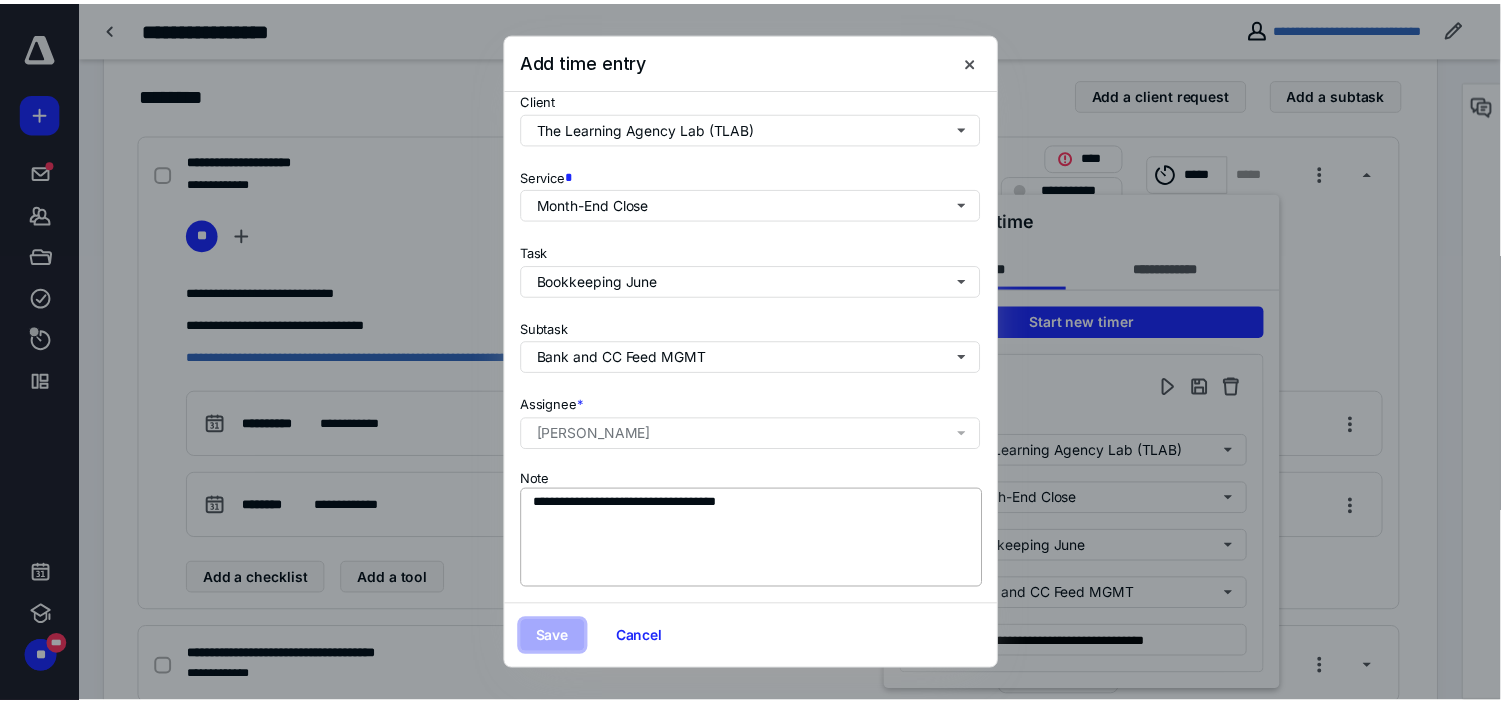 scroll, scrollTop: 0, scrollLeft: 0, axis: both 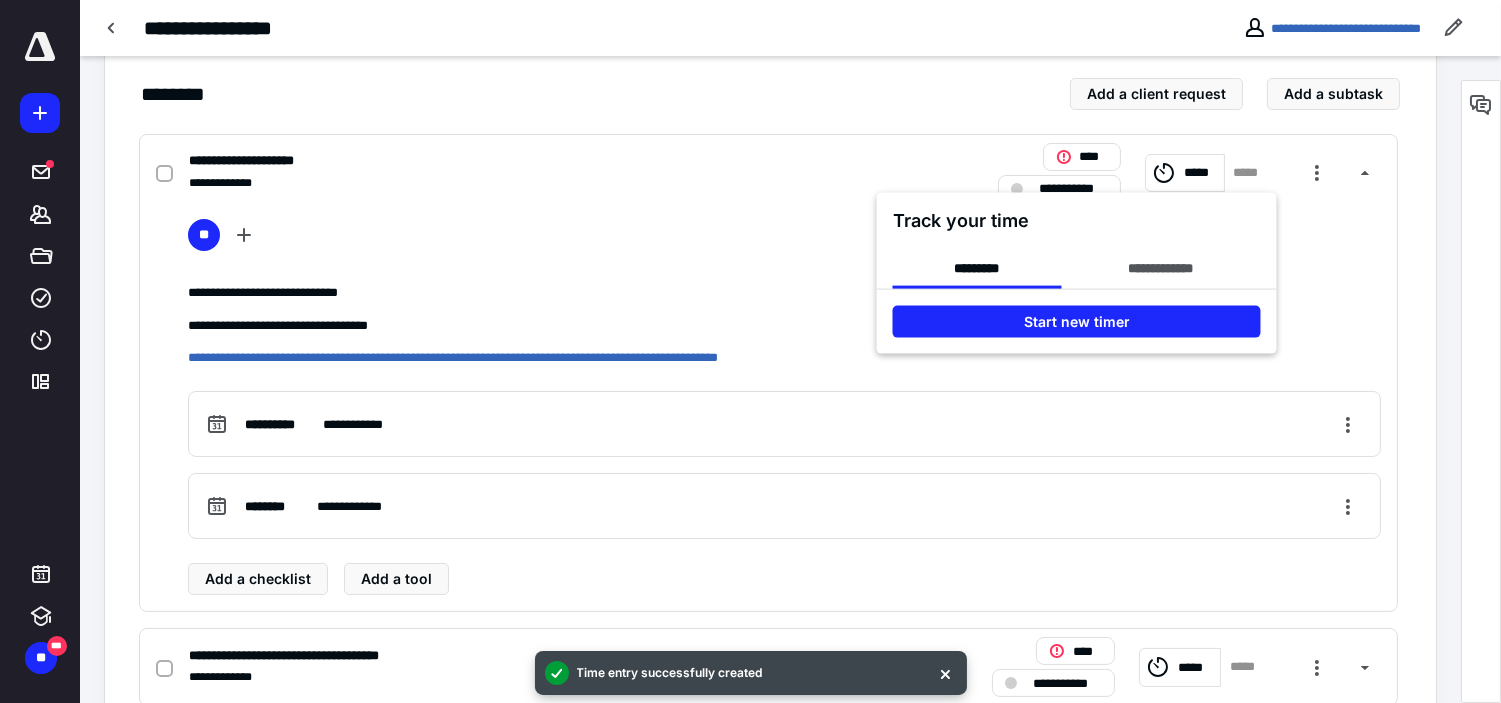 click at bounding box center [750, 351] 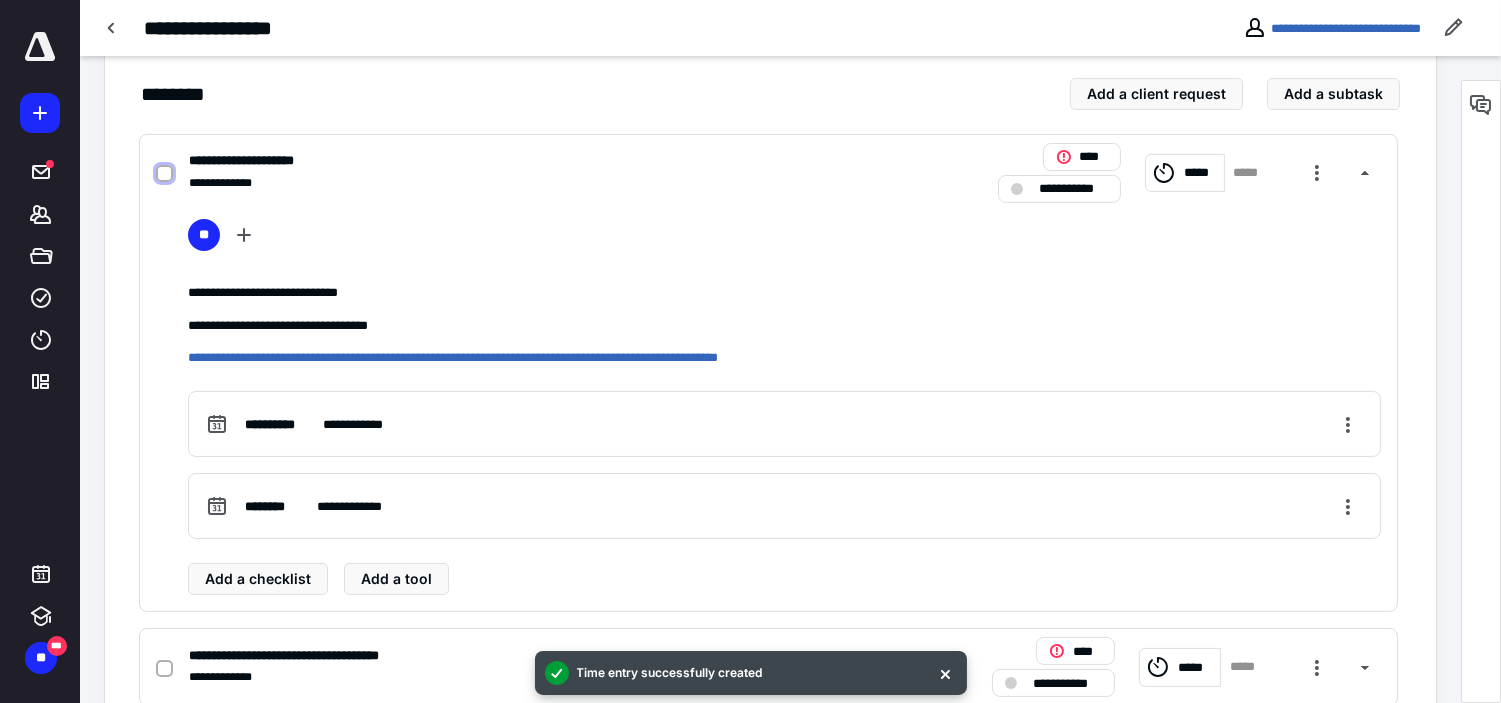 click at bounding box center (164, 174) 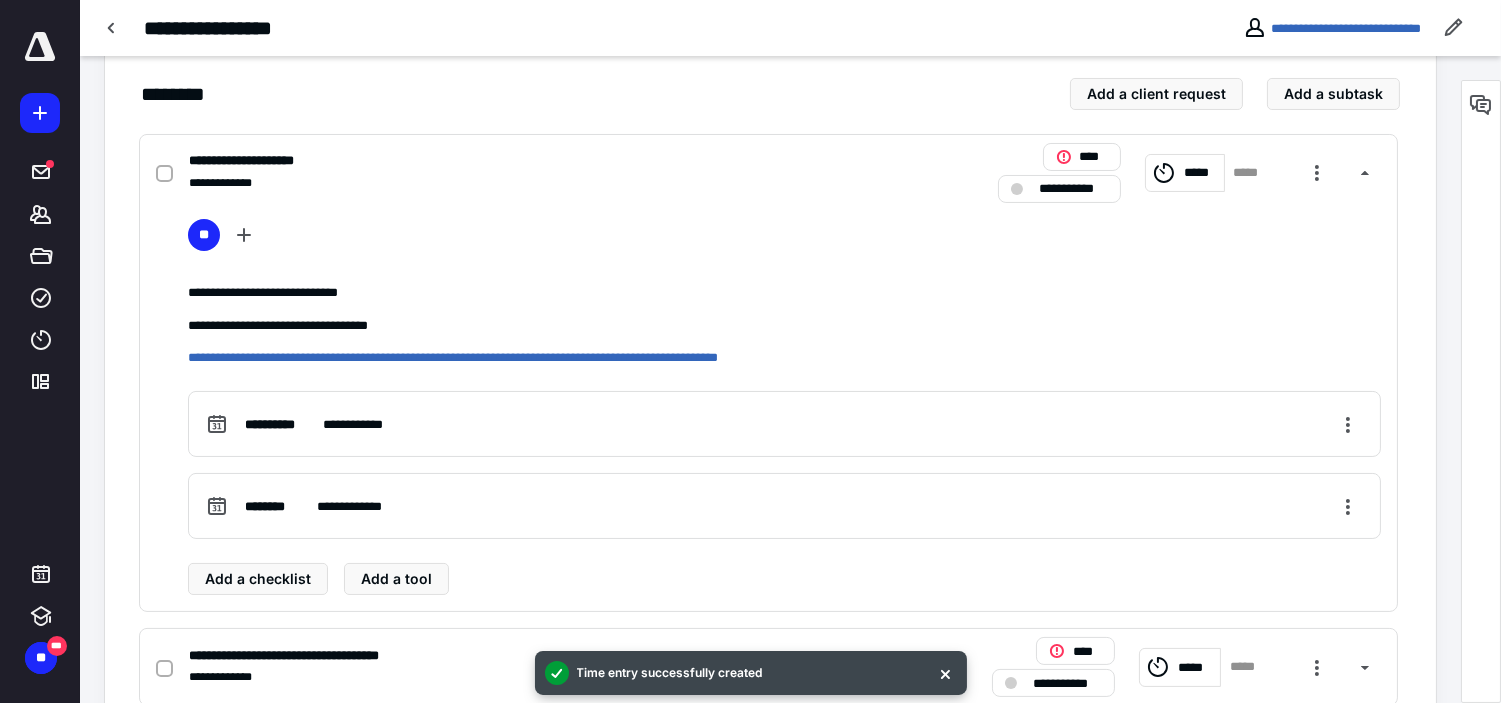 checkbox on "true" 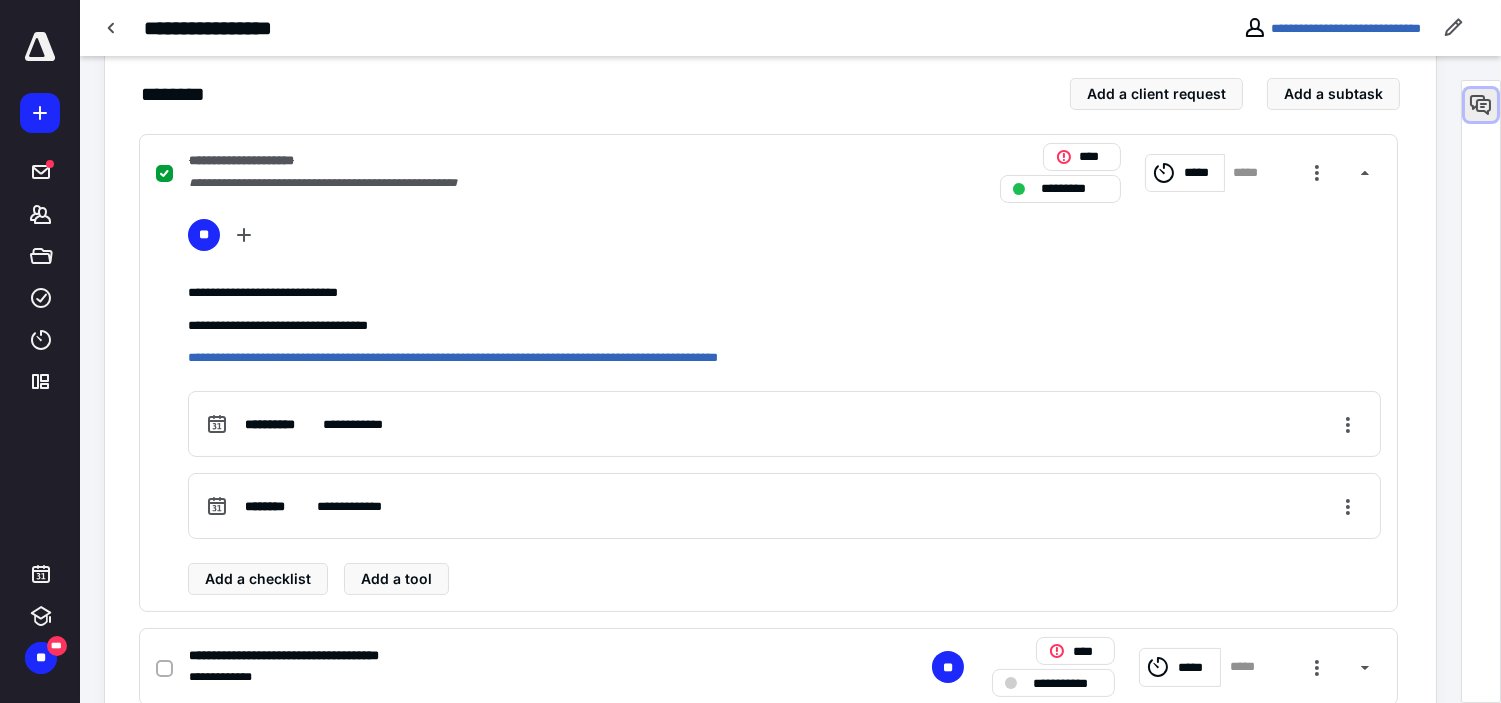click at bounding box center (1481, 105) 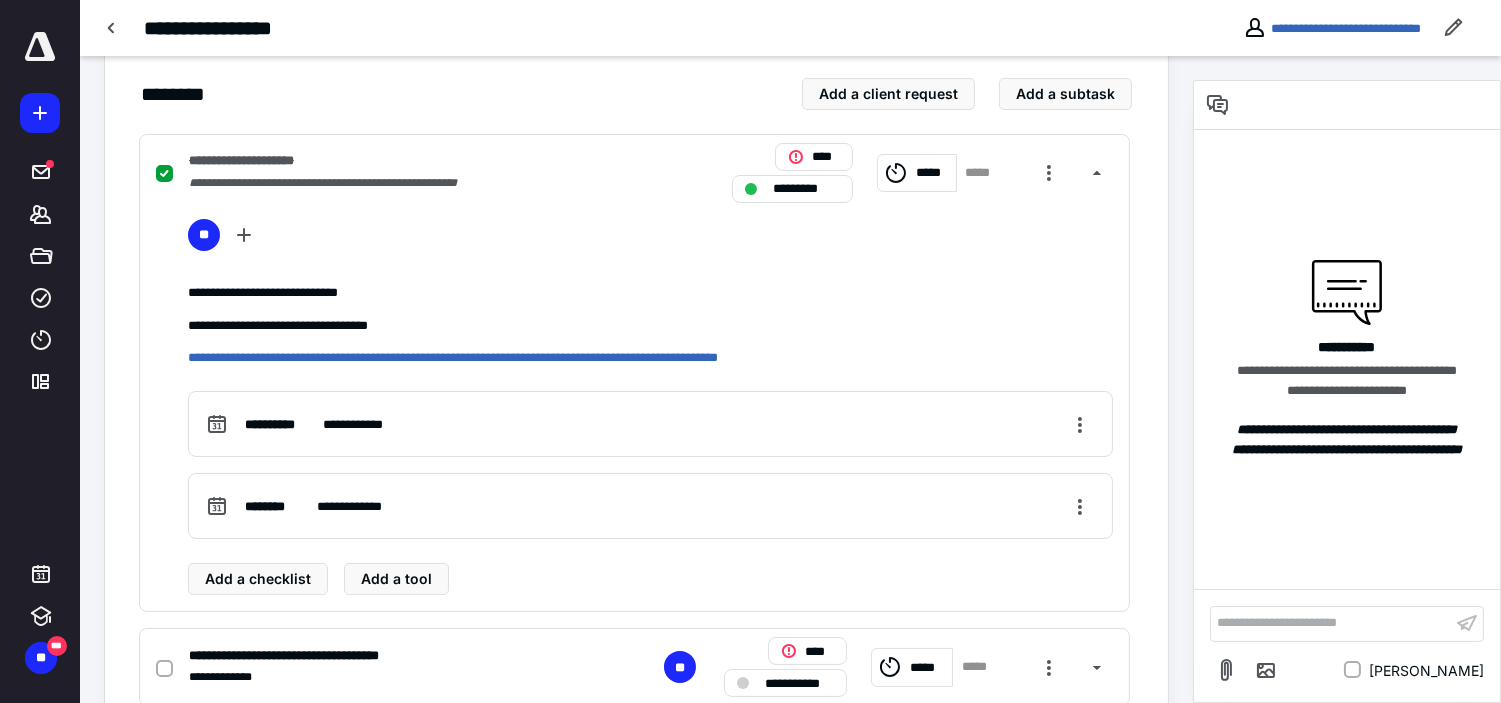 scroll, scrollTop: 591, scrollLeft: 0, axis: vertical 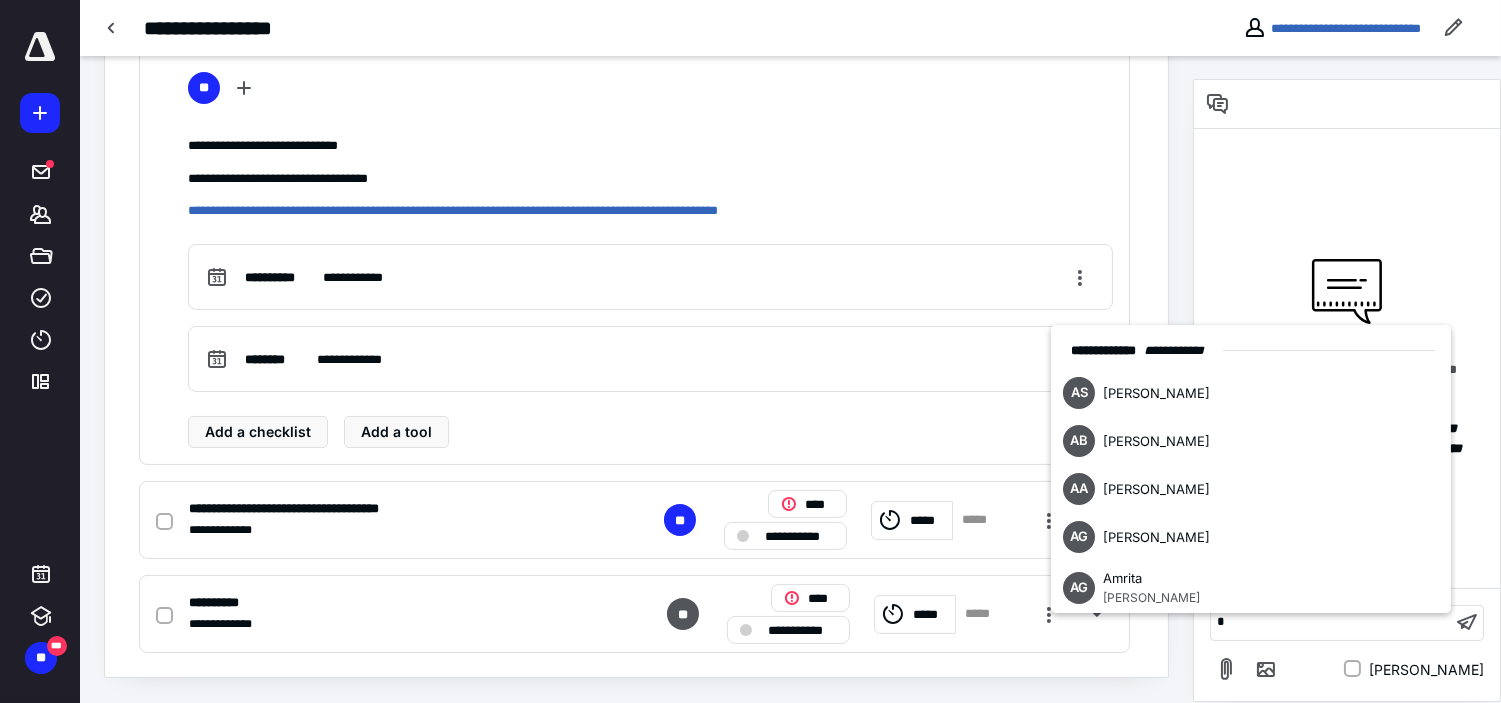 type 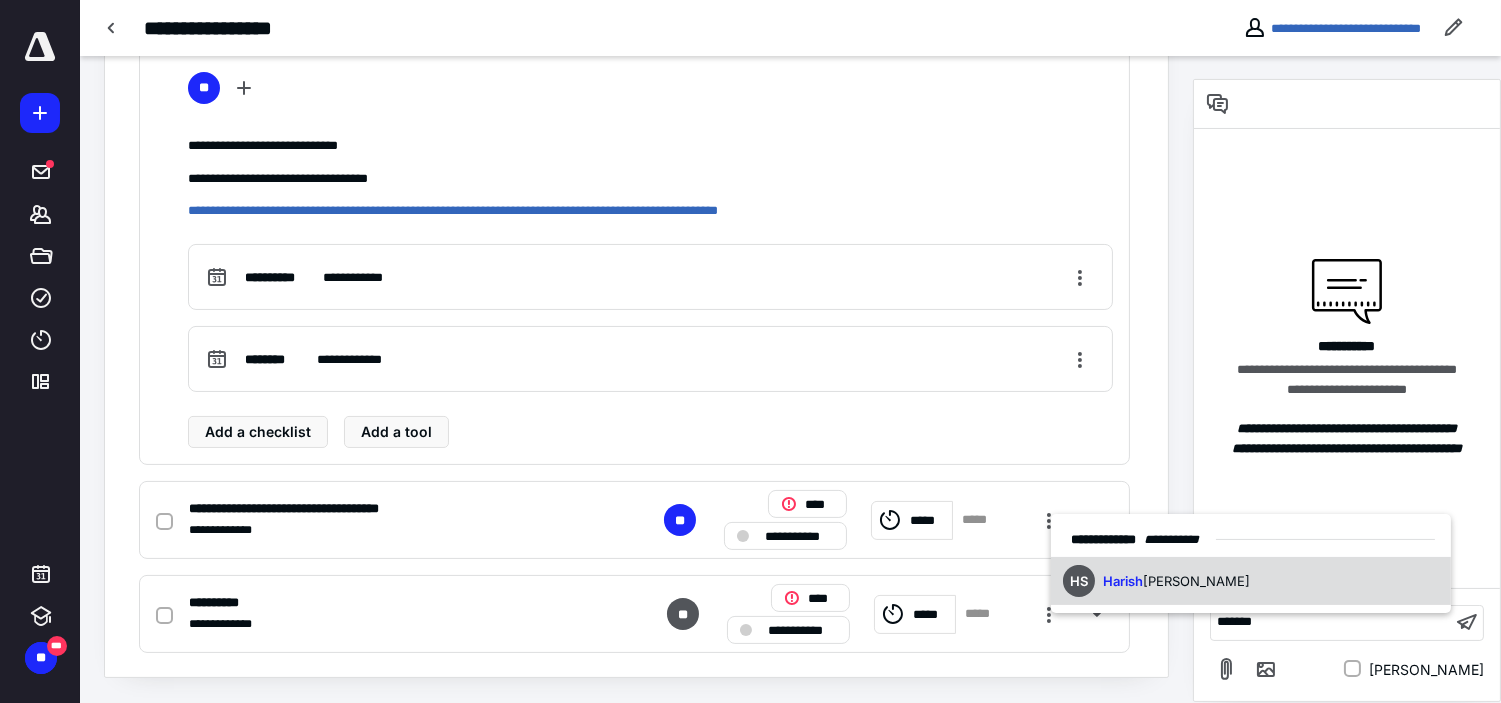 click on "HS [PERSON_NAME]" at bounding box center [1251, 581] 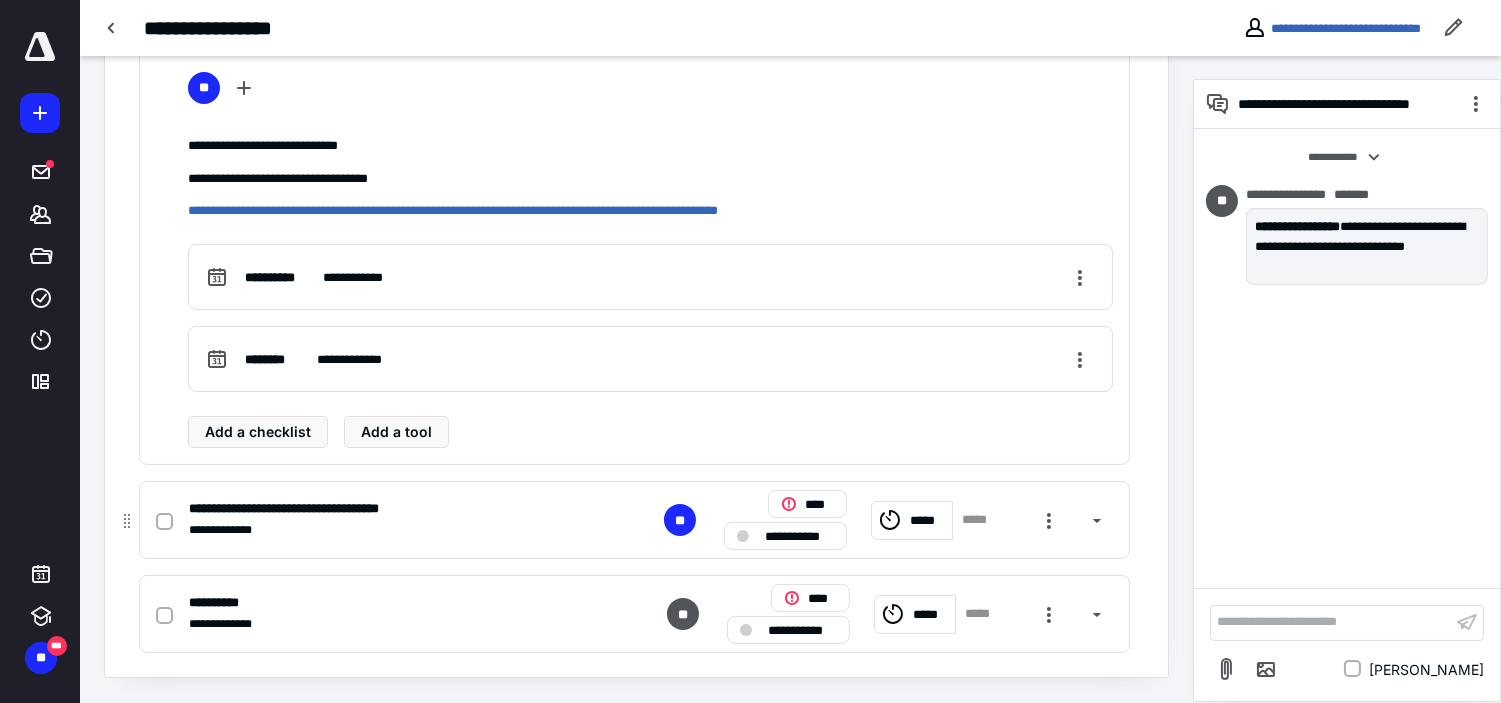 click on "**********" at bounding box center (634, 520) 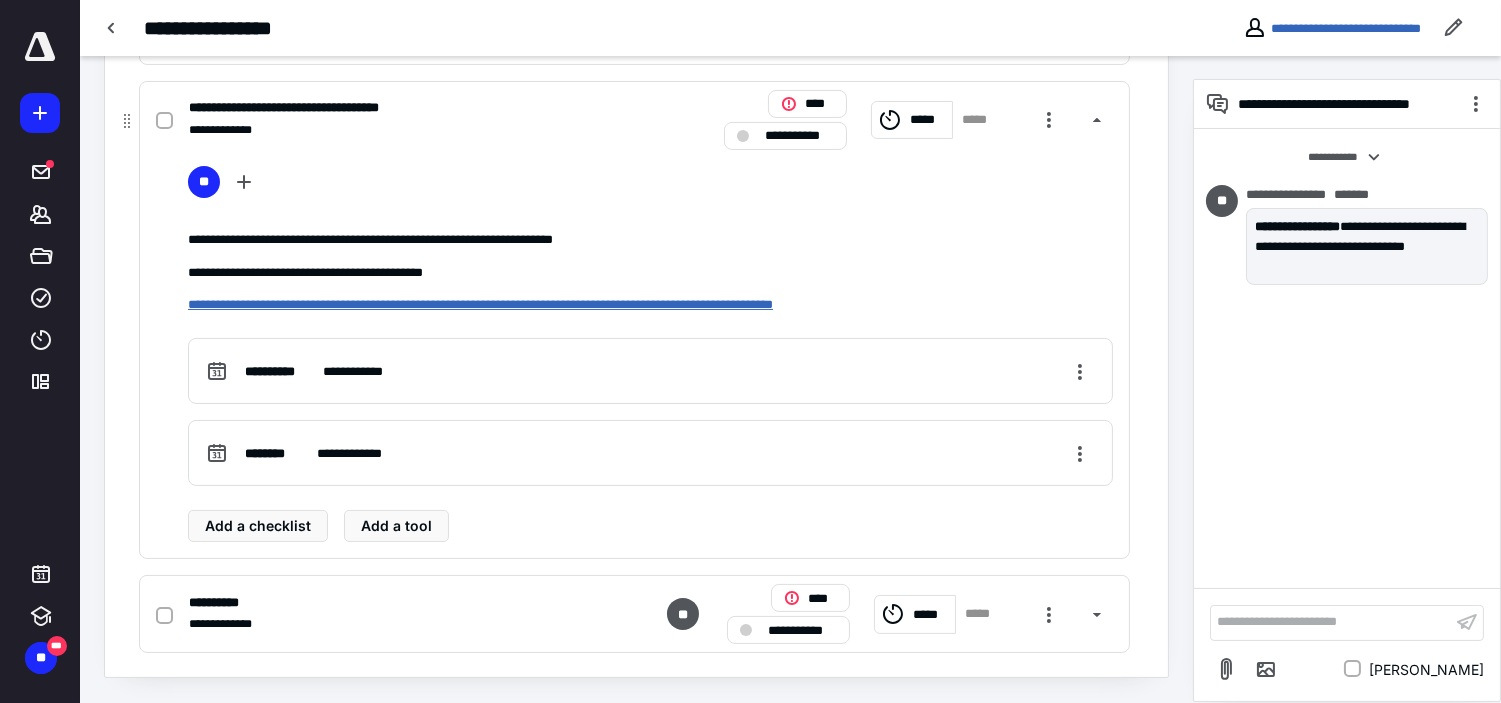 click on "**********" at bounding box center [480, 304] 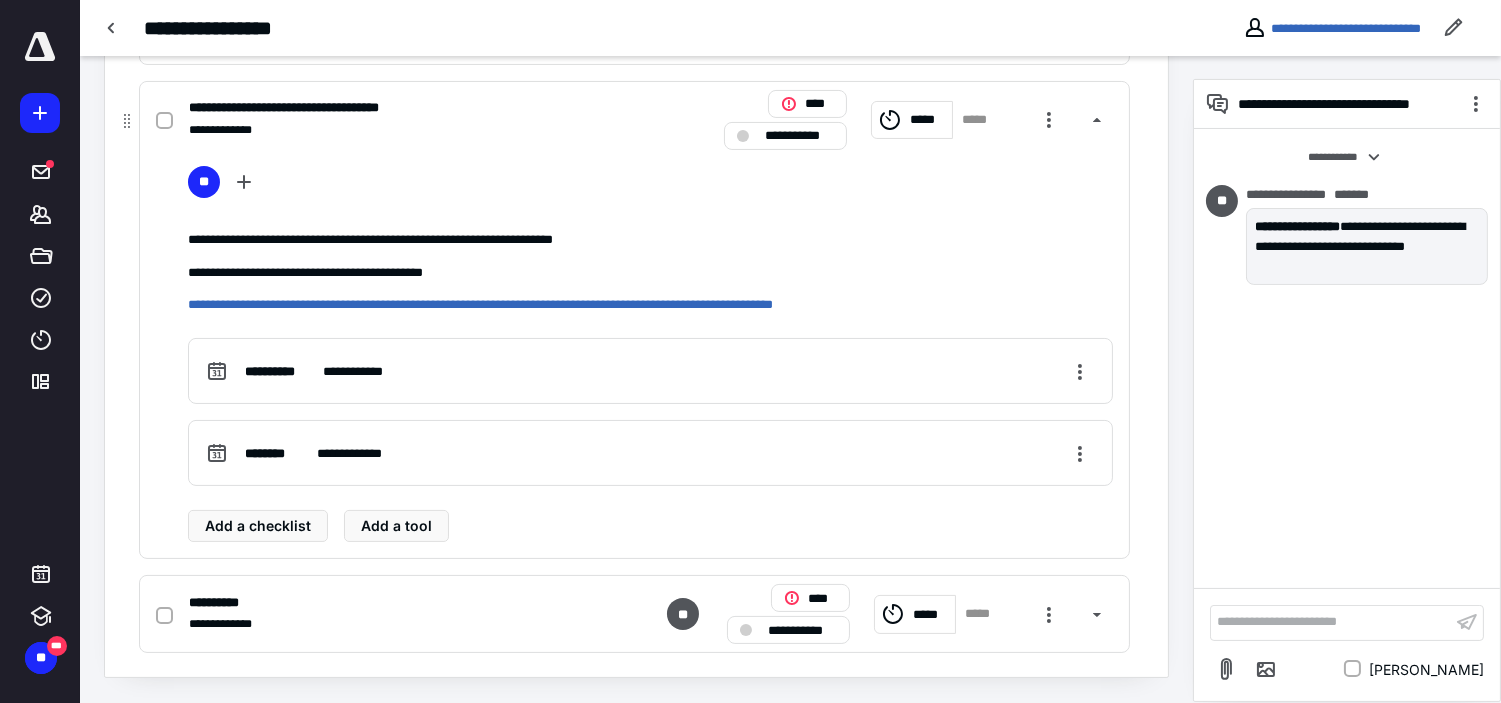 click on "*****" at bounding box center (912, 120) 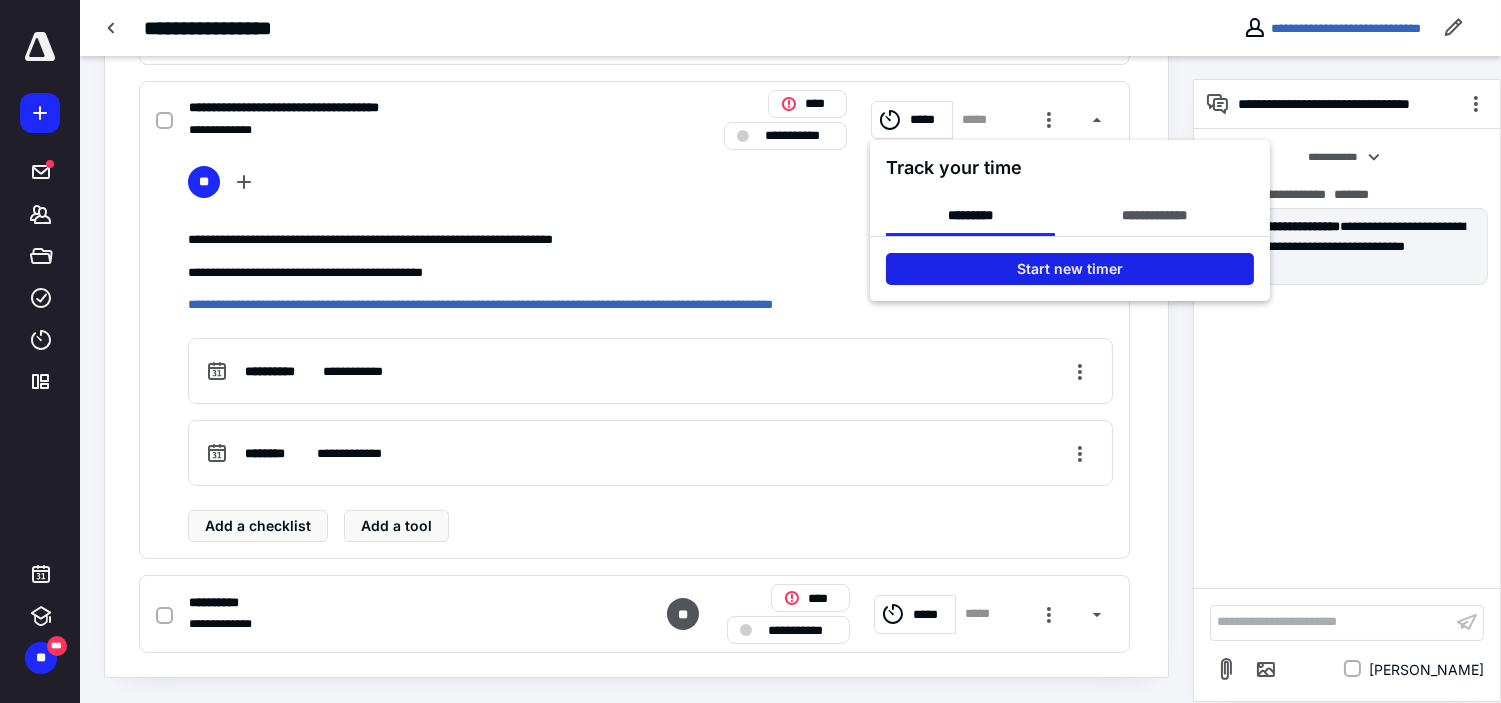 click on "Start new timer" at bounding box center (1070, 269) 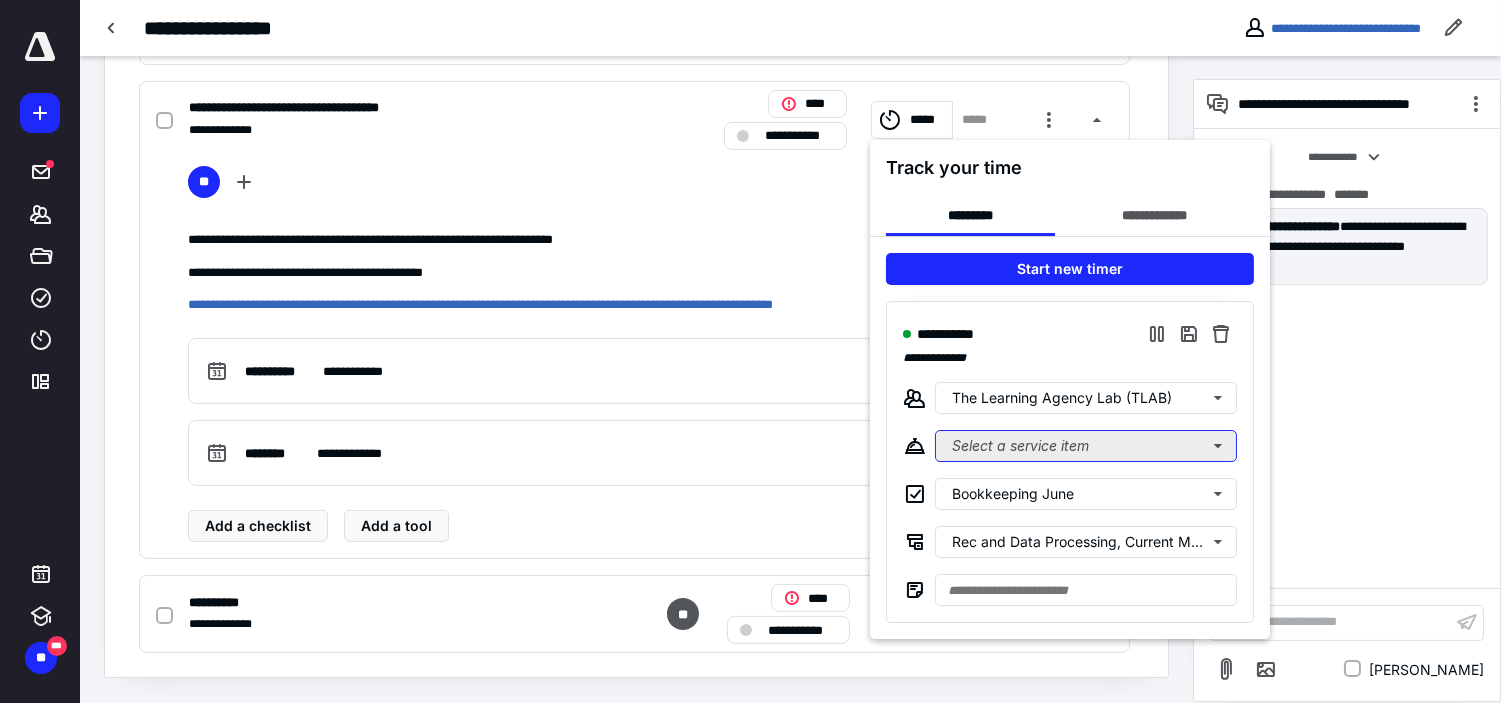 click on "Select a service item" at bounding box center (1086, 446) 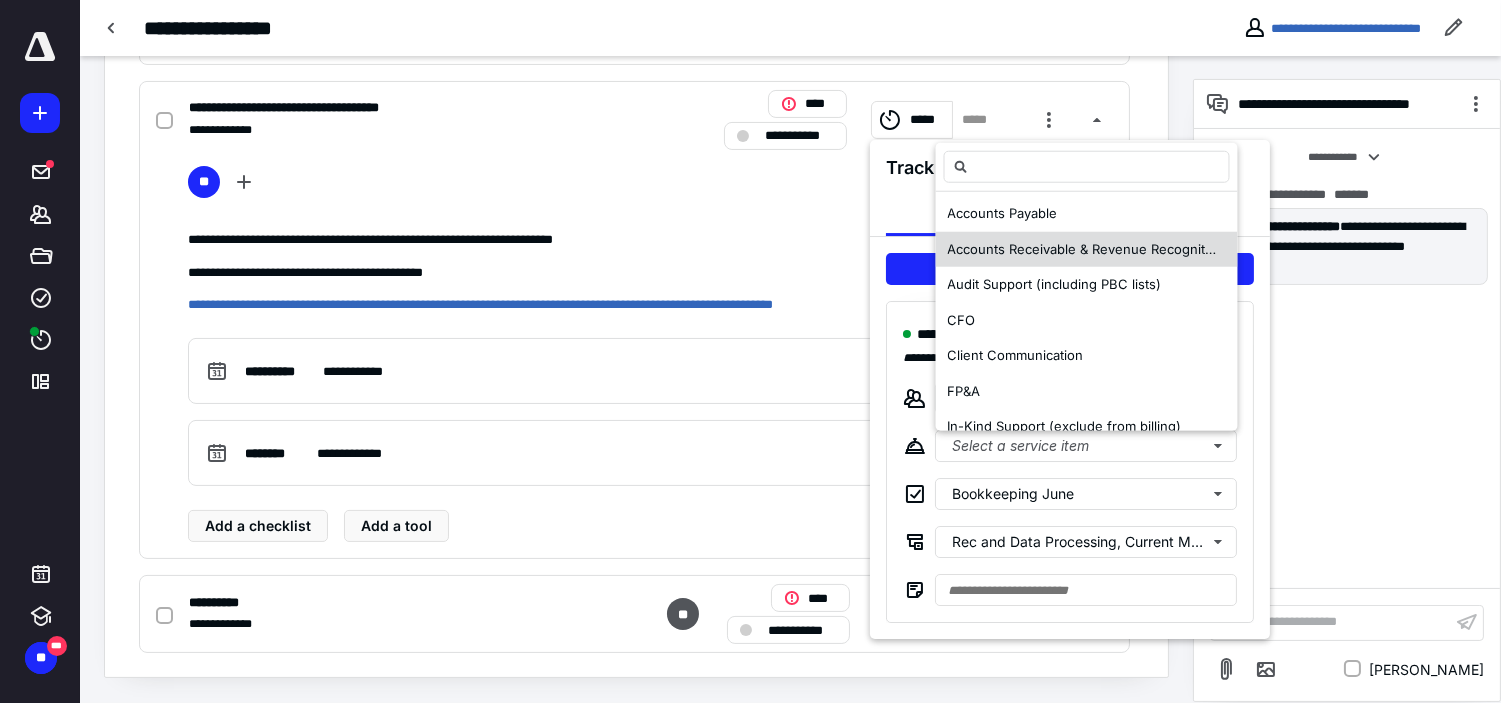 scroll, scrollTop: 111, scrollLeft: 0, axis: vertical 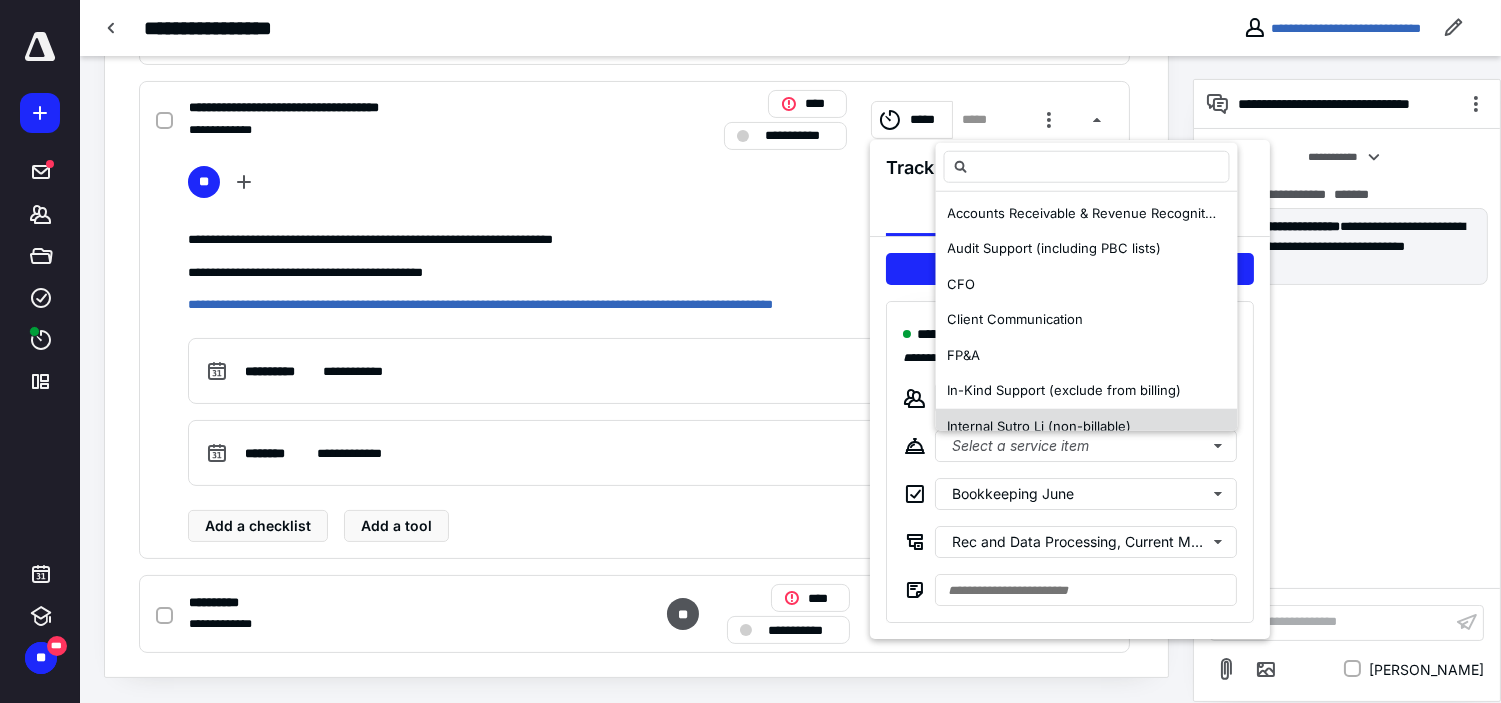 click on "Internal Sutro Li (non-billable)" at bounding box center (1087, 427) 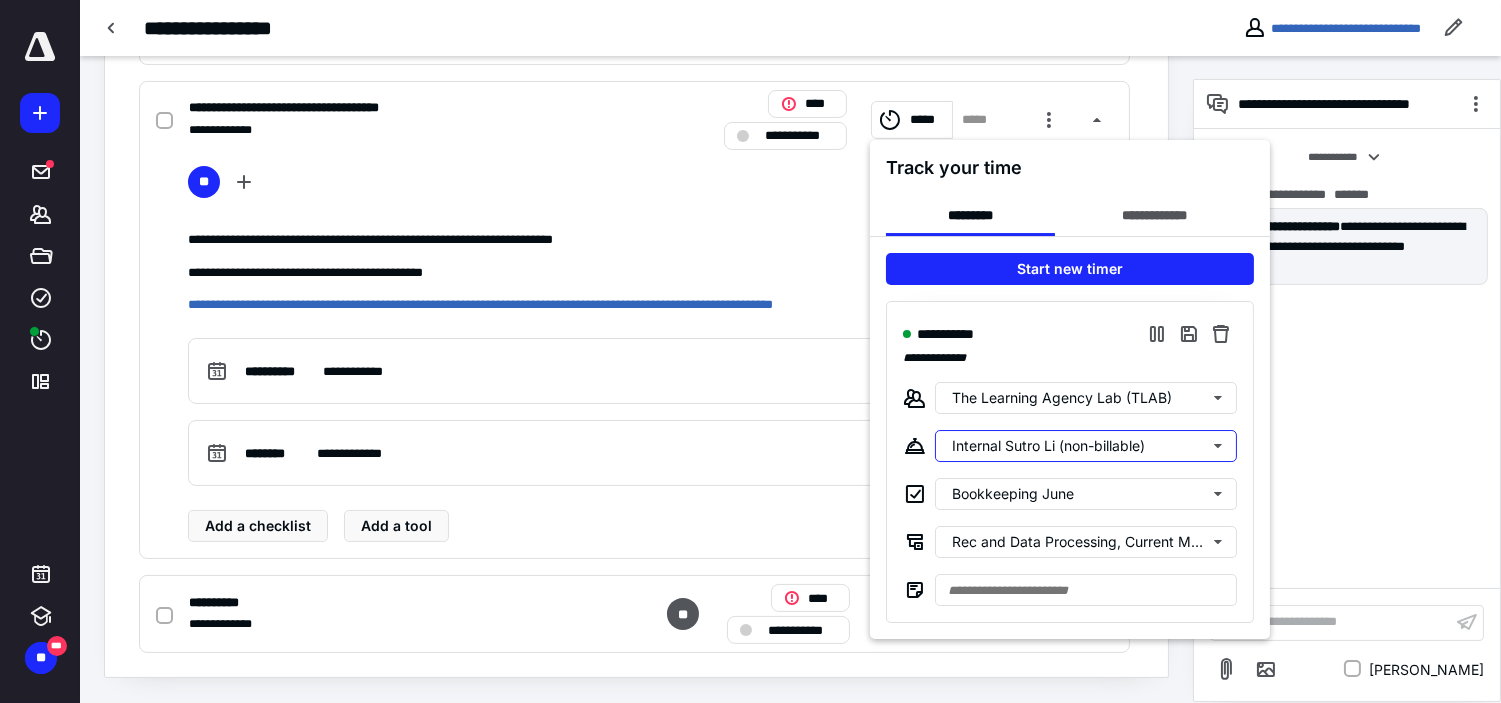 scroll, scrollTop: 0, scrollLeft: 0, axis: both 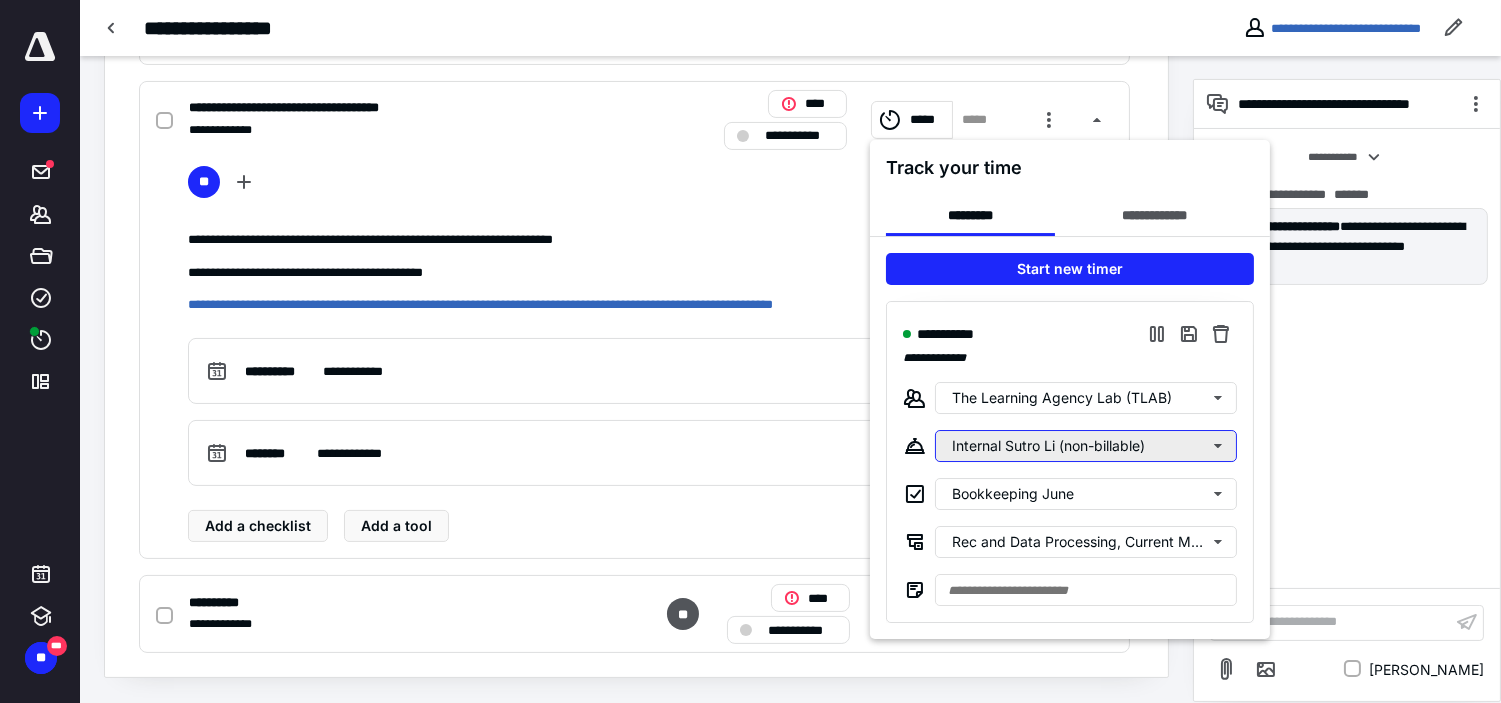 click on "Internal Sutro Li (non-billable)" at bounding box center [1086, 446] 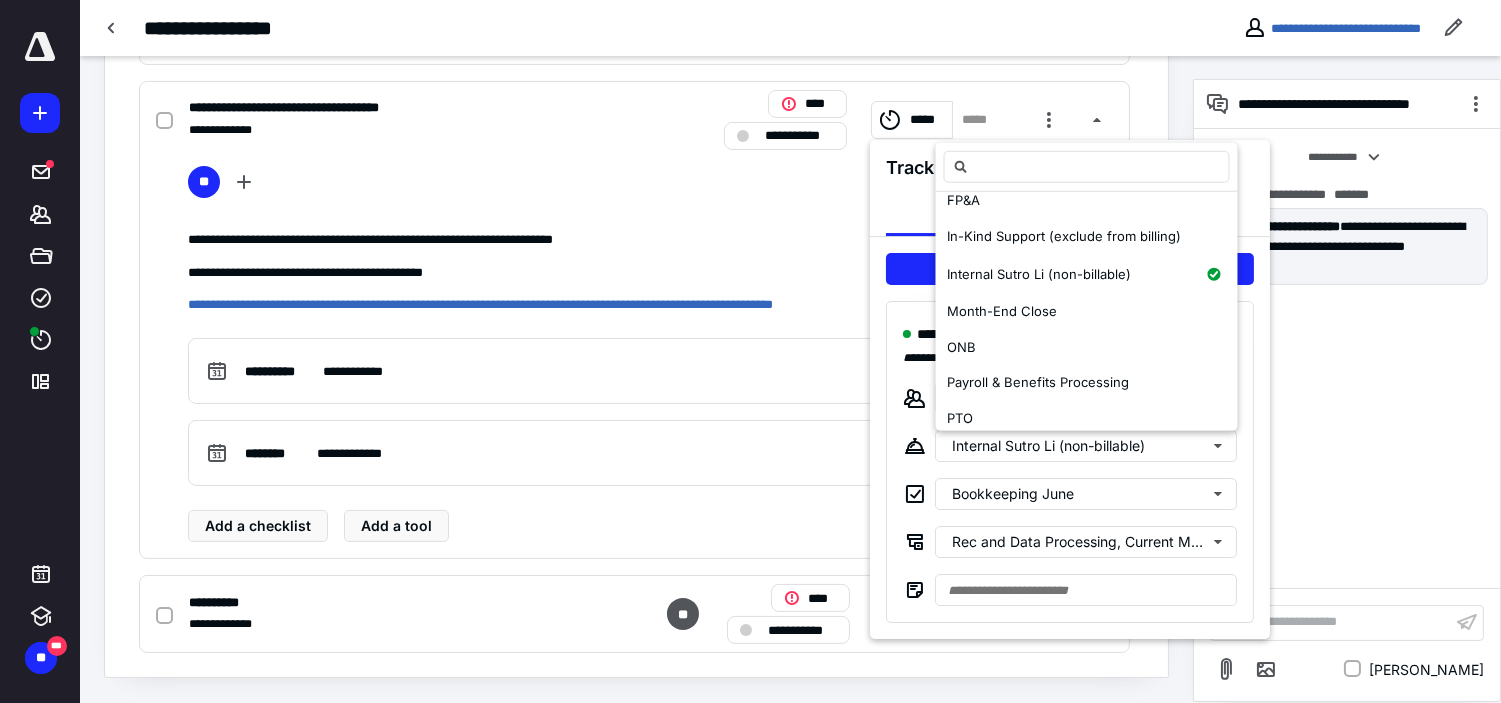 scroll, scrollTop: 333, scrollLeft: 0, axis: vertical 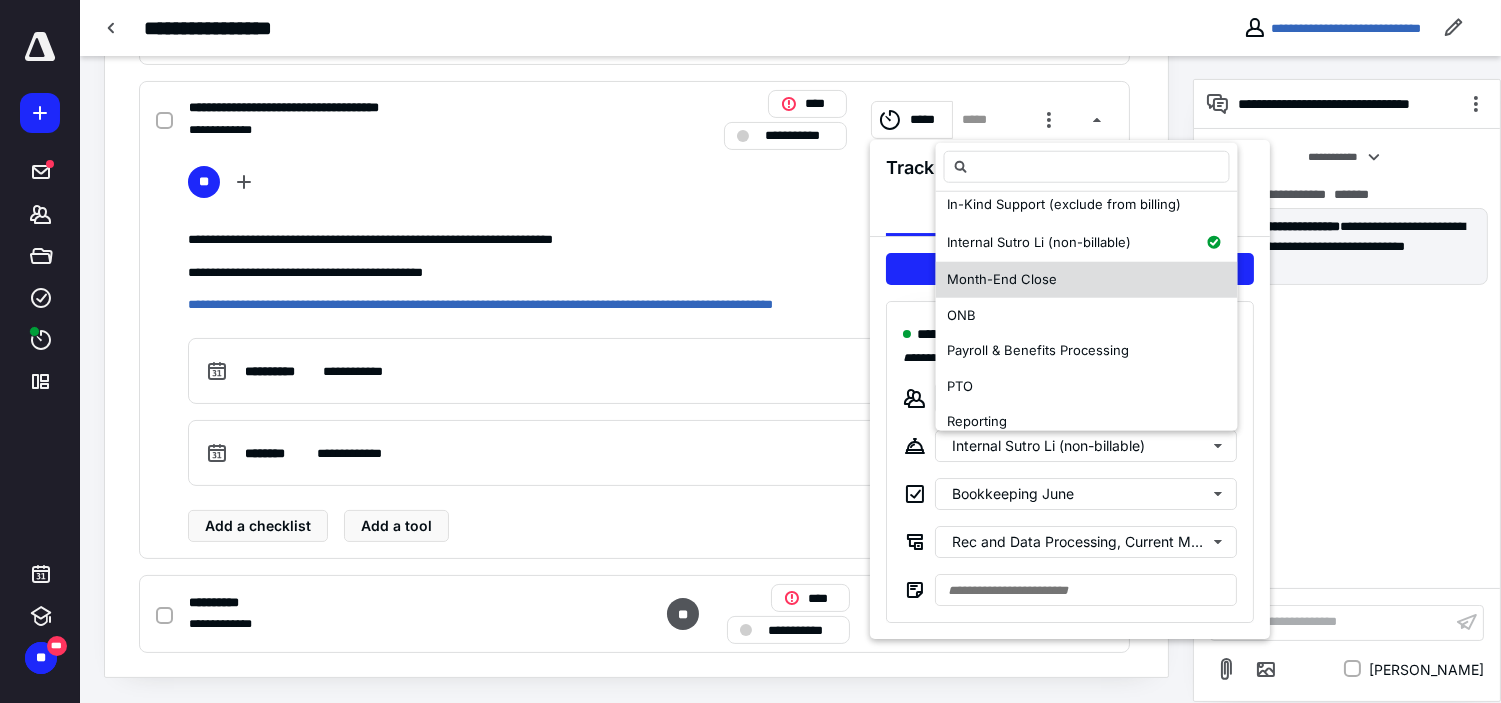 click on "Month-End Close" at bounding box center (1003, 280) 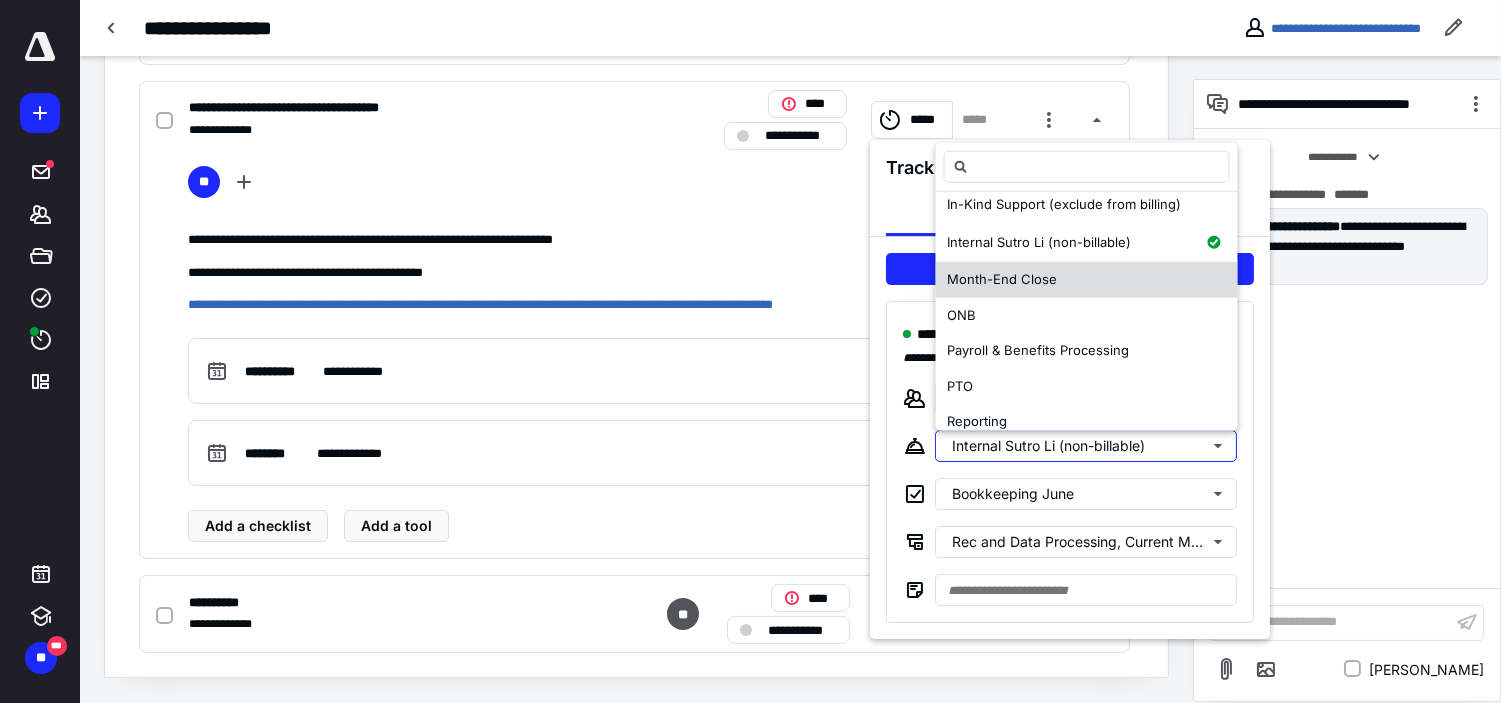 scroll, scrollTop: 0, scrollLeft: 0, axis: both 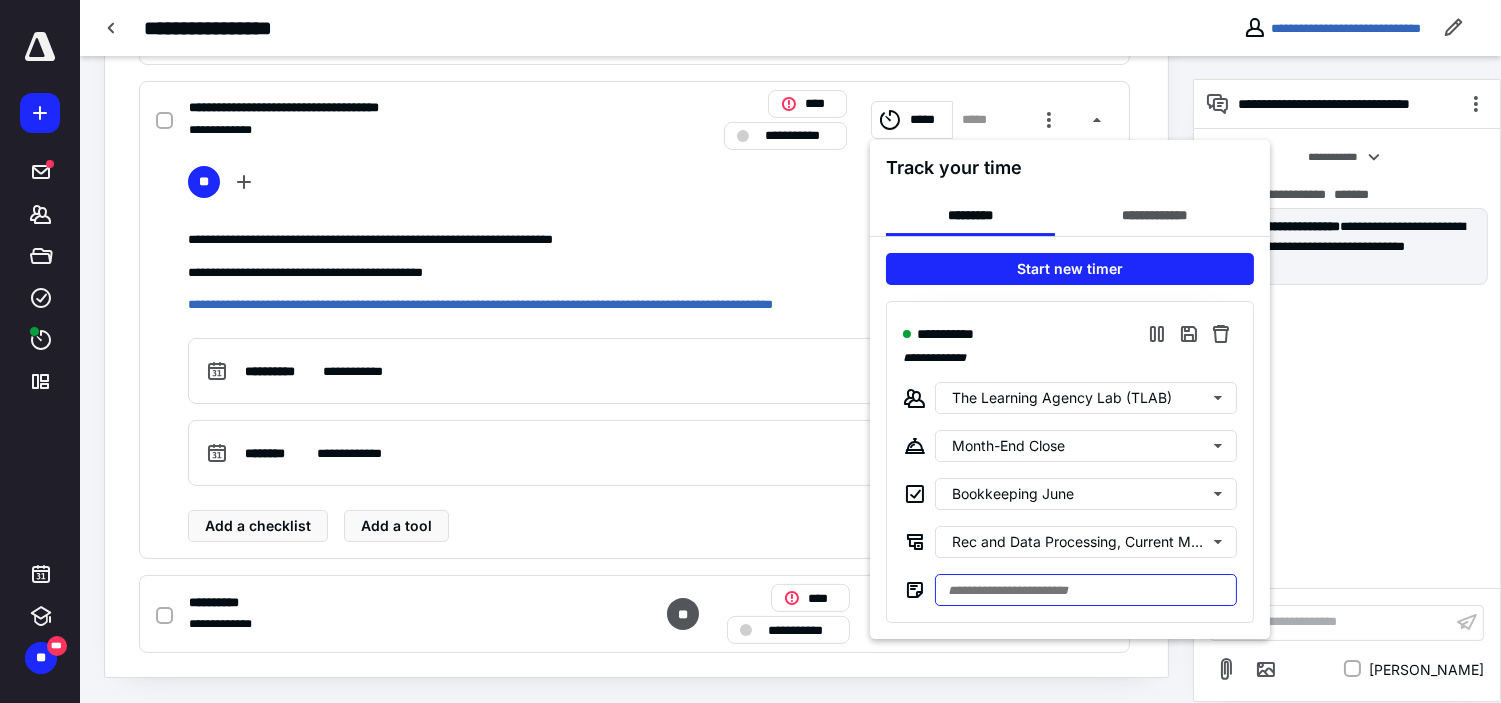 click at bounding box center [1086, 590] 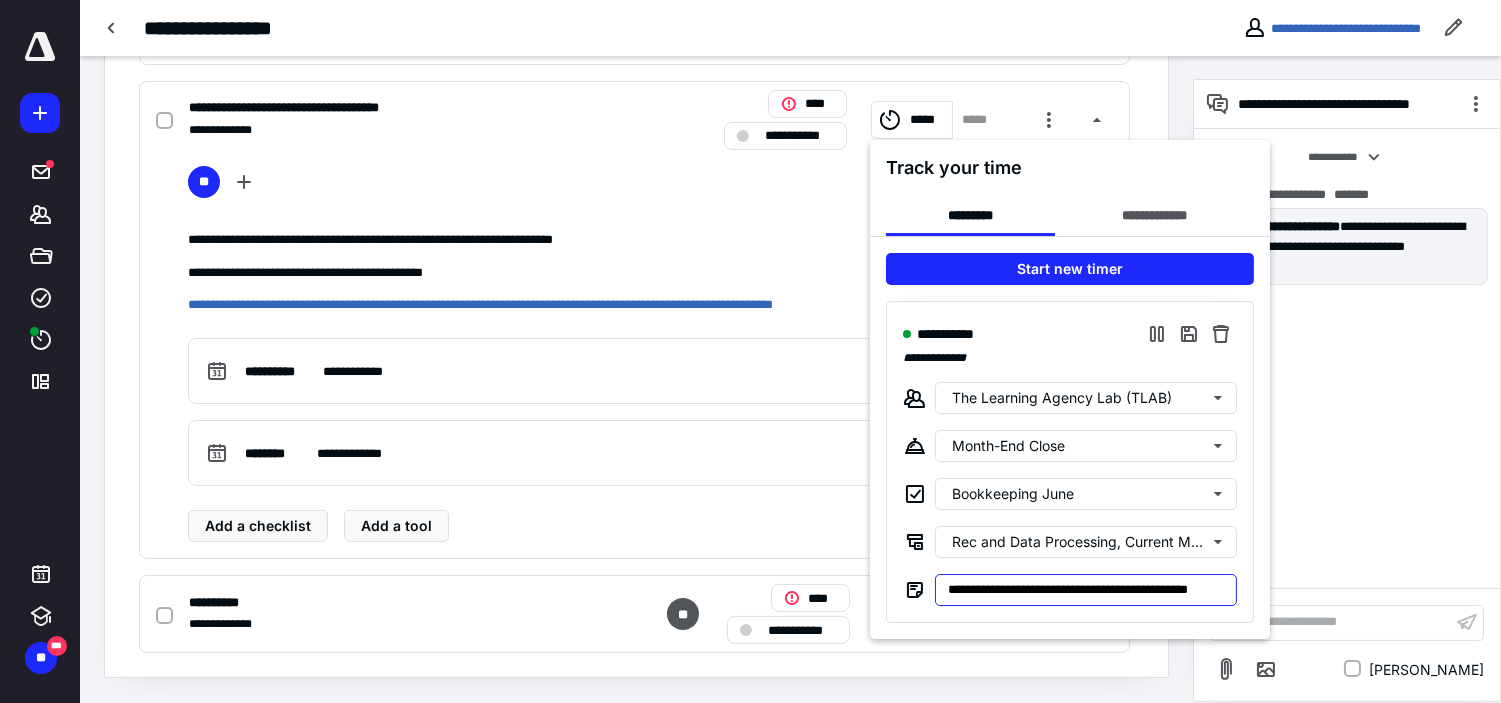 scroll, scrollTop: 0, scrollLeft: 30, axis: horizontal 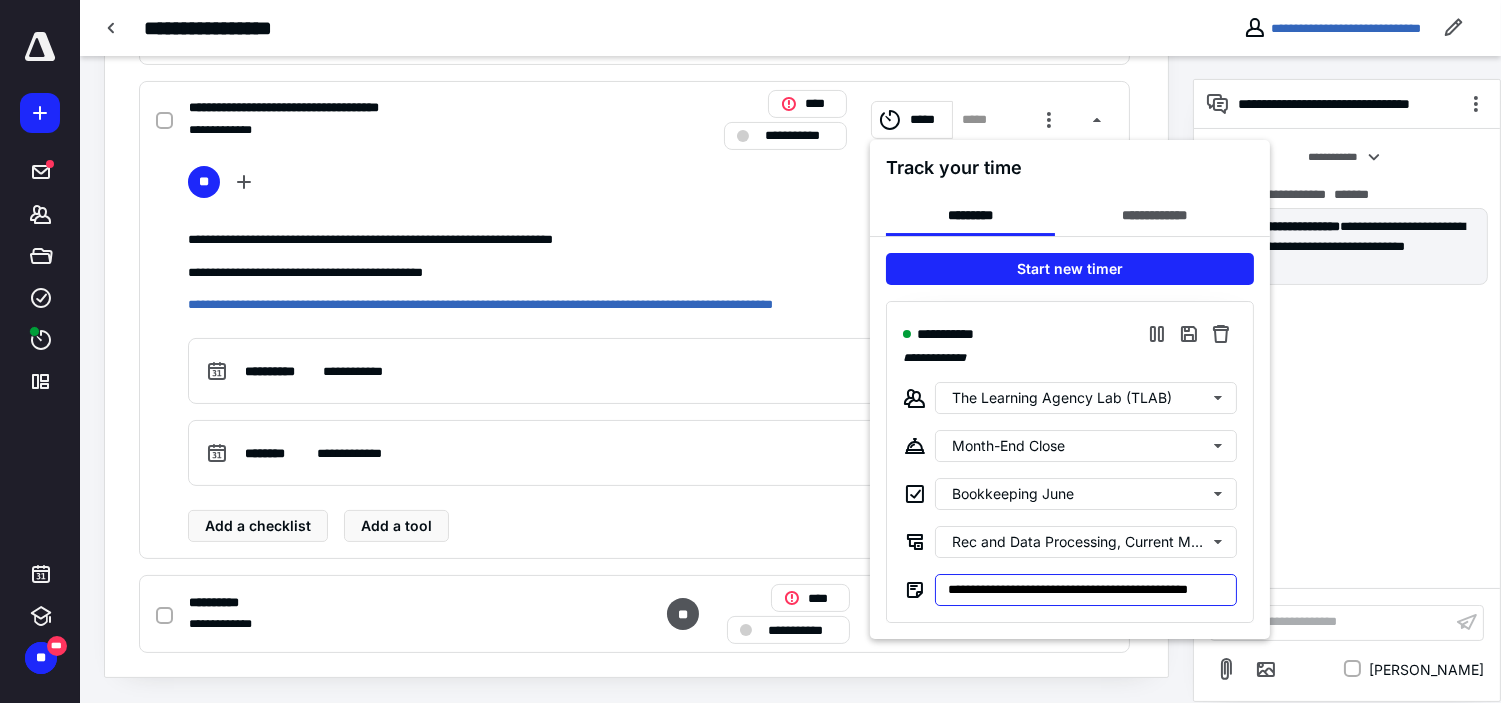 type on "**********" 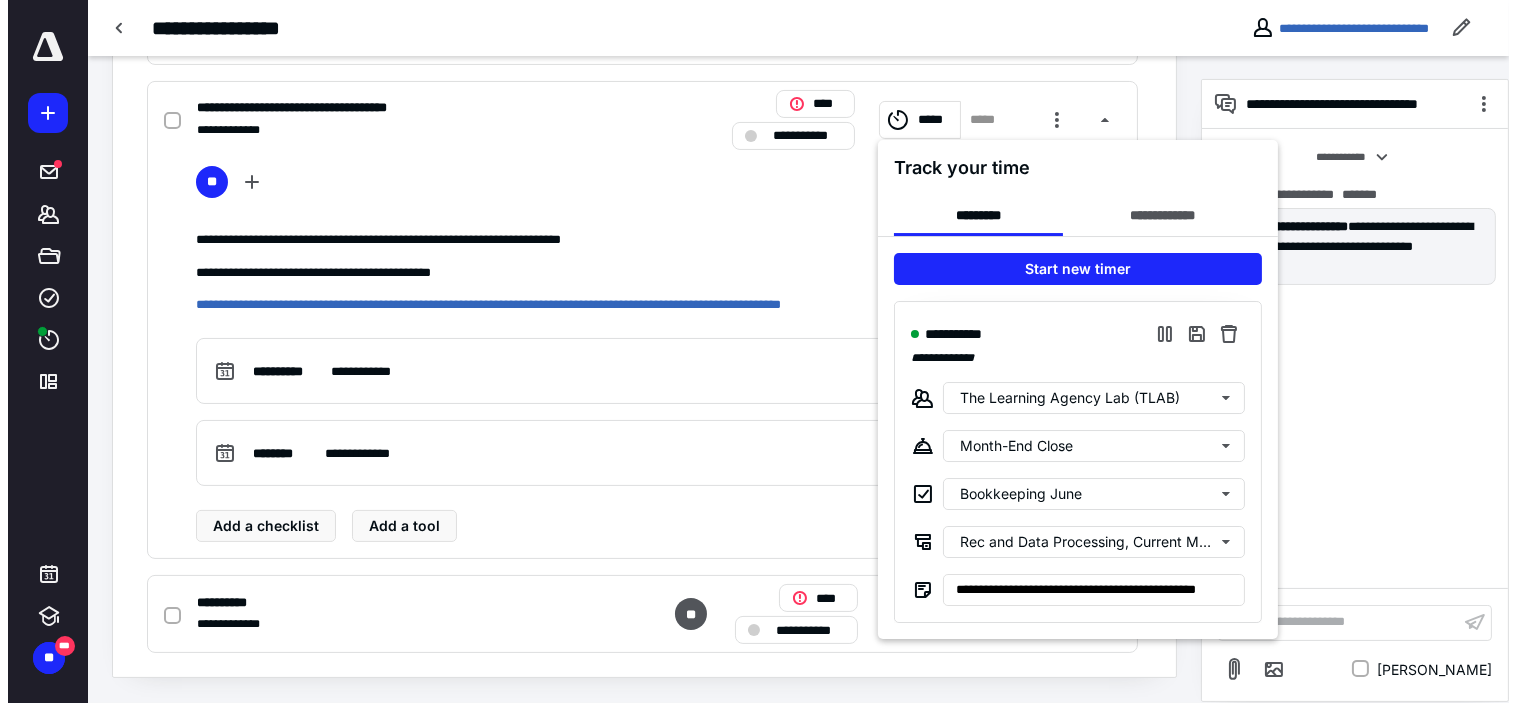 scroll, scrollTop: 0, scrollLeft: 0, axis: both 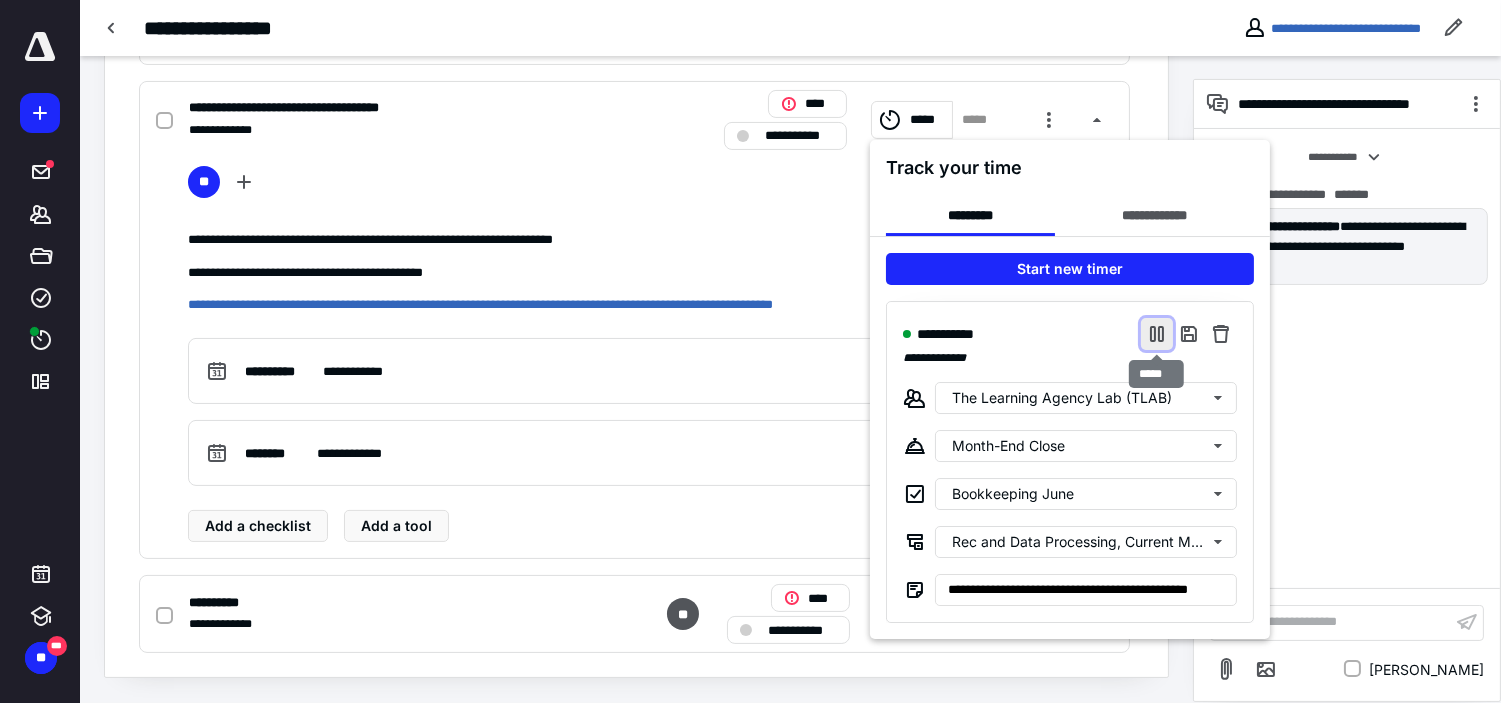 click at bounding box center [1157, 334] 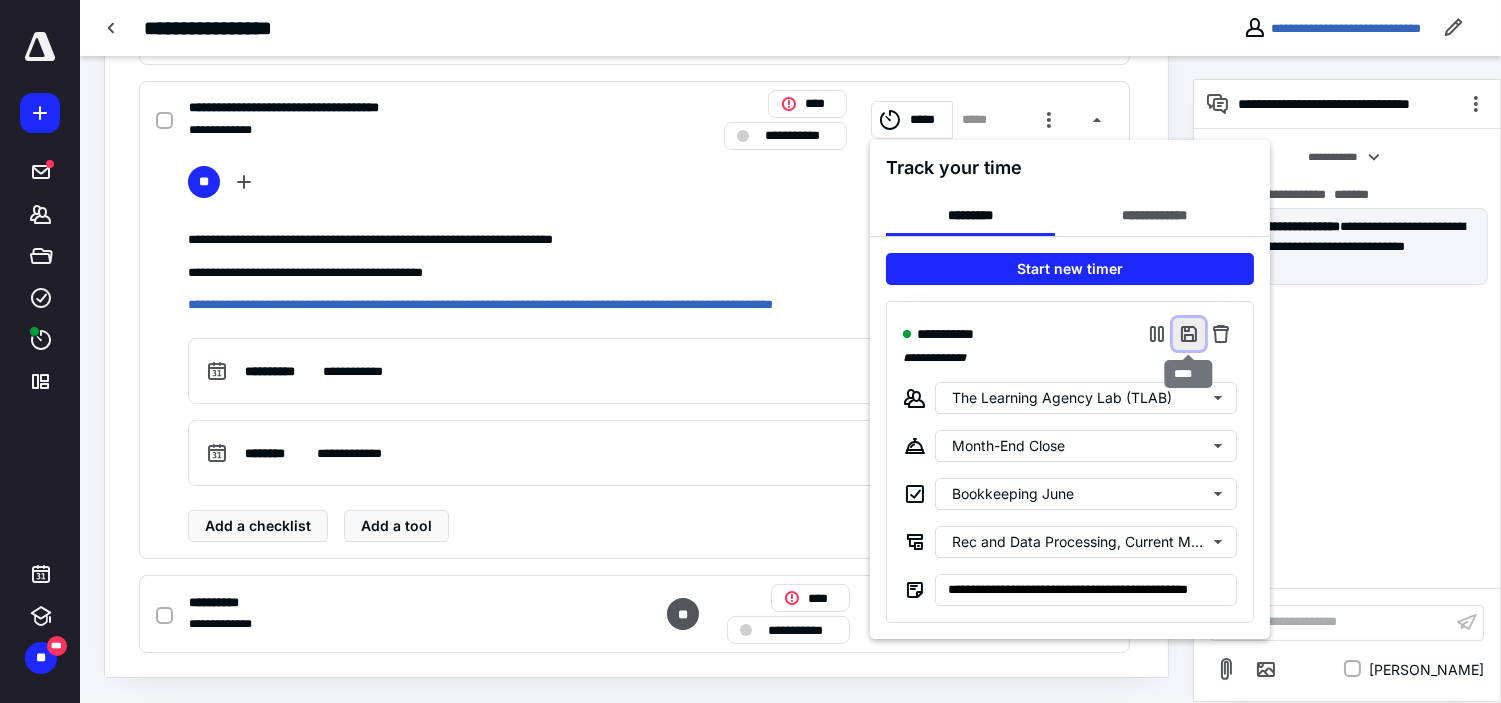 click at bounding box center (1189, 334) 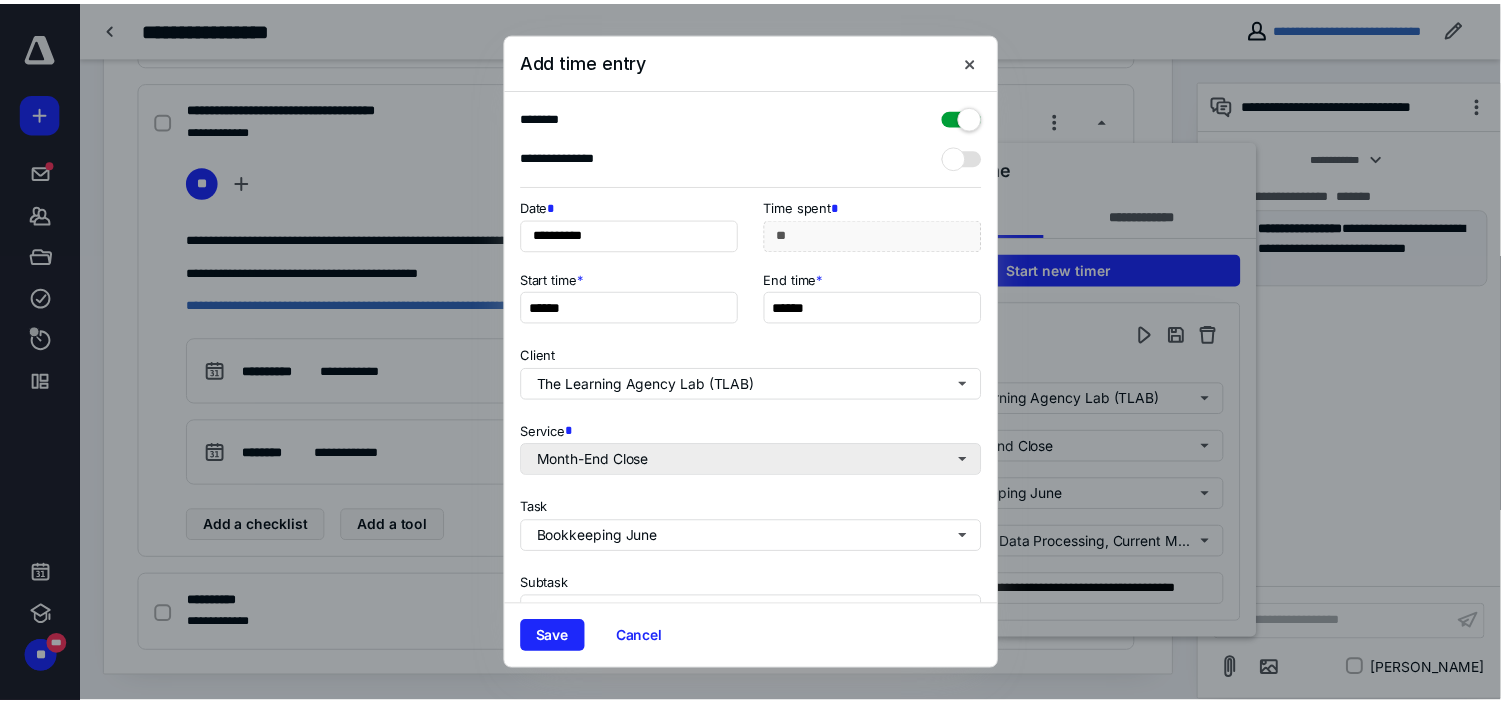 scroll, scrollTop: 272, scrollLeft: 0, axis: vertical 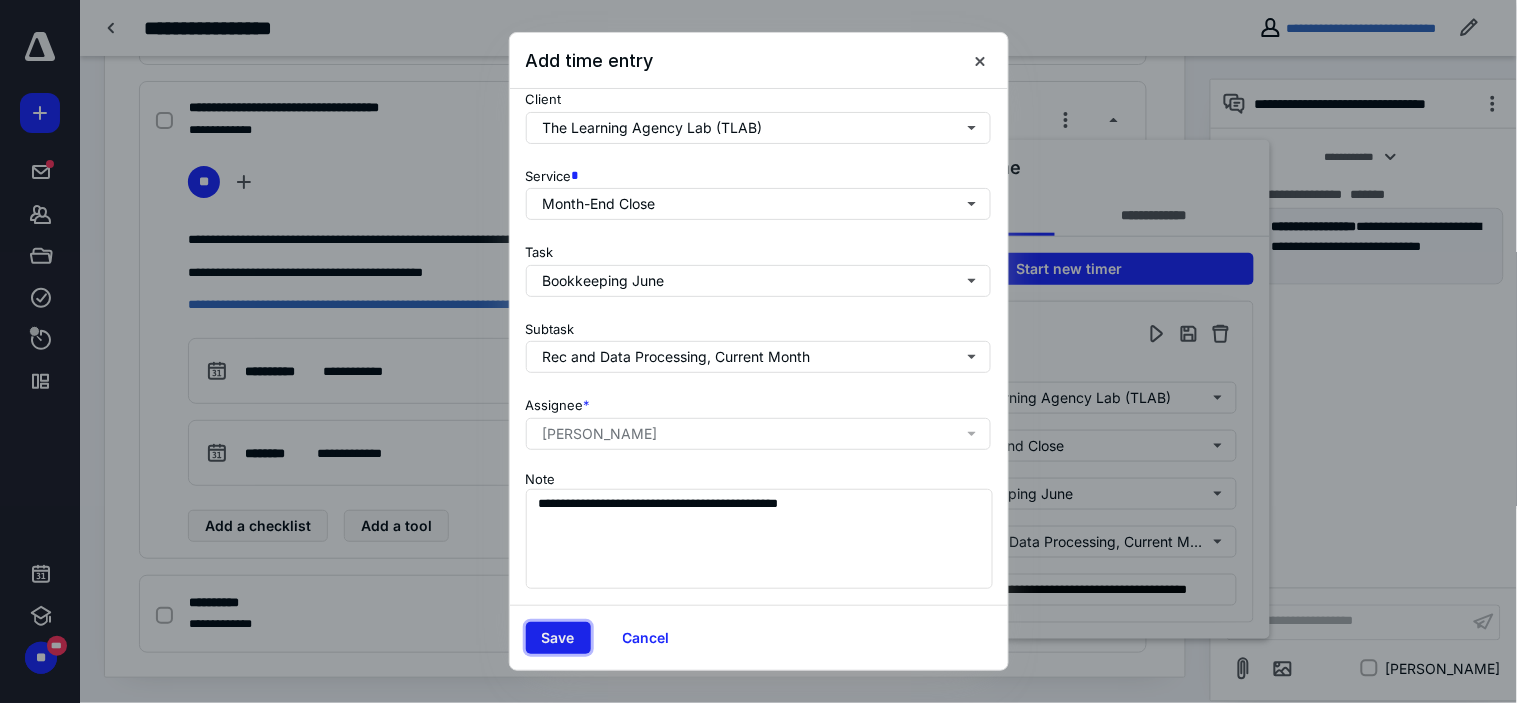 click on "Save" at bounding box center [558, 638] 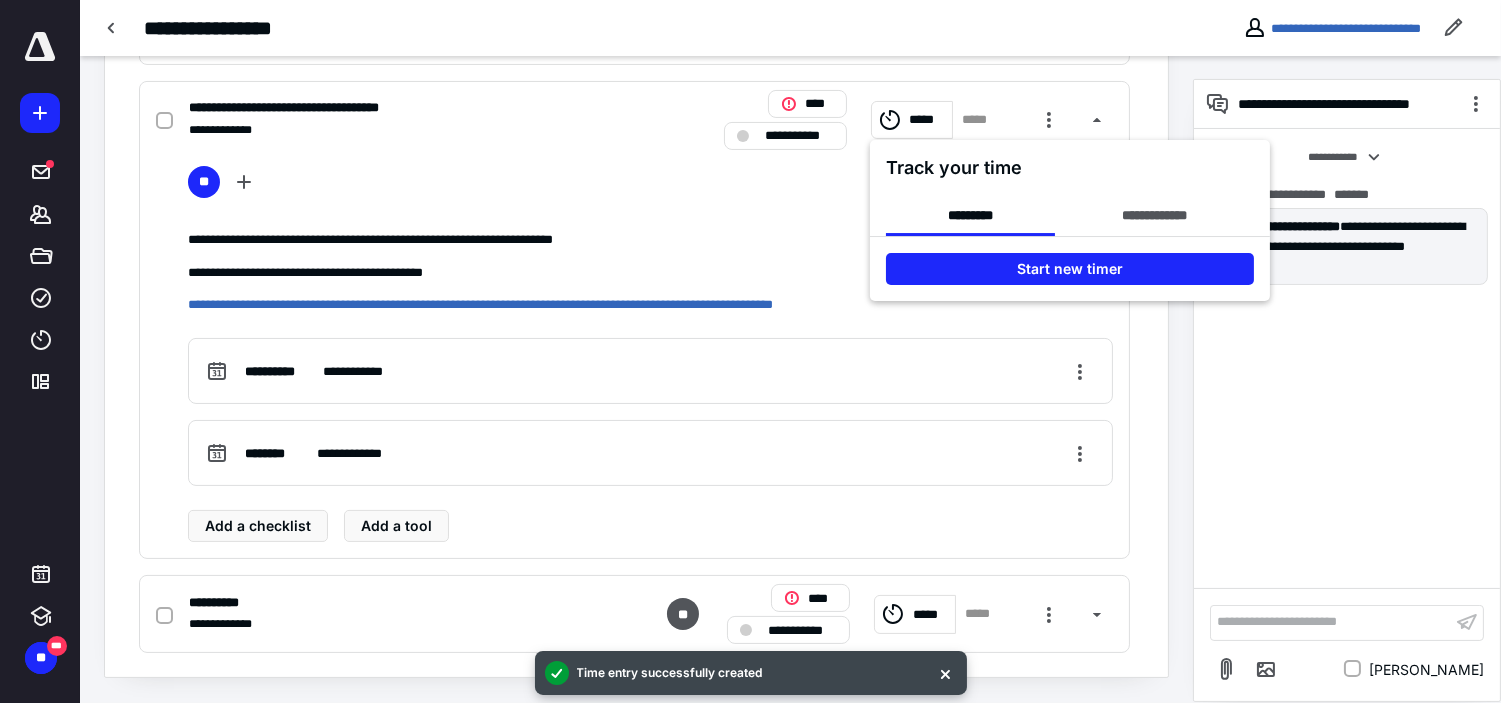 click at bounding box center (750, 351) 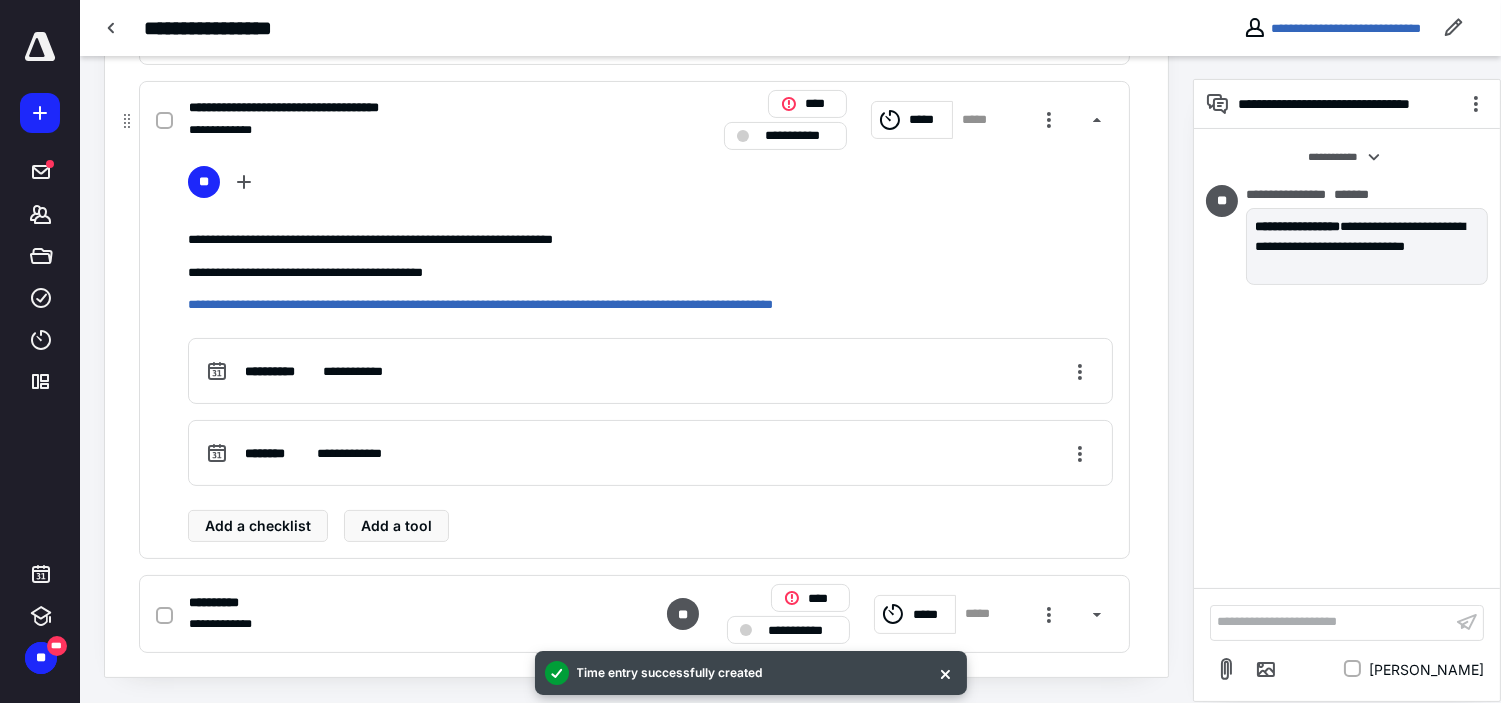 click 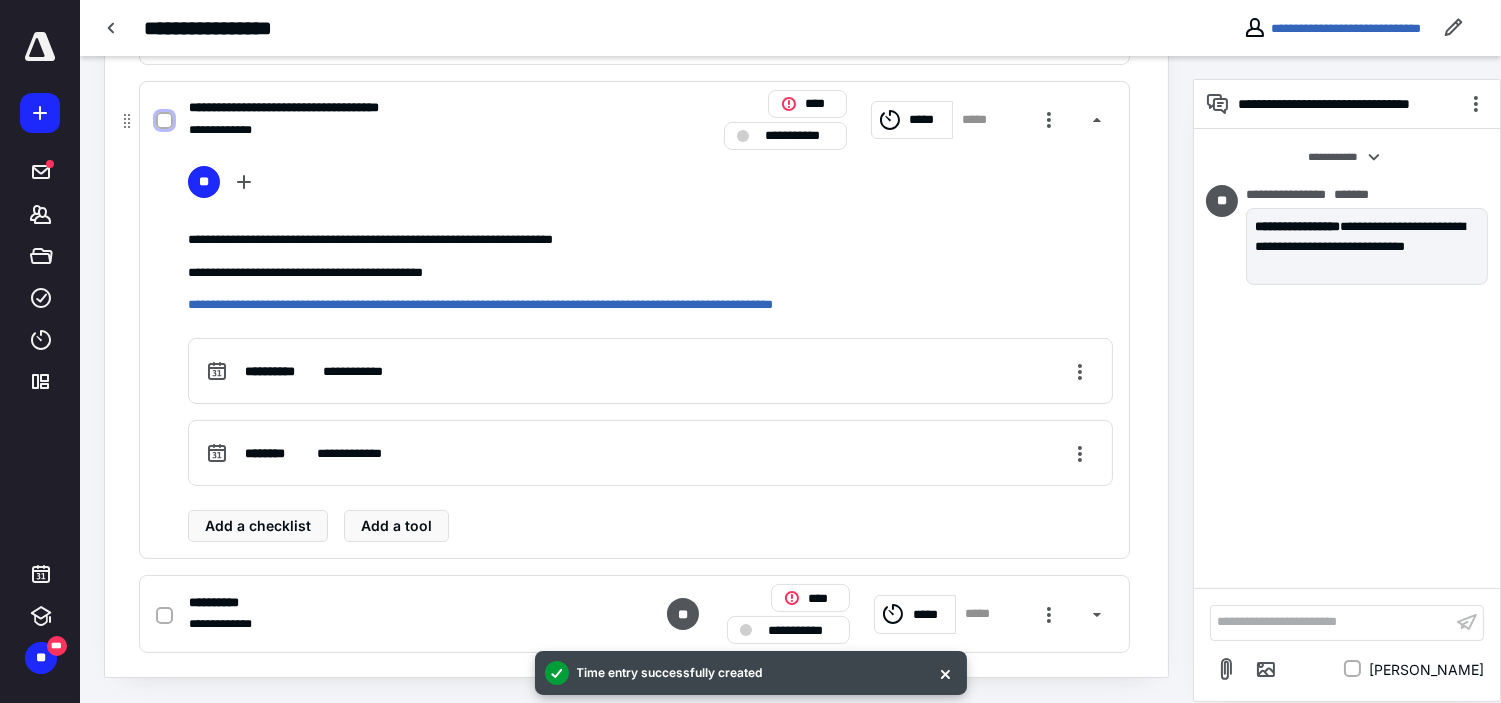 click at bounding box center (164, 121) 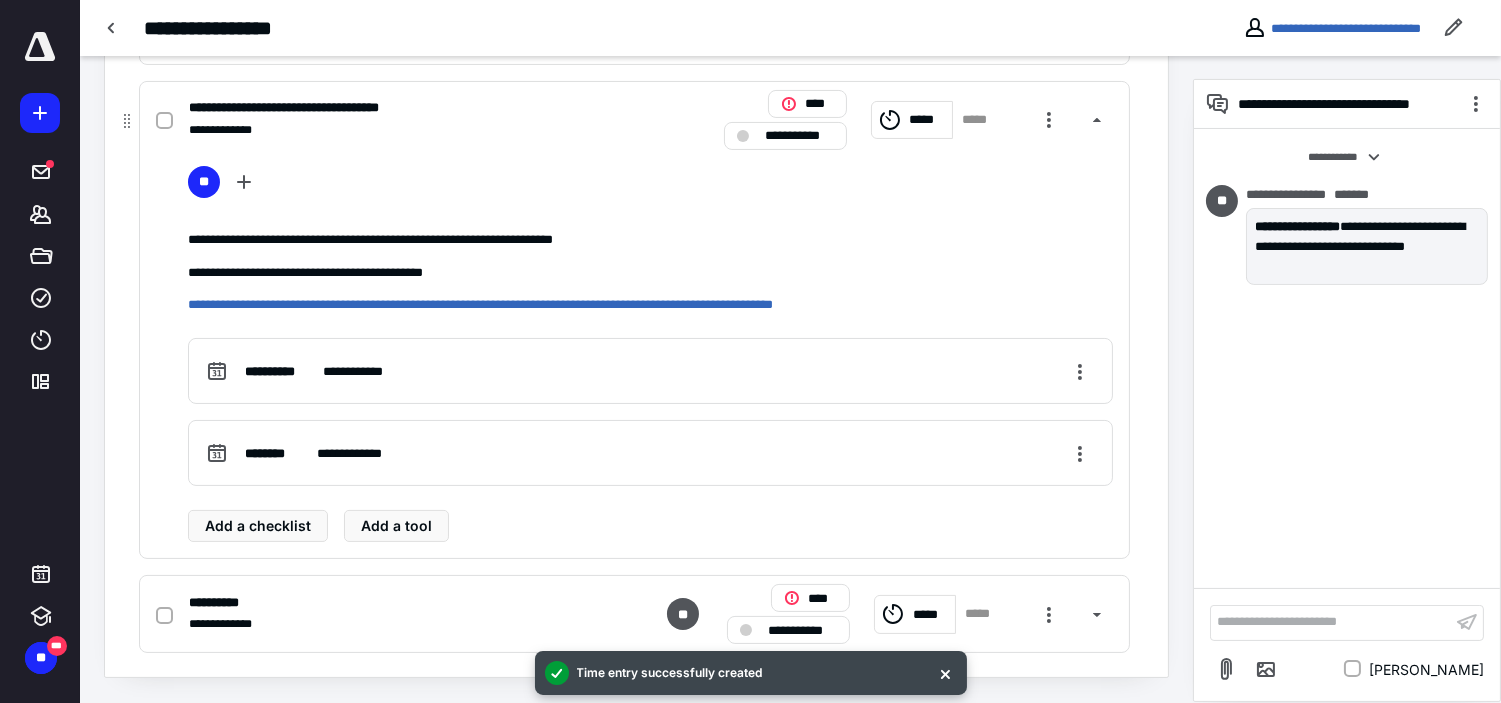 checkbox on "true" 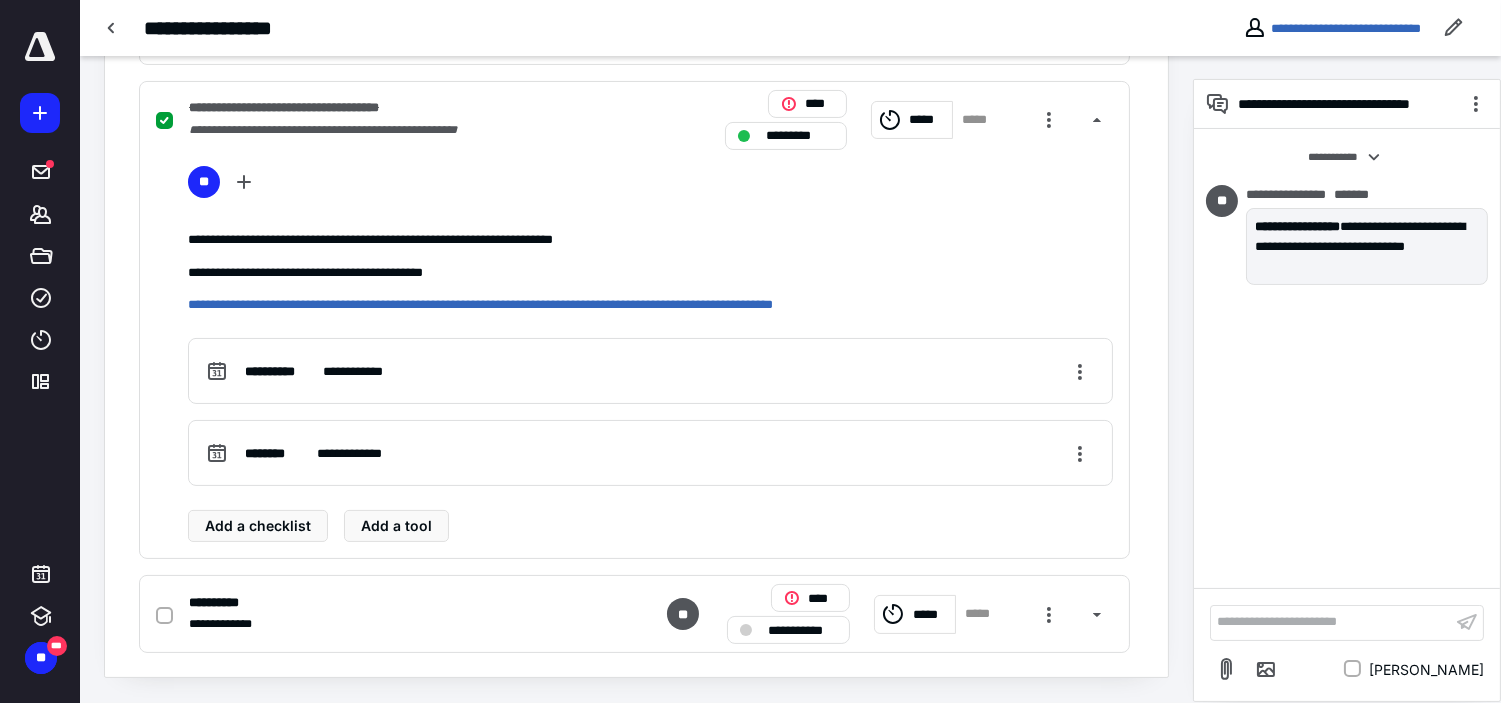 click on "**********" at bounding box center [1331, 622] 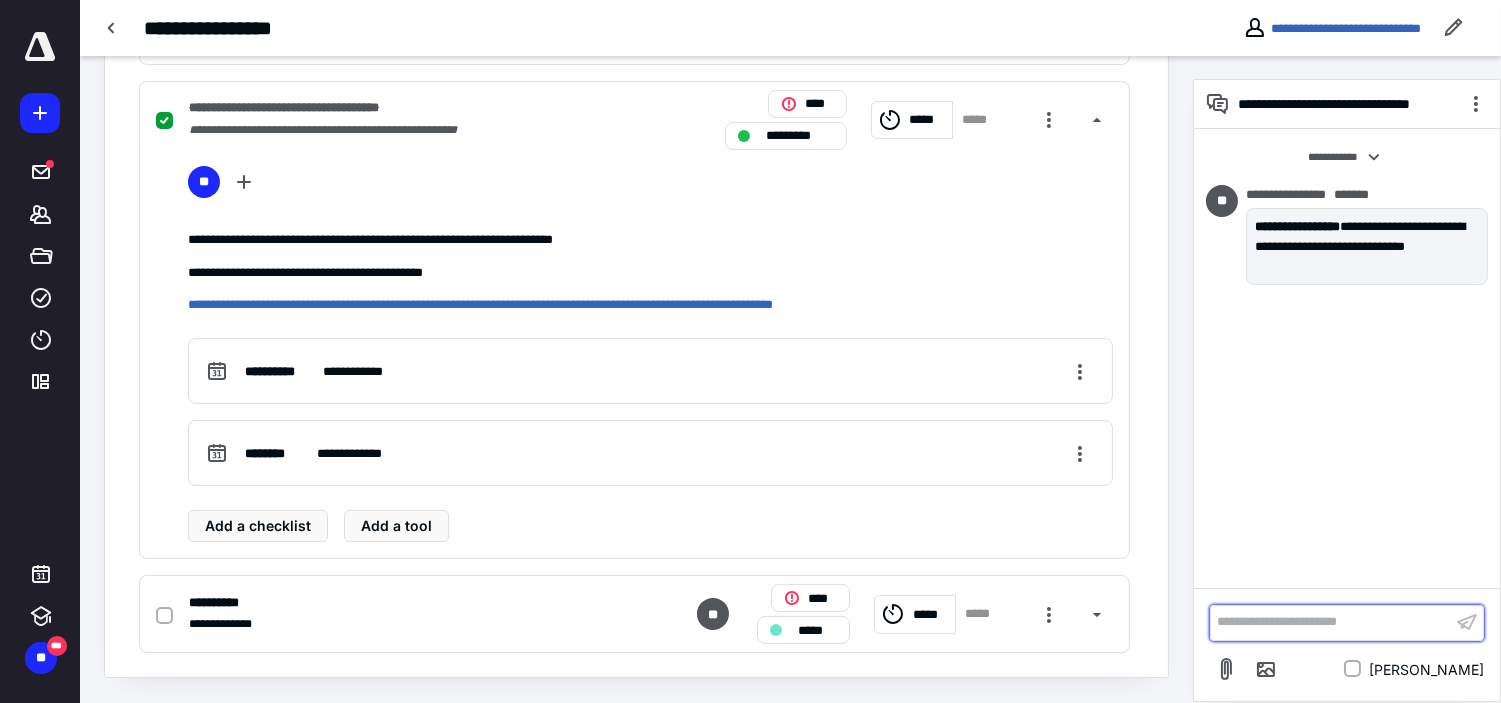 click on "**********" at bounding box center (1331, 622) 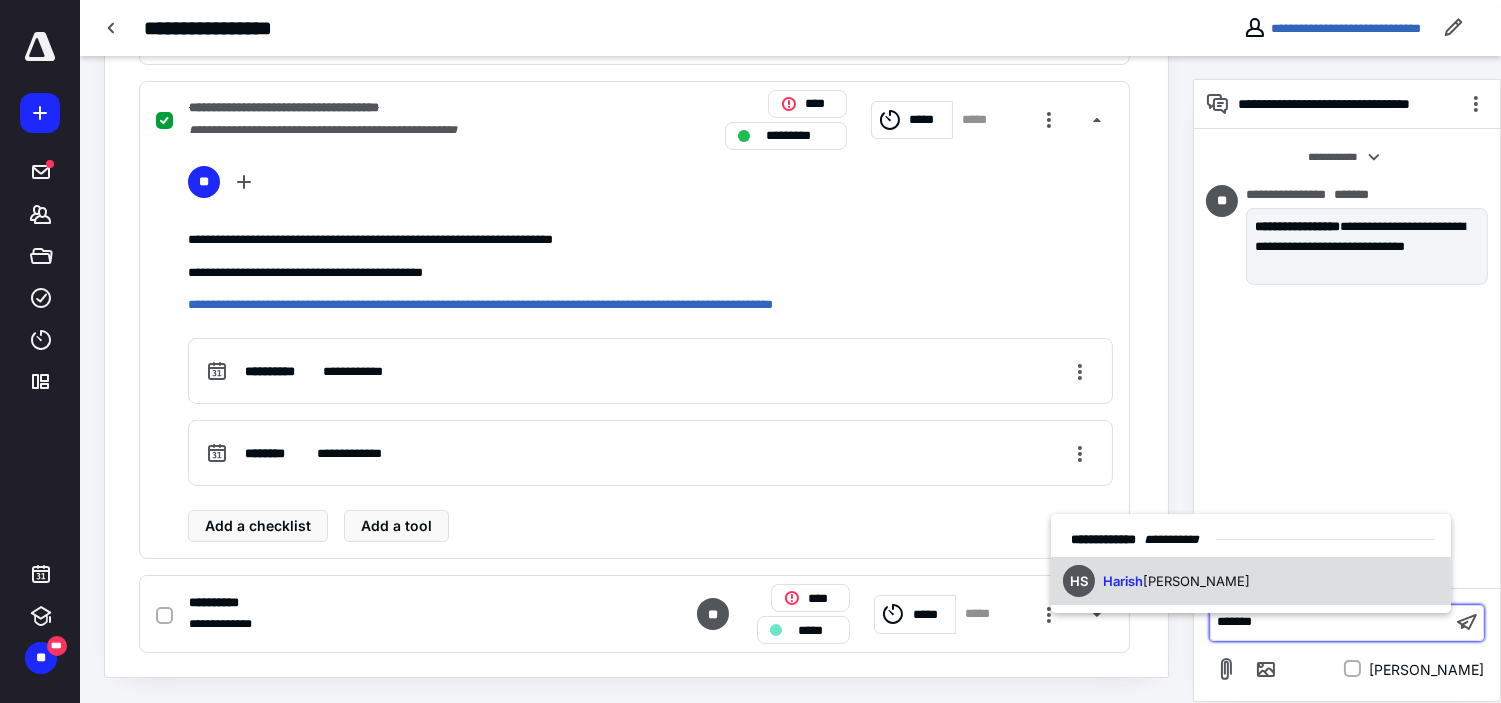 drag, startPoint x: 1250, startPoint y: 578, endPoint x: 1258, endPoint y: 591, distance: 15.264338 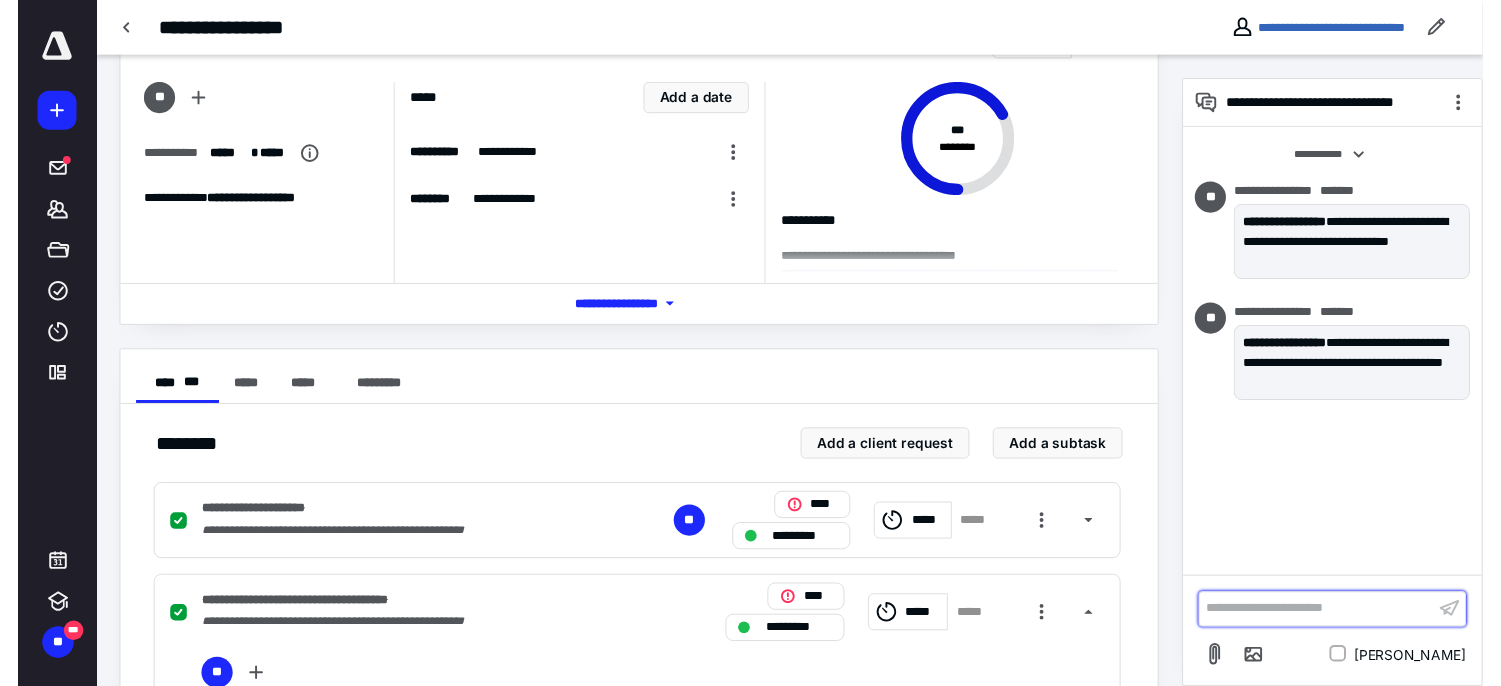 scroll, scrollTop: 0, scrollLeft: 0, axis: both 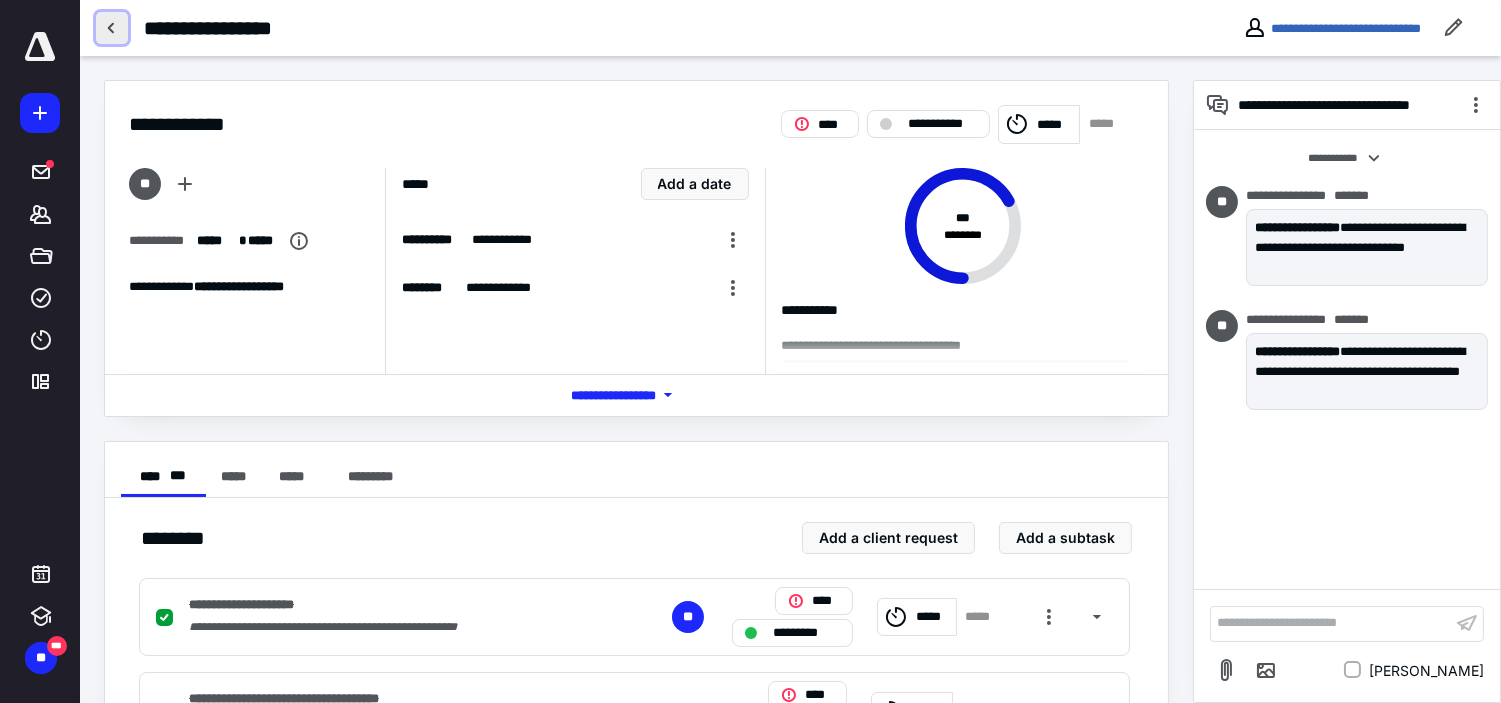 click at bounding box center [112, 28] 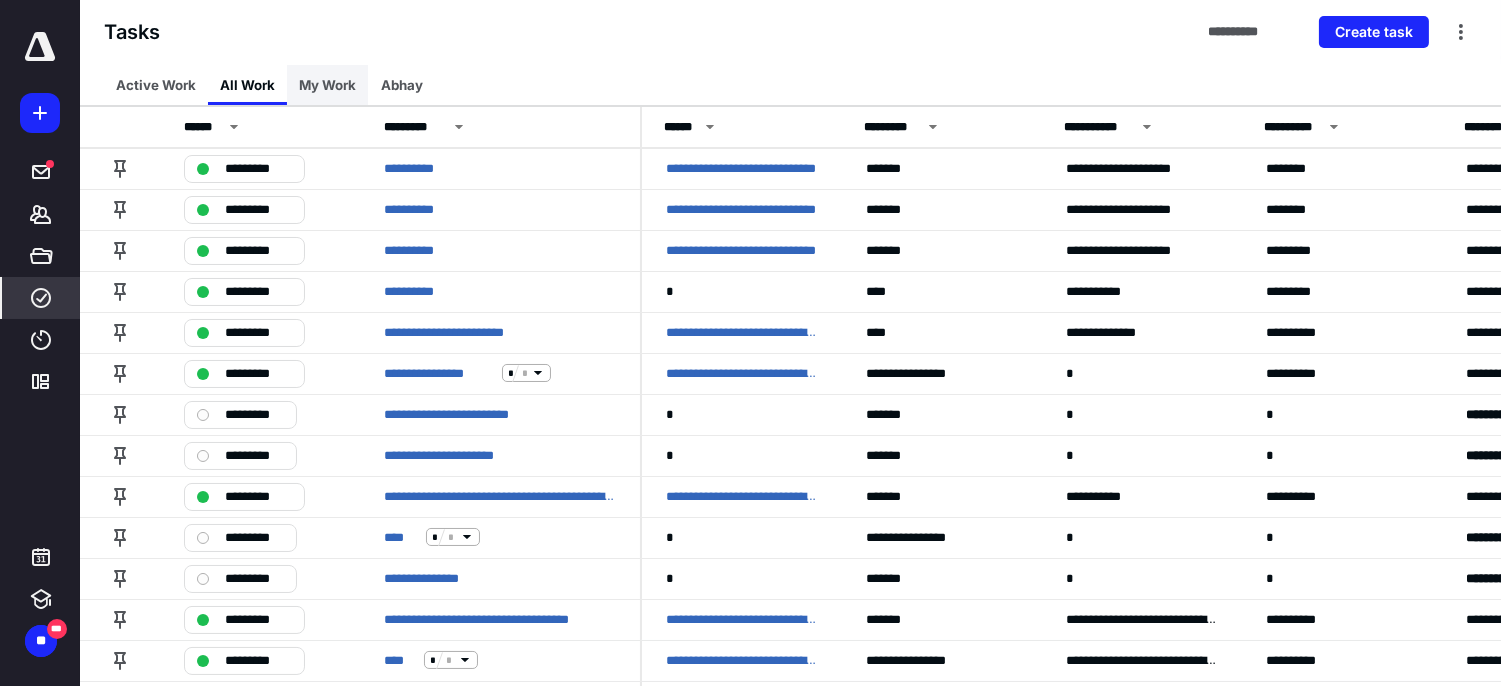 click on "My Work" at bounding box center [327, 85] 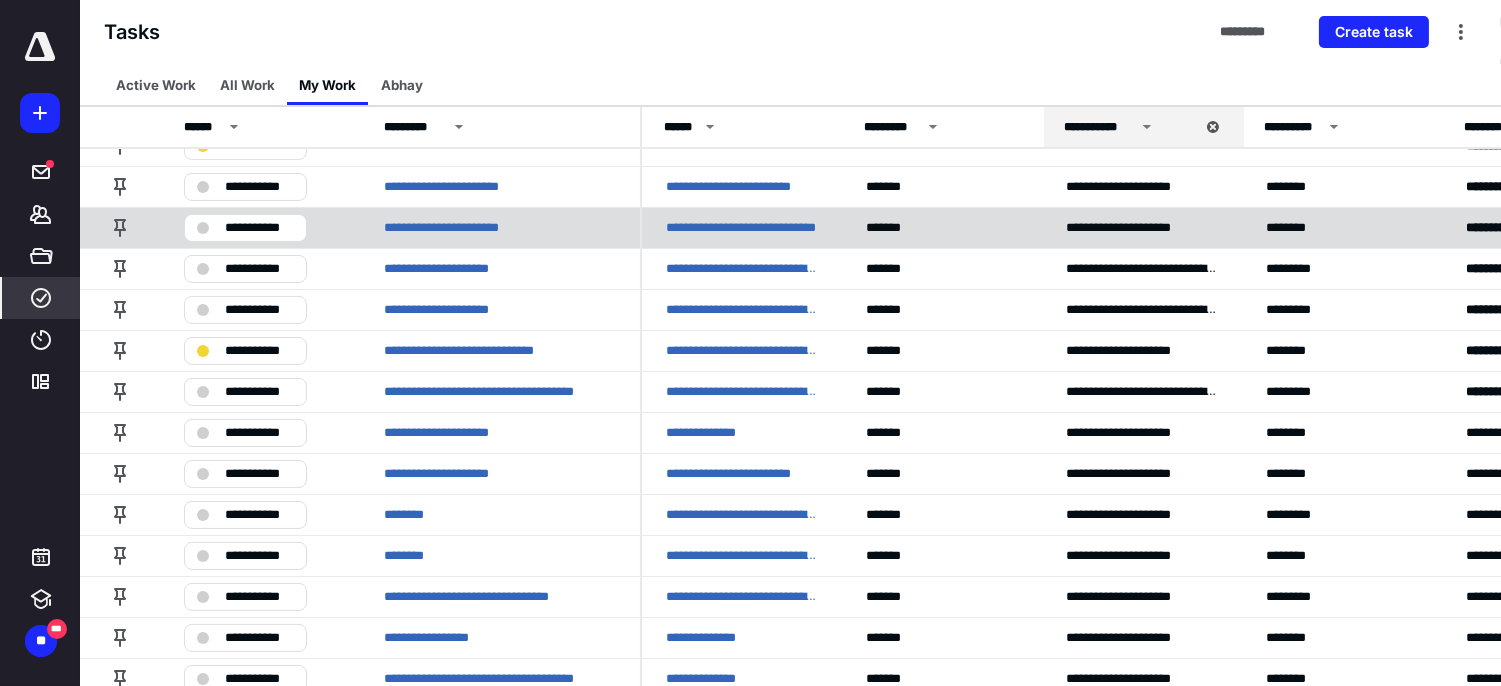 scroll, scrollTop: 555, scrollLeft: 0, axis: vertical 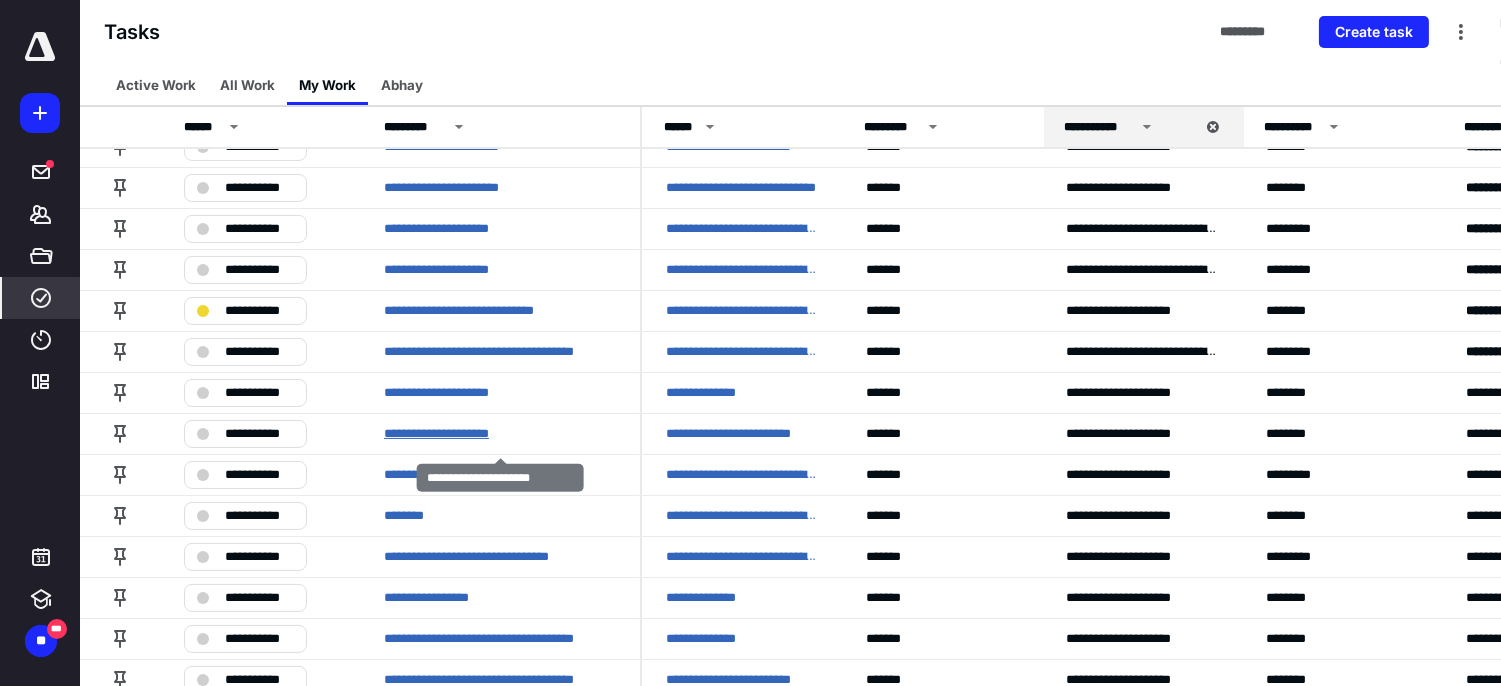 click on "**********" at bounding box center (463, 433) 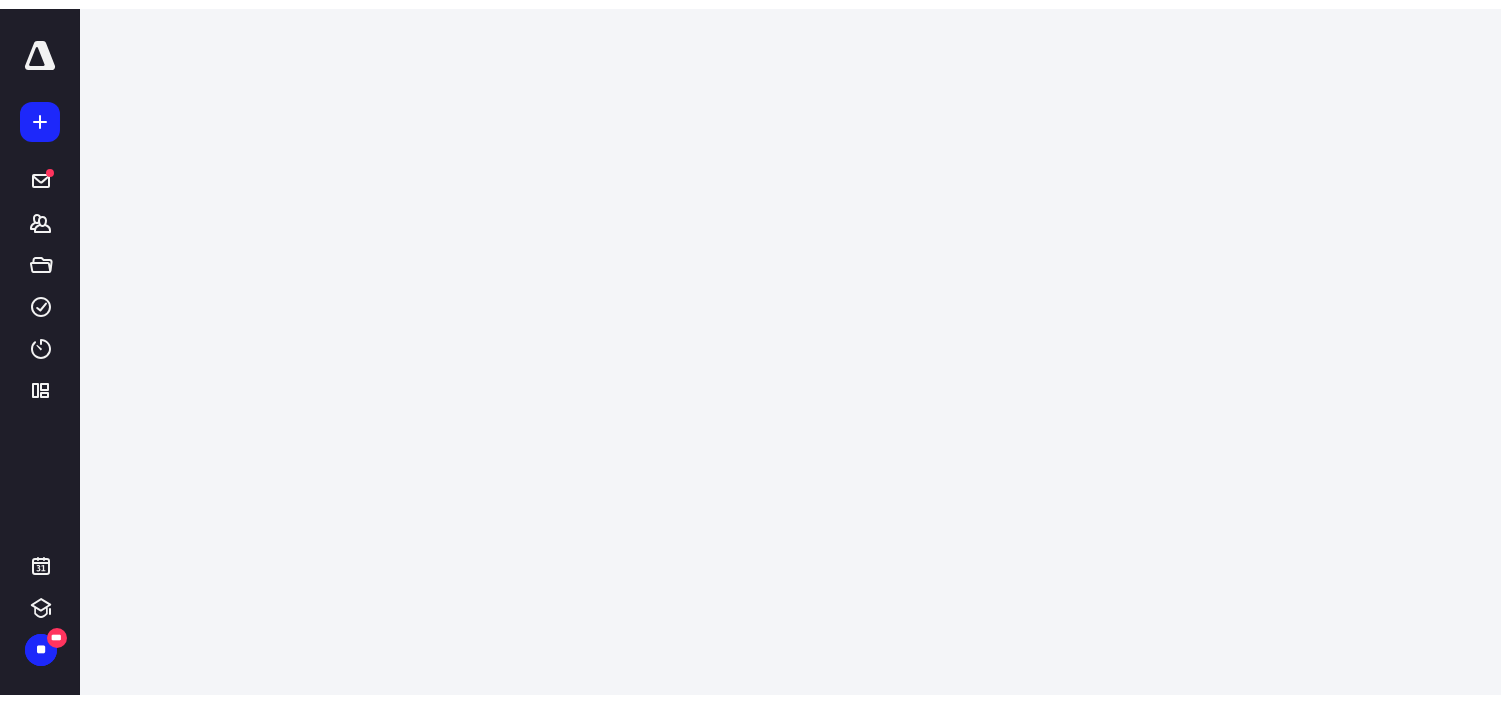scroll, scrollTop: 0, scrollLeft: 0, axis: both 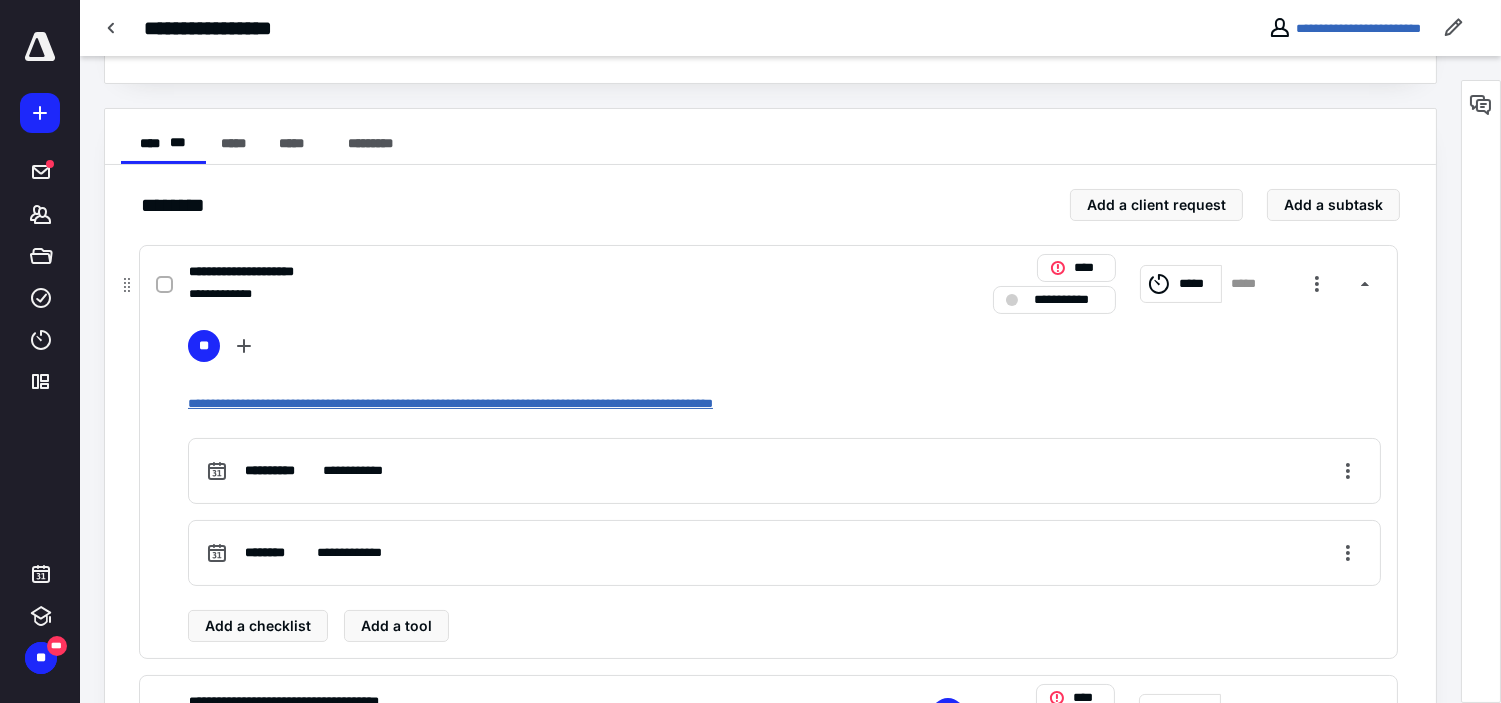 click on "**********" at bounding box center [450, 403] 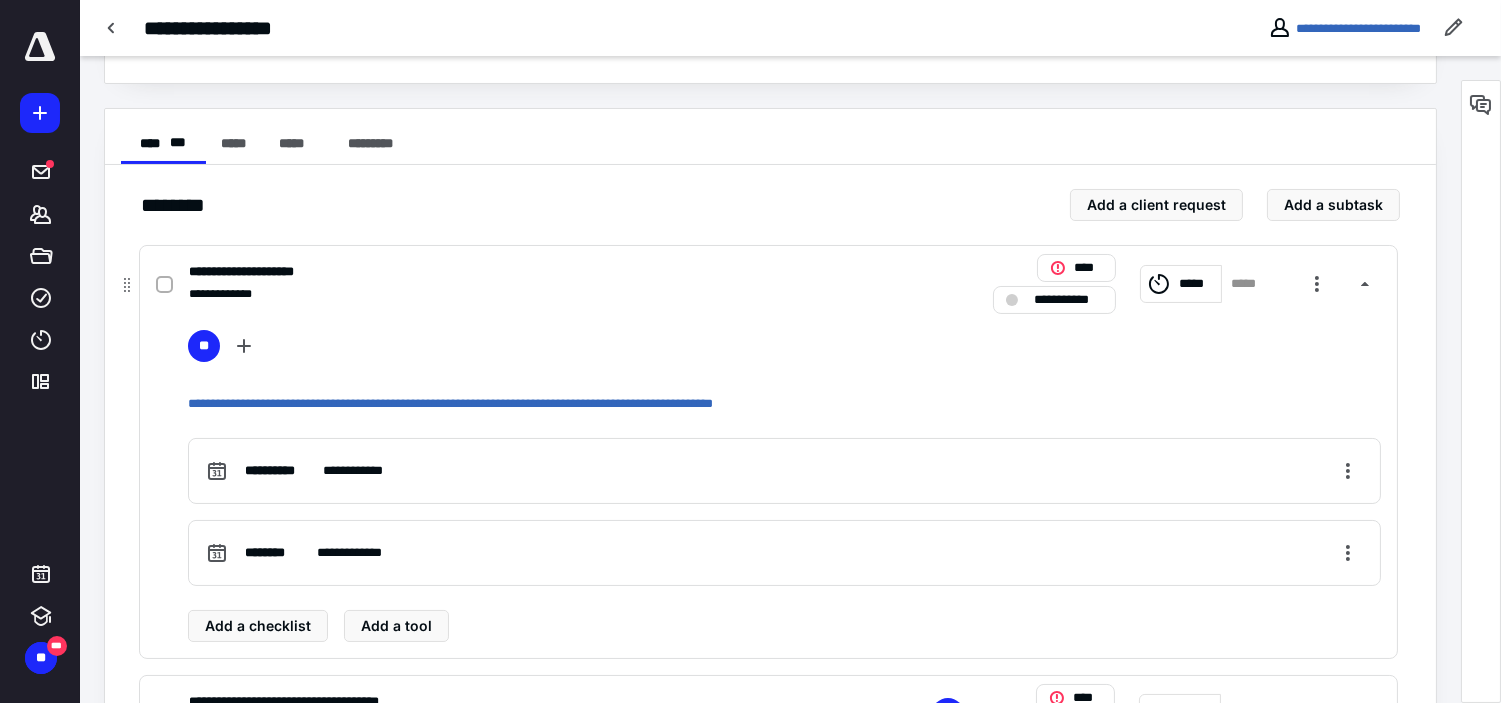 click on "*****" at bounding box center (1181, 284) 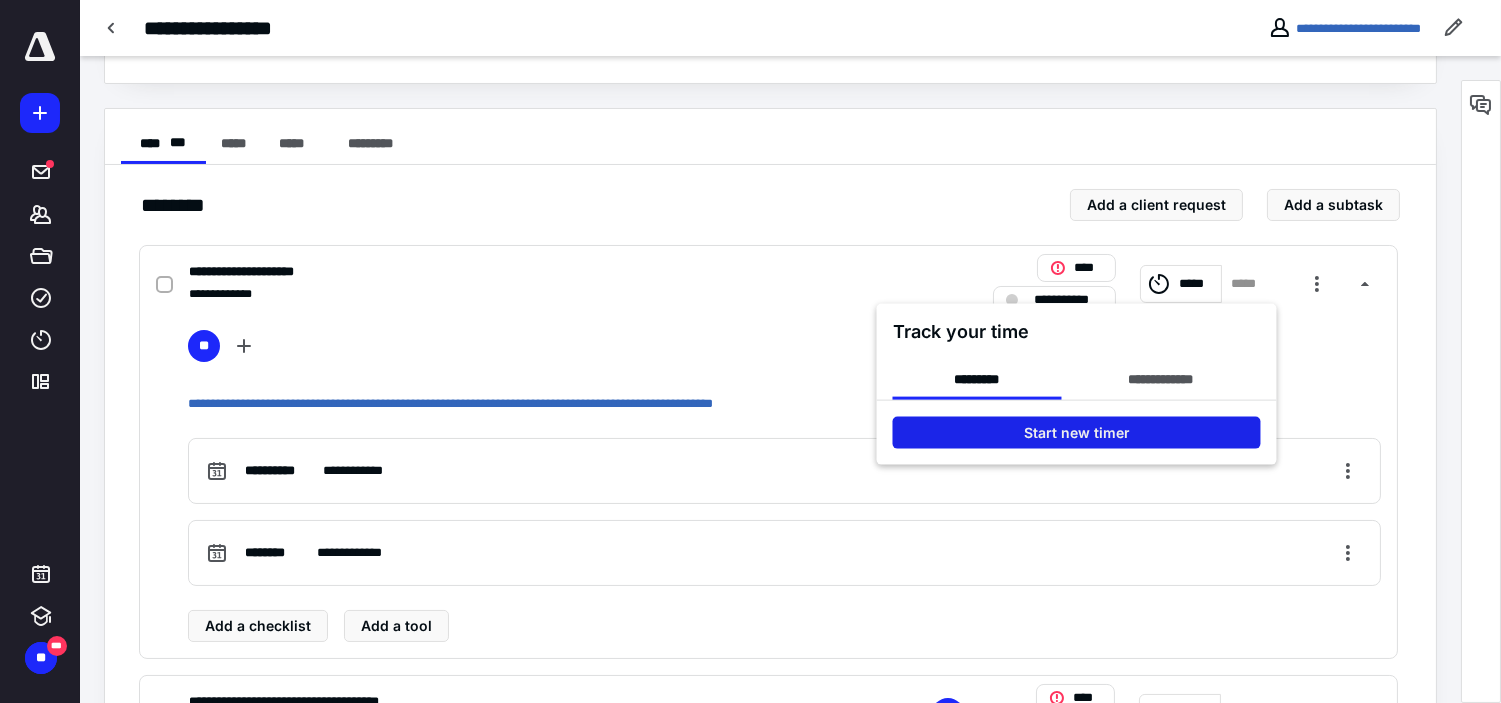 click on "Start new timer" at bounding box center [1077, 433] 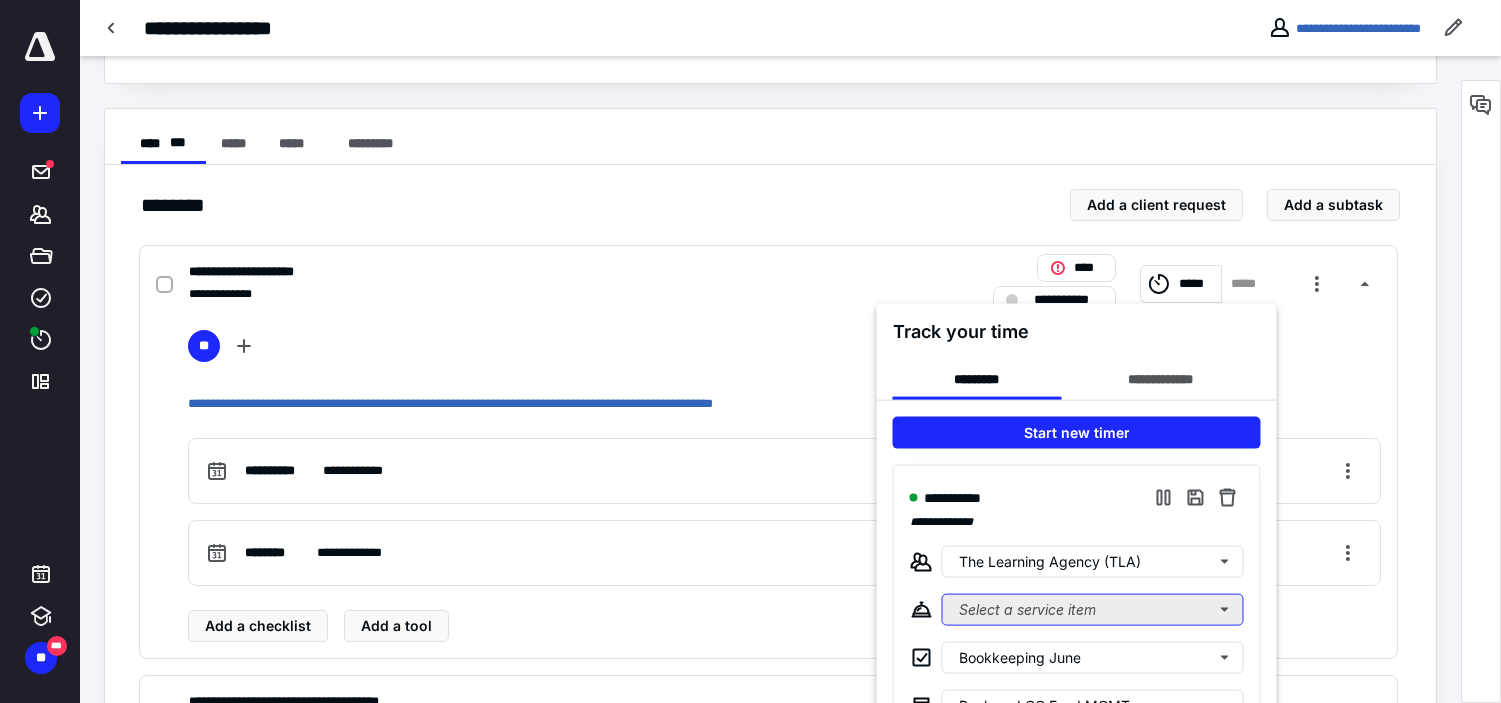 click on "Select a service item" at bounding box center [1093, 610] 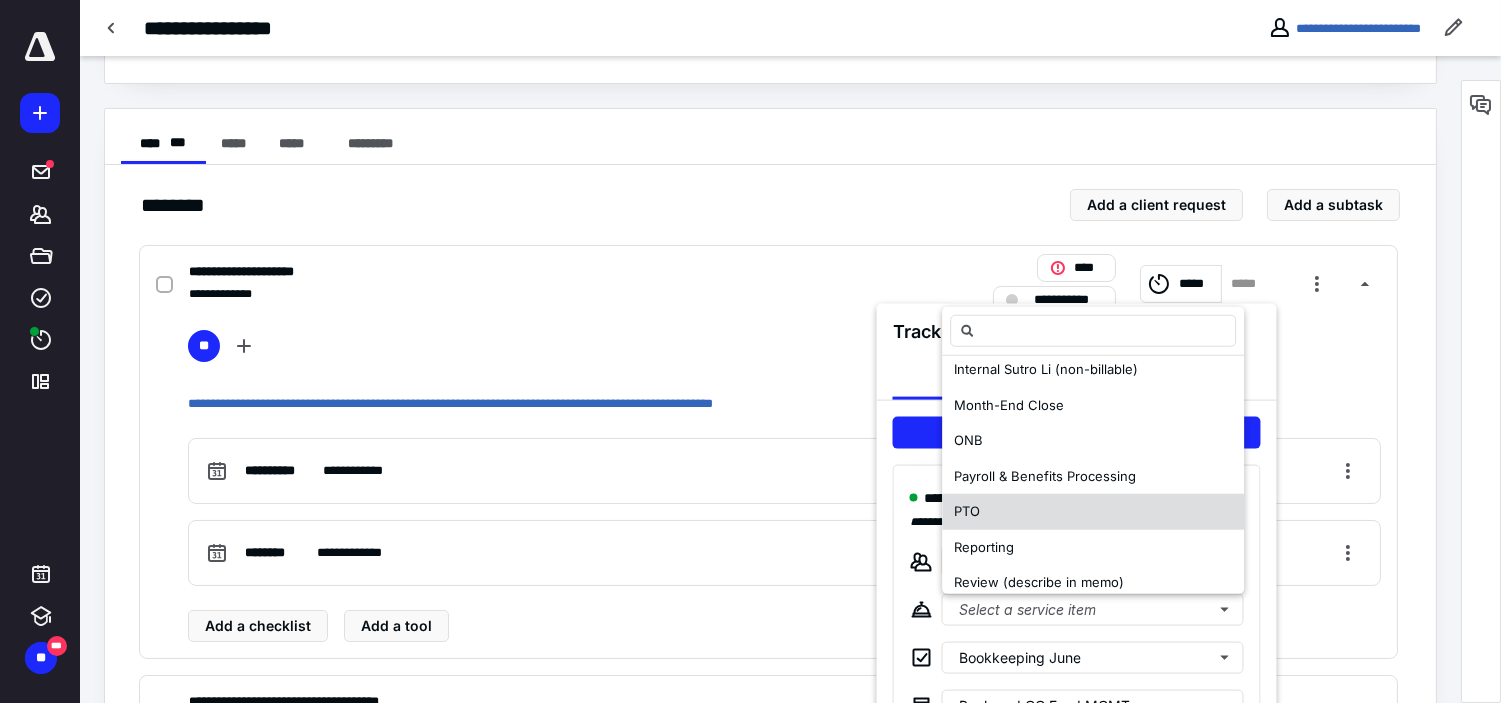 scroll, scrollTop: 333, scrollLeft: 0, axis: vertical 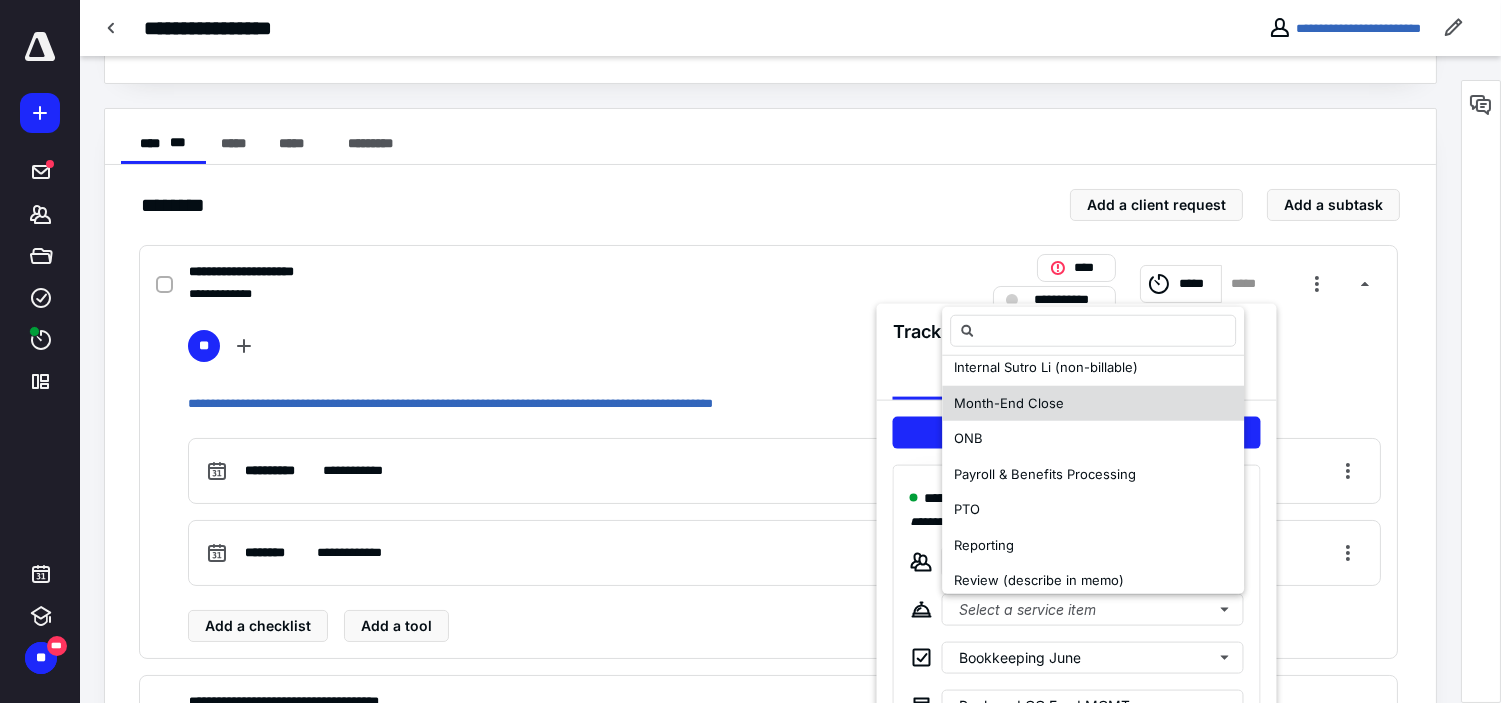 click on "Month-End Close" at bounding box center (1009, 402) 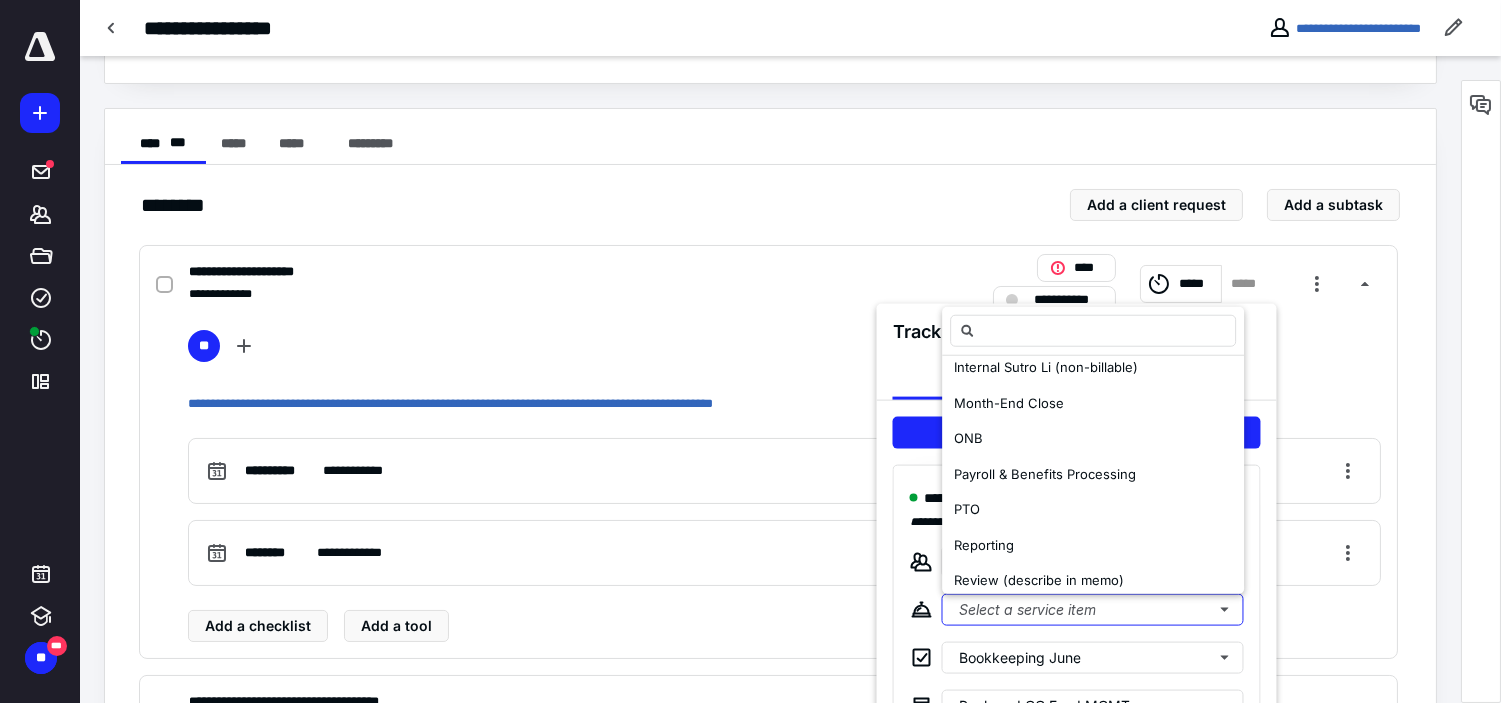 scroll, scrollTop: 0, scrollLeft: 0, axis: both 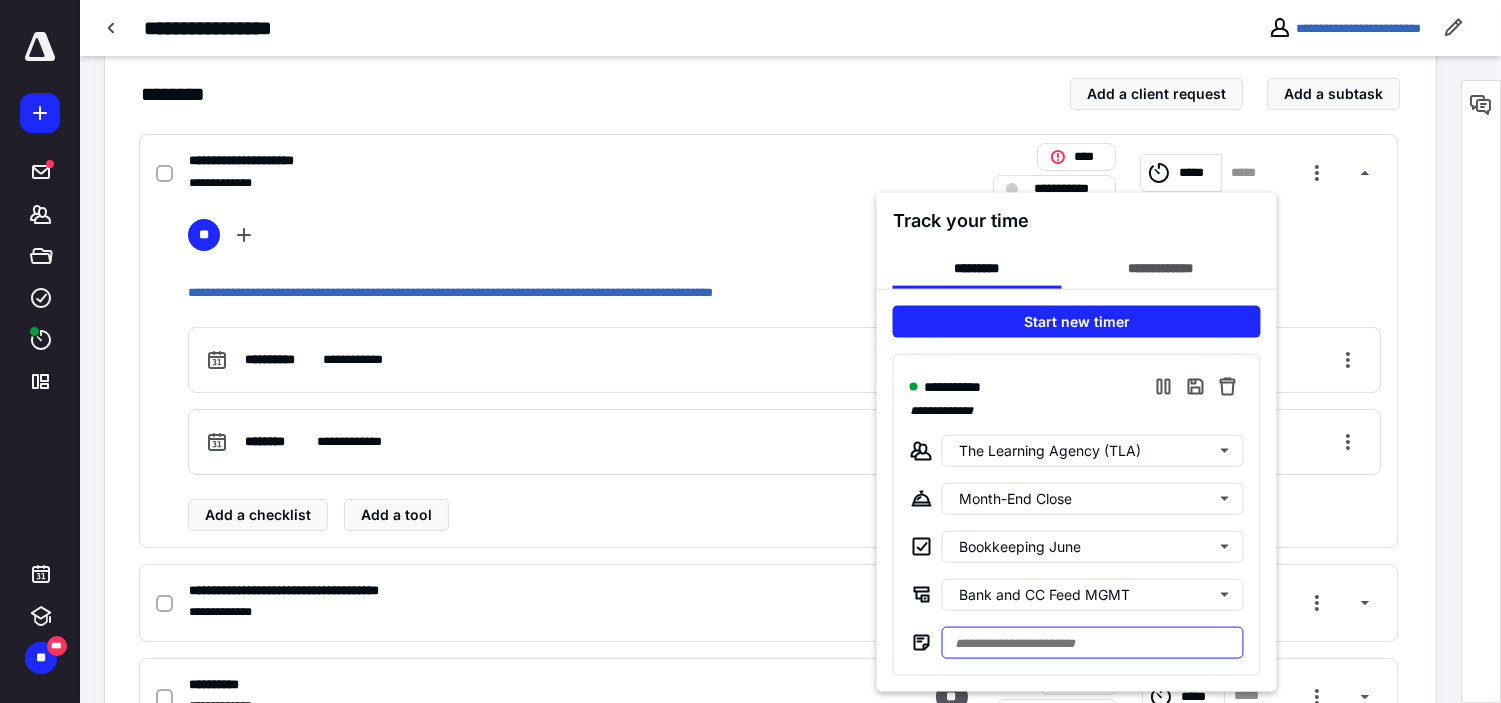click at bounding box center [1093, 643] 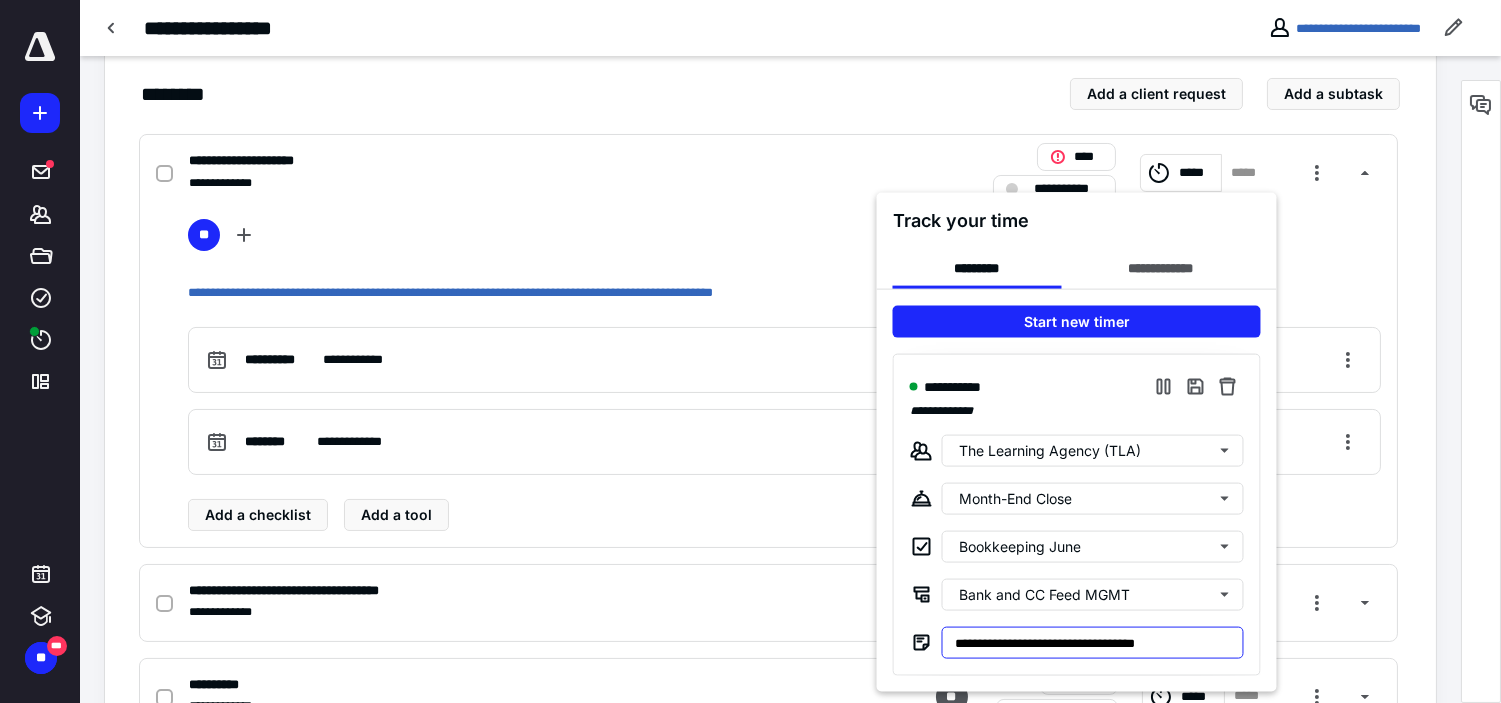 type on "**********" 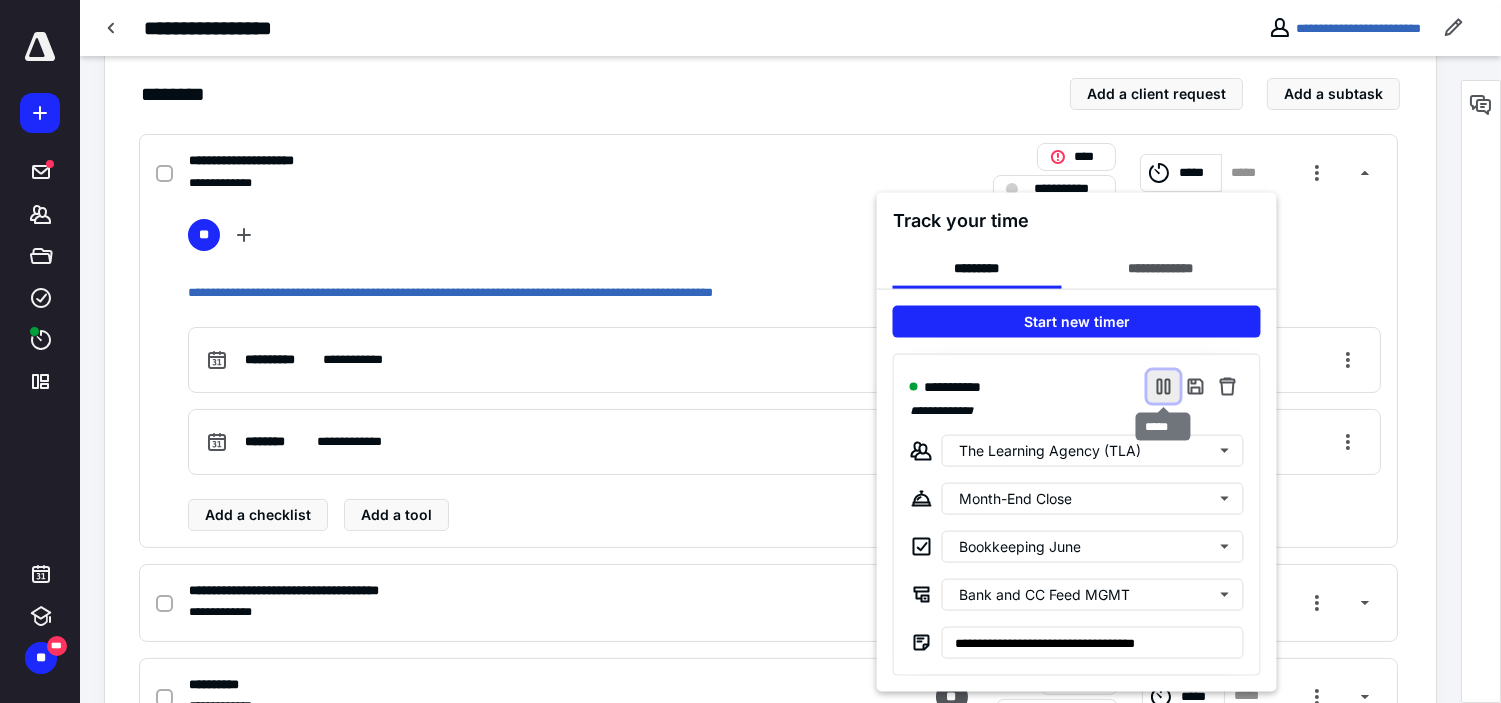 click at bounding box center [1164, 387] 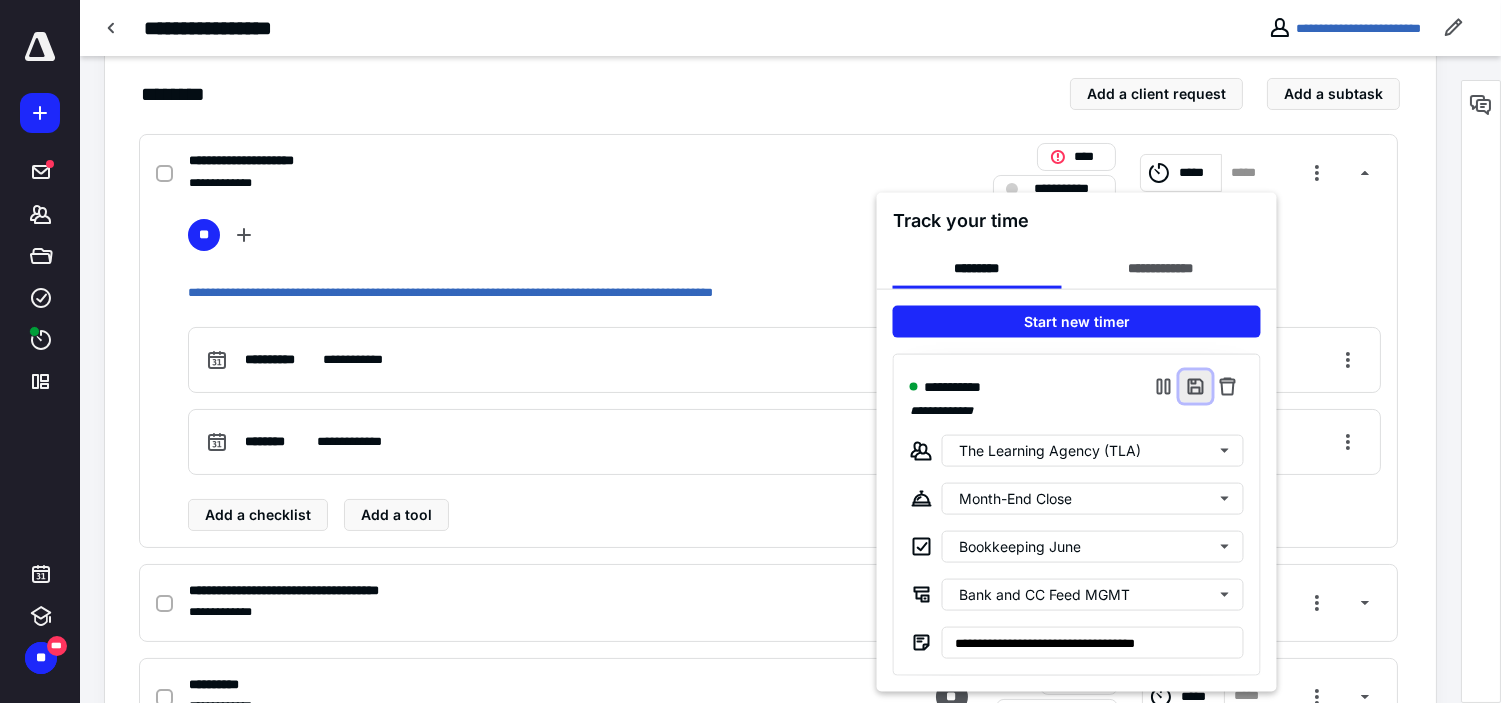 click at bounding box center [1196, 387] 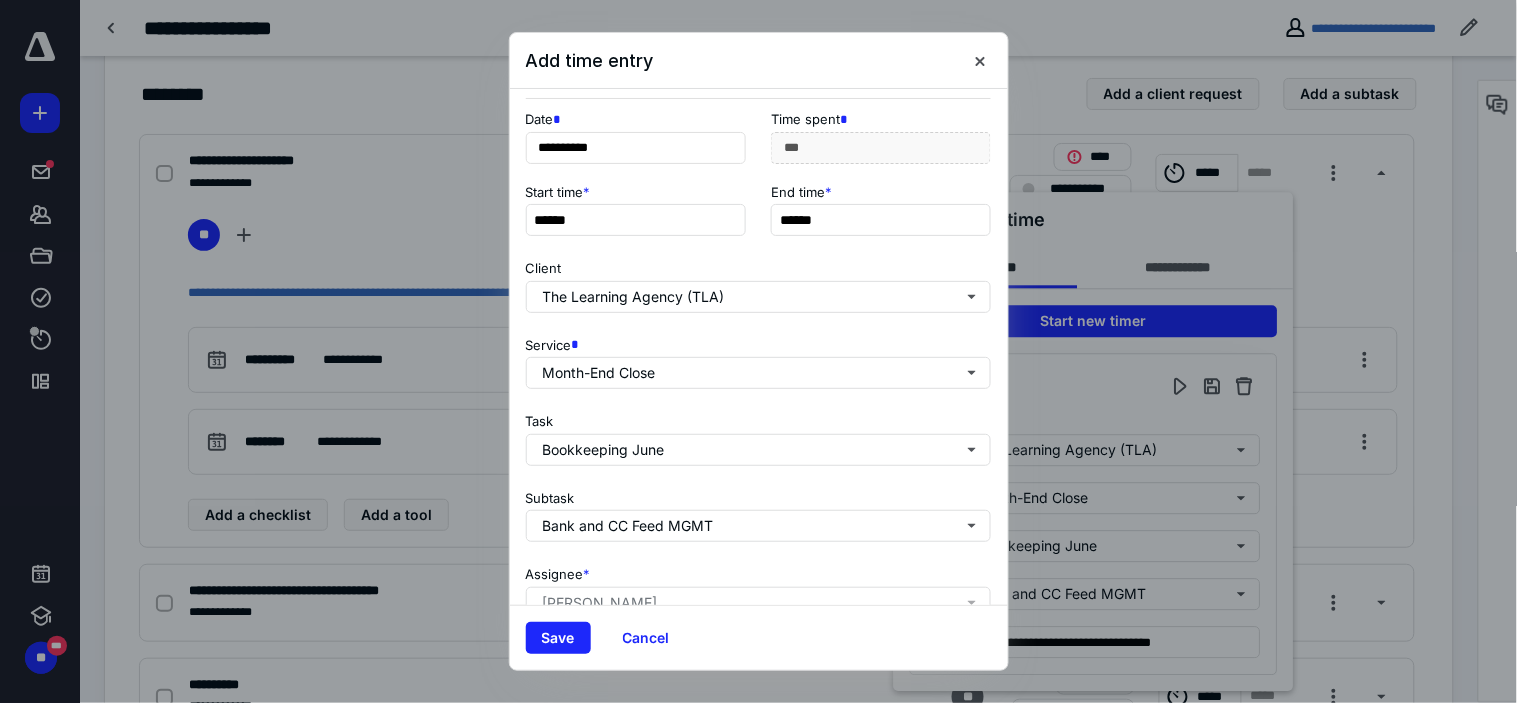 scroll, scrollTop: 272, scrollLeft: 0, axis: vertical 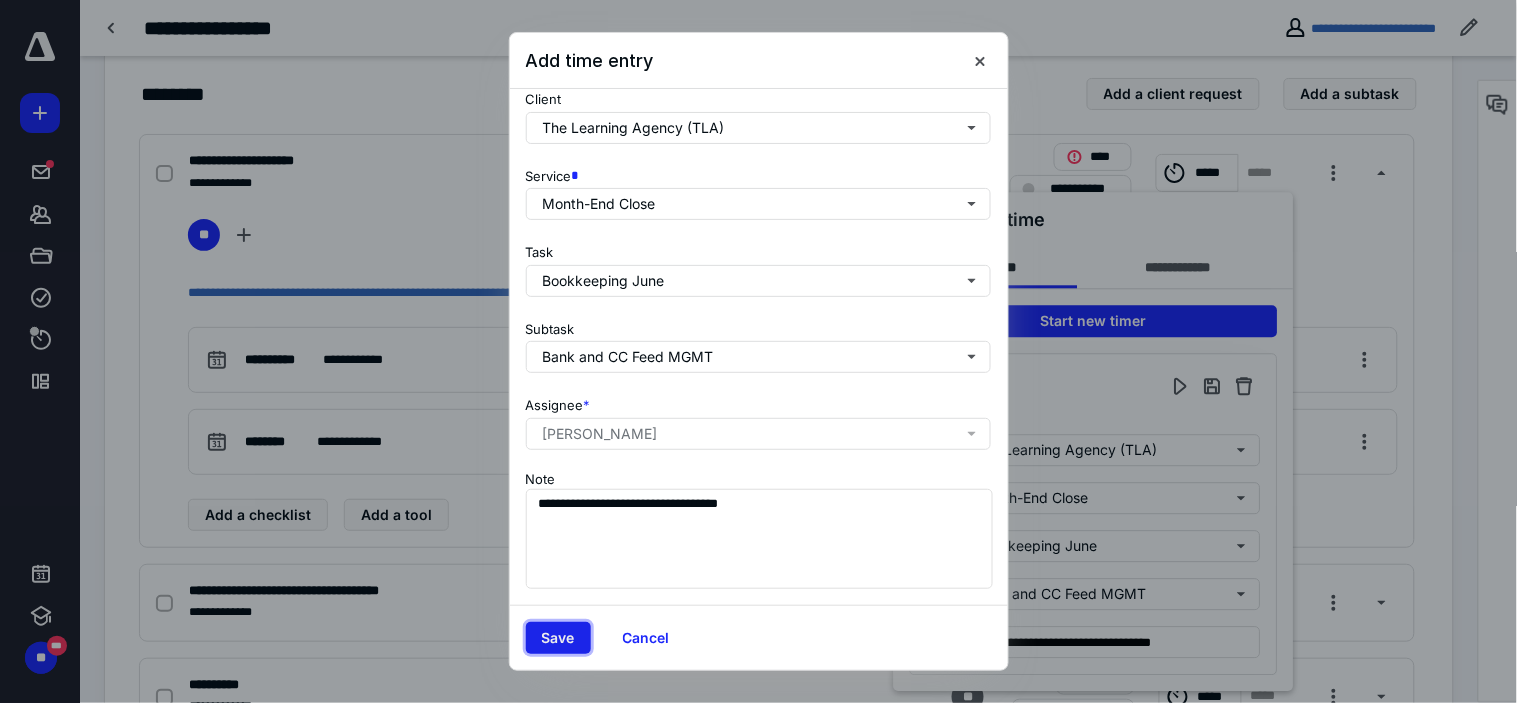 click on "Save" at bounding box center [558, 638] 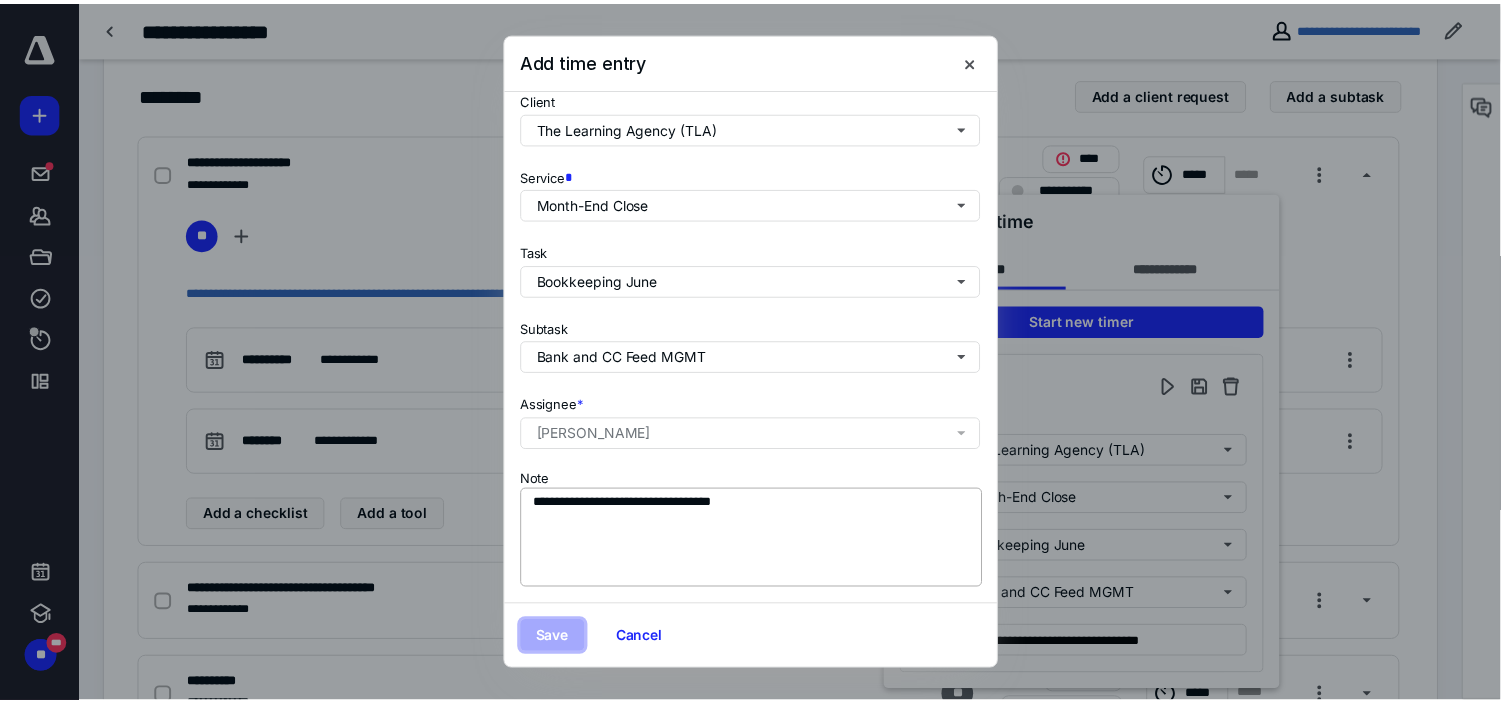 scroll, scrollTop: 0, scrollLeft: 0, axis: both 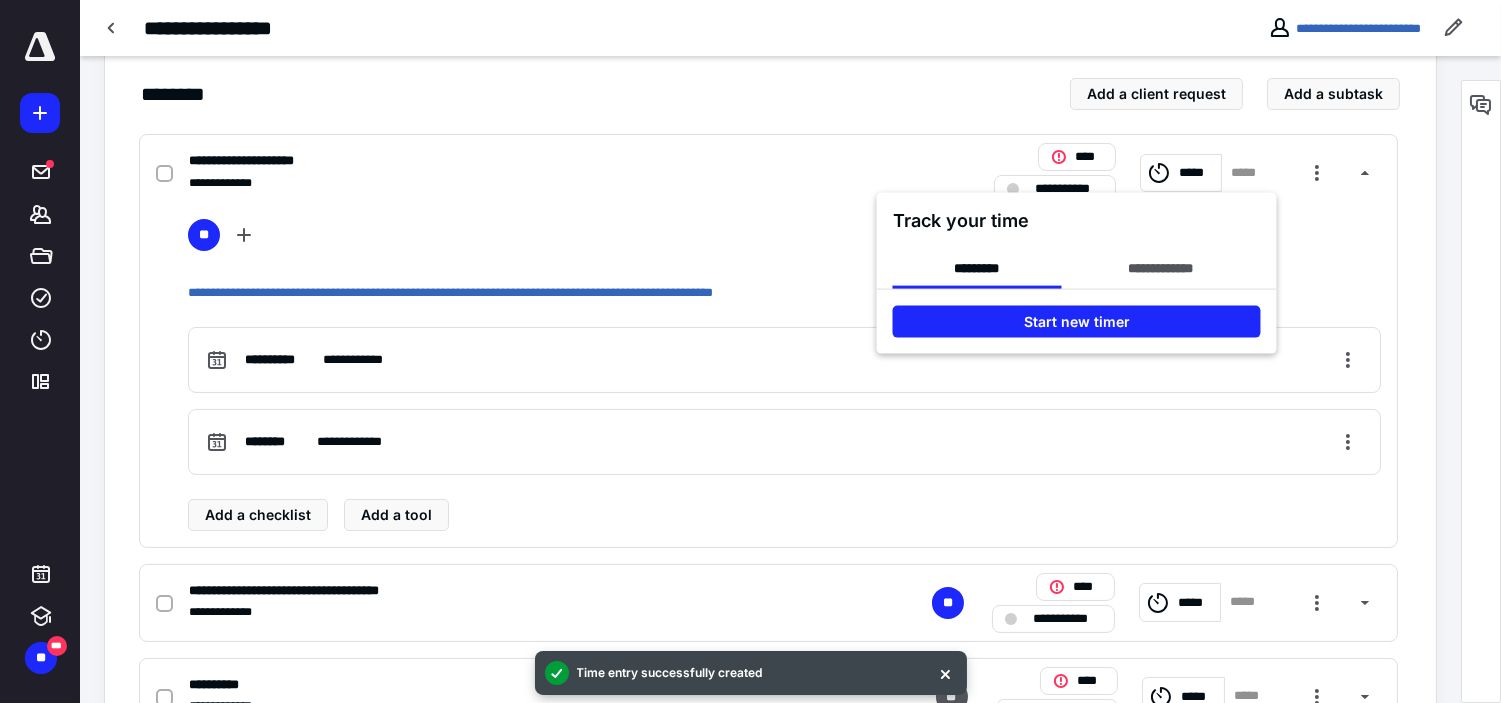click at bounding box center (750, 351) 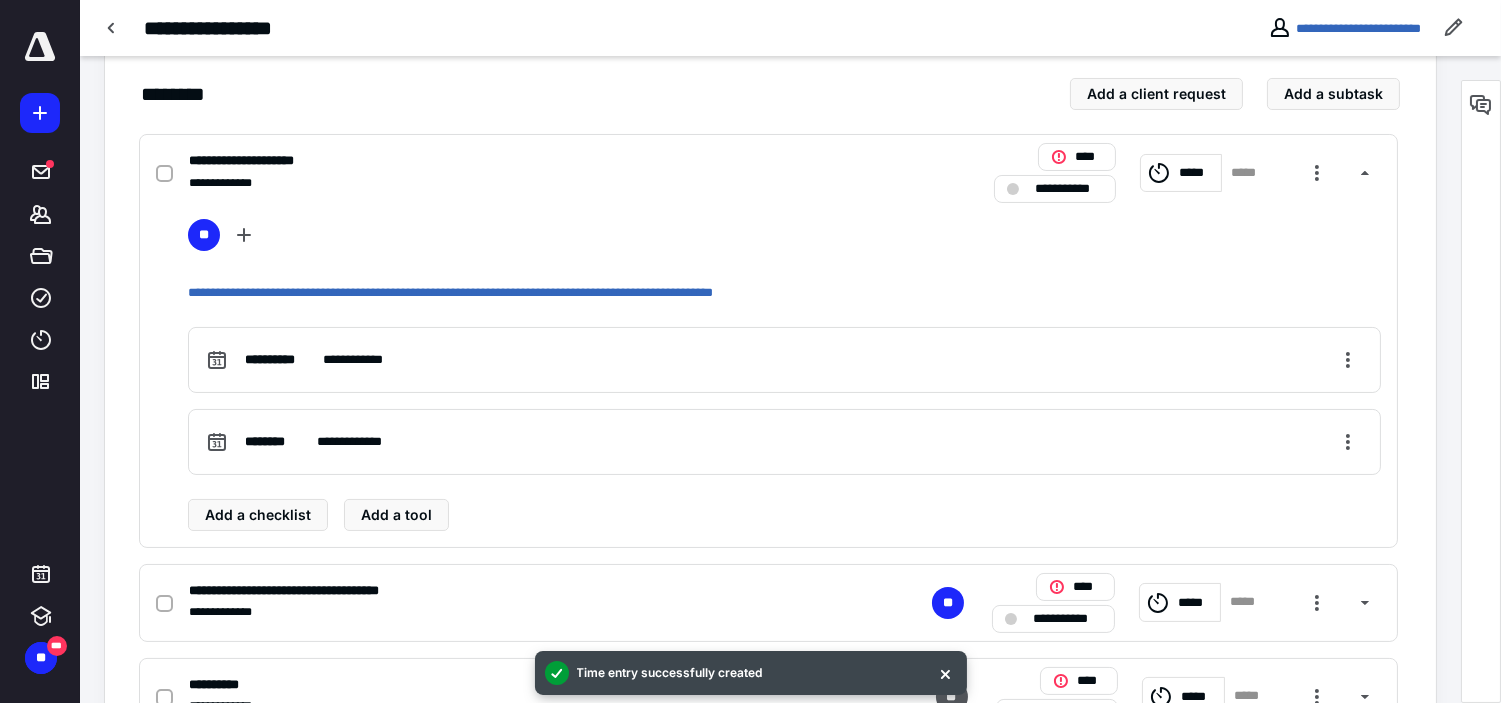 click 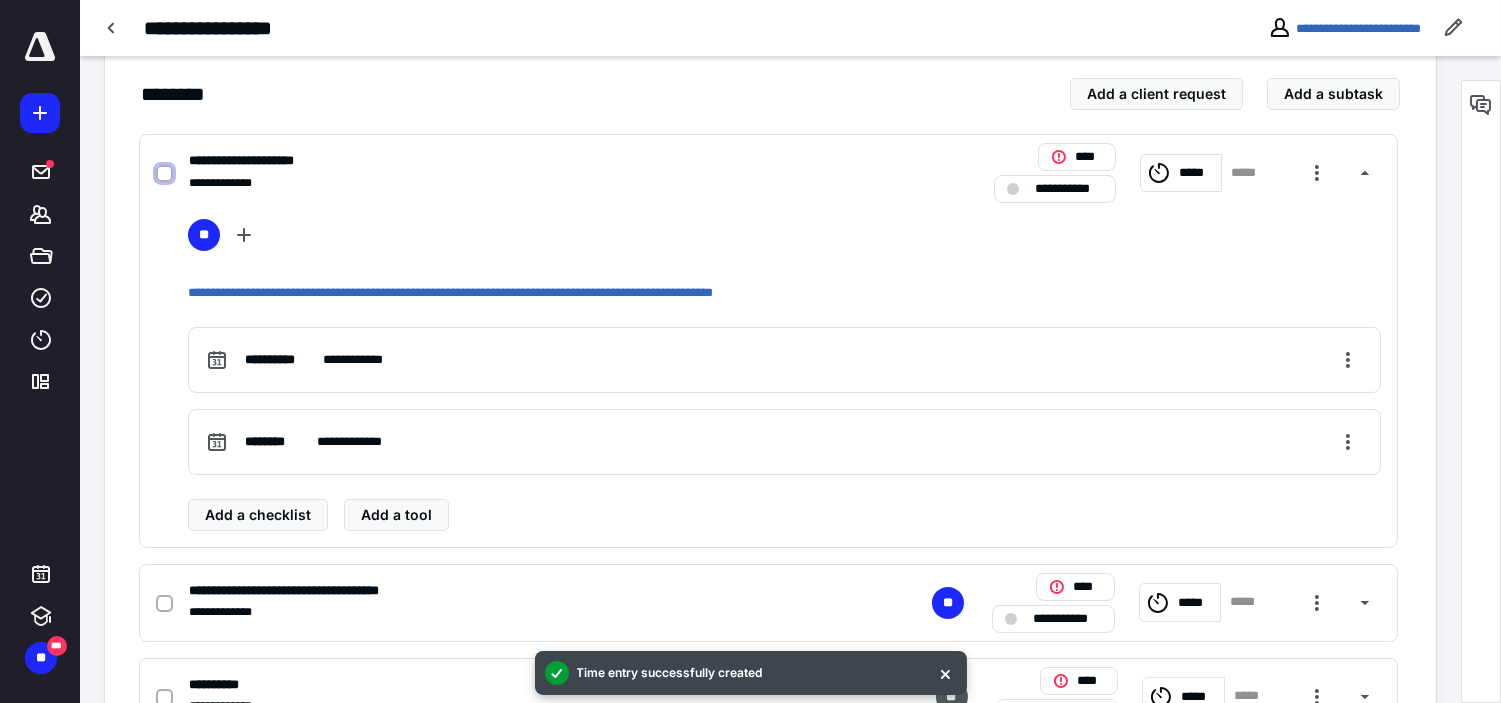 click at bounding box center (164, 174) 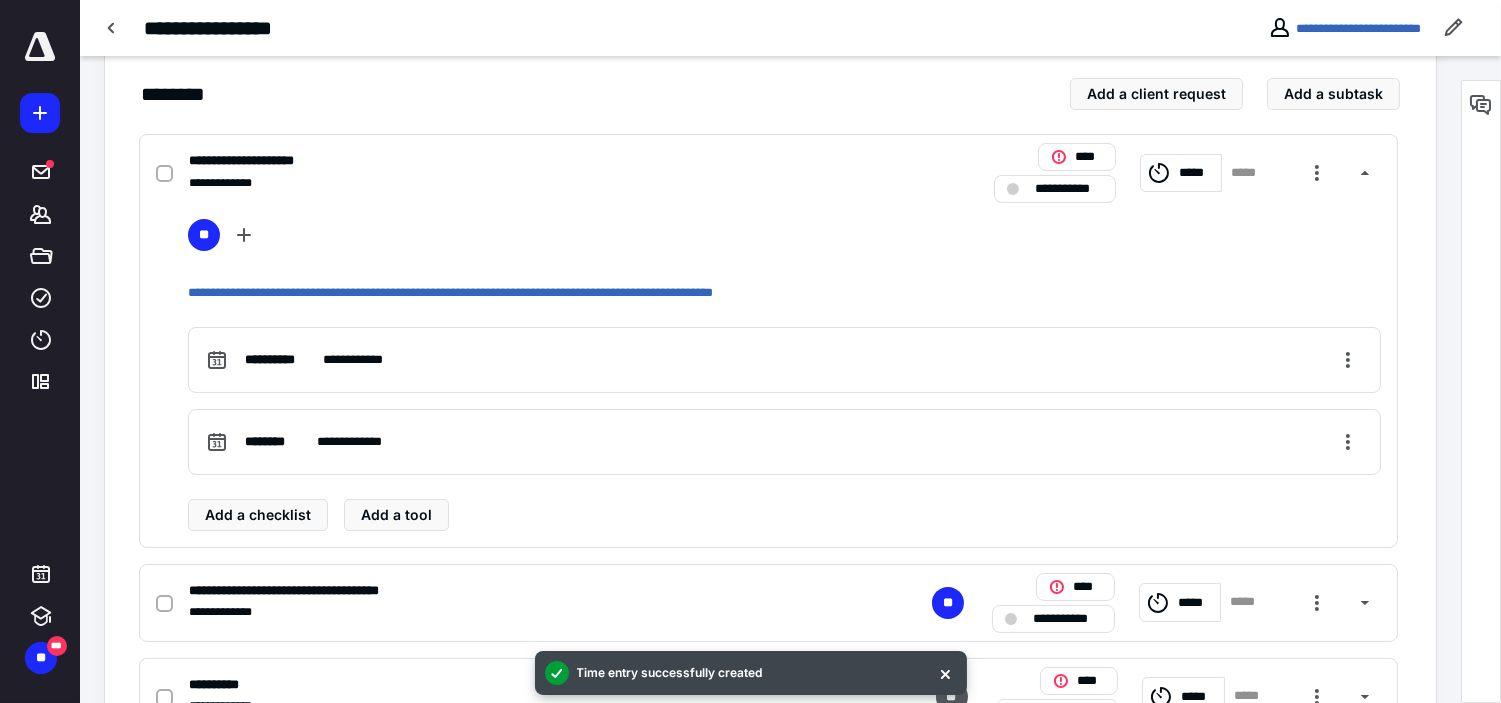 checkbox on "true" 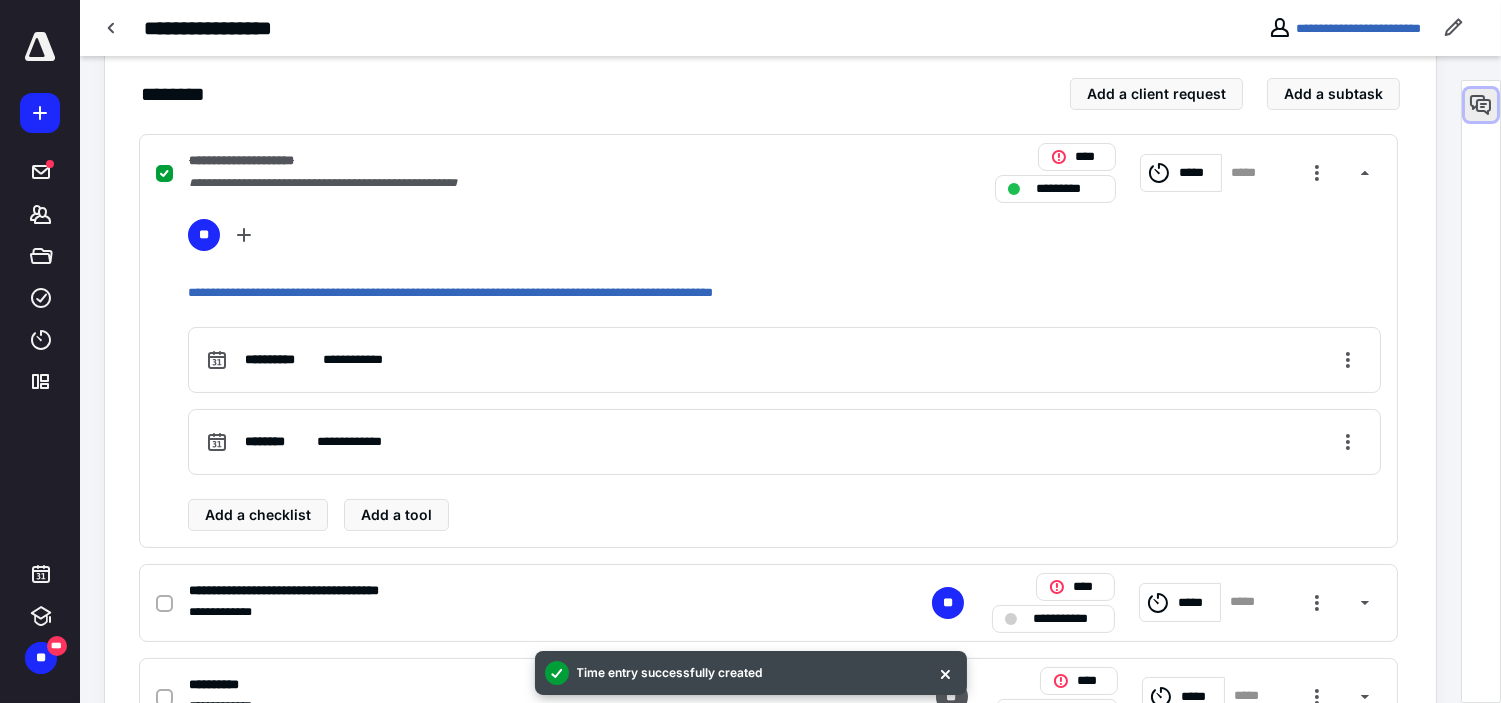 click at bounding box center [1481, 105] 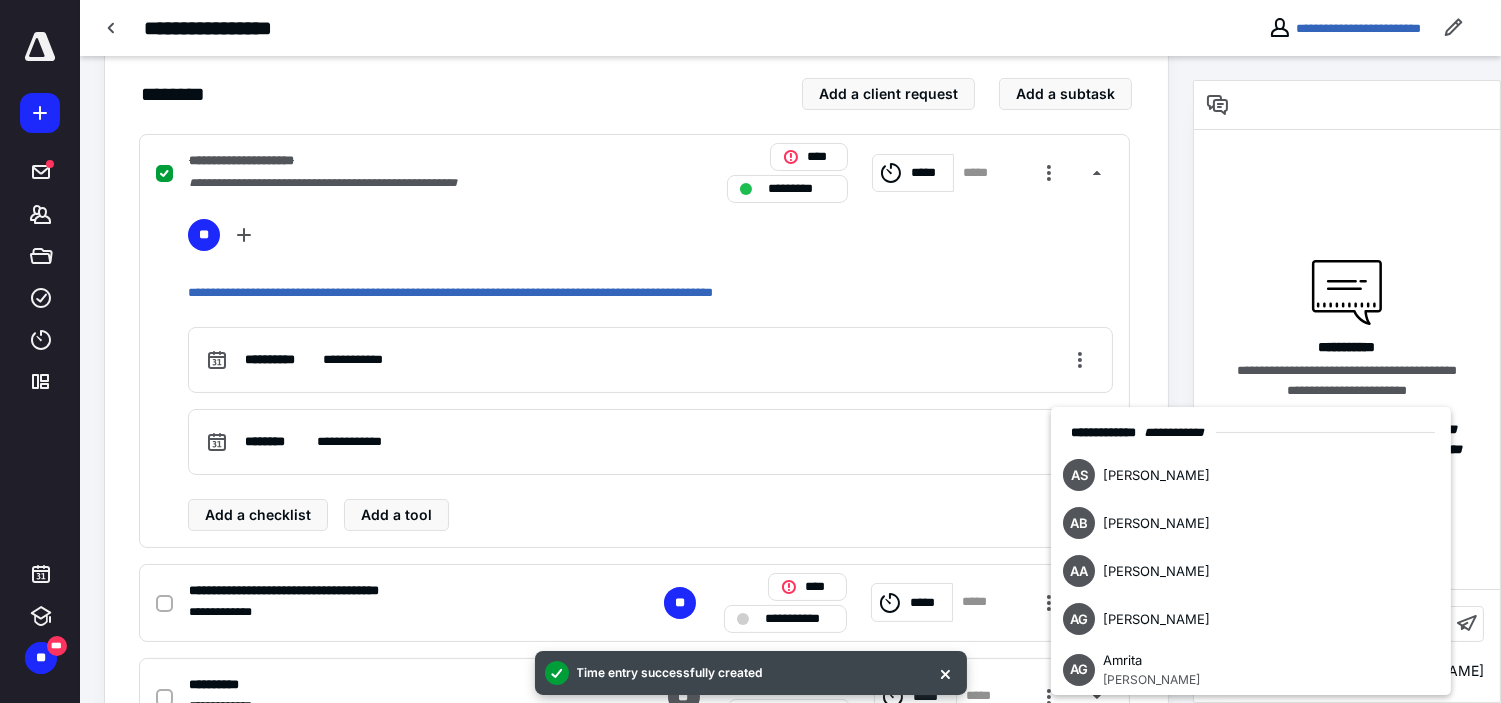scroll, scrollTop: 525, scrollLeft: 0, axis: vertical 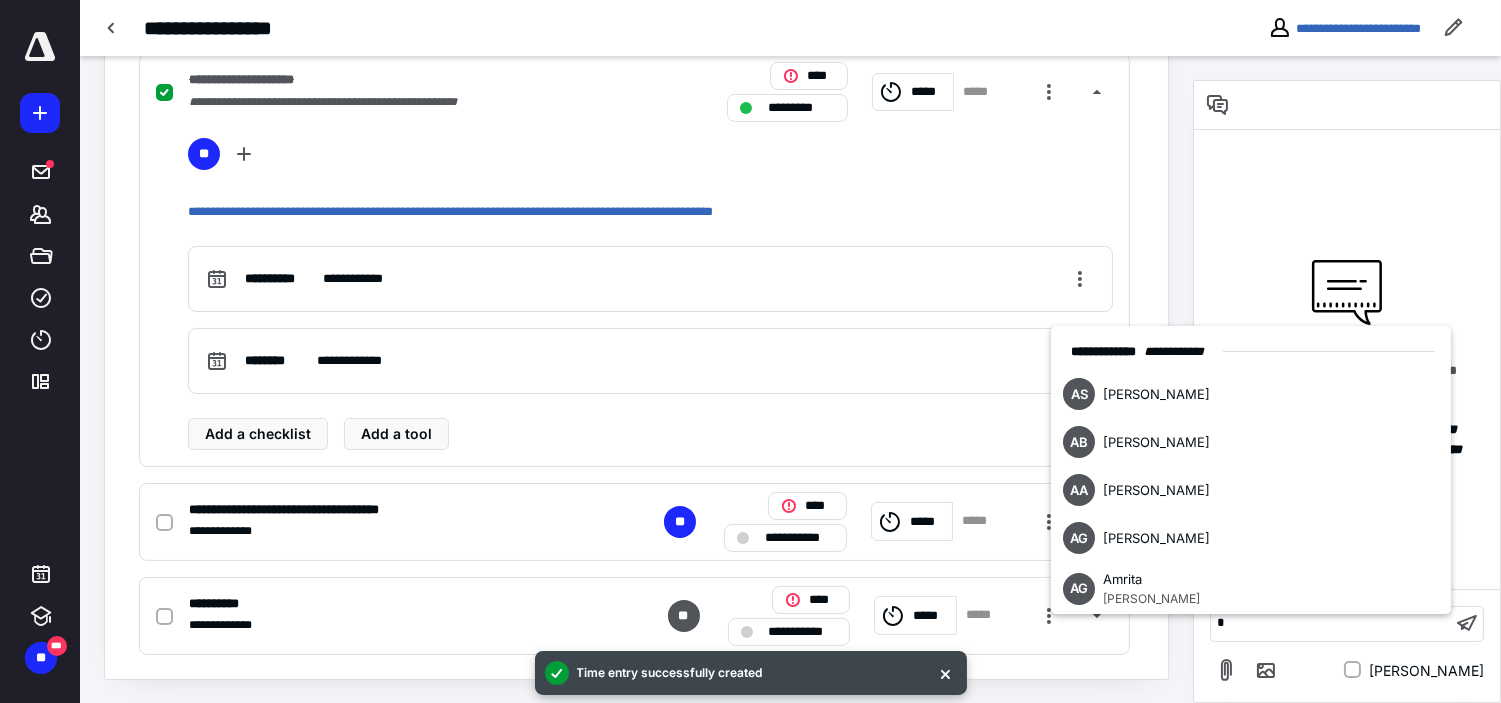 type 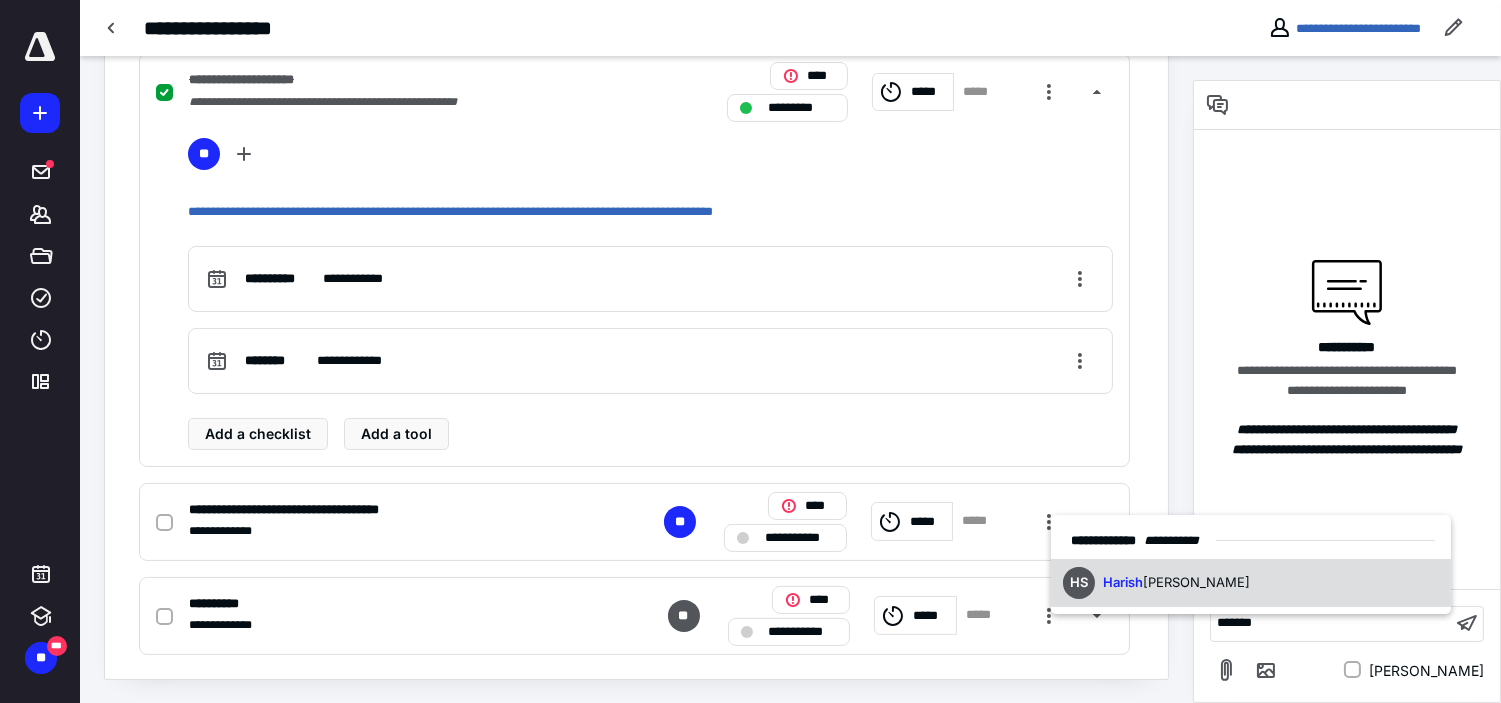 click on "HS Harish  Shettigar" at bounding box center [1251, 583] 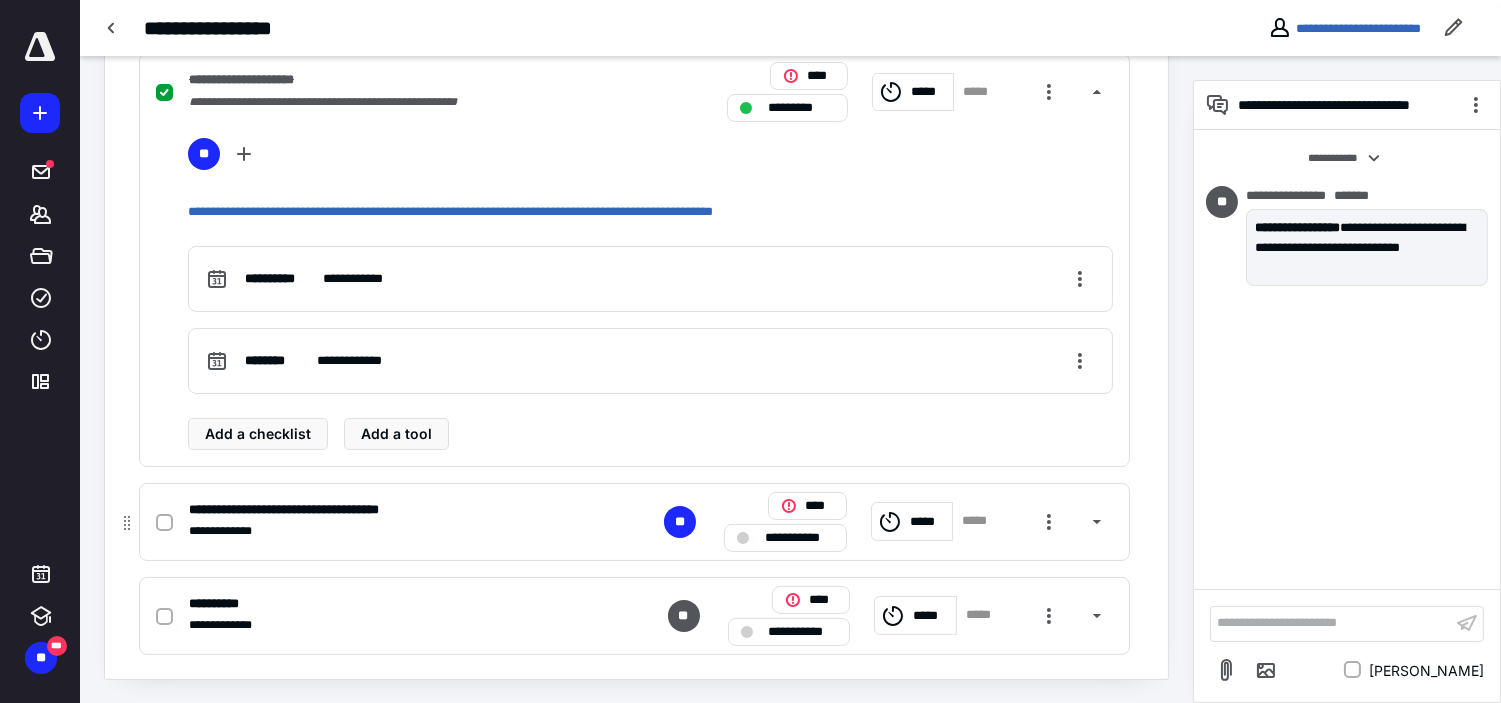 click on "**********" at bounding box center (372, 509) 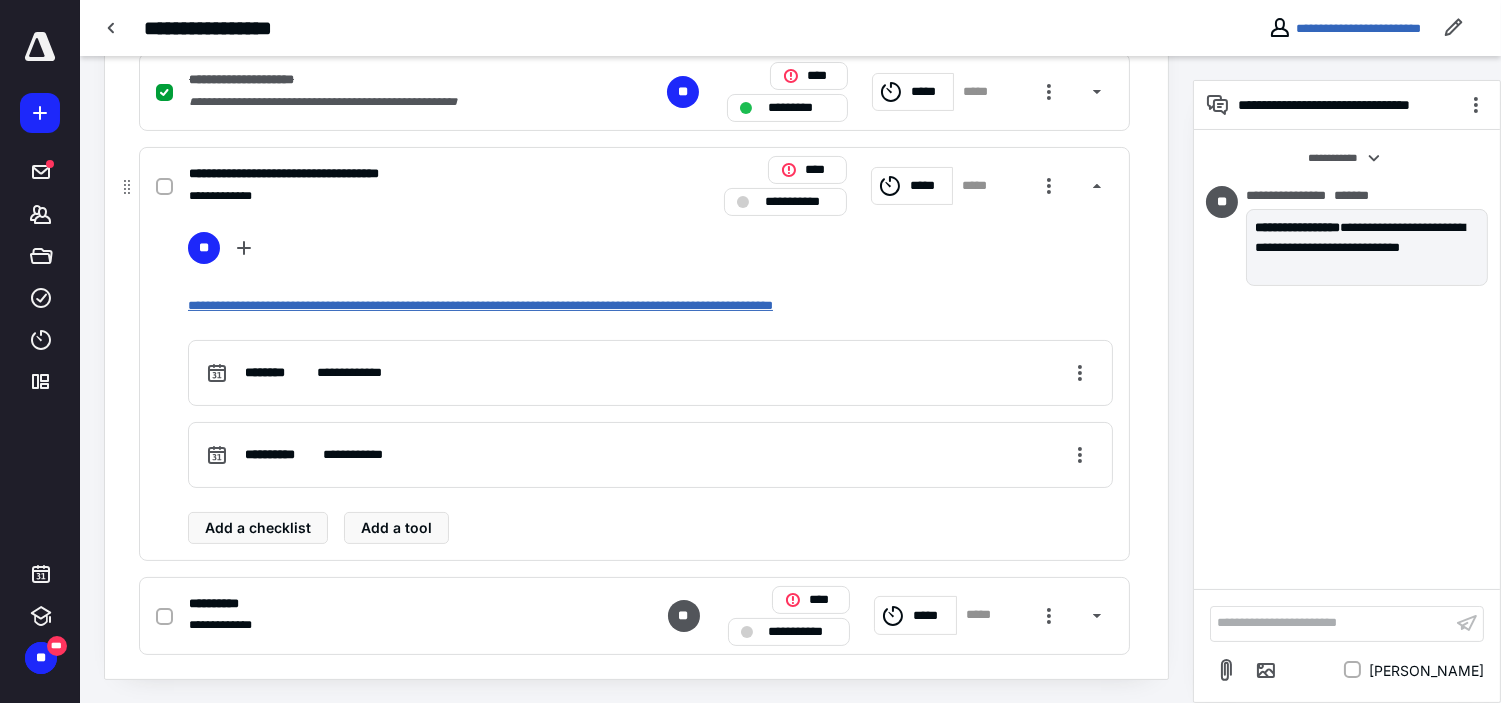 click on "**********" at bounding box center [480, 305] 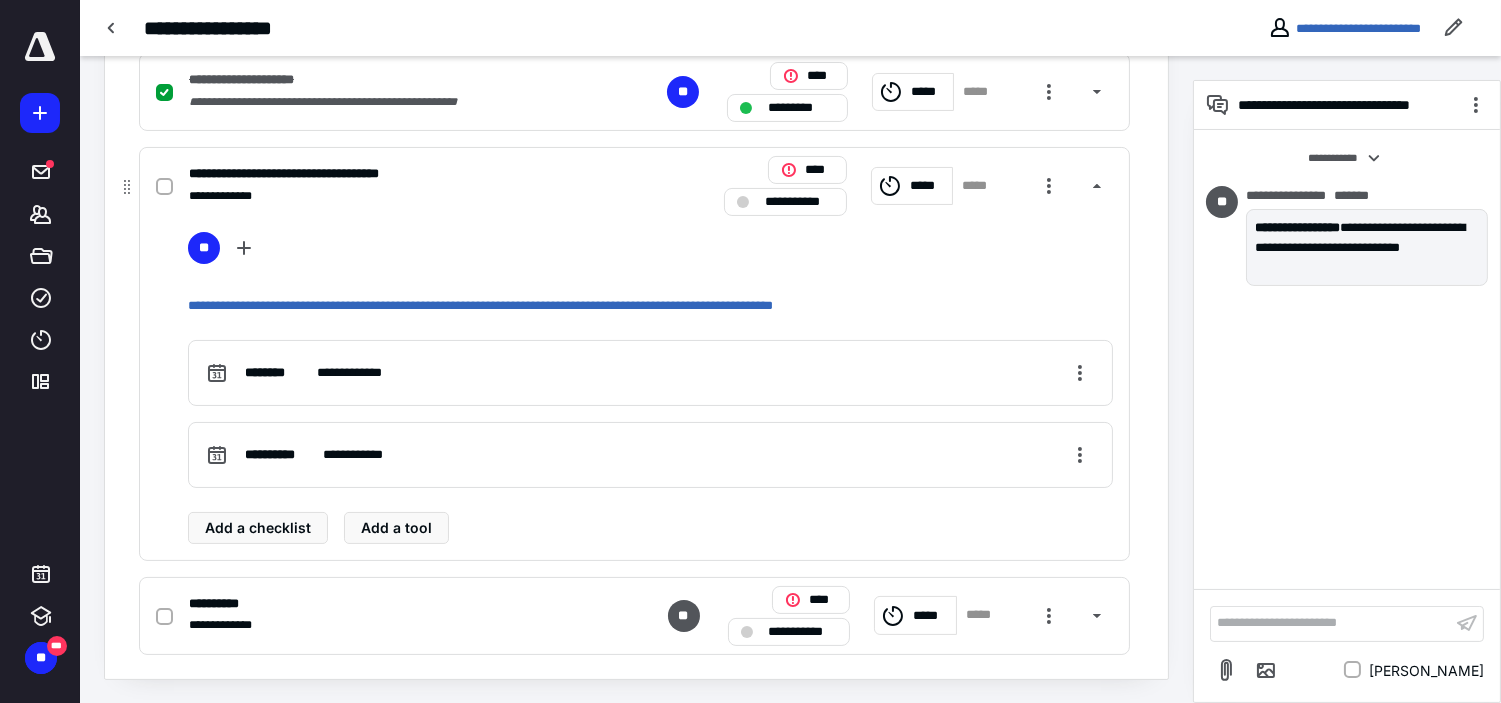 click on "*****" at bounding box center (928, 185) 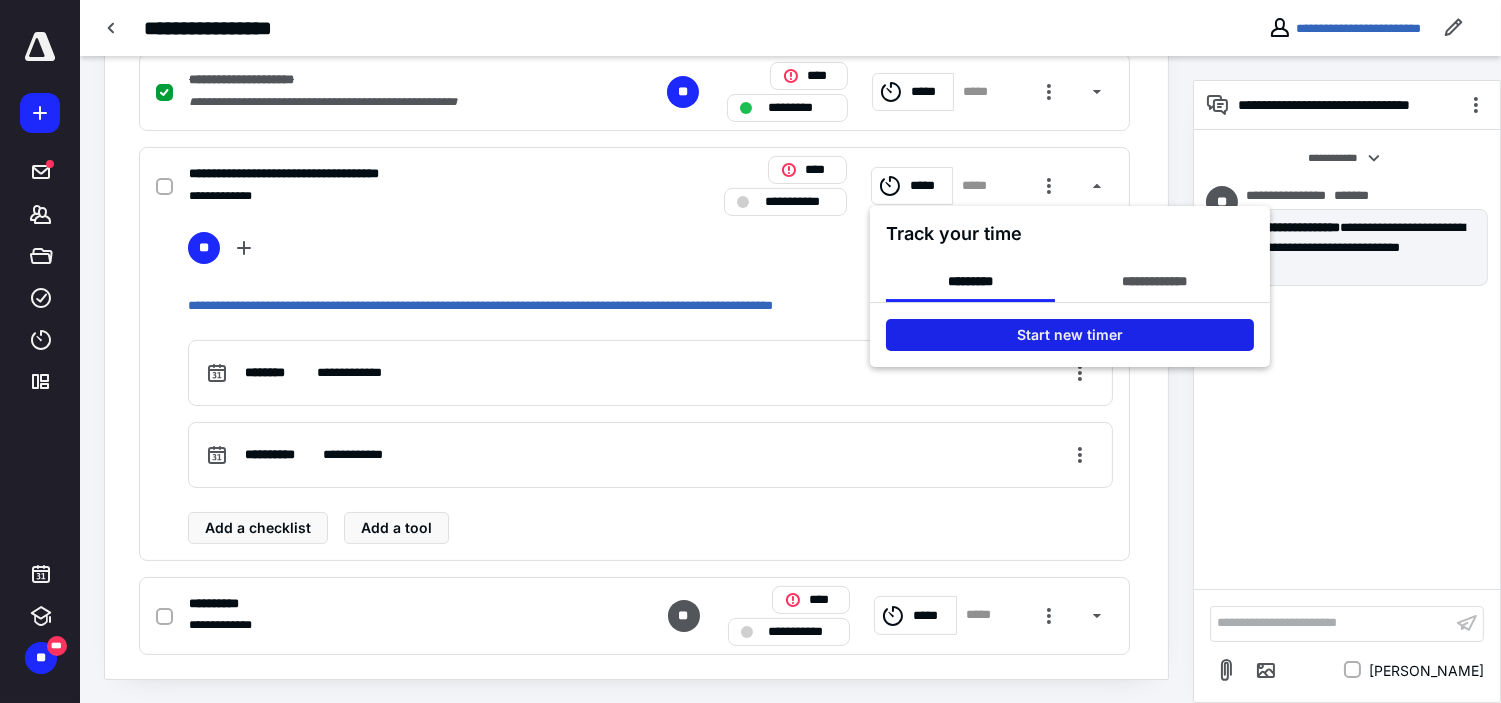 click on "Start new timer" at bounding box center (1070, 335) 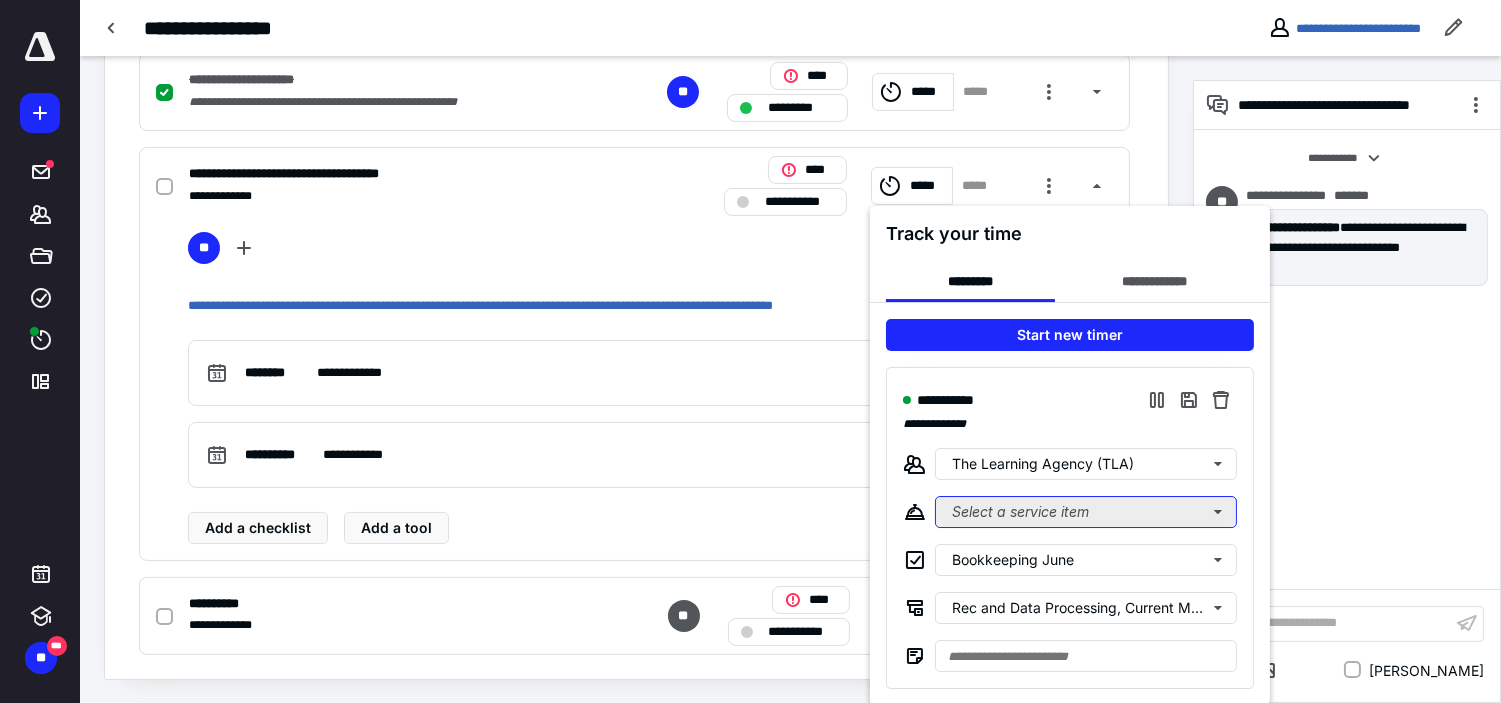 click on "Select a service item" at bounding box center (1086, 512) 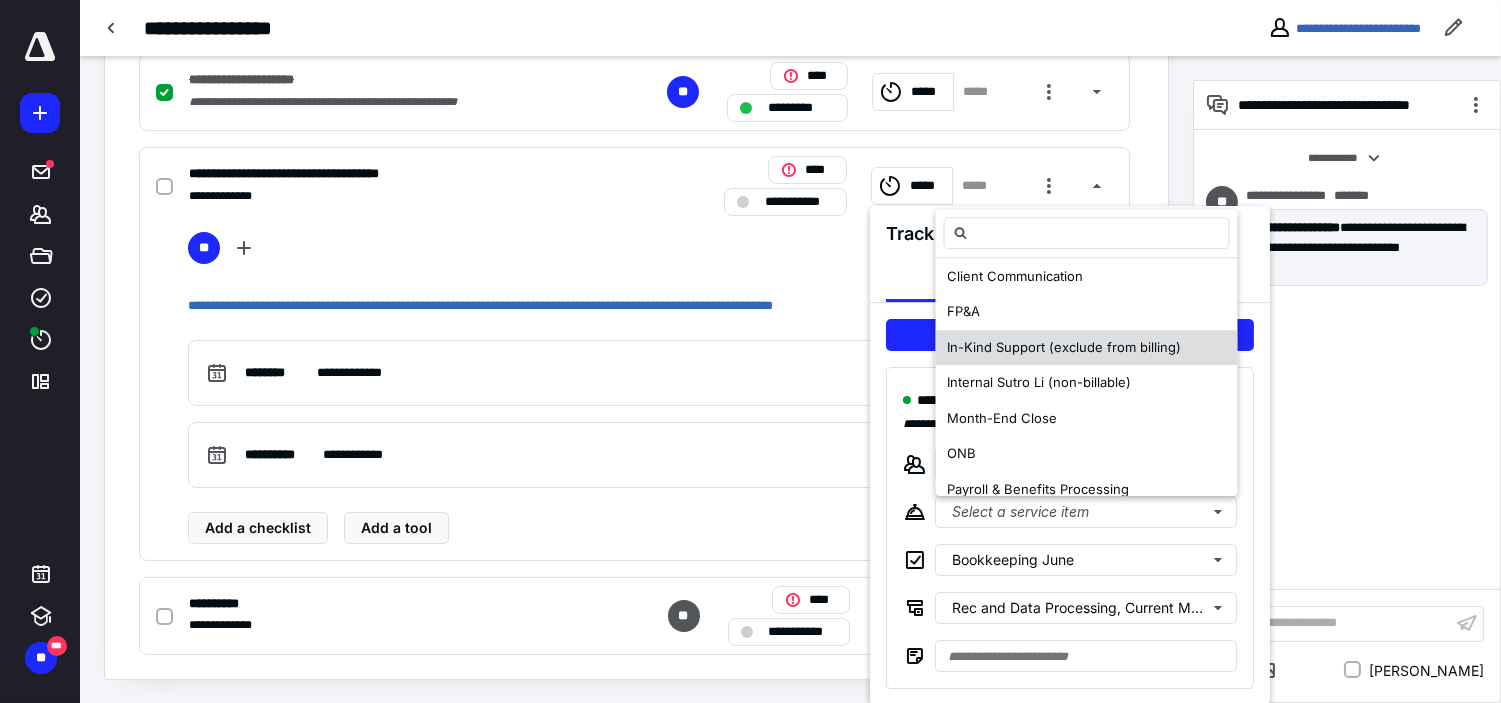 scroll, scrollTop: 222, scrollLeft: 0, axis: vertical 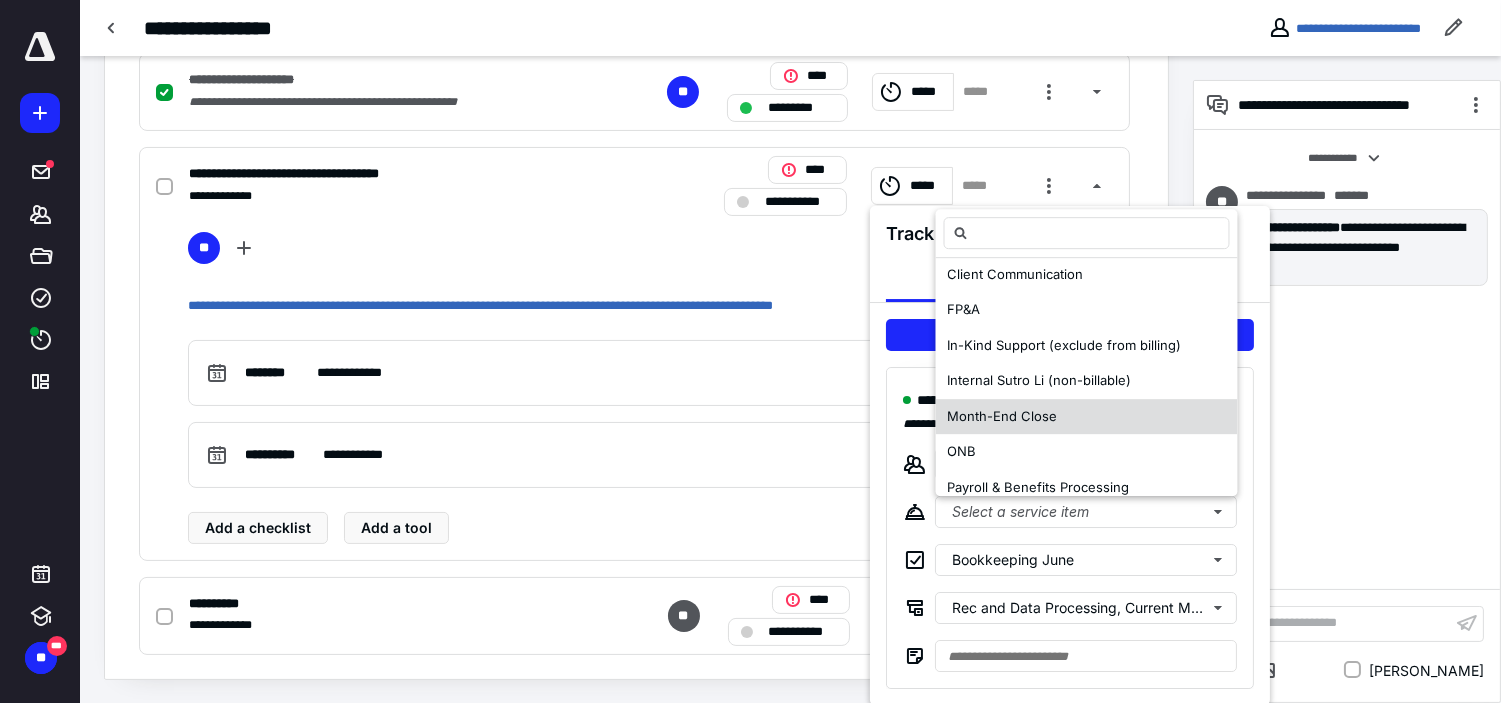 click on "Month-End Close" at bounding box center (1087, 417) 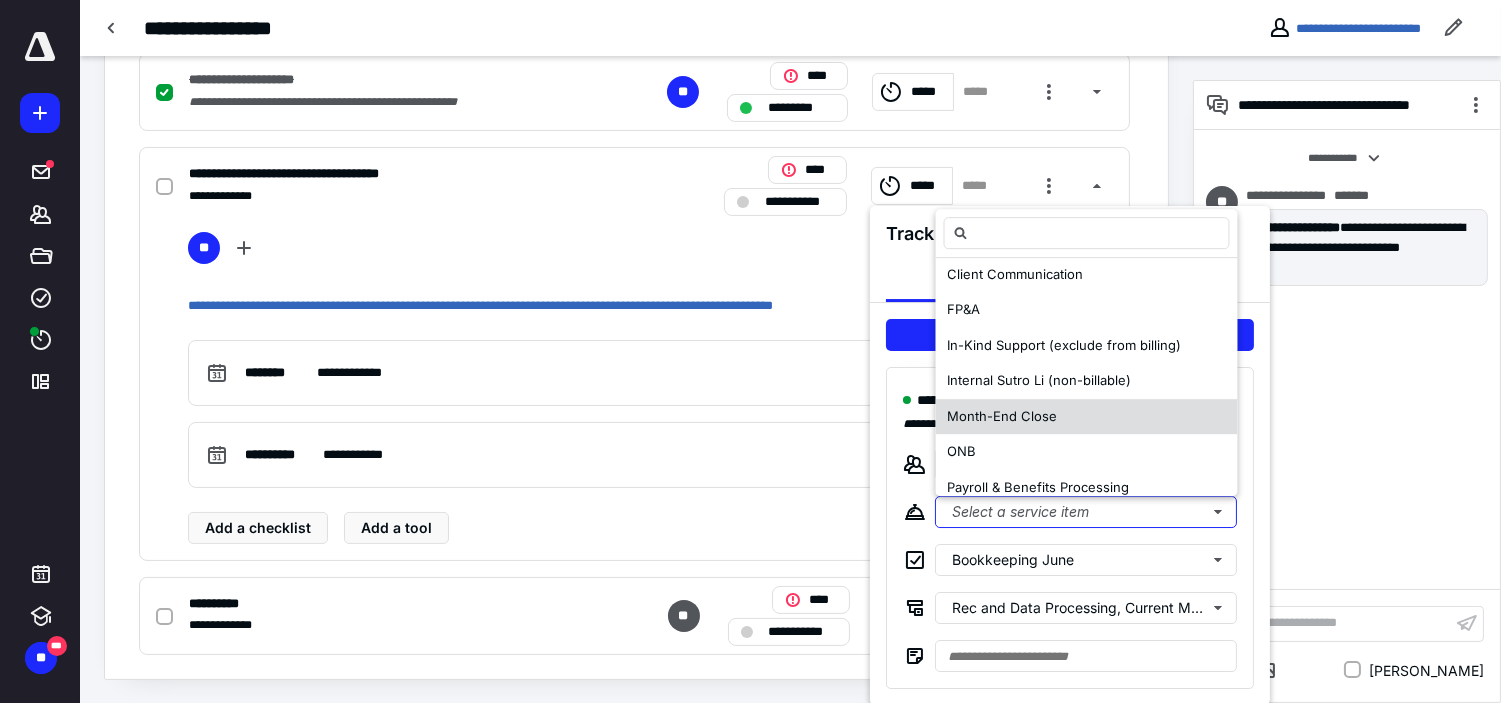 type 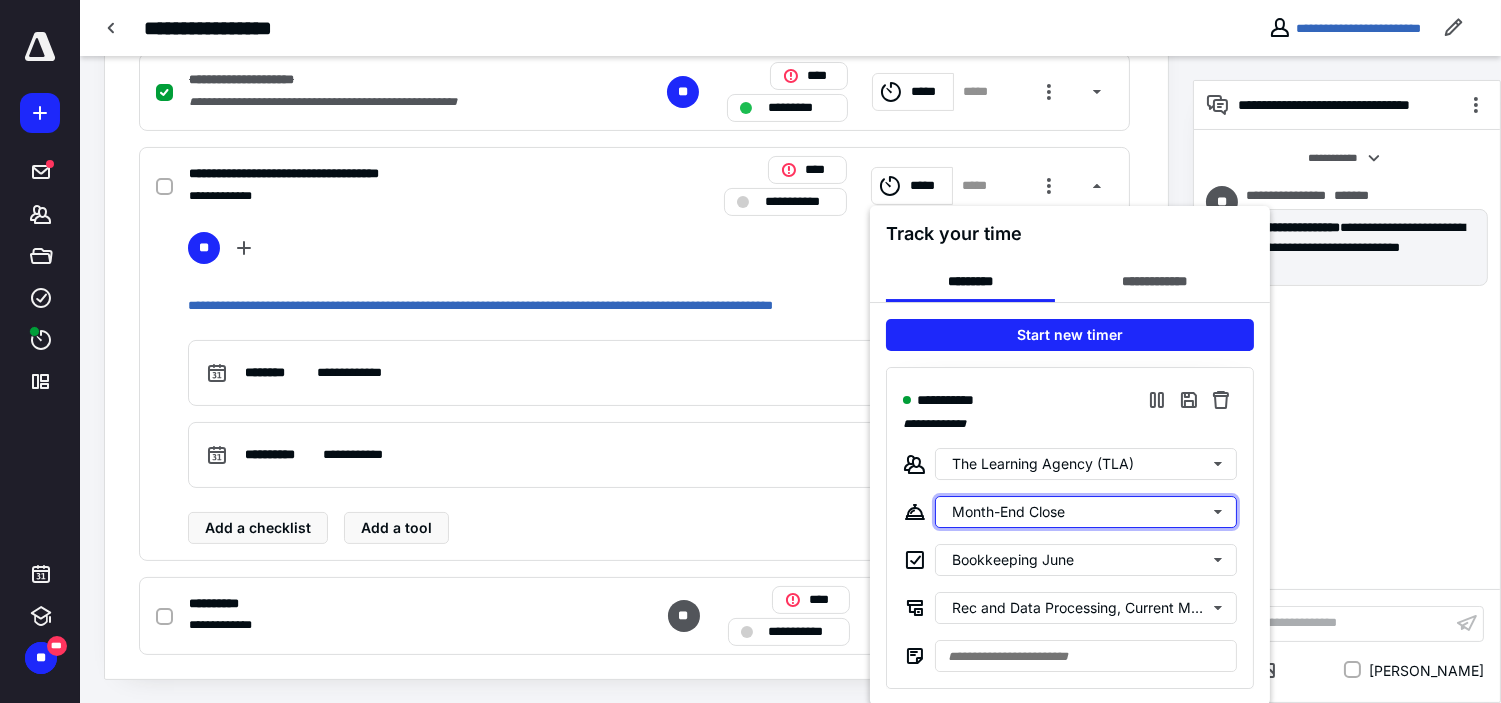 scroll, scrollTop: 0, scrollLeft: 0, axis: both 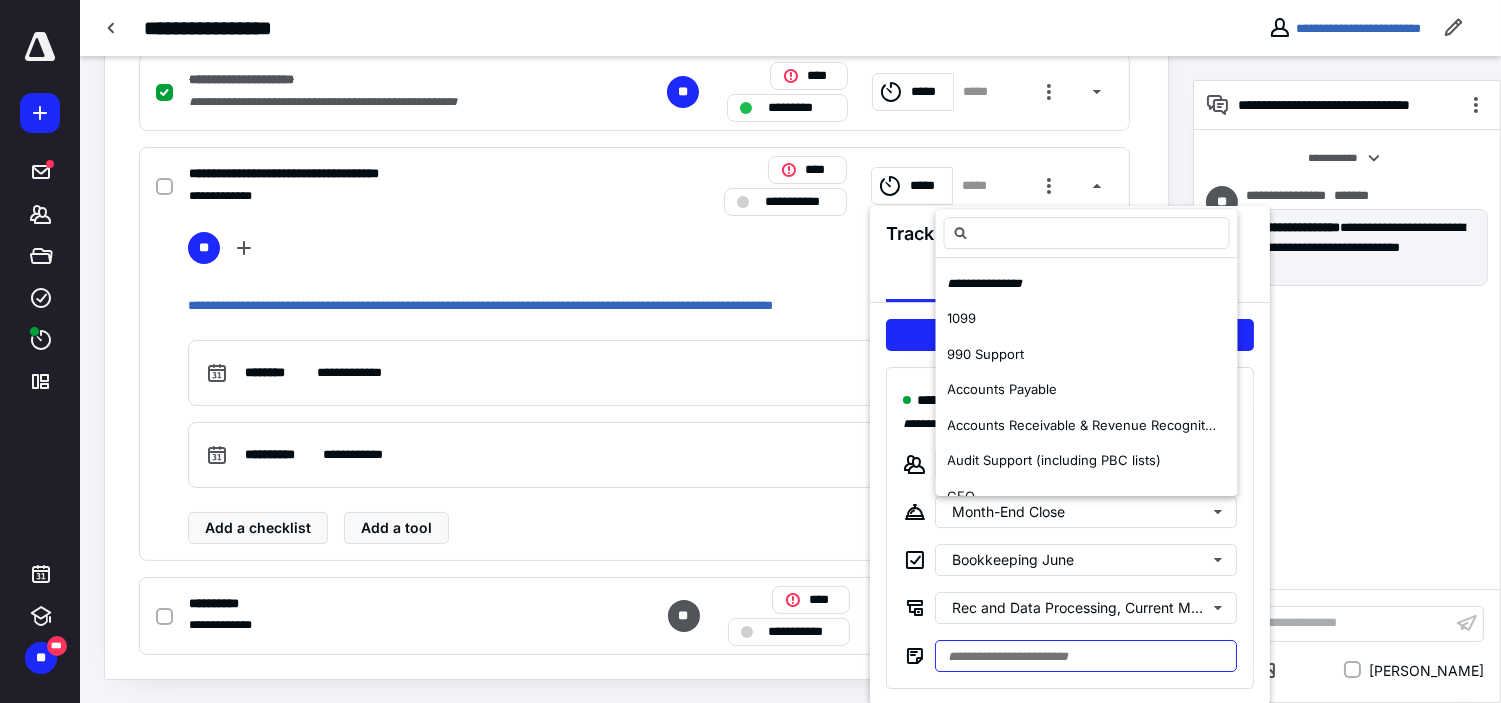 click at bounding box center [1086, 656] 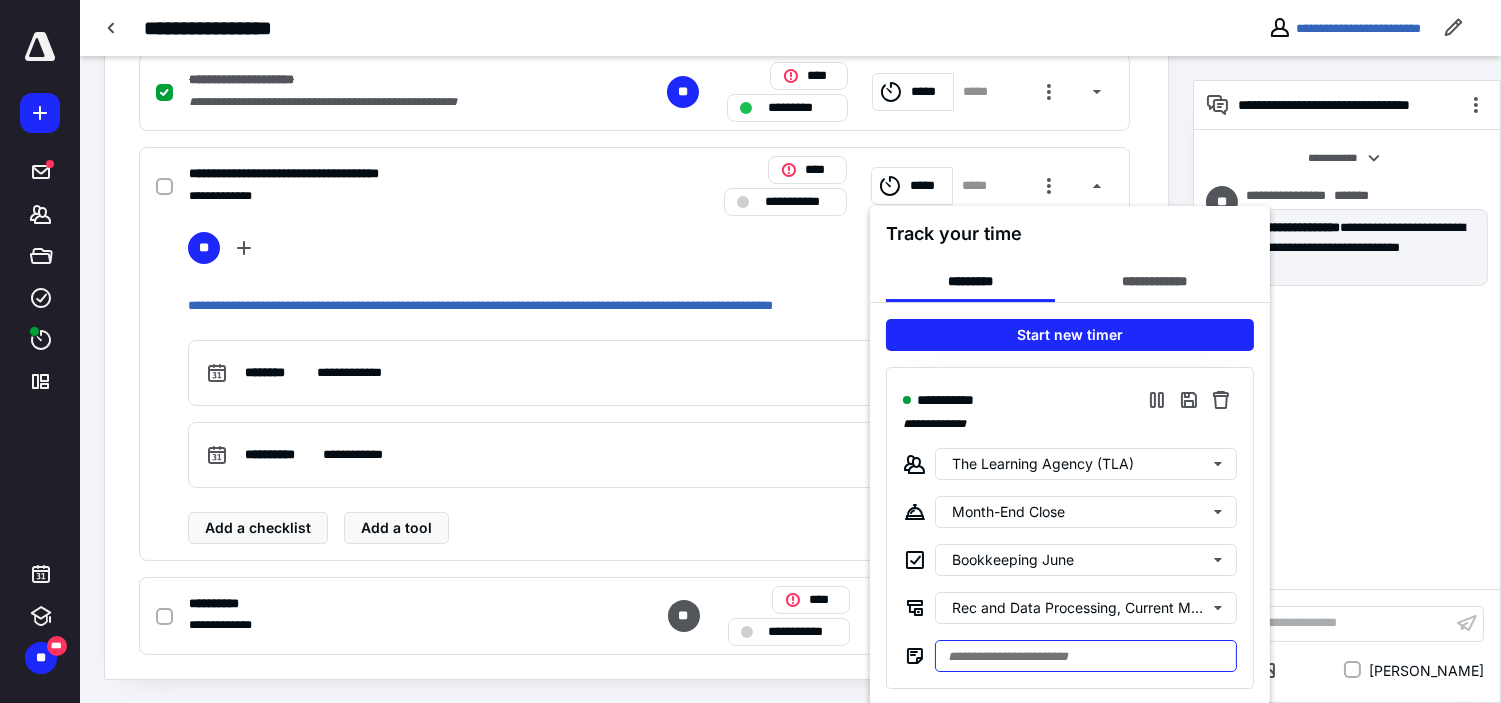 paste on "**********" 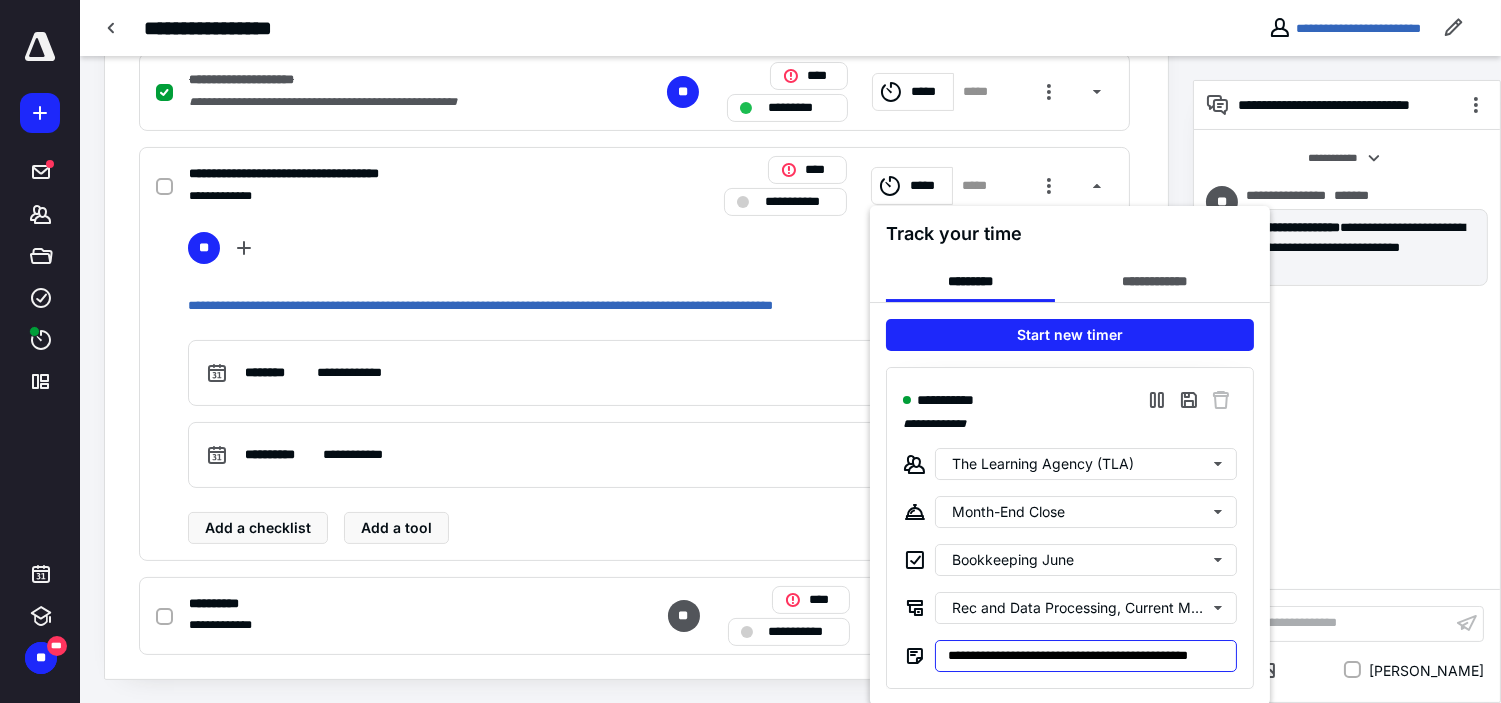 scroll, scrollTop: 0, scrollLeft: 30, axis: horizontal 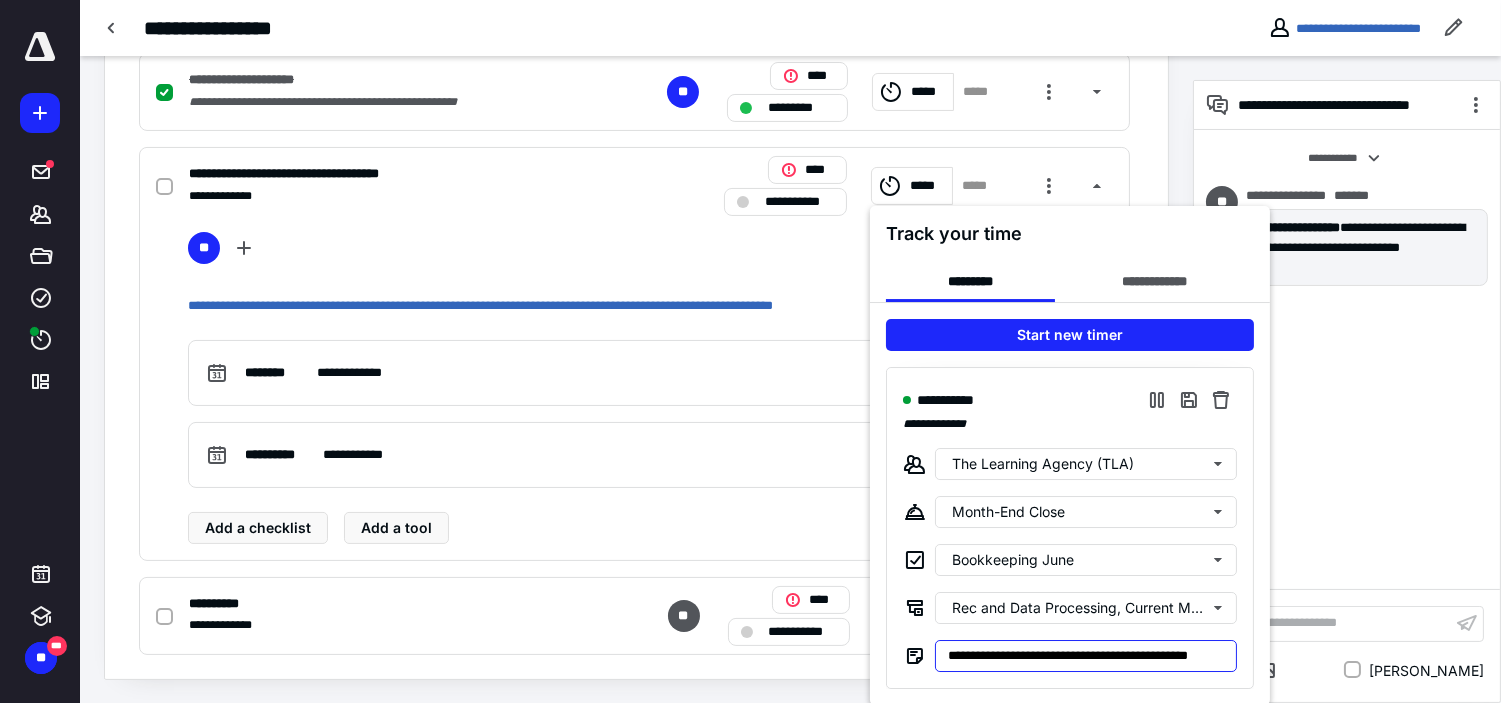 type on "**********" 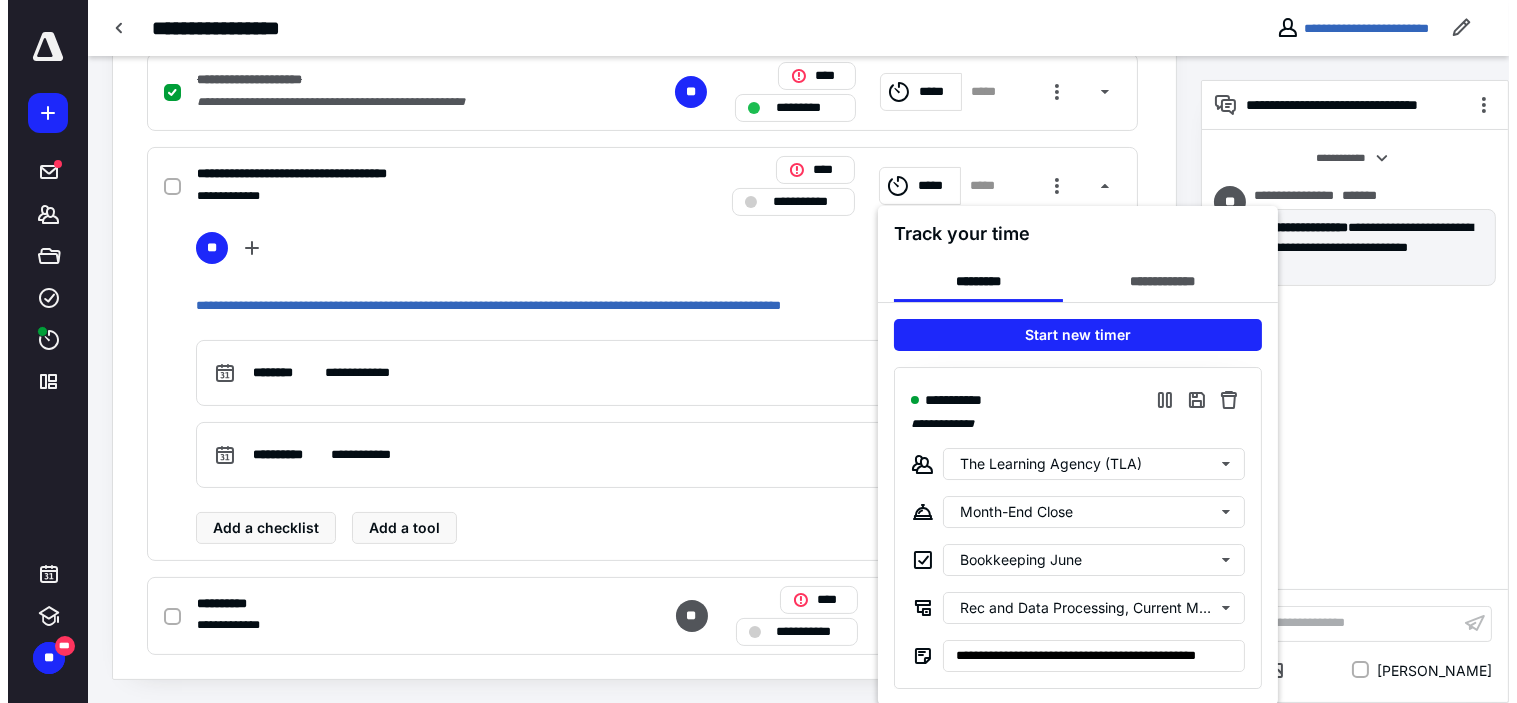 scroll, scrollTop: 0, scrollLeft: 0, axis: both 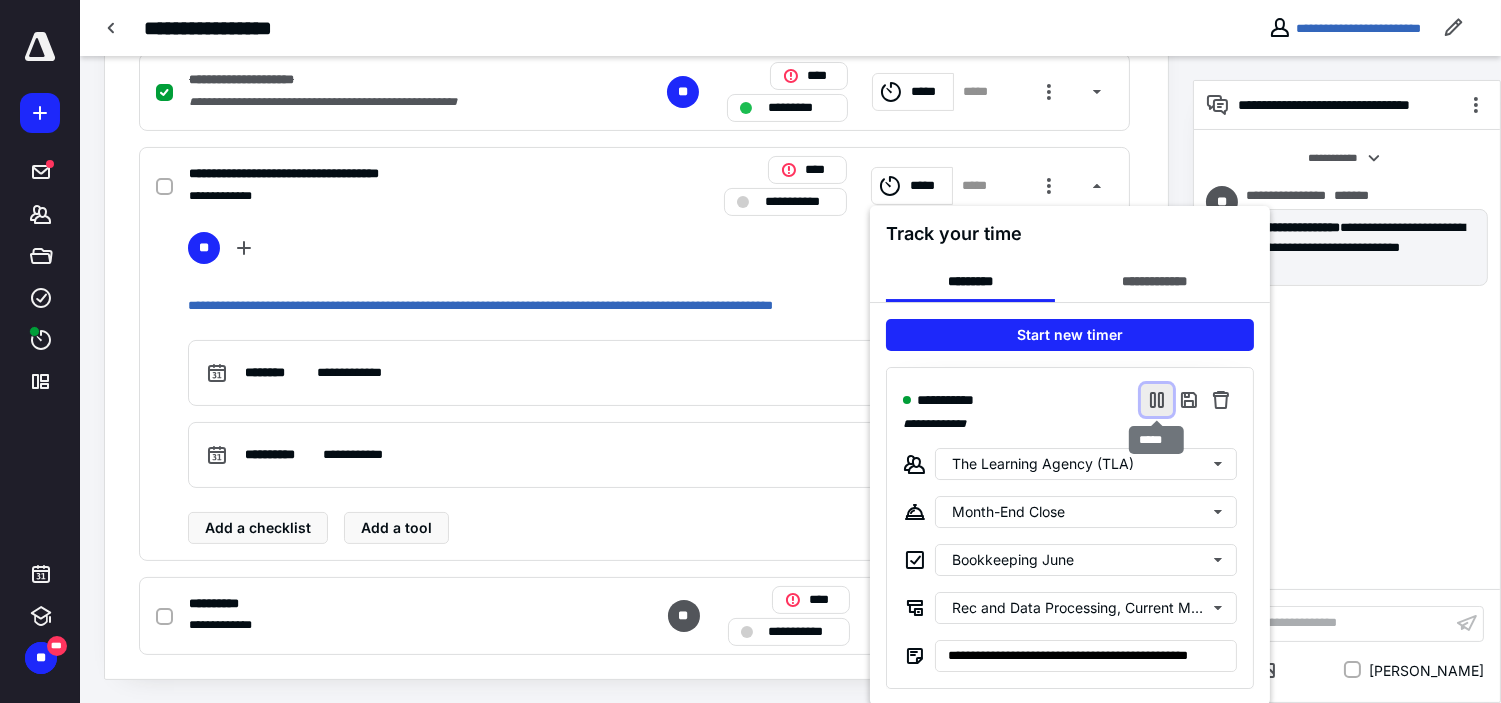 click at bounding box center [1157, 400] 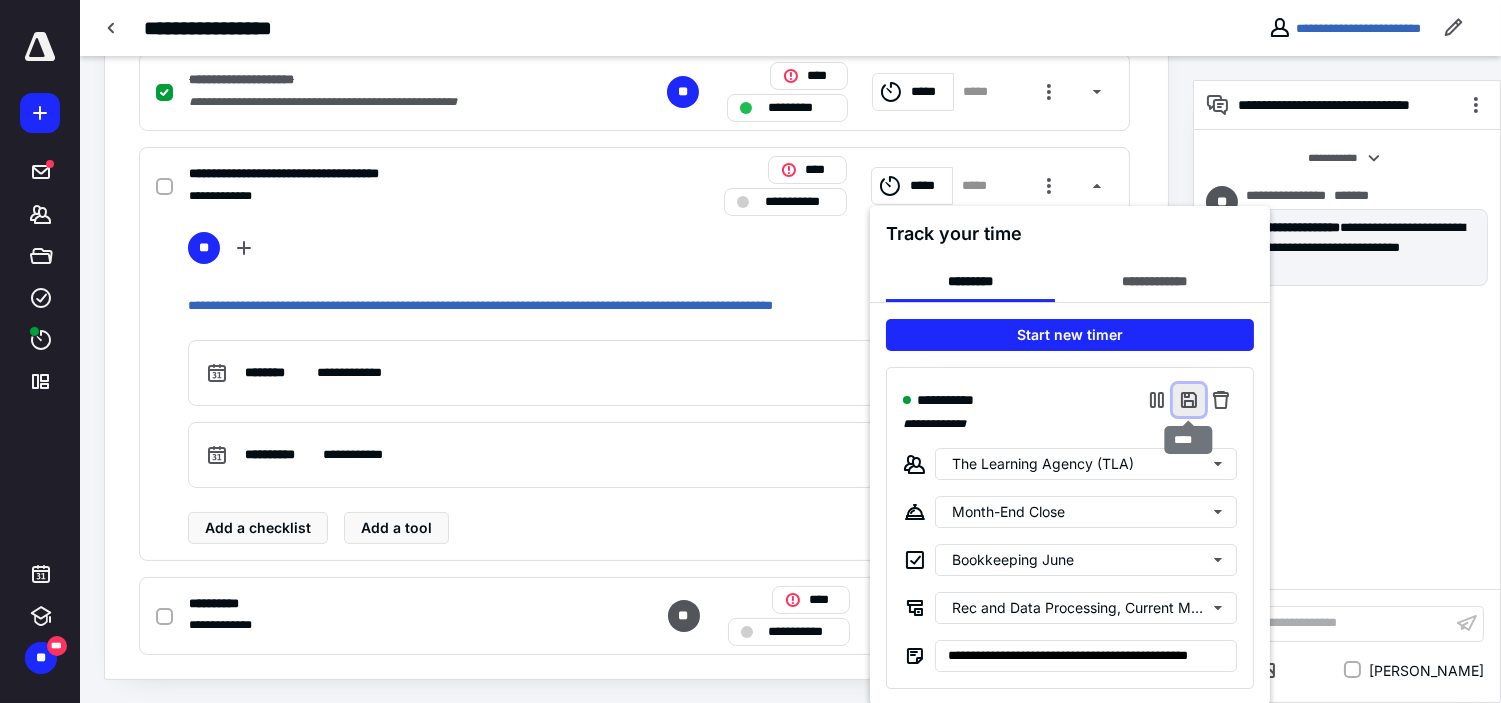 click at bounding box center [1189, 400] 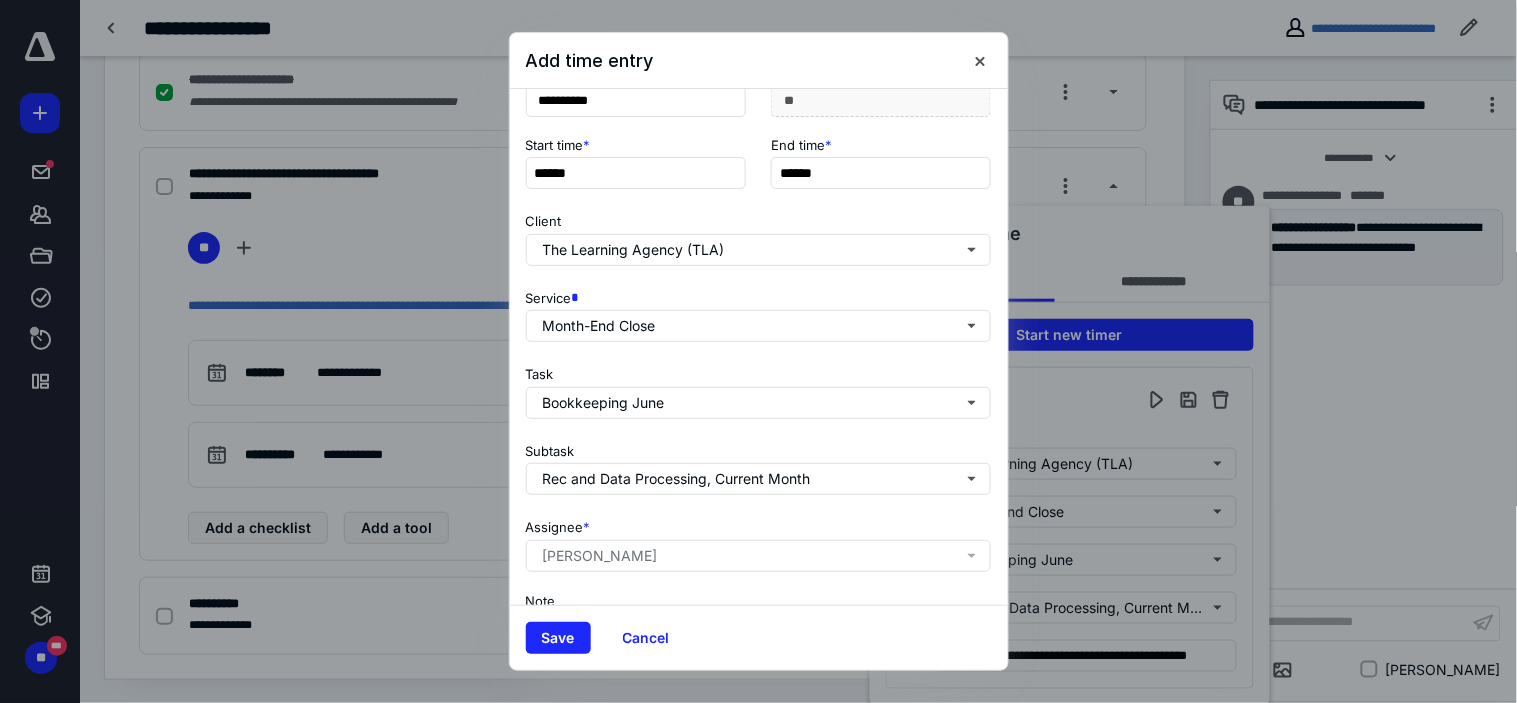 scroll, scrollTop: 272, scrollLeft: 0, axis: vertical 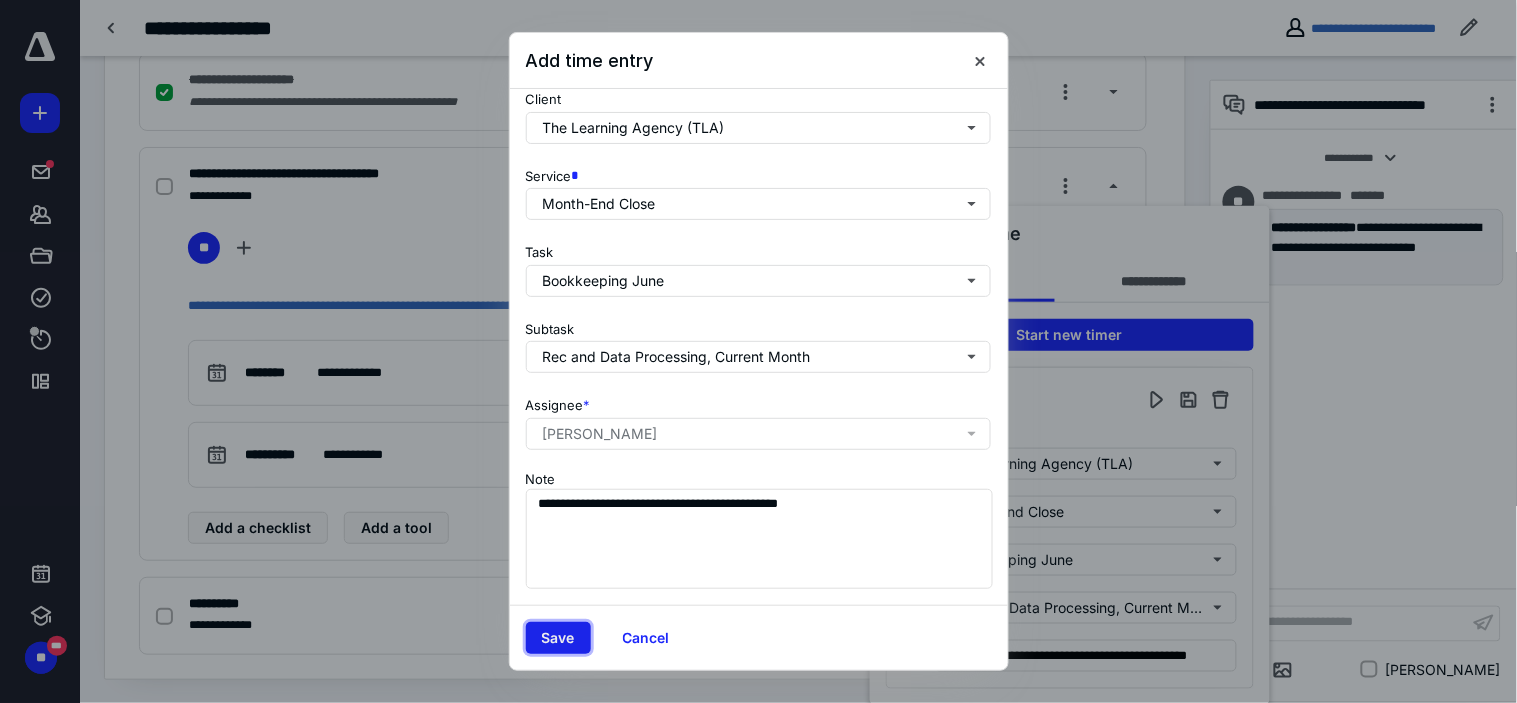 click on "Save" at bounding box center (558, 638) 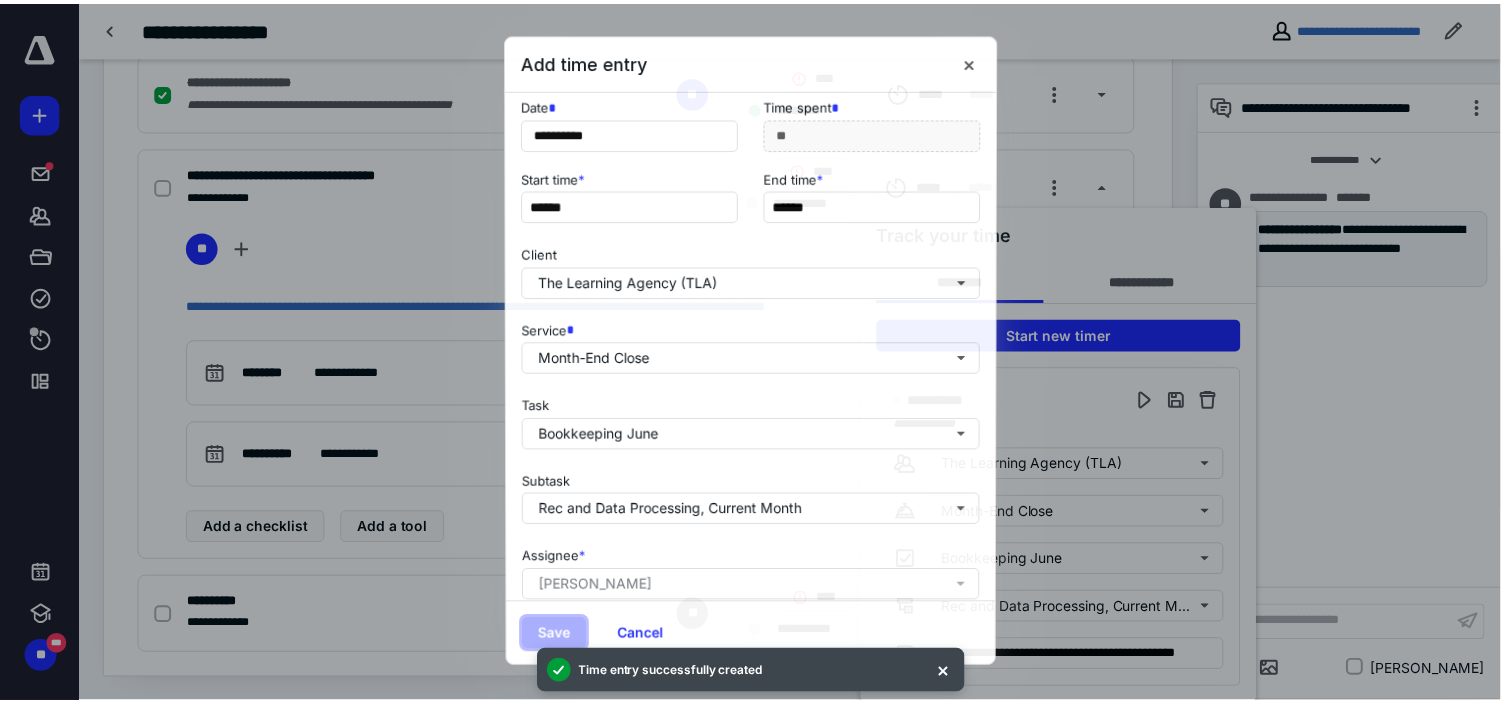 scroll, scrollTop: 0, scrollLeft: 0, axis: both 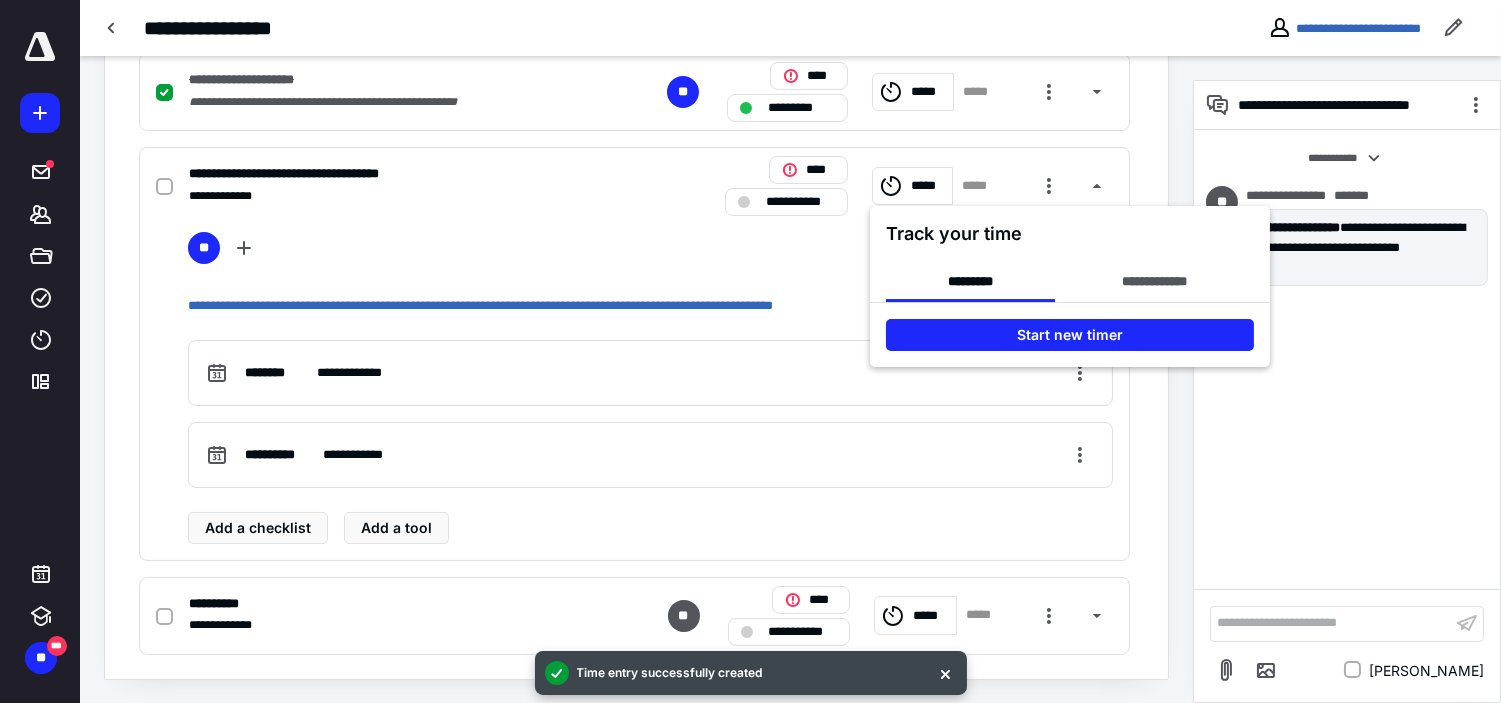 click at bounding box center (750, 351) 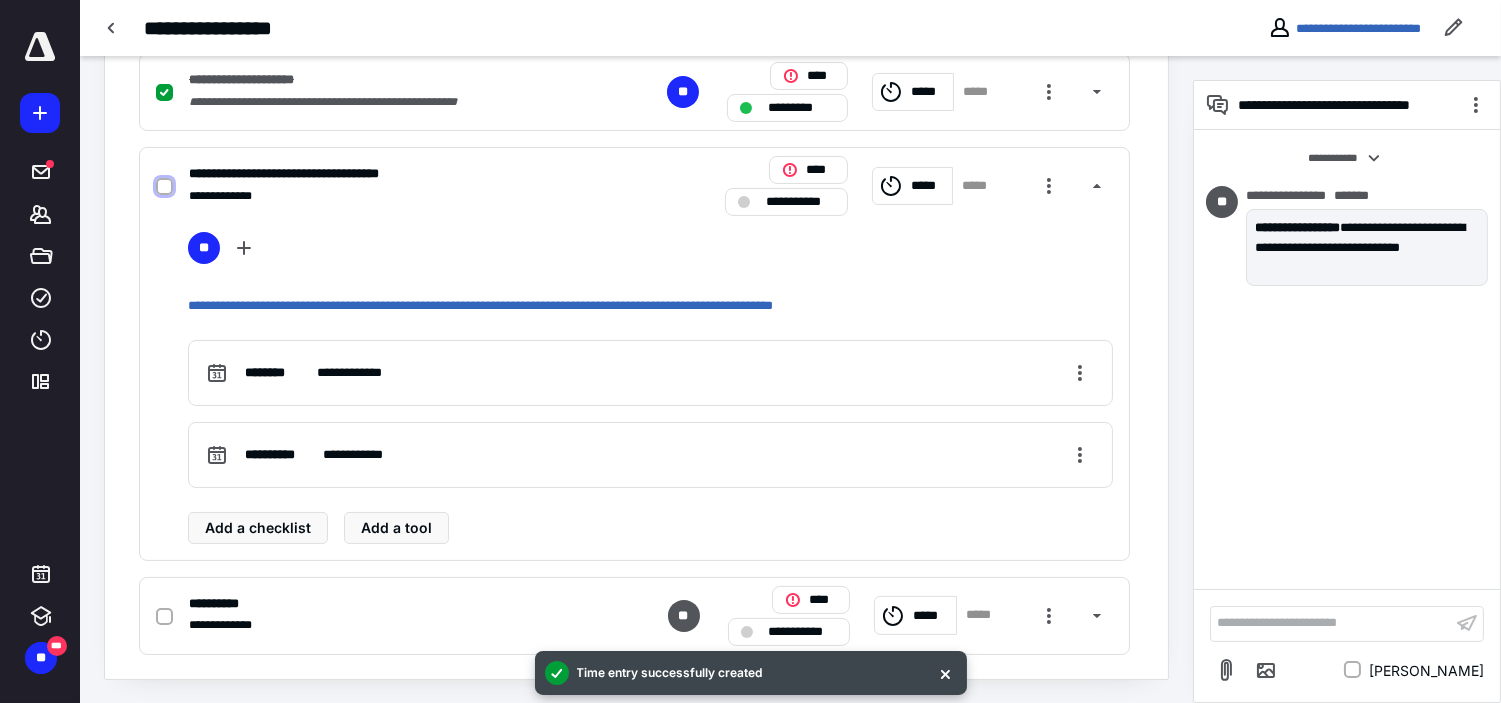 click at bounding box center [164, 187] 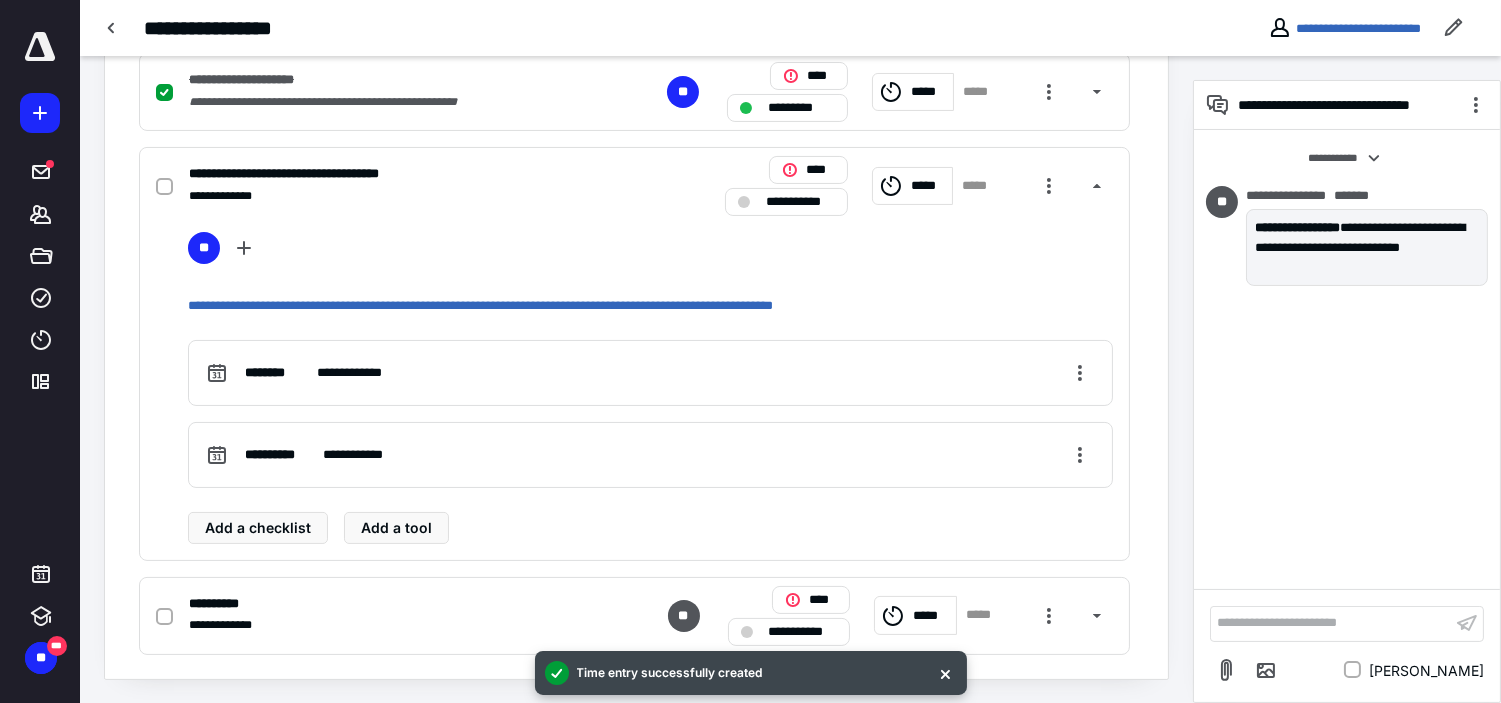 checkbox on "true" 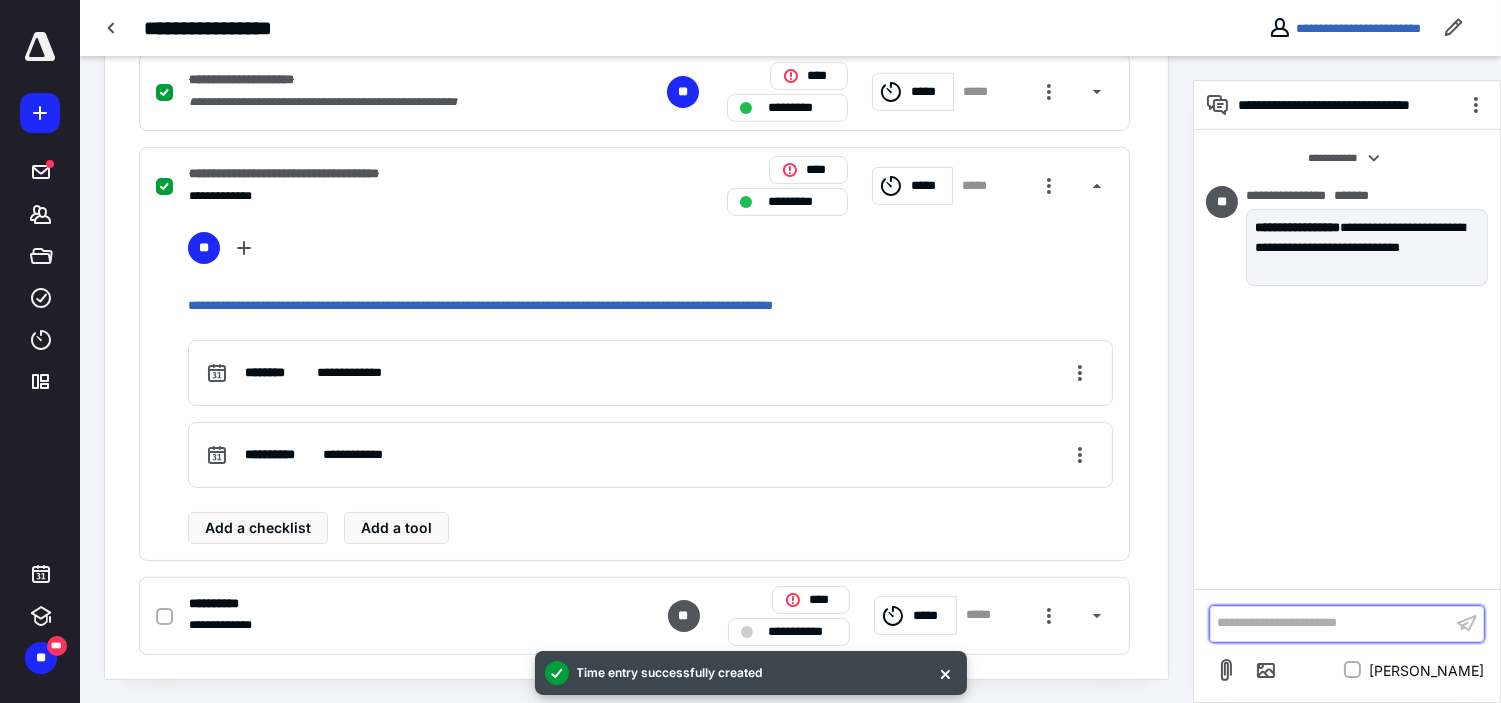 click on "**********" at bounding box center (1331, 623) 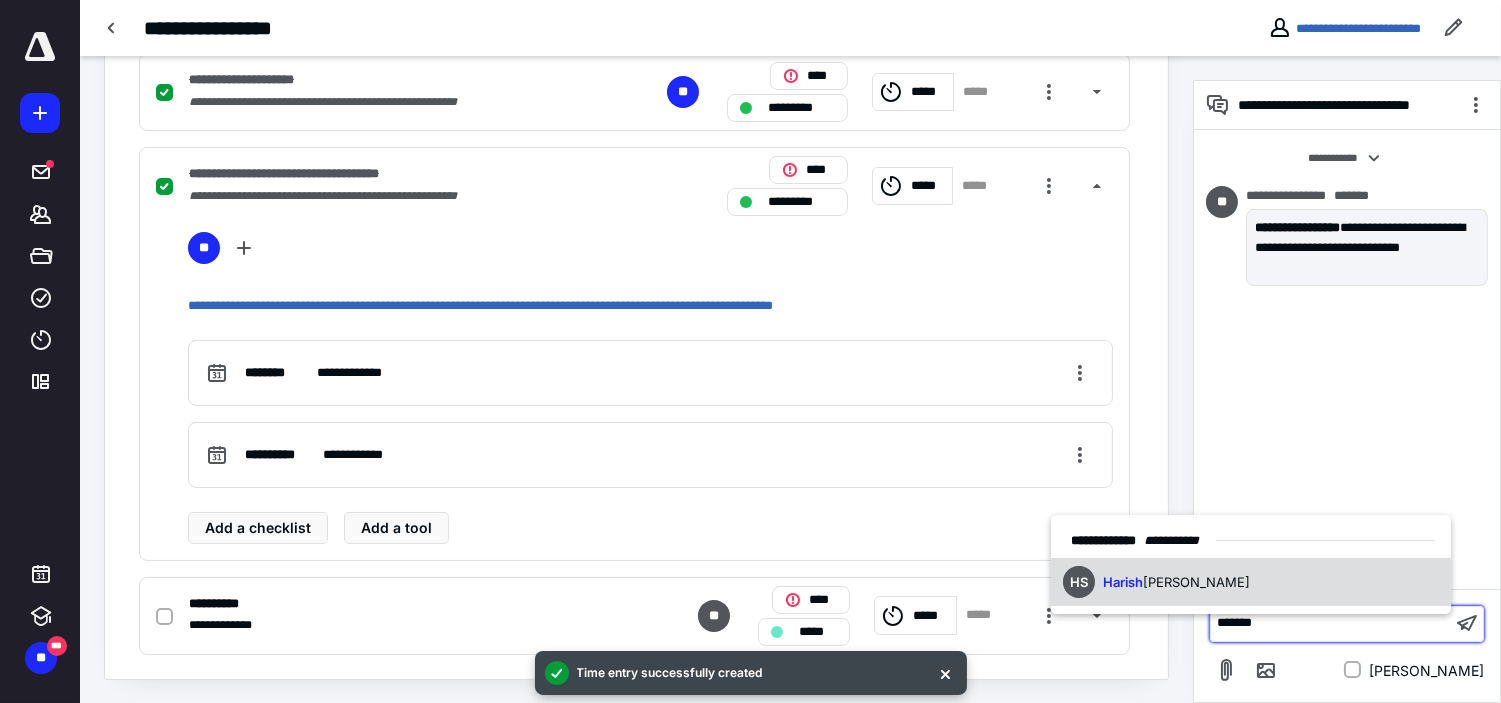 drag, startPoint x: 1322, startPoint y: 573, endPoint x: 1338, endPoint y: 606, distance: 36.67424 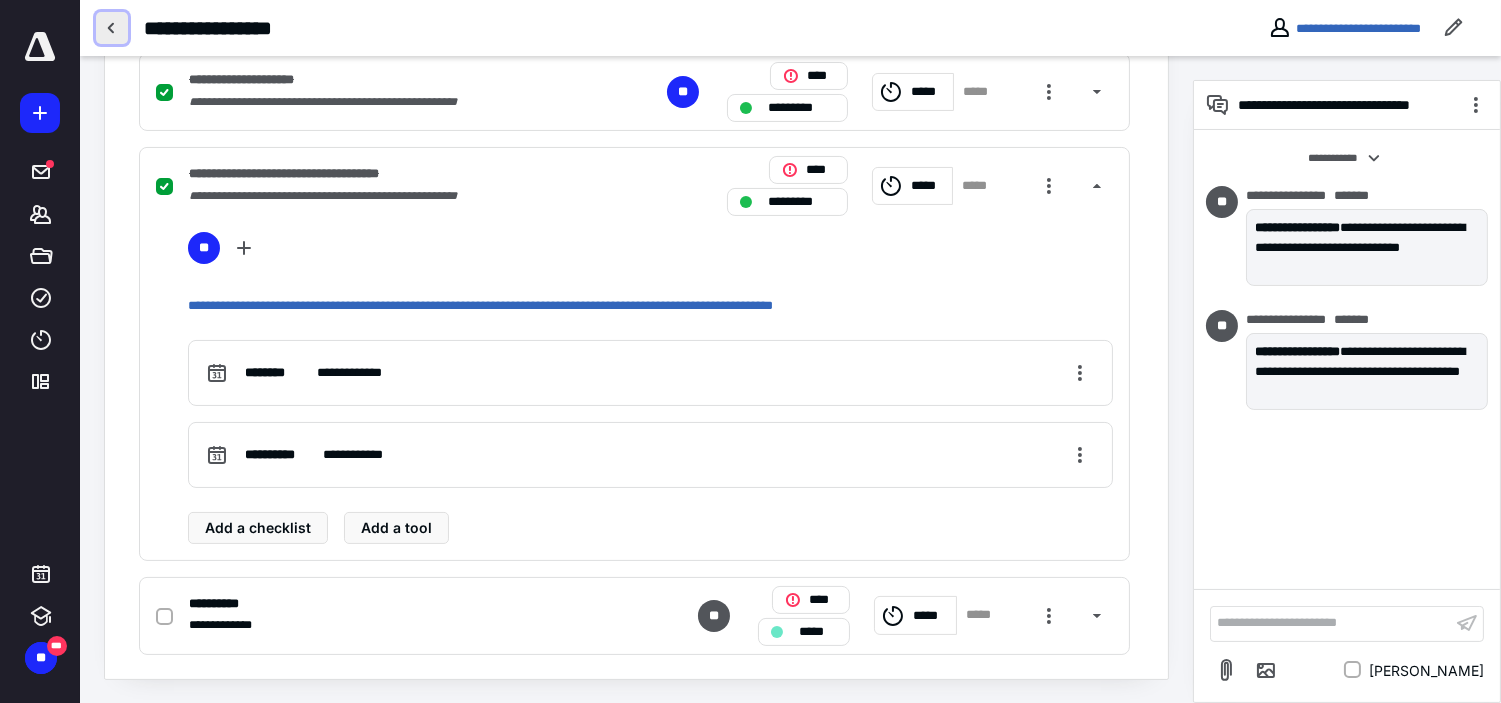 click at bounding box center [112, 28] 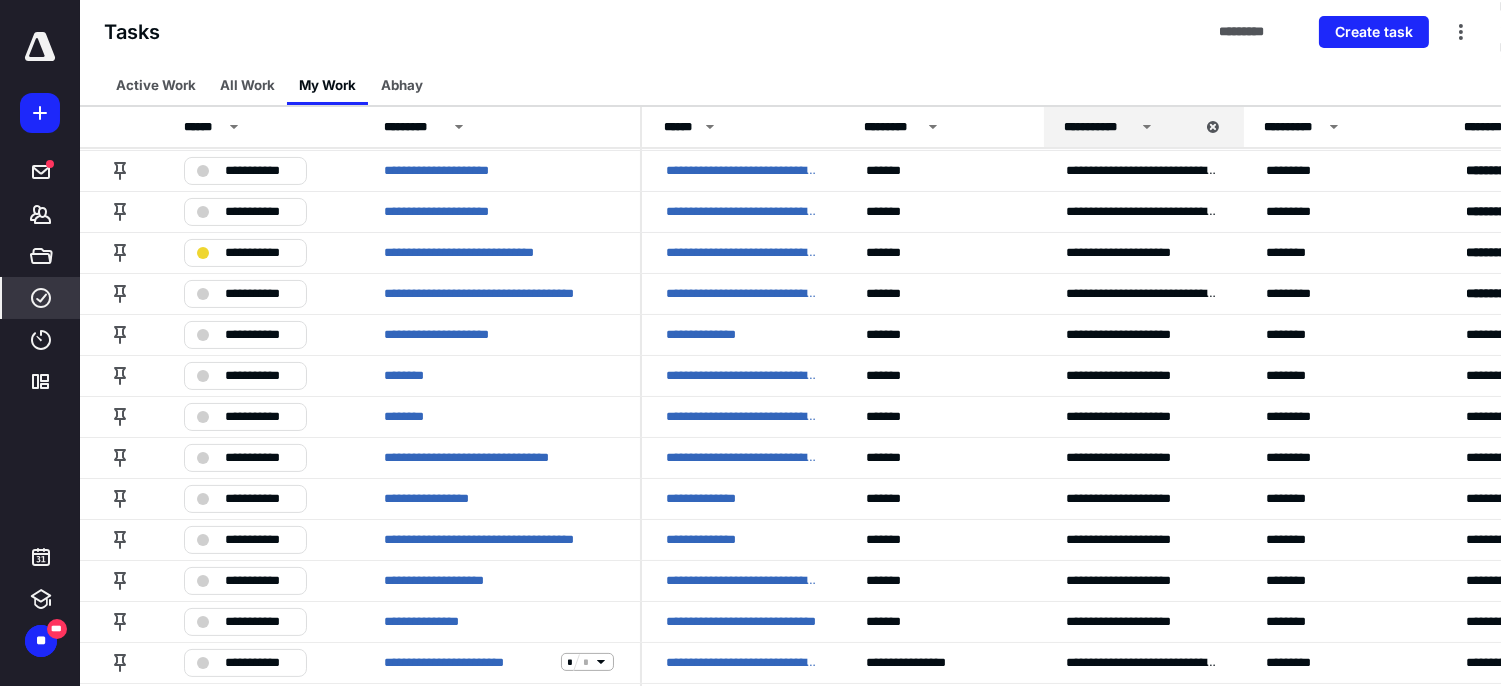 scroll, scrollTop: 666, scrollLeft: 0, axis: vertical 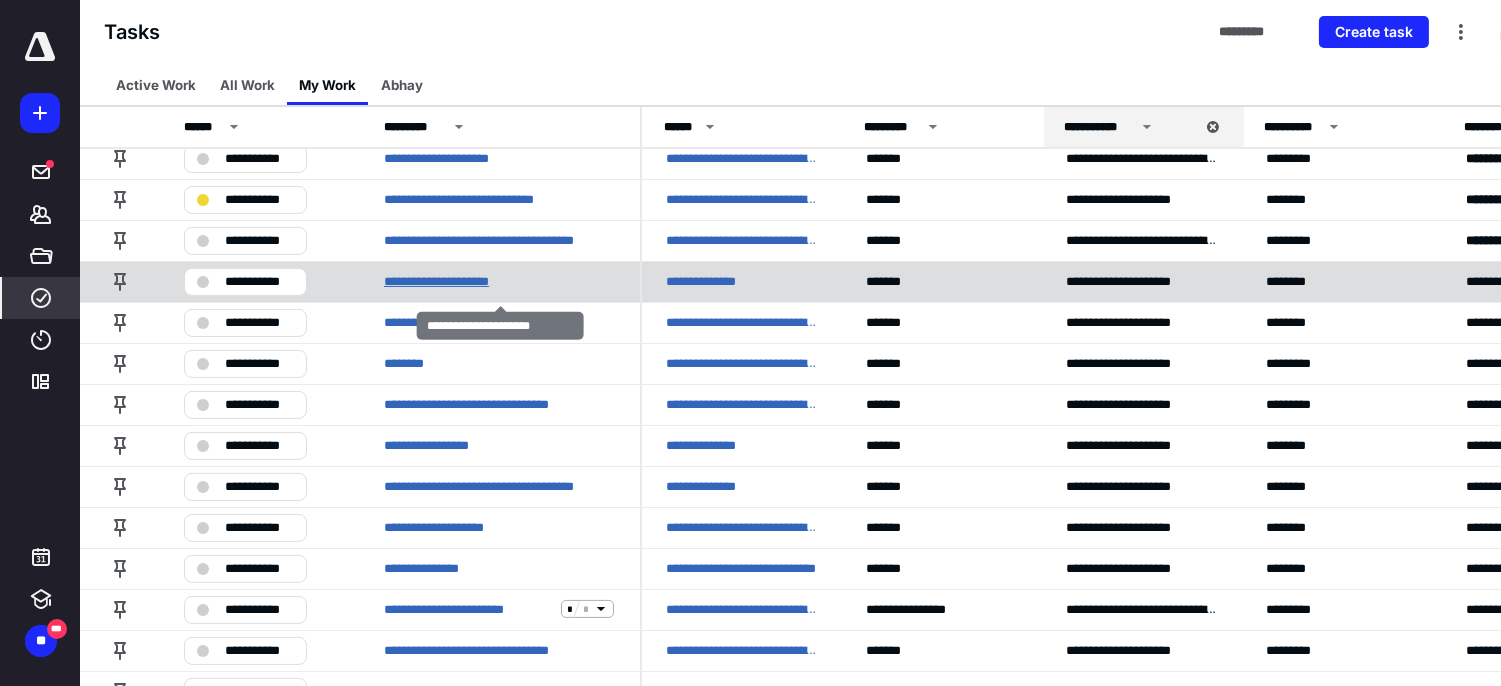 click on "**********" at bounding box center [463, 281] 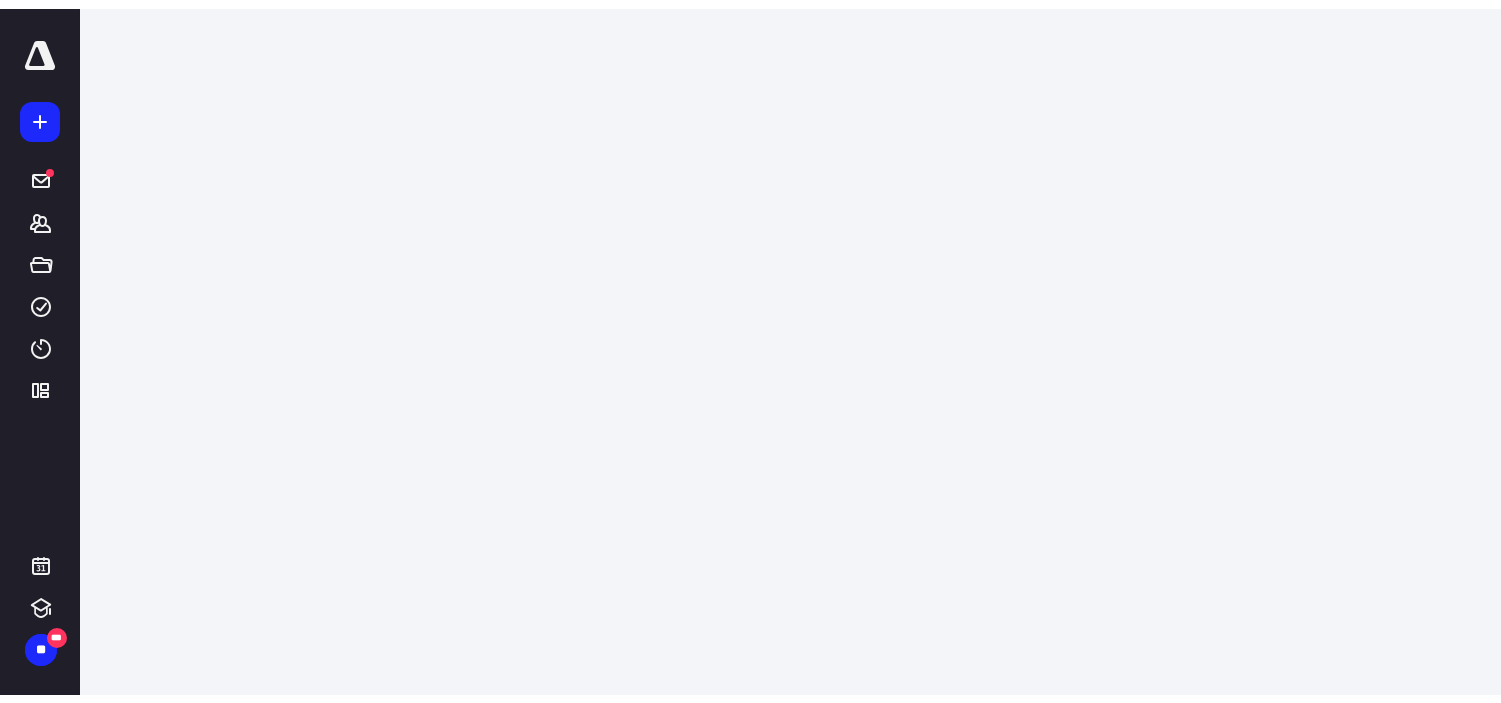 scroll, scrollTop: 0, scrollLeft: 0, axis: both 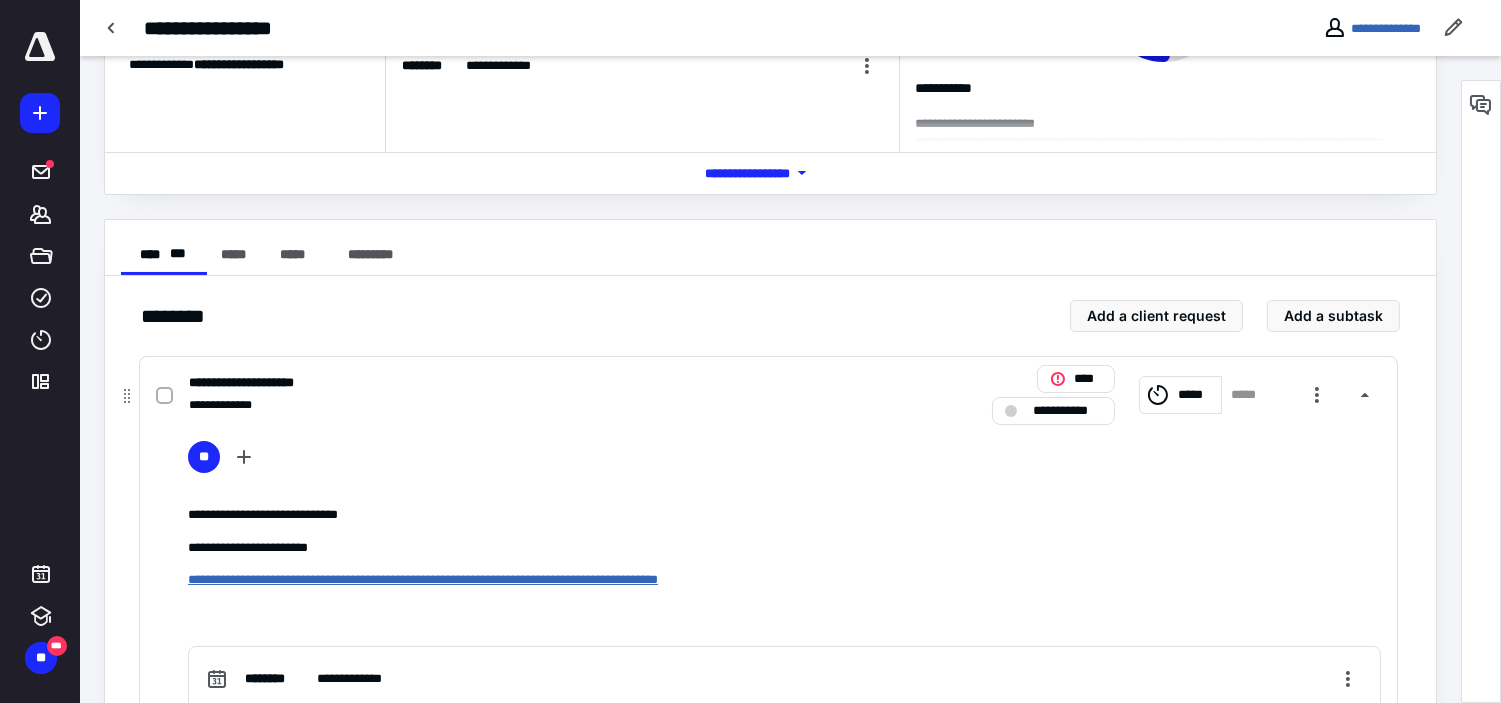 click on "**********" at bounding box center [423, 579] 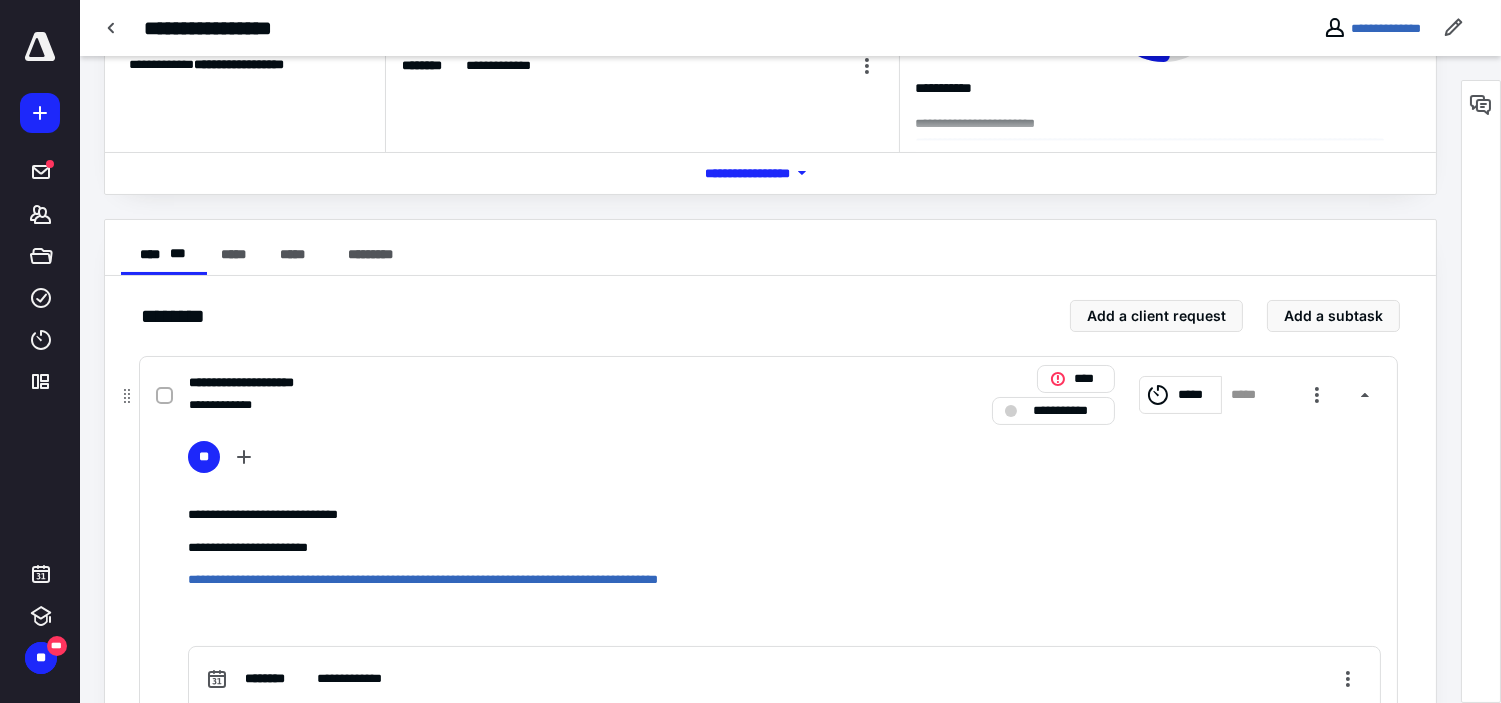 click on "*****" at bounding box center (1196, 394) 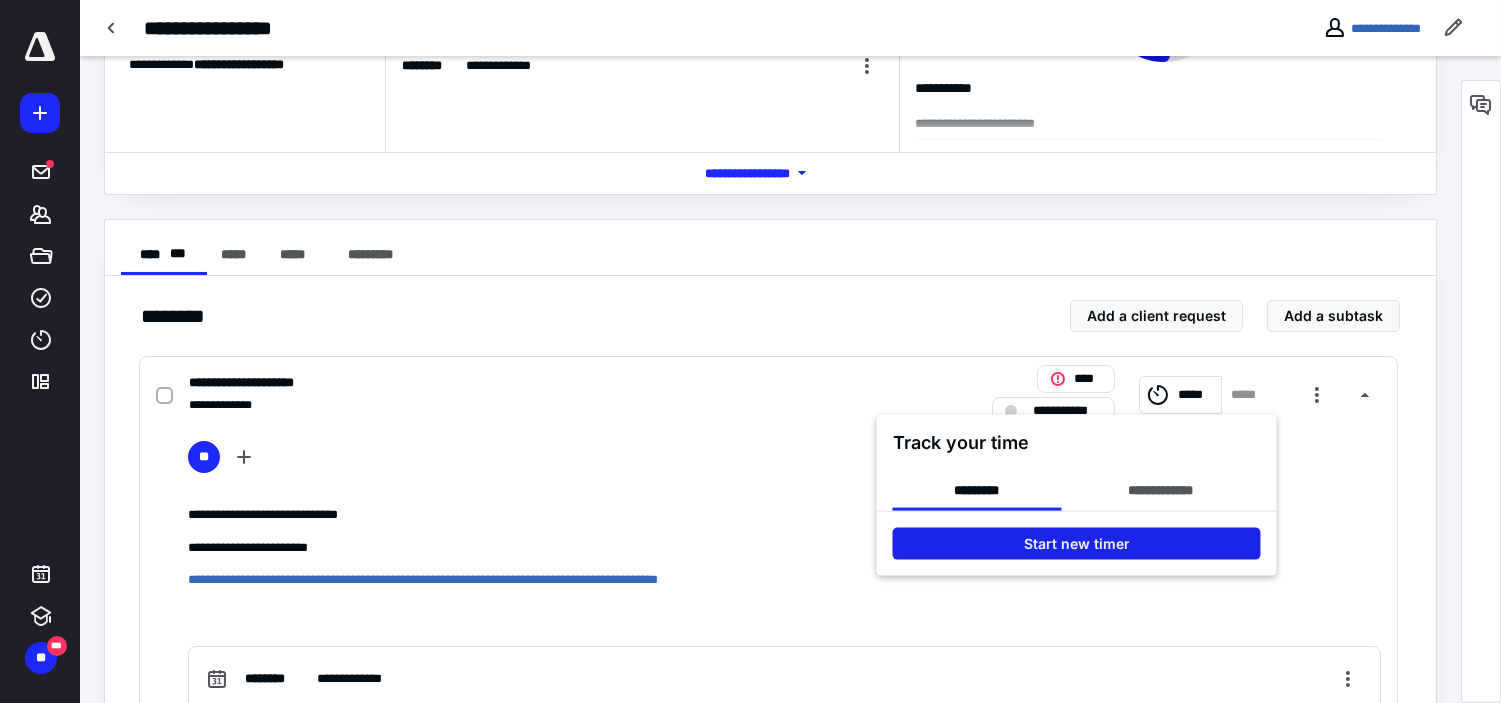 click on "Start new timer" at bounding box center (1077, 544) 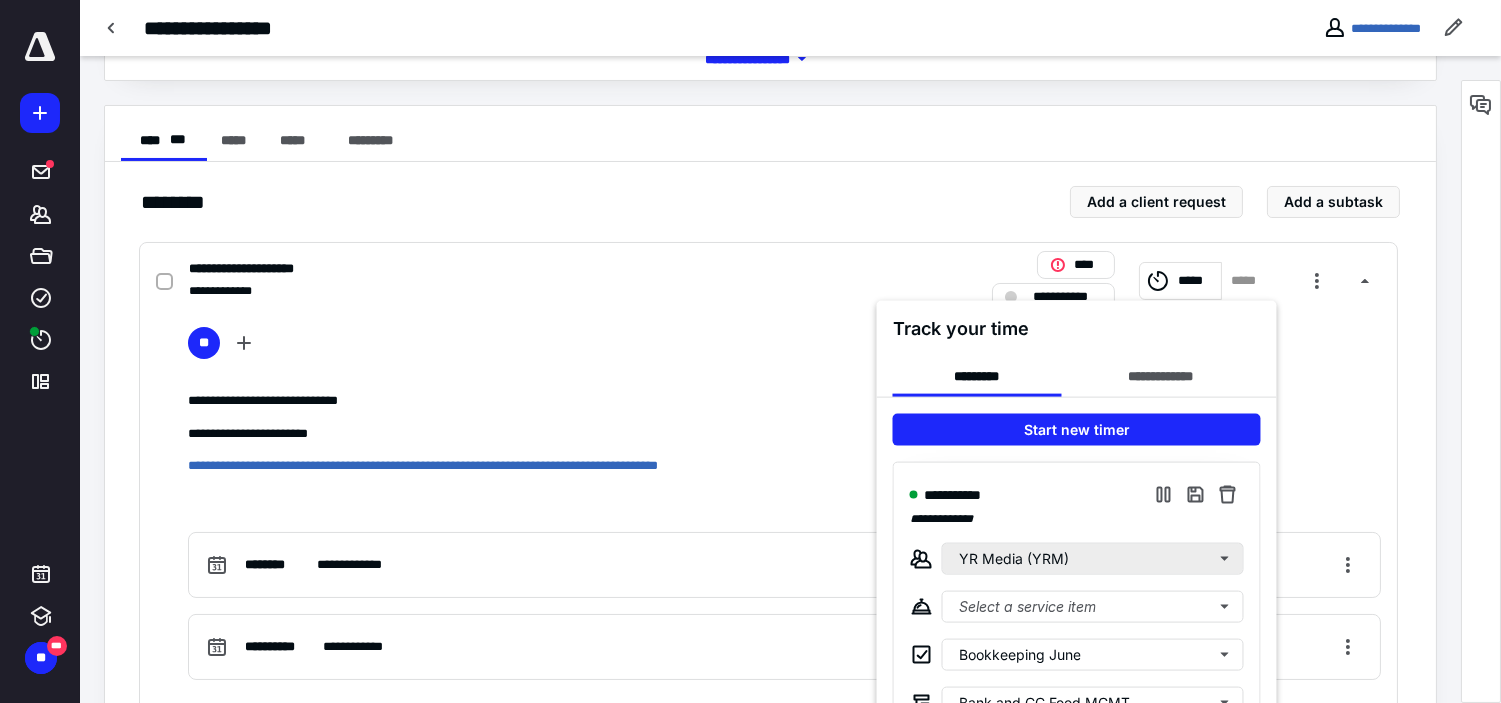 scroll, scrollTop: 444, scrollLeft: 0, axis: vertical 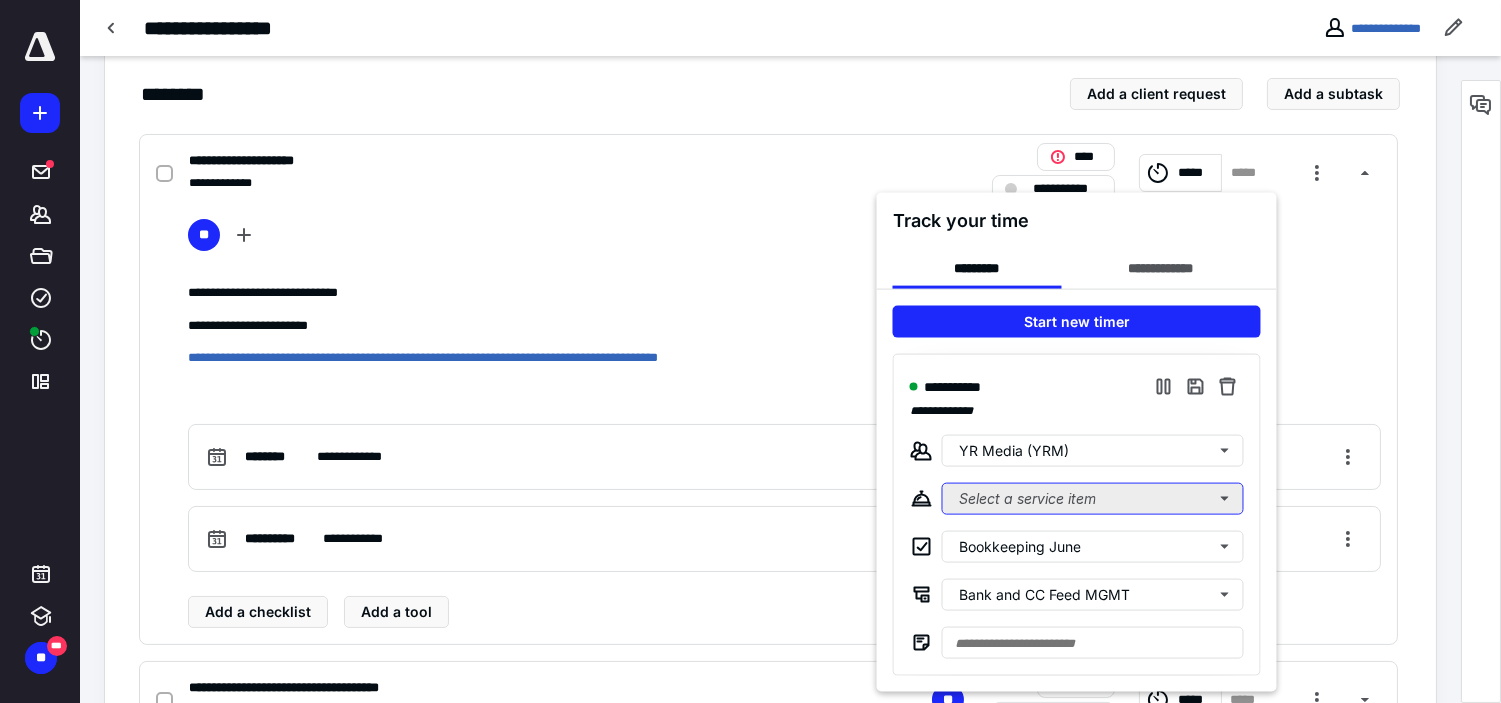 click on "Select a service item" at bounding box center [1093, 499] 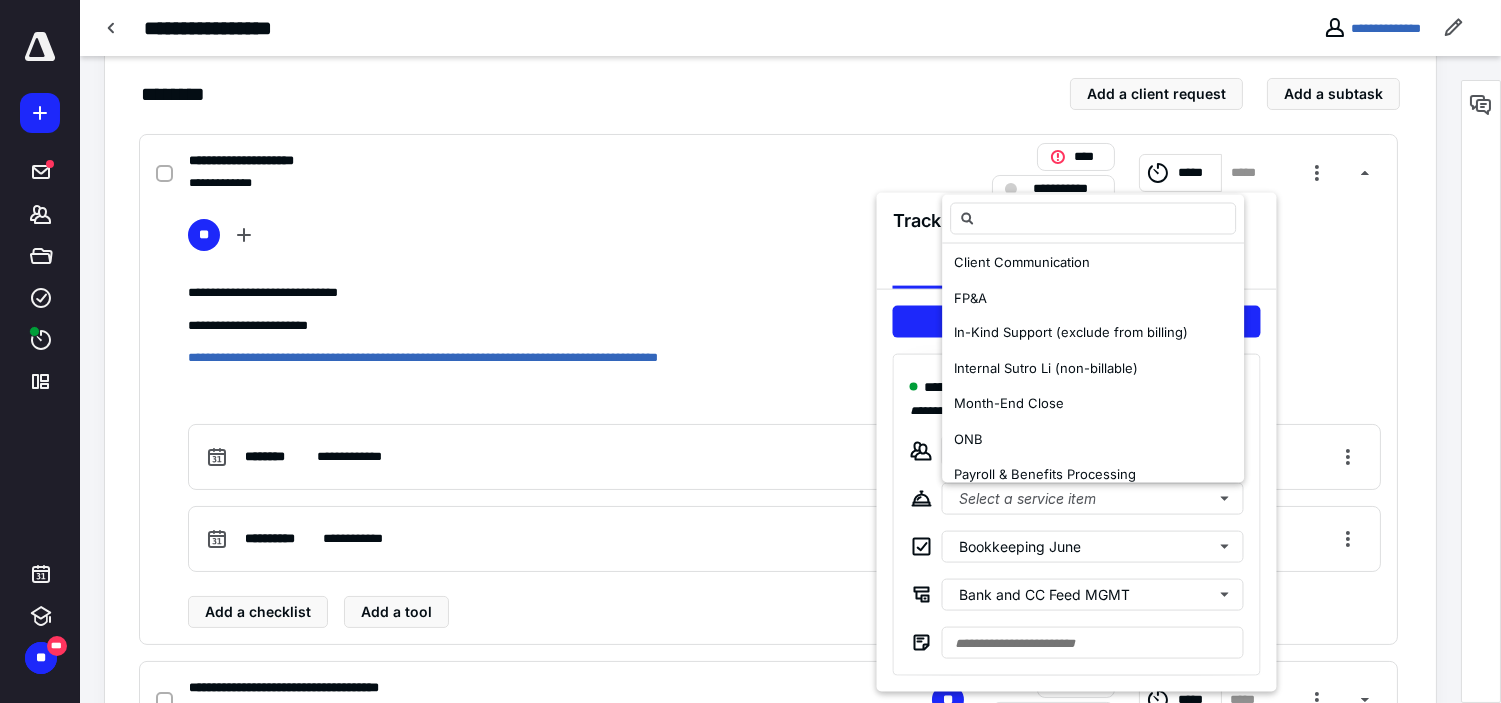 scroll, scrollTop: 222, scrollLeft: 0, axis: vertical 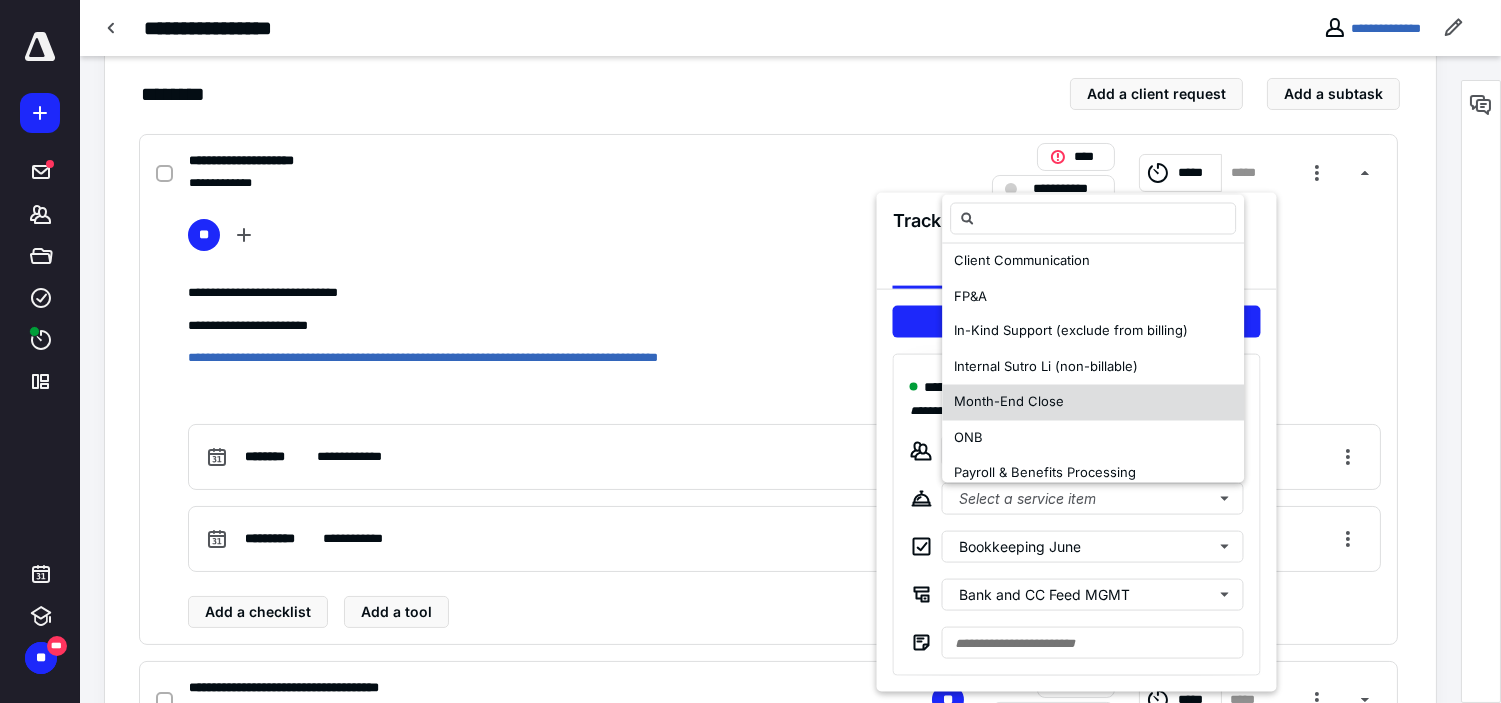 click on "Month-End Close" at bounding box center [1009, 402] 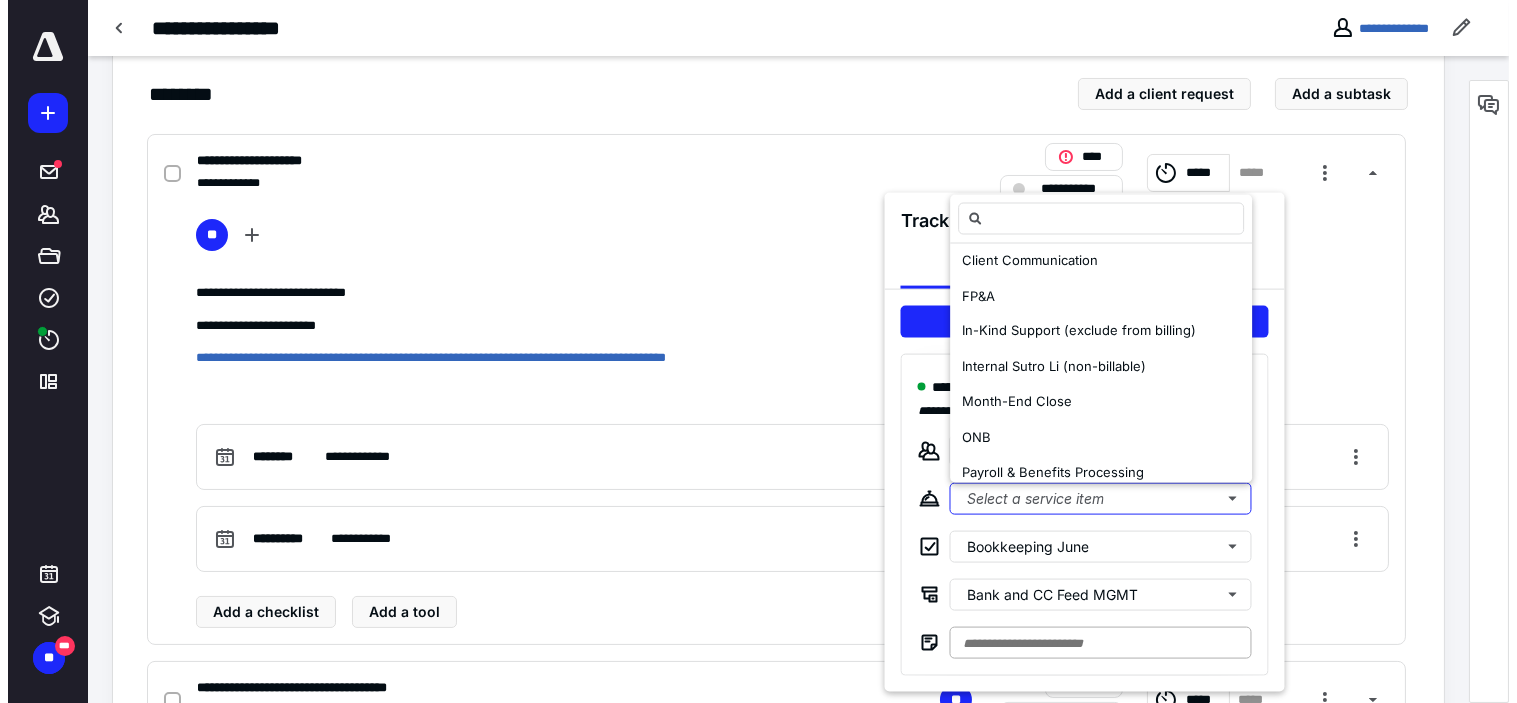 scroll, scrollTop: 0, scrollLeft: 0, axis: both 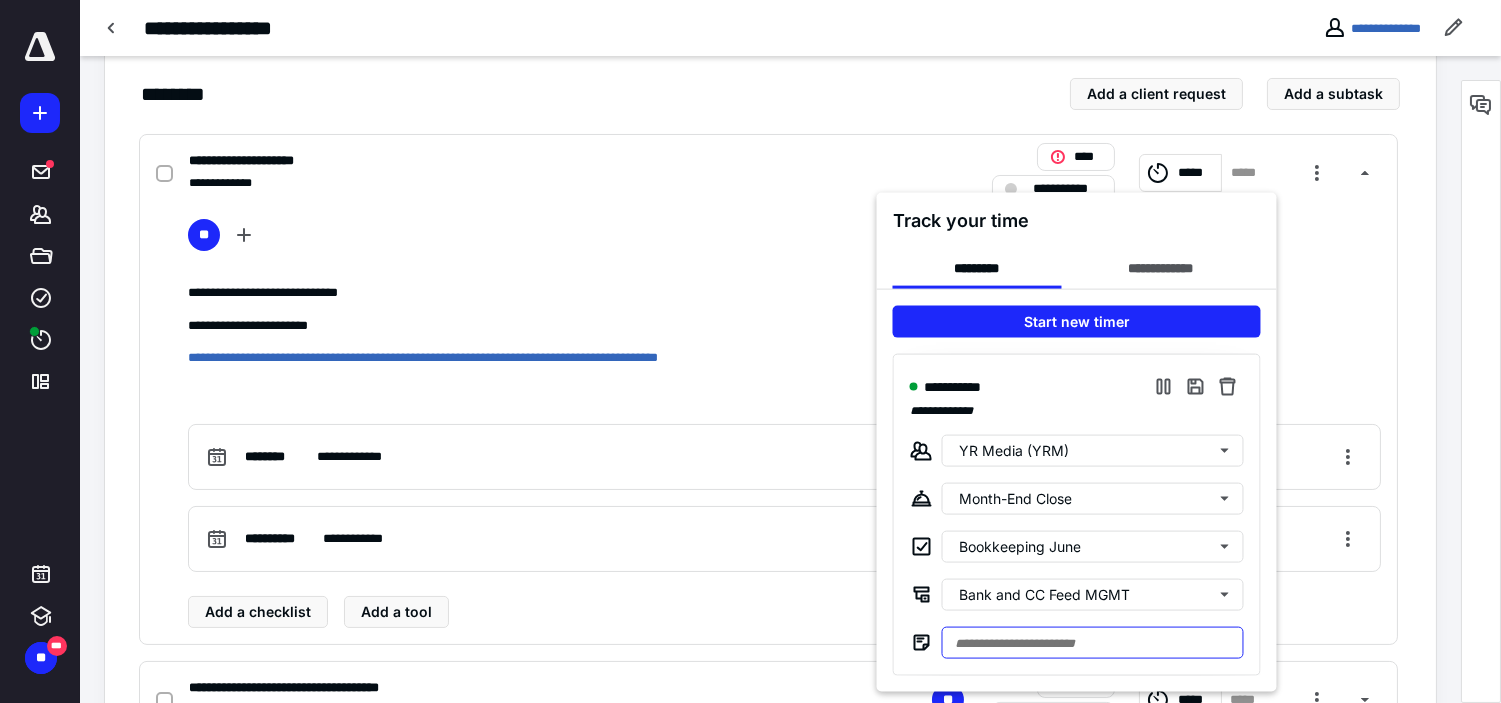 click at bounding box center [1093, 643] 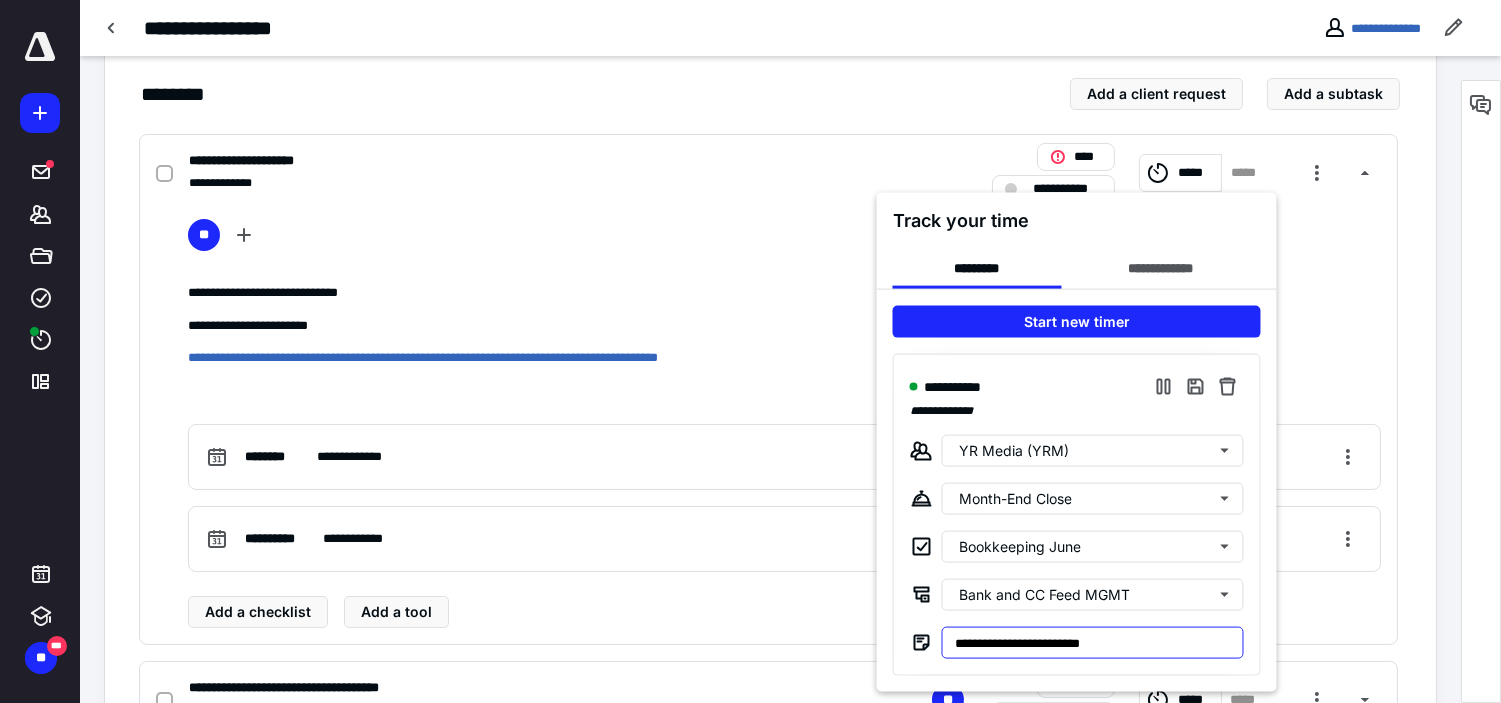 type on "**********" 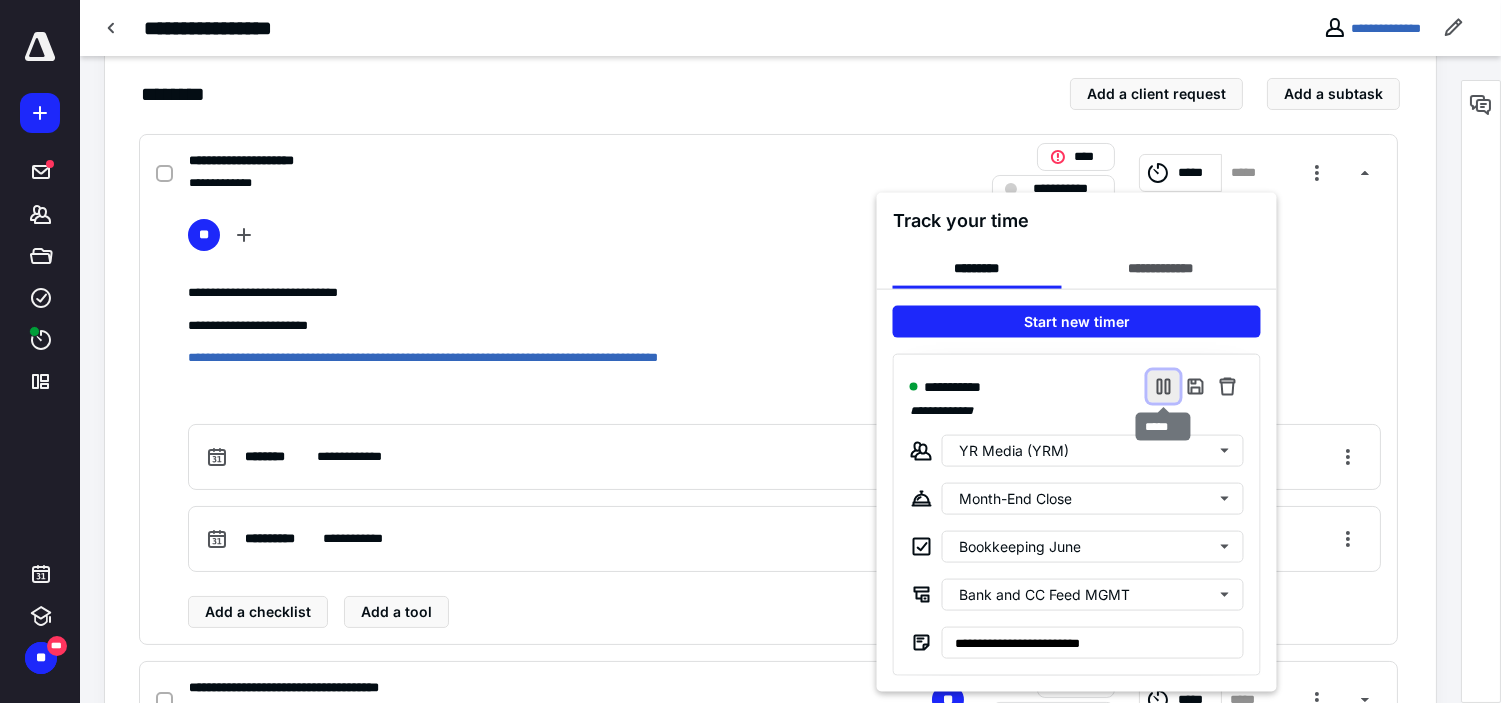 click at bounding box center [1164, 387] 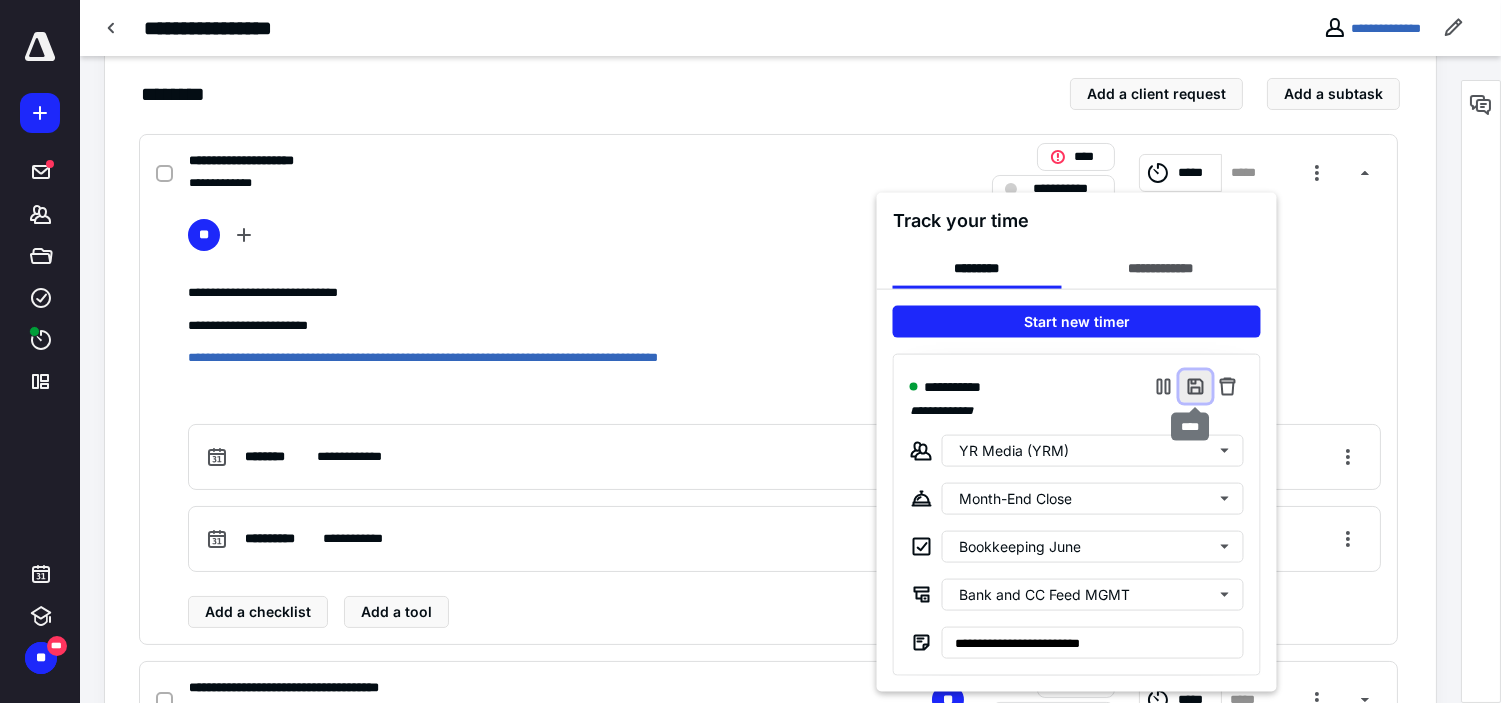 click at bounding box center (1196, 387) 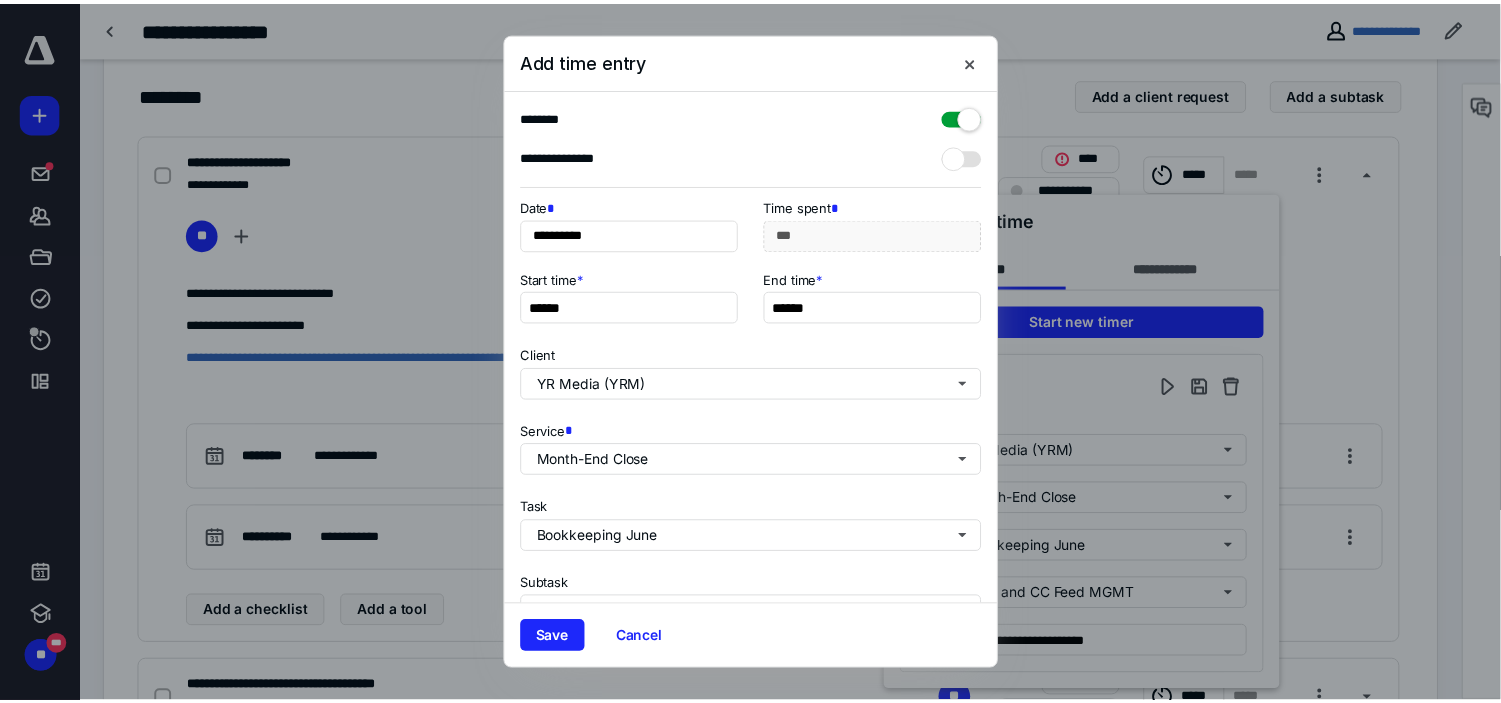 scroll, scrollTop: 272, scrollLeft: 0, axis: vertical 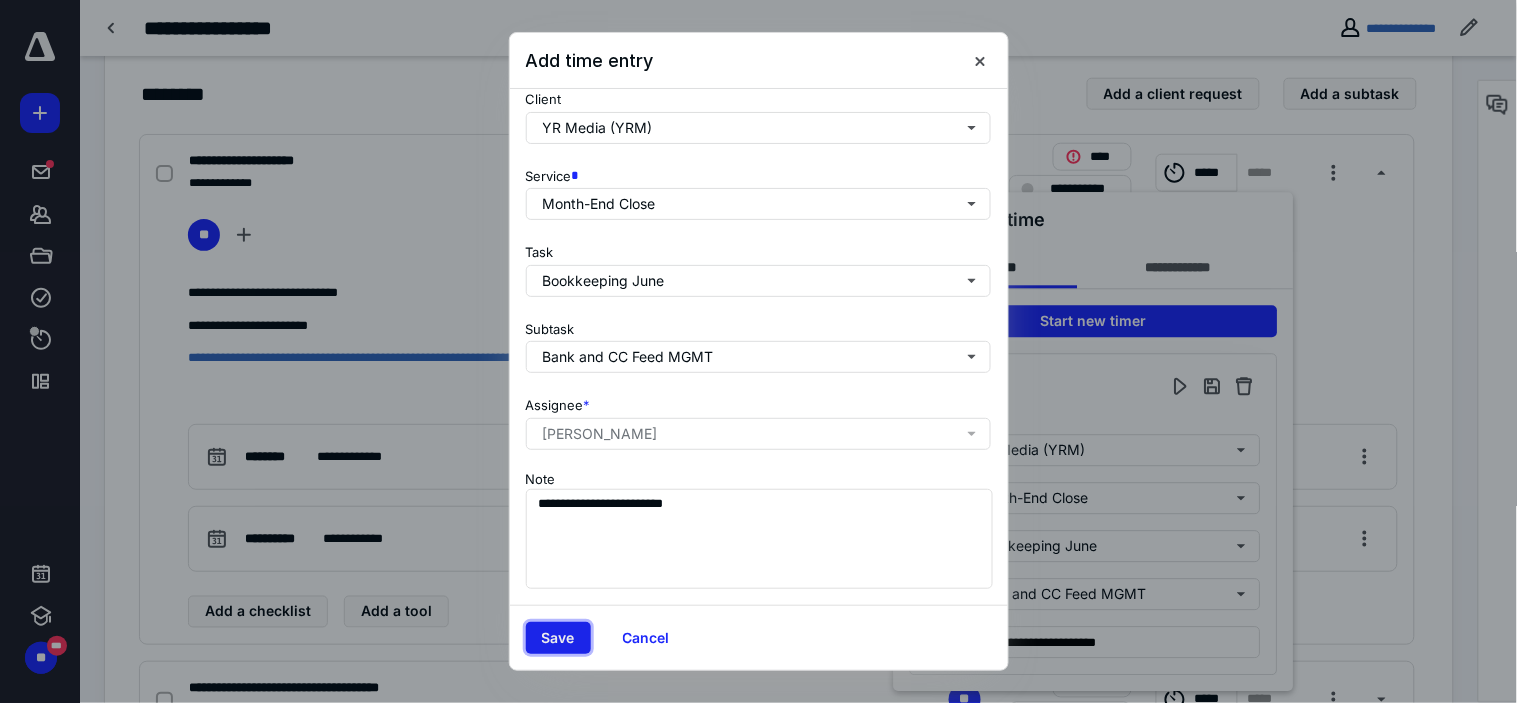 click on "Save" at bounding box center [558, 638] 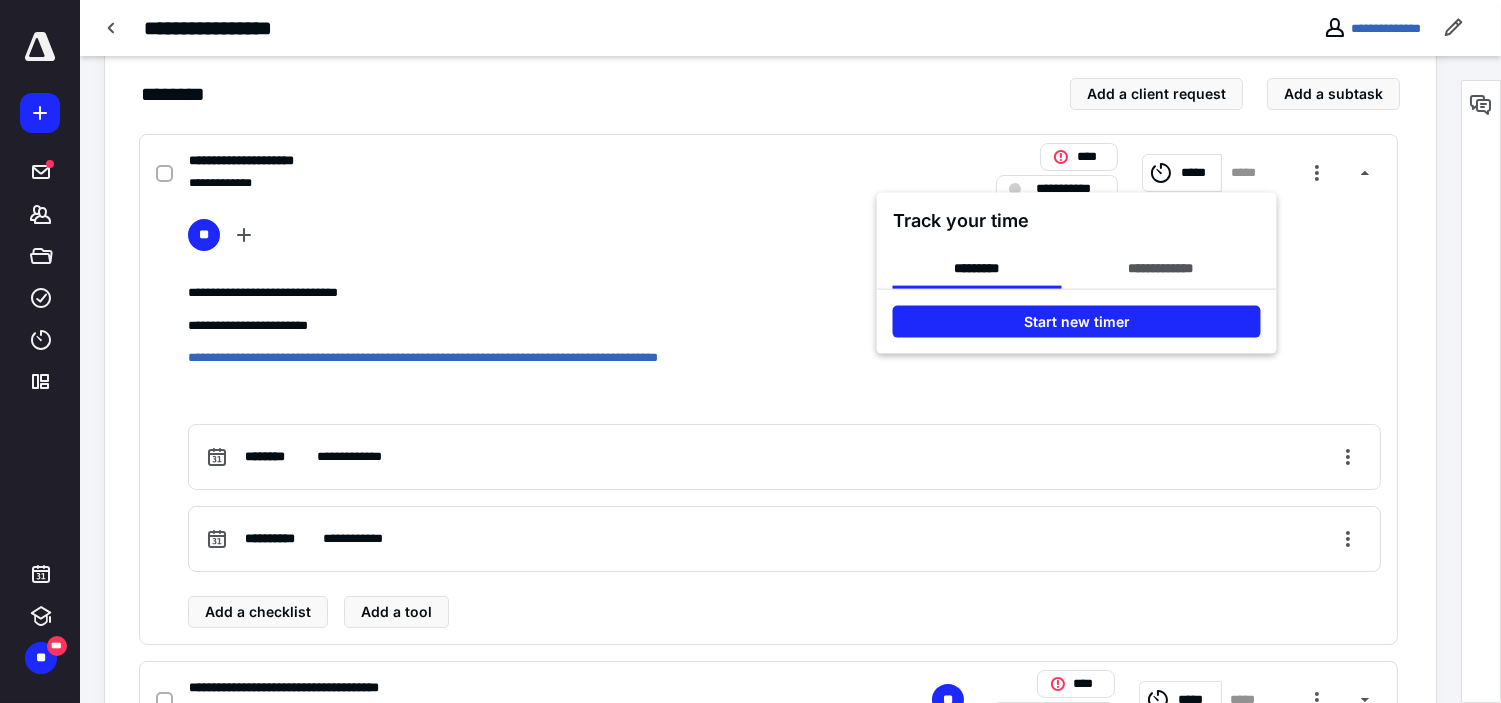click at bounding box center [750, 351] 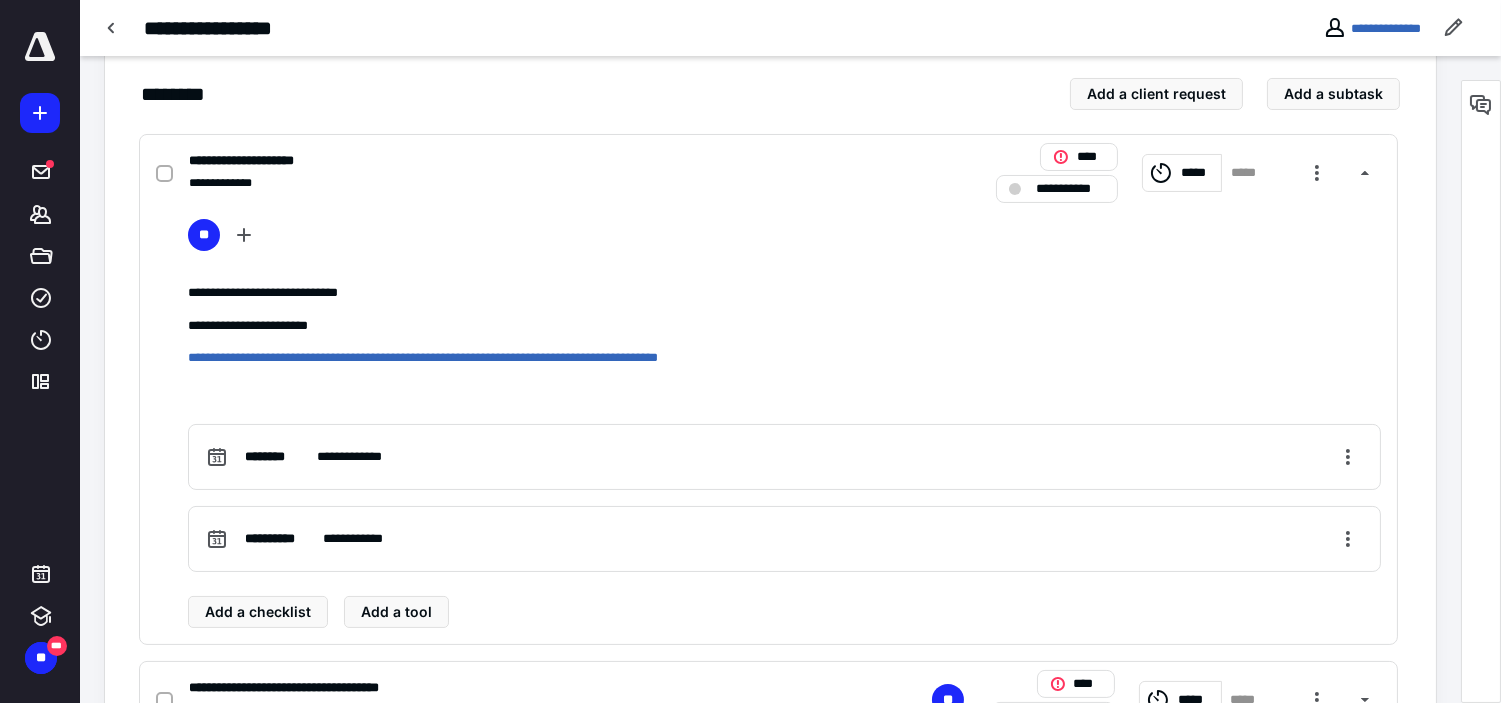 click 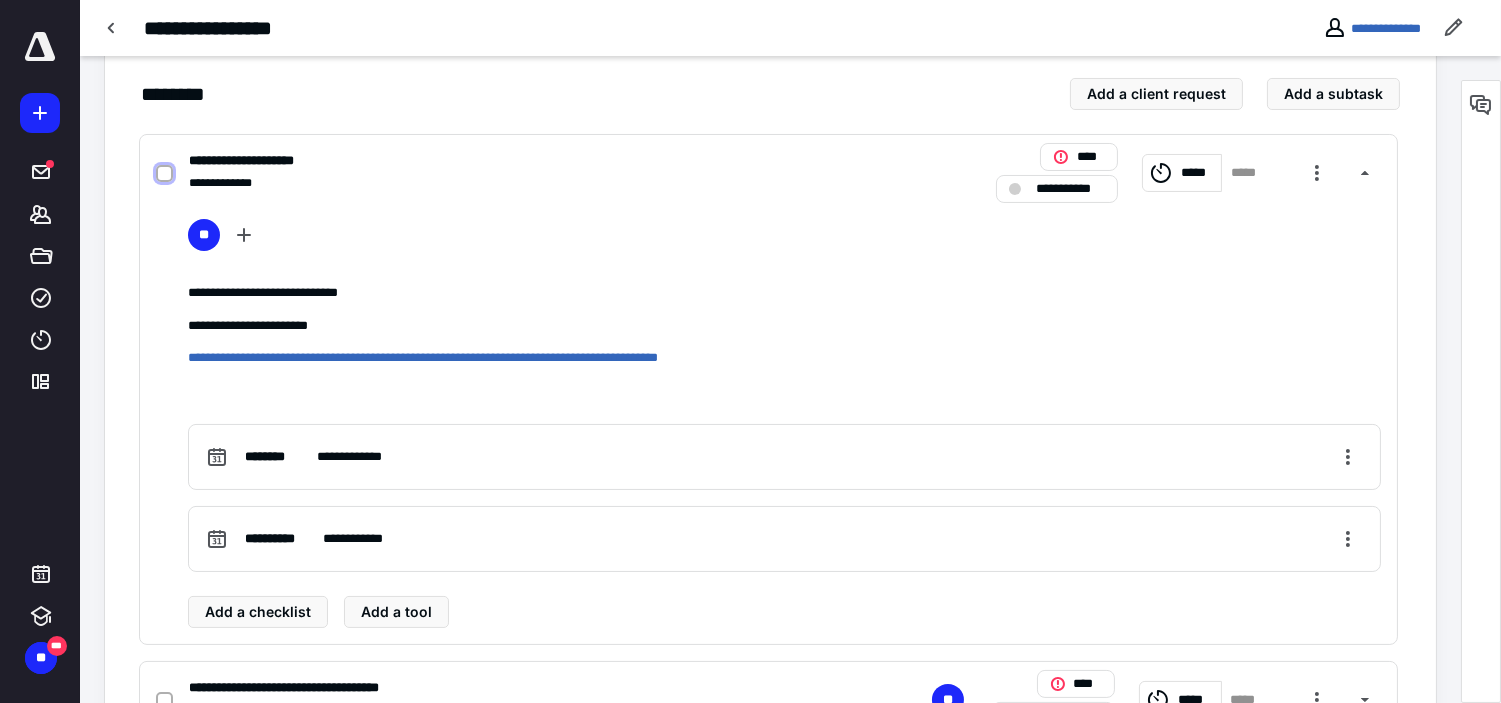 click at bounding box center (164, 174) 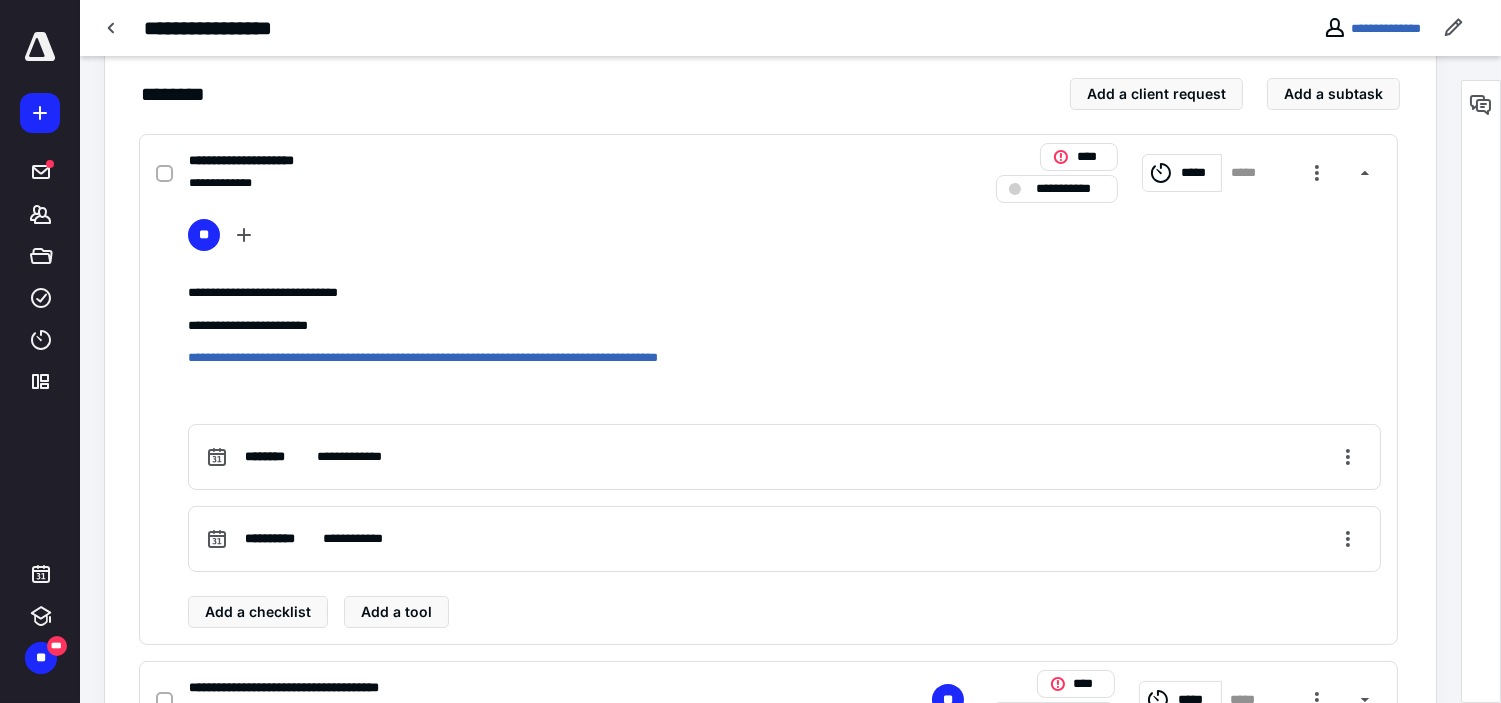 checkbox on "true" 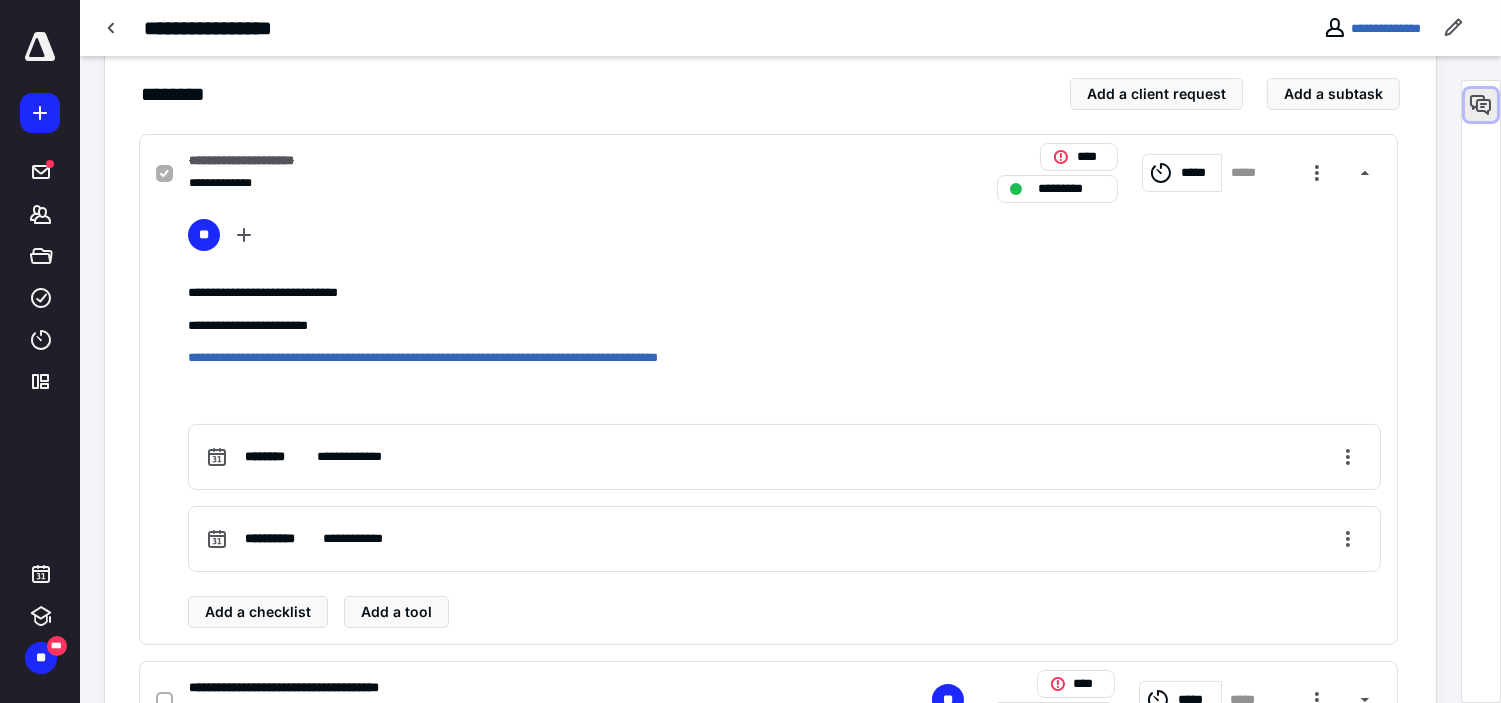 click at bounding box center (1481, 105) 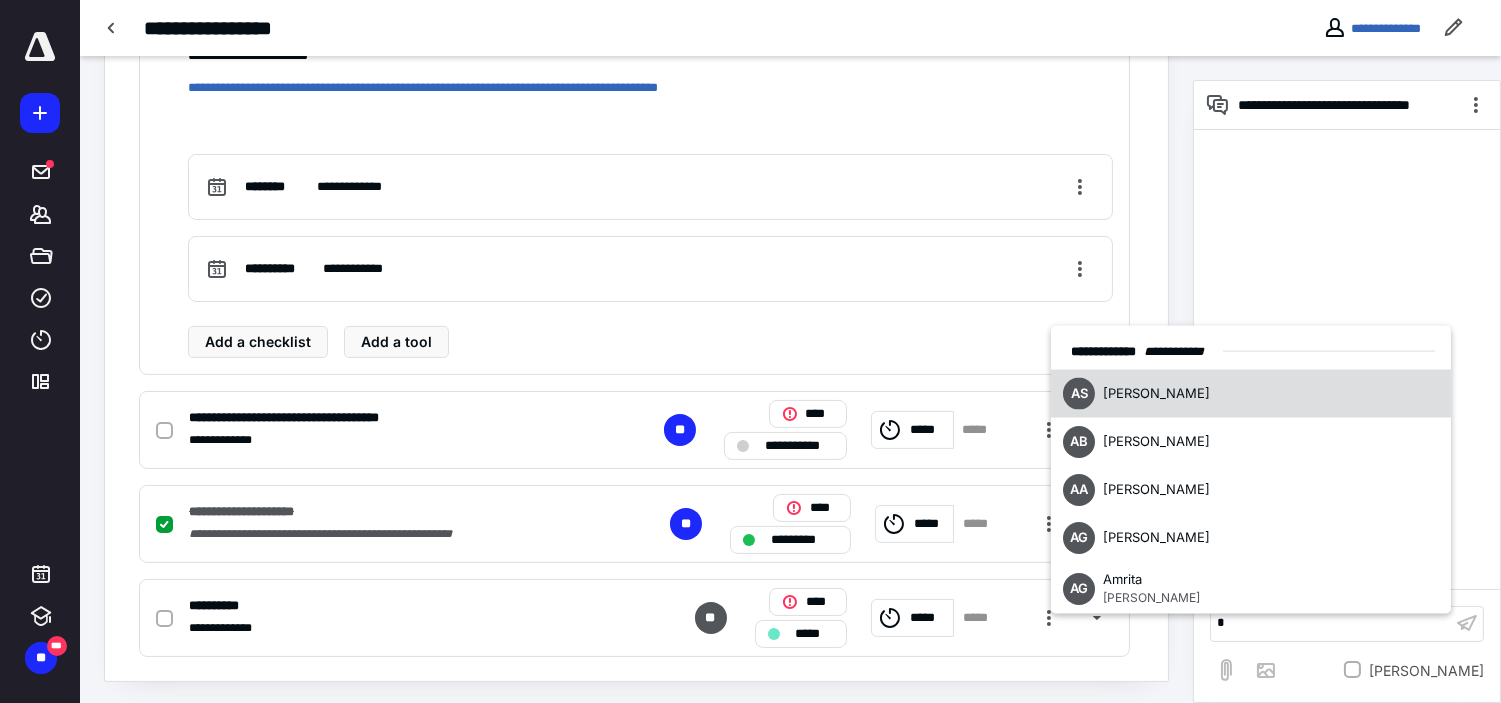 type 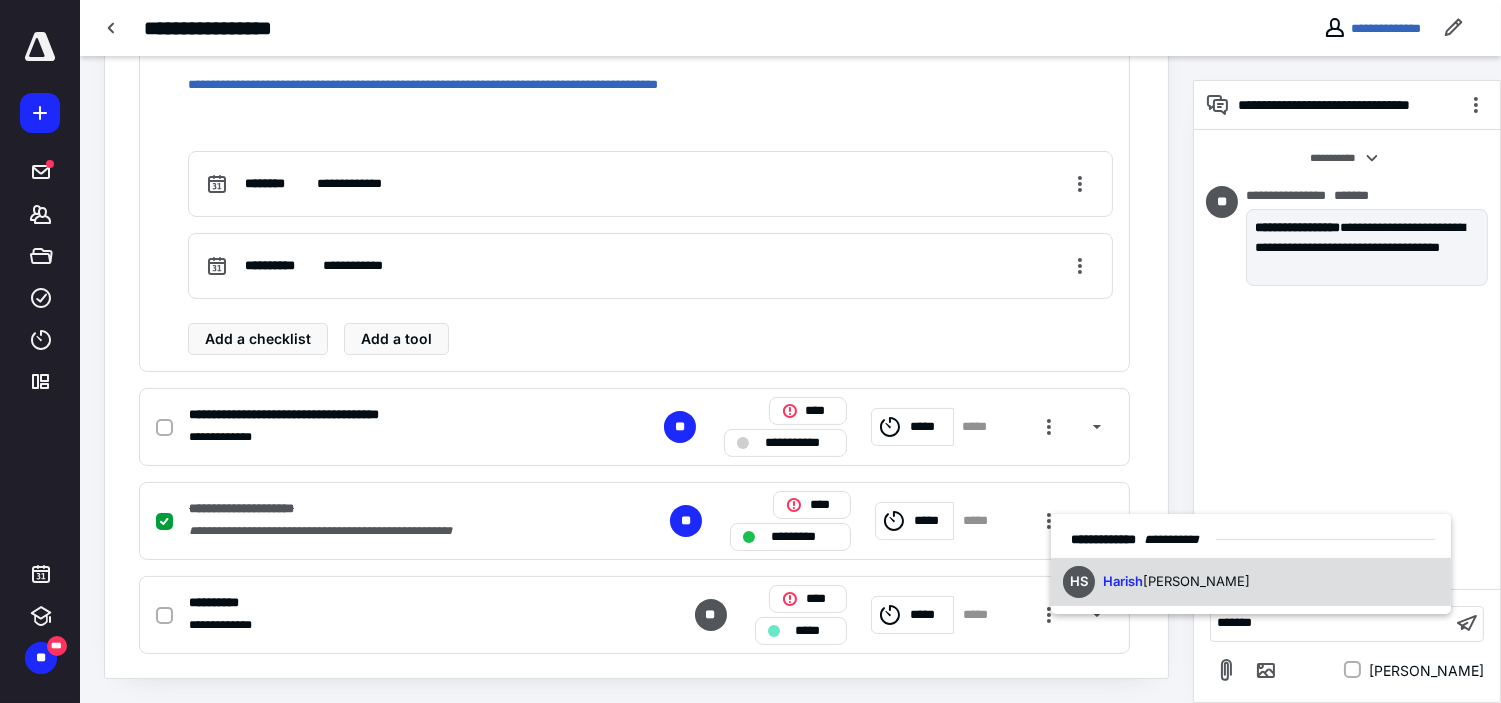click on "HS Harish  Shettigar" at bounding box center (1251, 582) 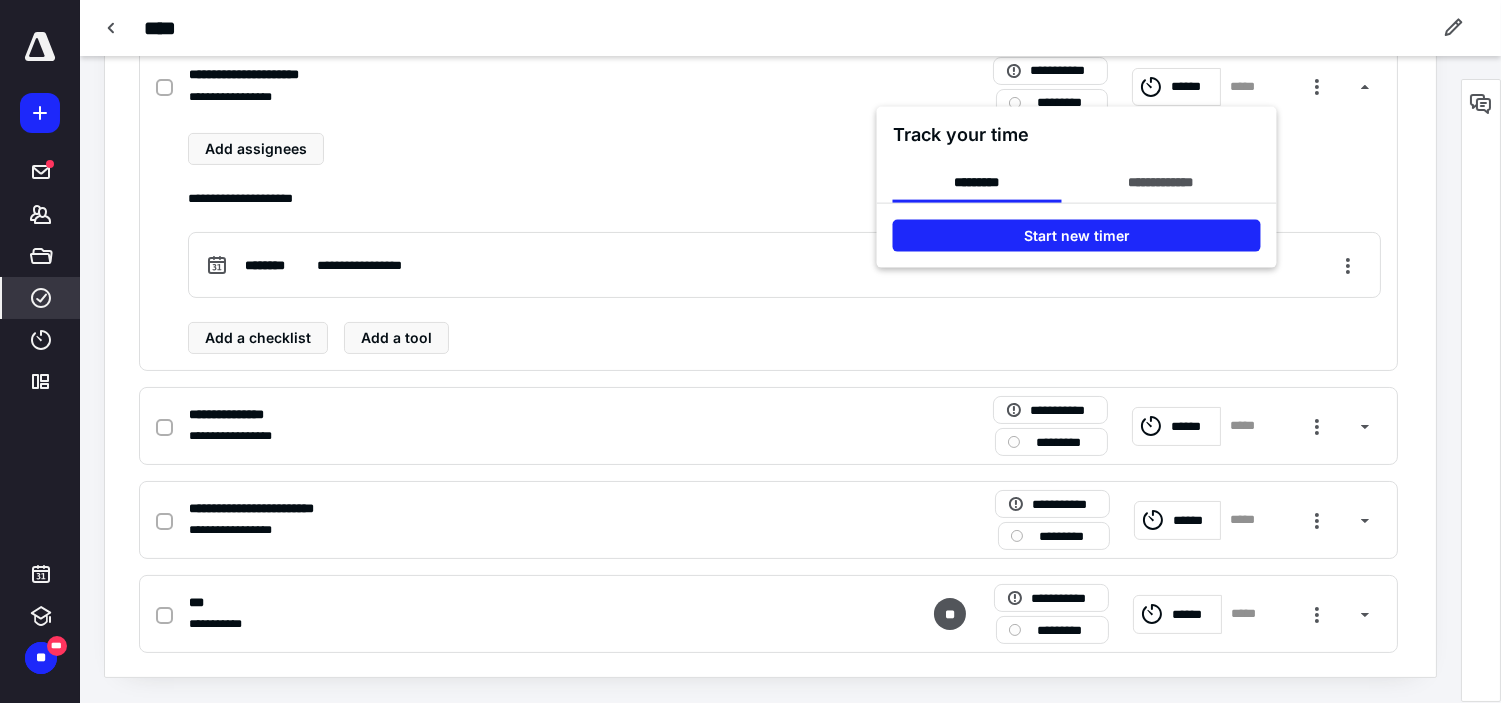 scroll, scrollTop: 530, scrollLeft: 0, axis: vertical 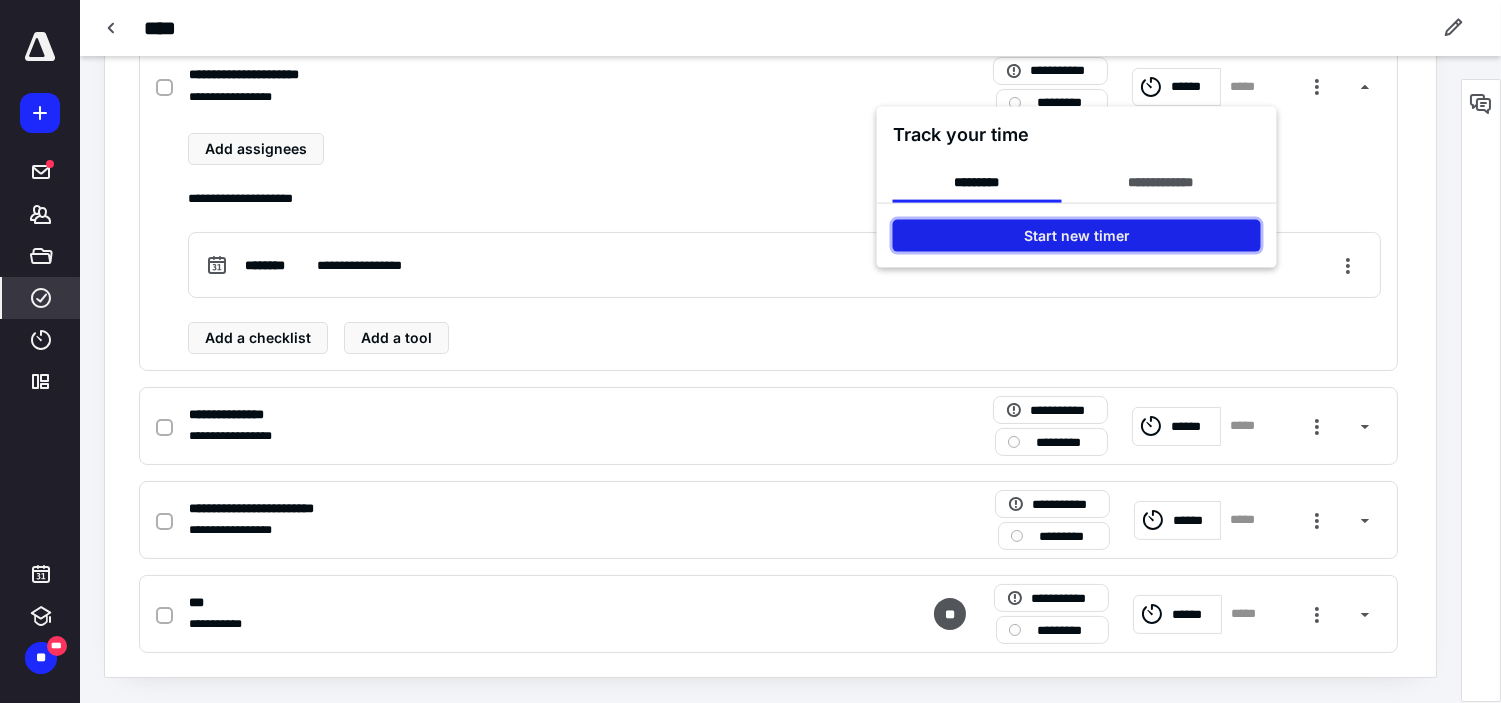 click on "Start new timer" at bounding box center (1077, 236) 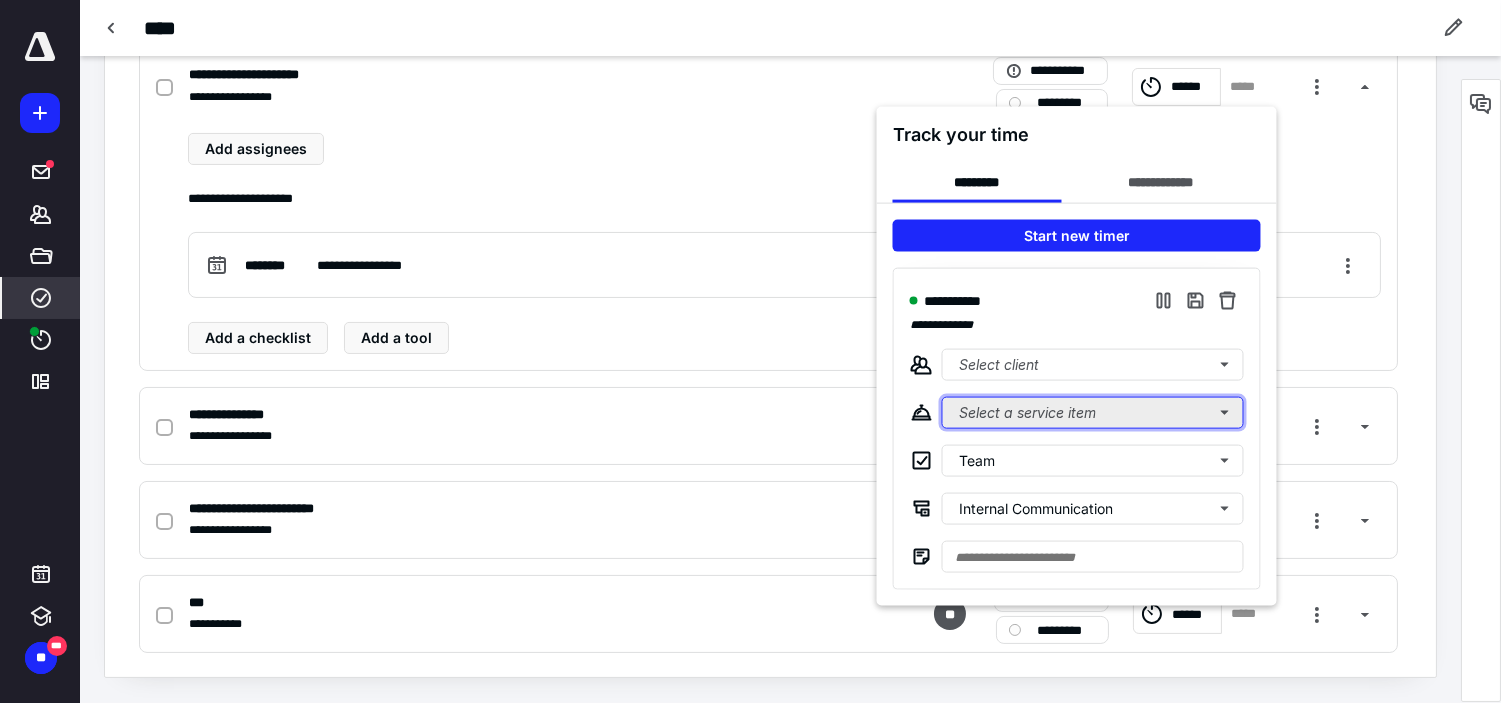 click on "Select a service item" at bounding box center (1093, 413) 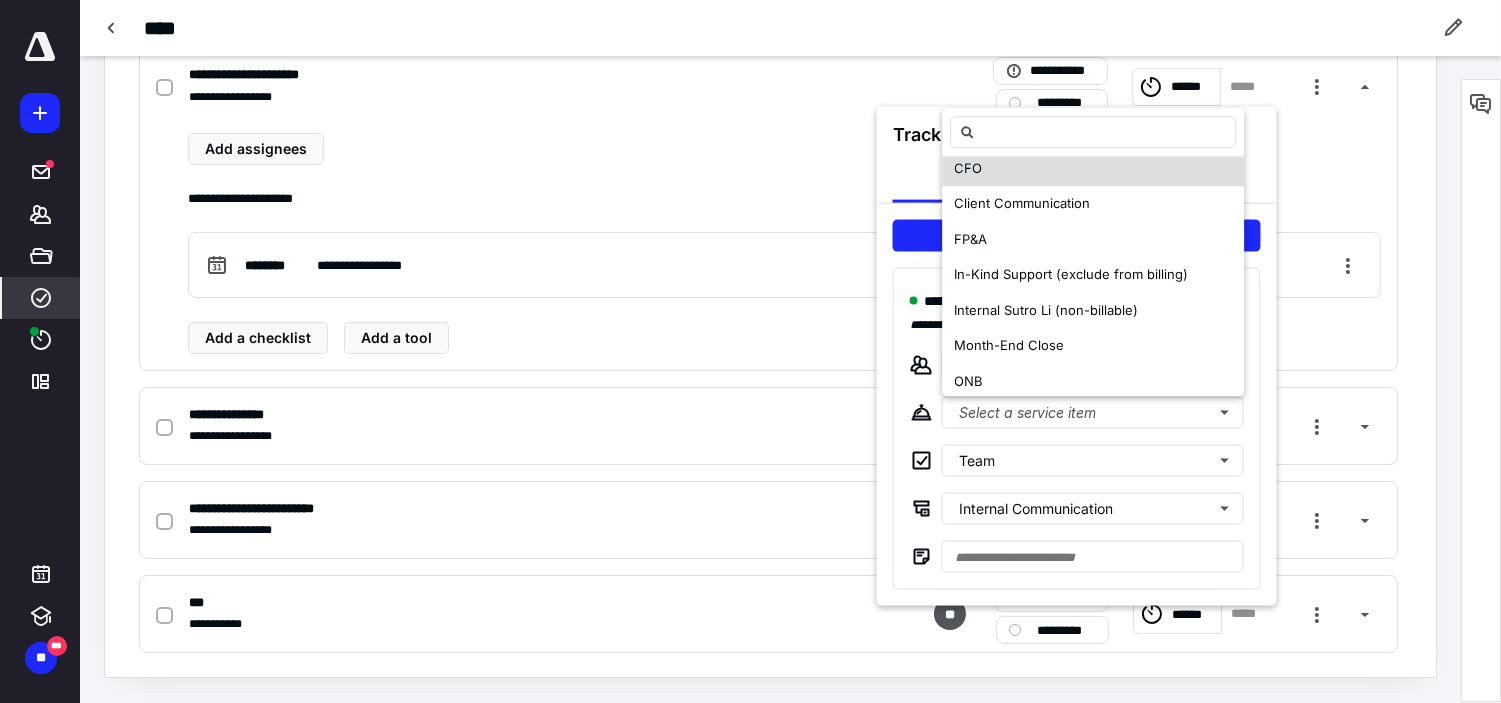 scroll, scrollTop: 333, scrollLeft: 0, axis: vertical 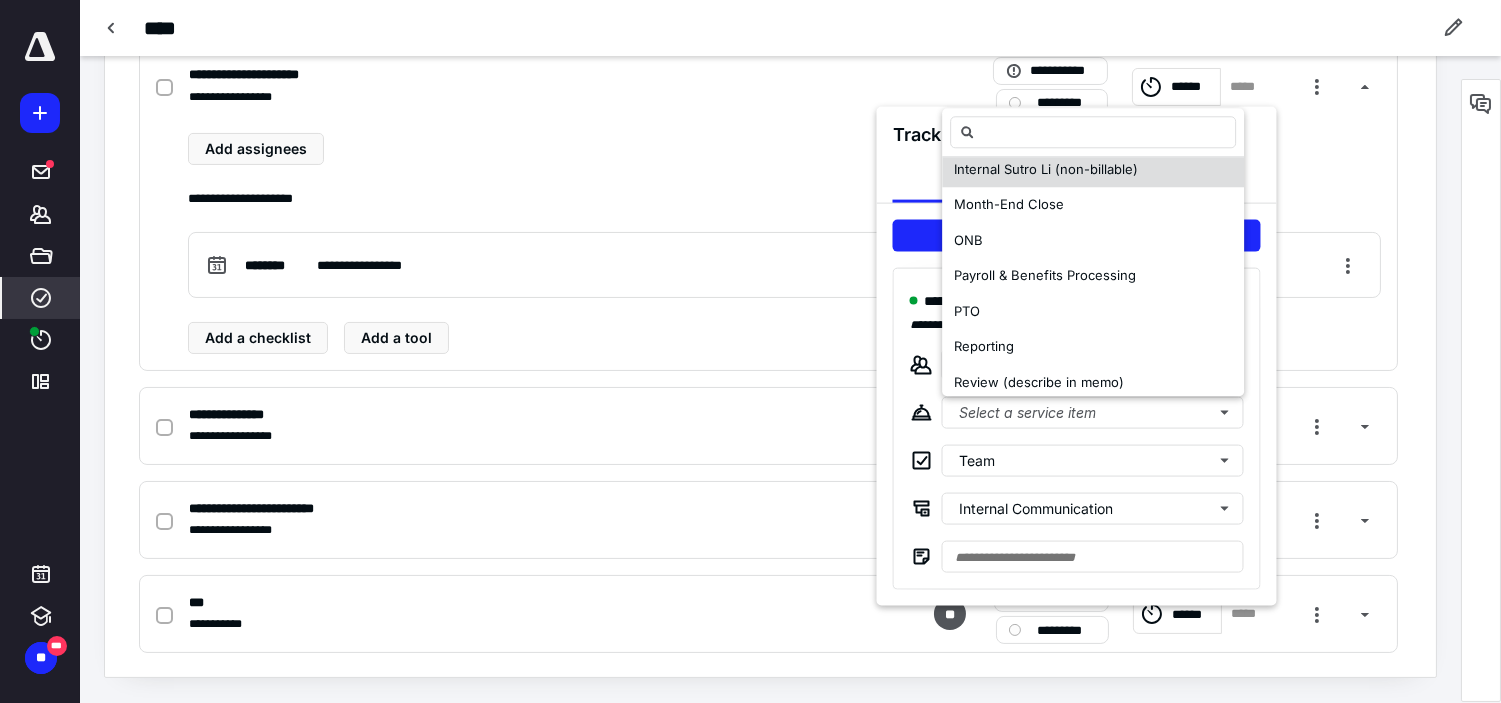 click on "Internal Sutro Li (non-billable)" at bounding box center (1046, 170) 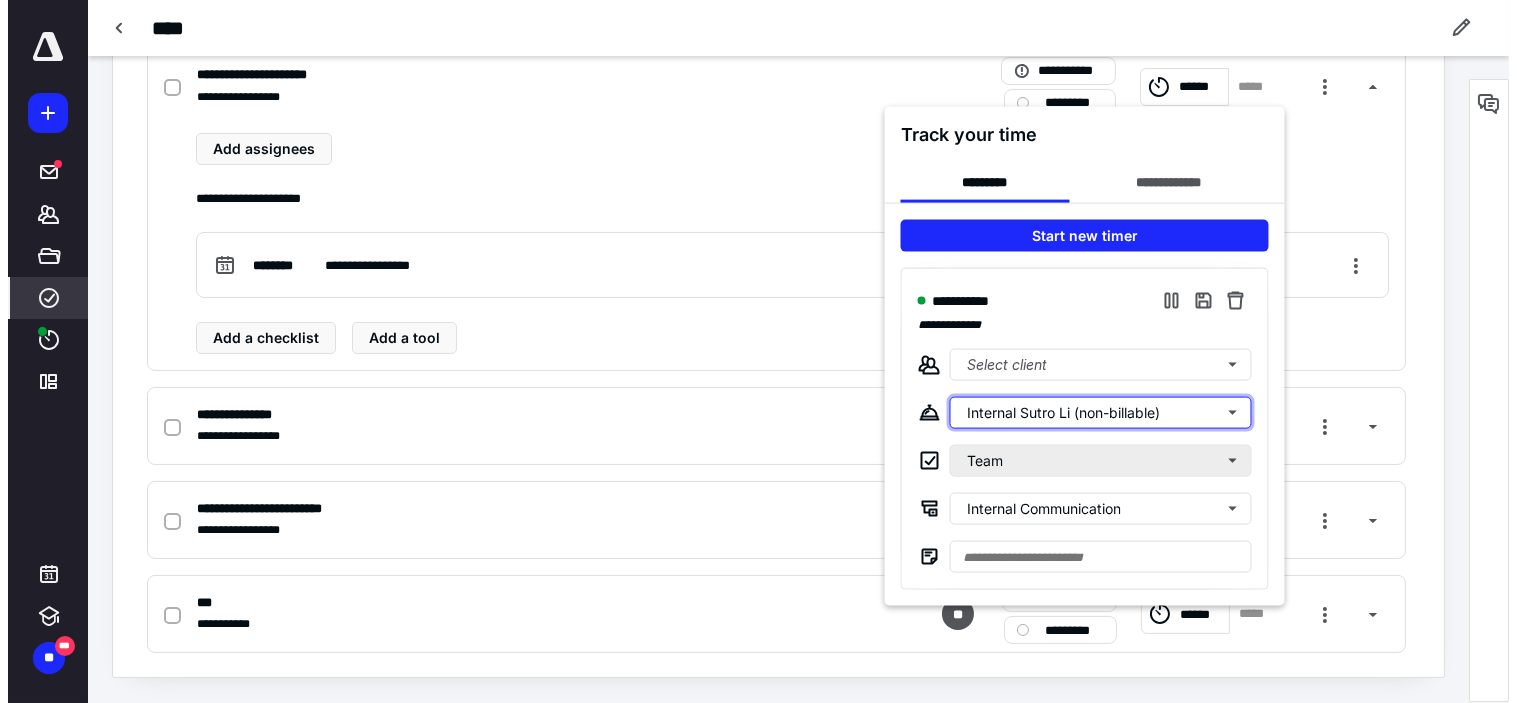 scroll, scrollTop: 0, scrollLeft: 0, axis: both 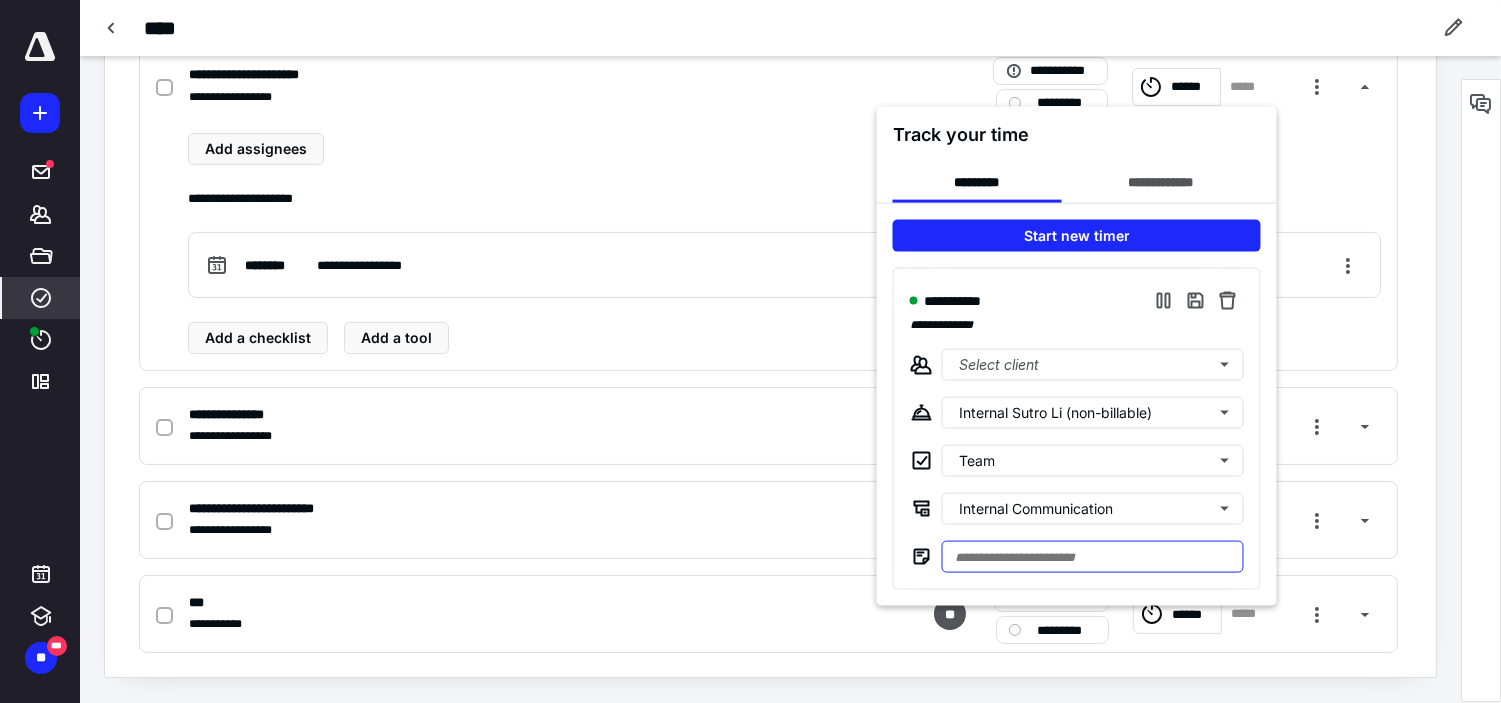 click at bounding box center (1093, 557) 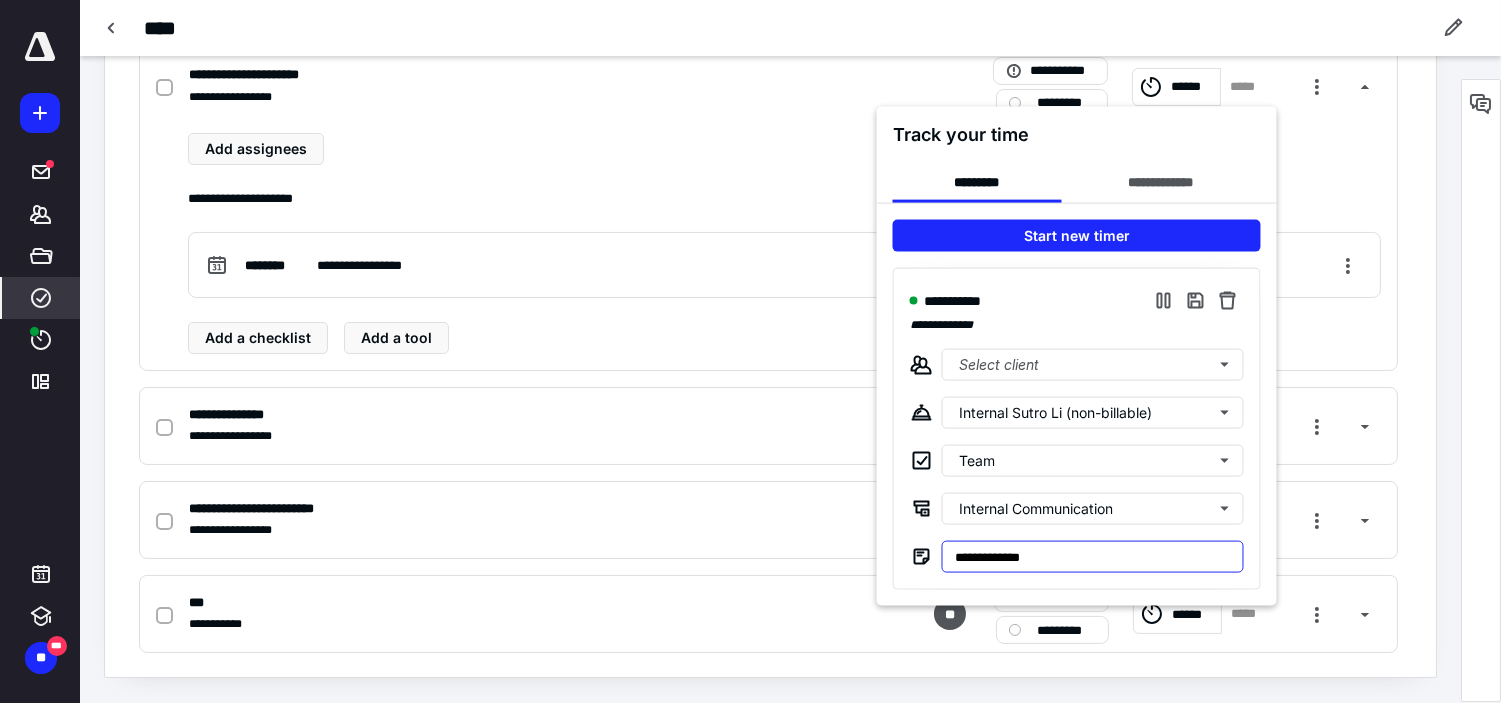 type on "**********" 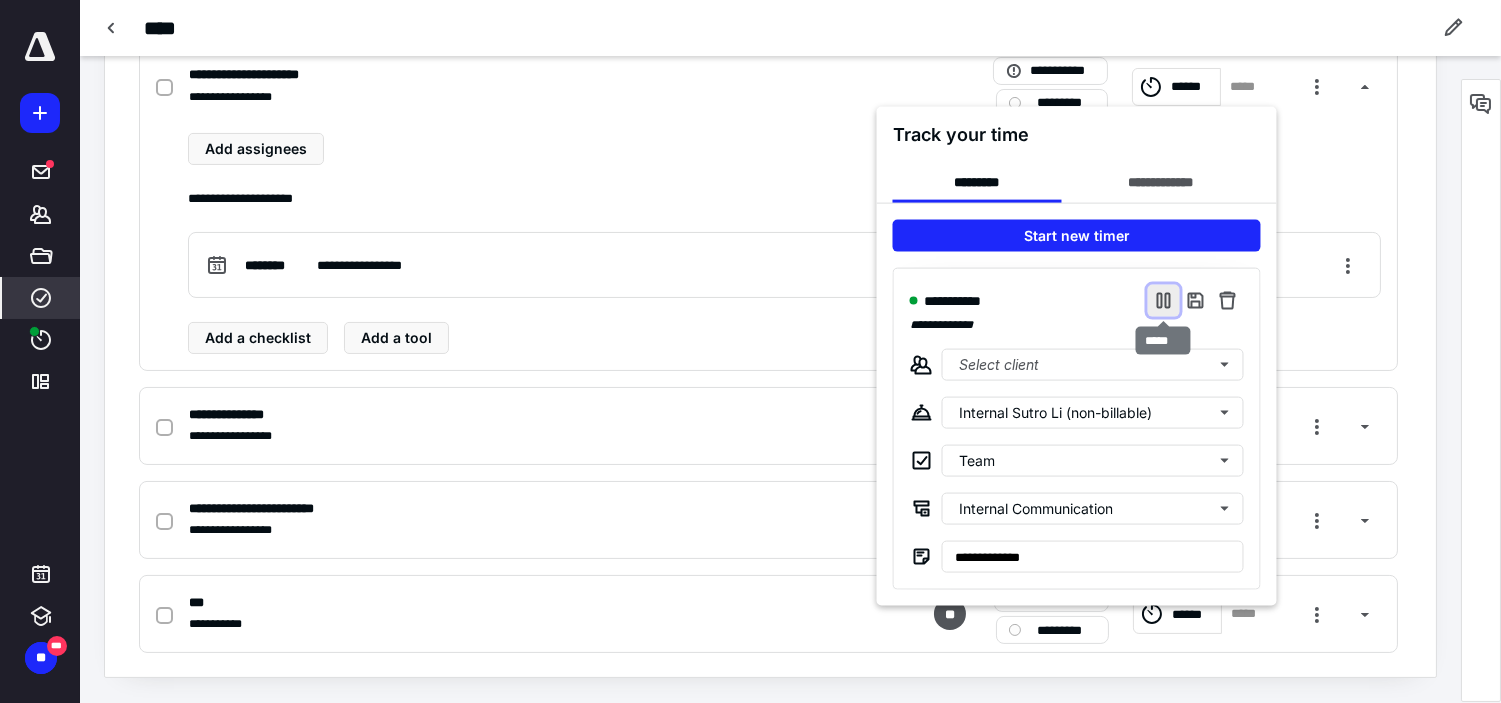 click at bounding box center [1164, 301] 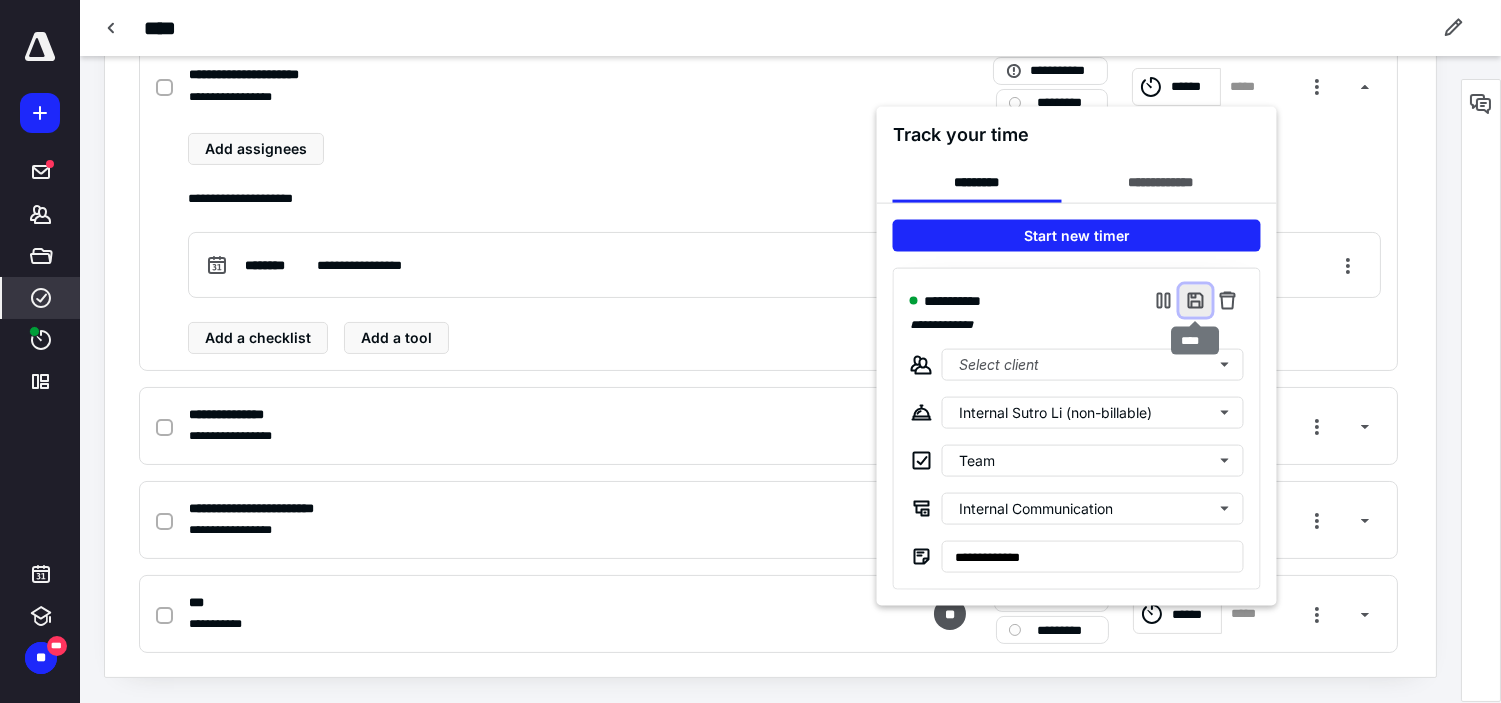 click at bounding box center [1196, 301] 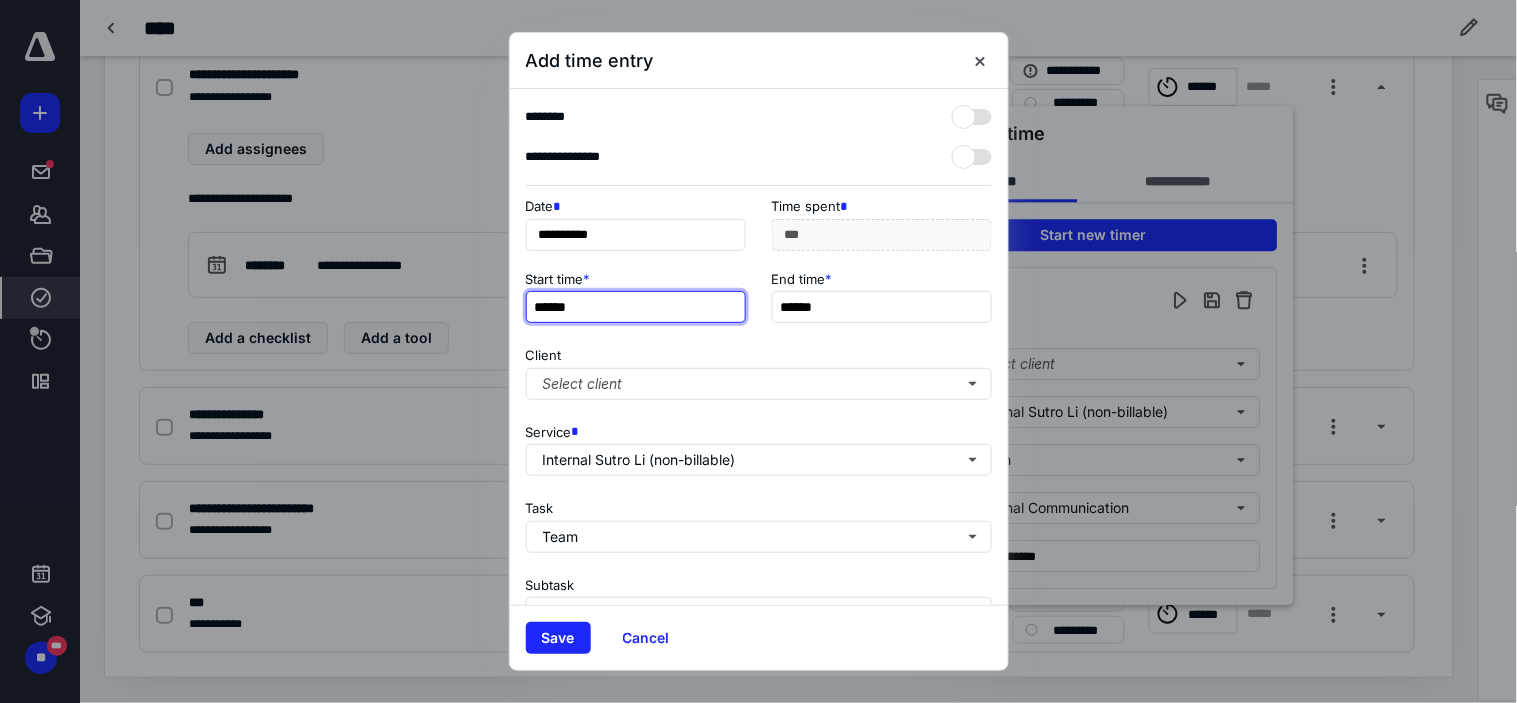 click on "******" at bounding box center (636, 307) 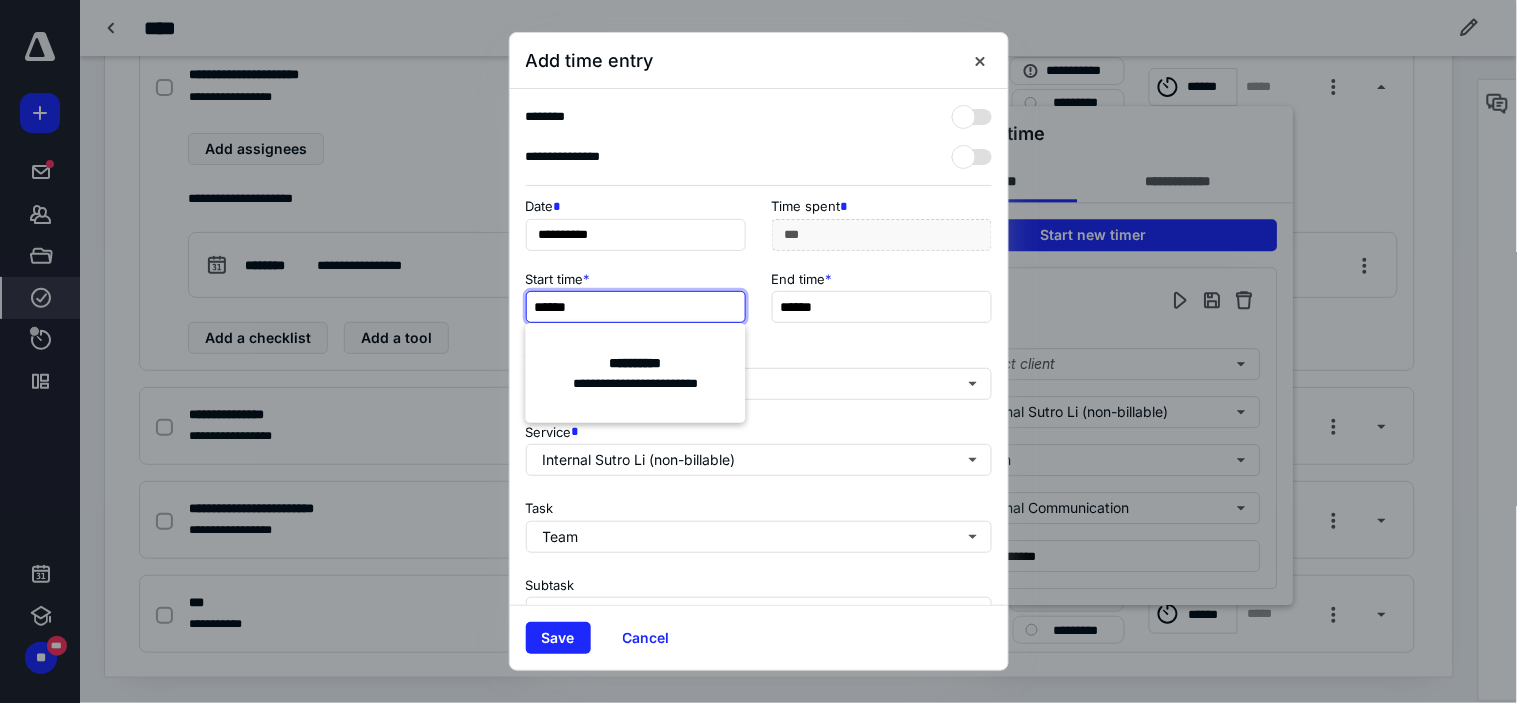 type on "******" 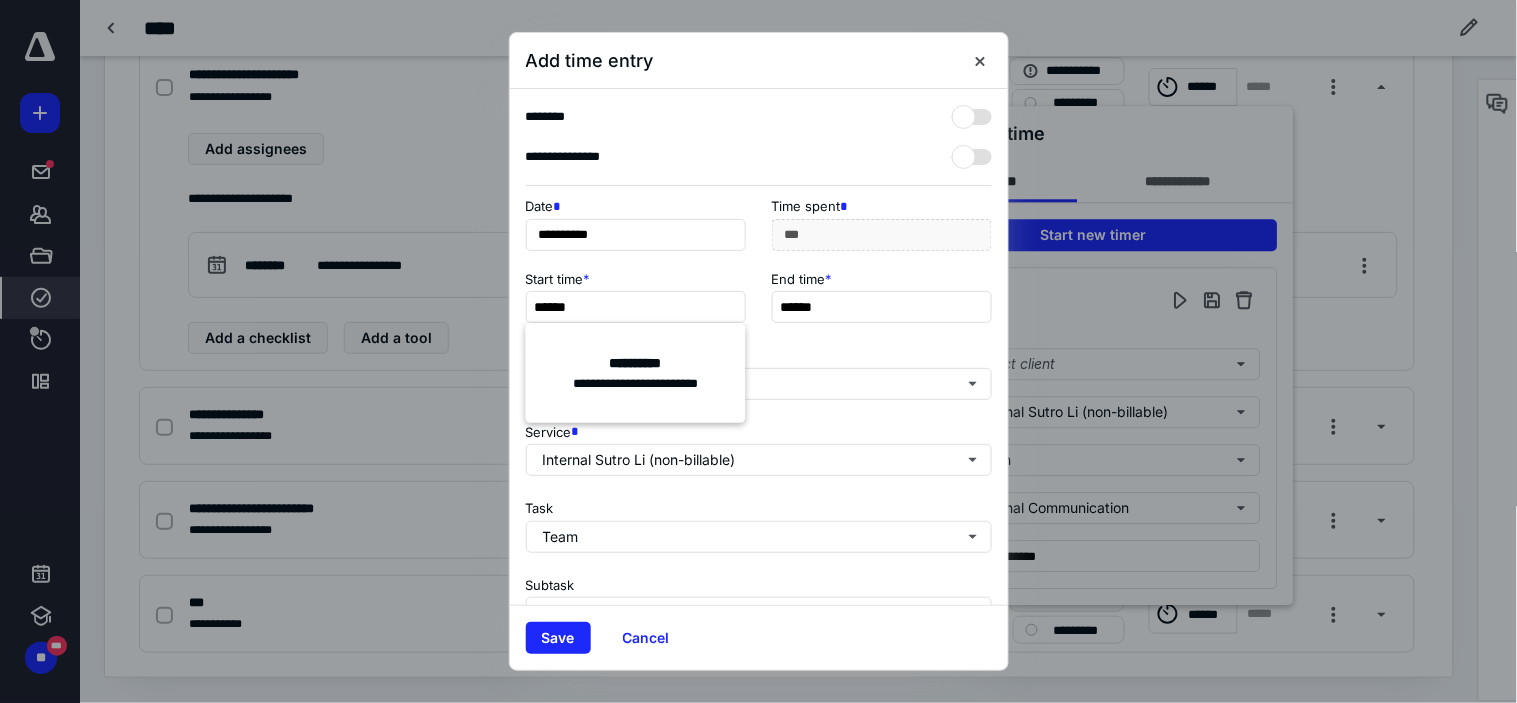 type on "***" 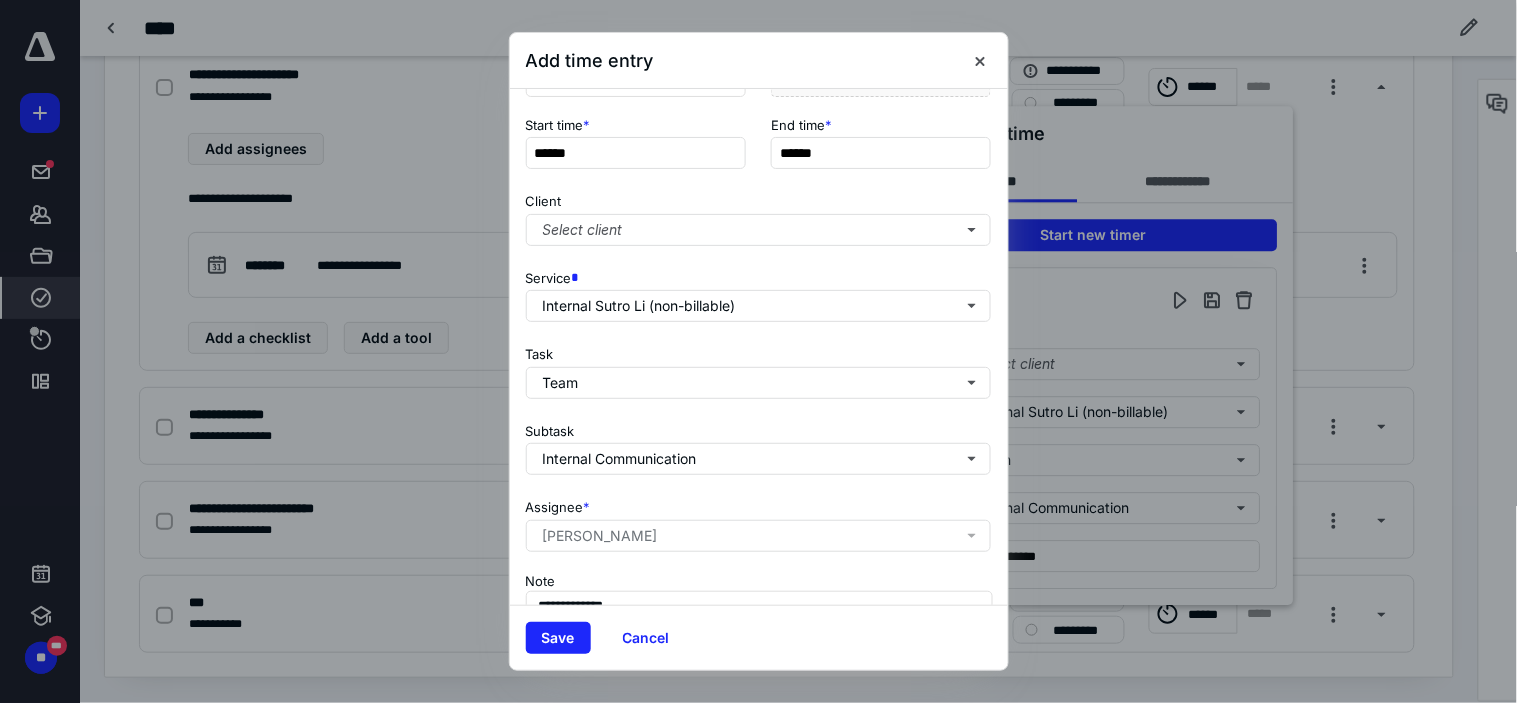 scroll, scrollTop: 50, scrollLeft: 0, axis: vertical 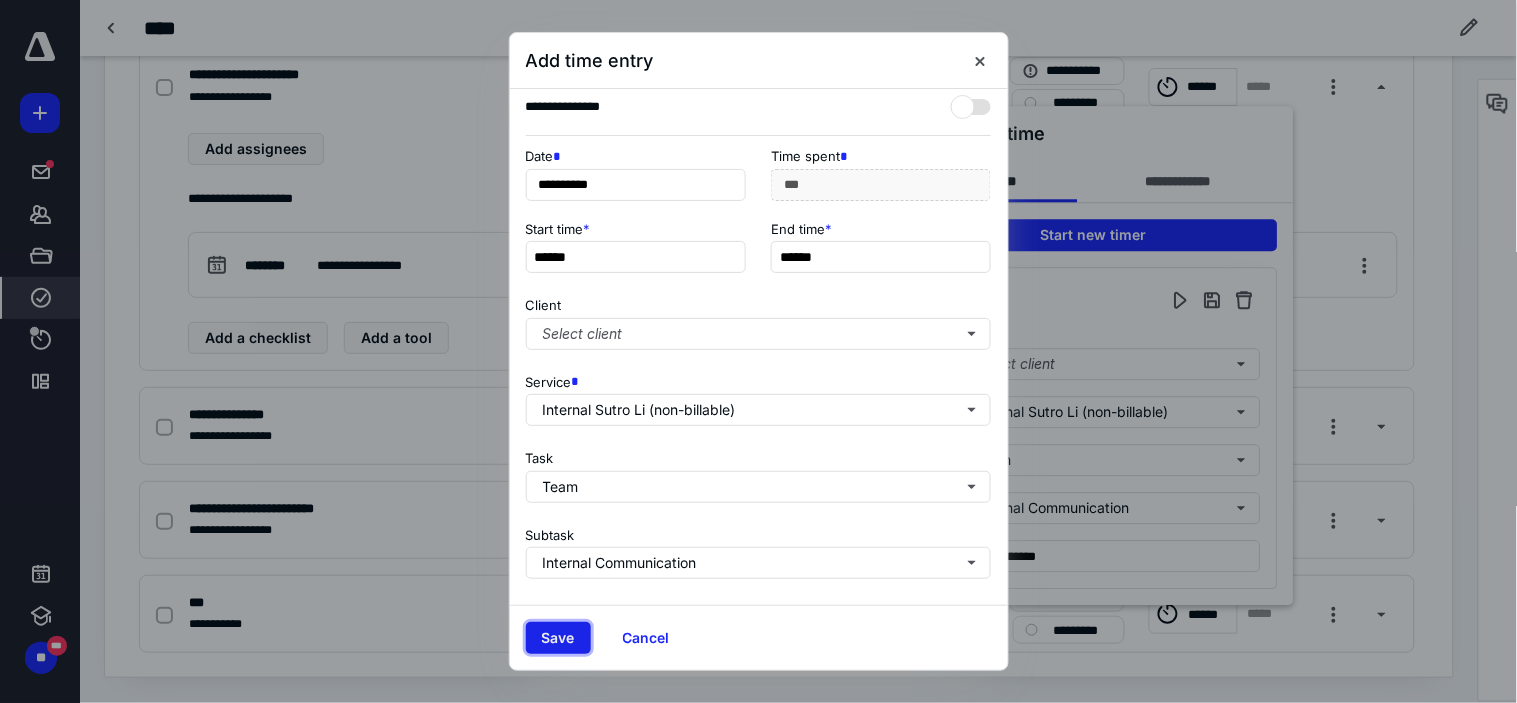 click on "Save" at bounding box center (558, 638) 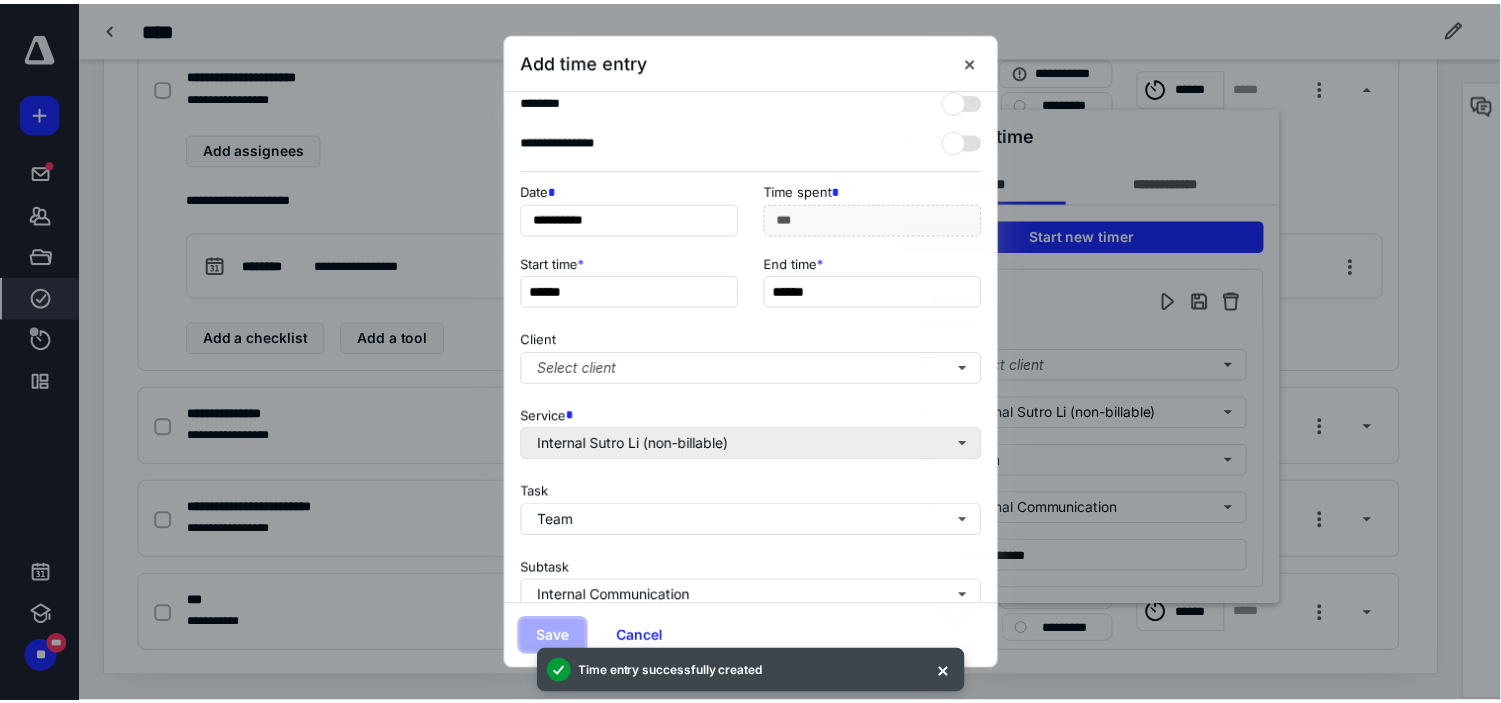 scroll, scrollTop: 0, scrollLeft: 0, axis: both 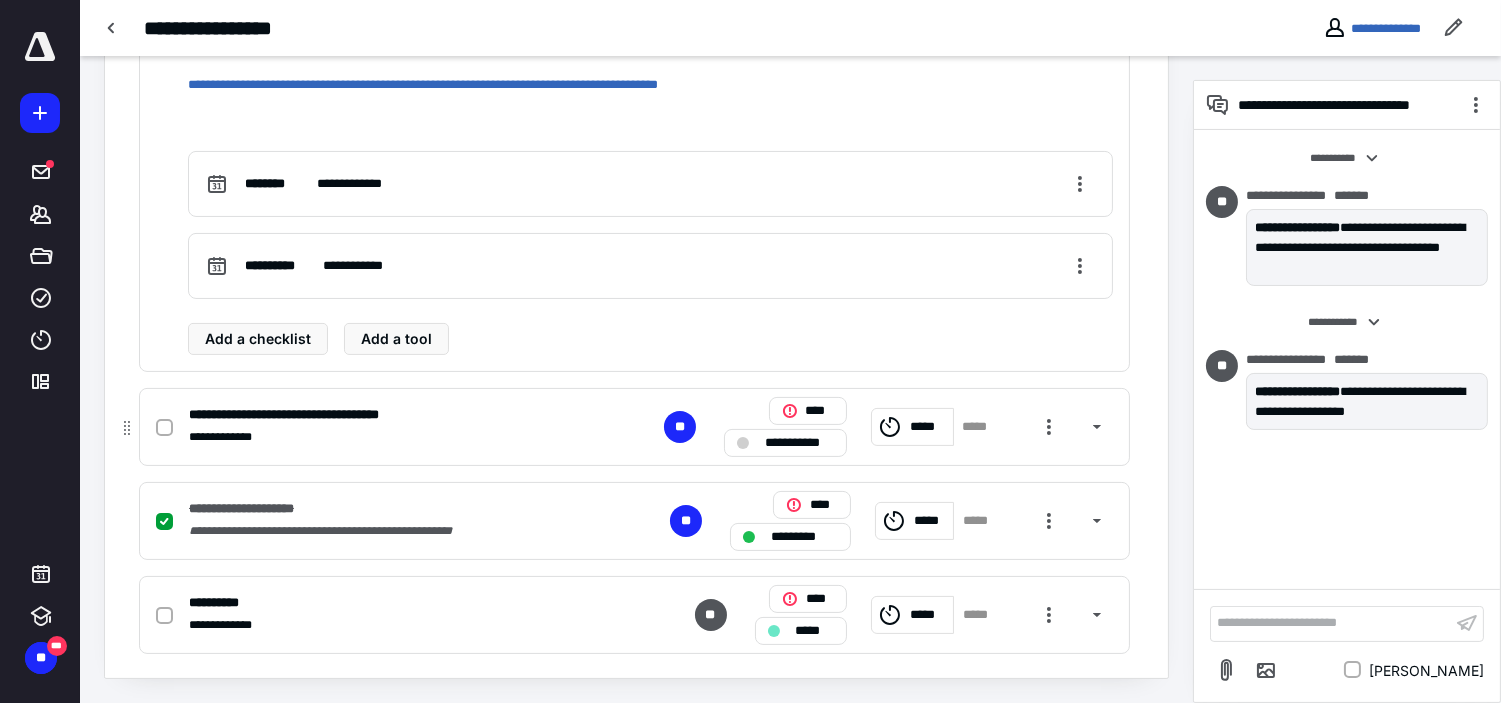 click on "**********" at bounding box center (317, 414) 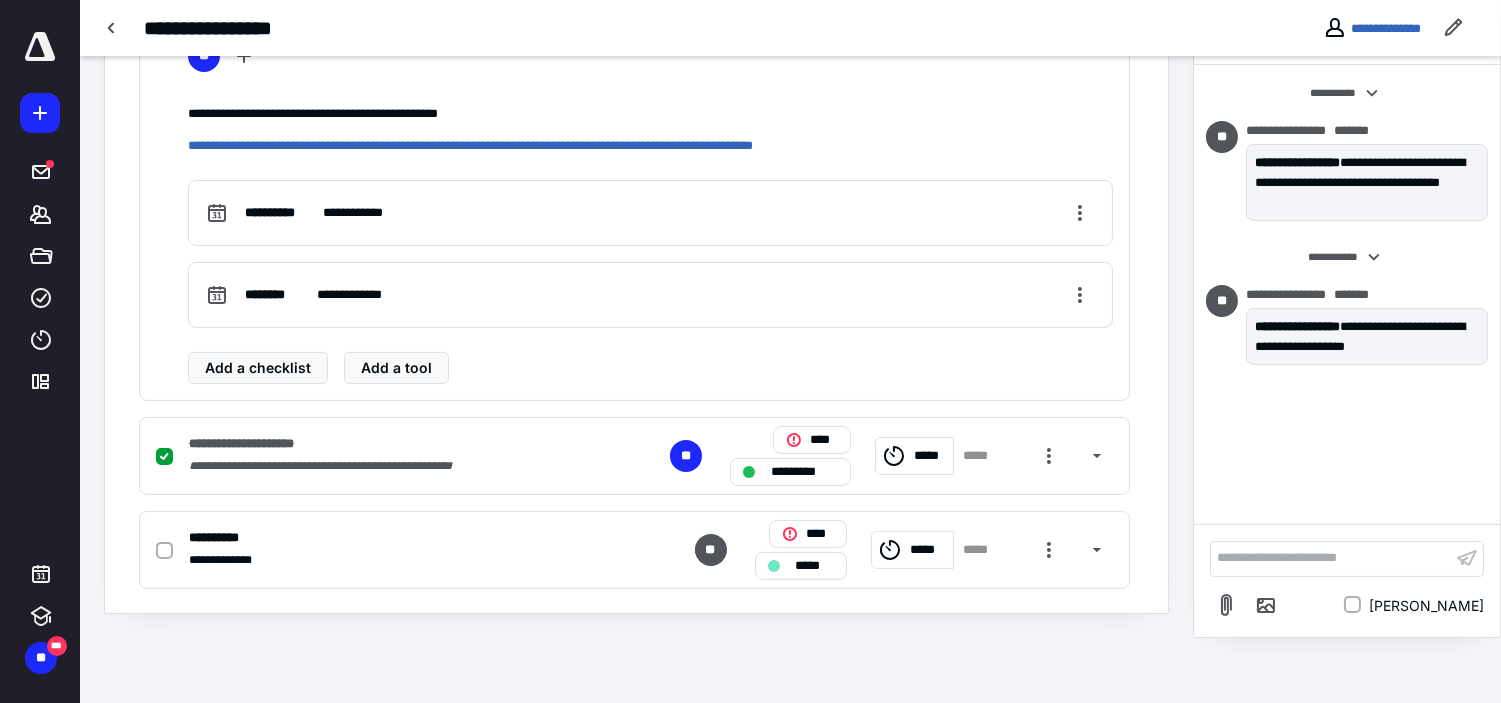 scroll, scrollTop: 652, scrollLeft: 0, axis: vertical 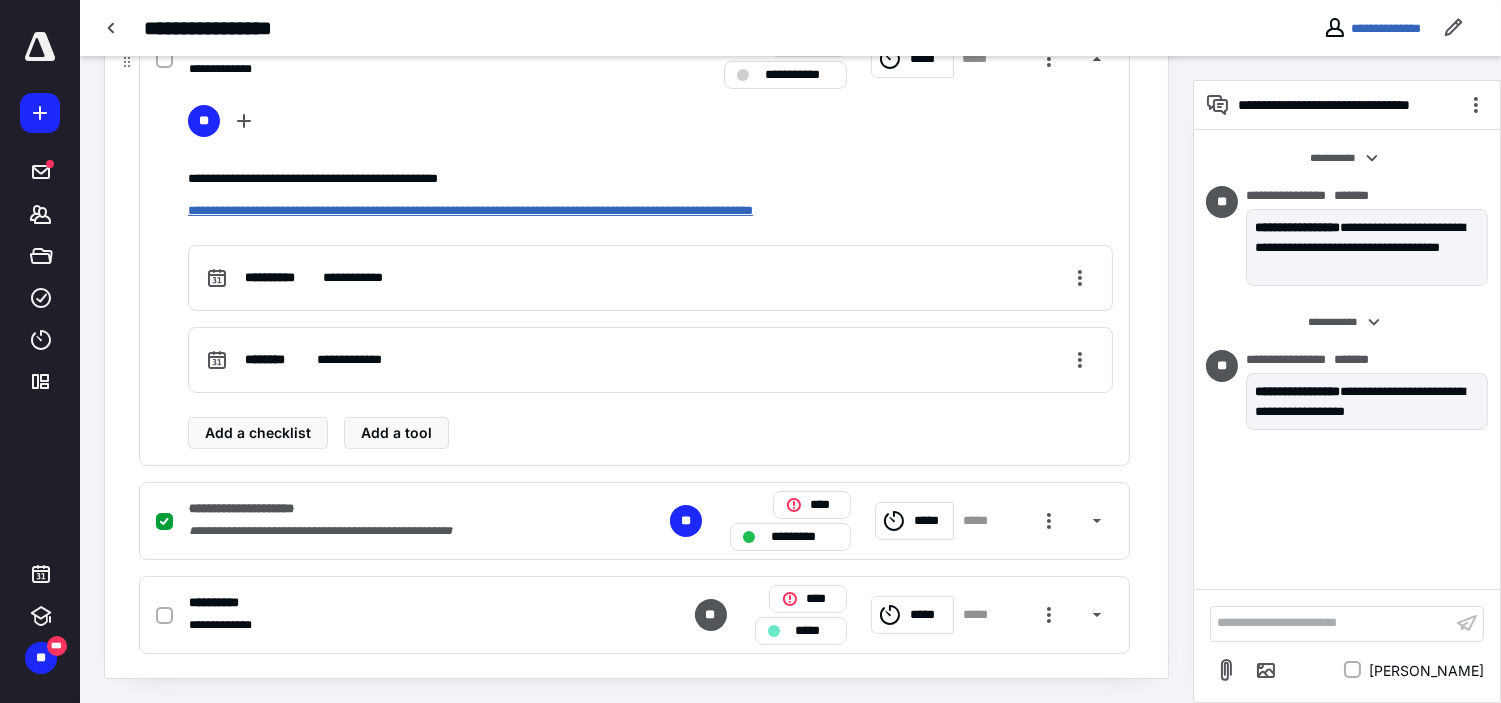 click on "**********" at bounding box center (470, 210) 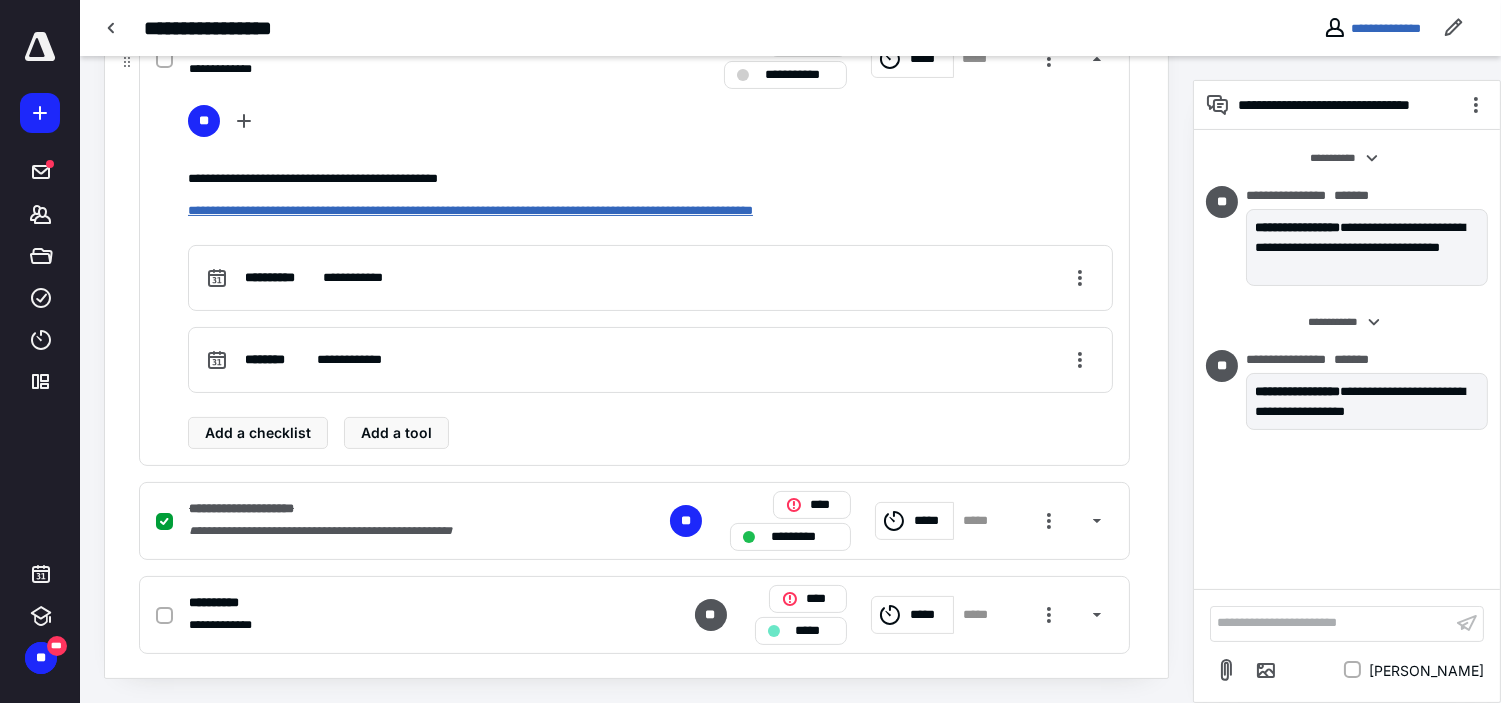 scroll, scrollTop: 541, scrollLeft: 0, axis: vertical 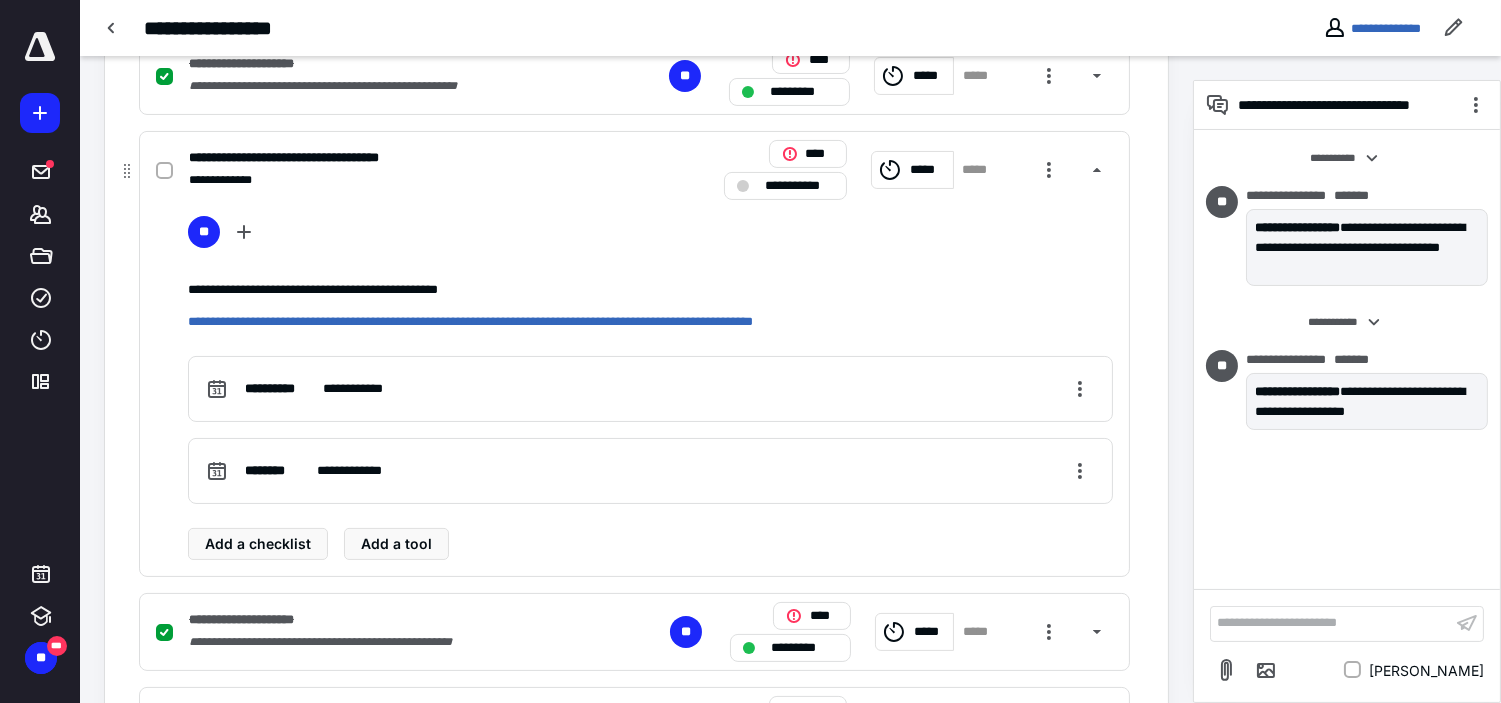 click 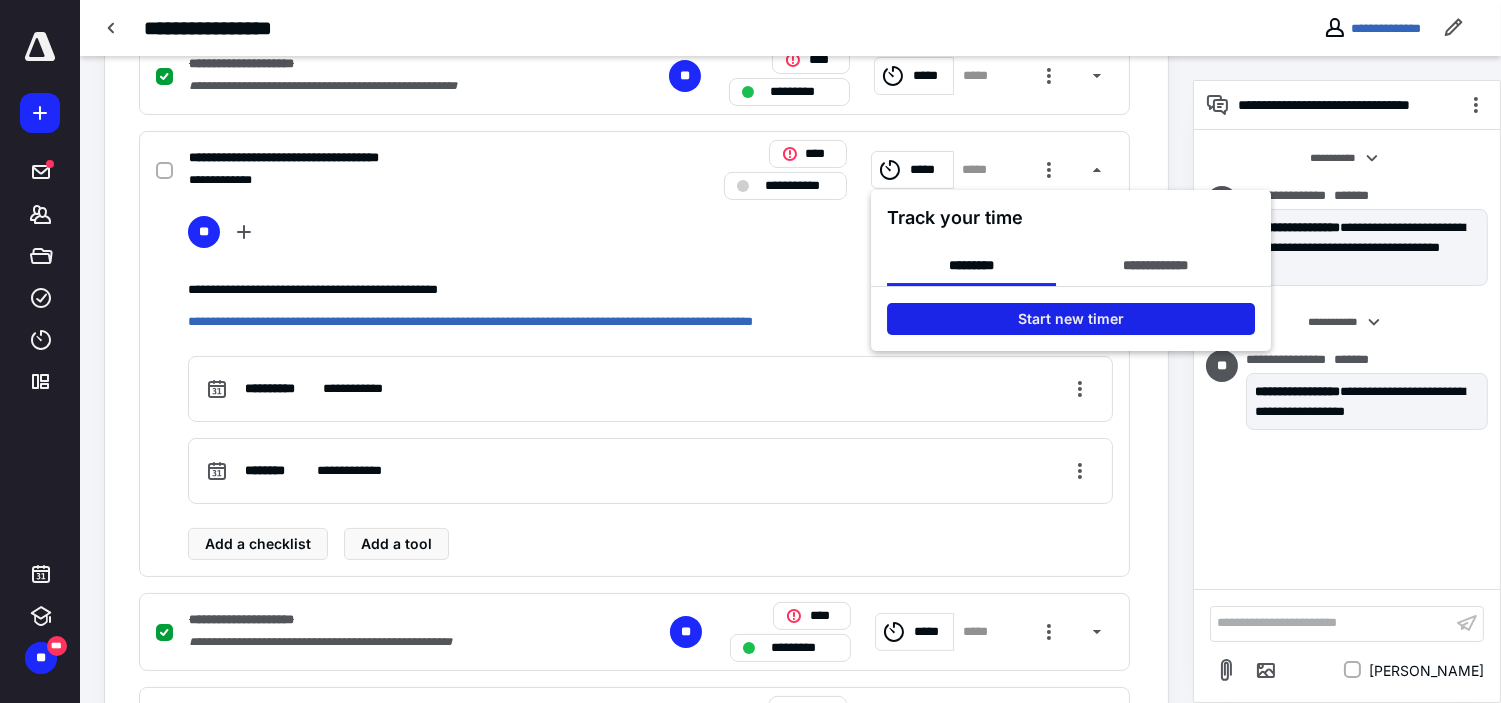 click on "Start new timer" at bounding box center [1071, 319] 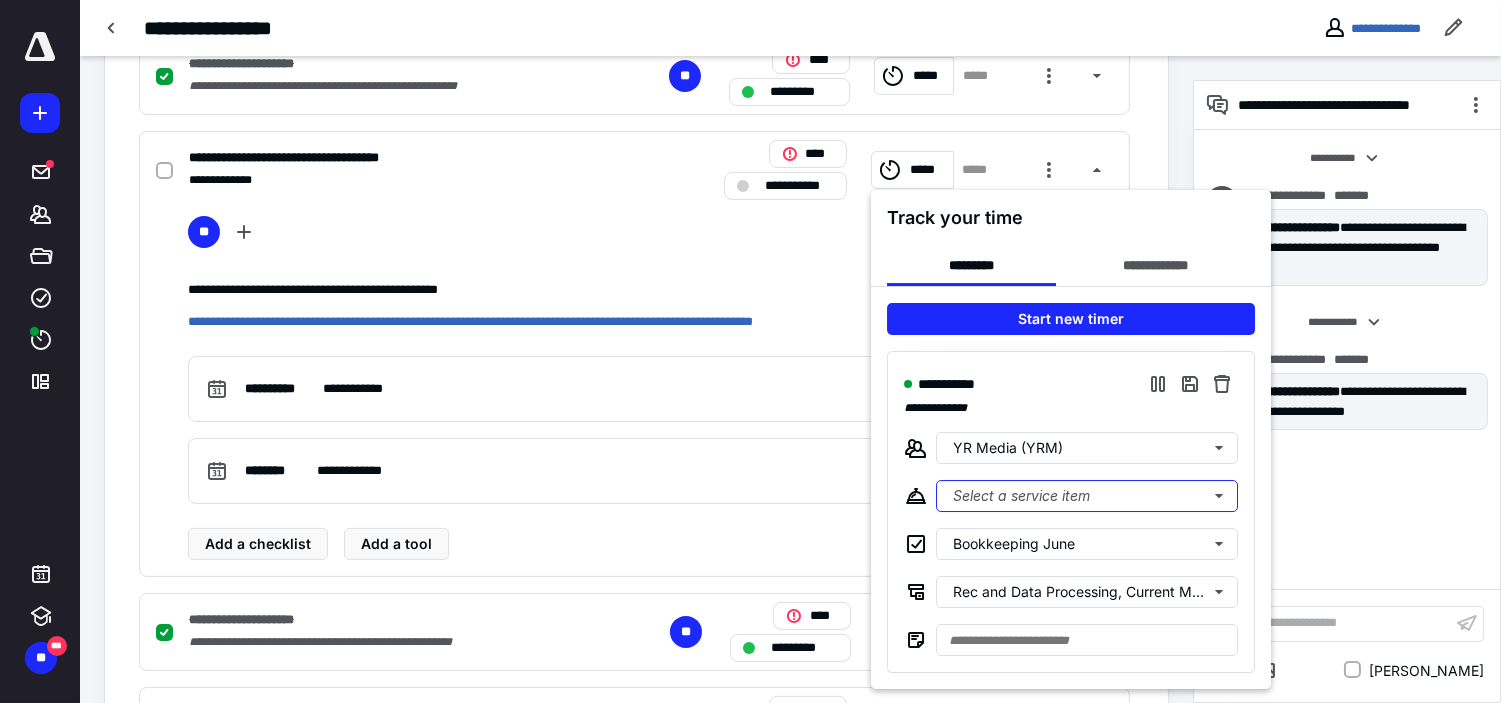 click on "Select a service item" at bounding box center (1087, 496) 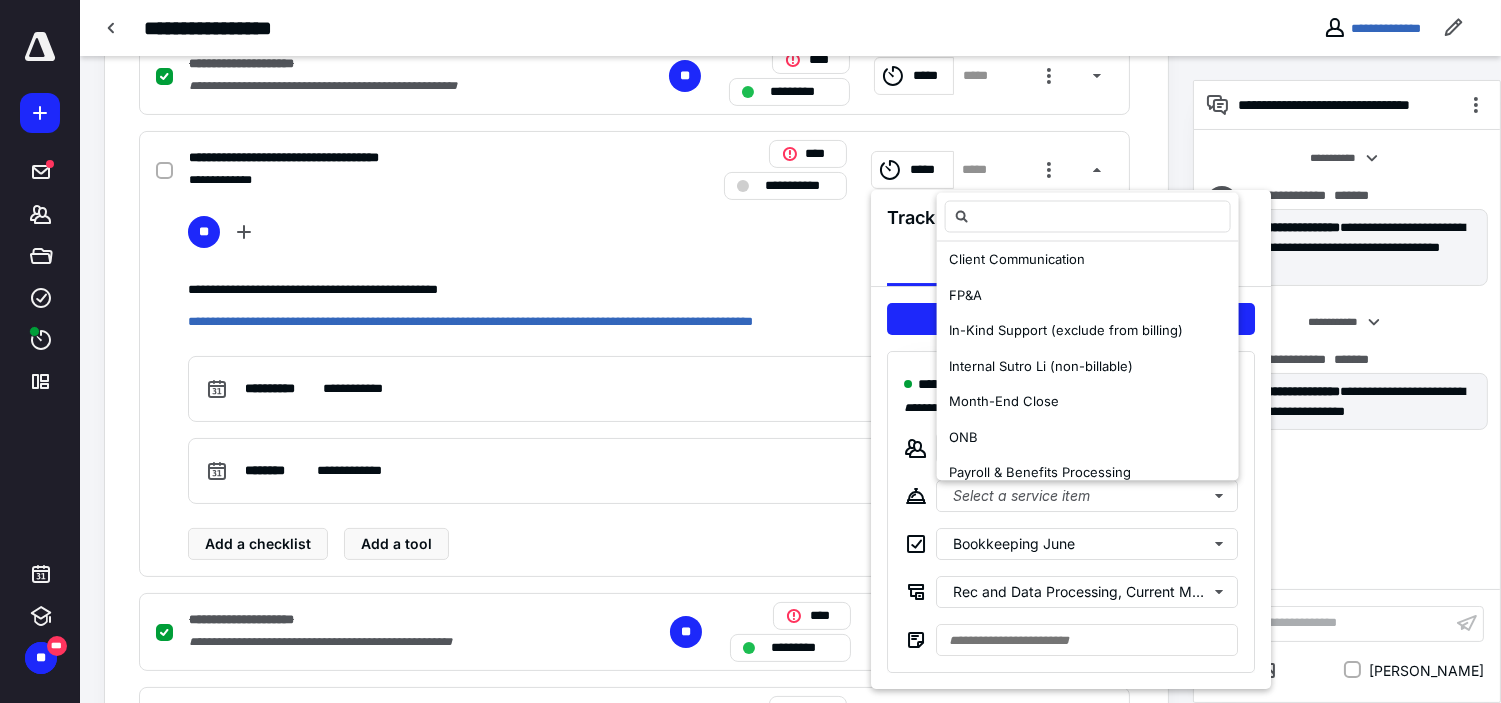 scroll, scrollTop: 222, scrollLeft: 0, axis: vertical 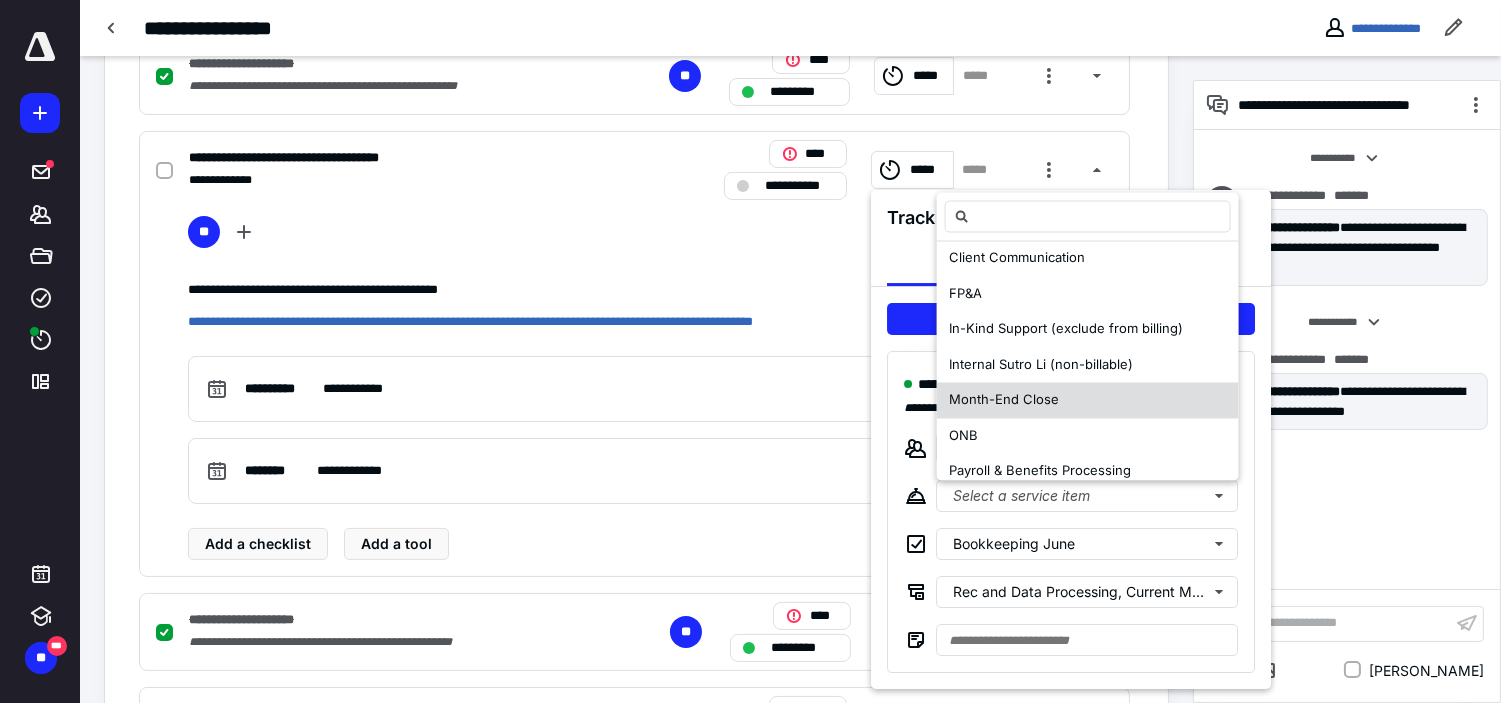 click on "Month-End Close" at bounding box center (1004, 401) 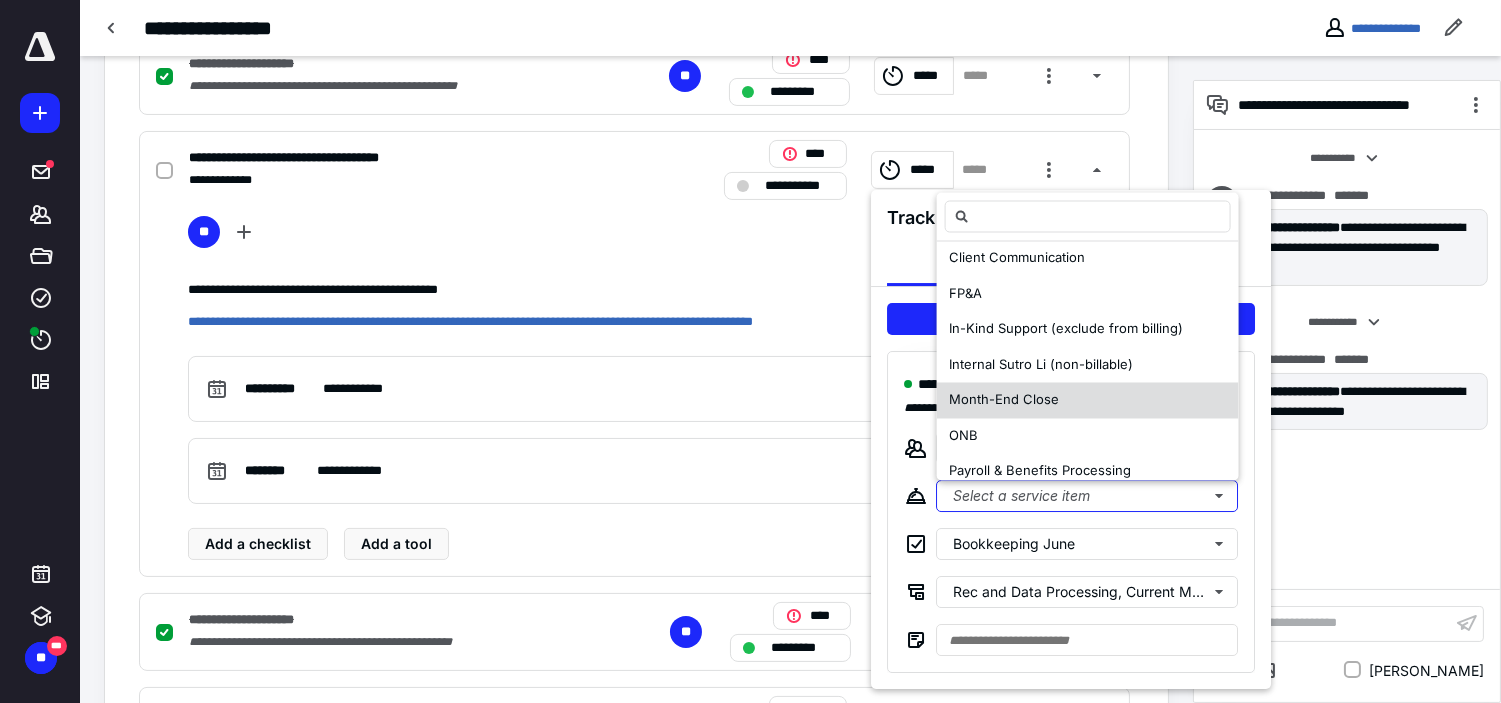 scroll, scrollTop: 0, scrollLeft: 0, axis: both 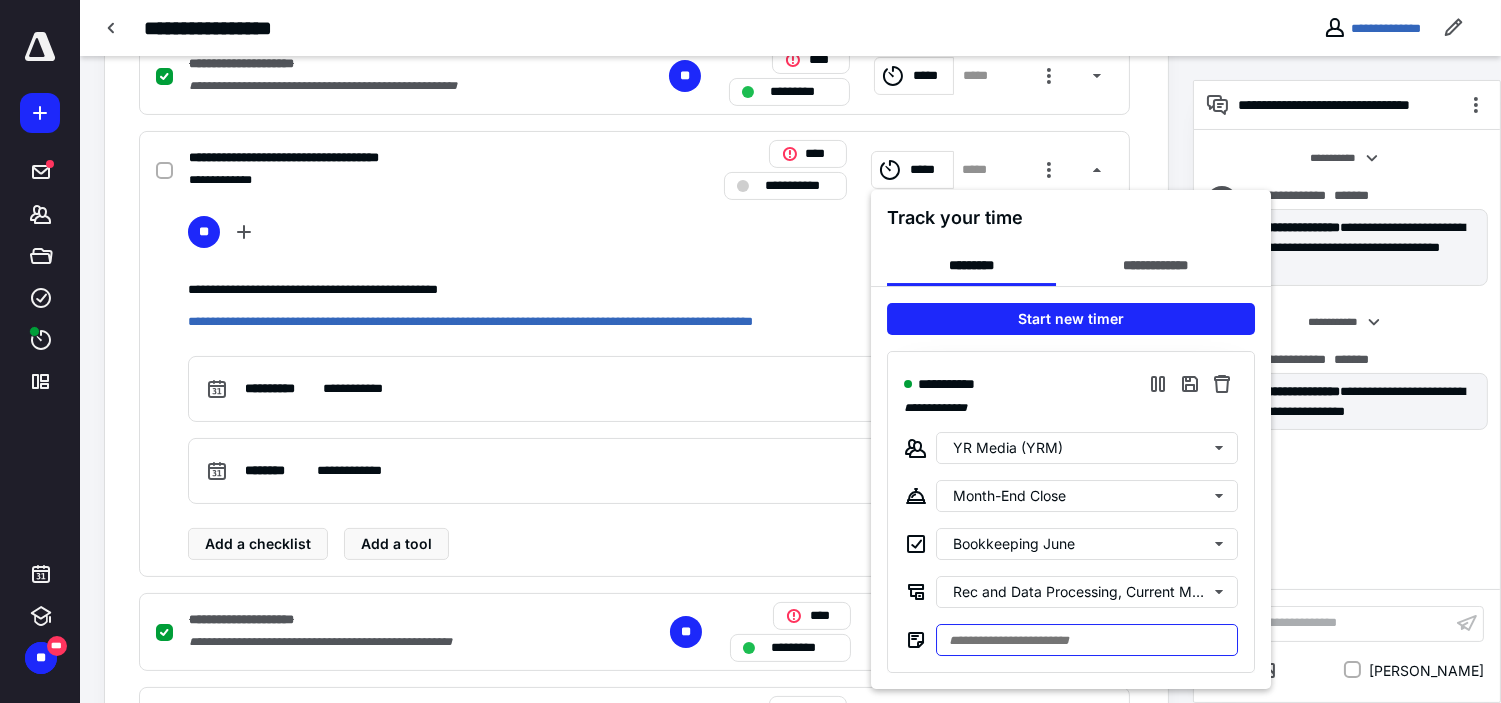 click at bounding box center (1087, 640) 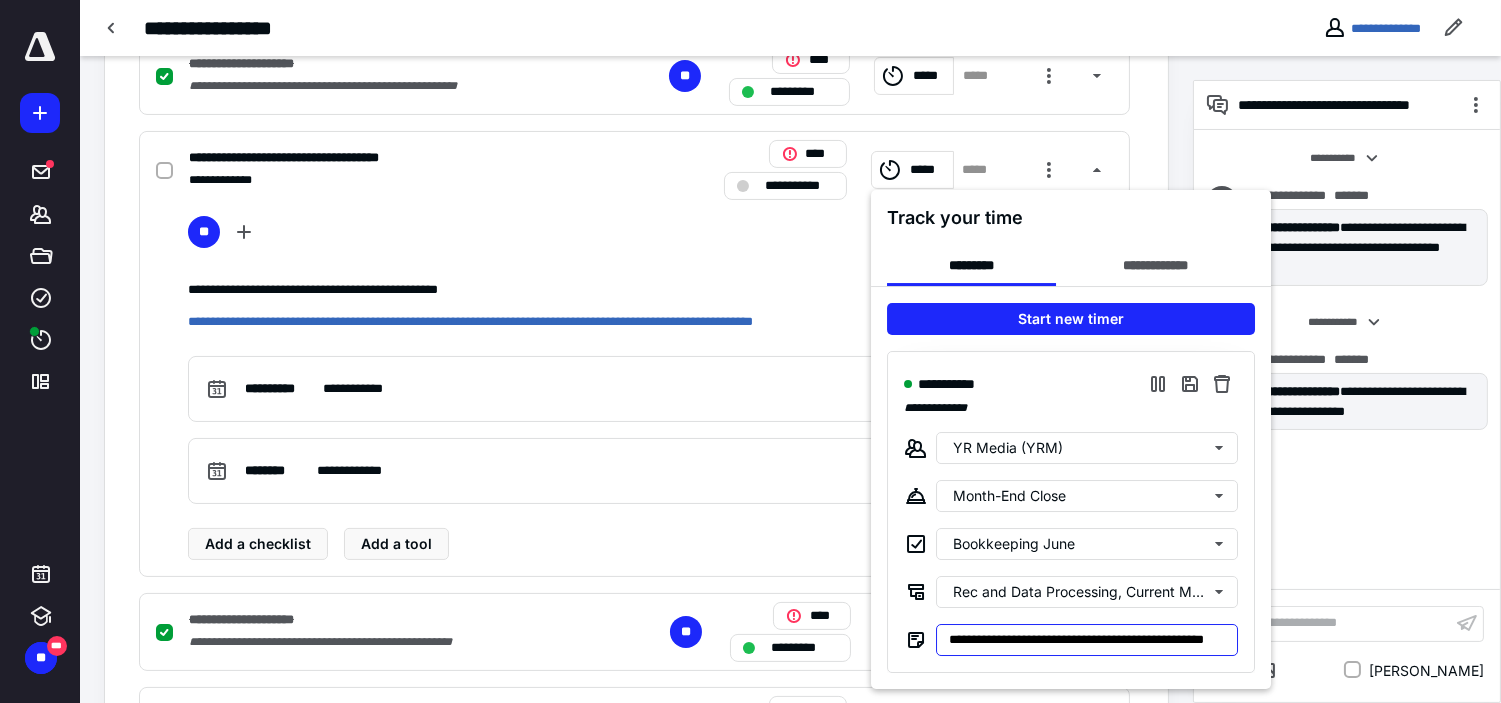 scroll, scrollTop: 0, scrollLeft: 56, axis: horizontal 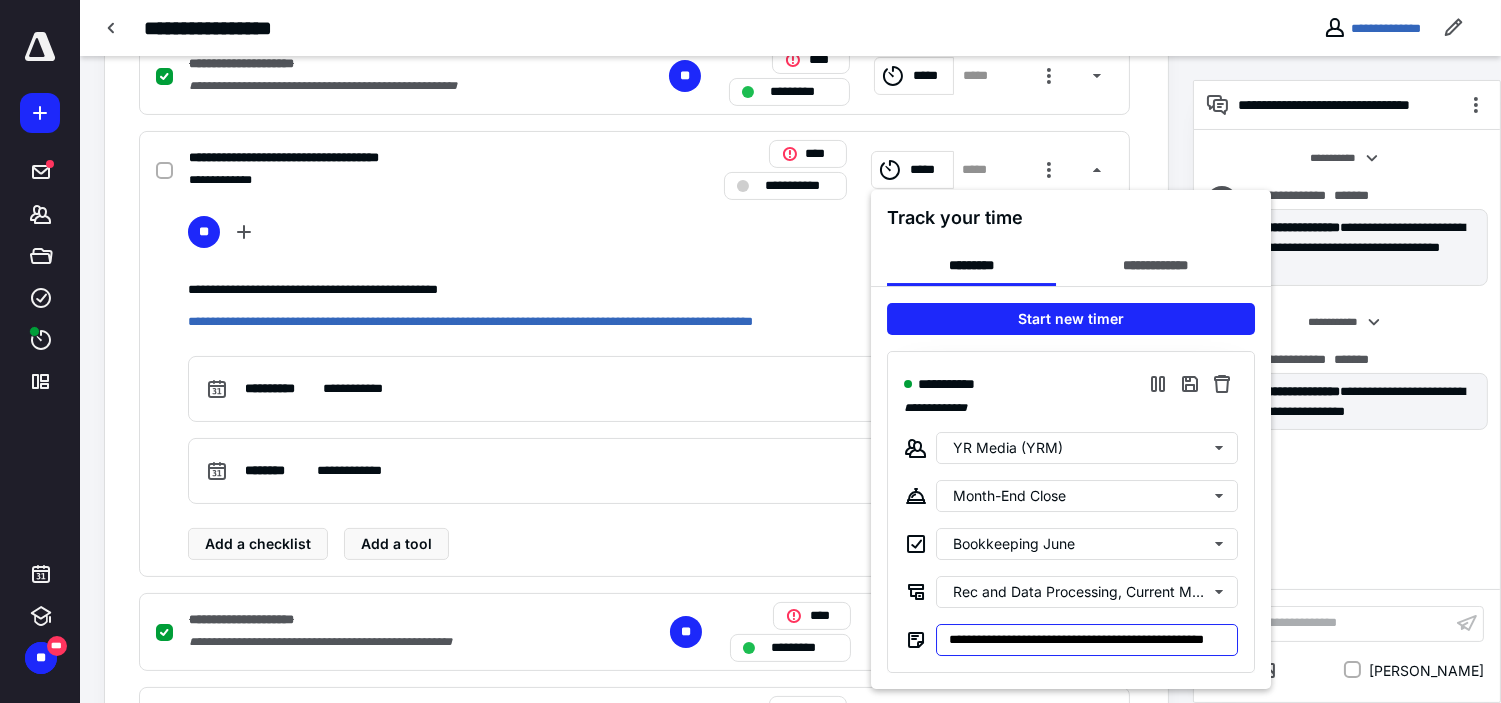 type on "**********" 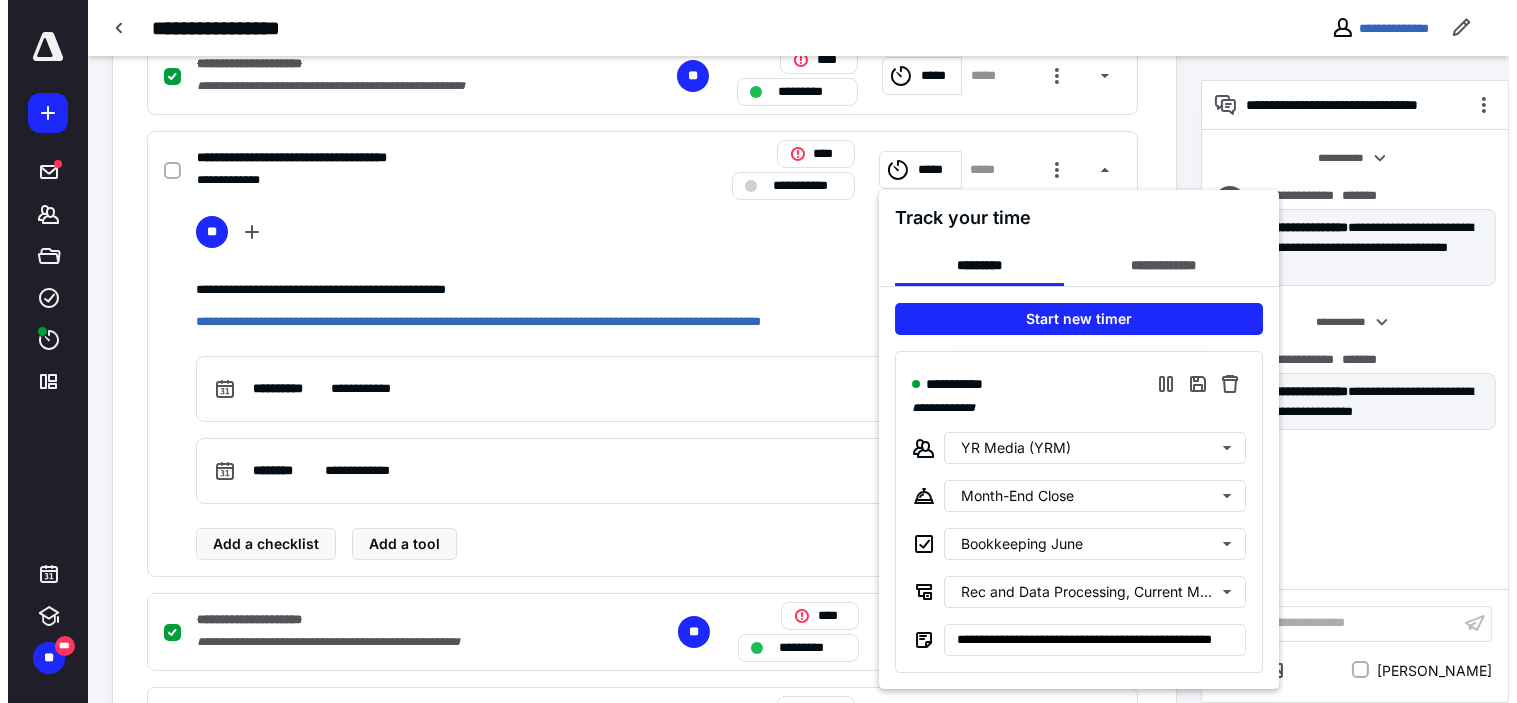 scroll, scrollTop: 0, scrollLeft: 0, axis: both 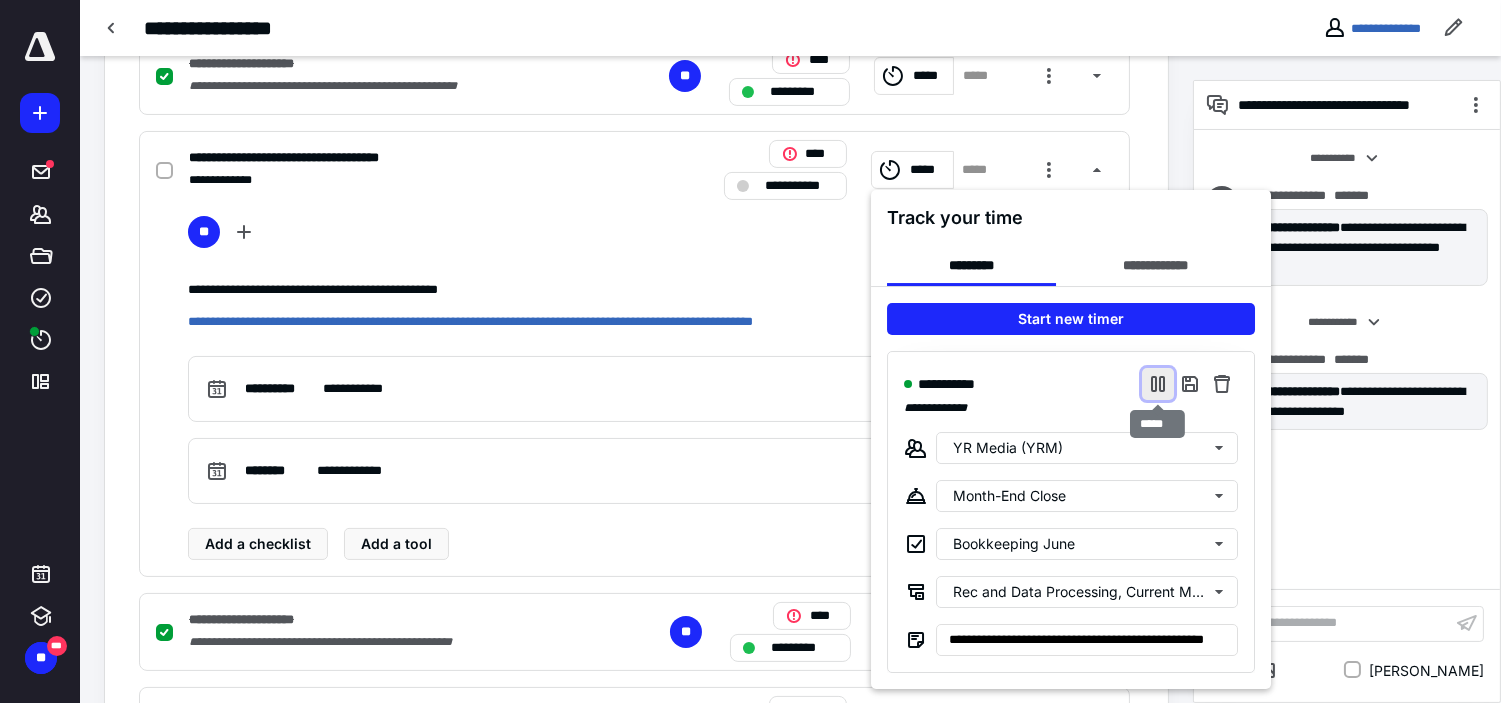 click at bounding box center [1158, 384] 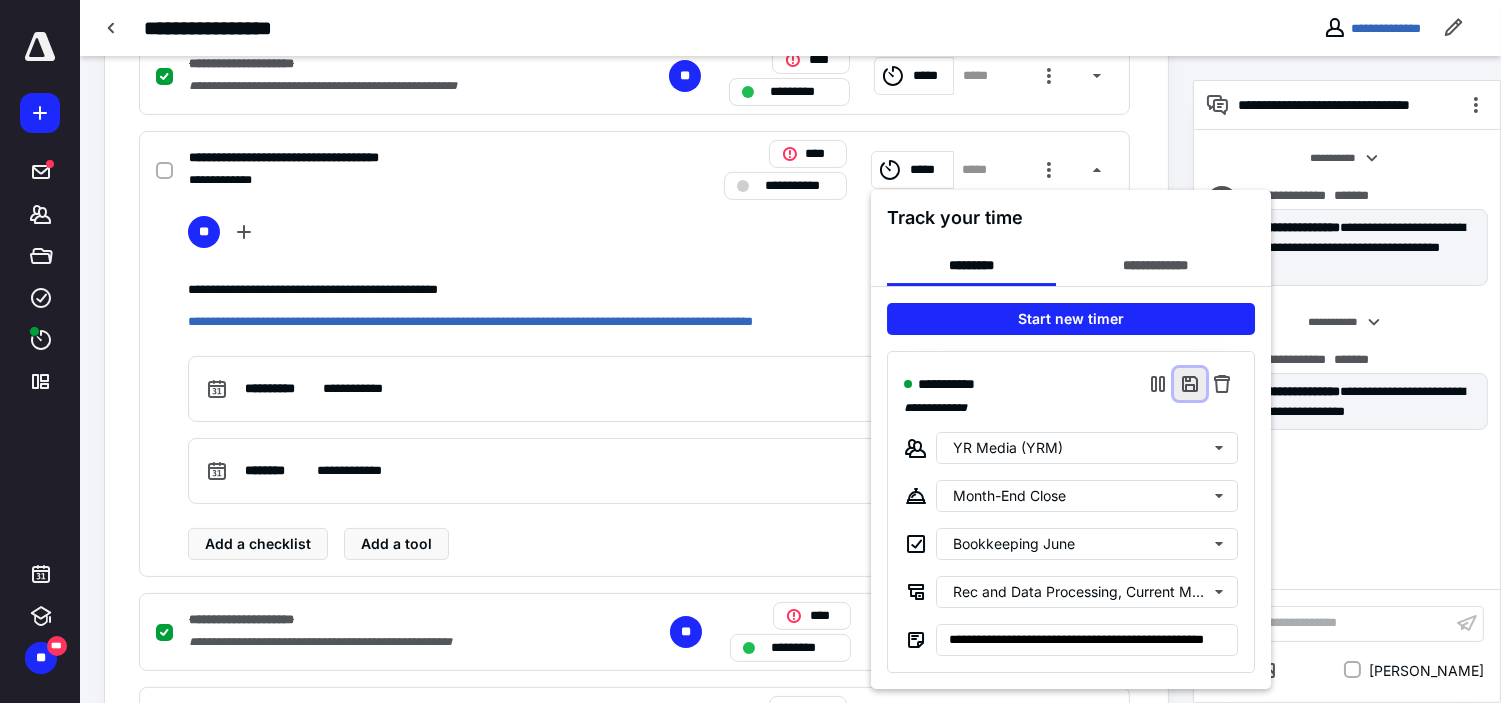 click at bounding box center (1190, 384) 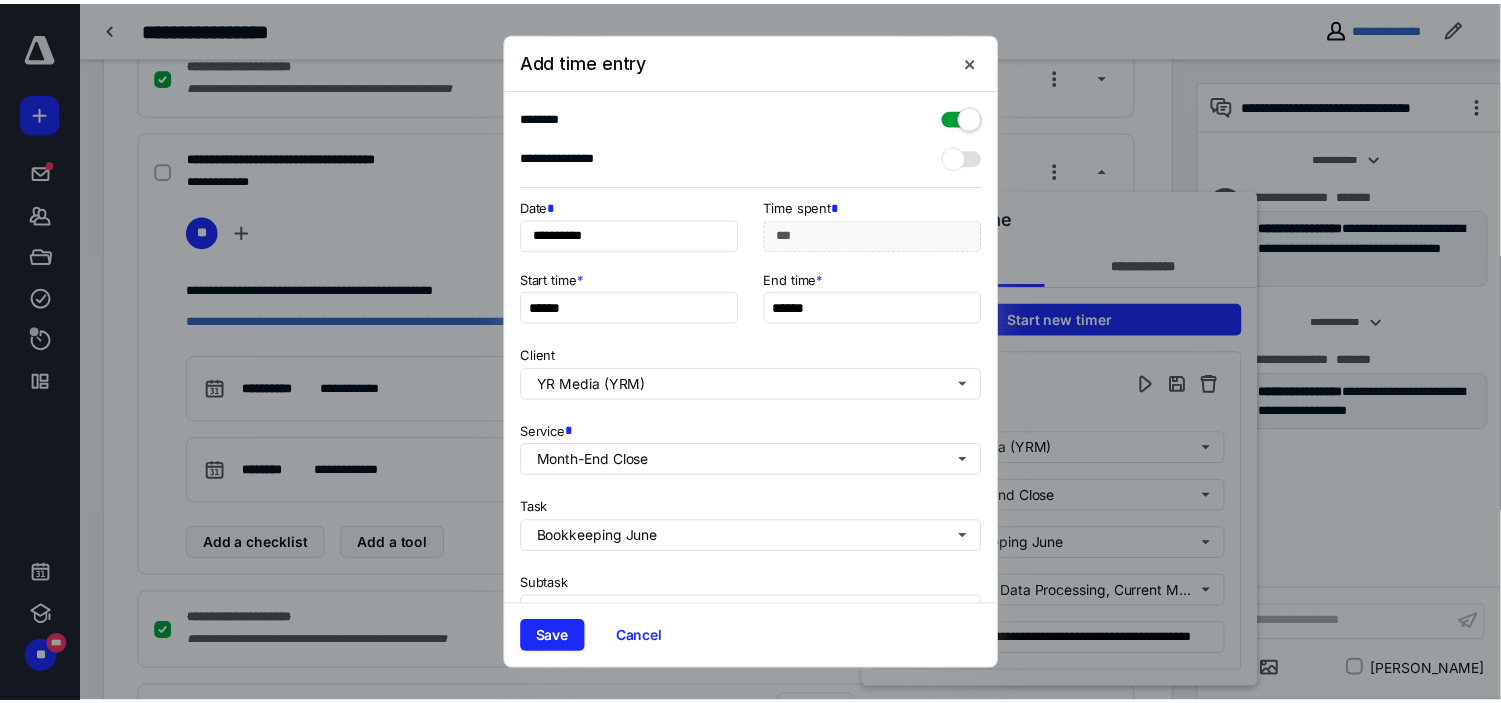 scroll, scrollTop: 272, scrollLeft: 0, axis: vertical 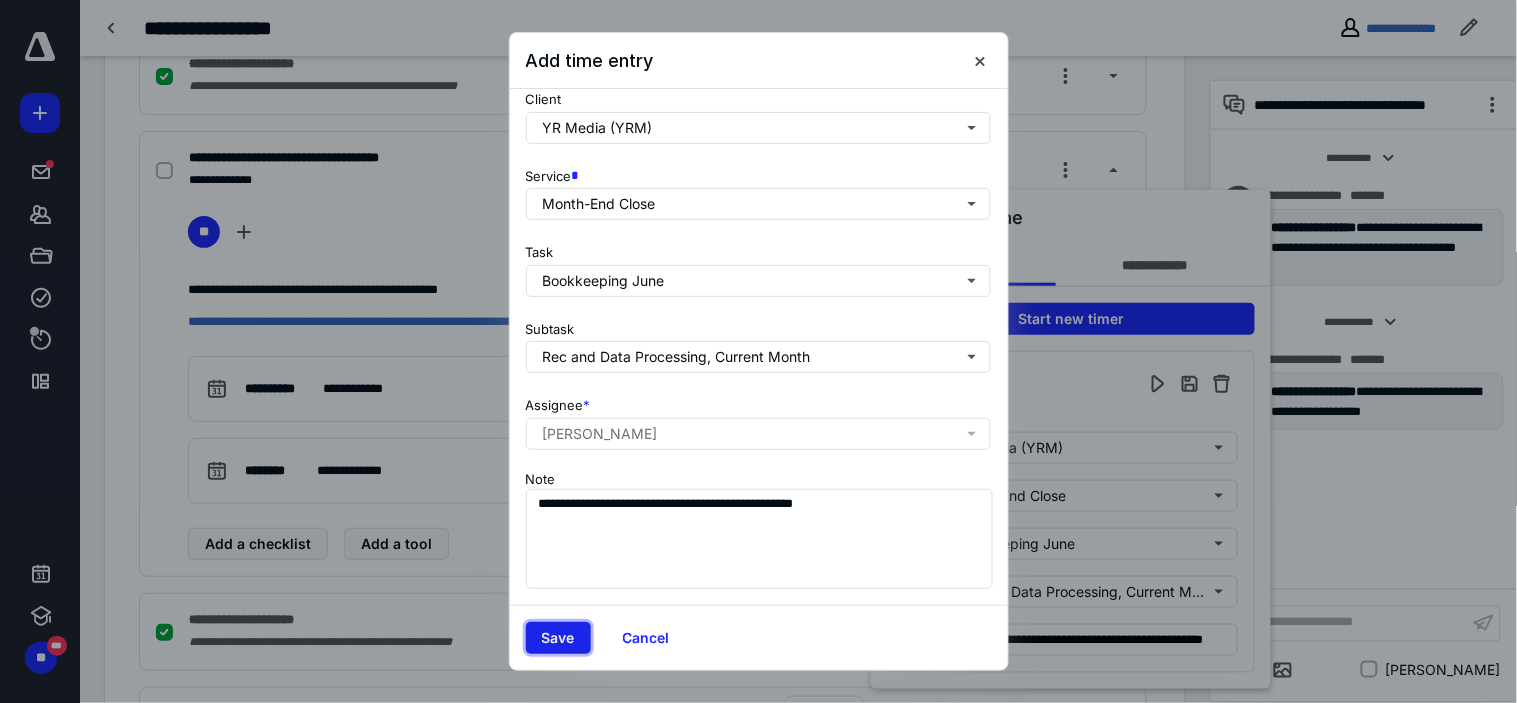 click on "Save" at bounding box center [558, 638] 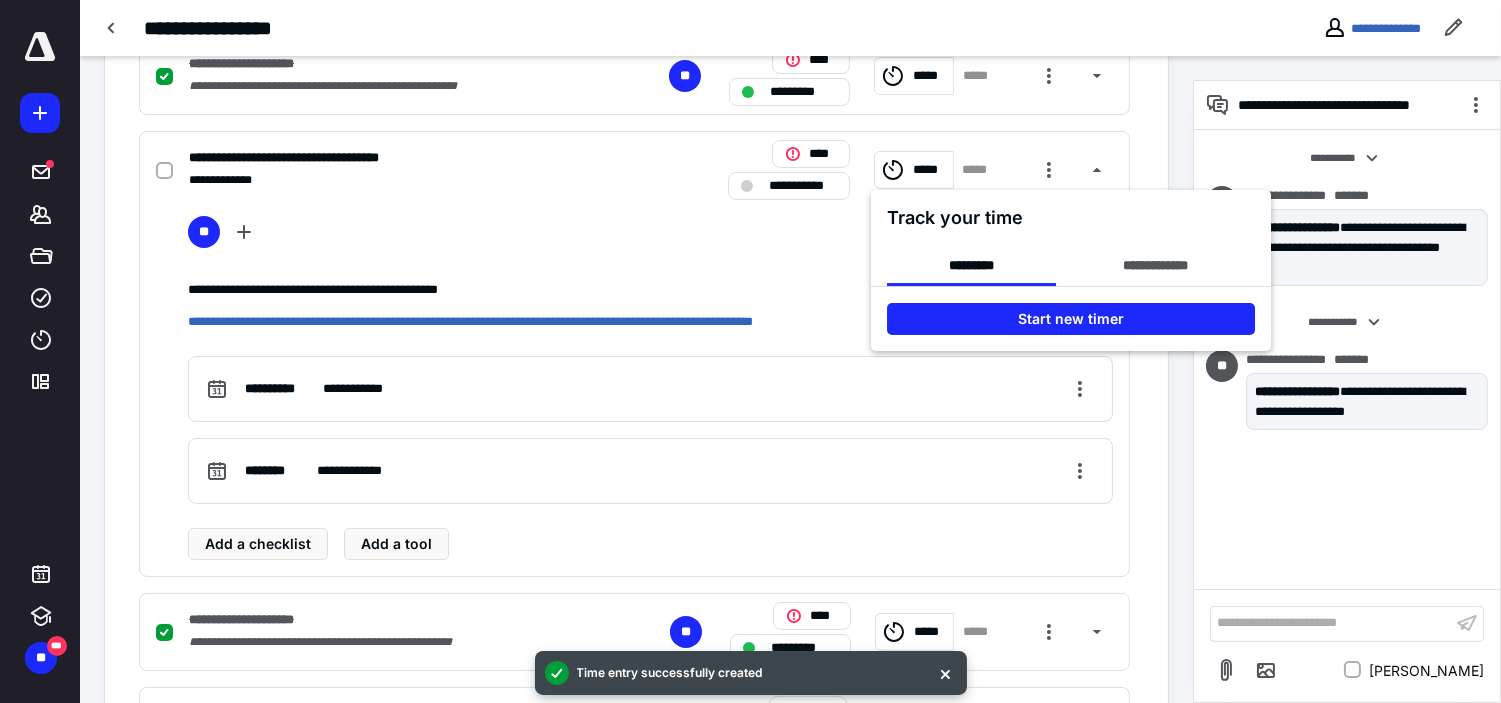 click at bounding box center (750, 351) 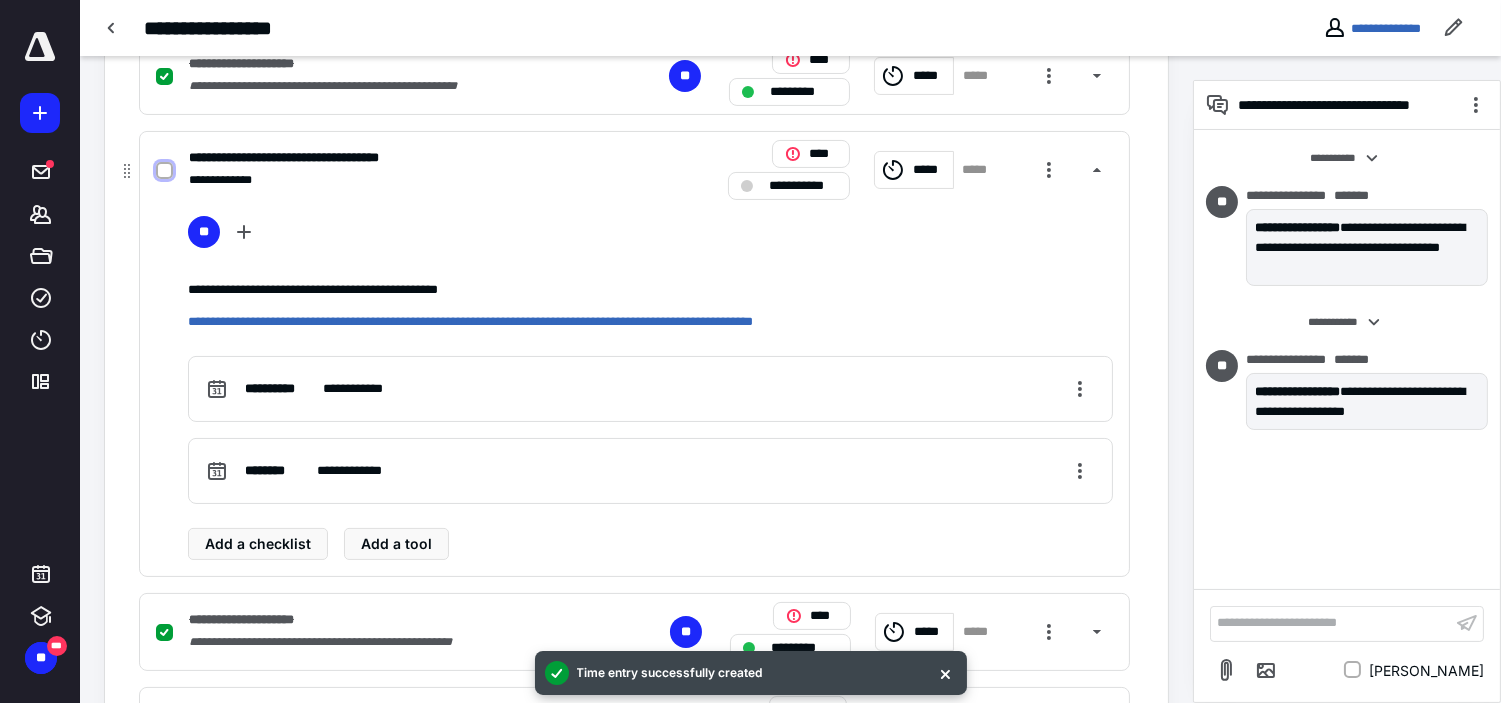 click at bounding box center [164, 171] 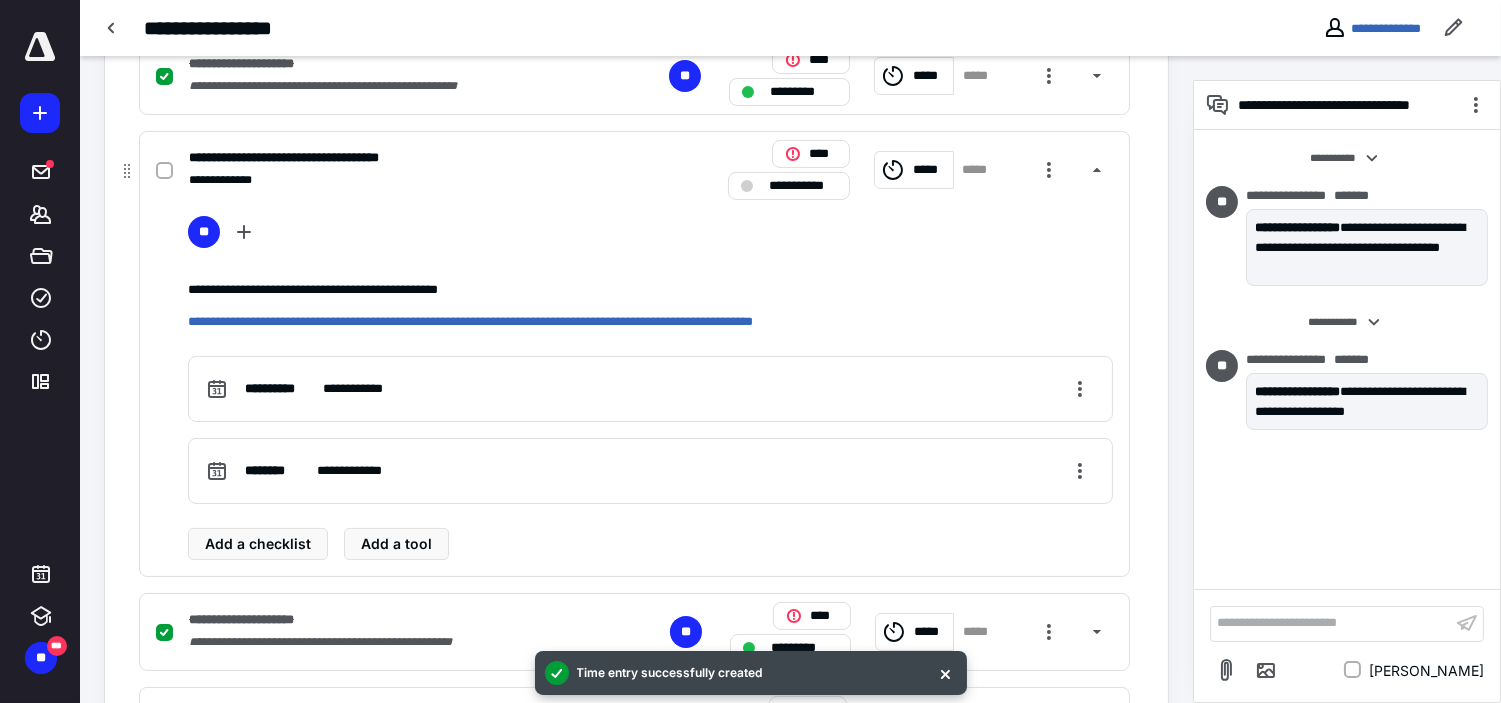 checkbox on "true" 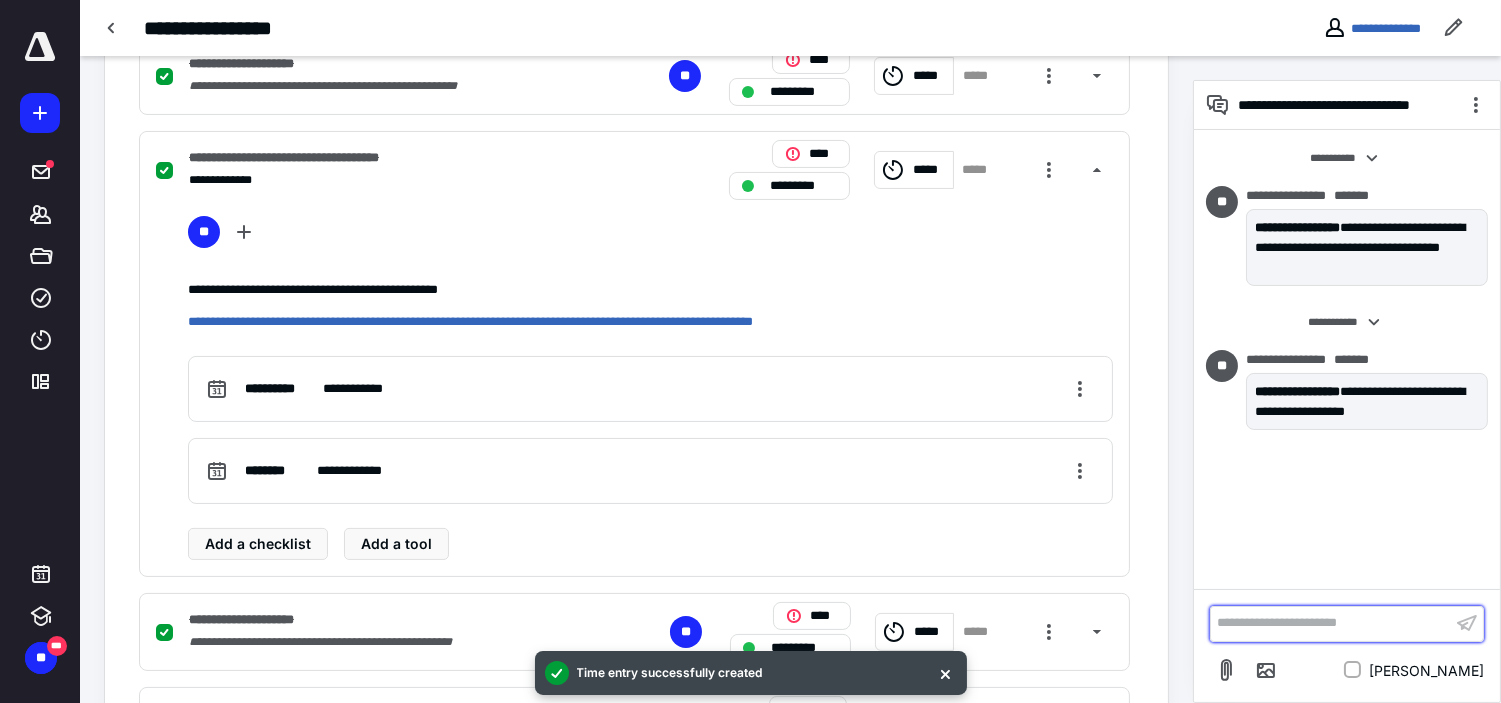 click on "**********" at bounding box center [1331, 623] 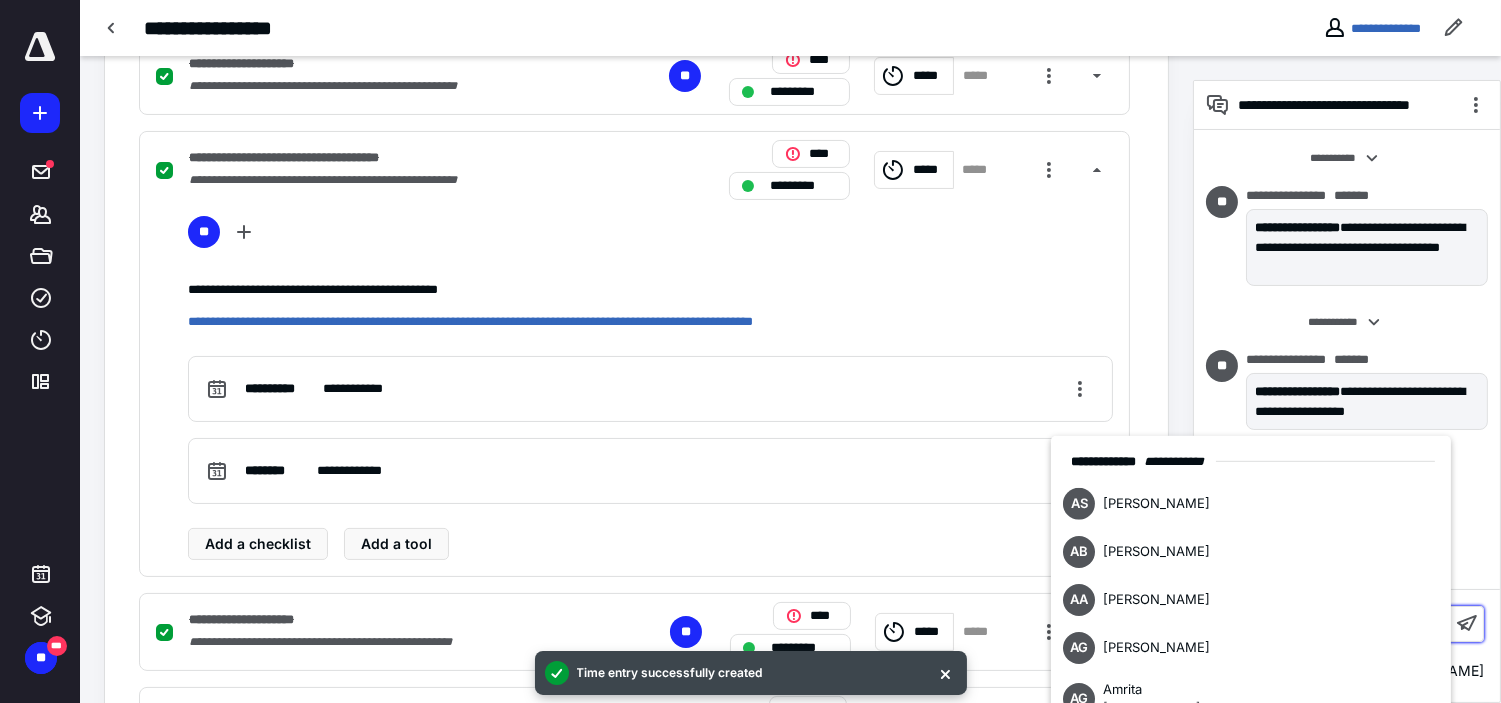 scroll, scrollTop: 652, scrollLeft: 0, axis: vertical 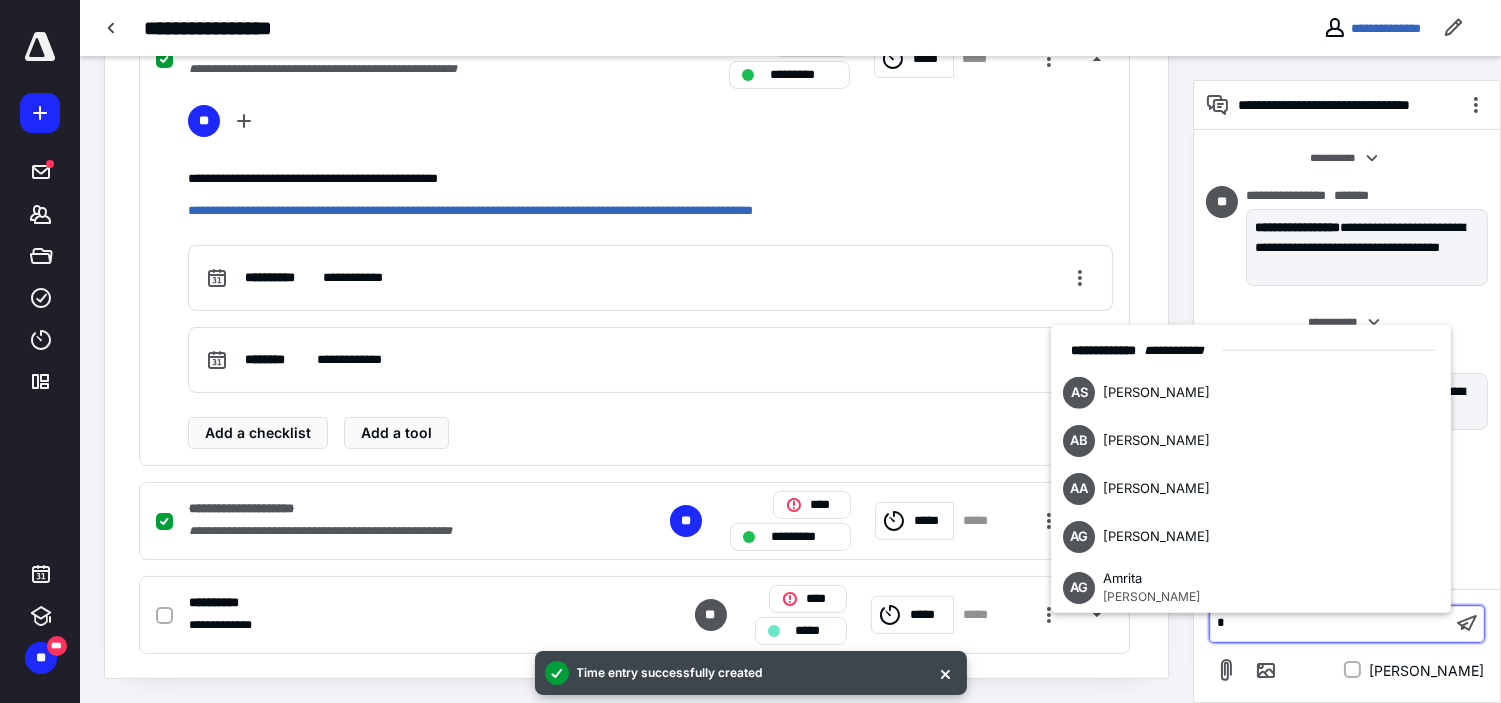 type 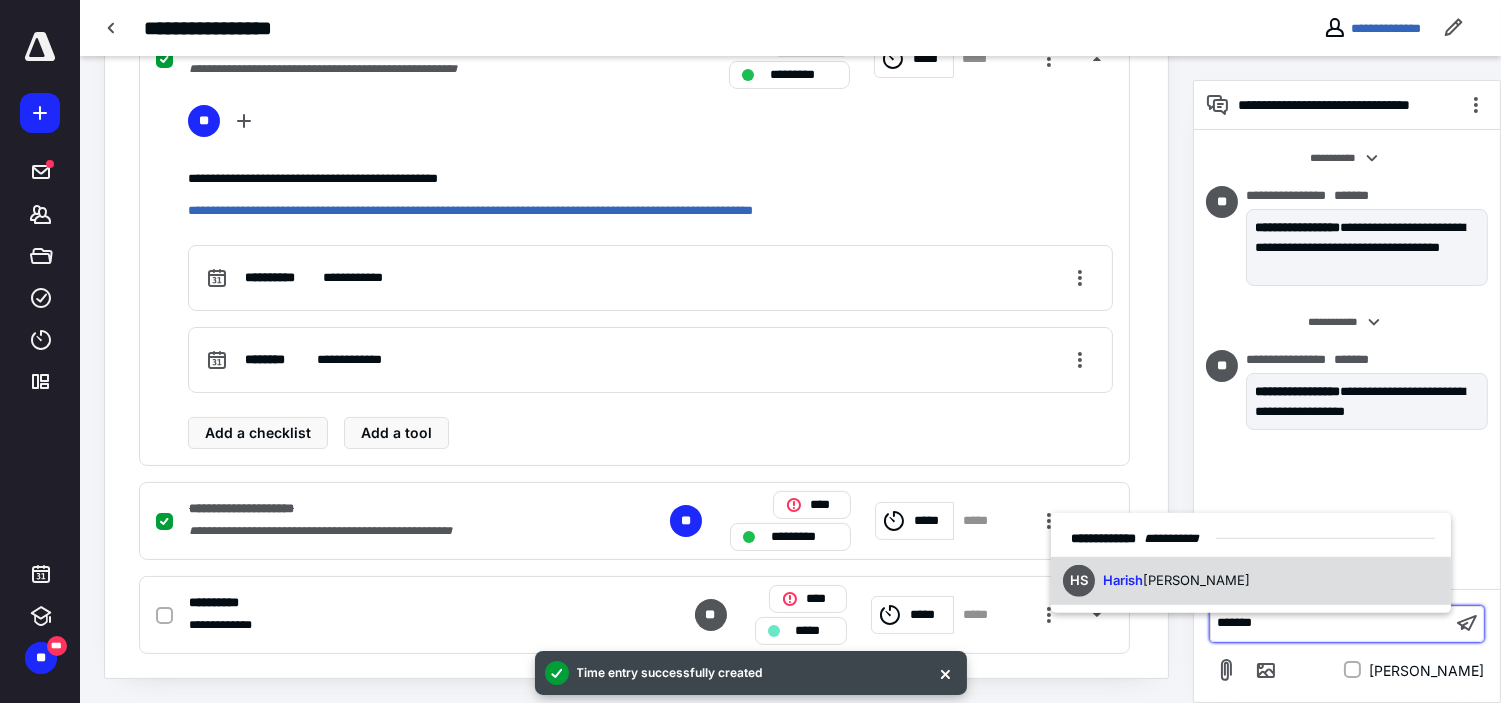 click on "HS Harish  Shettigar" at bounding box center [1251, 581] 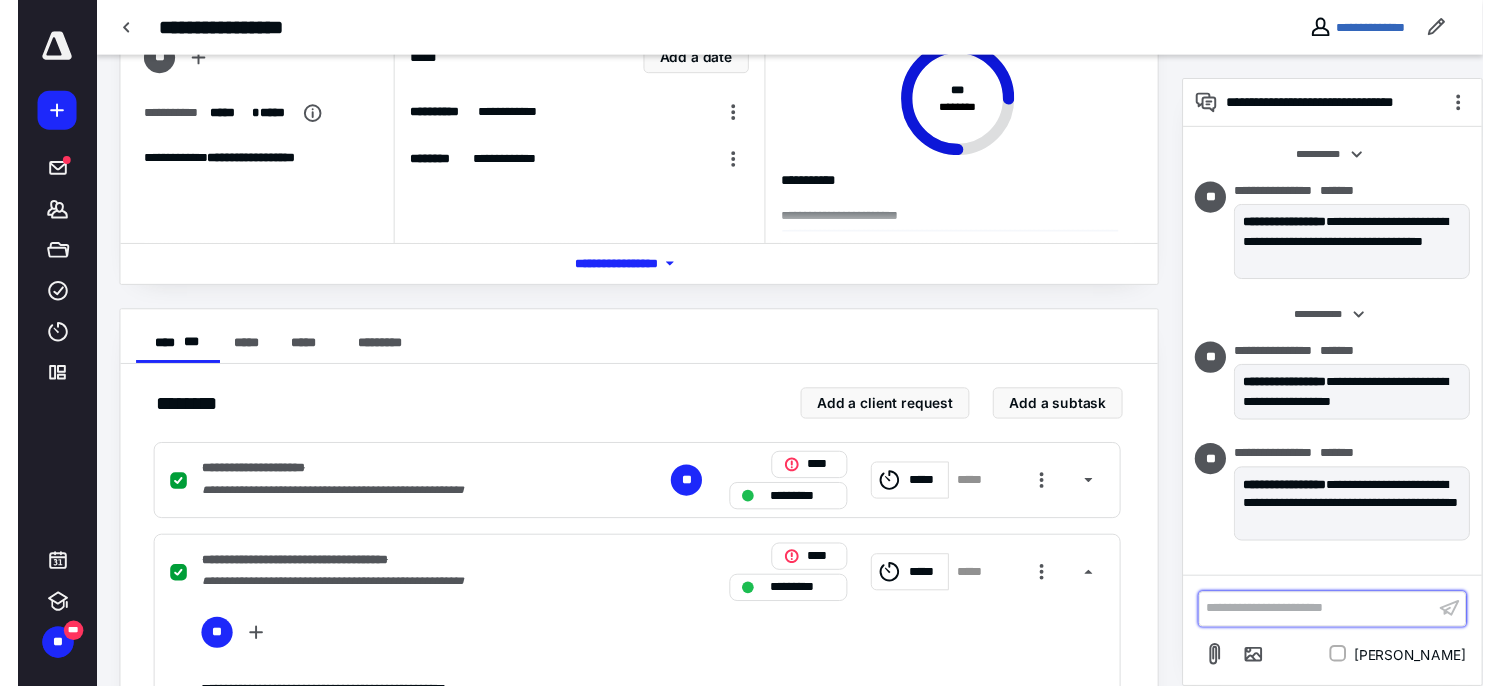 scroll, scrollTop: 0, scrollLeft: 0, axis: both 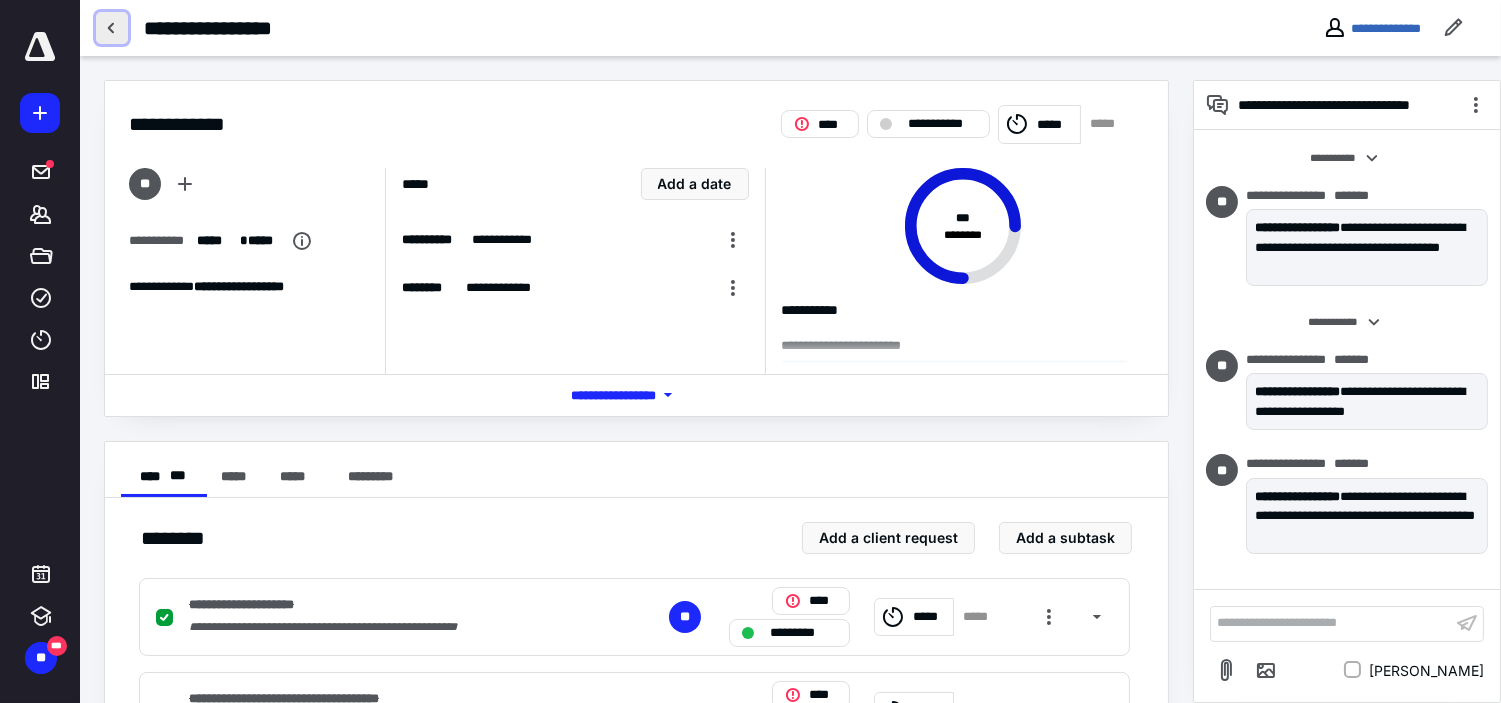 click at bounding box center [112, 28] 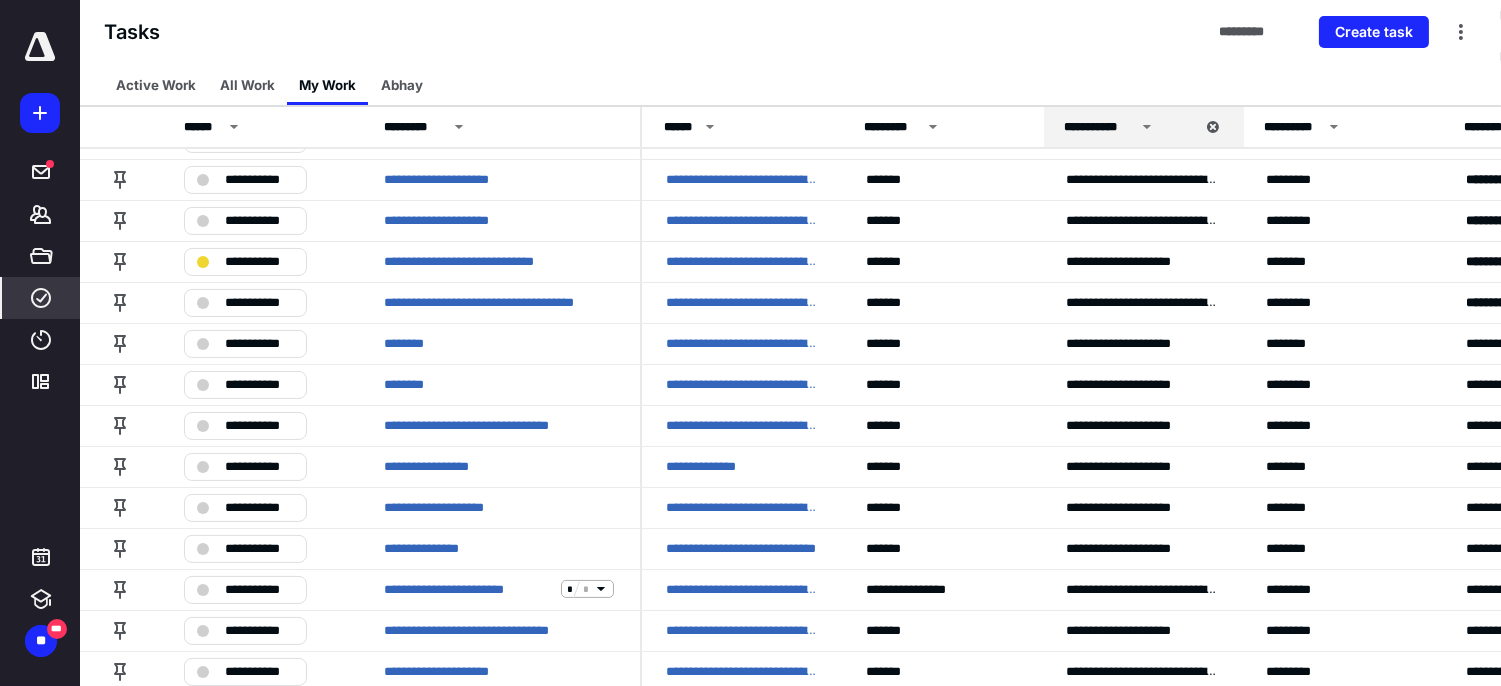 scroll, scrollTop: 666, scrollLeft: 0, axis: vertical 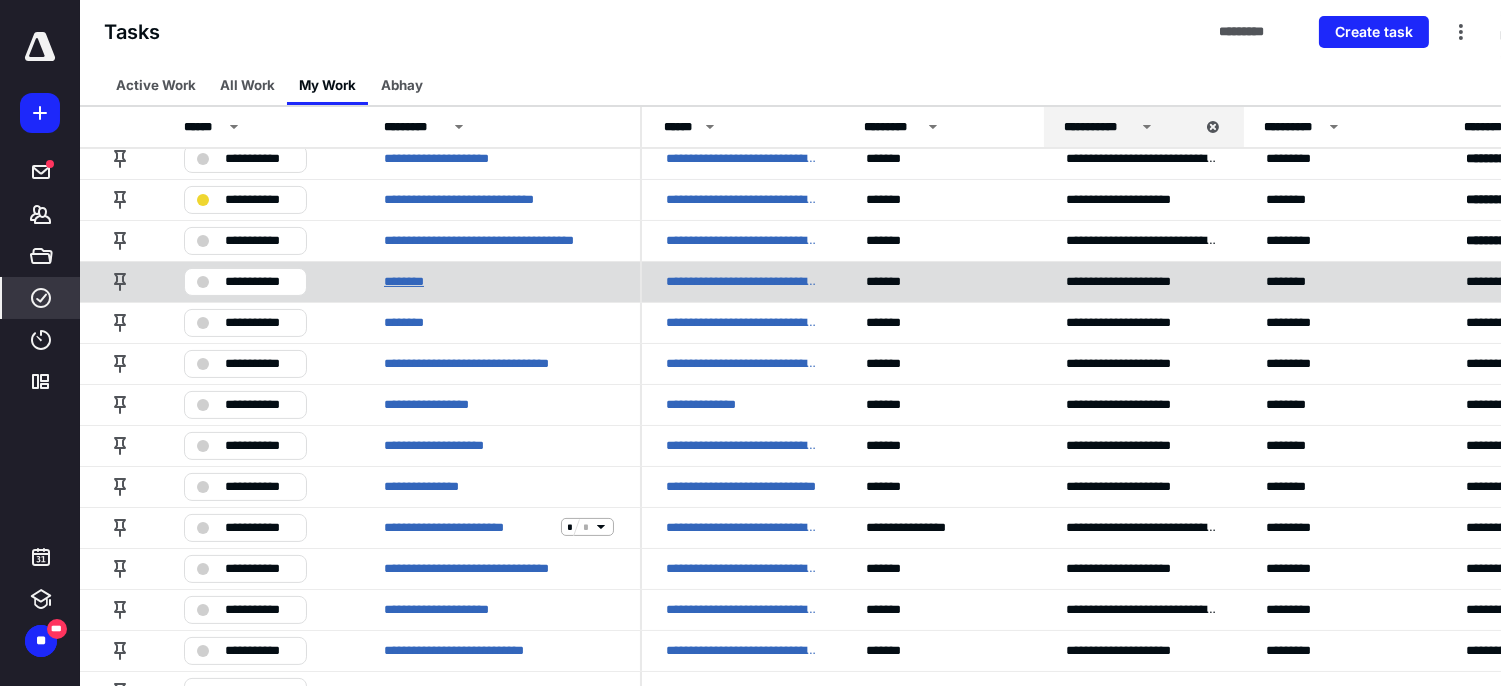 click on "********" at bounding box center [413, 281] 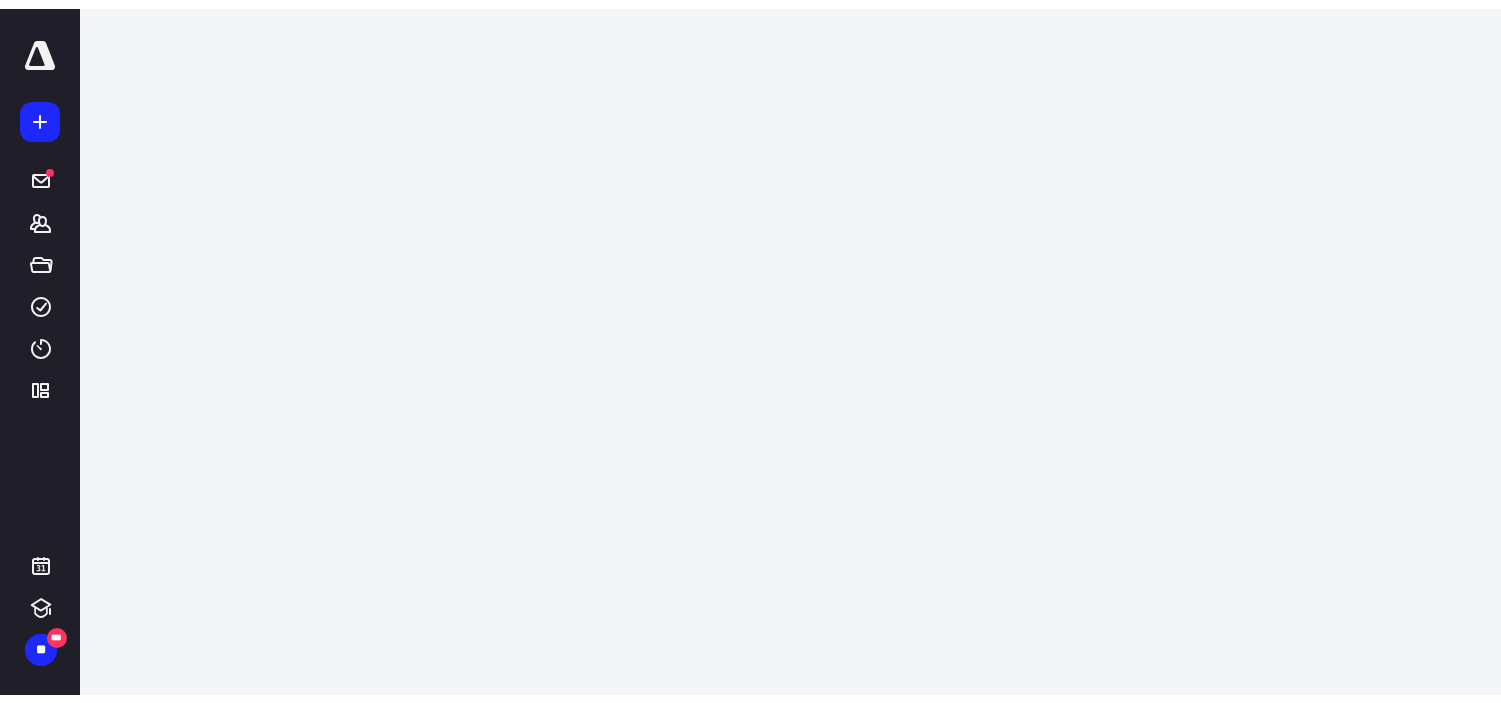 scroll, scrollTop: 0, scrollLeft: 0, axis: both 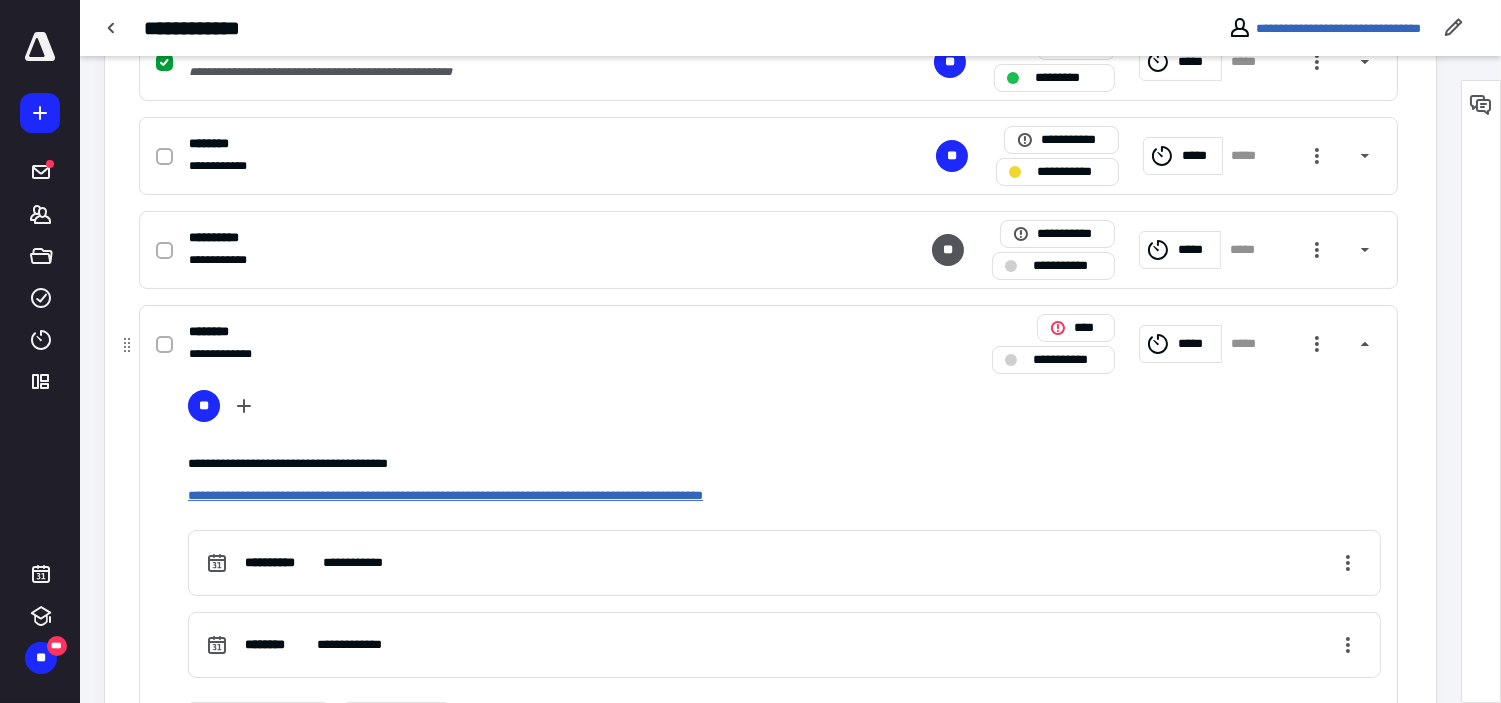 click on "**********" at bounding box center [445, 495] 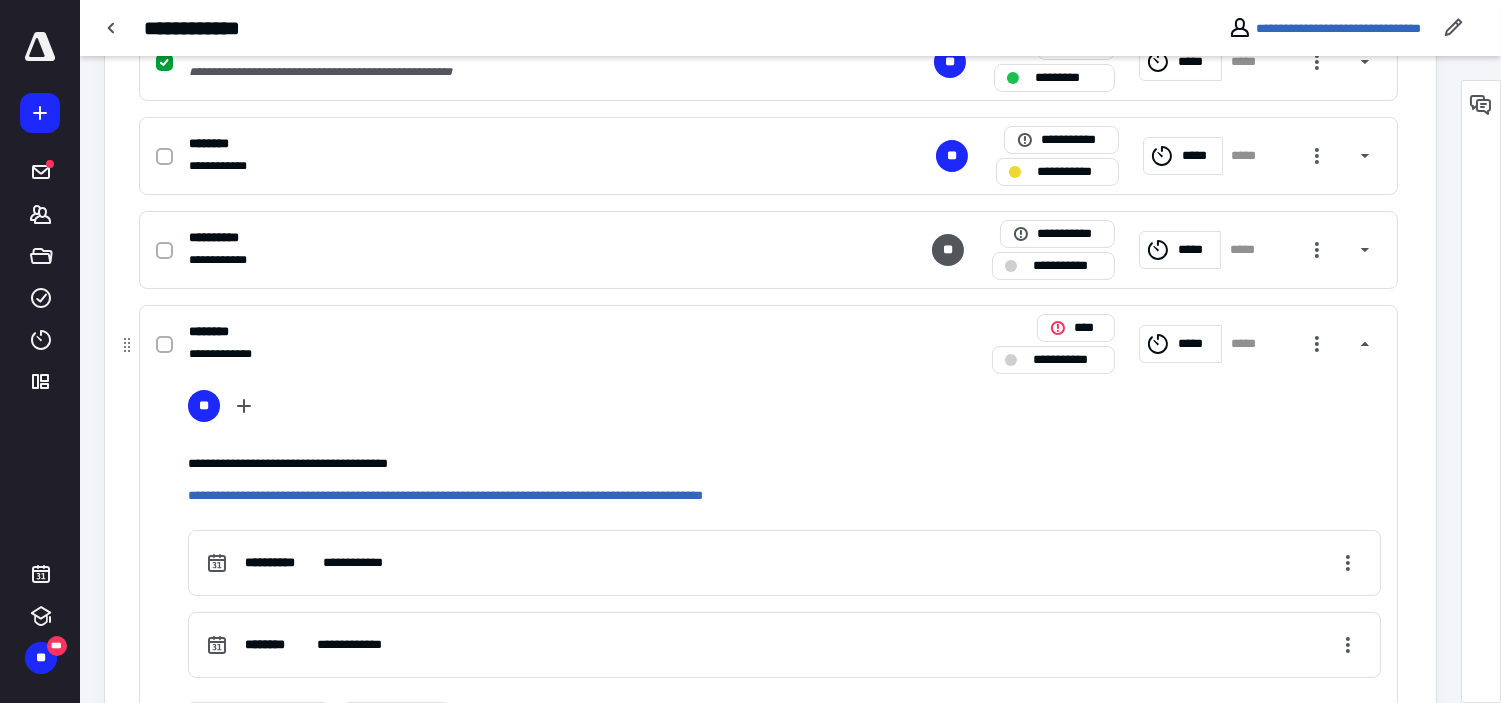 click on "*****" at bounding box center (1180, 344) 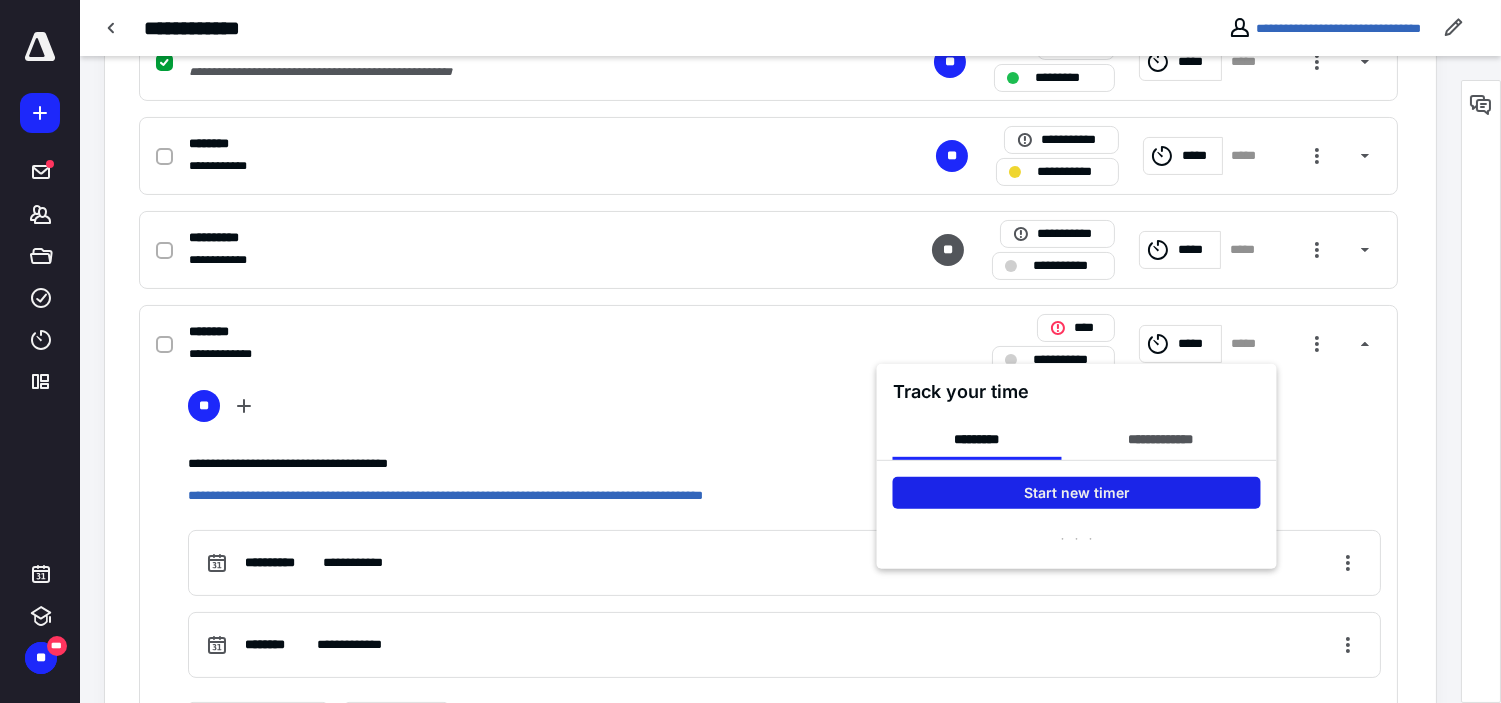 click on "Start new timer" at bounding box center [1077, 493] 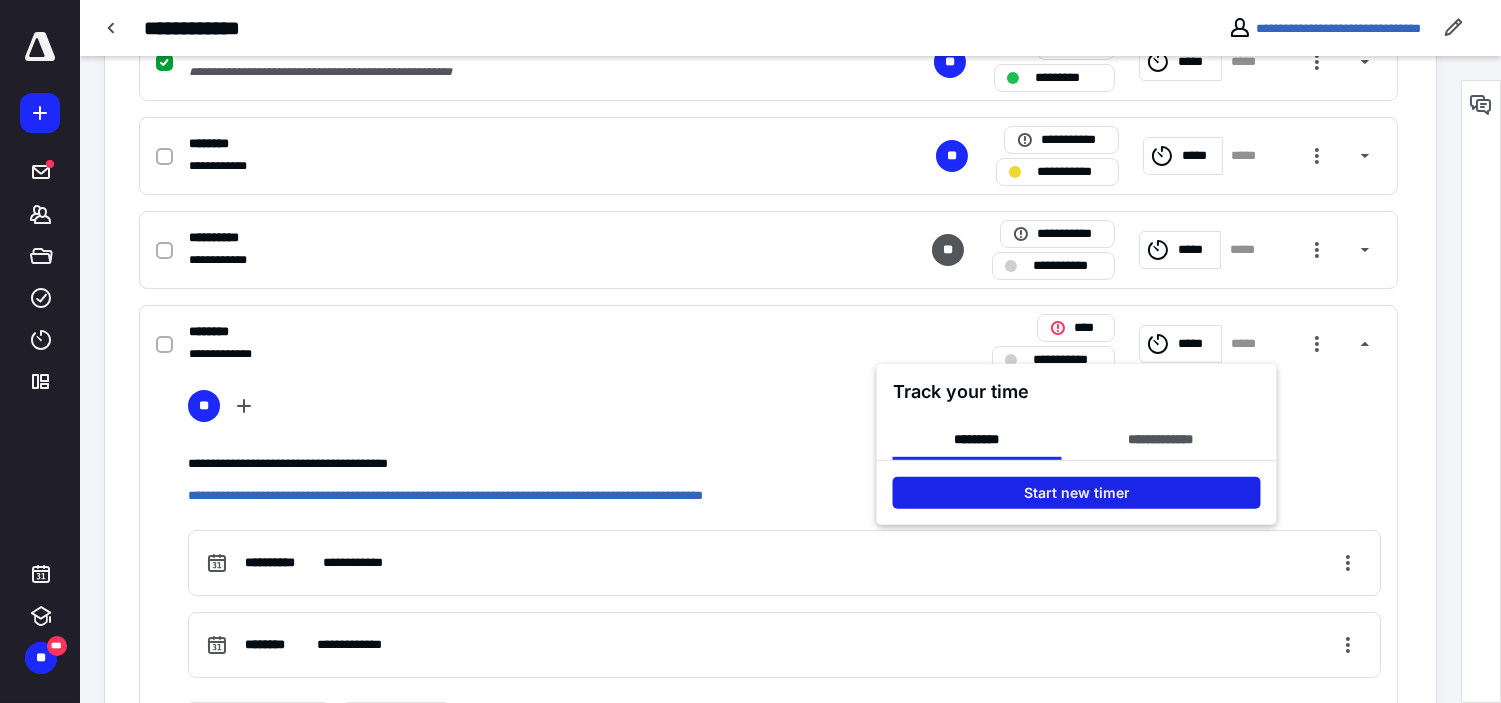 click on "Start new timer" at bounding box center [1077, 493] 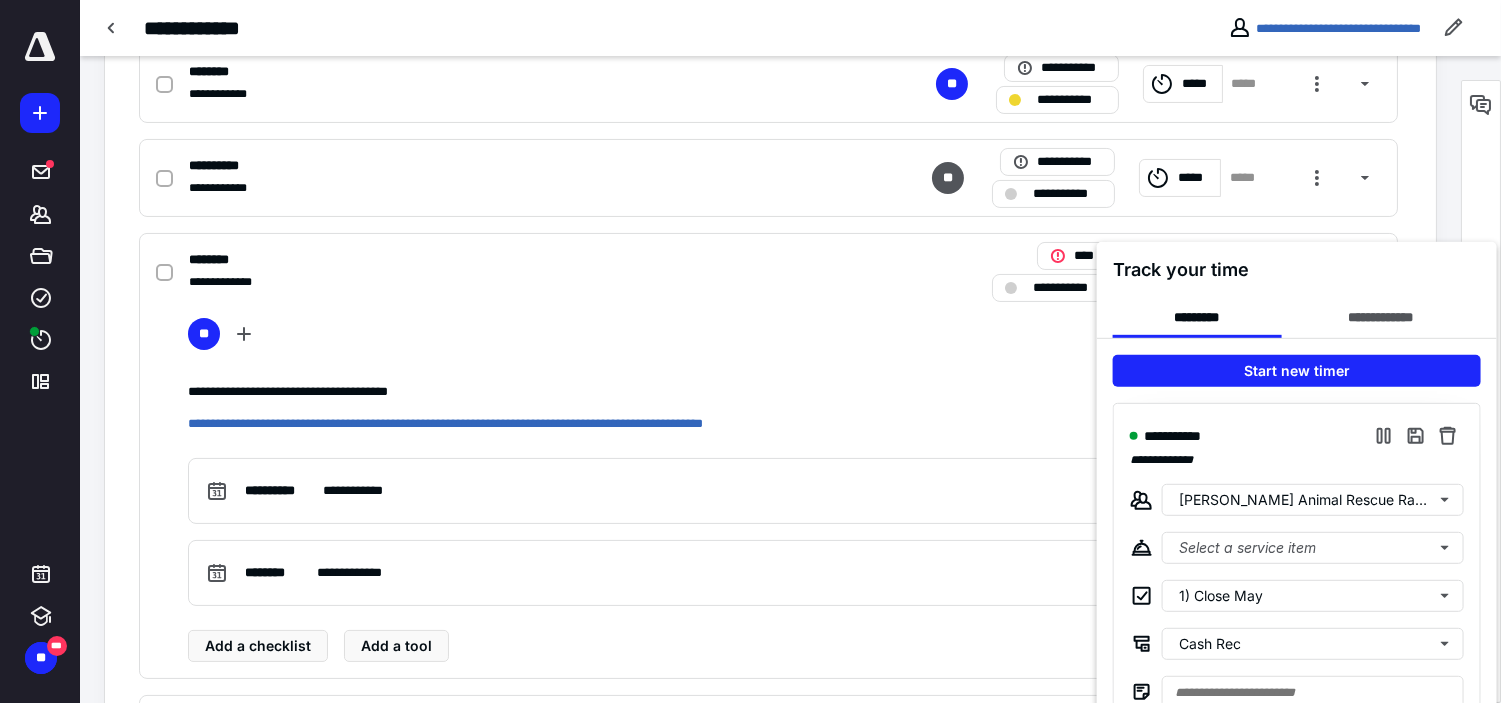 scroll, scrollTop: 666, scrollLeft: 0, axis: vertical 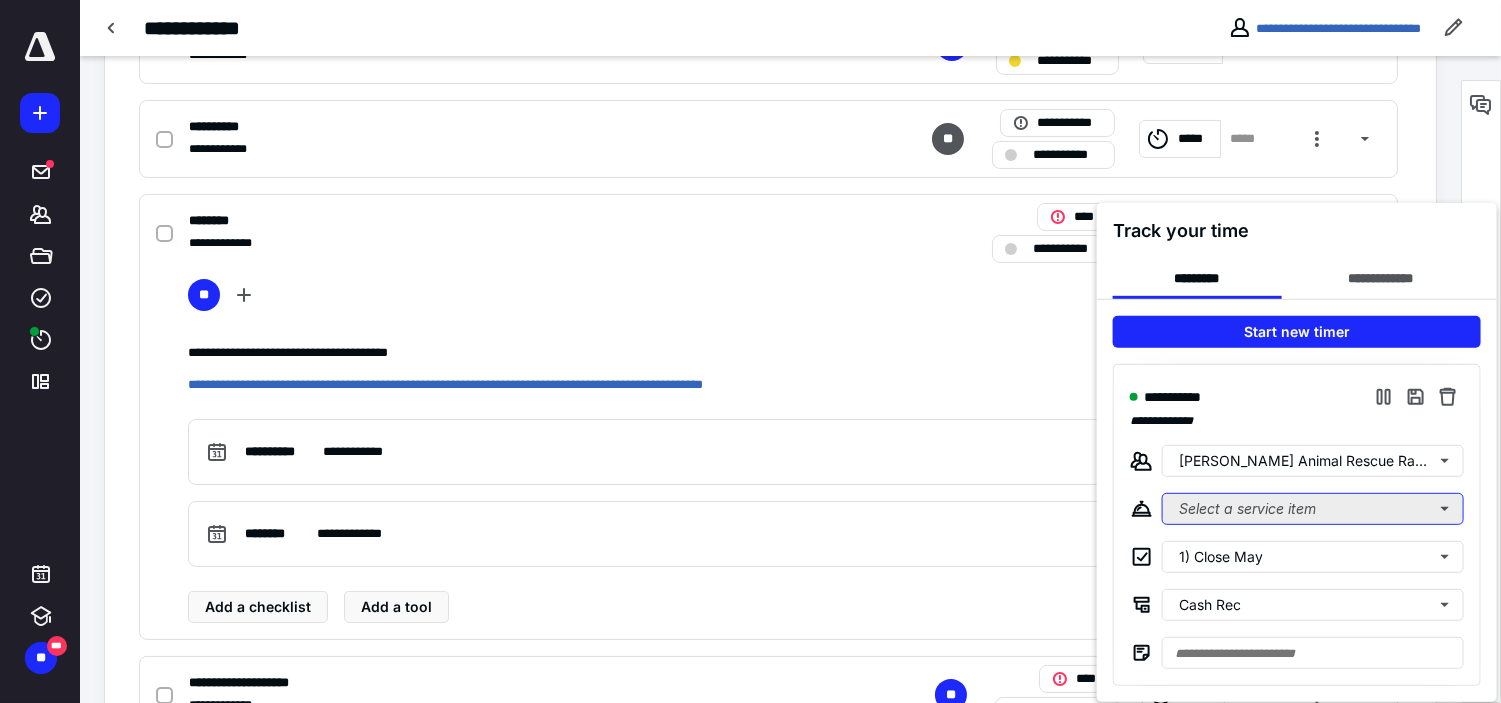 click on "Select a service item" at bounding box center (1313, 509) 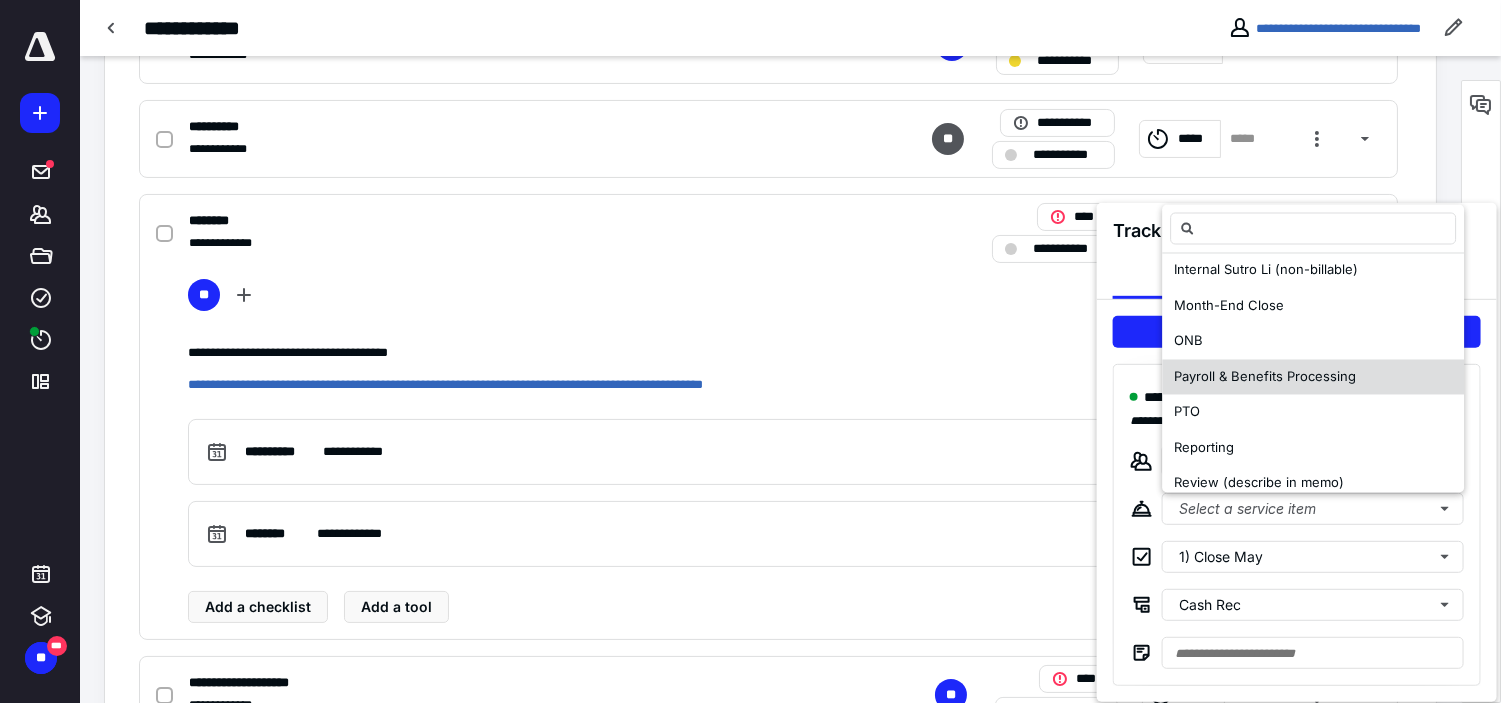 scroll, scrollTop: 333, scrollLeft: 0, axis: vertical 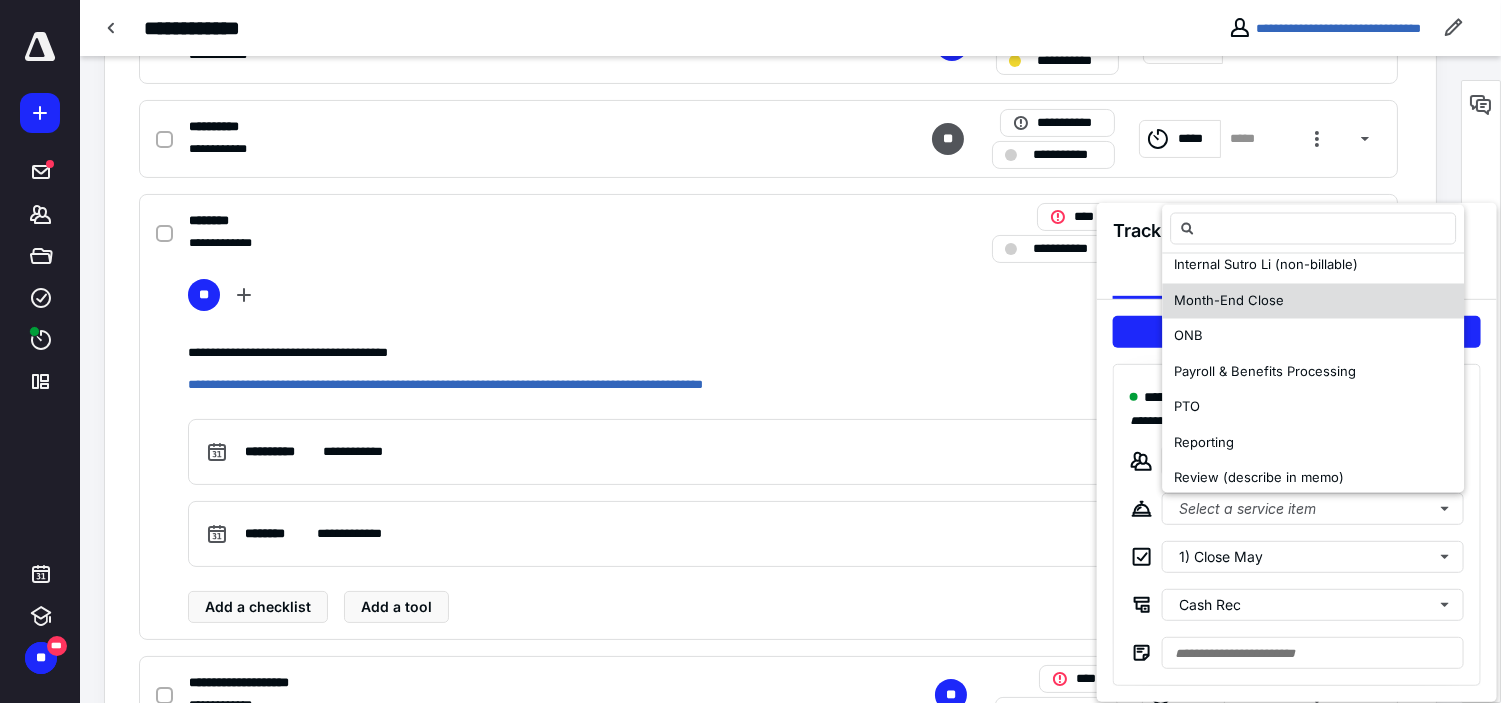 click on "Month-End Close" at bounding box center (1229, 300) 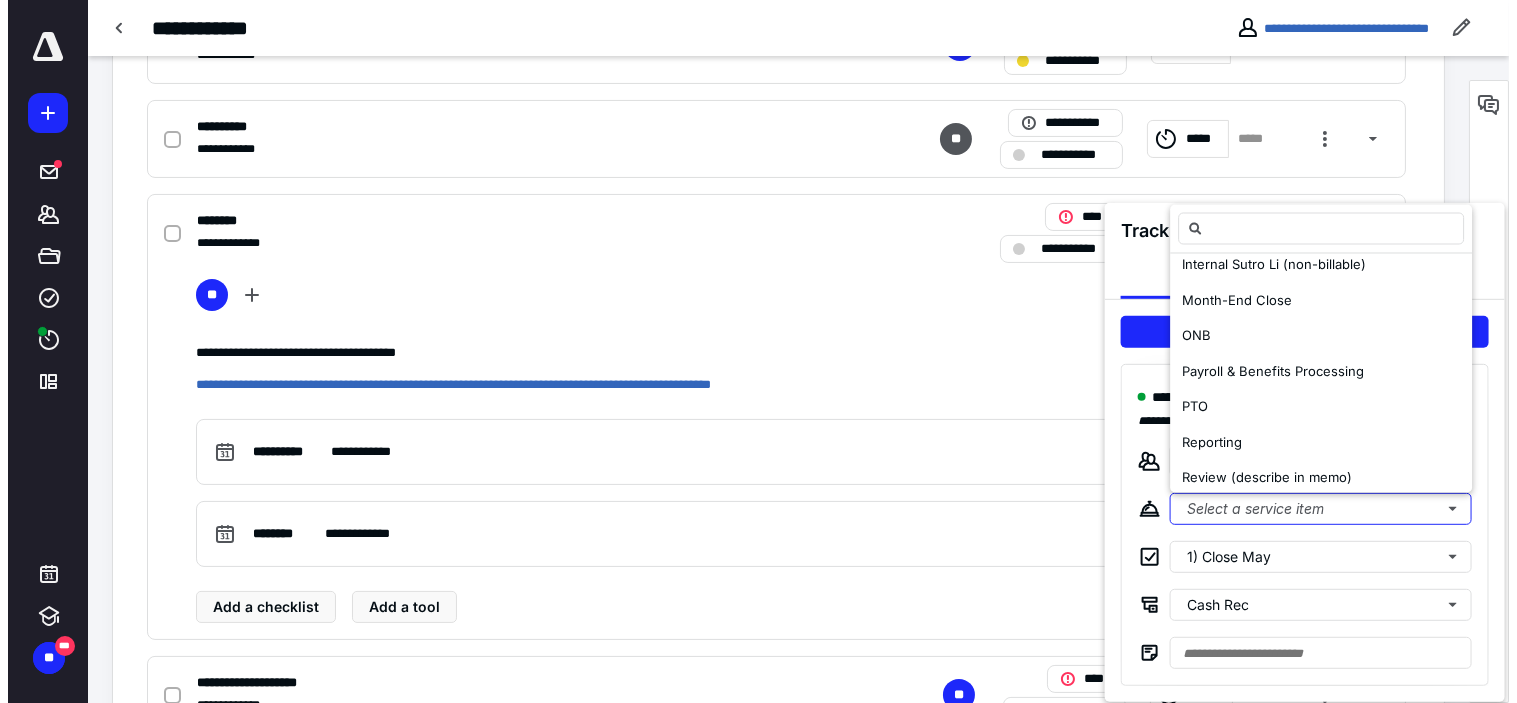 scroll, scrollTop: 0, scrollLeft: 0, axis: both 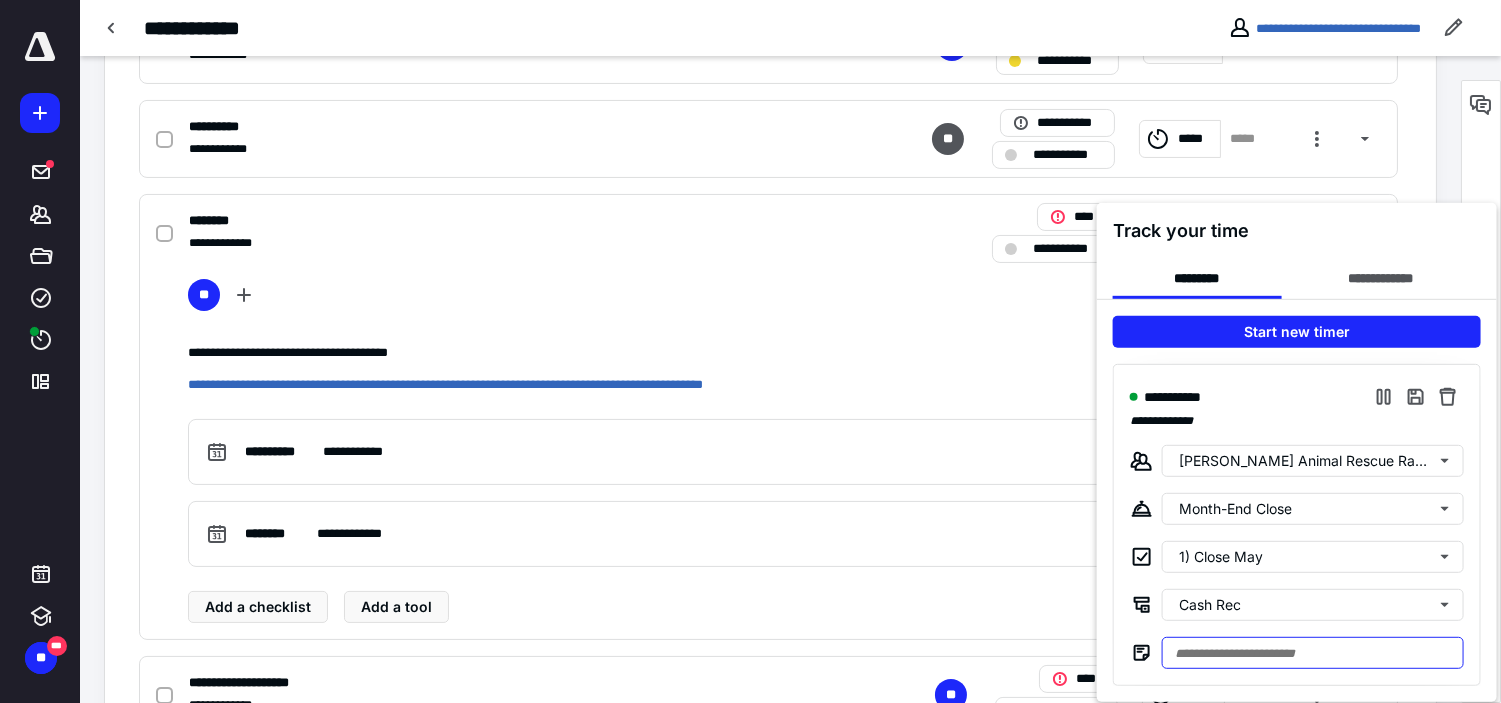 click at bounding box center [1313, 653] 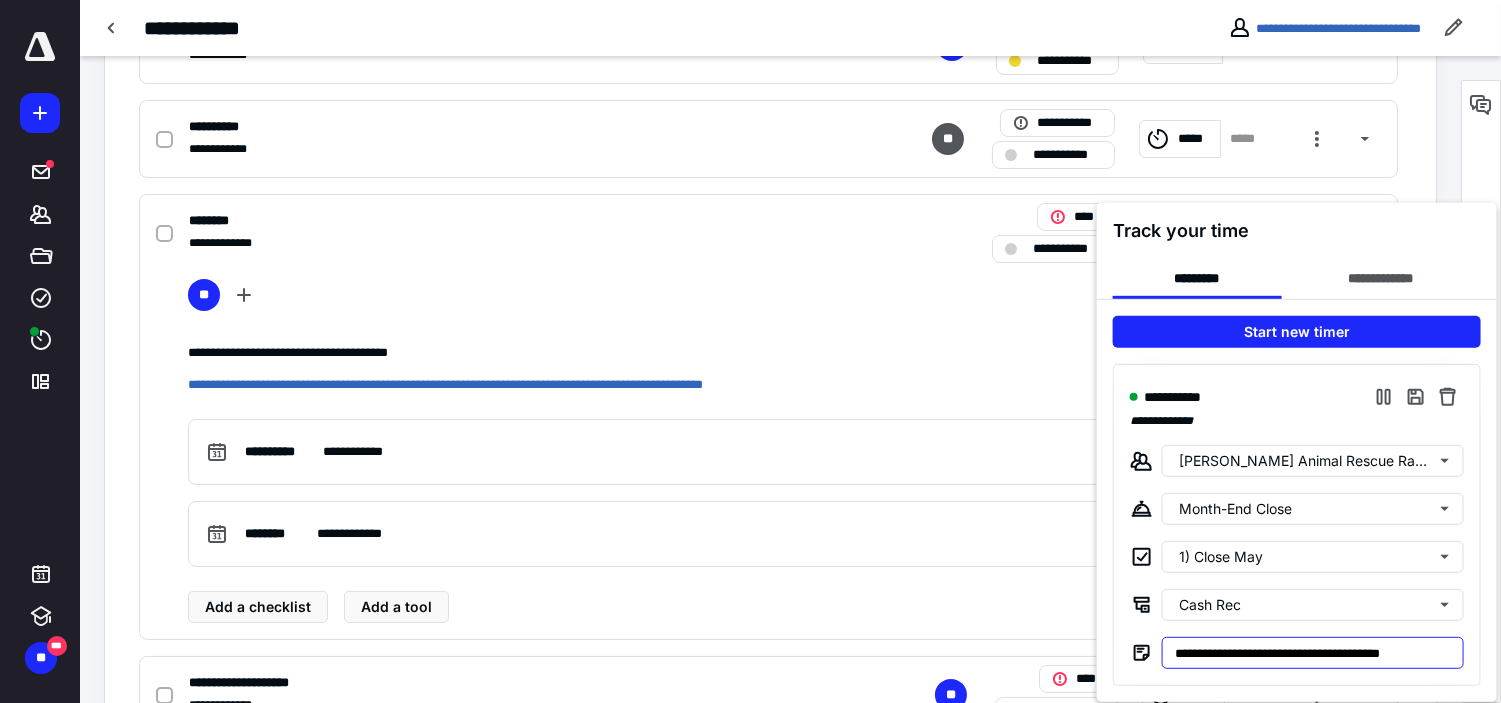 type on "**********" 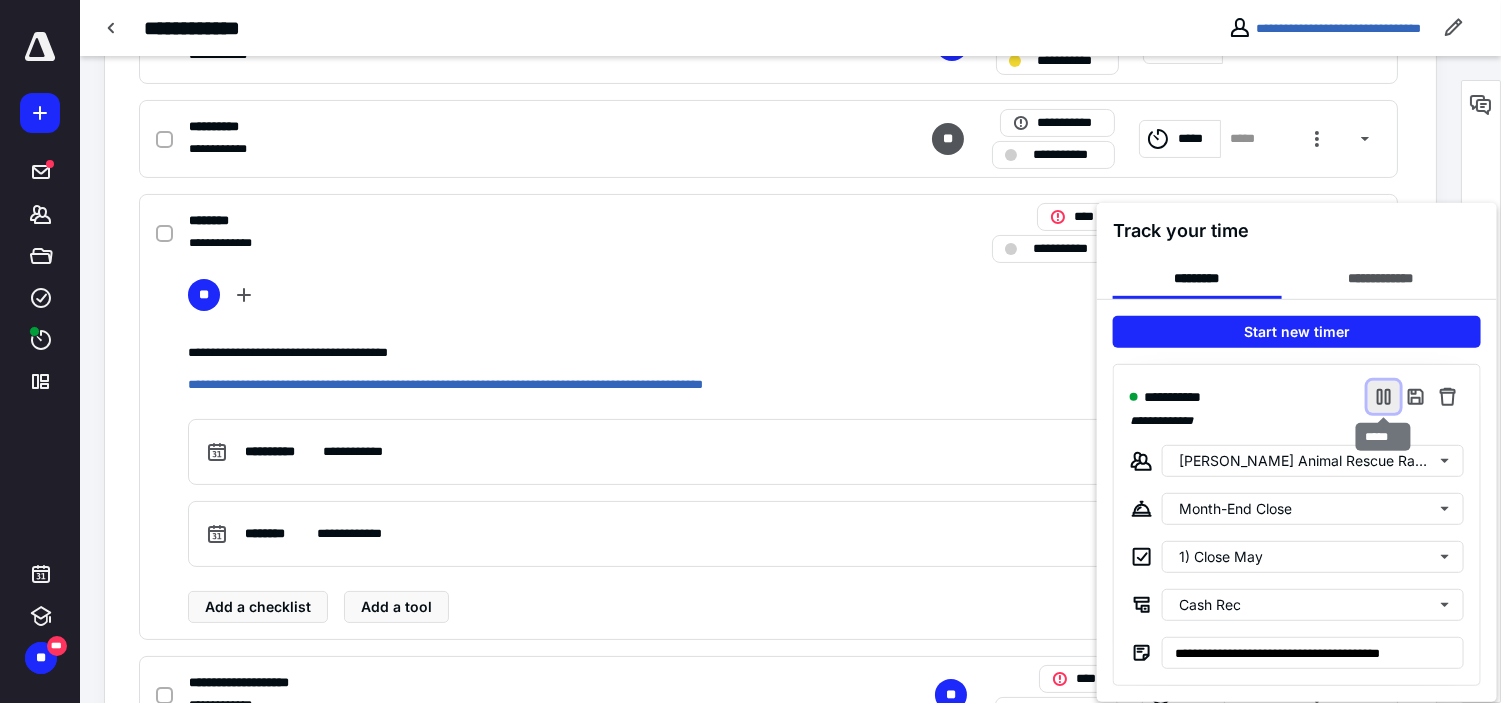 click at bounding box center [1384, 397] 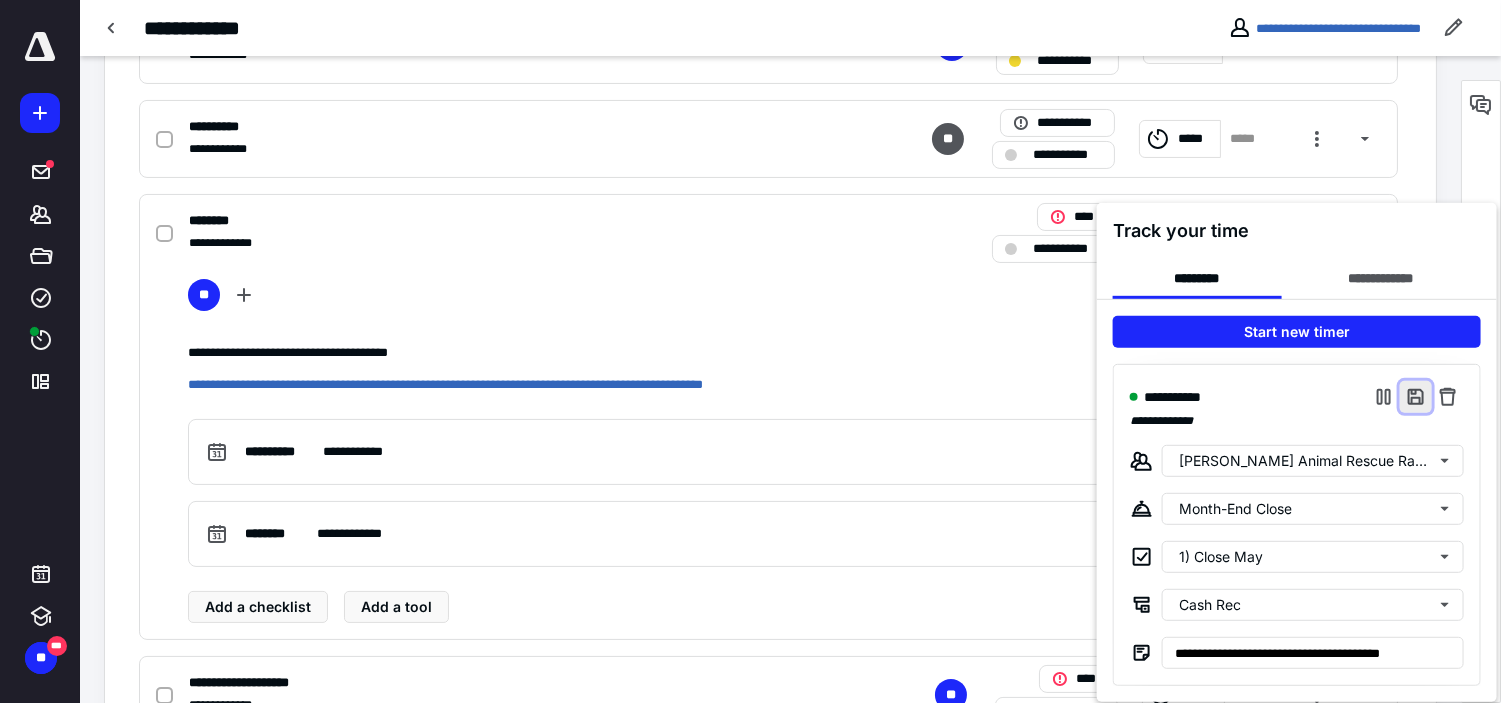 click at bounding box center [1416, 397] 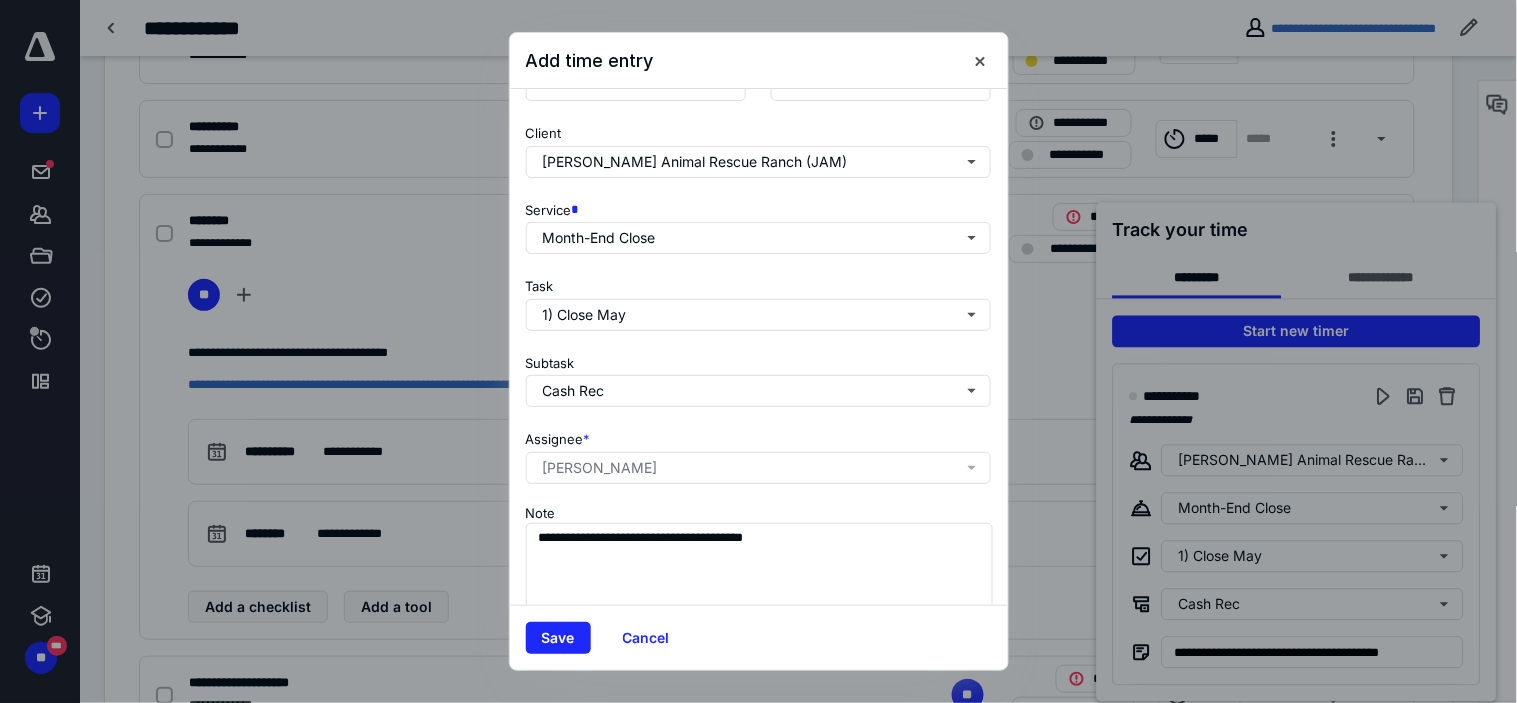 scroll, scrollTop: 272, scrollLeft: 0, axis: vertical 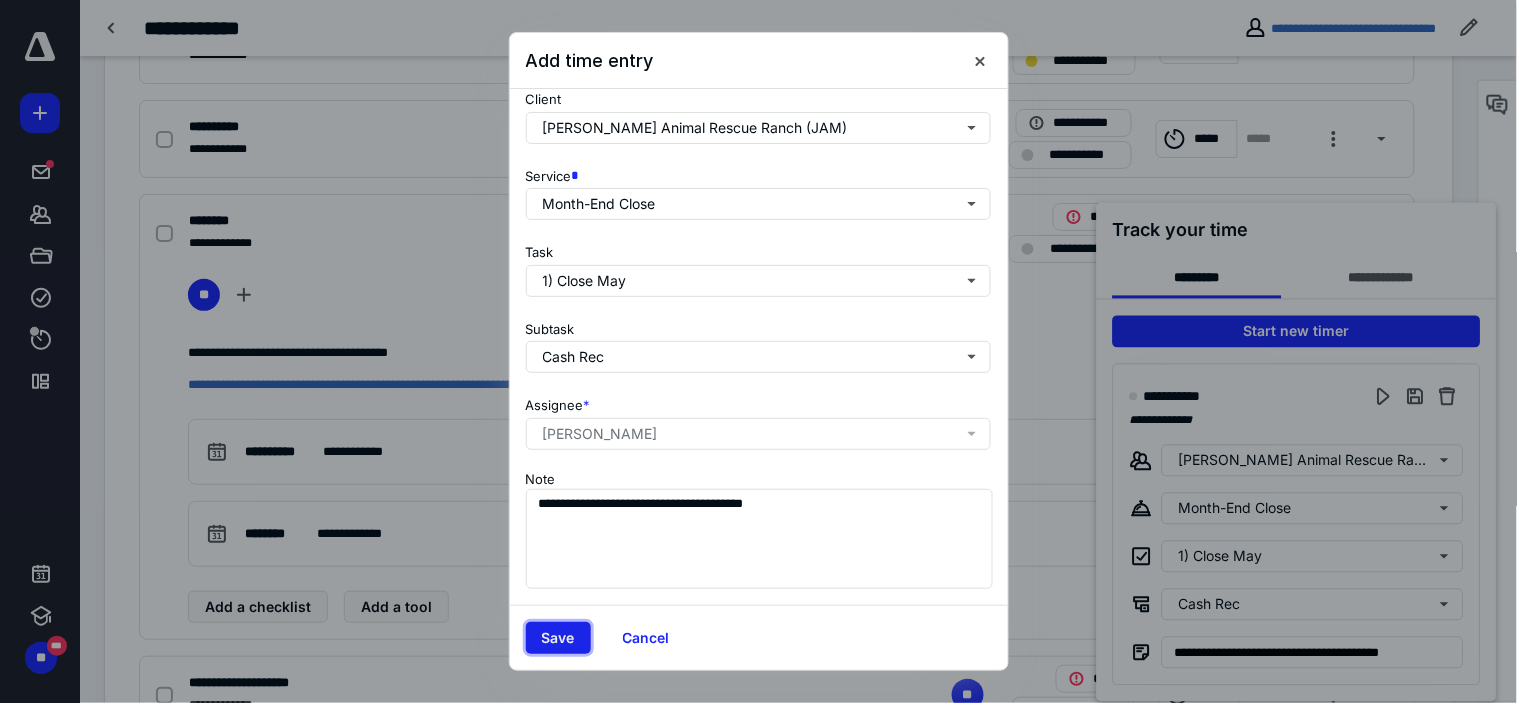 click on "Save" at bounding box center [558, 638] 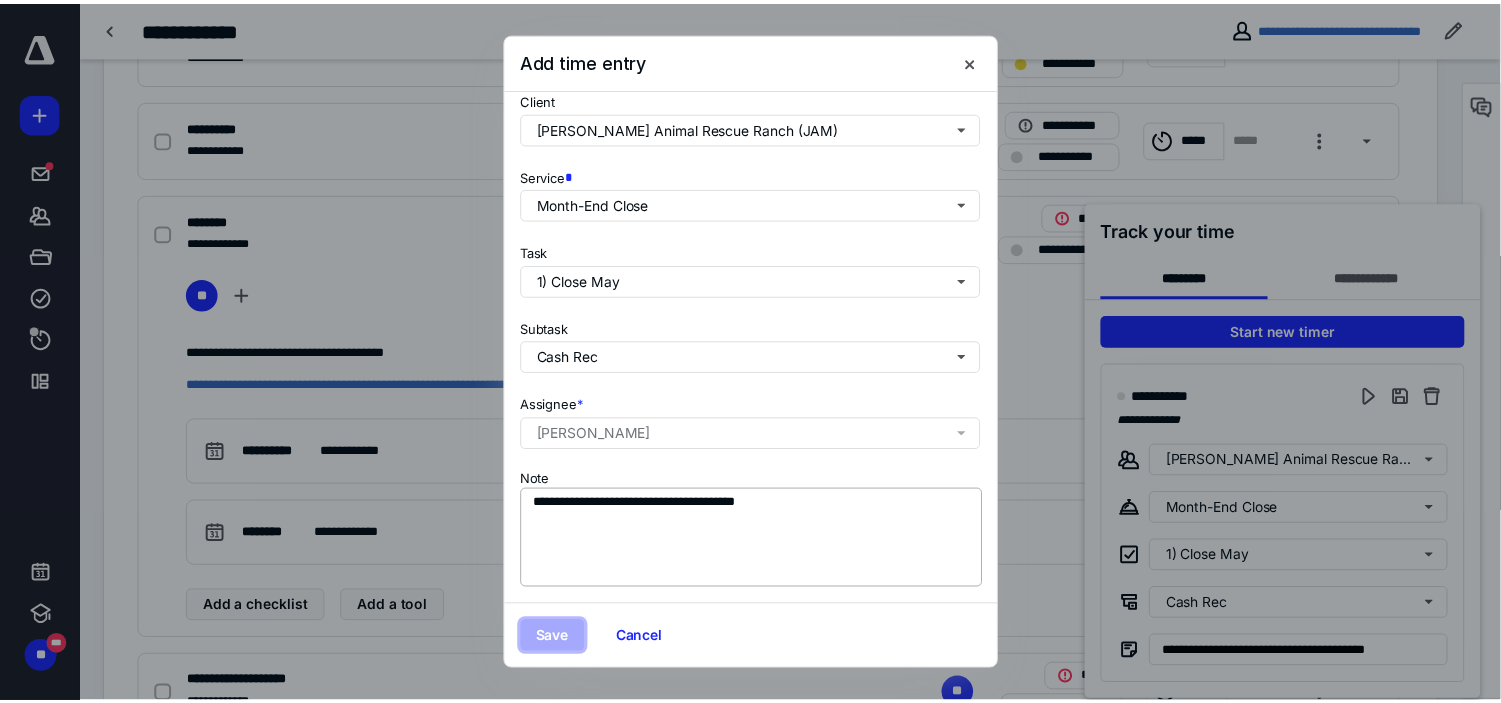 scroll, scrollTop: 0, scrollLeft: 0, axis: both 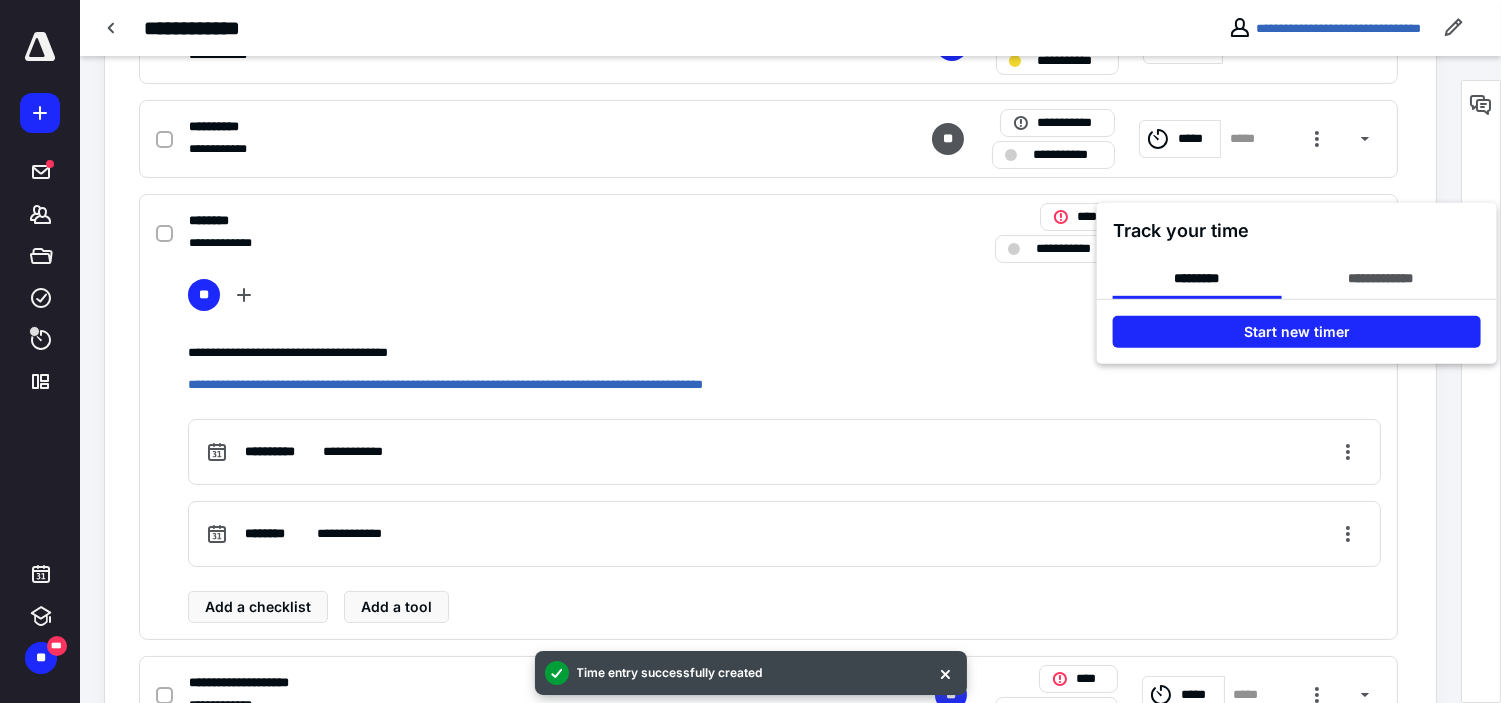 click at bounding box center (750, 351) 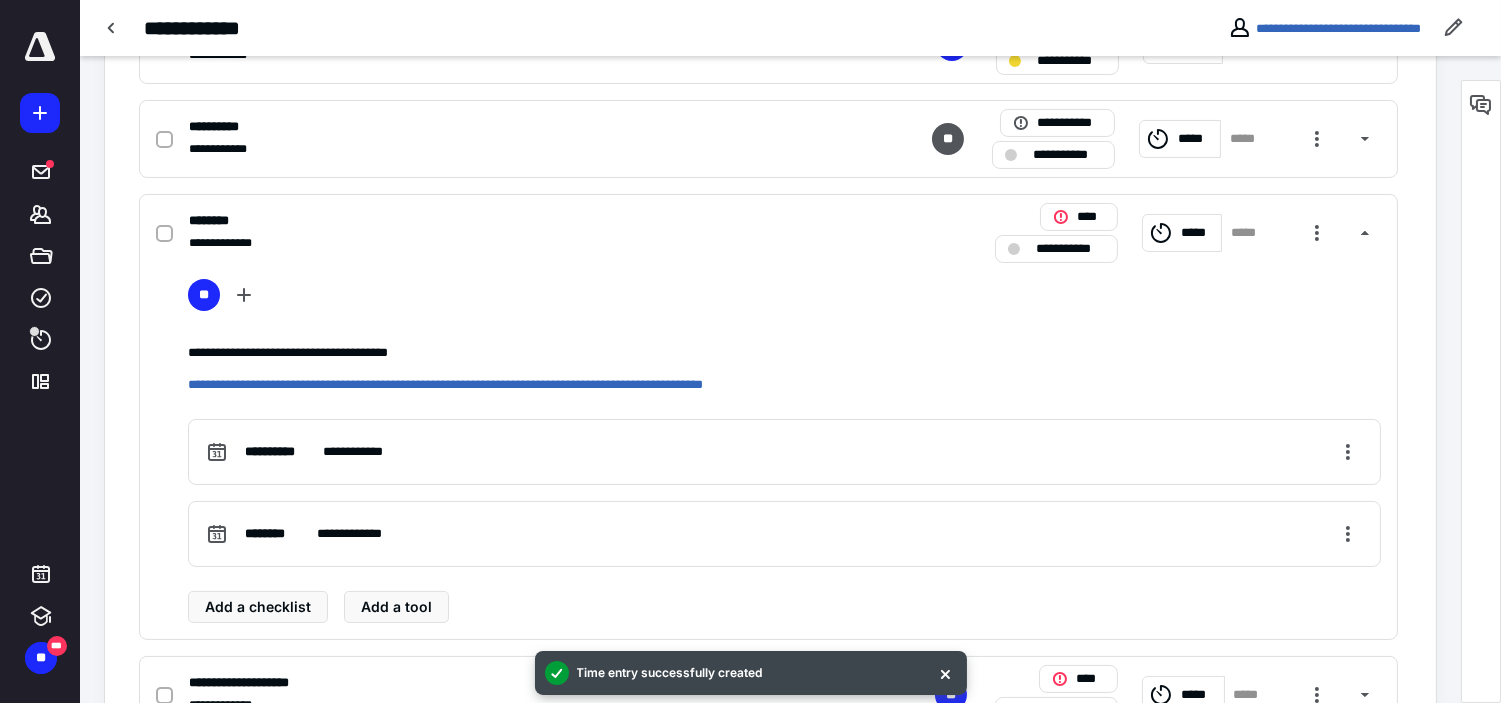 click 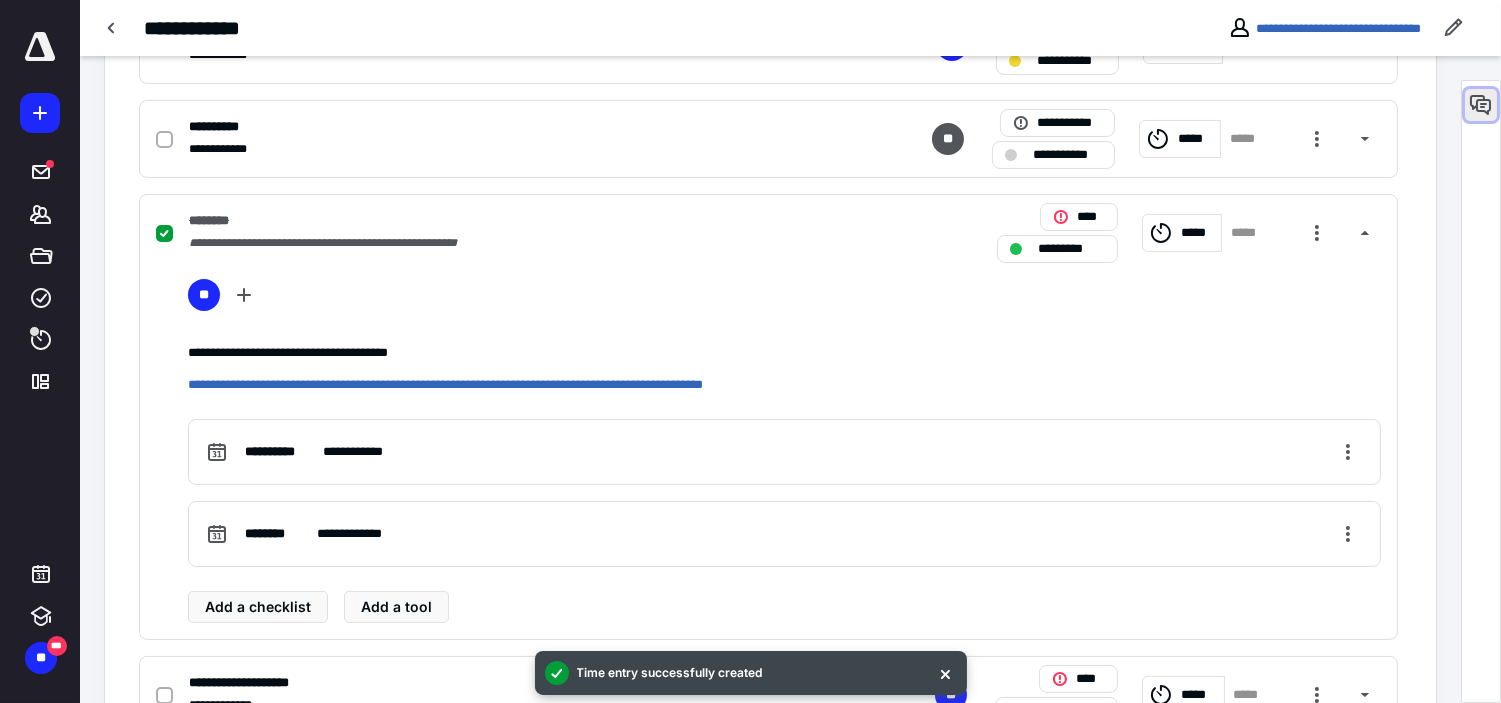 click at bounding box center [1481, 105] 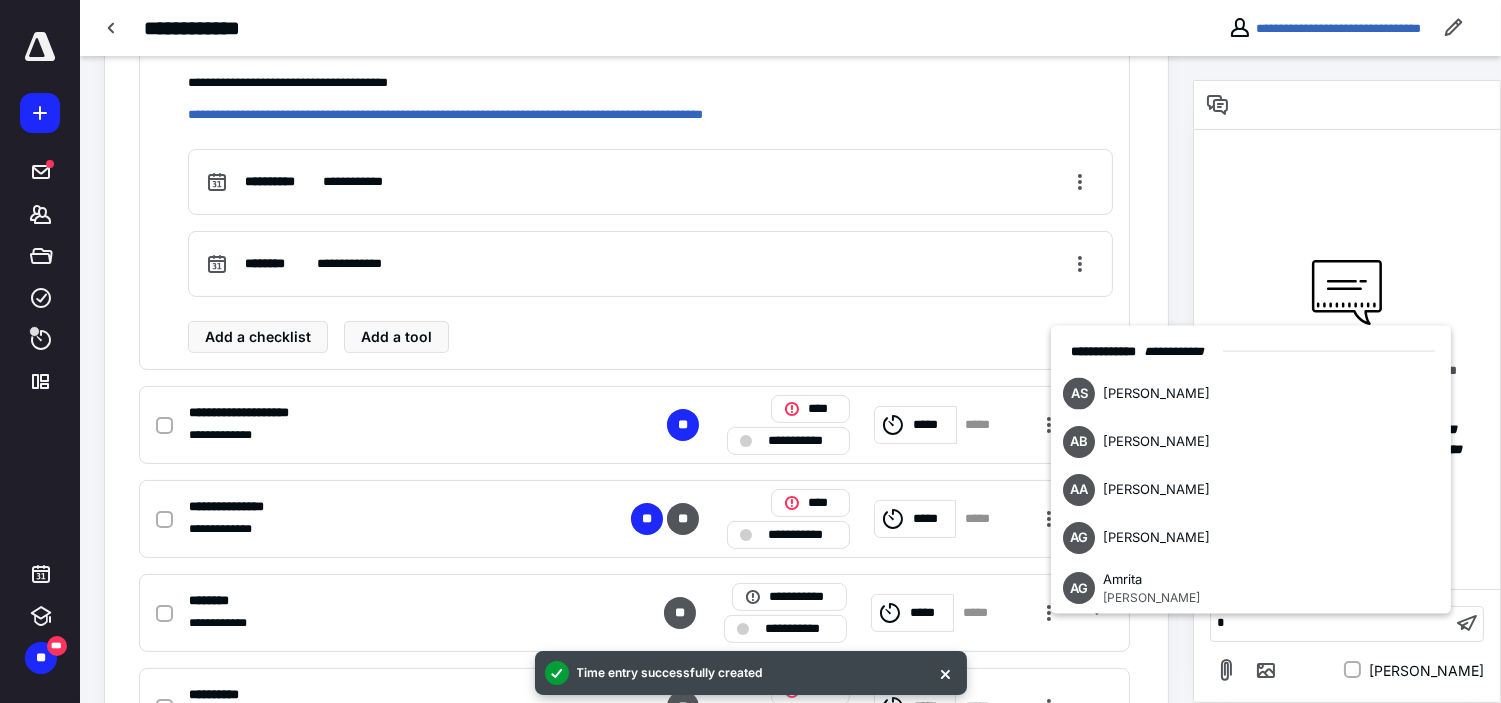 type 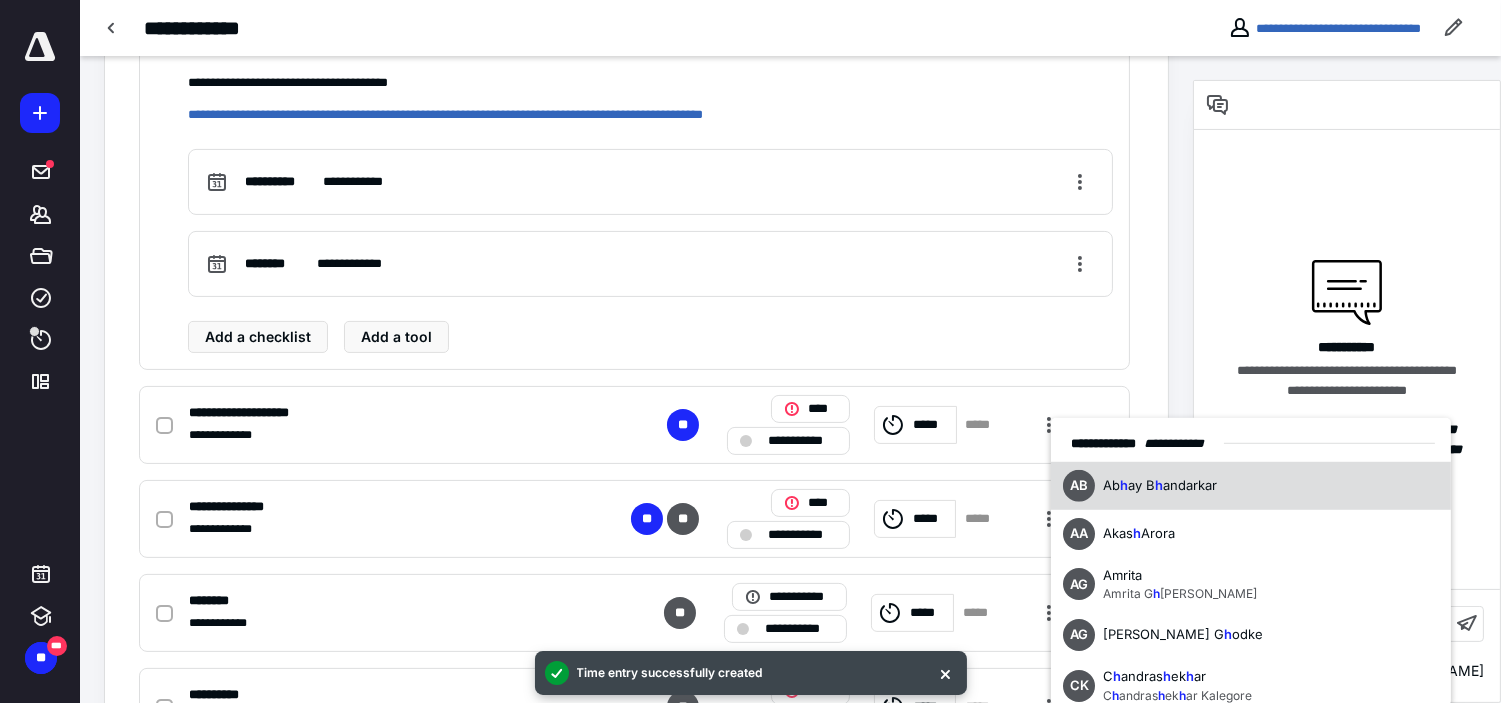 scroll, scrollTop: 1028, scrollLeft: 0, axis: vertical 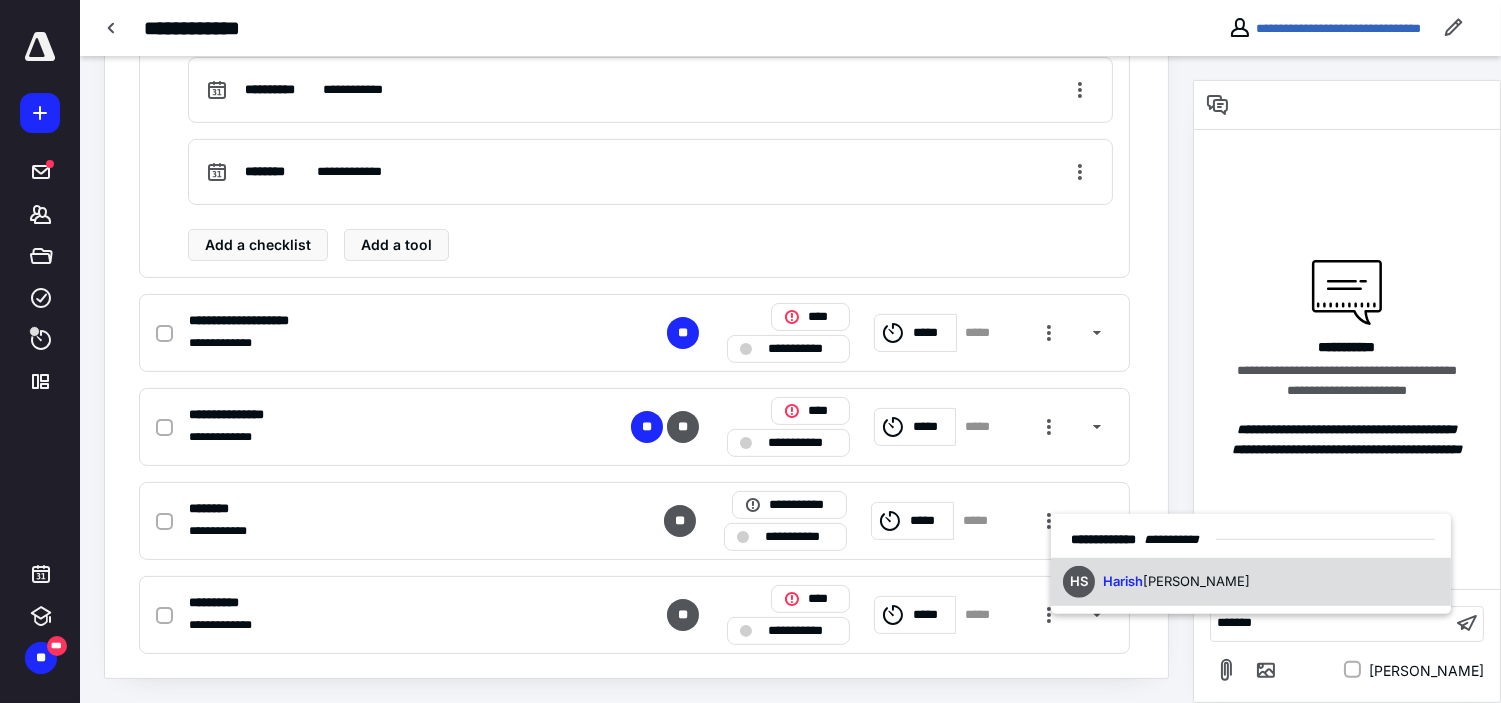 click on "HS Harish  Shettigar" at bounding box center (1251, 582) 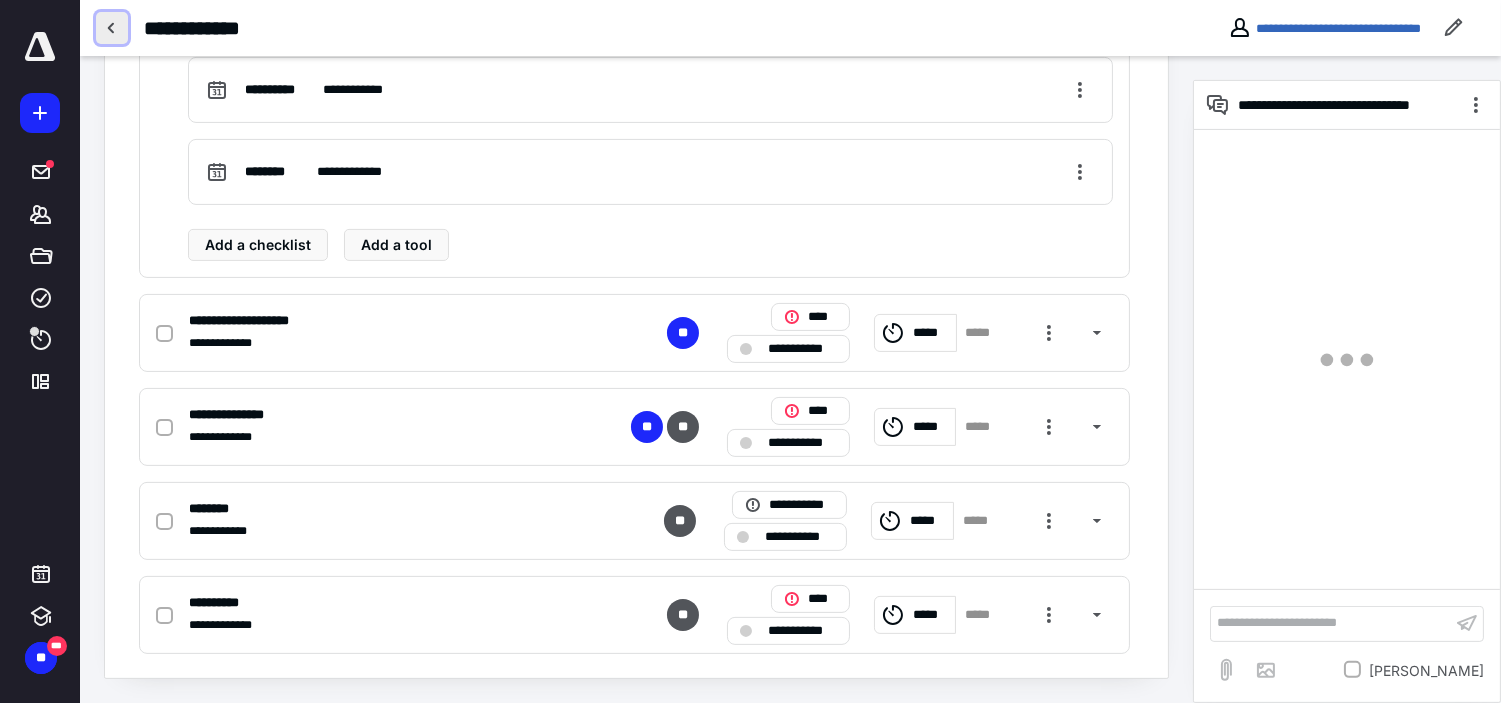 click at bounding box center (112, 28) 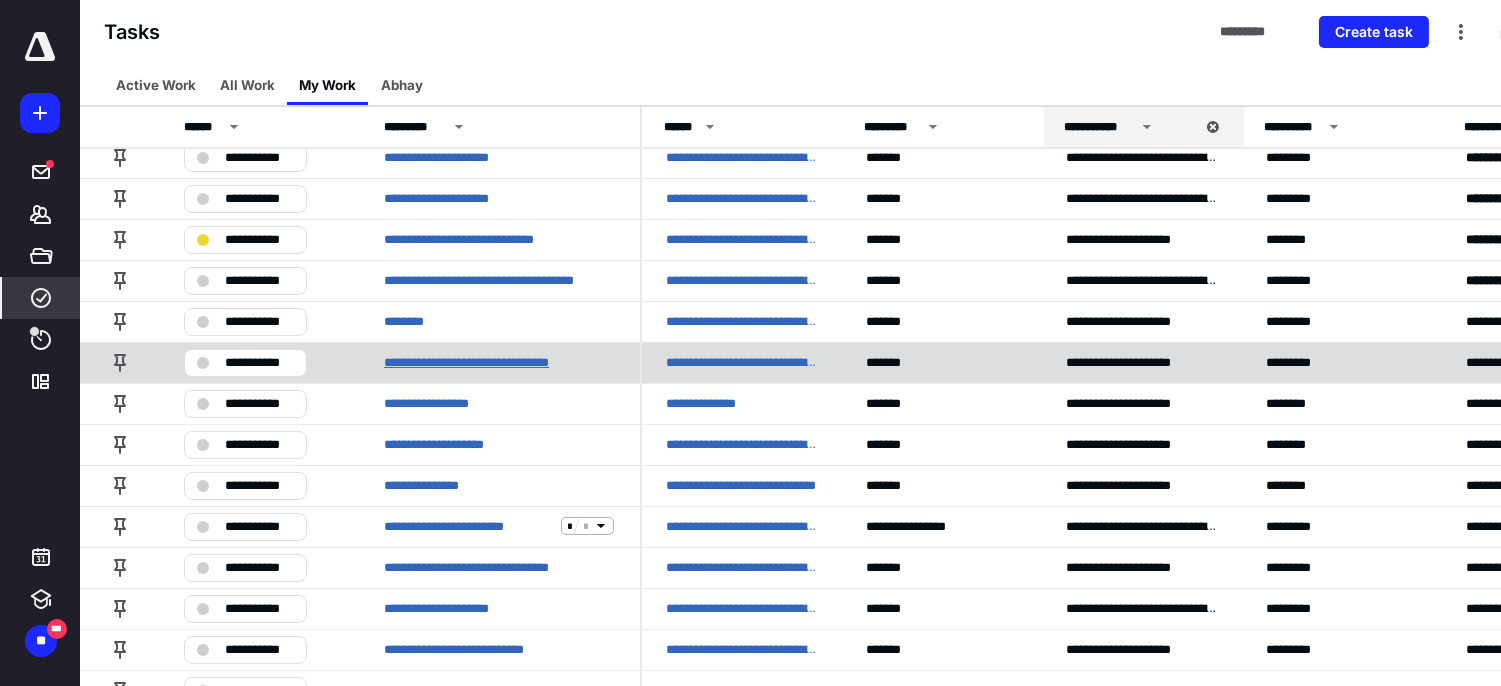 scroll, scrollTop: 666, scrollLeft: 0, axis: vertical 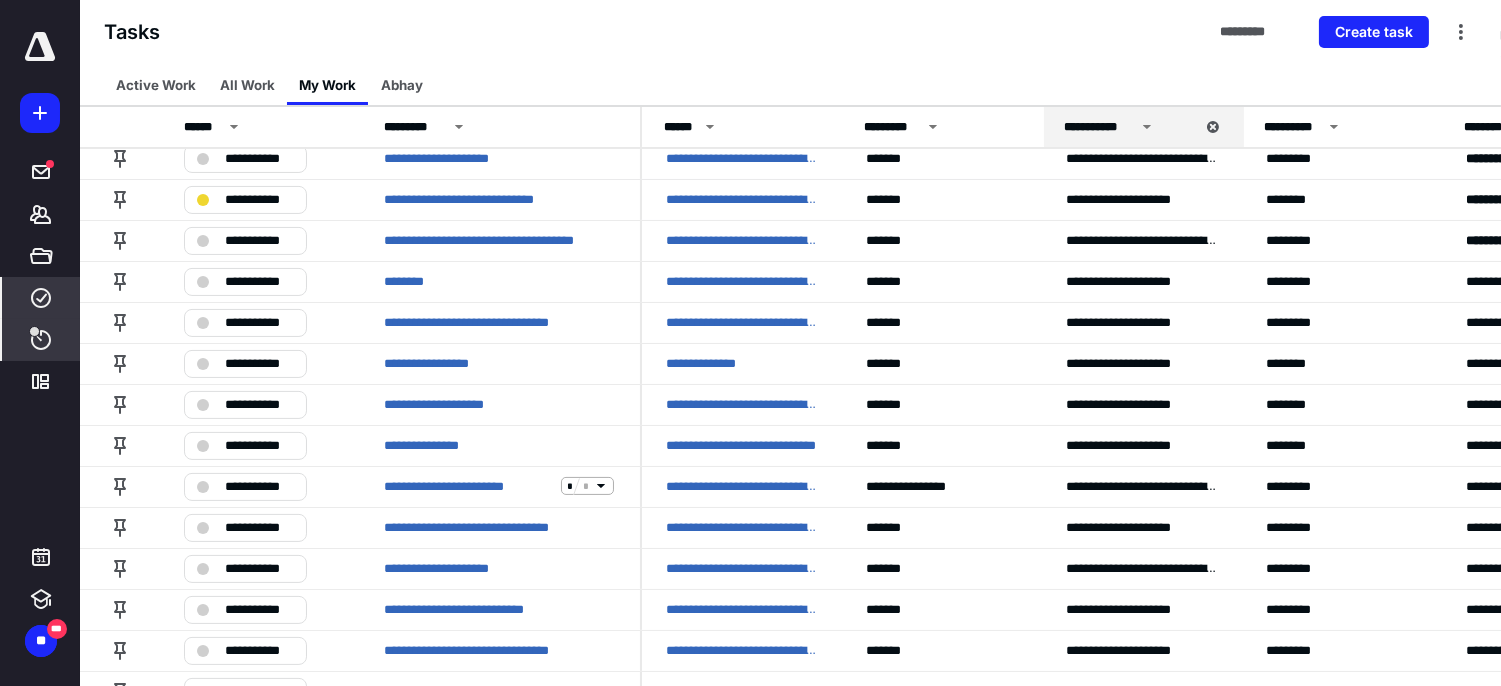 click 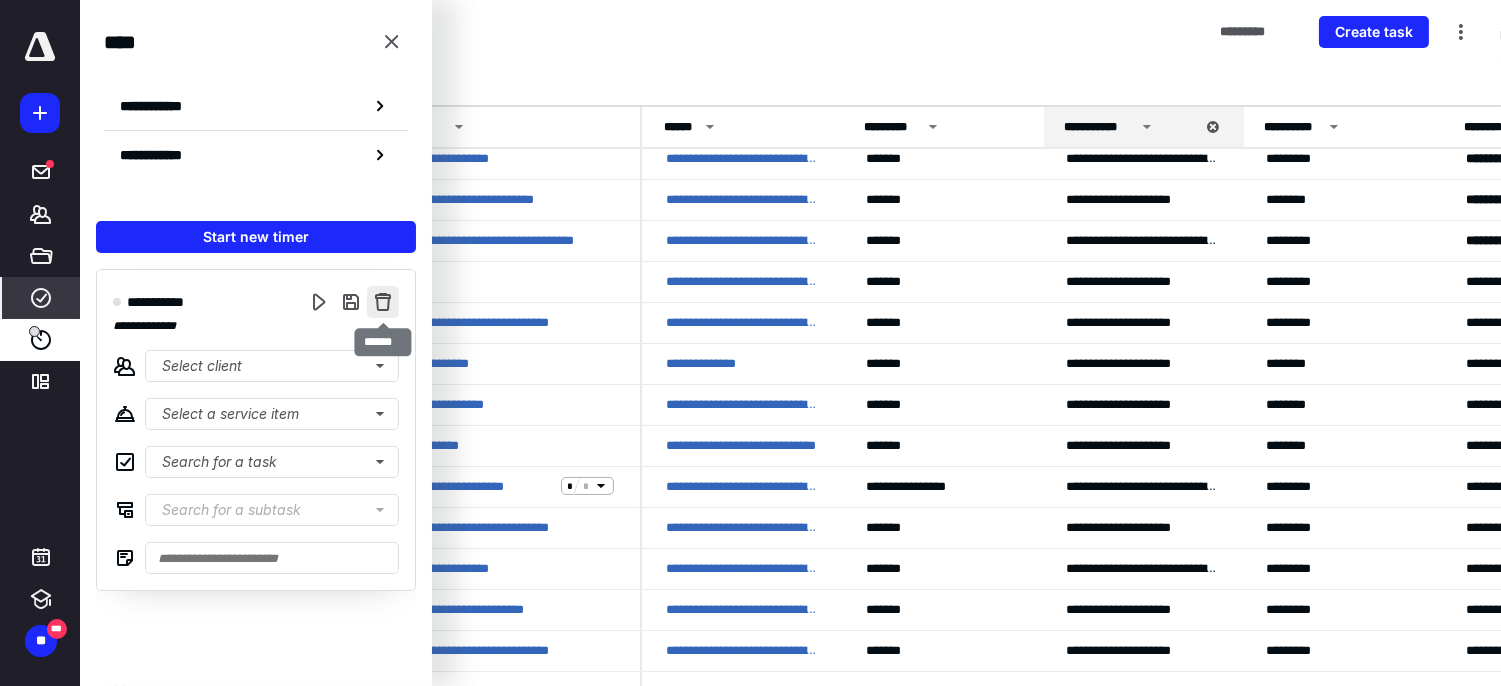 click at bounding box center (383, 302) 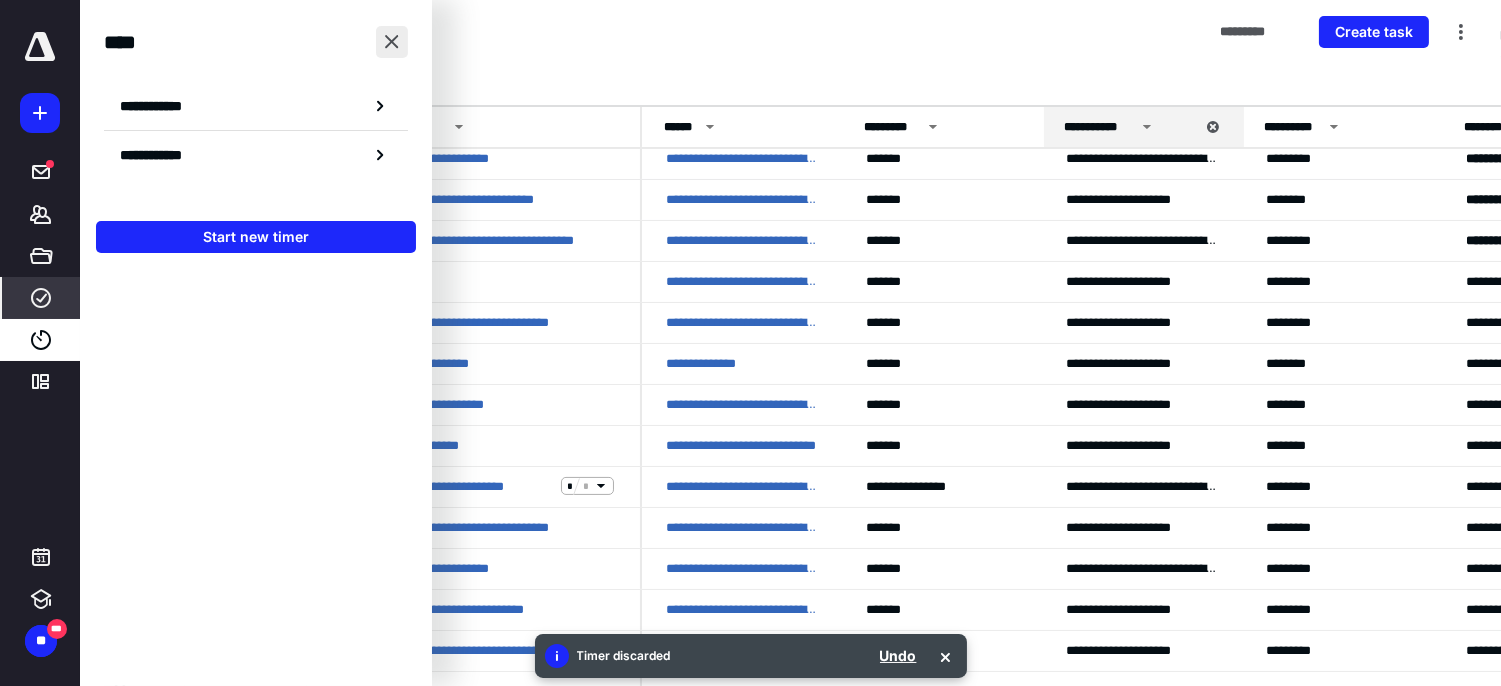 click at bounding box center (392, 42) 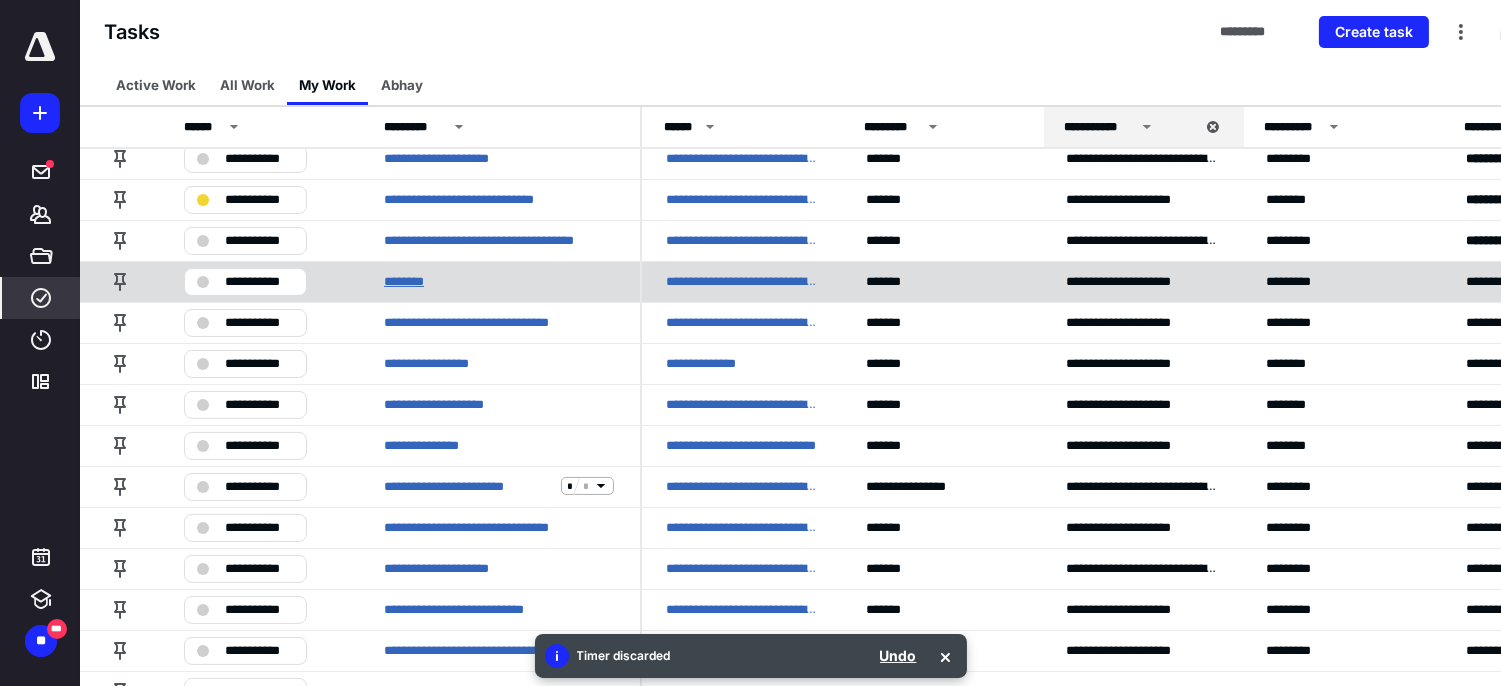 click on "********" at bounding box center (413, 281) 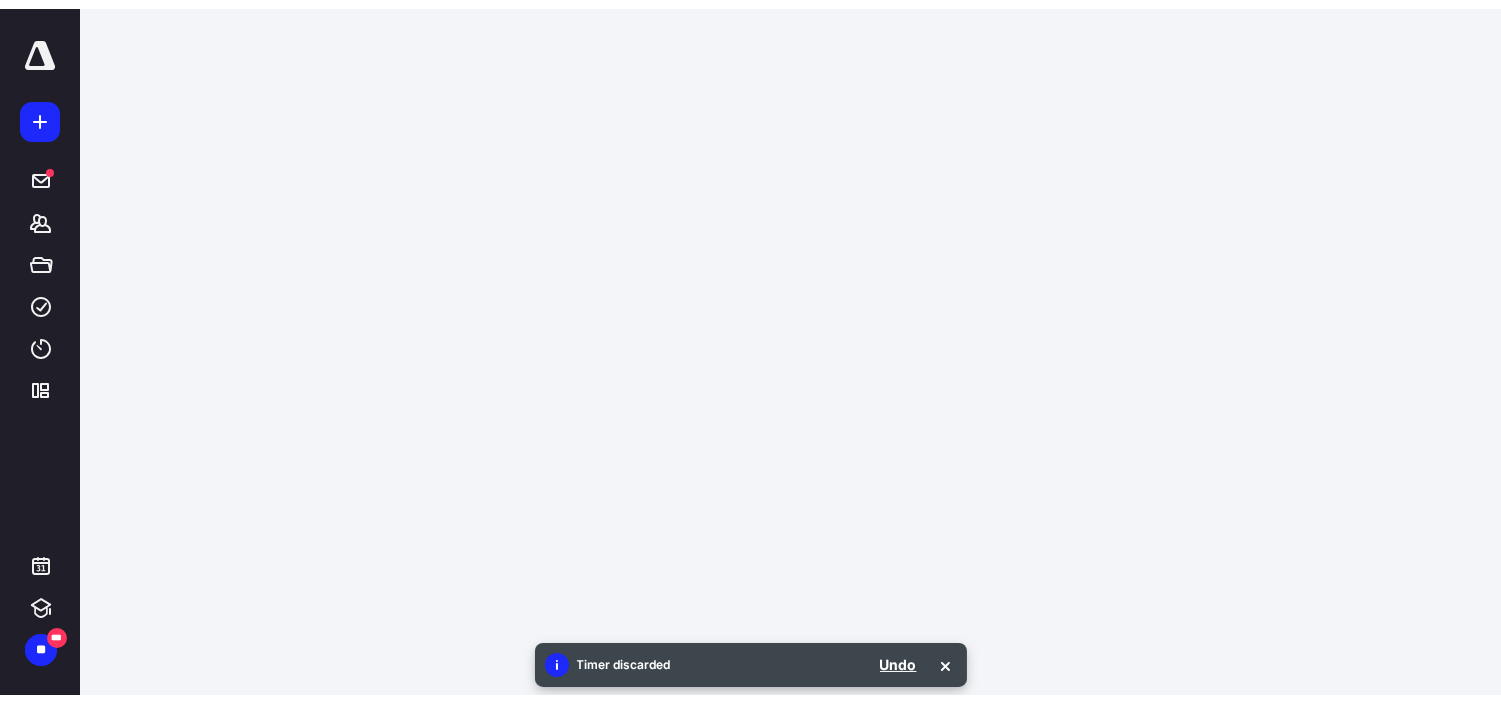 scroll, scrollTop: 0, scrollLeft: 0, axis: both 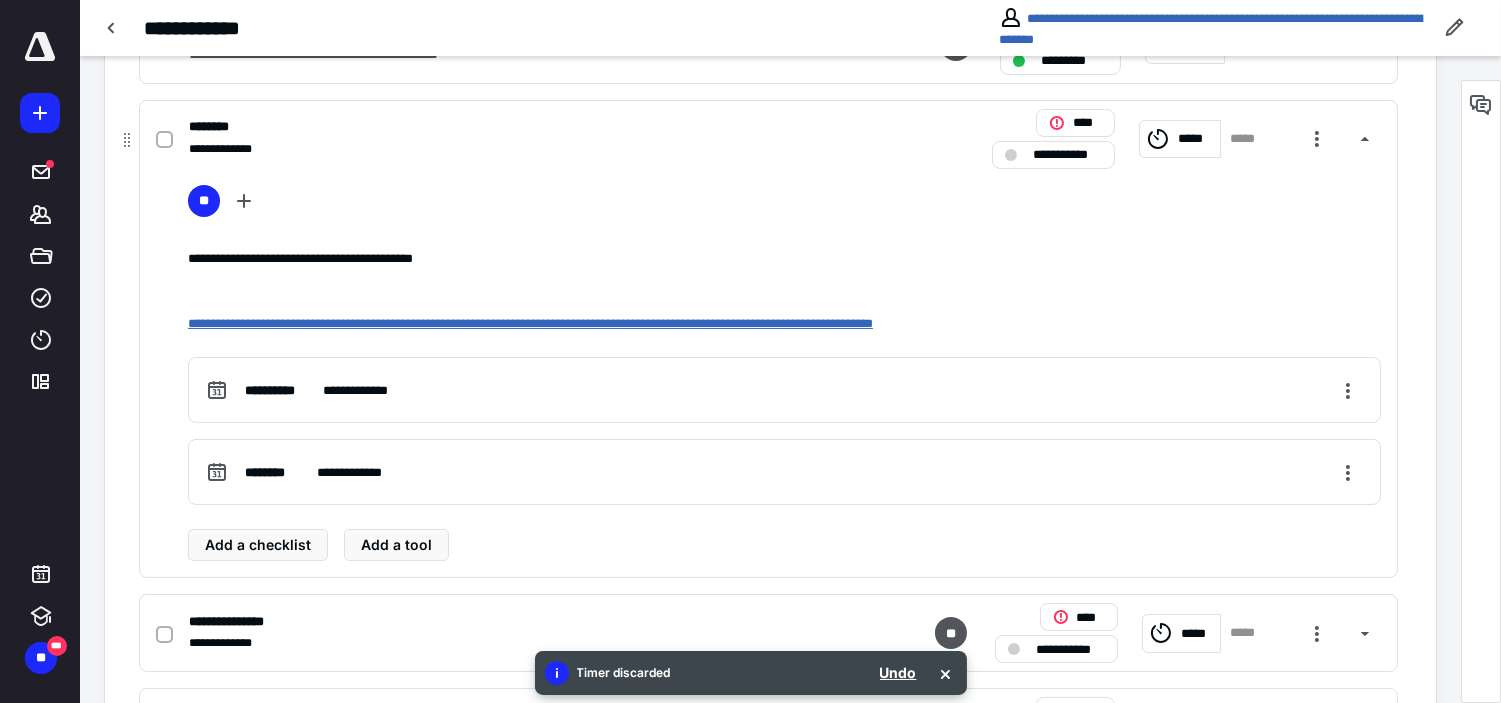 click on "**********" at bounding box center (530, 323) 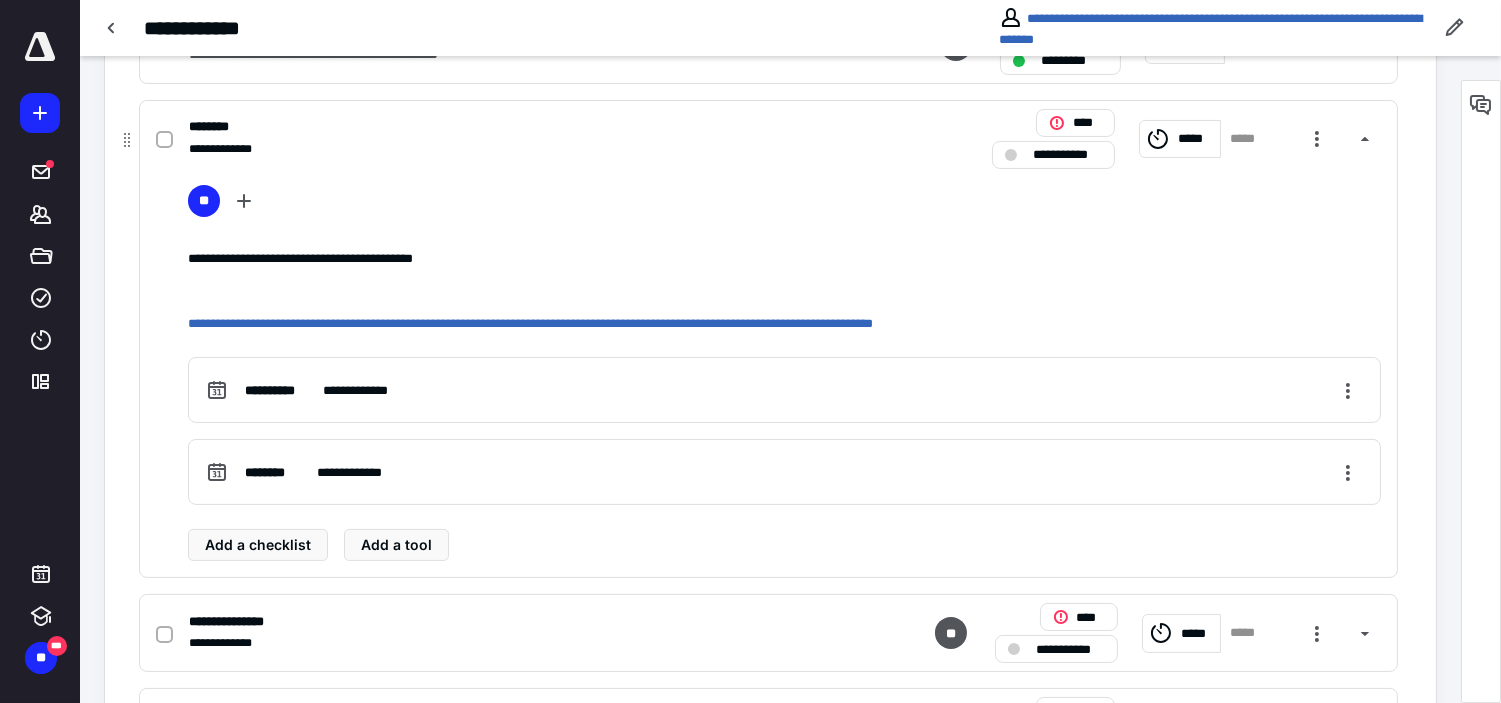 click on "*****" at bounding box center (1180, 139) 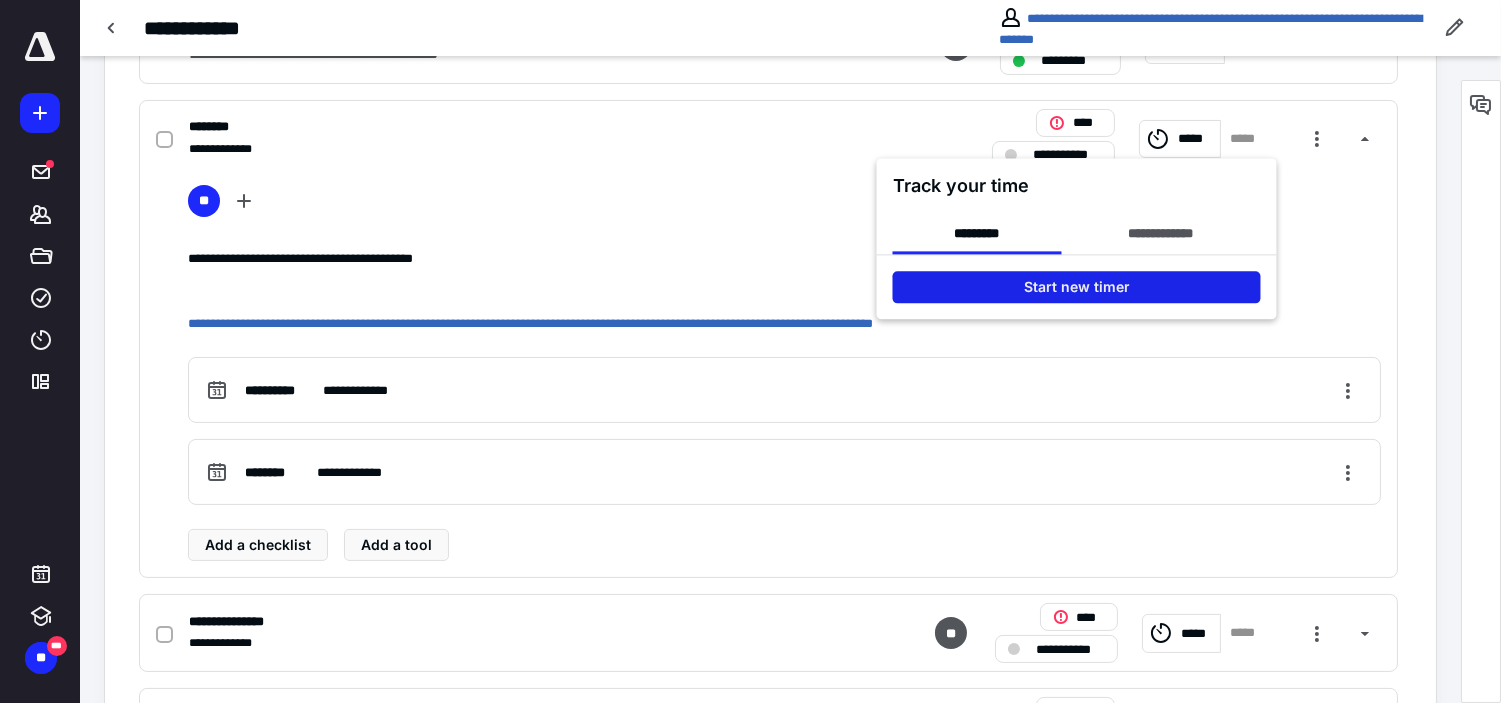 click on "Start new timer" at bounding box center [1077, 287] 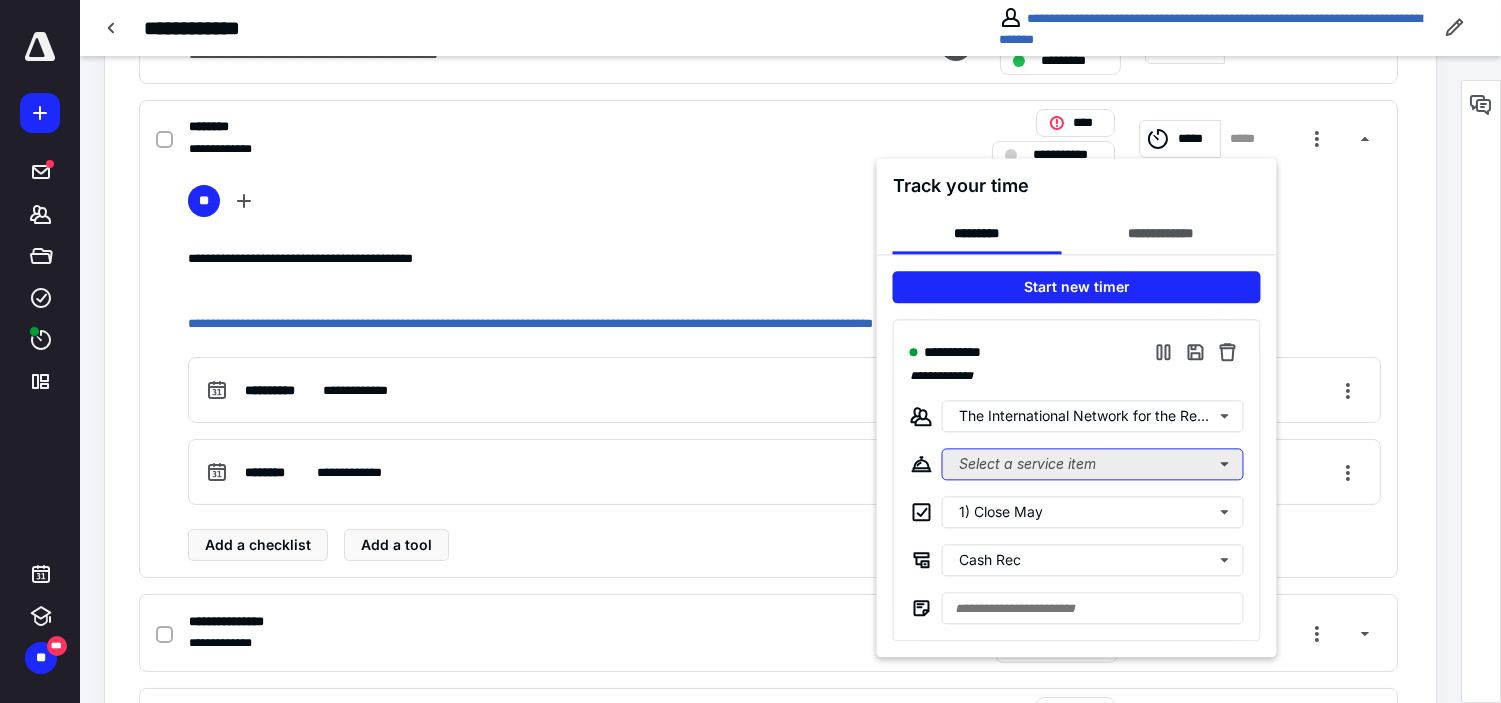 click on "Select a service item" at bounding box center (1093, 464) 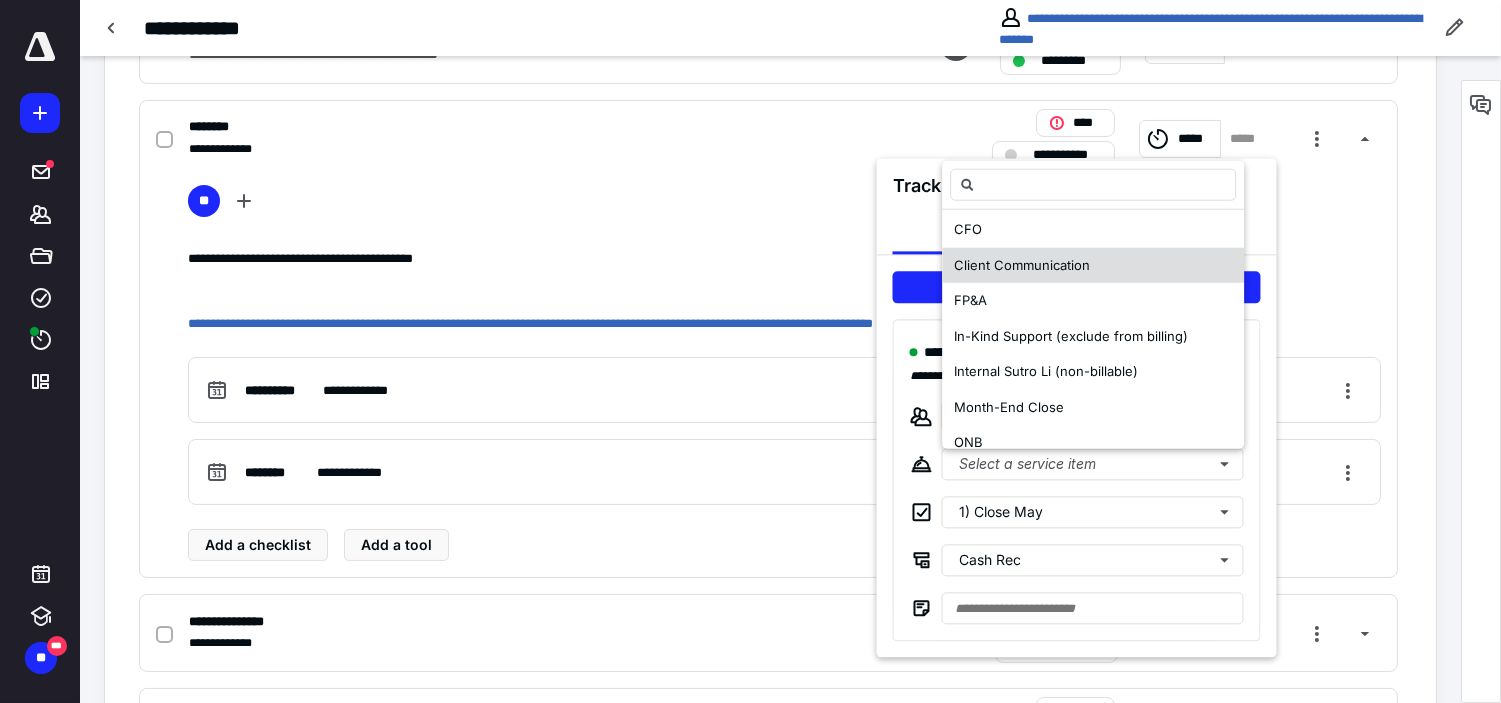 scroll, scrollTop: 222, scrollLeft: 0, axis: vertical 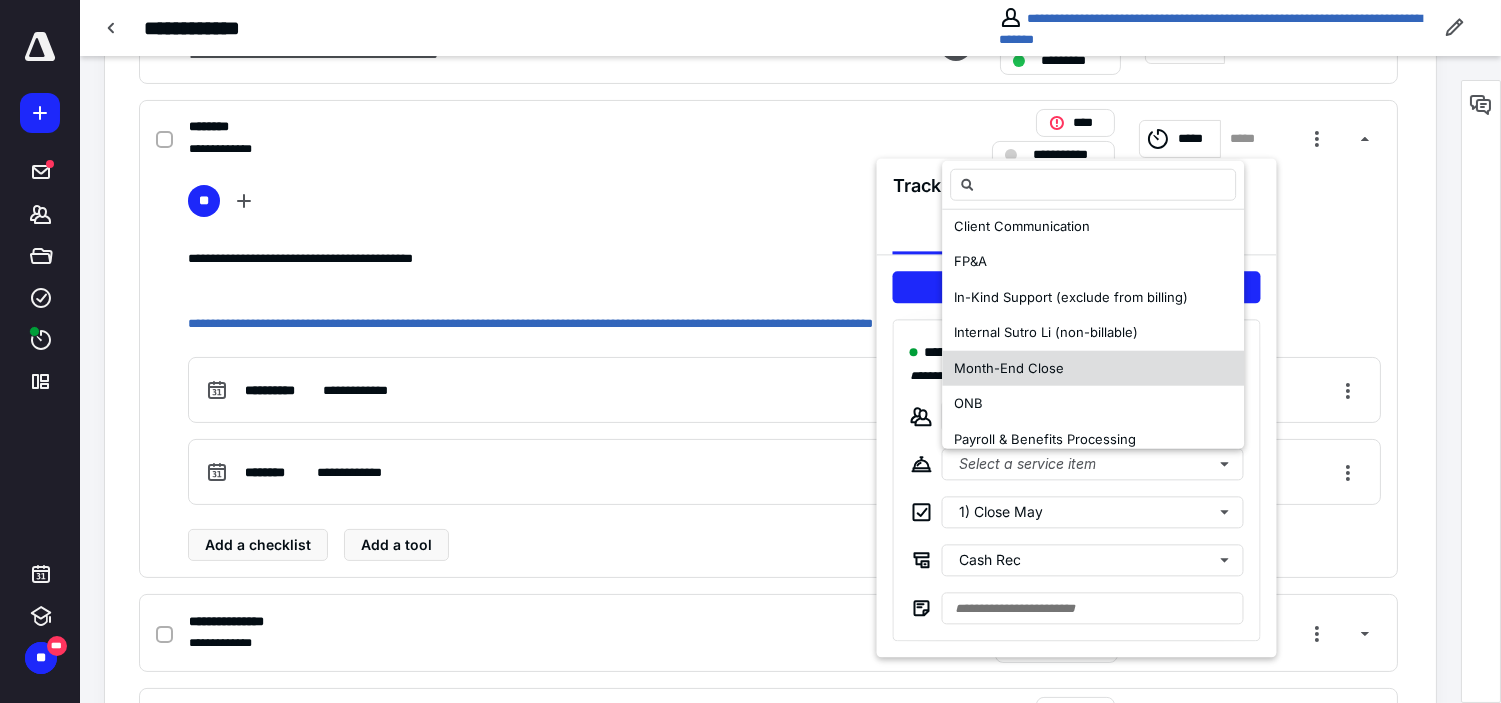 click on "Month-End Close" at bounding box center (1009, 368) 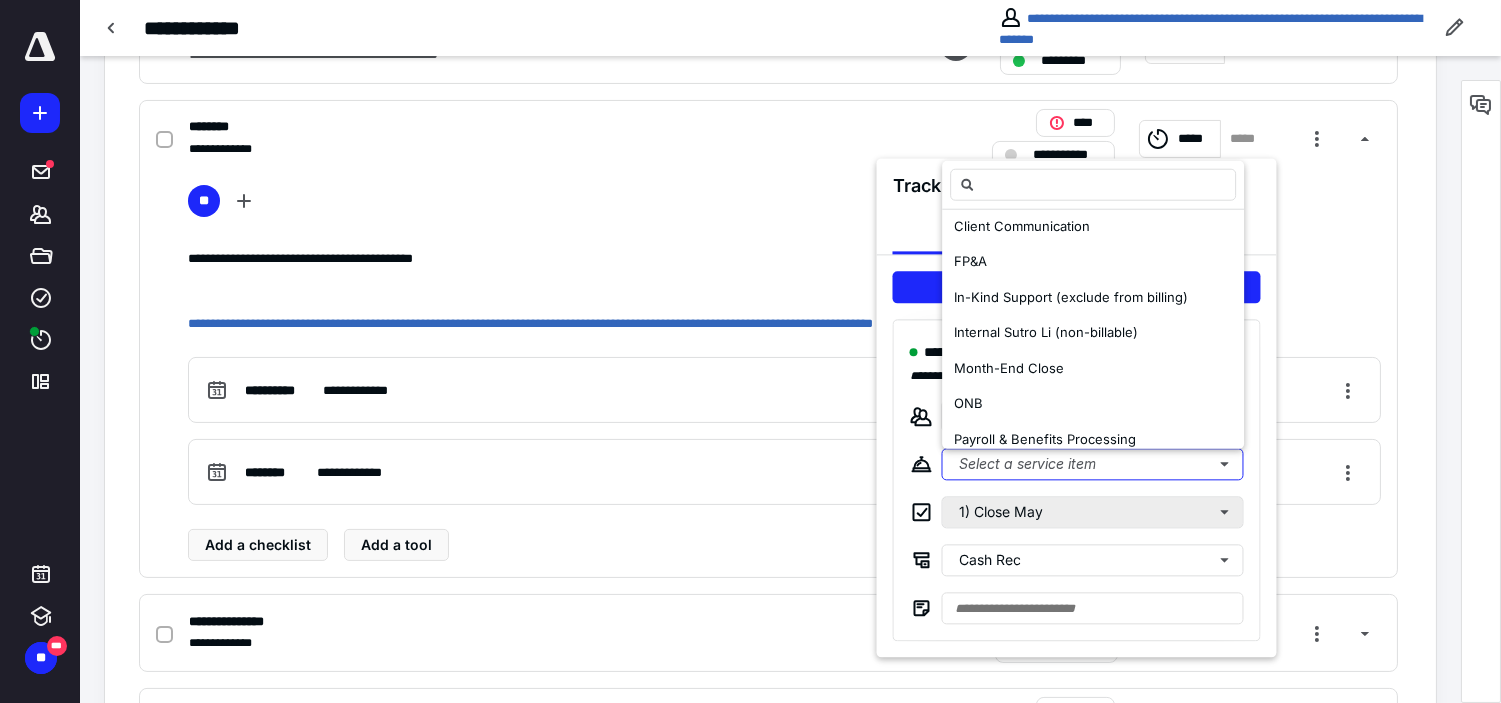 scroll, scrollTop: 0, scrollLeft: 0, axis: both 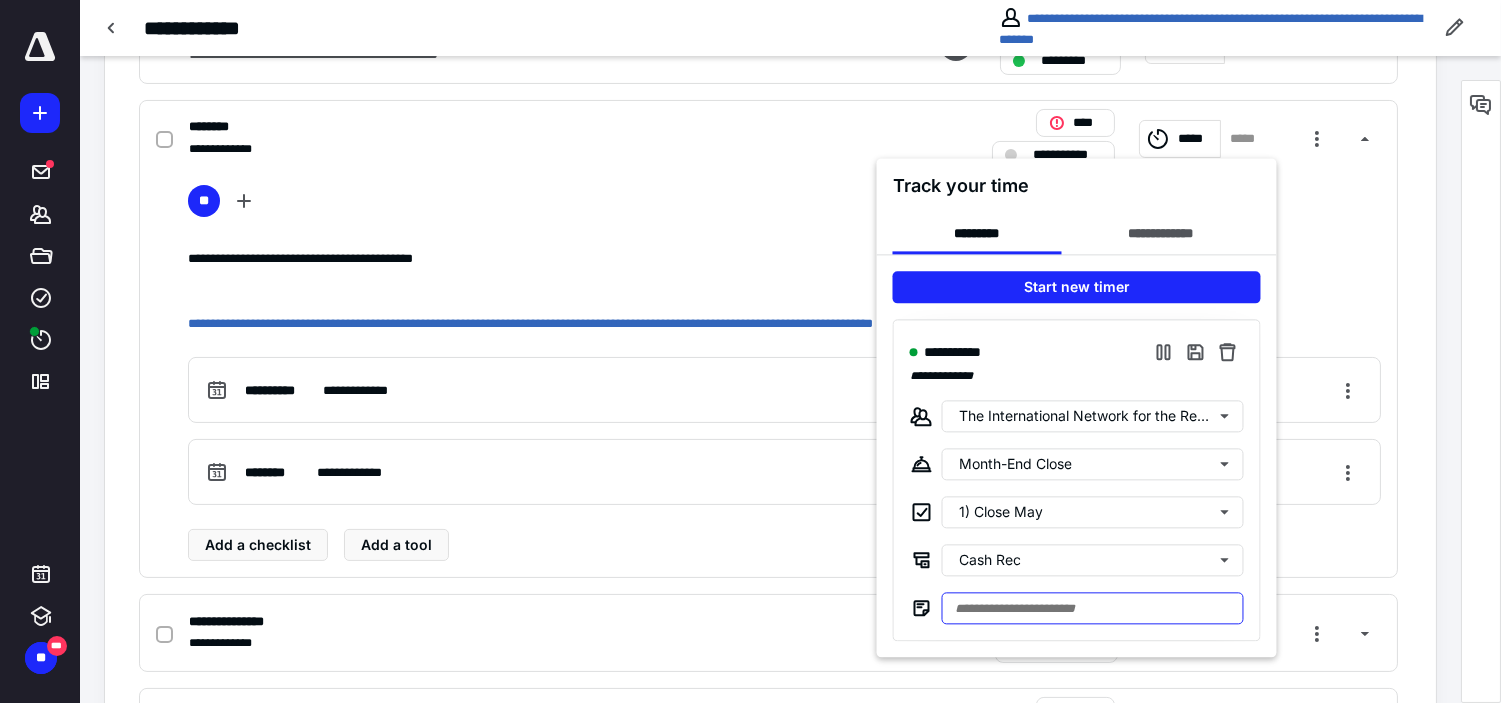 click at bounding box center [1093, 608] 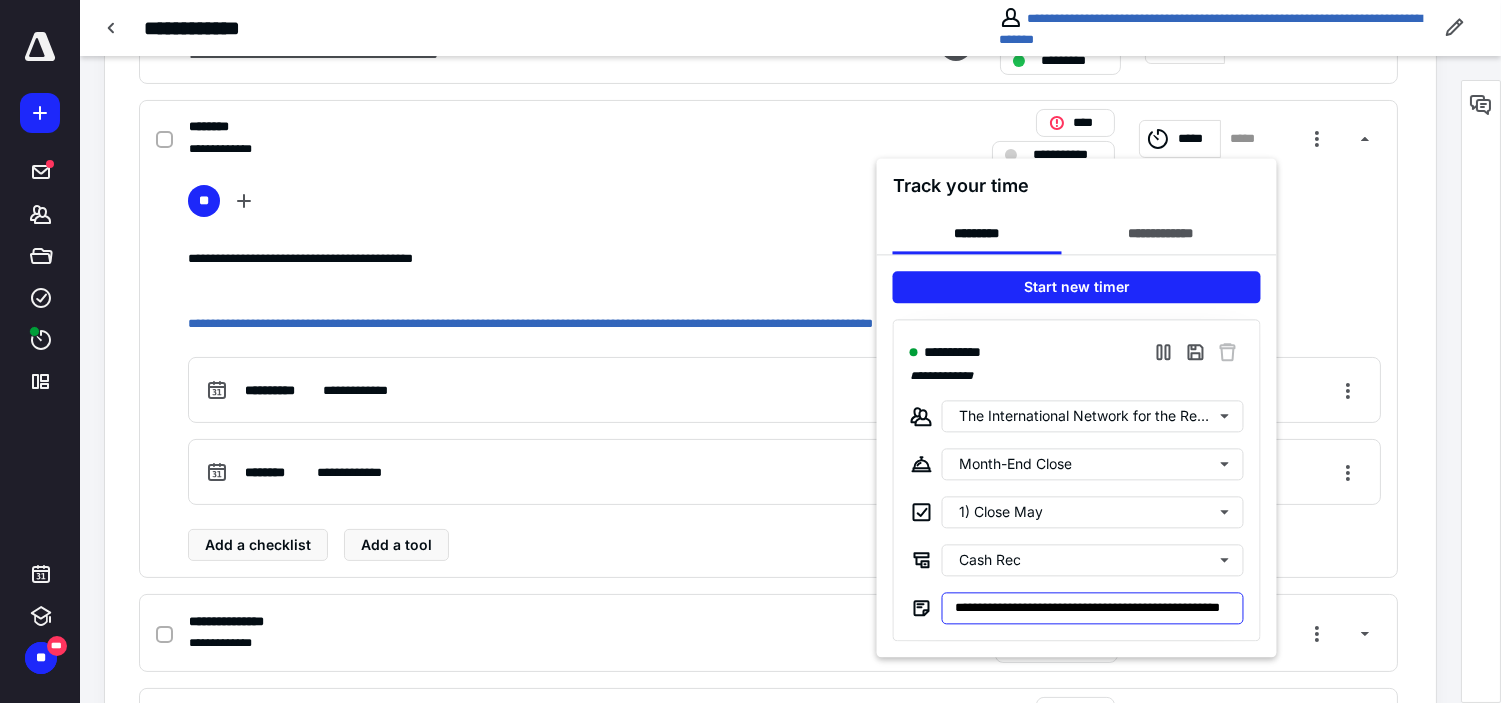 scroll, scrollTop: 0, scrollLeft: 68, axis: horizontal 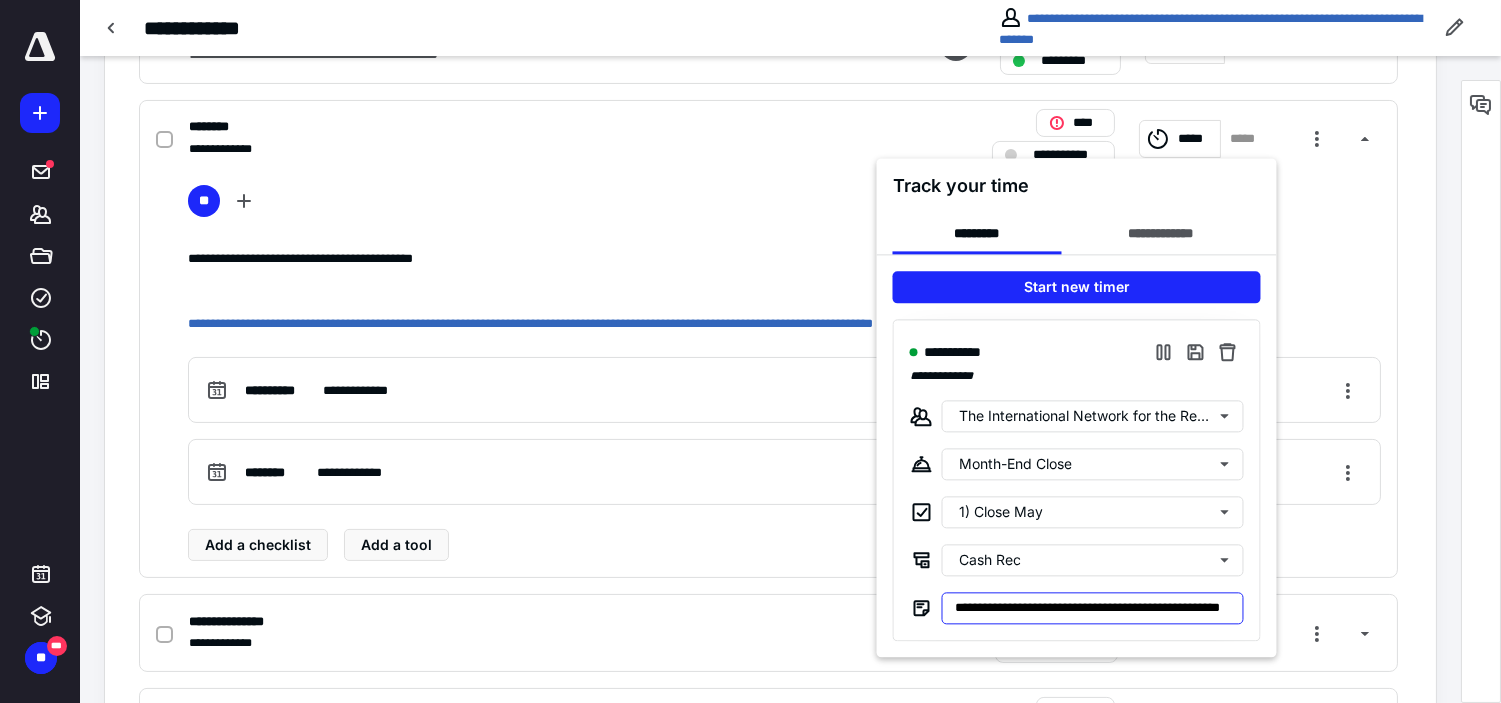 type on "**********" 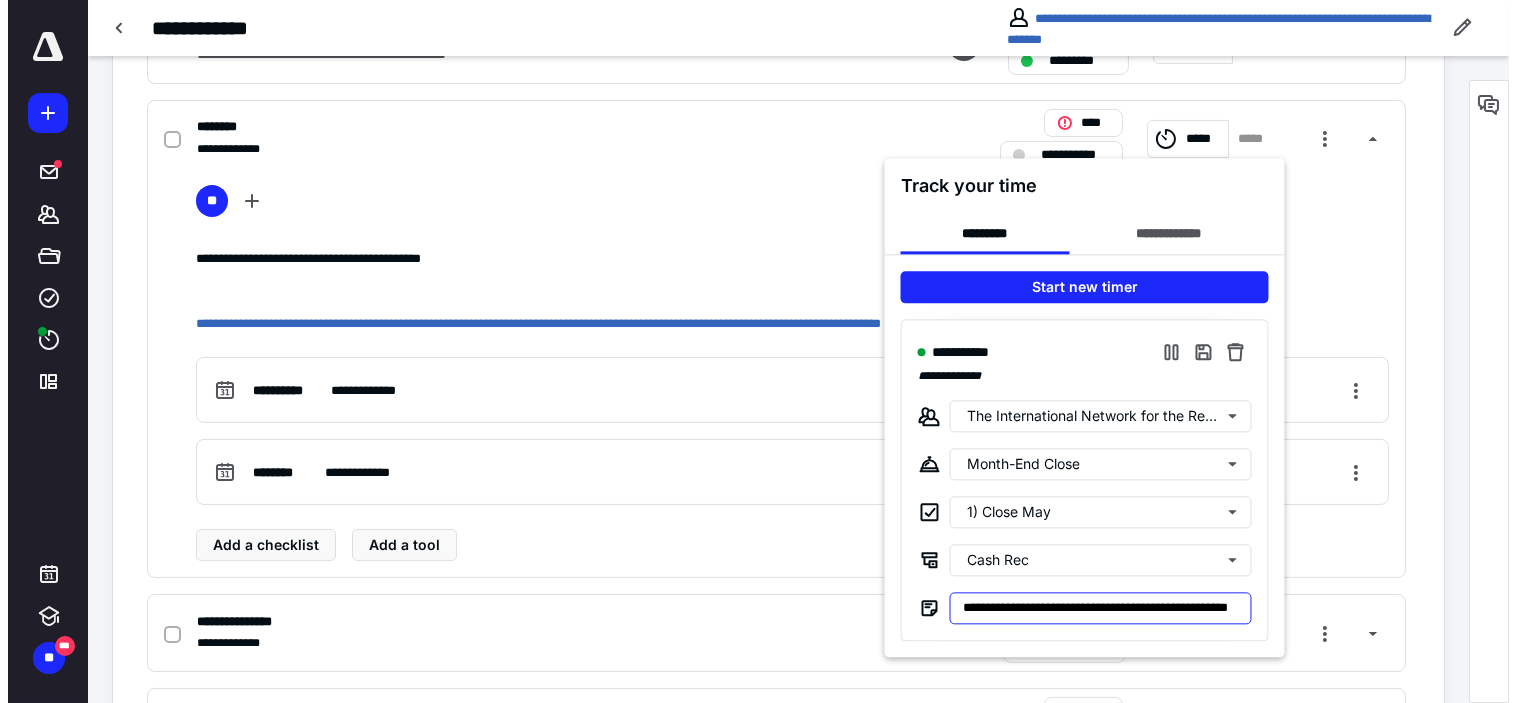 scroll, scrollTop: 0, scrollLeft: 0, axis: both 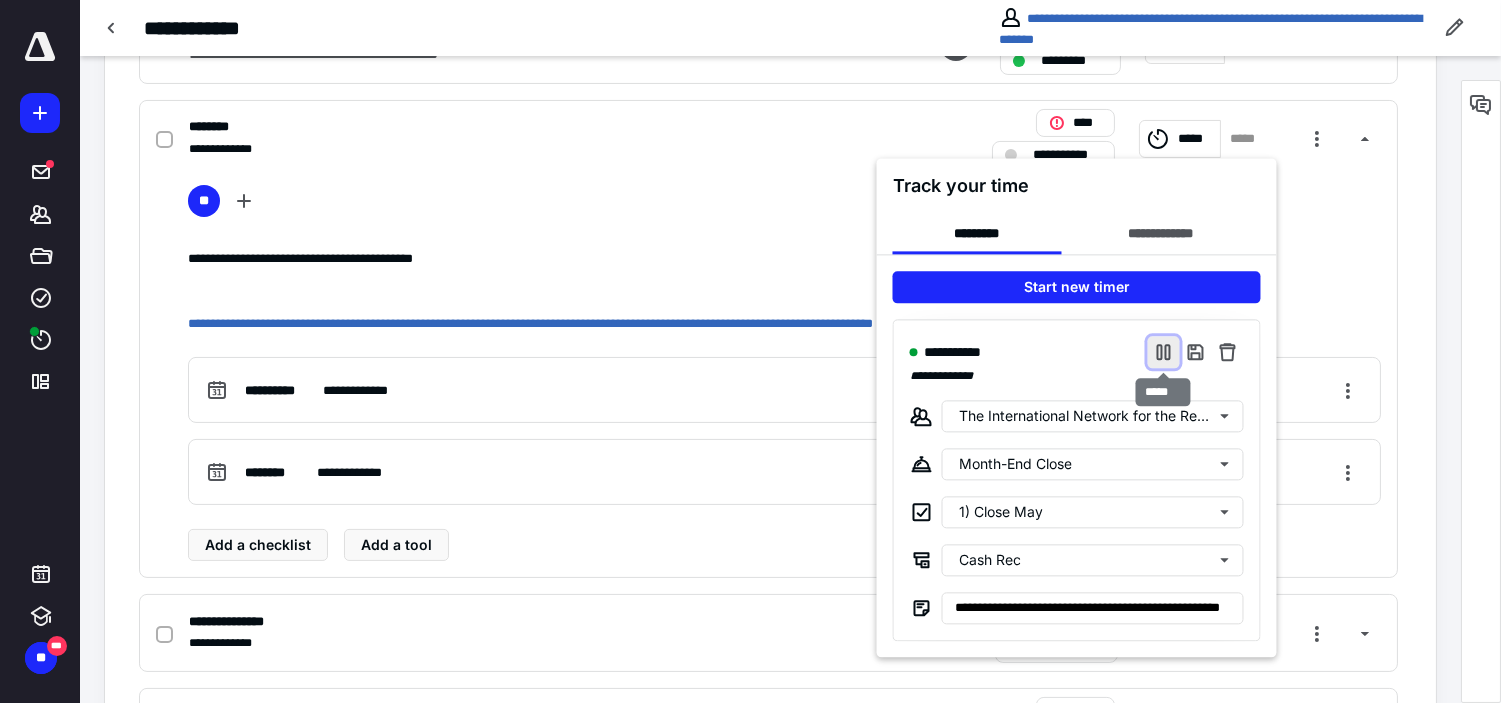 click at bounding box center (1164, 352) 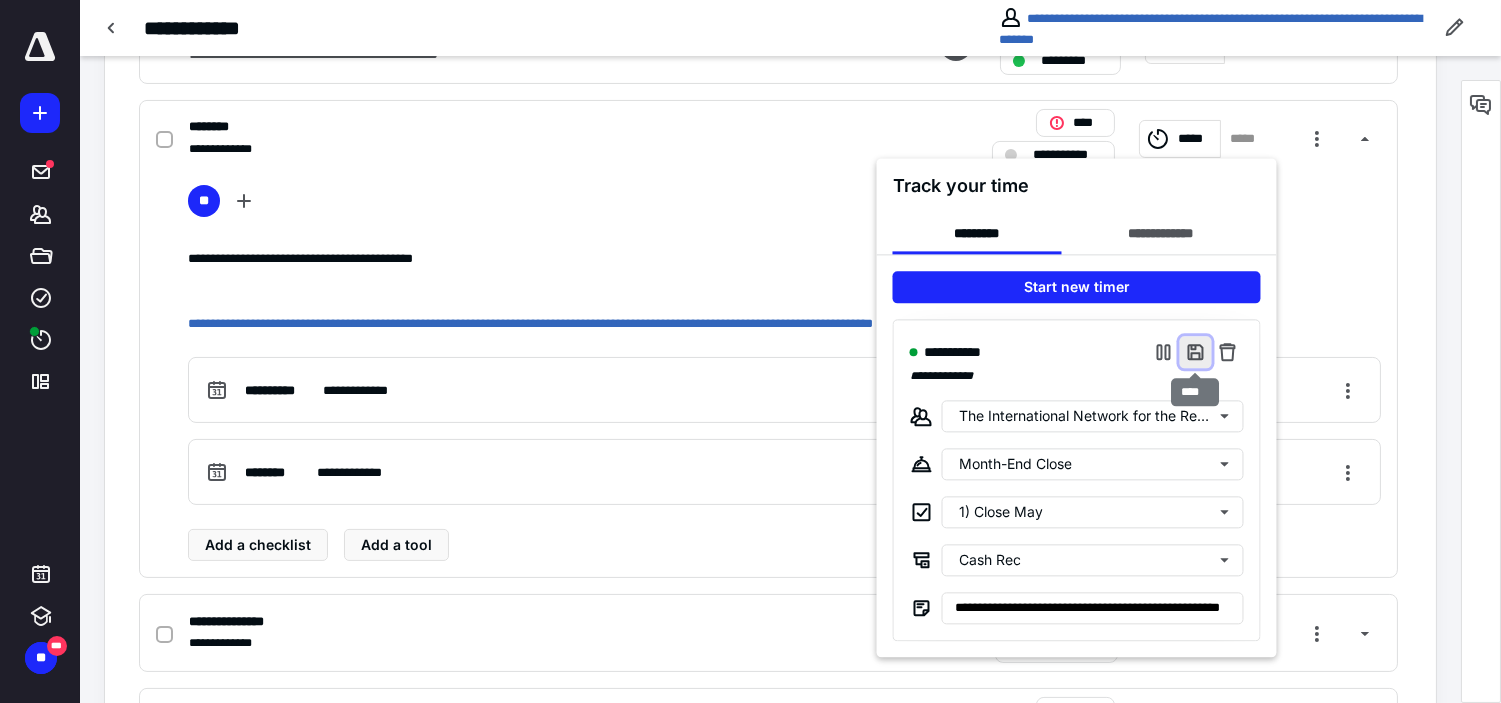 click at bounding box center (1196, 352) 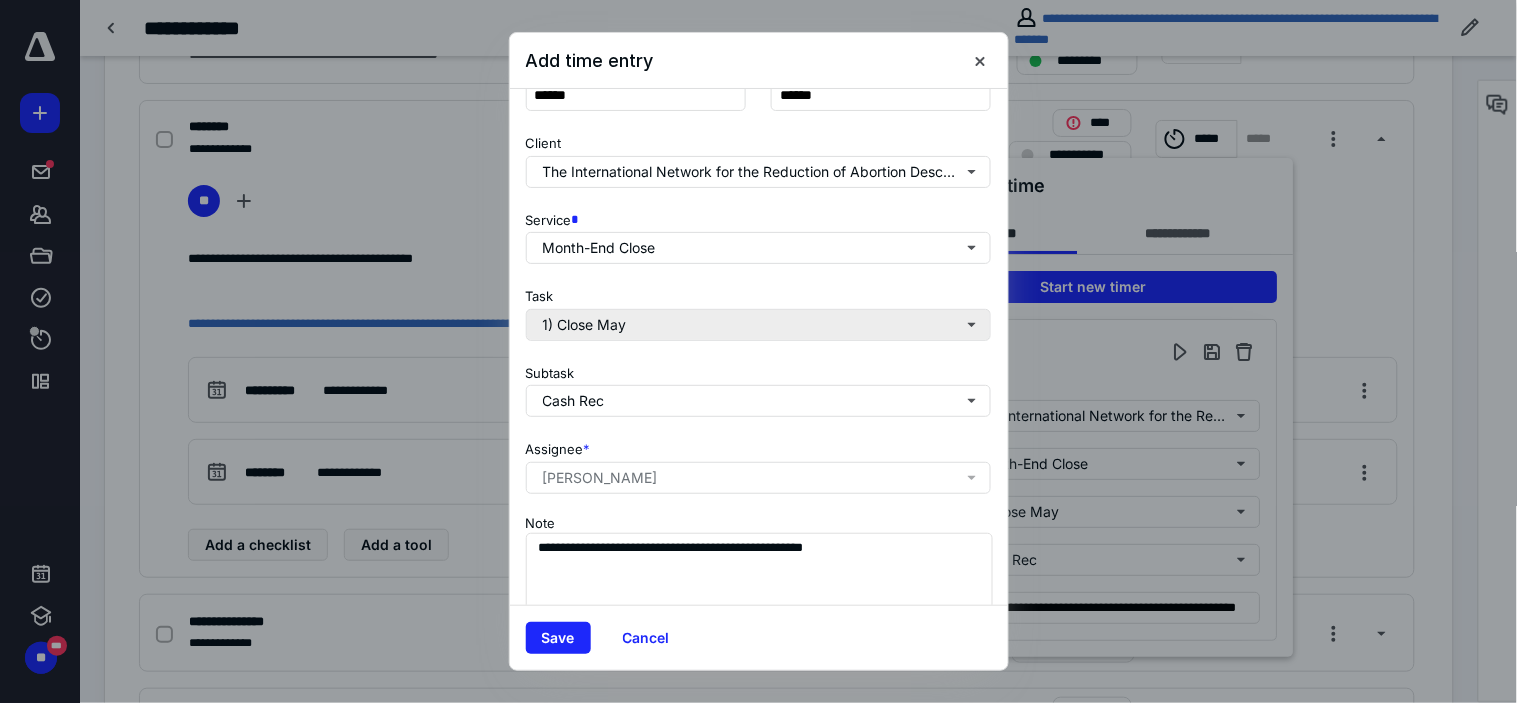 scroll, scrollTop: 272, scrollLeft: 0, axis: vertical 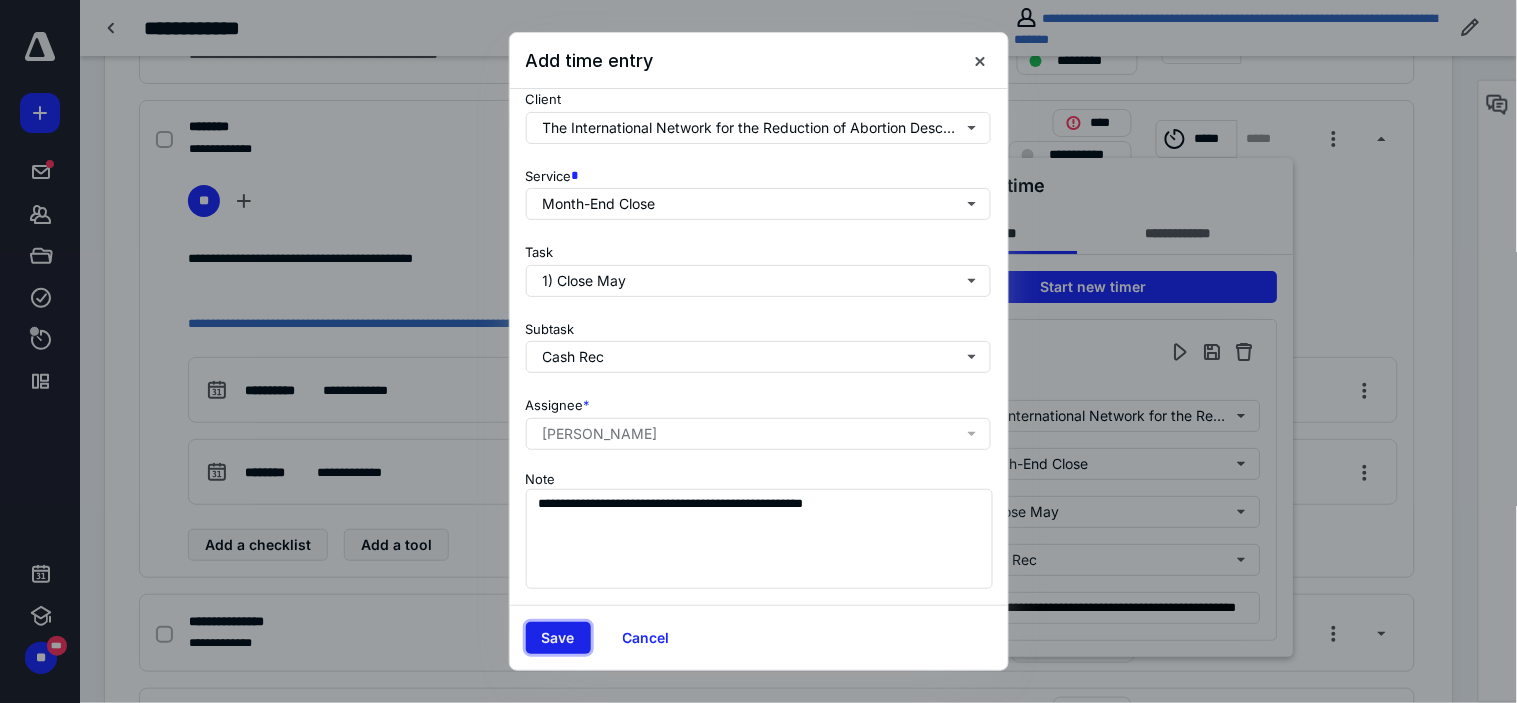 click on "Save" at bounding box center [558, 638] 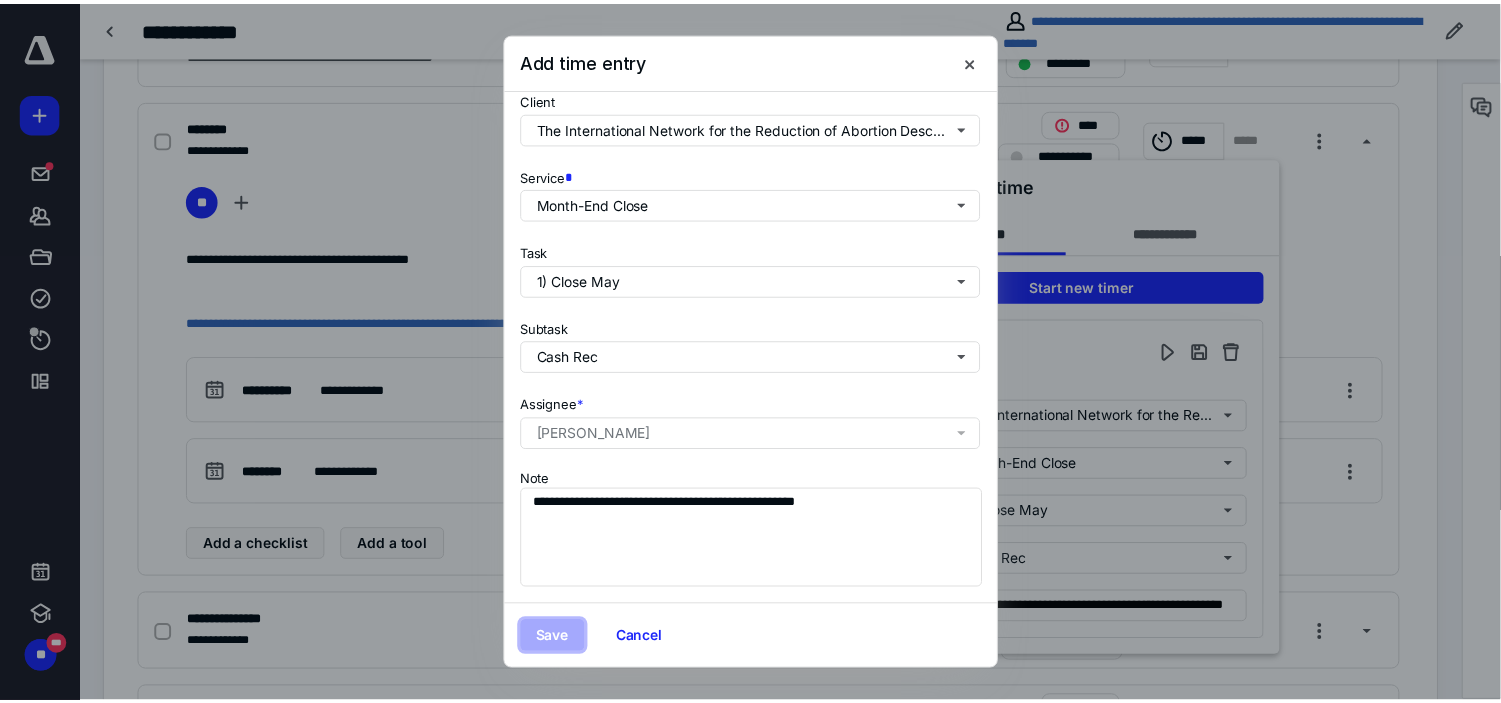 scroll, scrollTop: 0, scrollLeft: 0, axis: both 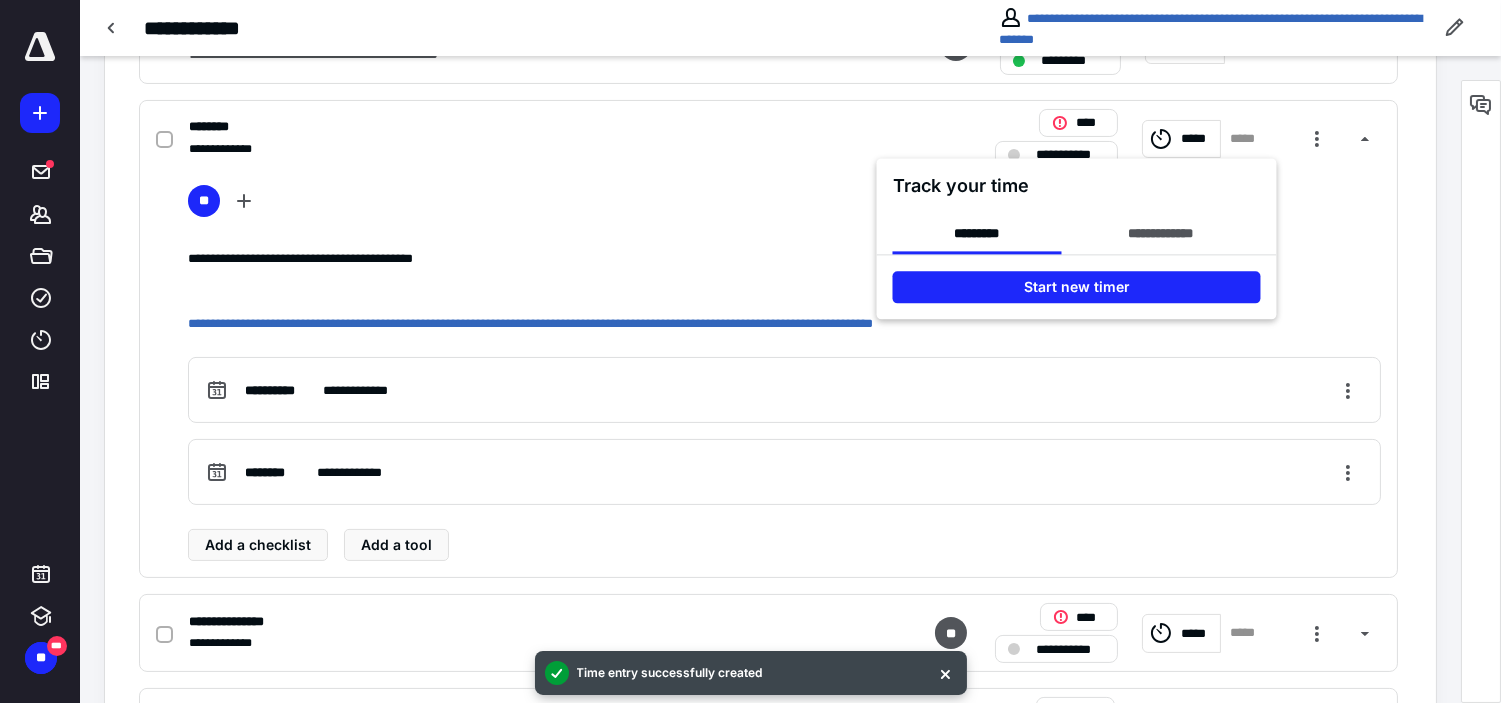 click at bounding box center [750, 351] 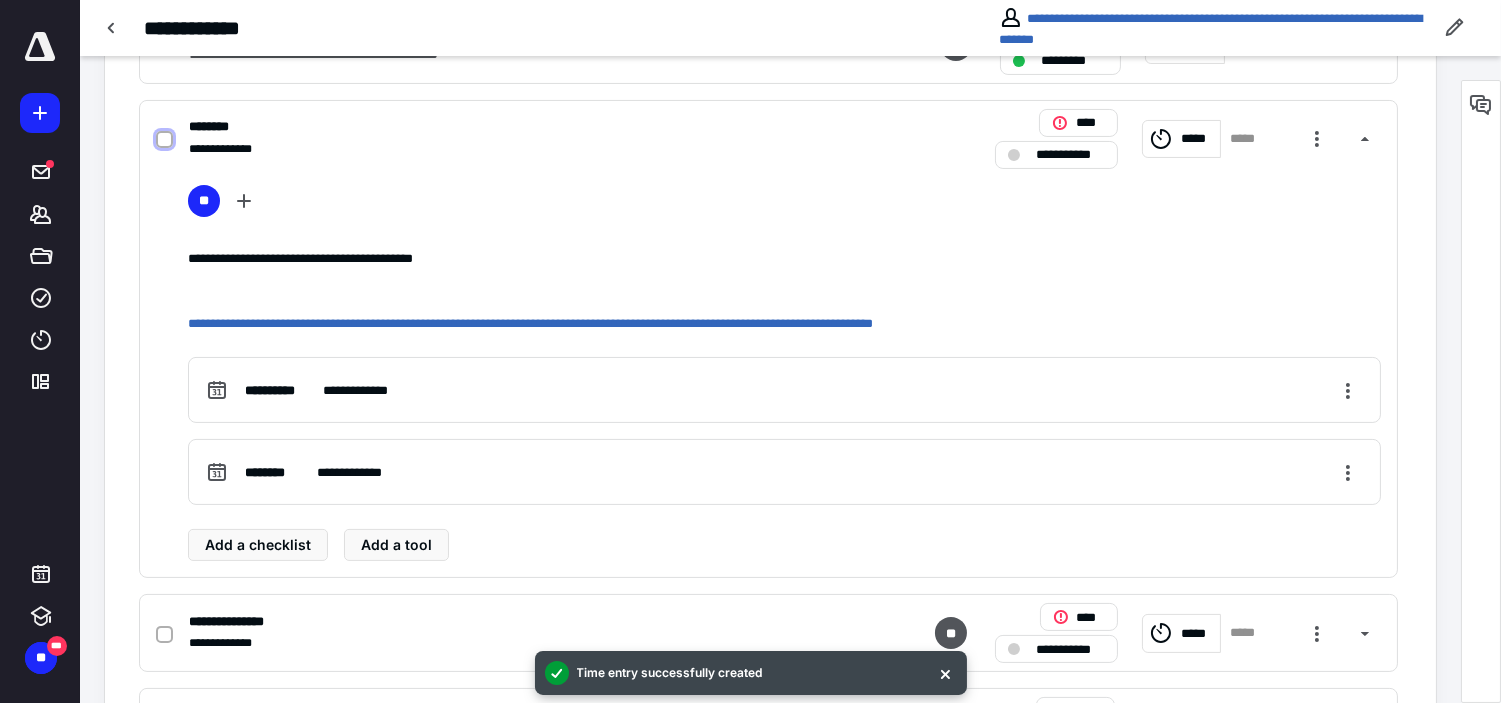 click at bounding box center [164, 140] 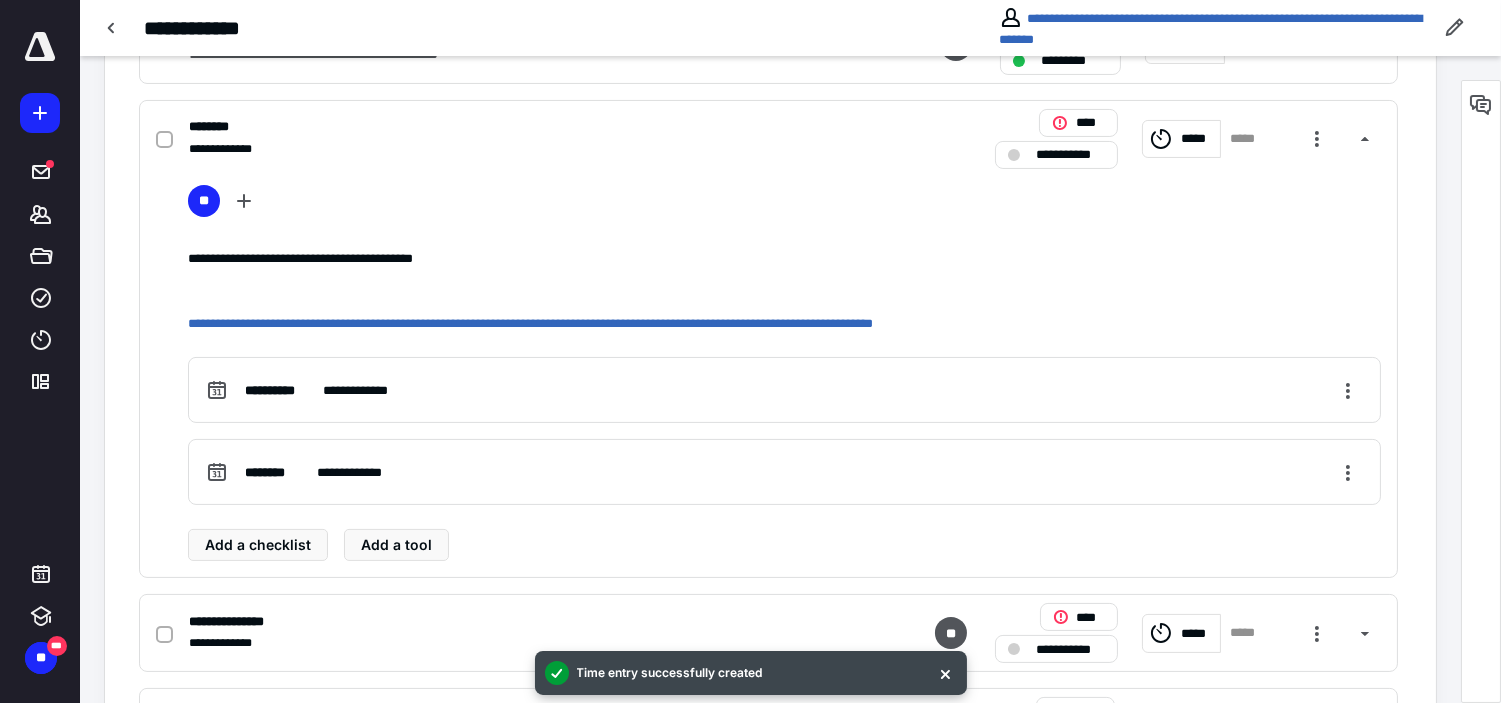 checkbox on "true" 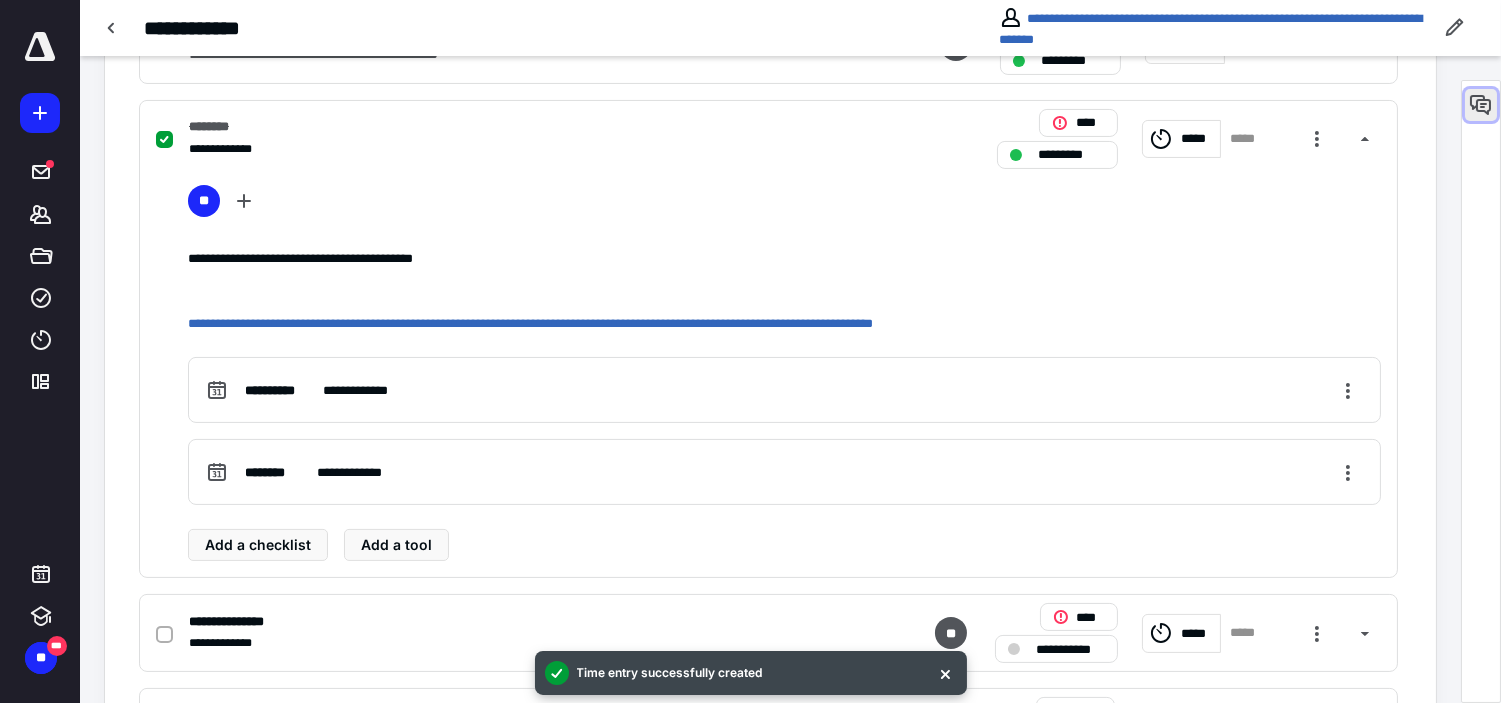 click at bounding box center [1481, 105] 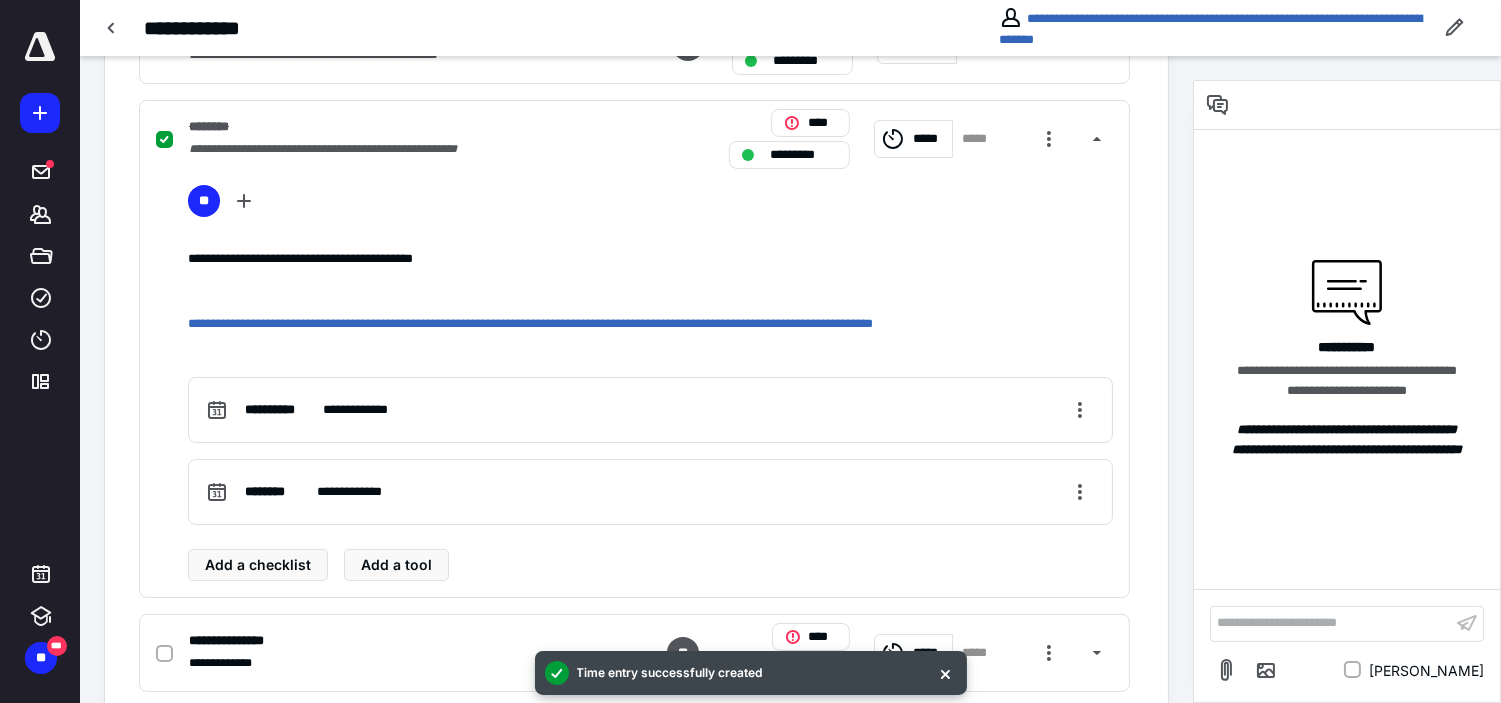 scroll, scrollTop: 893, scrollLeft: 0, axis: vertical 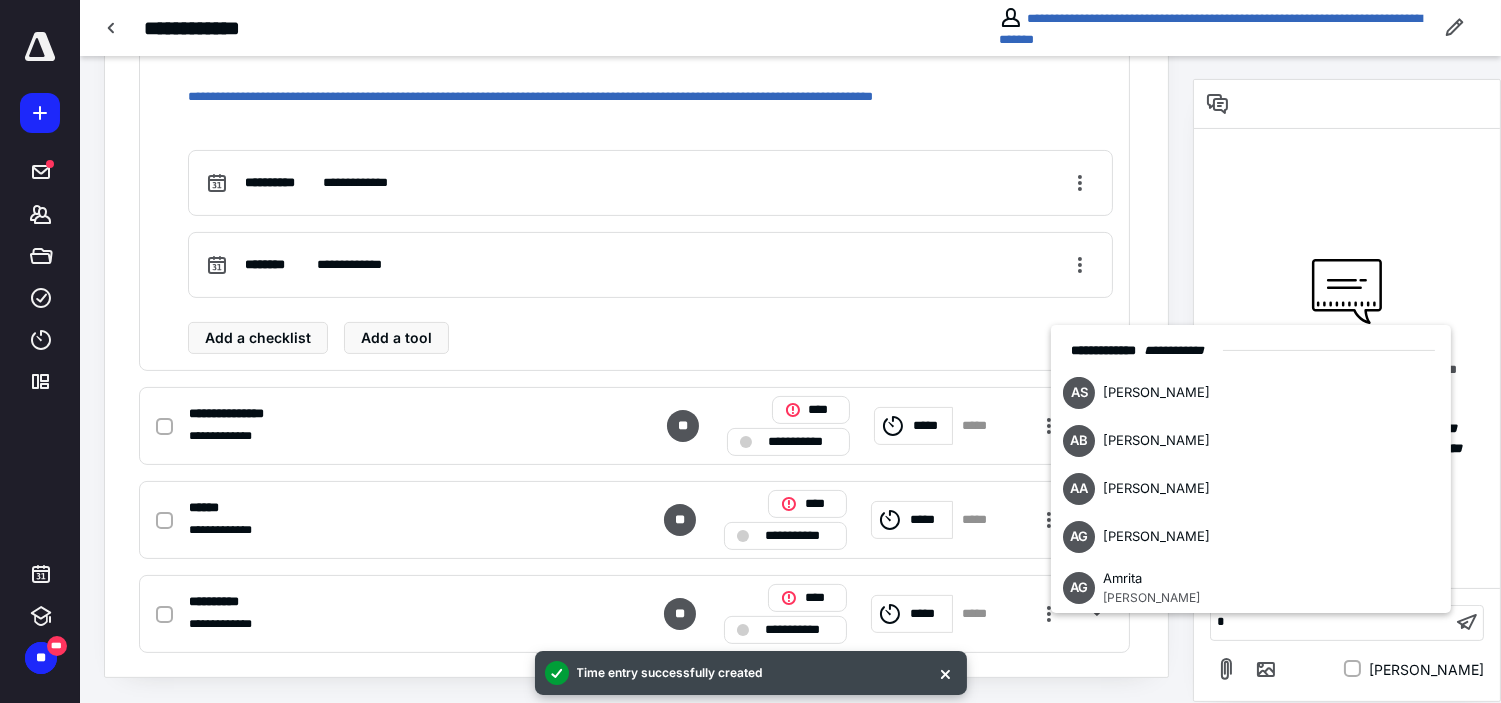 type 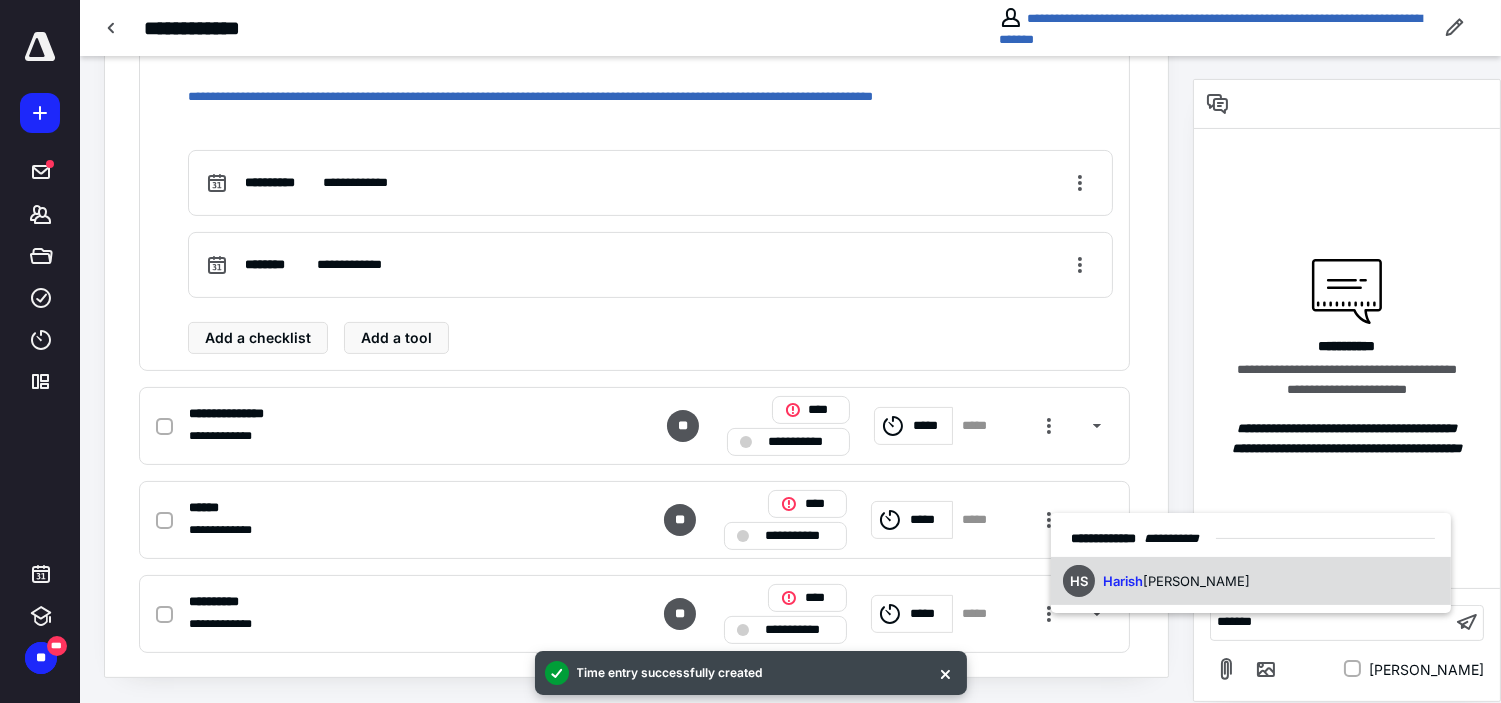click on "HS Harish  Shettigar" at bounding box center [1251, 581] 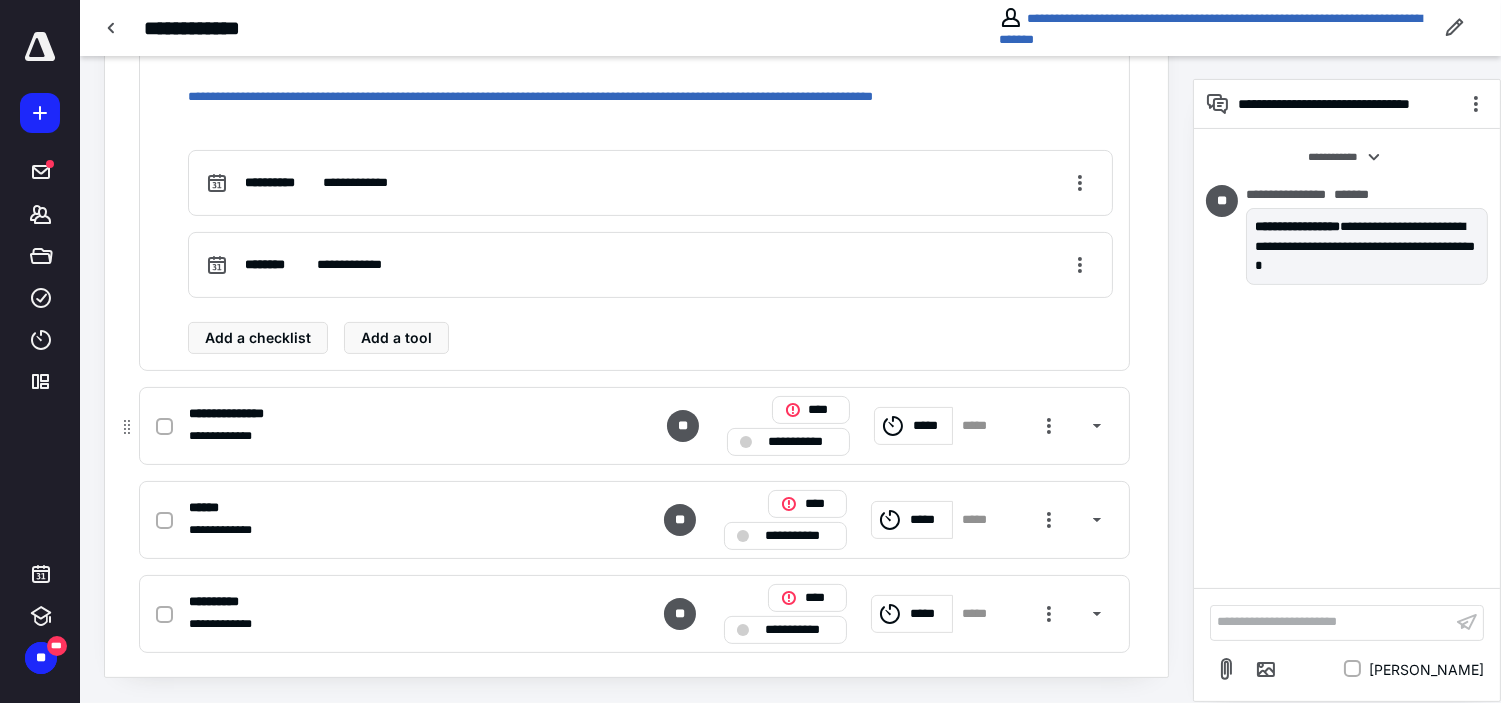 scroll, scrollTop: 226, scrollLeft: 0, axis: vertical 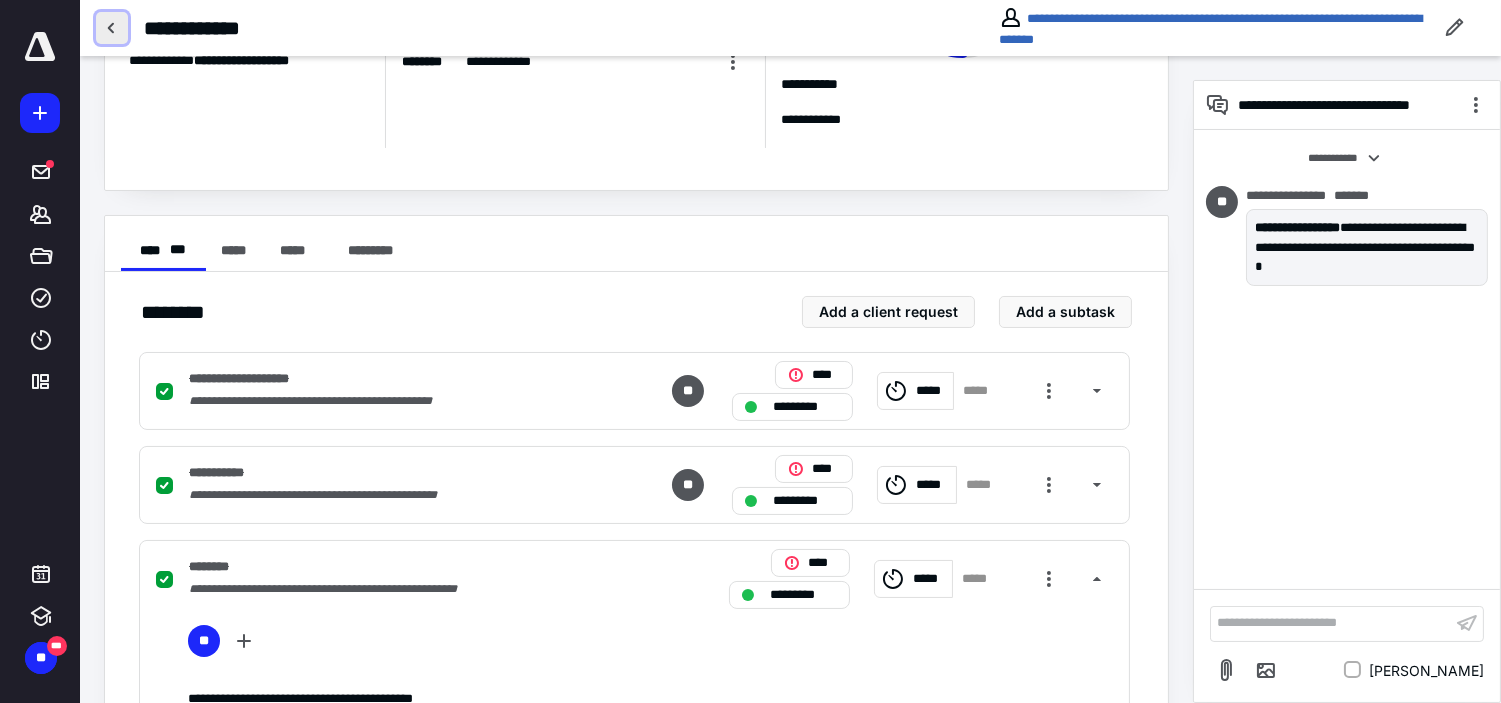 click at bounding box center [112, 28] 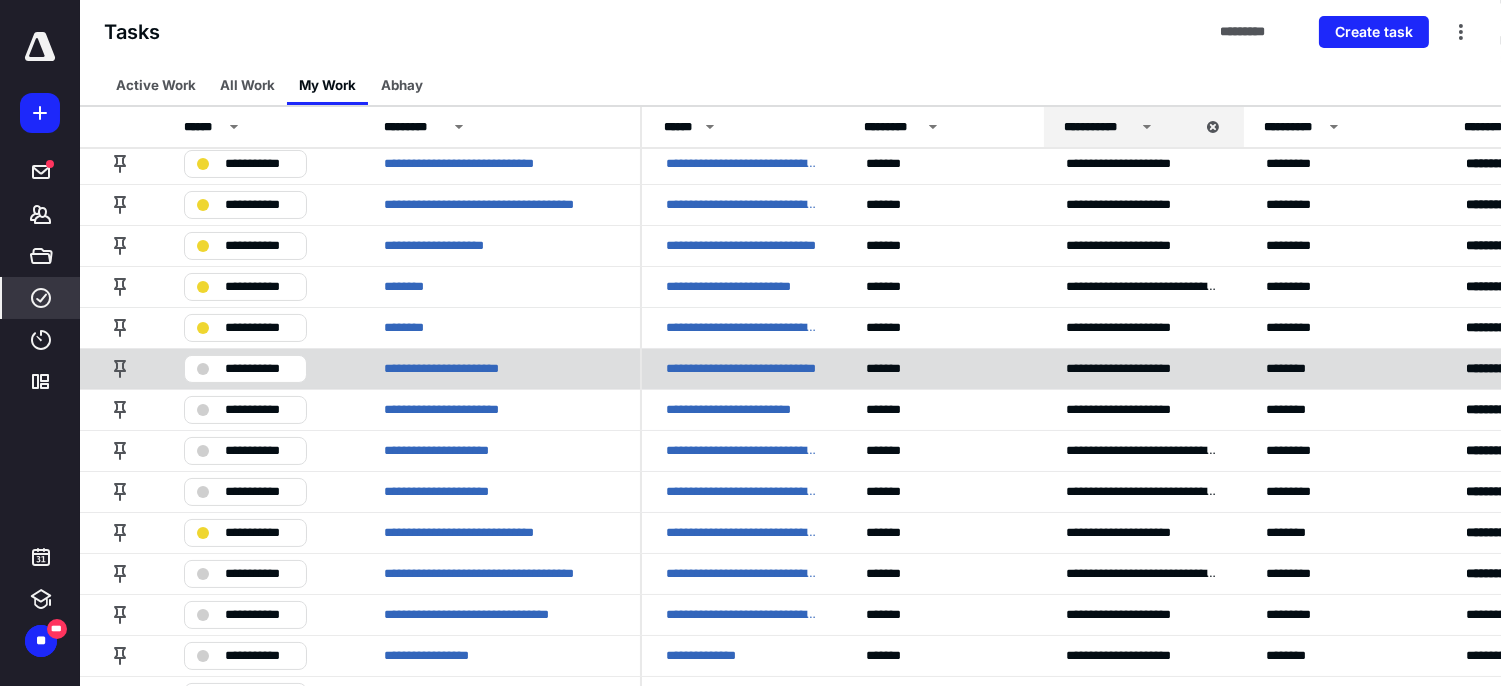 scroll, scrollTop: 555, scrollLeft: 0, axis: vertical 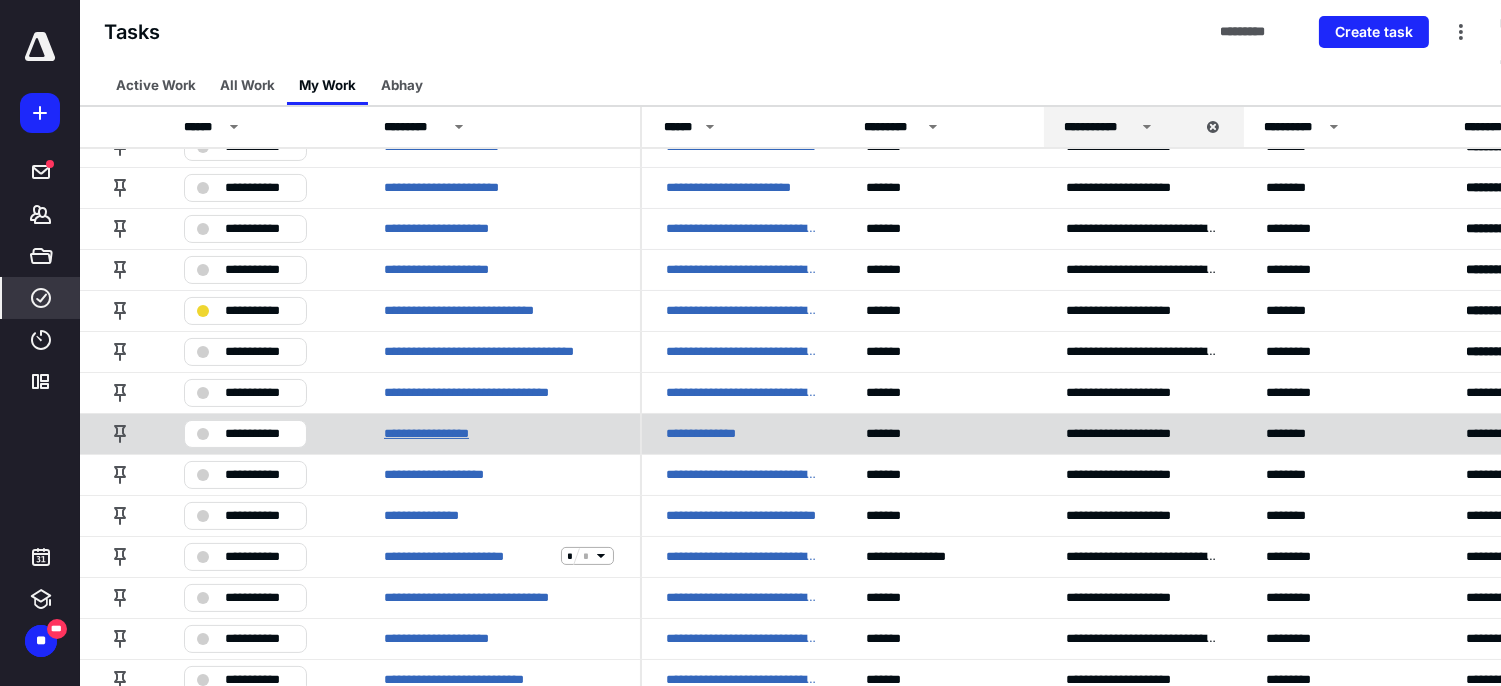 click on "**********" at bounding box center [431, 433] 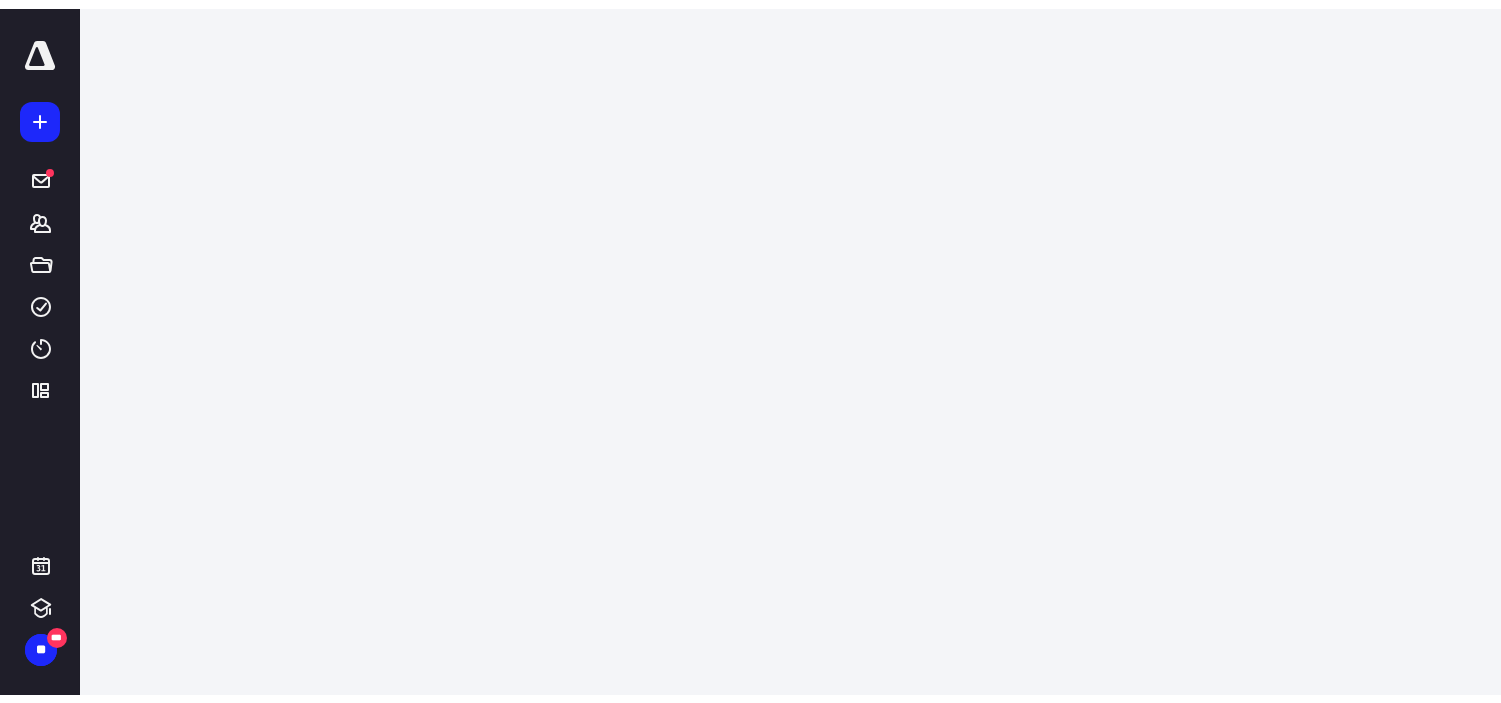 scroll, scrollTop: 0, scrollLeft: 0, axis: both 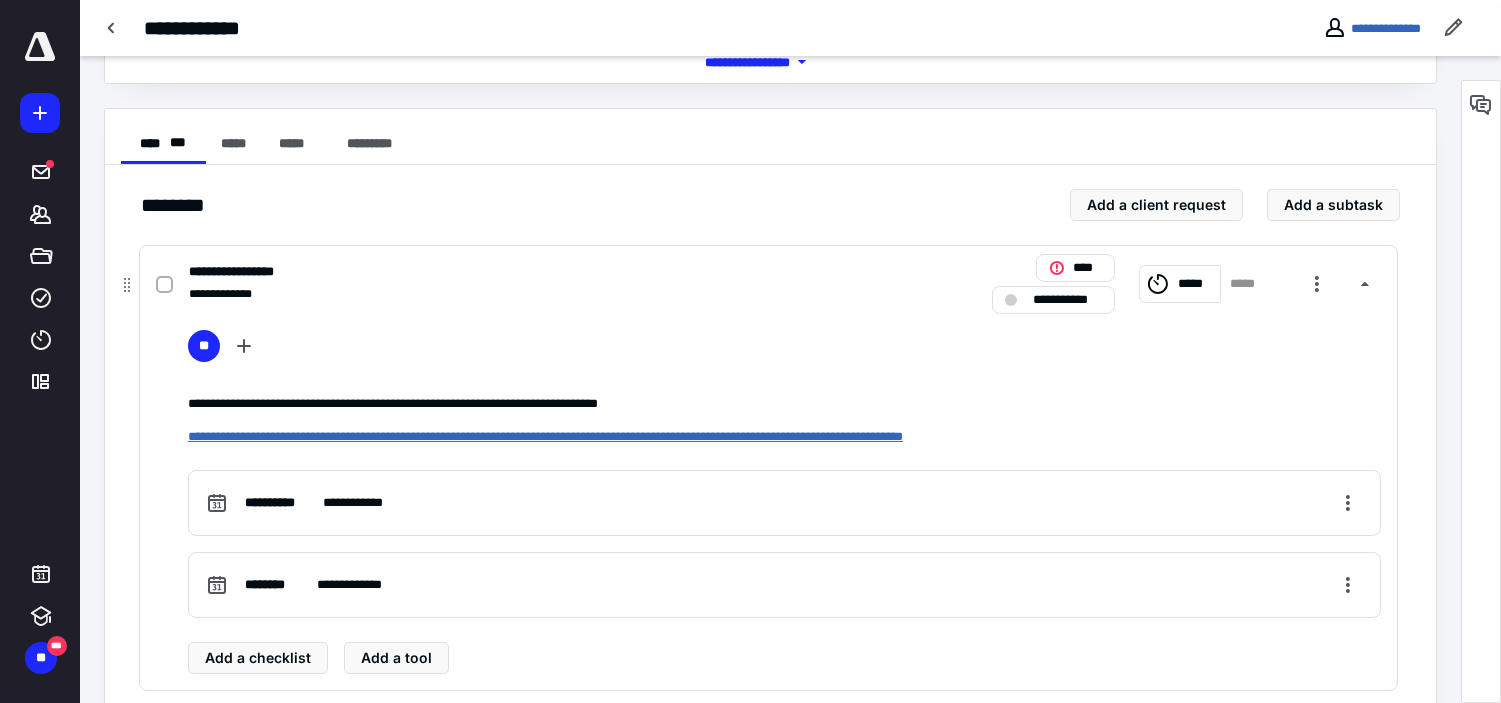 click on "**********" at bounding box center [545, 436] 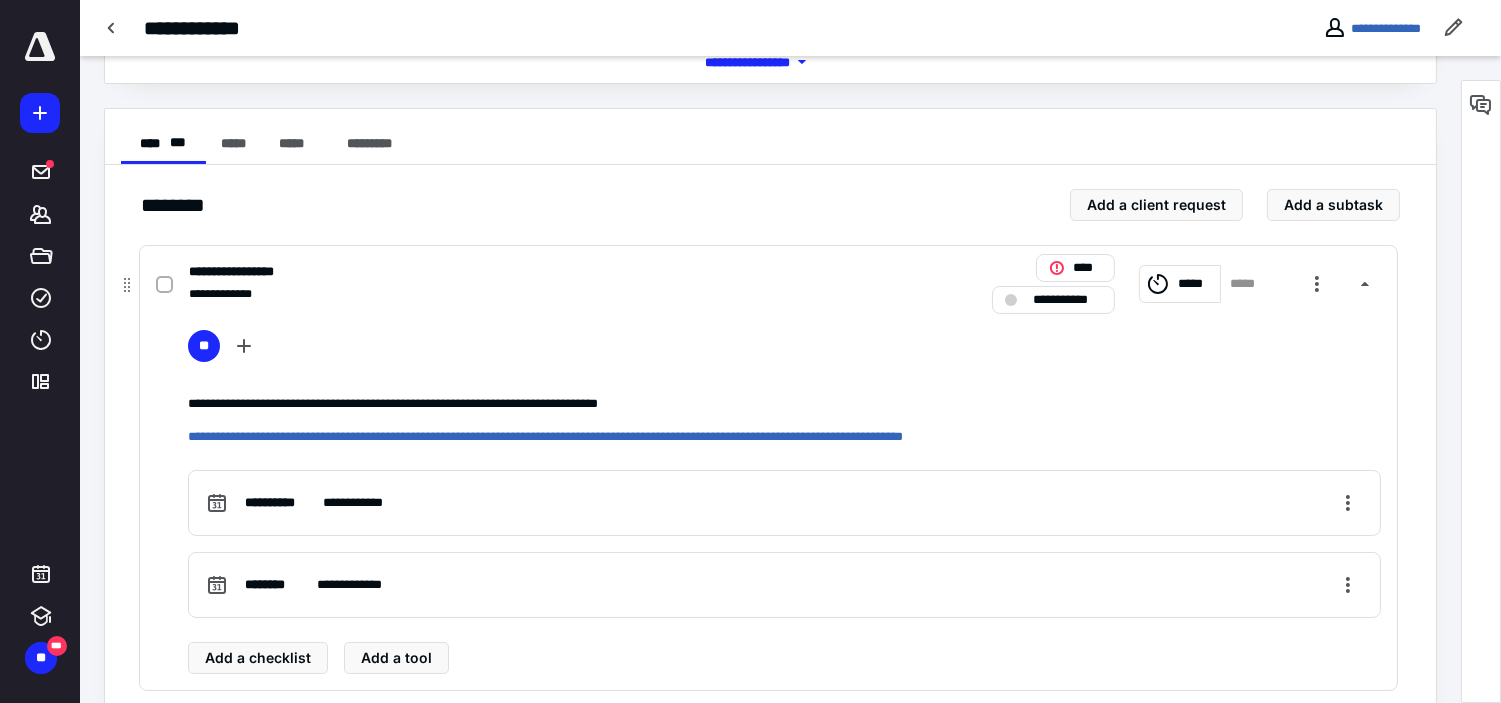 click on "*****" at bounding box center (1196, 283) 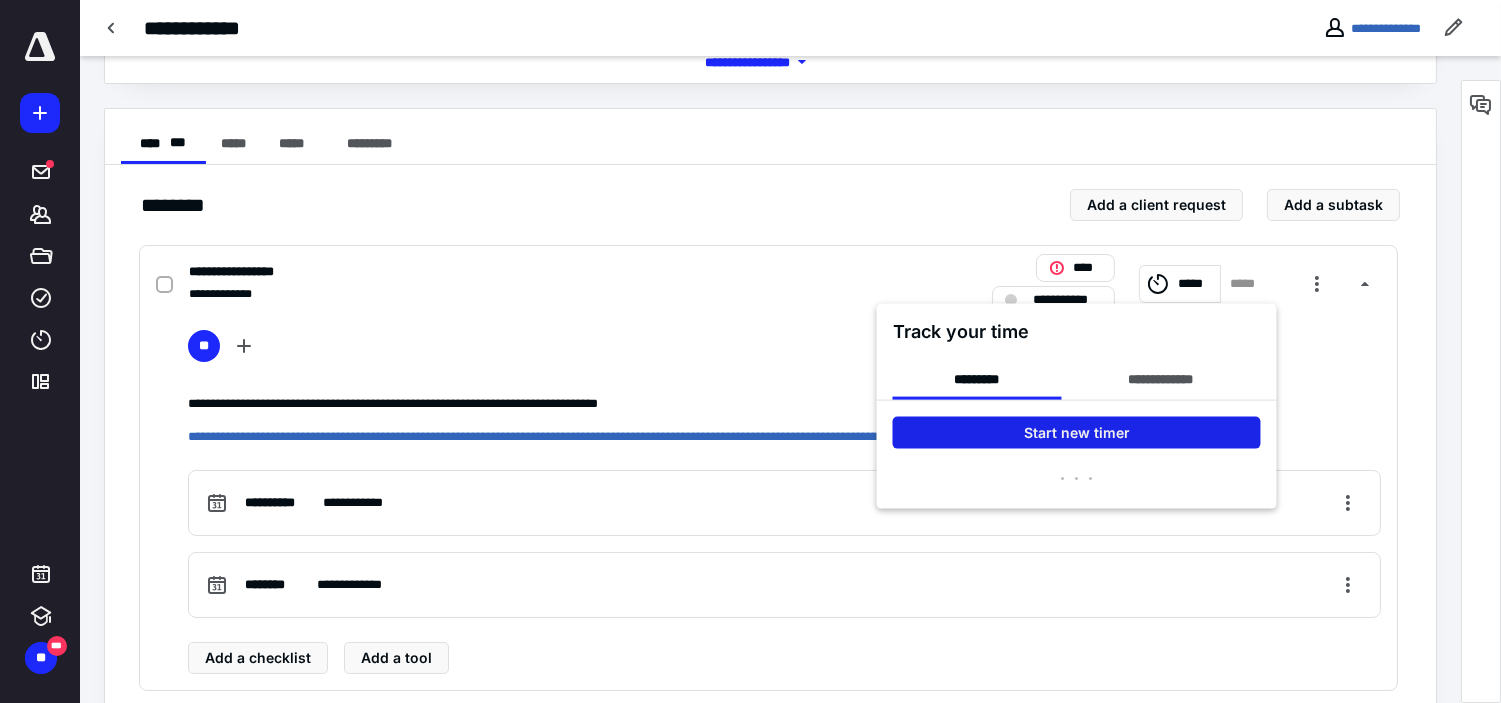 click on "Start new timer" at bounding box center (1077, 433) 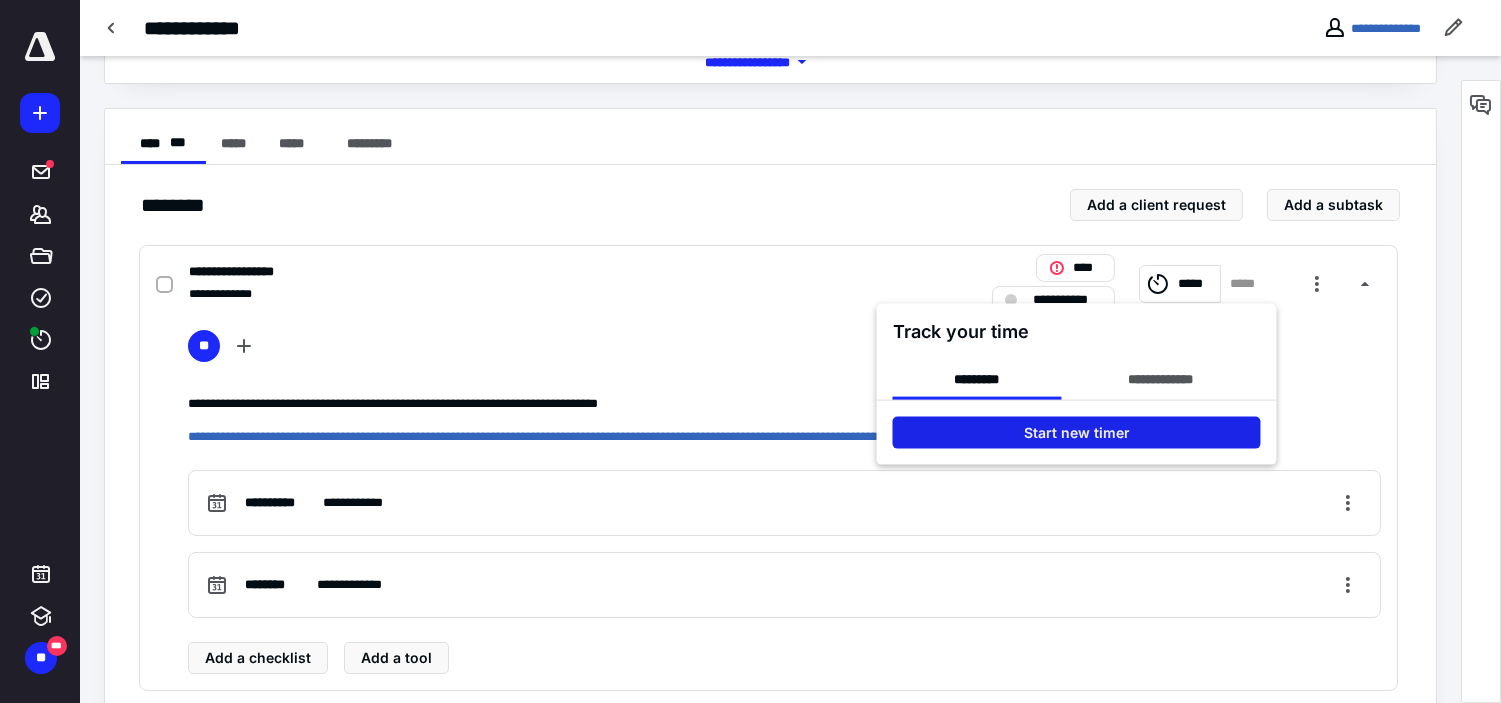 click on "Start new timer" at bounding box center (1077, 433) 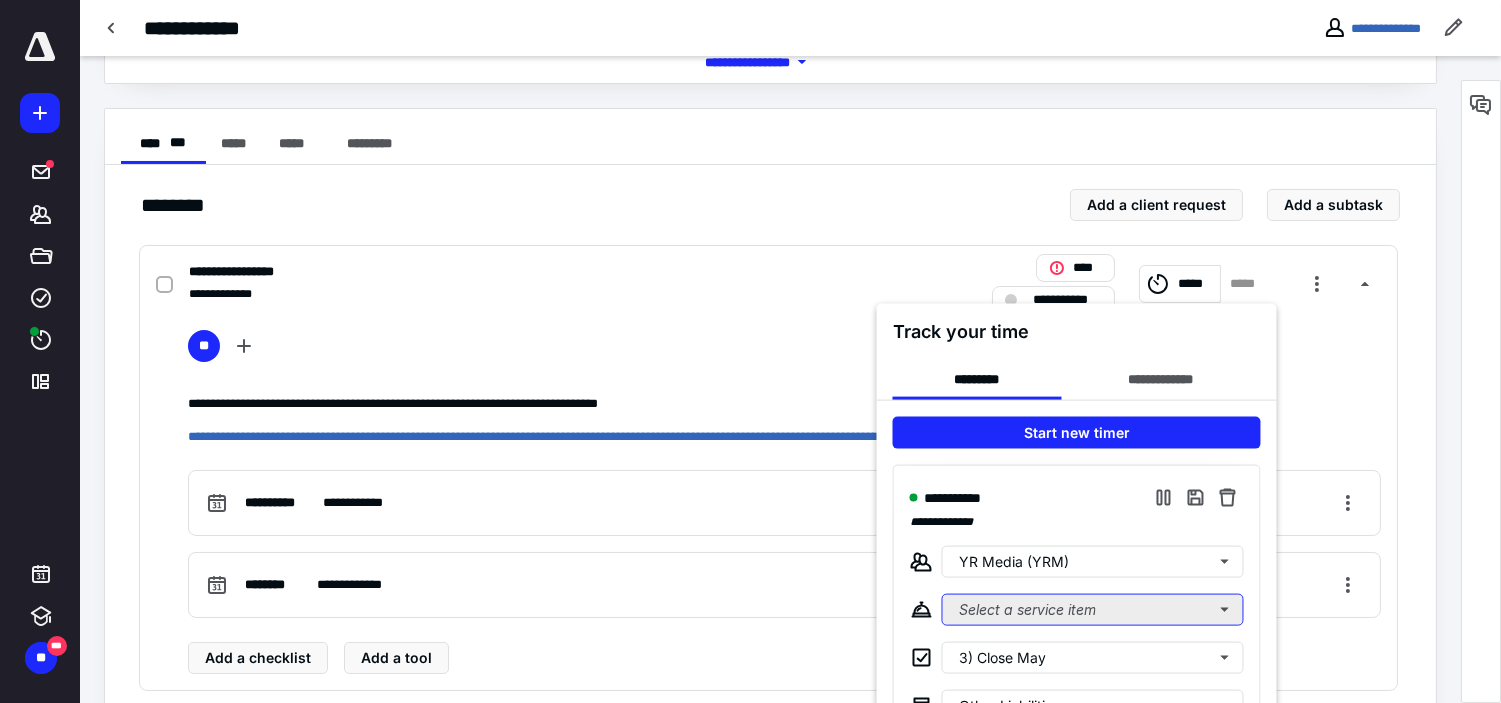 click on "Select a service item" at bounding box center (1093, 610) 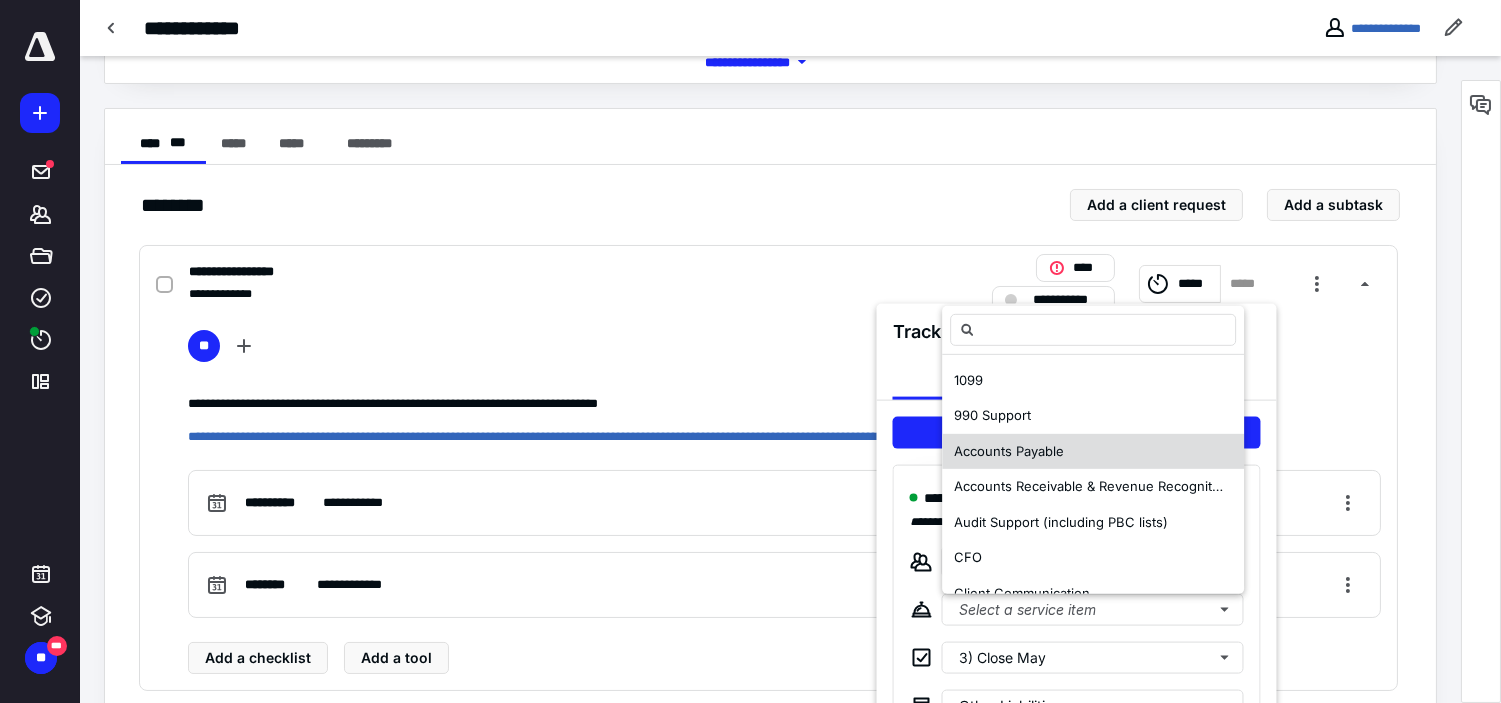 scroll, scrollTop: 222, scrollLeft: 0, axis: vertical 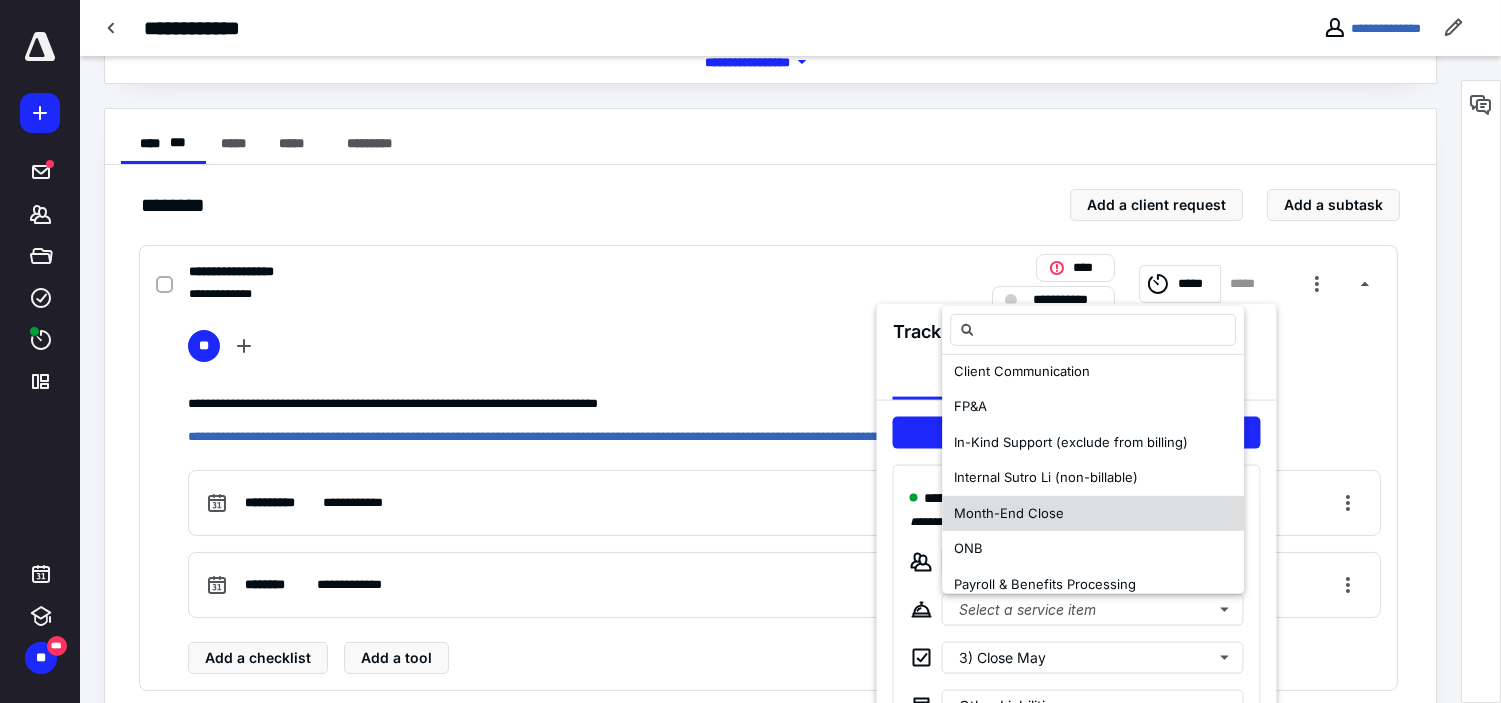 click on "Month-End Close" at bounding box center (1093, 514) 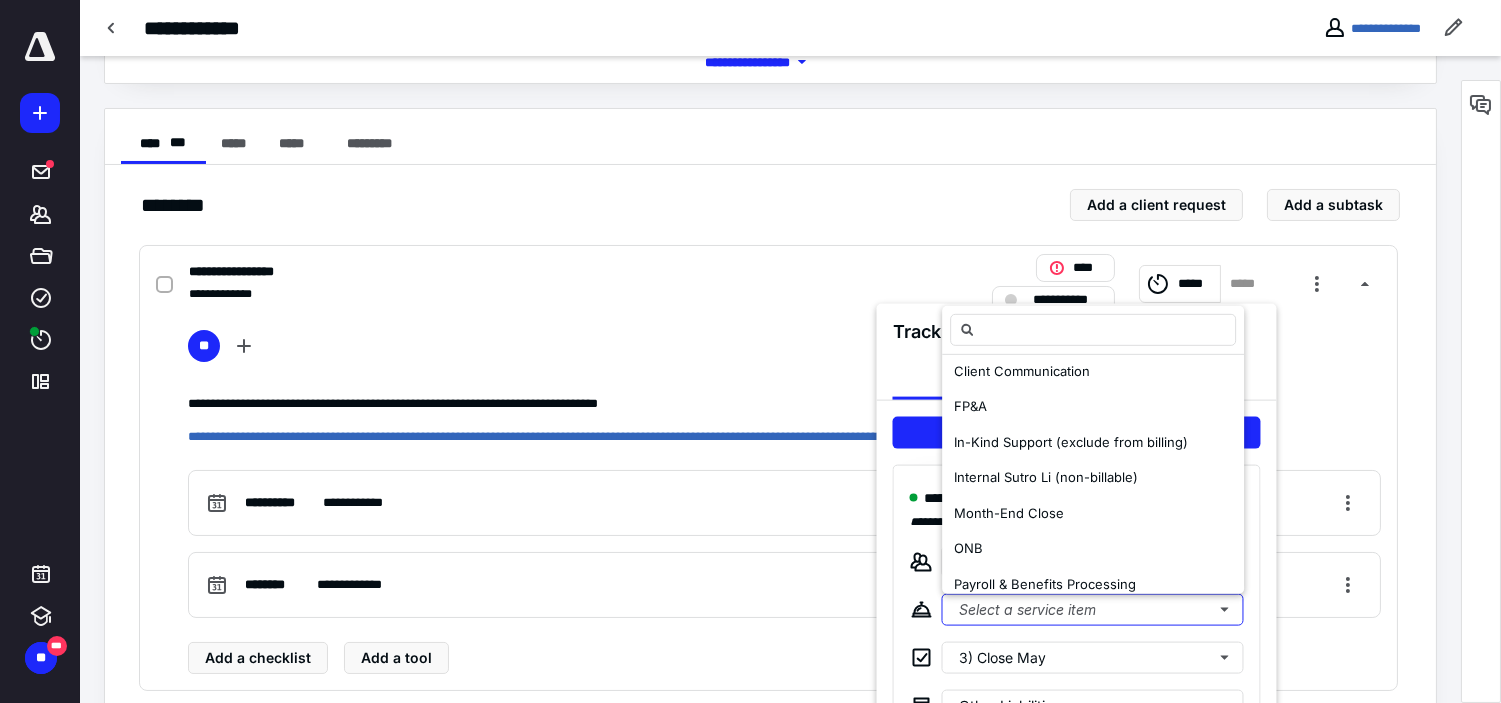 scroll, scrollTop: 0, scrollLeft: 0, axis: both 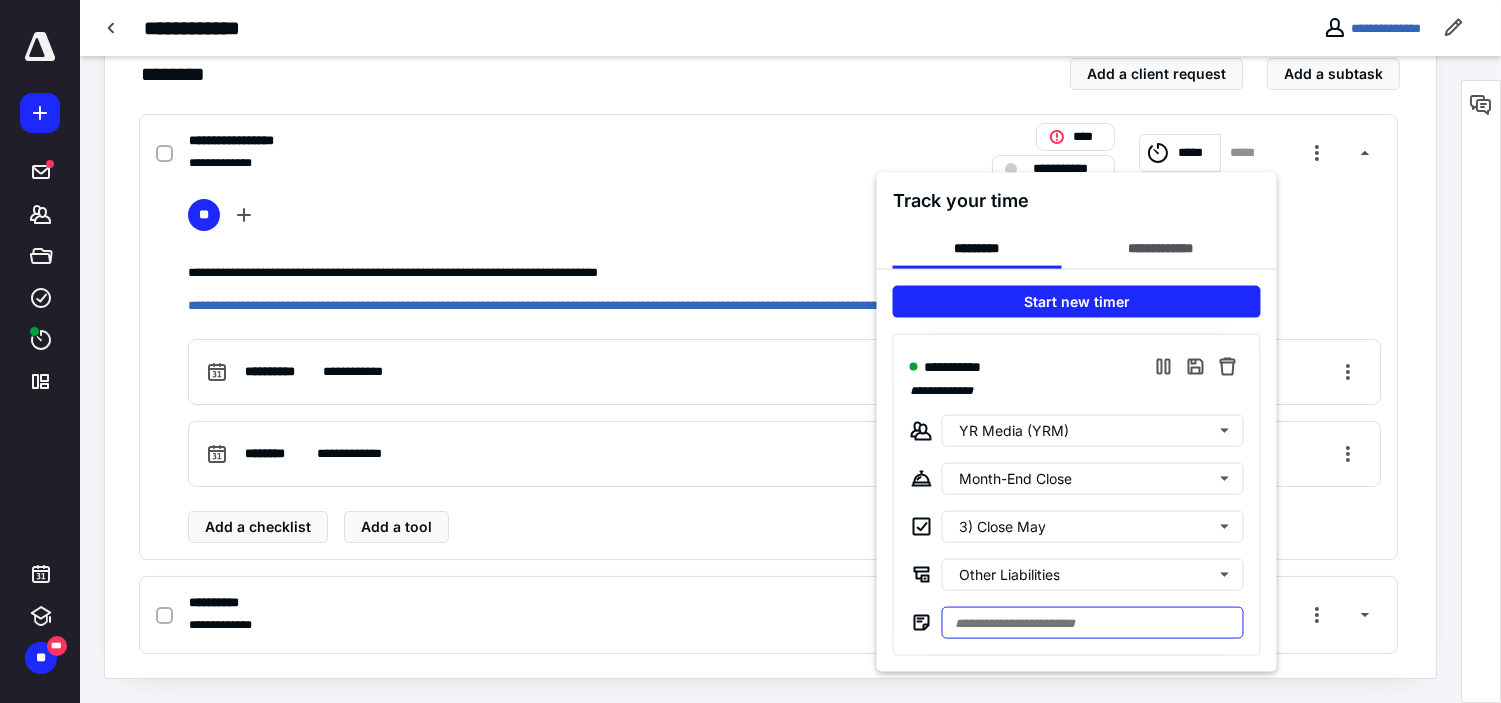 click at bounding box center [1093, 623] 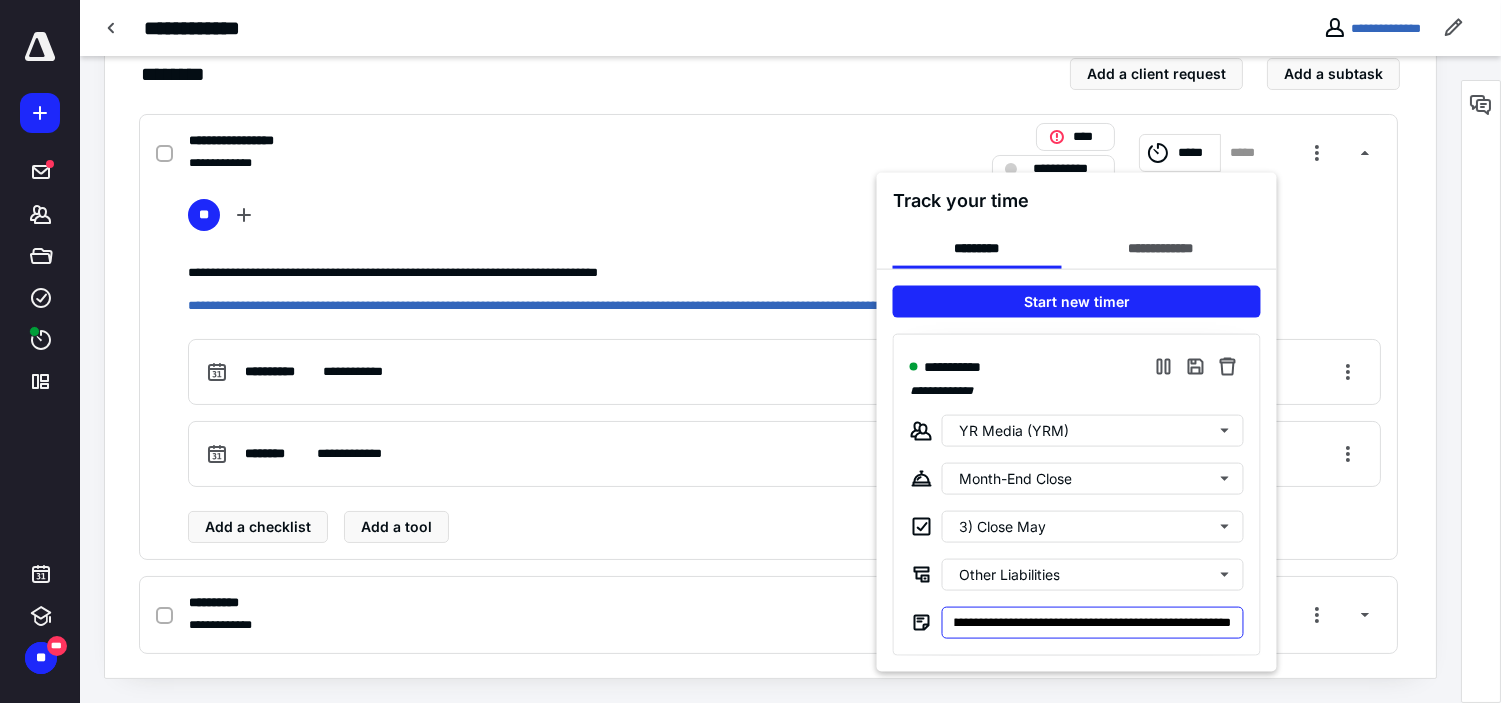 scroll, scrollTop: 0, scrollLeft: 244, axis: horizontal 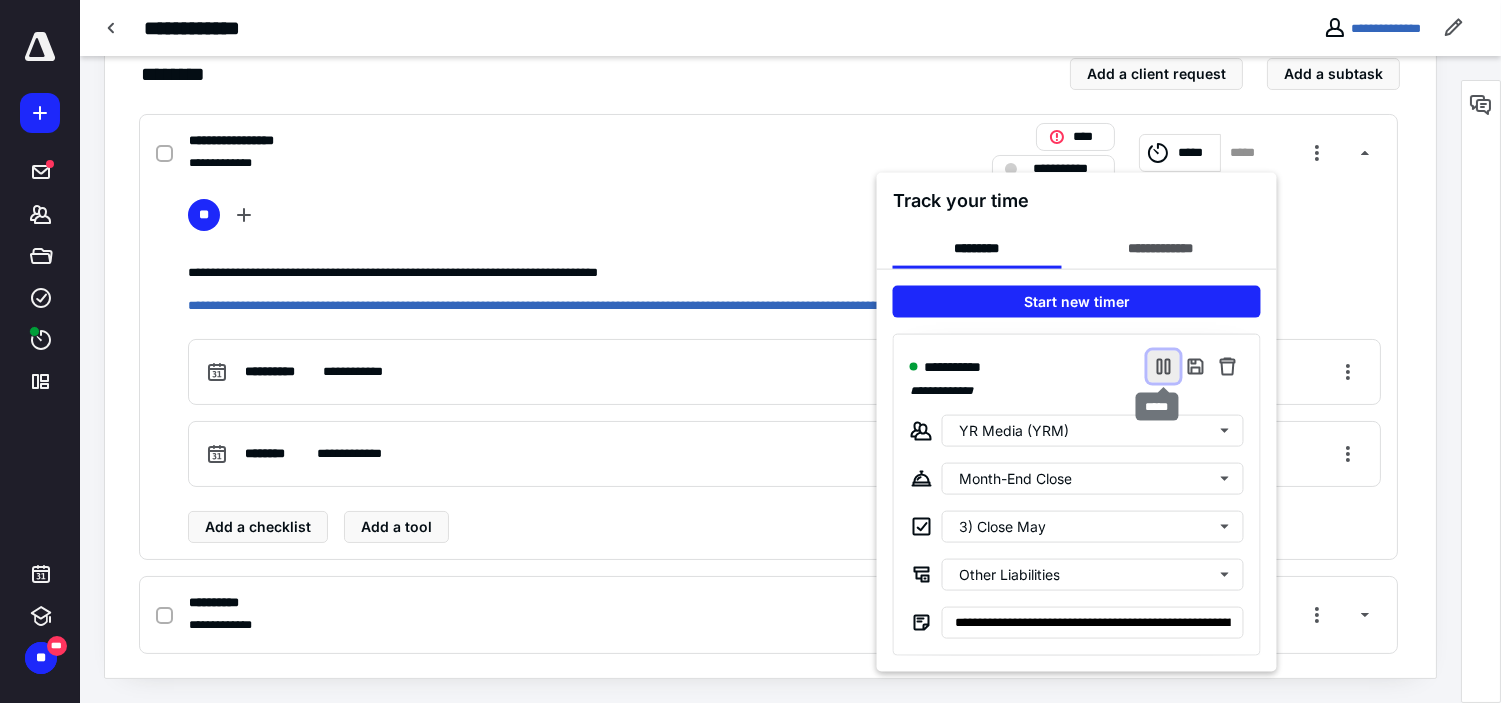 drag, startPoint x: 1166, startPoint y: 365, endPoint x: 1174, endPoint y: 377, distance: 14.422205 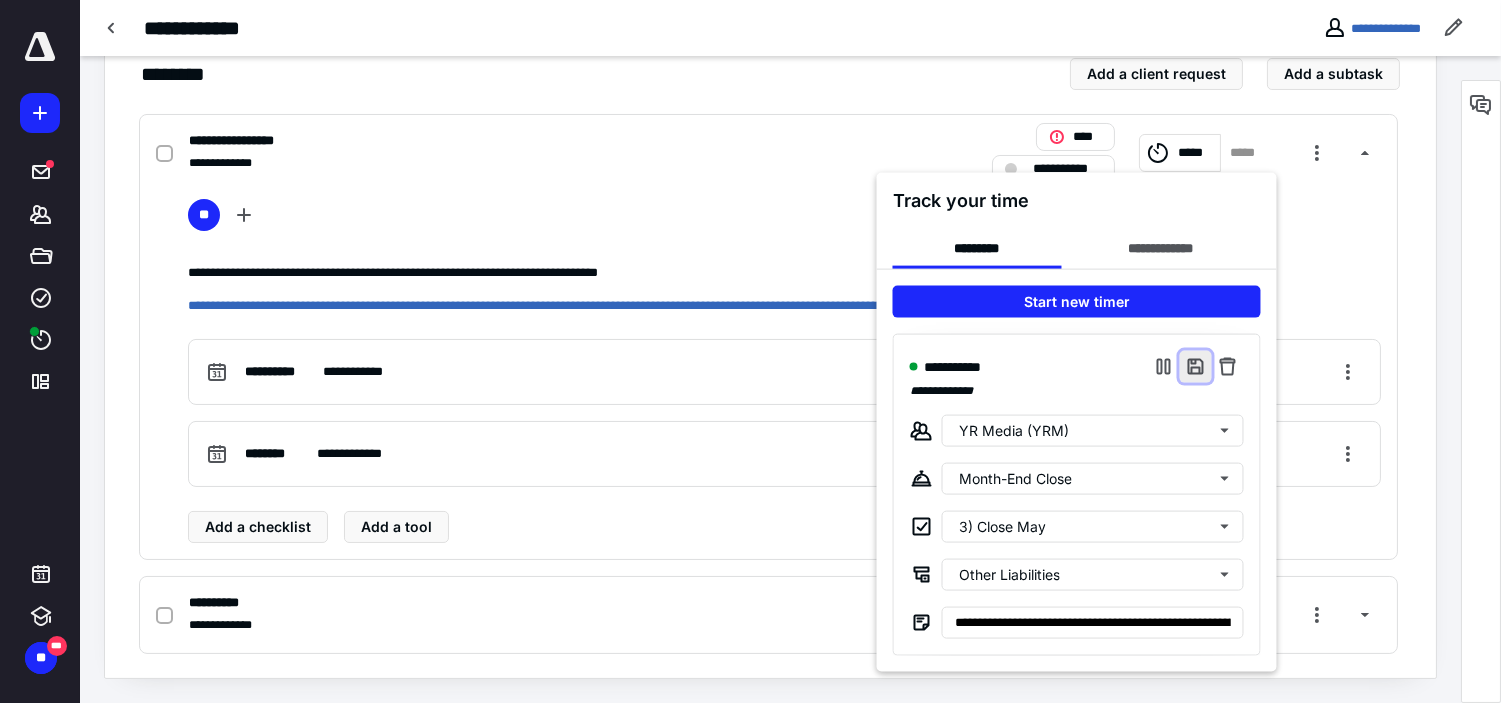 click at bounding box center [1196, 367] 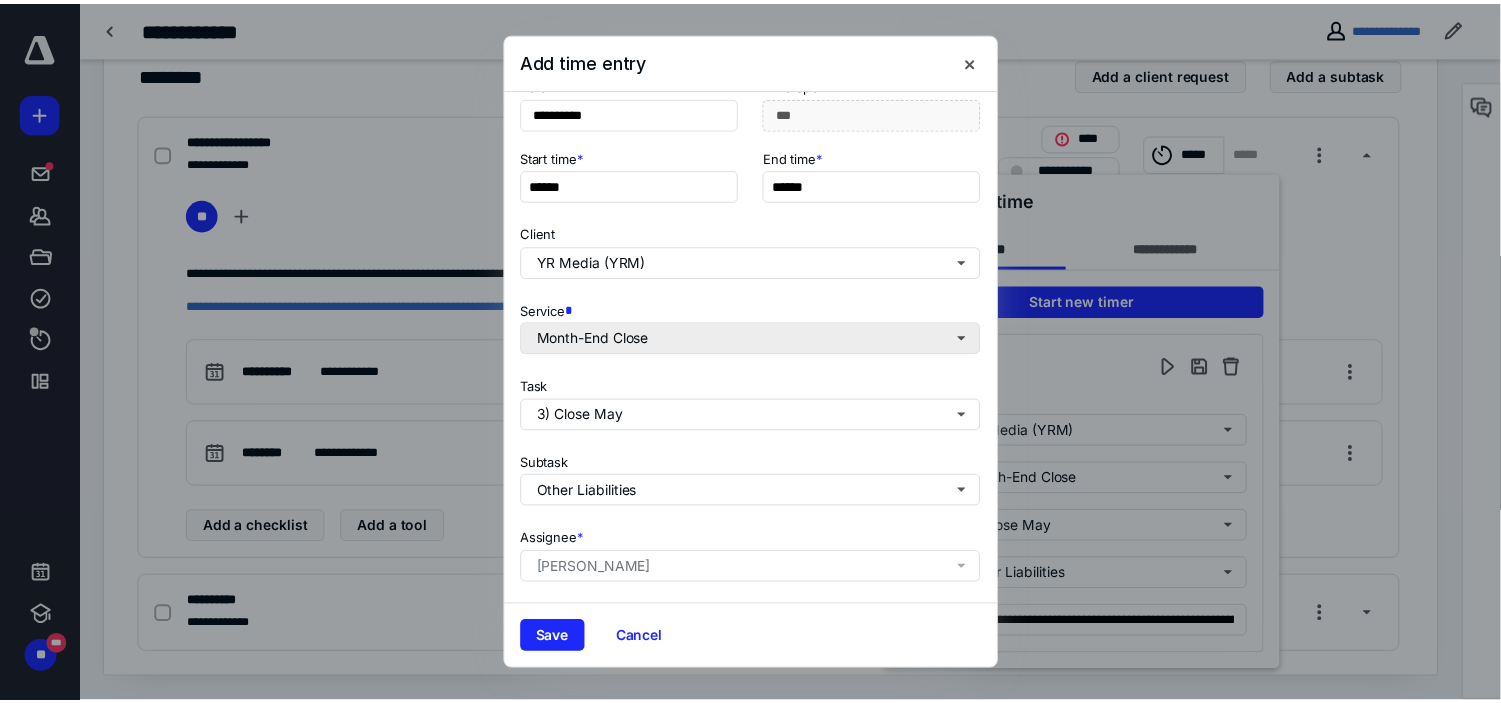 scroll, scrollTop: 272, scrollLeft: 0, axis: vertical 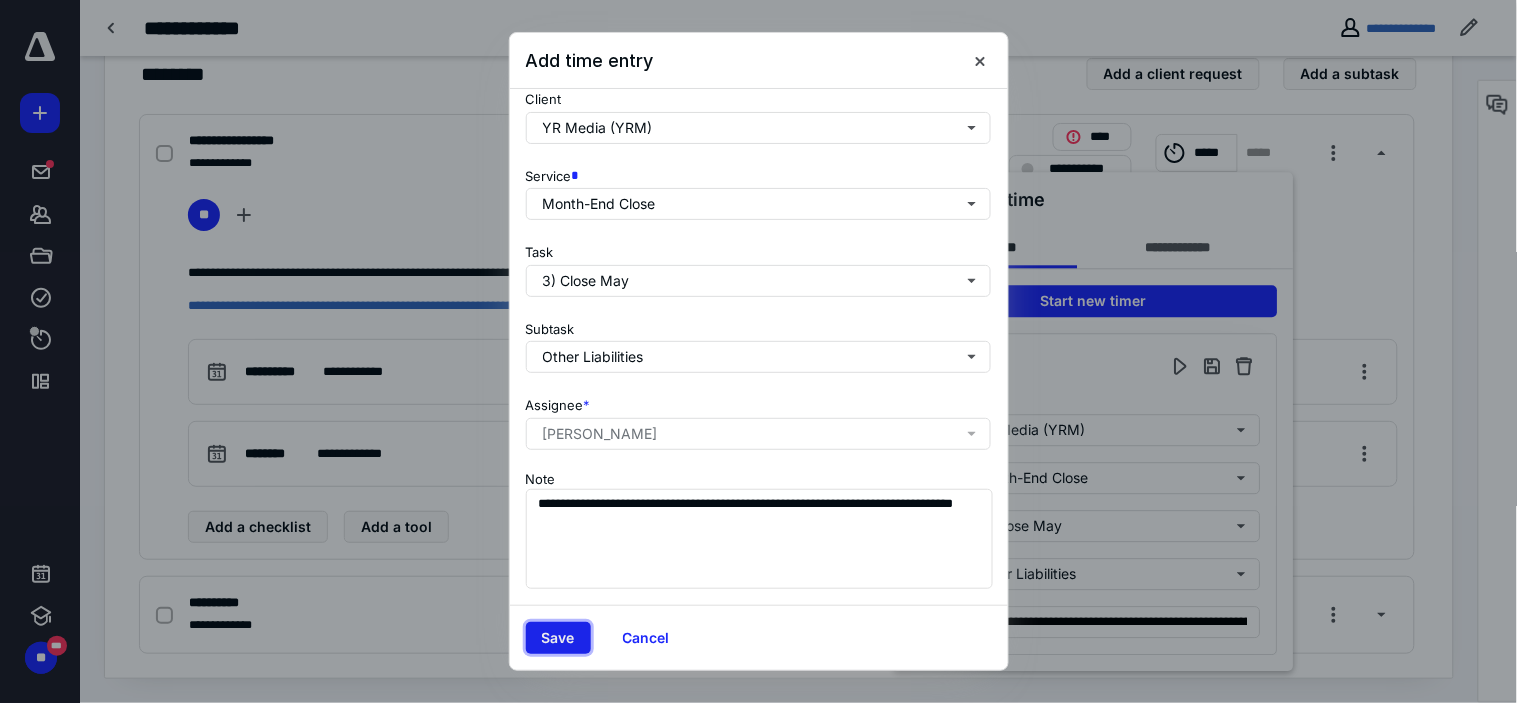 click on "Save" at bounding box center [558, 638] 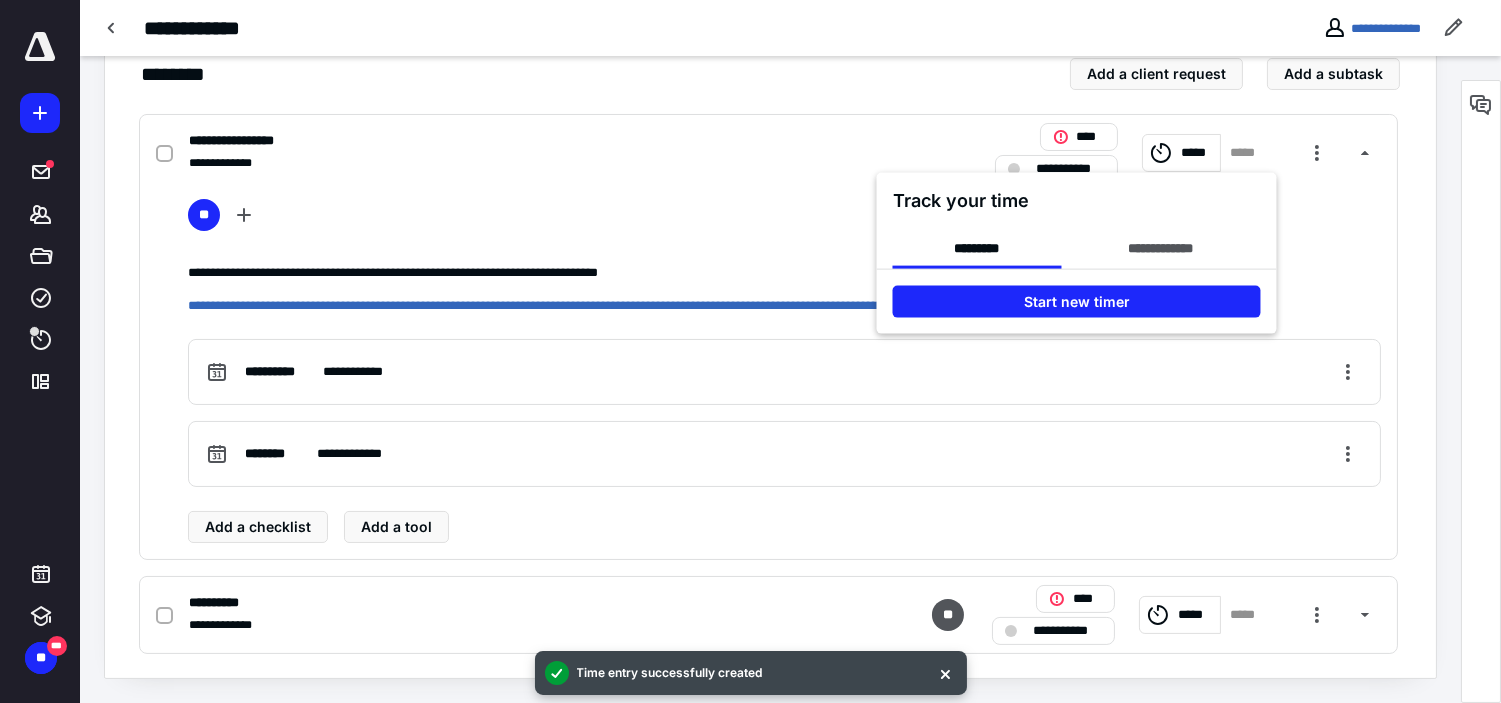 click at bounding box center (750, 351) 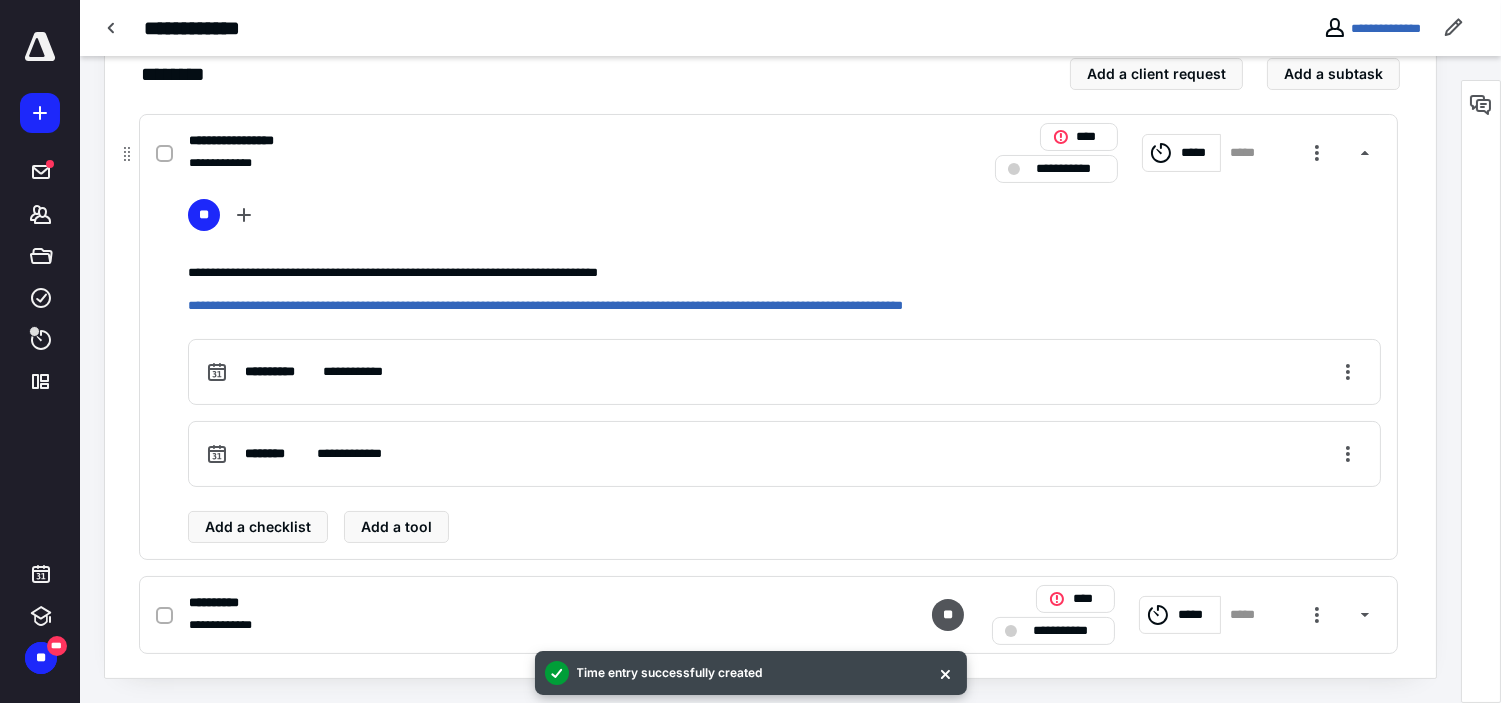 click 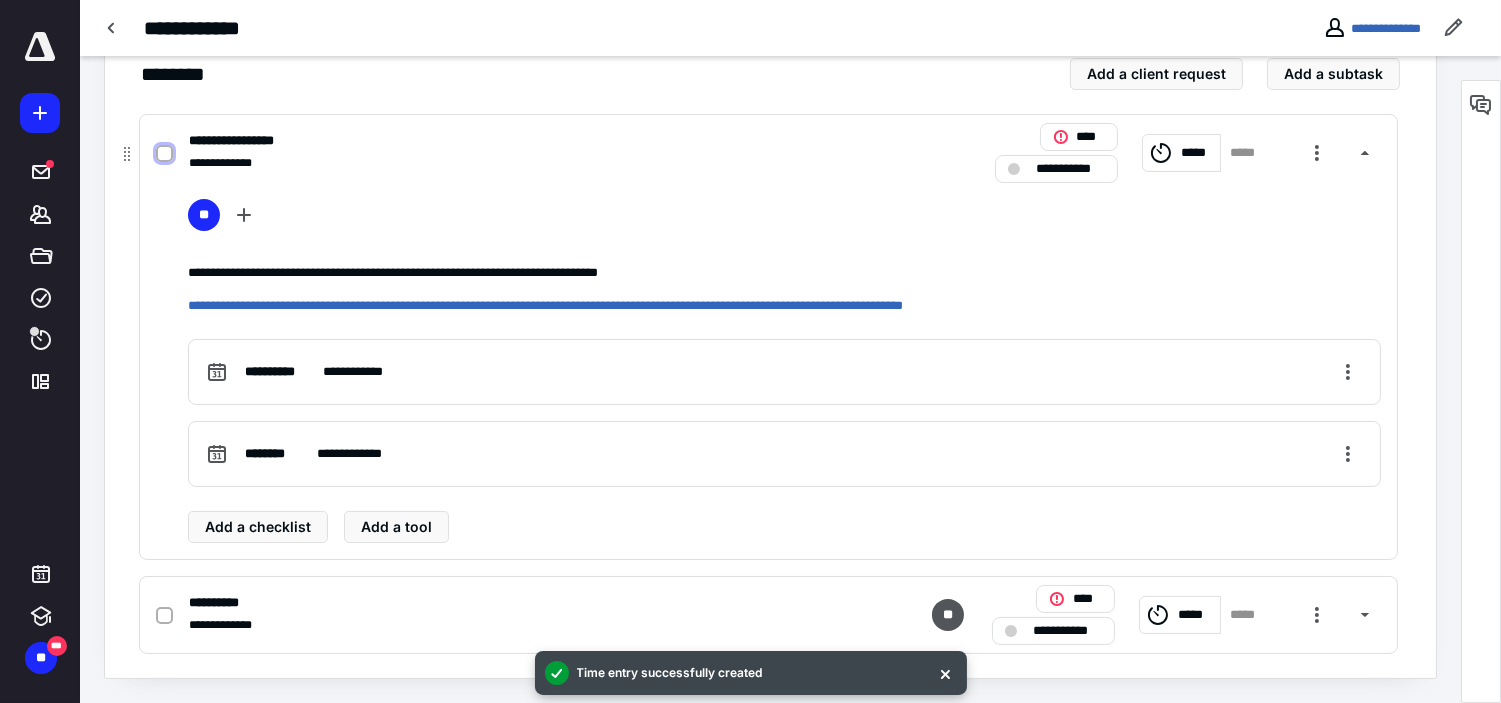 click at bounding box center (164, 154) 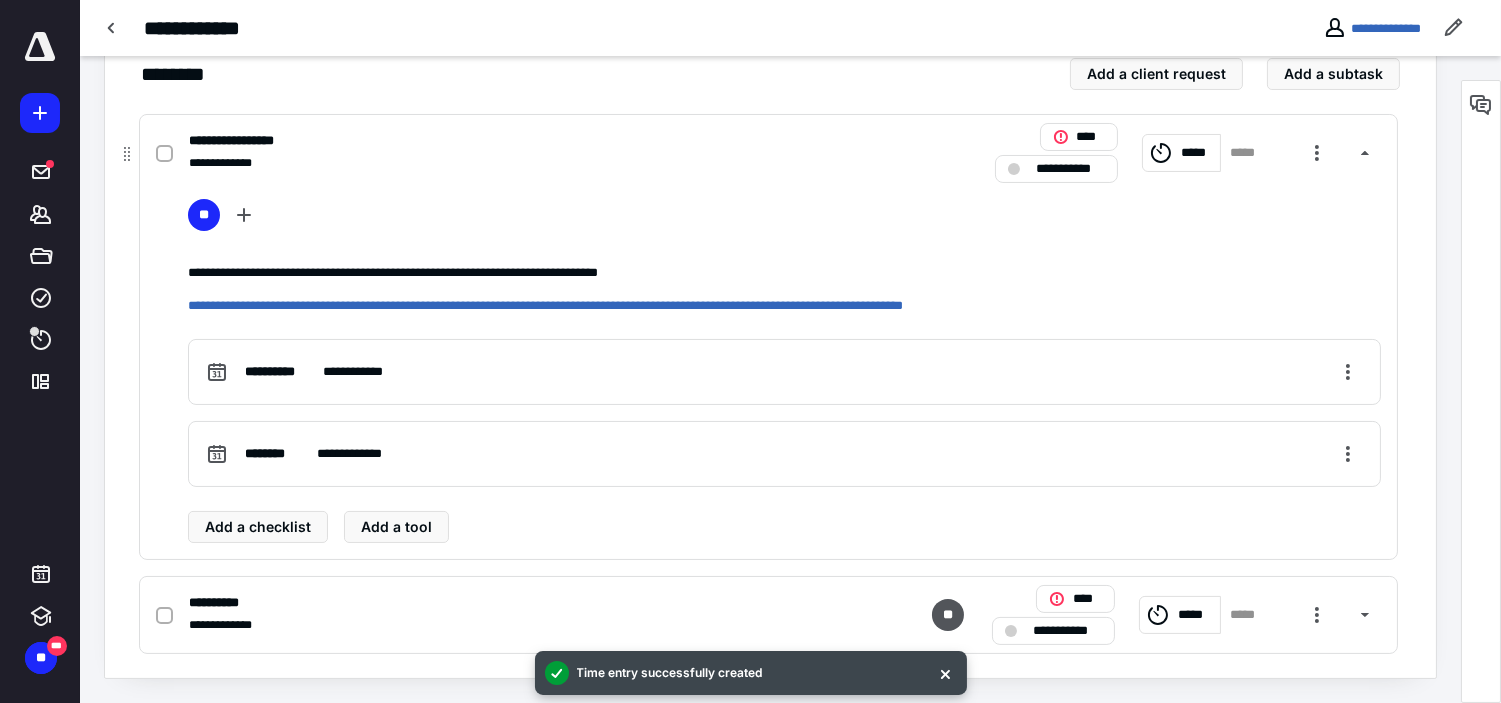 checkbox on "true" 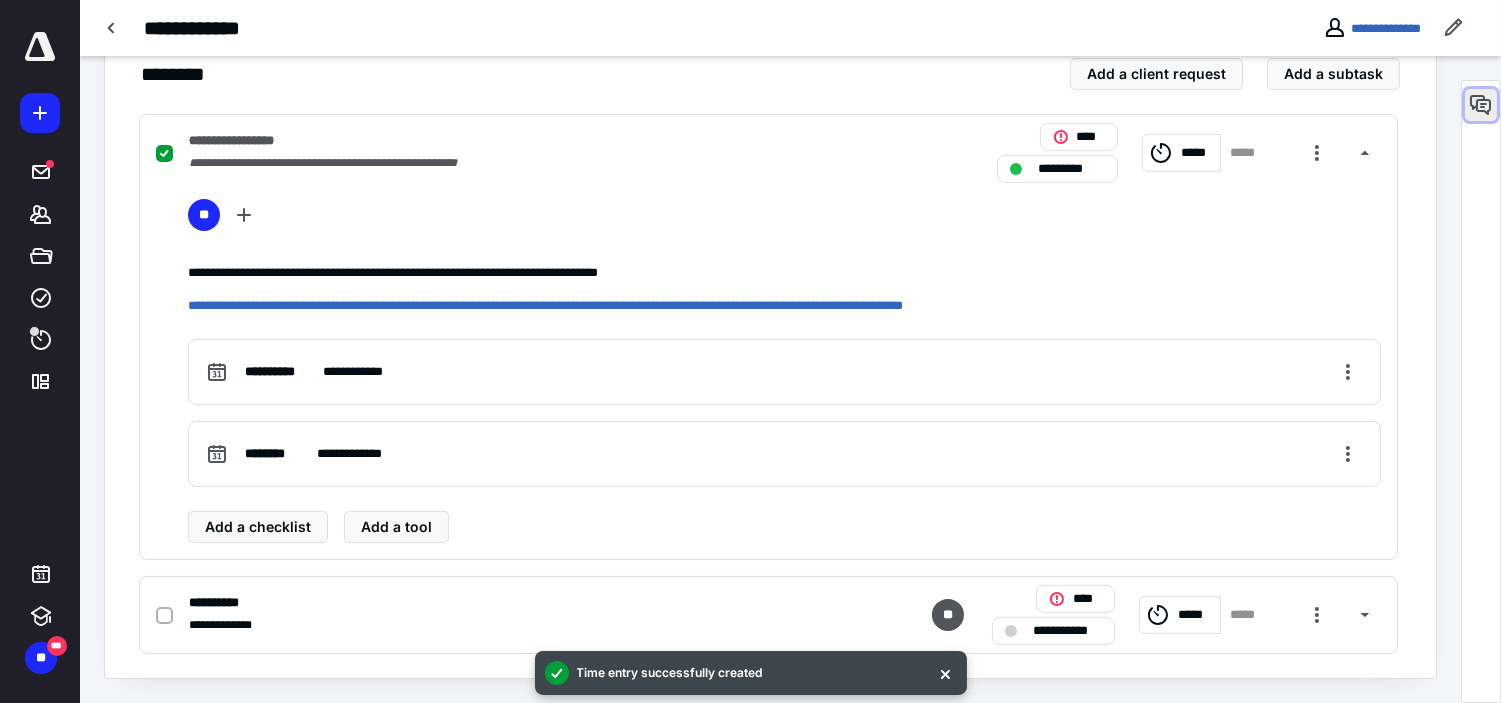 click at bounding box center [1481, 105] 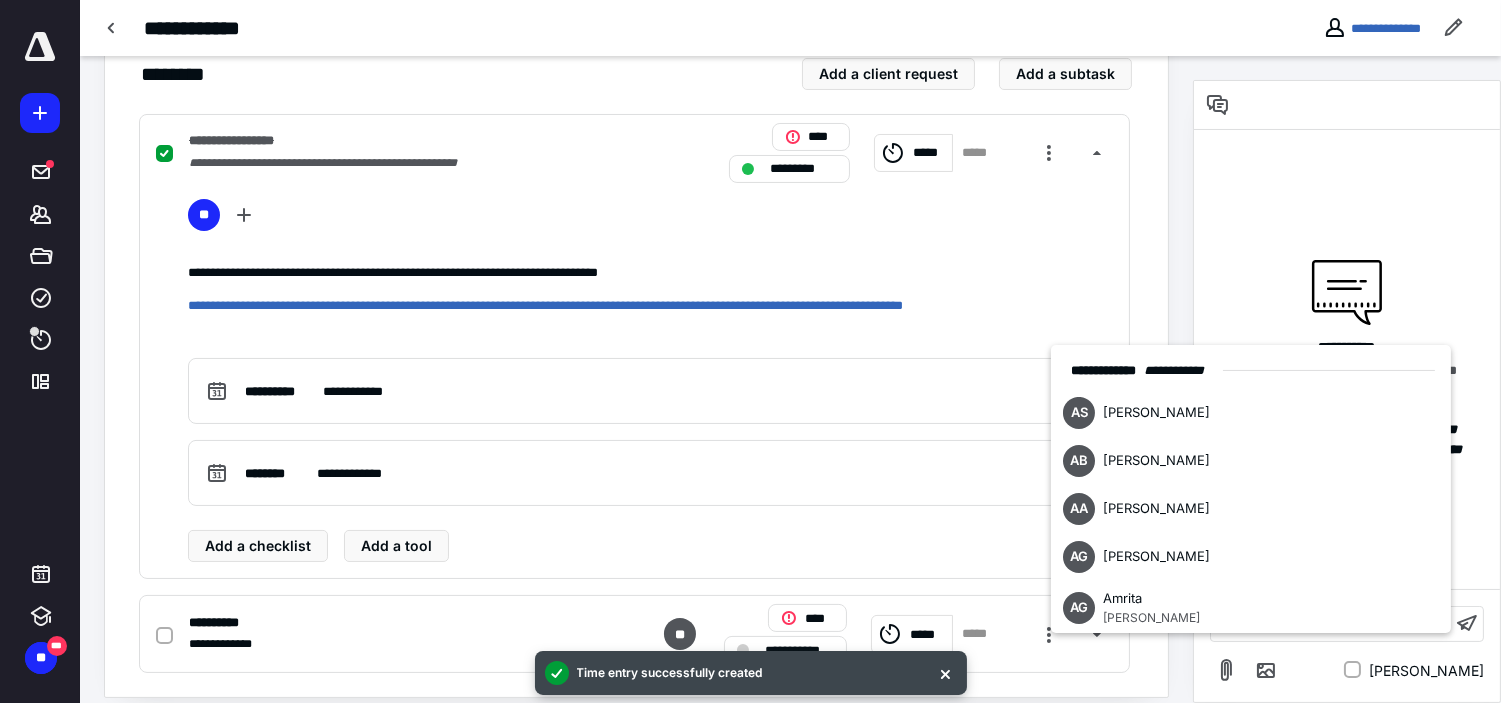 scroll, scrollTop: 484, scrollLeft: 0, axis: vertical 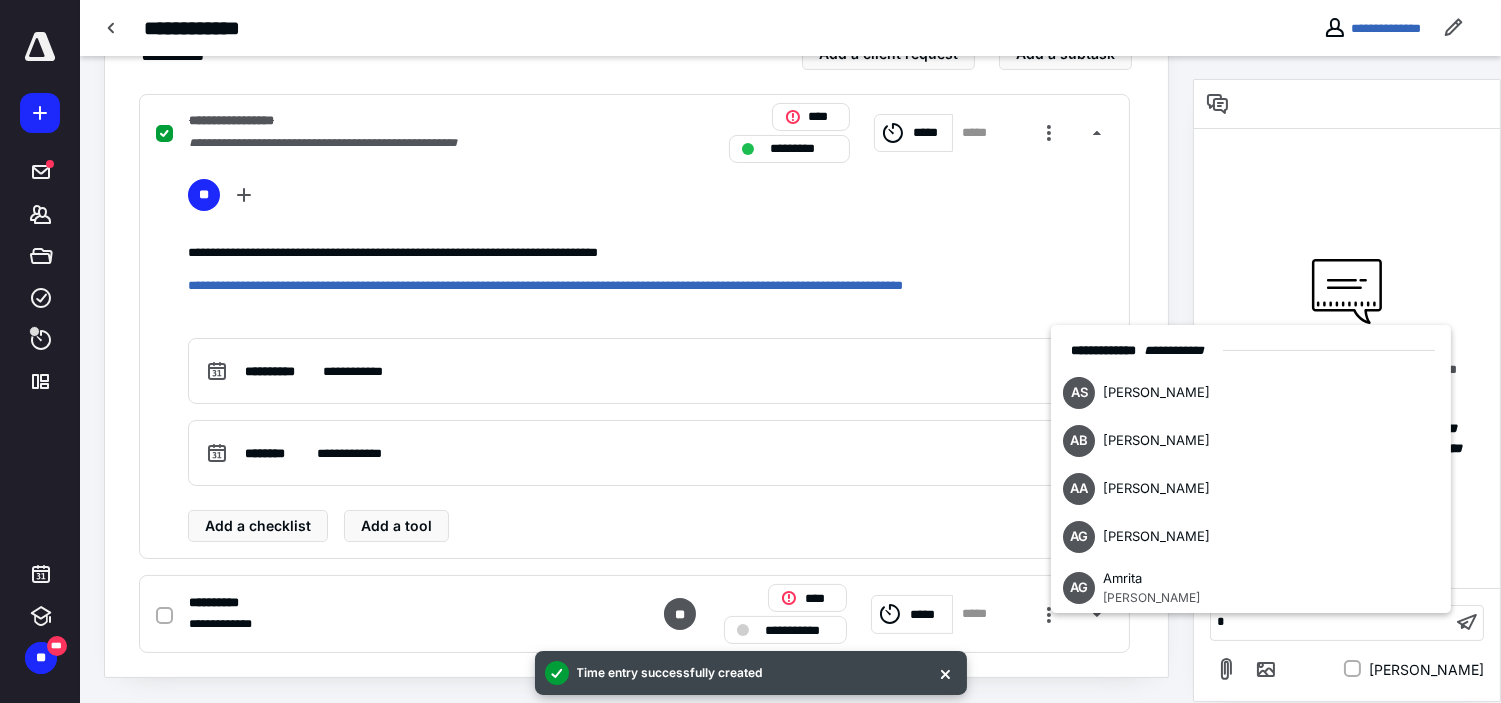 type 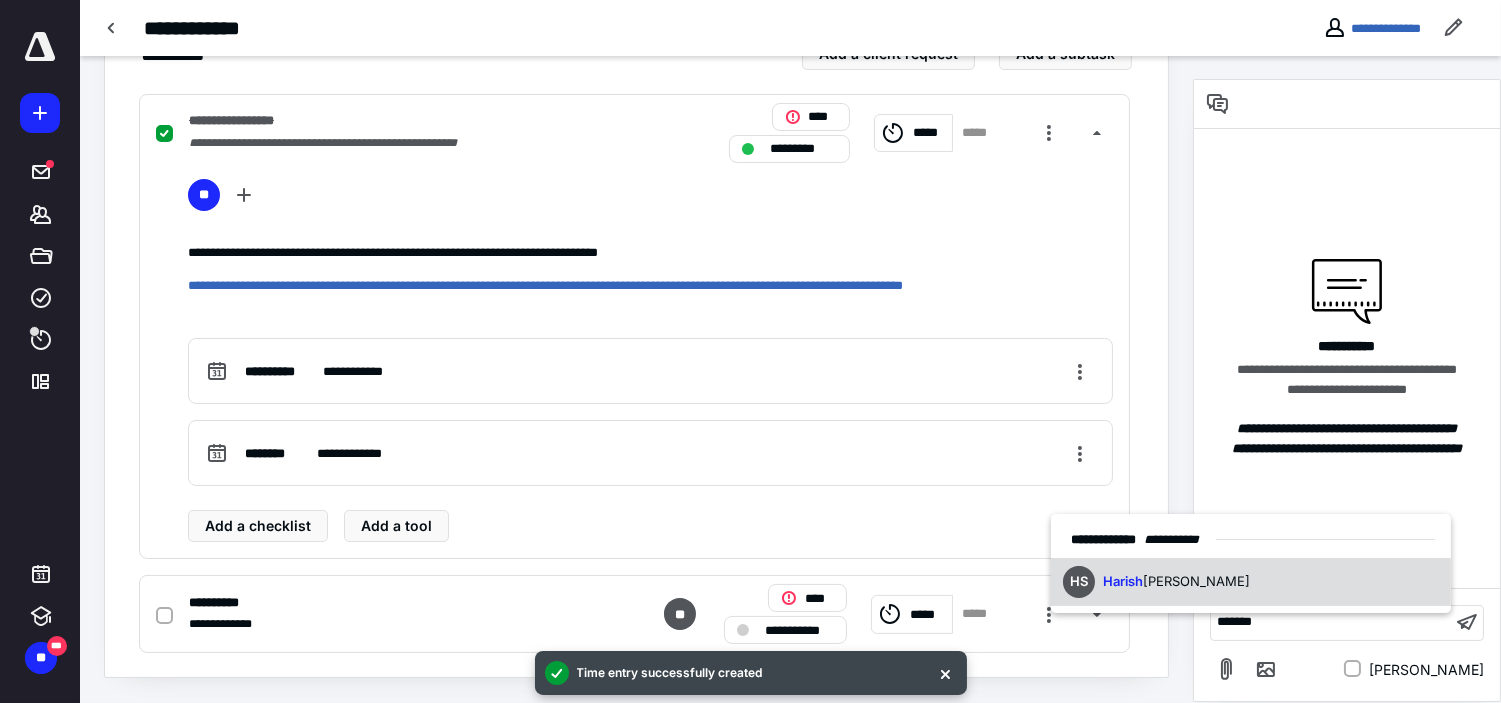 click on "HS Harish  Shettigar" at bounding box center (1251, 582) 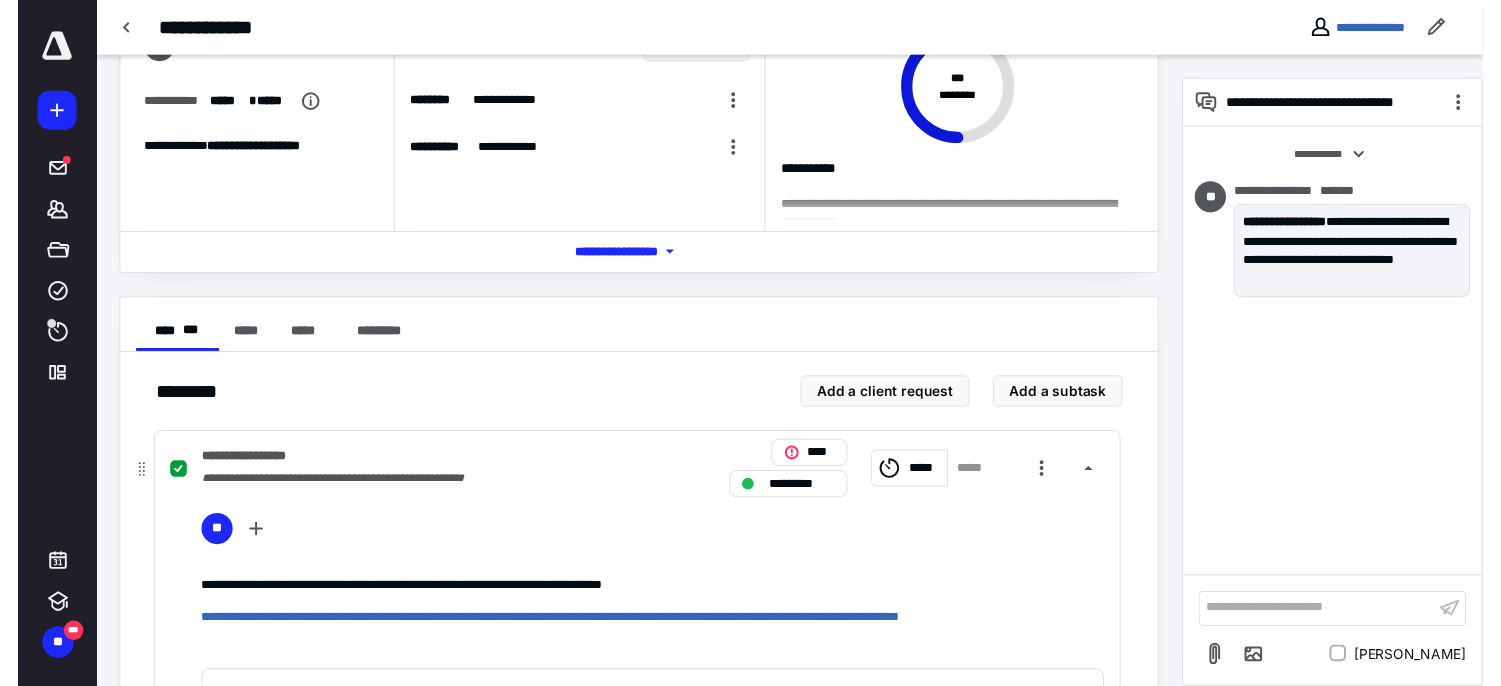 scroll, scrollTop: 0, scrollLeft: 0, axis: both 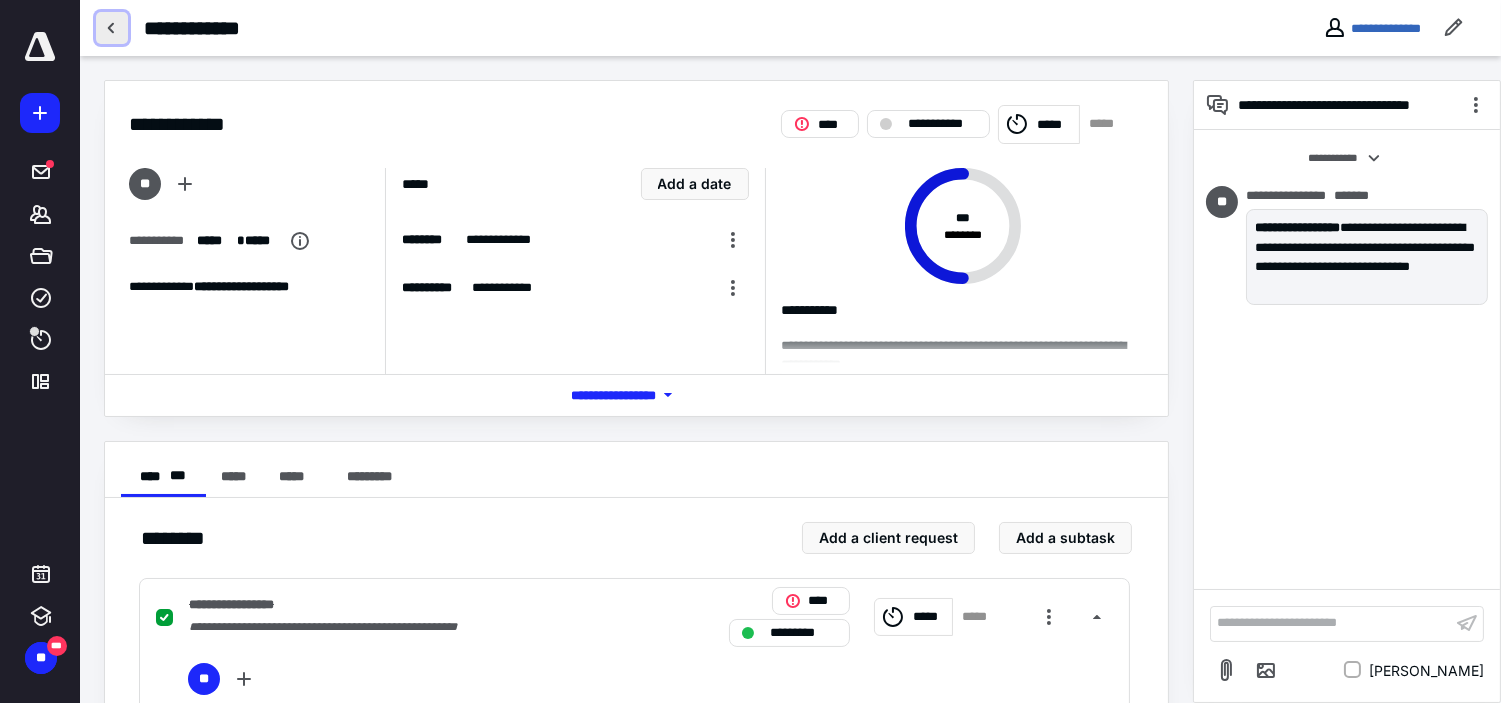 click at bounding box center (112, 28) 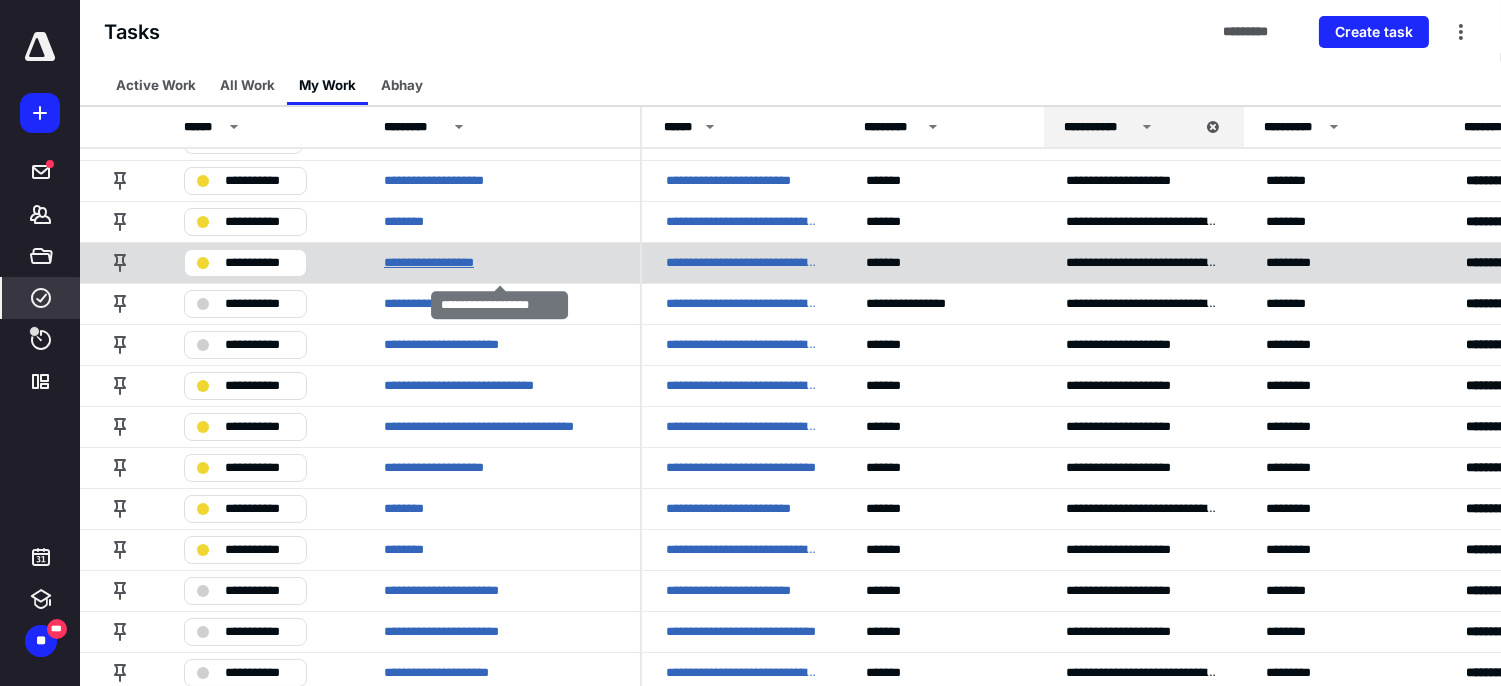 scroll, scrollTop: 222, scrollLeft: 0, axis: vertical 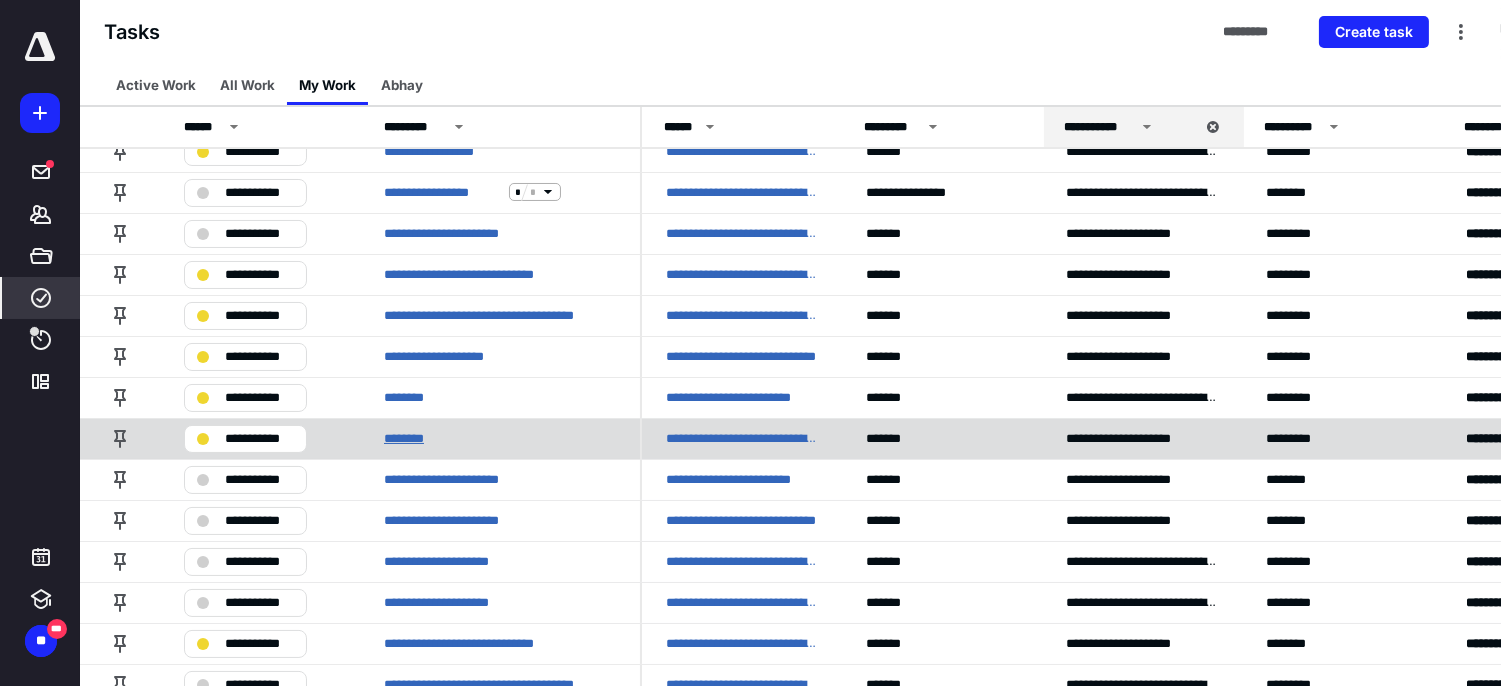 click on "********" at bounding box center (413, 438) 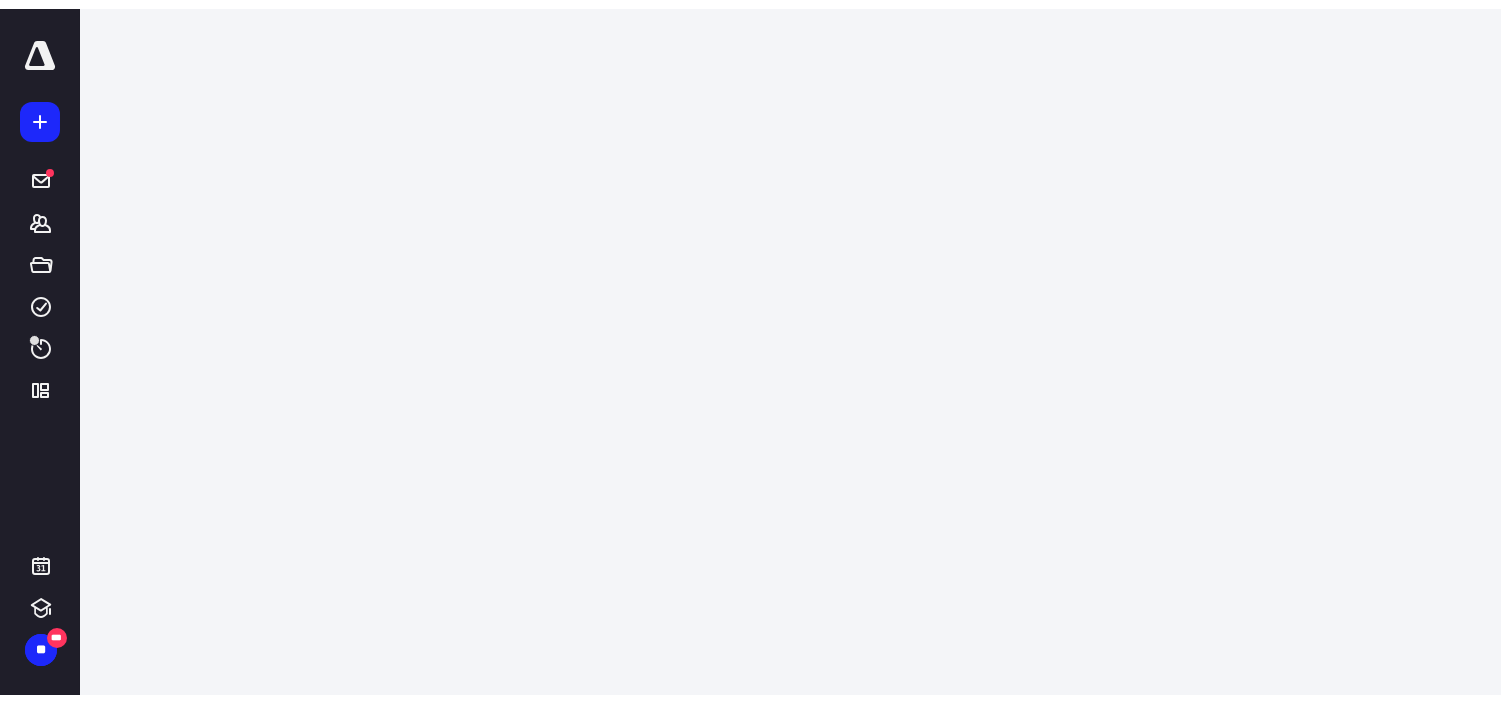 scroll, scrollTop: 0, scrollLeft: 0, axis: both 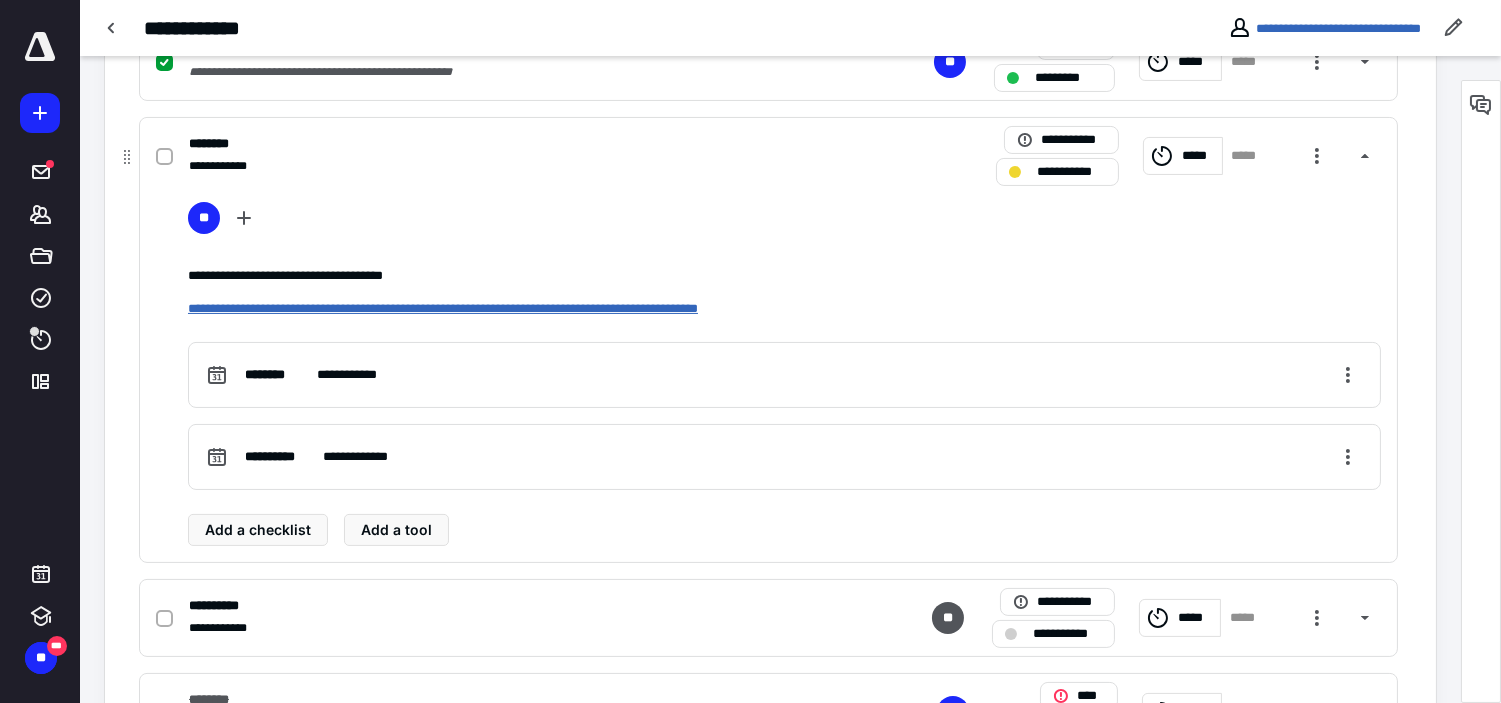 click on "**********" at bounding box center [443, 308] 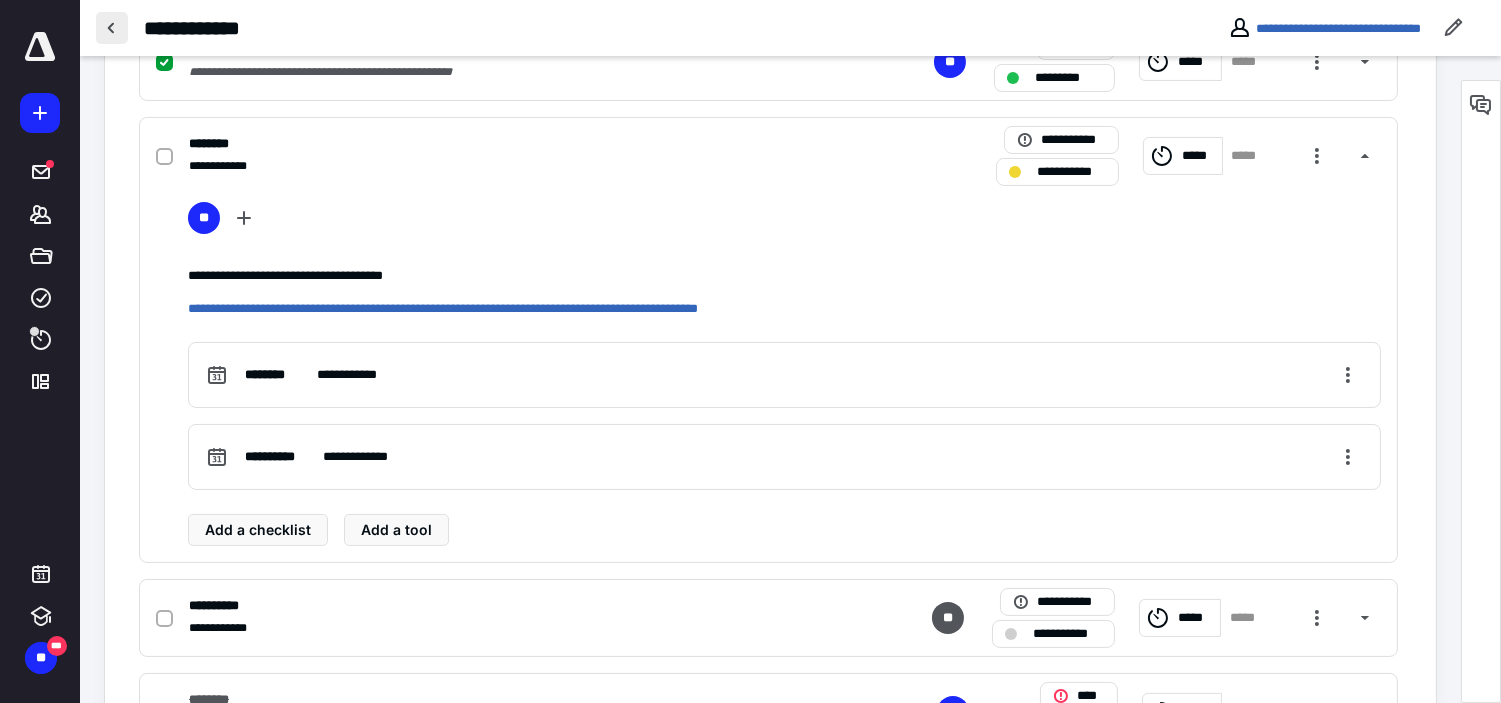click at bounding box center [112, 28] 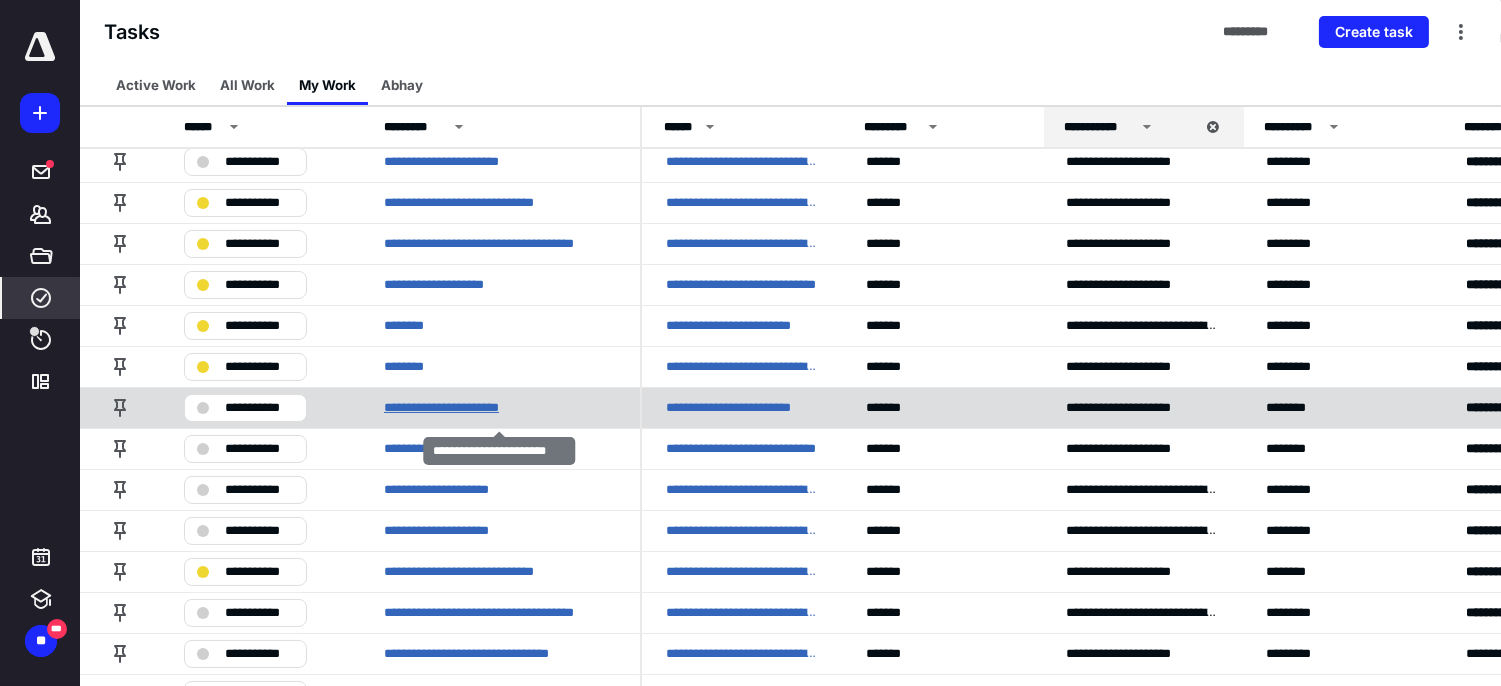 scroll, scrollTop: 333, scrollLeft: 0, axis: vertical 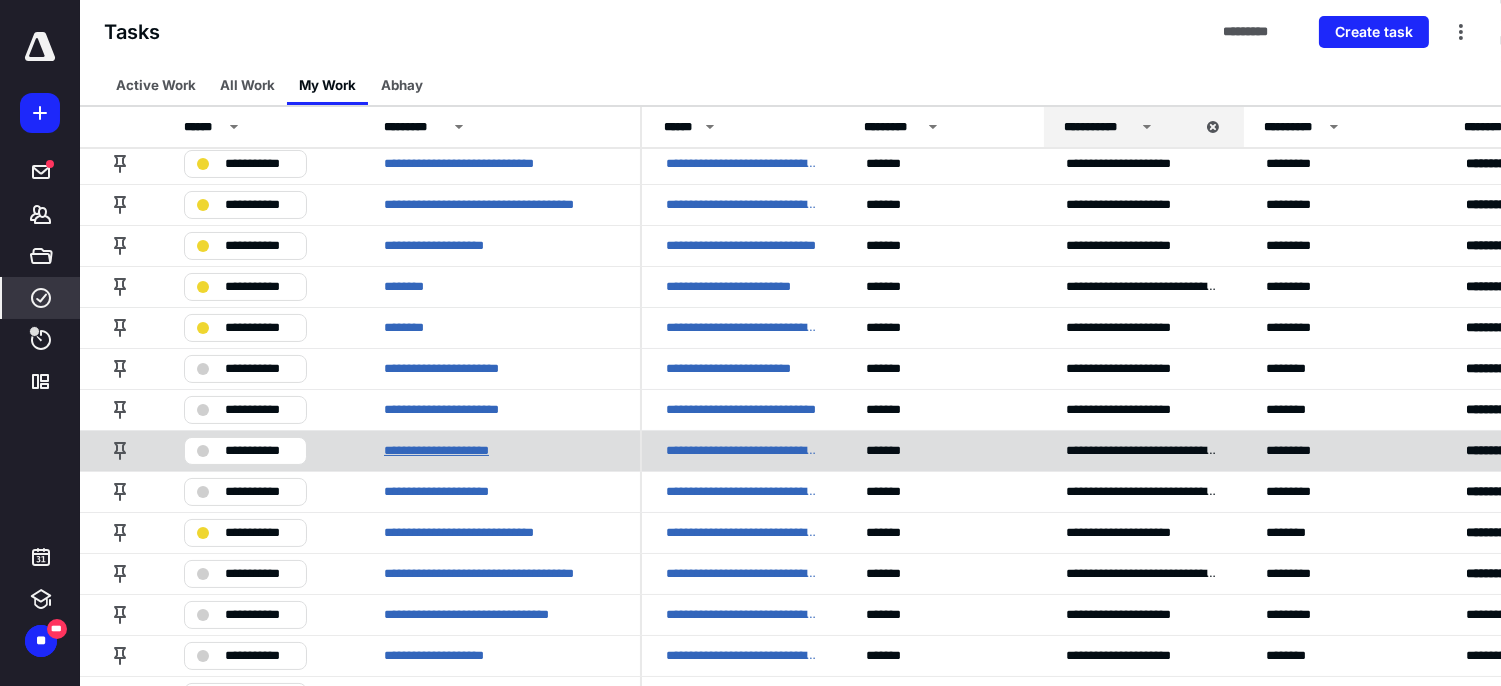 click on "**********" at bounding box center [463, 450] 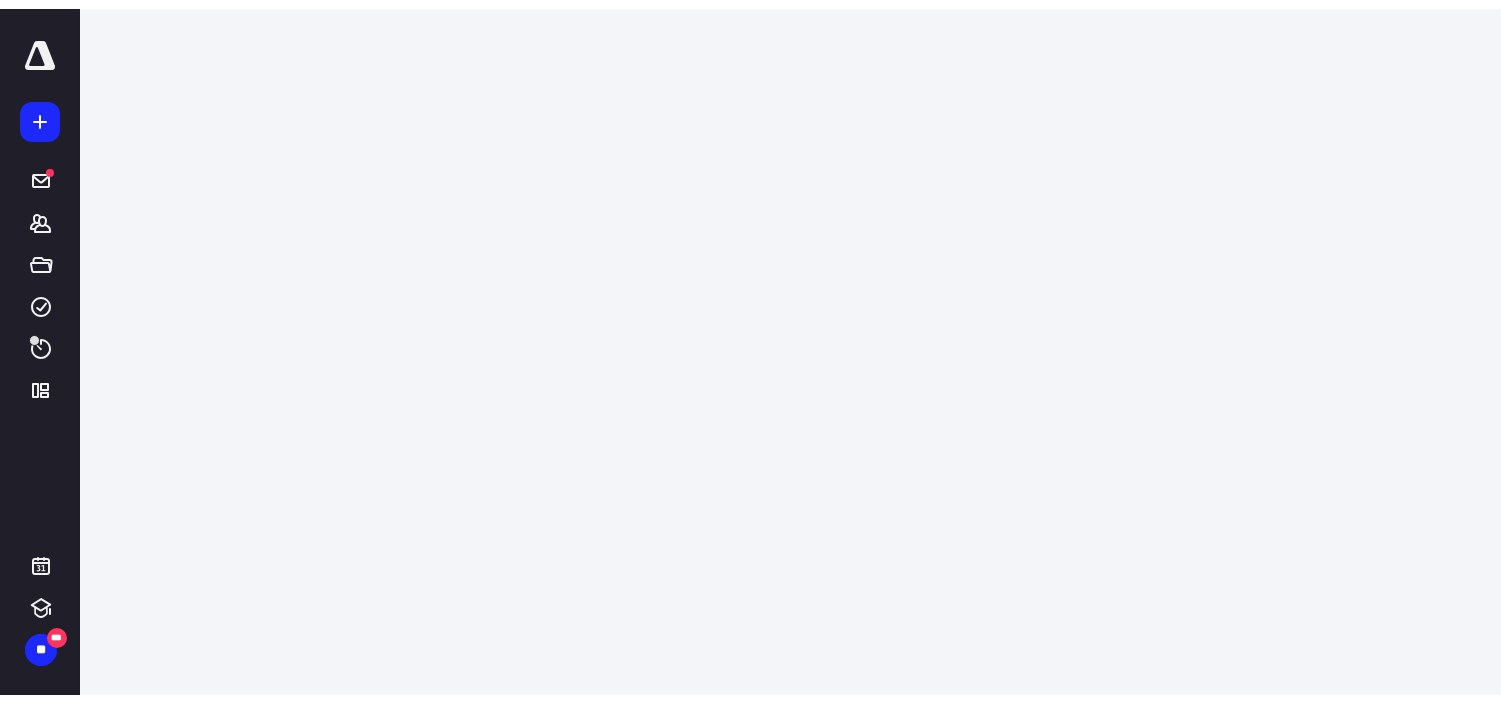 scroll, scrollTop: 0, scrollLeft: 0, axis: both 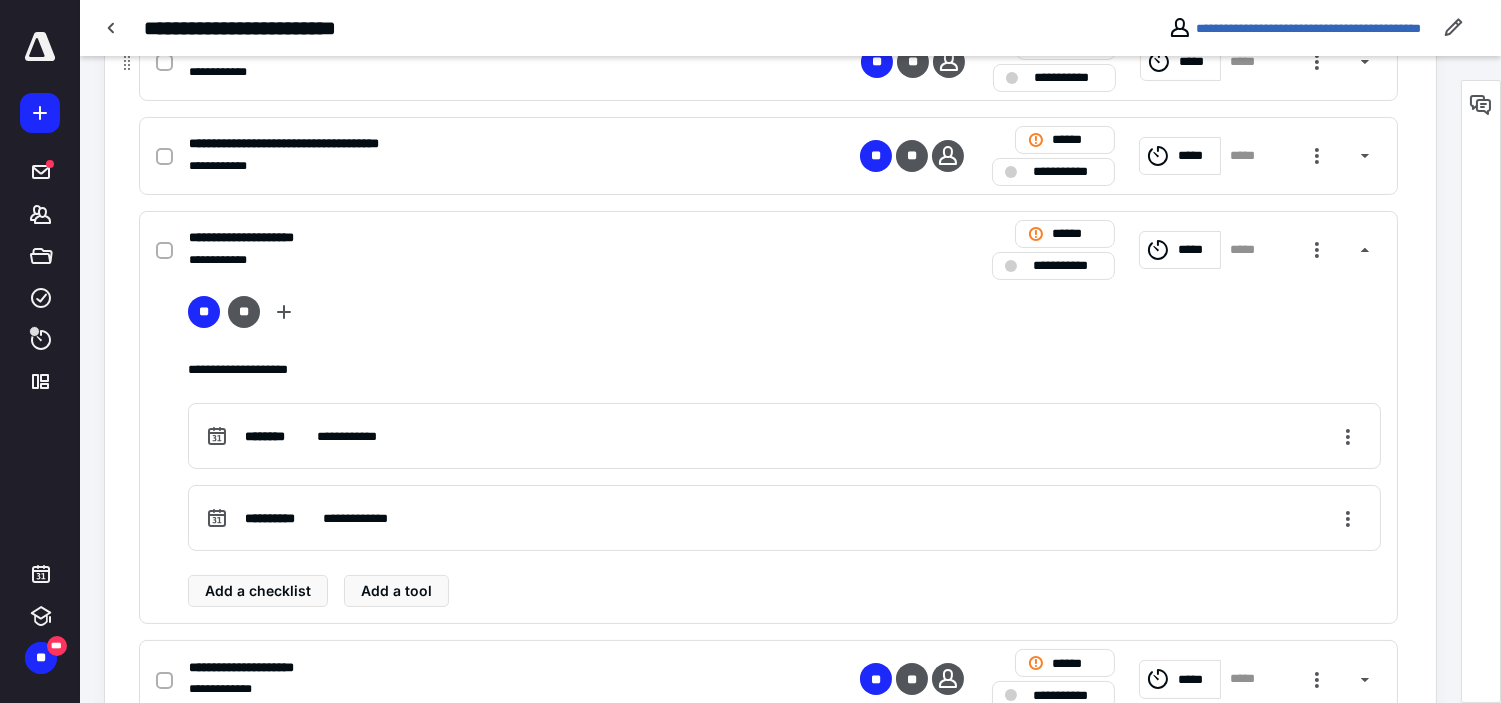 click on "**********" at bounding box center (506, 72) 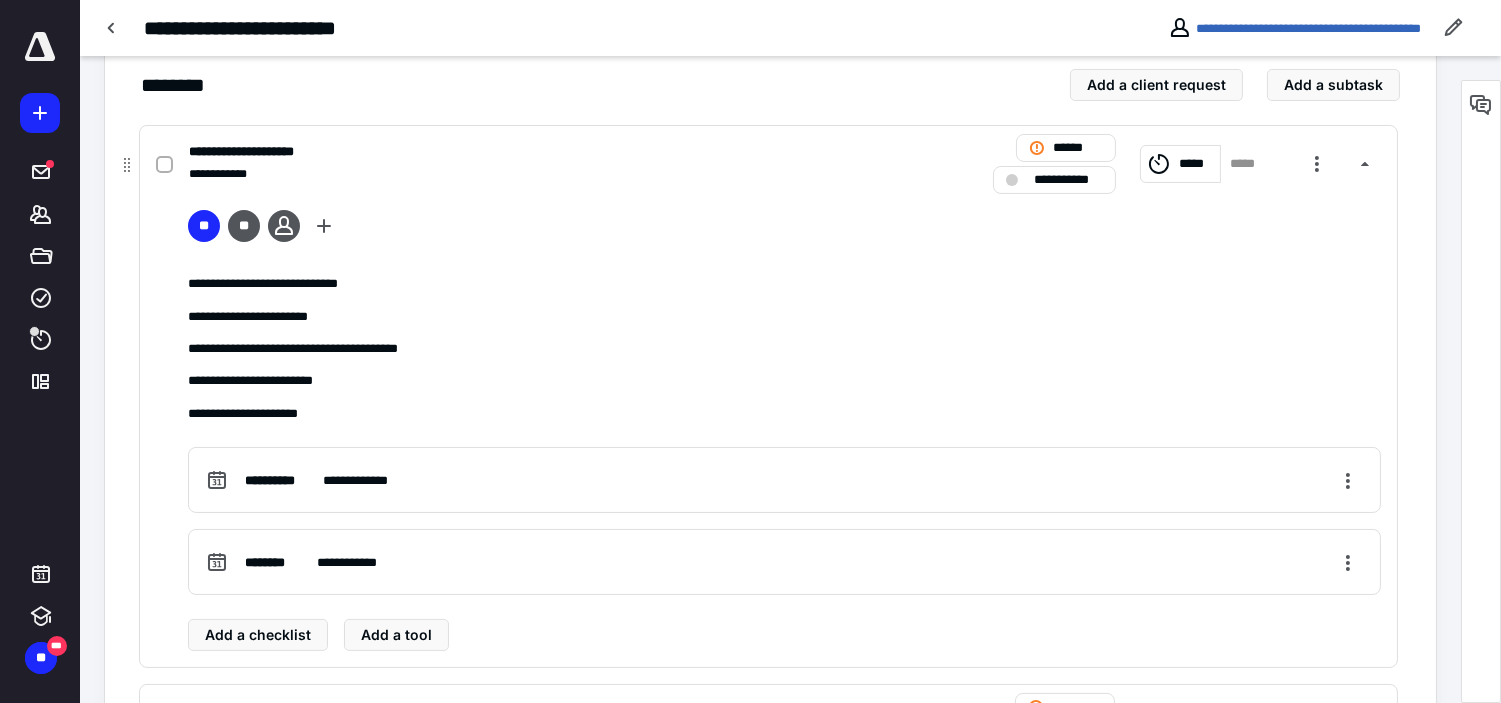 scroll, scrollTop: 333, scrollLeft: 0, axis: vertical 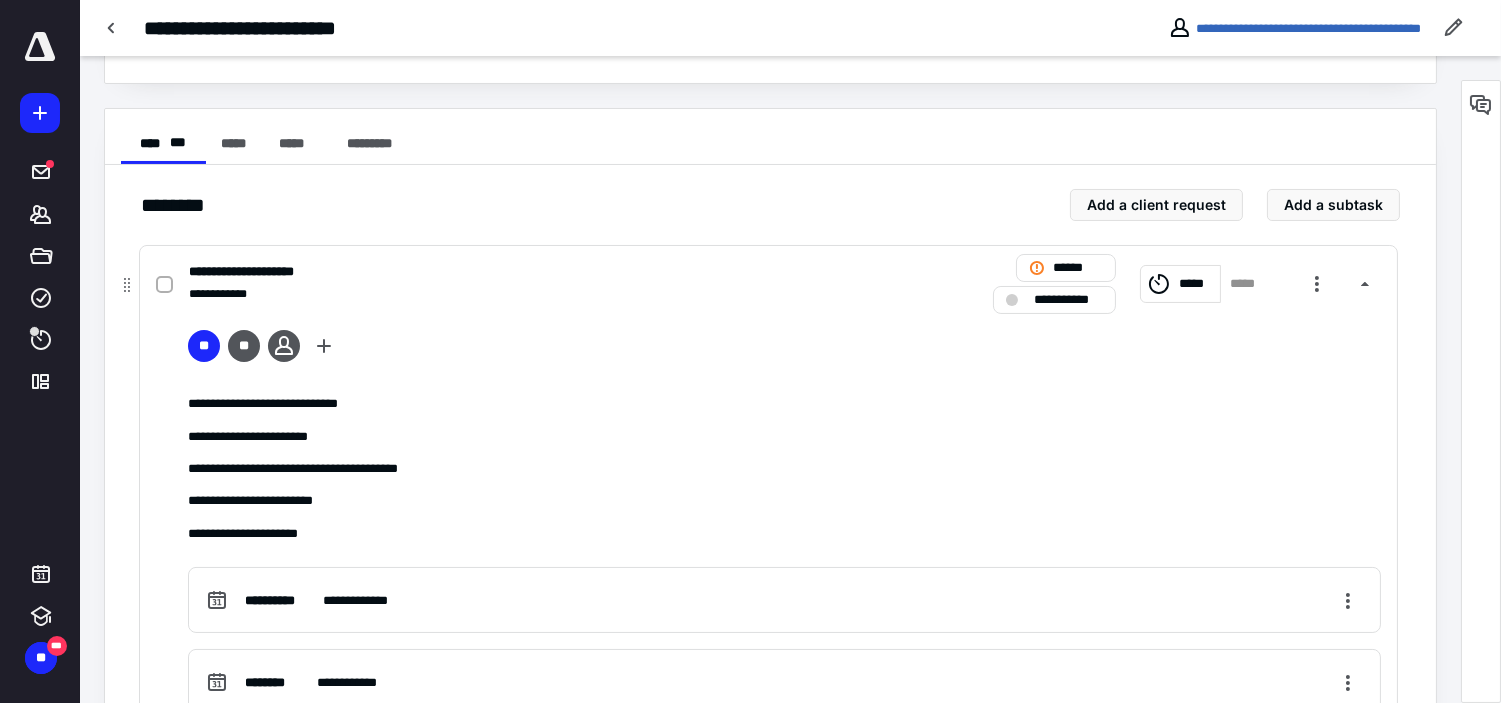 click on "**********" at bounding box center (784, 550) 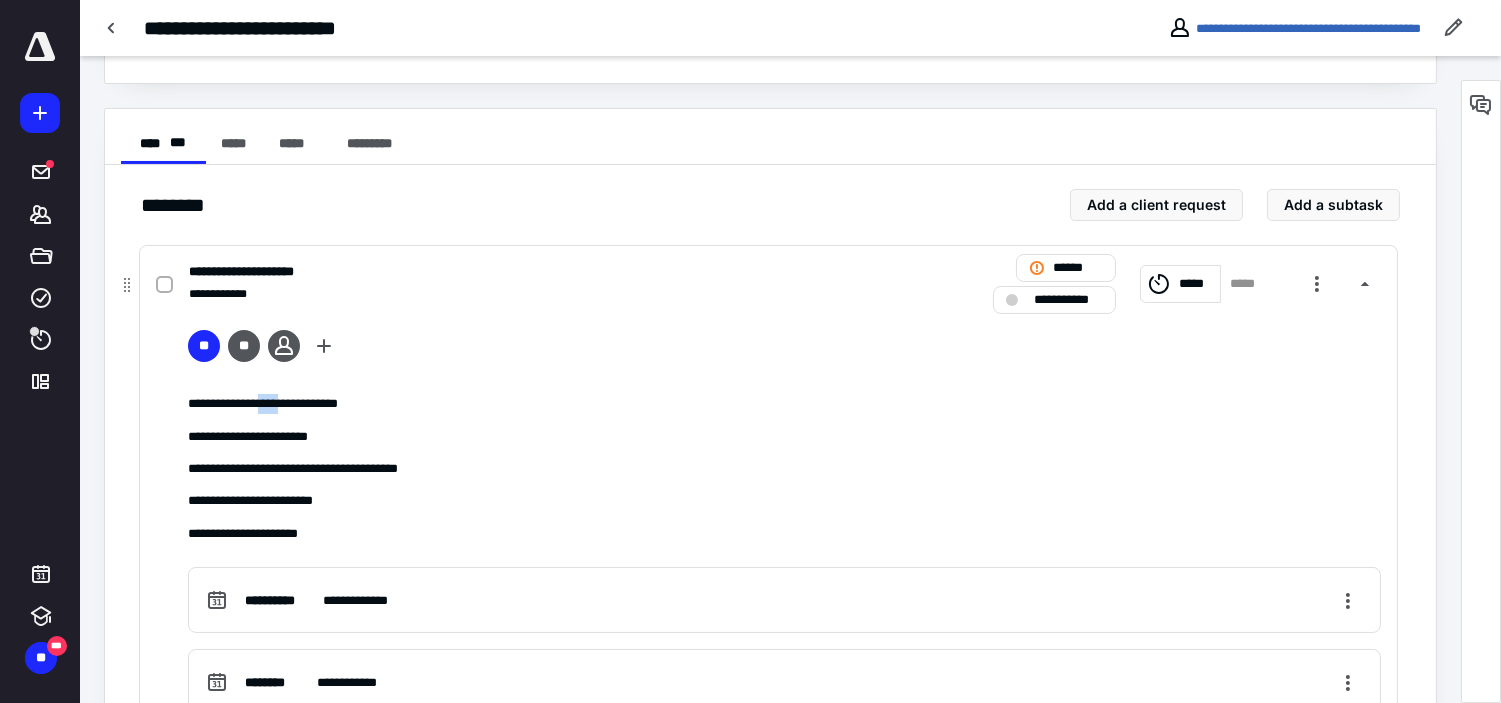 click on "**********" at bounding box center (784, 550) 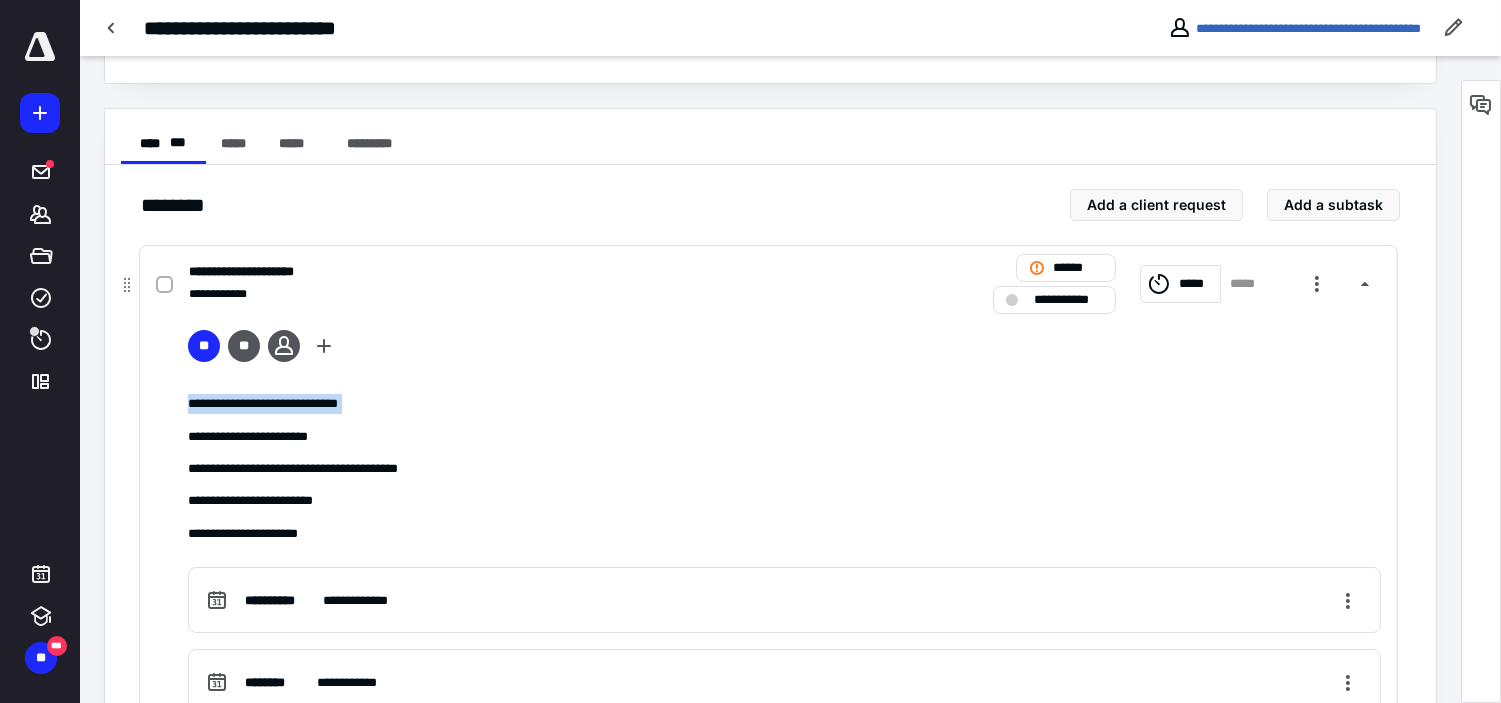 click on "**********" at bounding box center (784, 550) 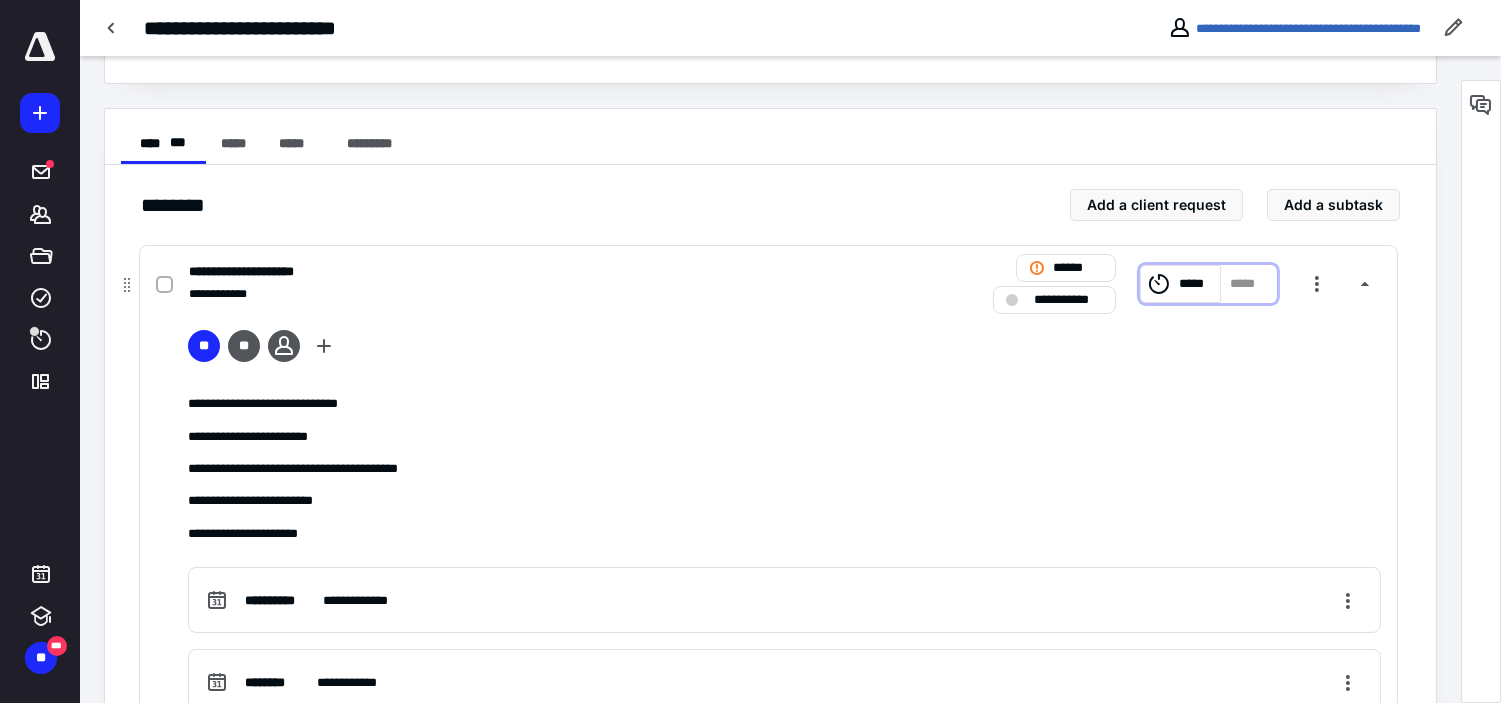 click on "*****" at bounding box center (1196, 283) 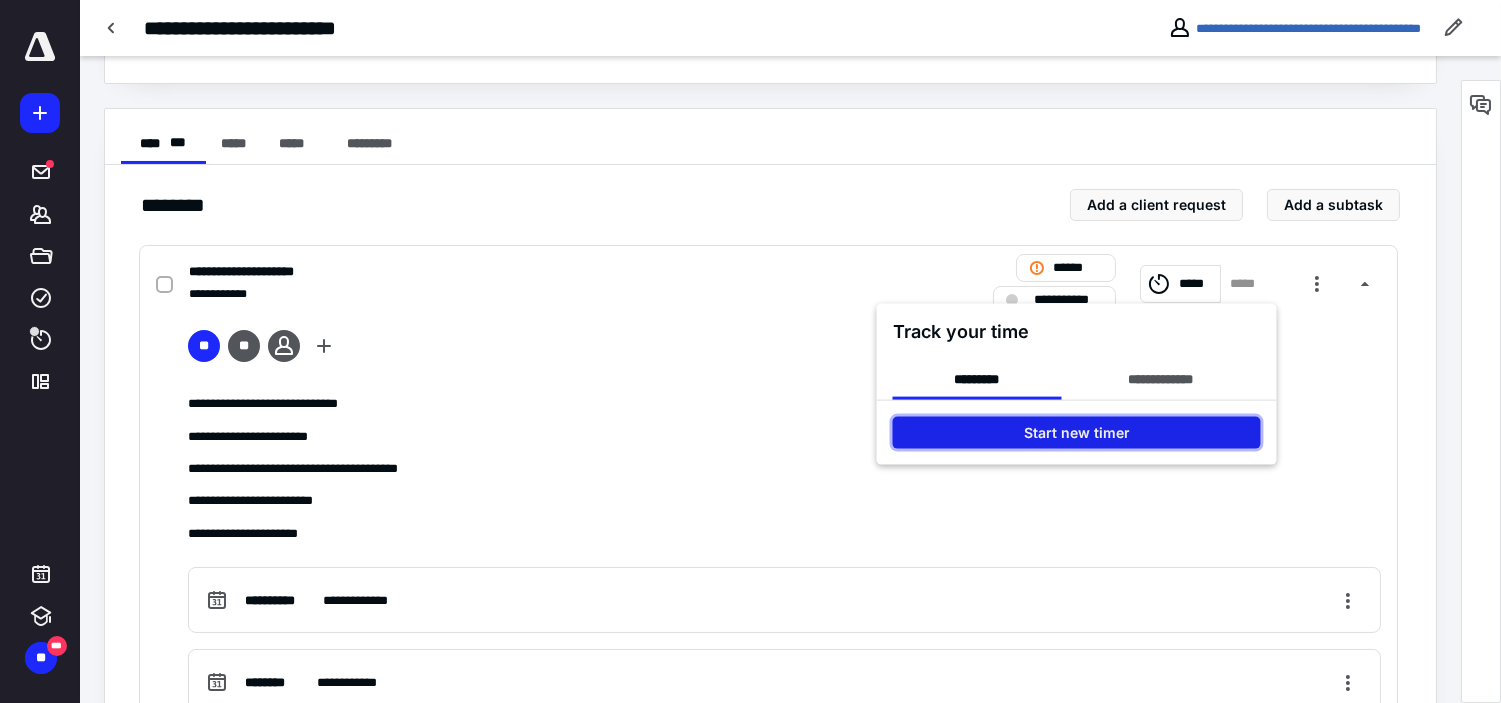 click on "Start new timer" at bounding box center [1077, 433] 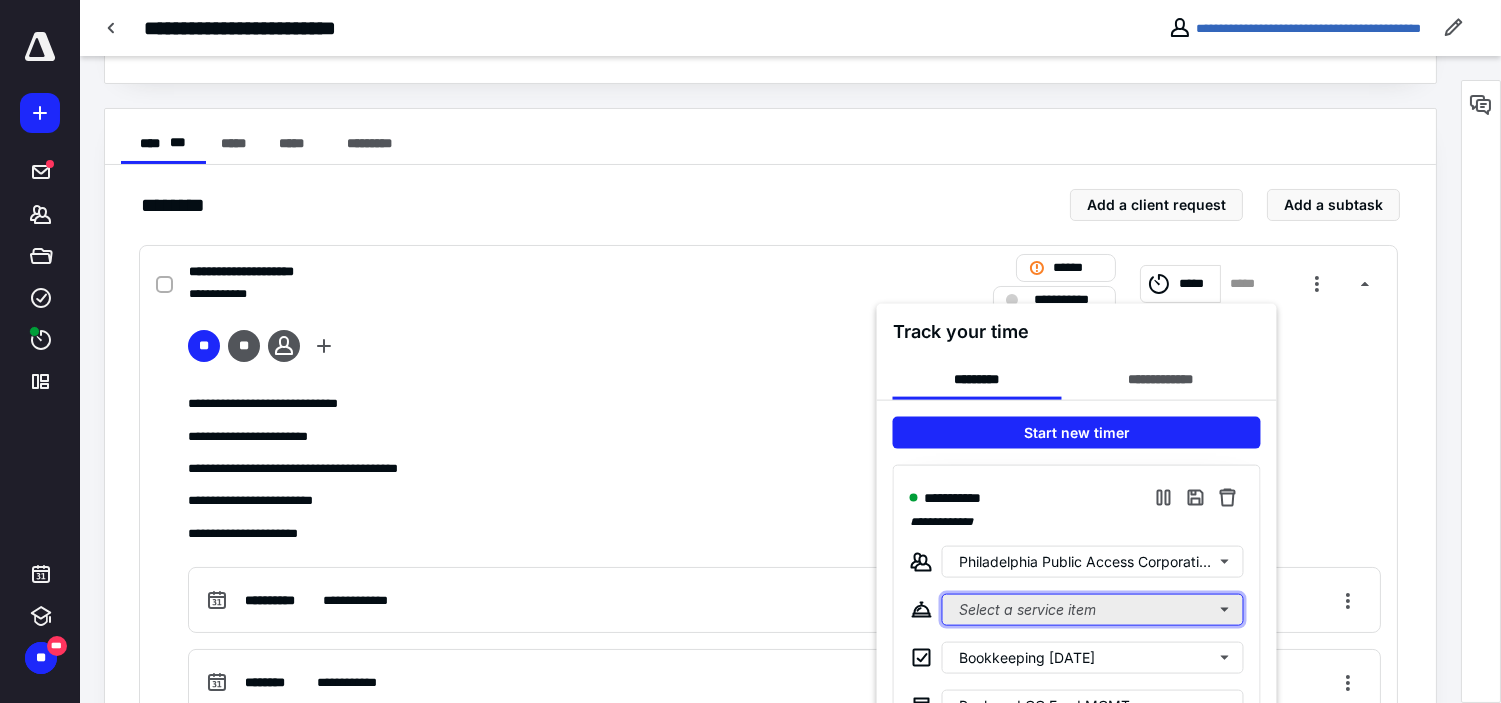 click on "Select a service item" at bounding box center [1093, 610] 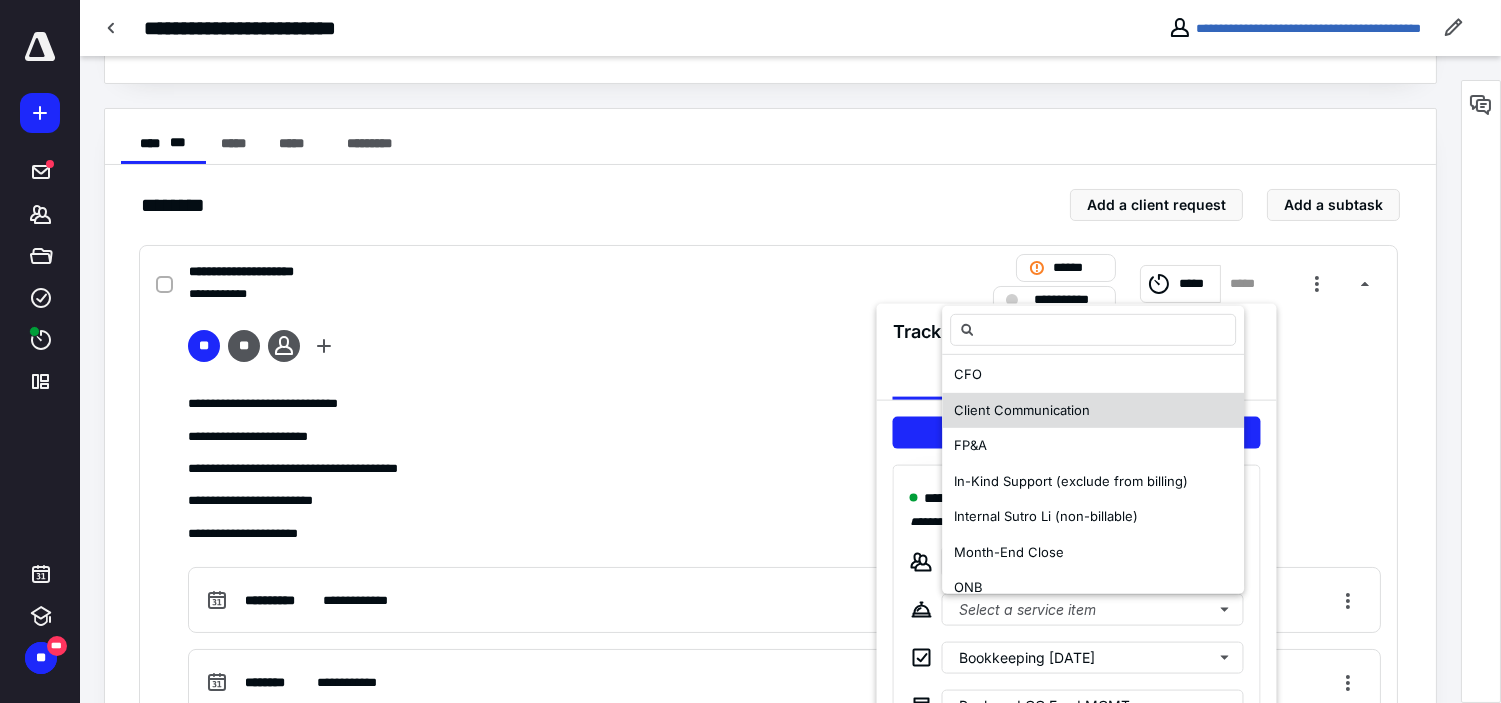 scroll, scrollTop: 222, scrollLeft: 0, axis: vertical 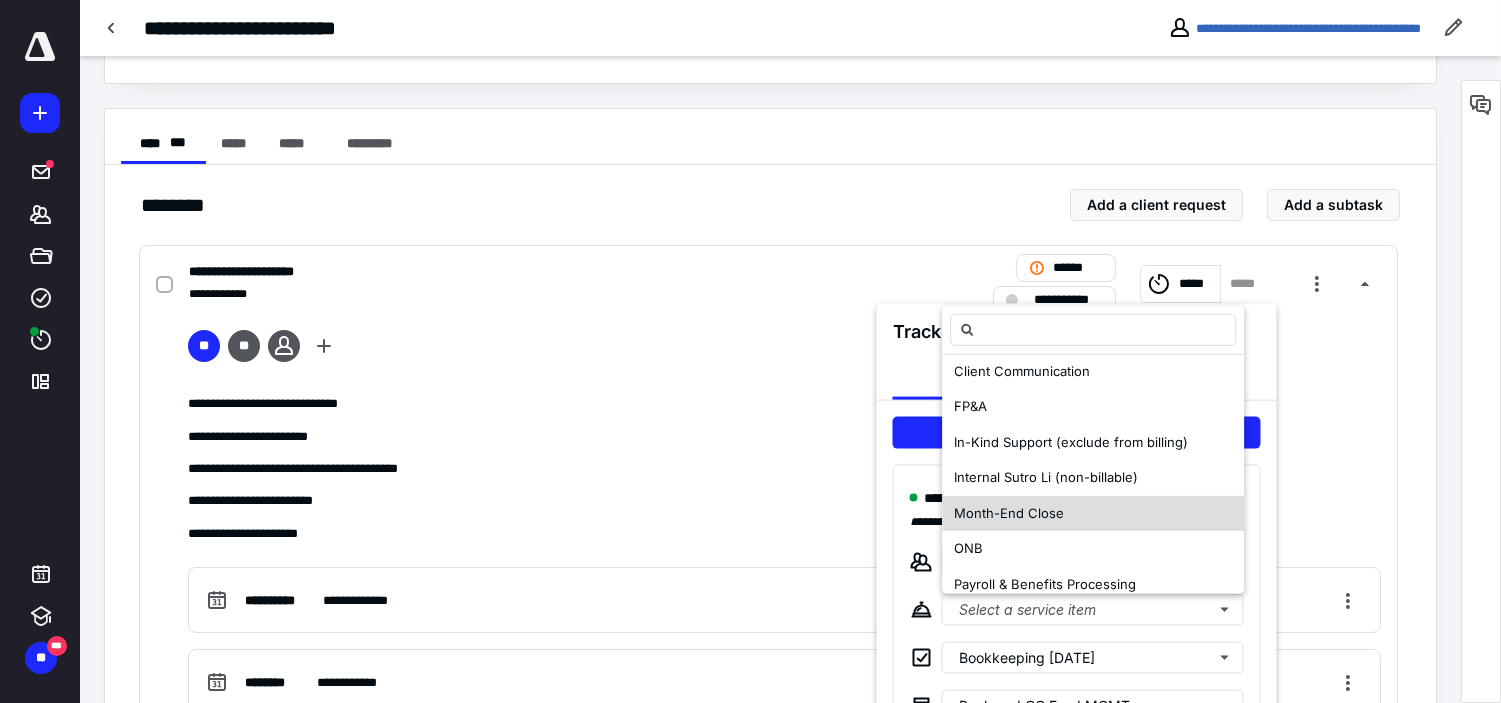 click on "Month-End Close" at bounding box center [1009, 513] 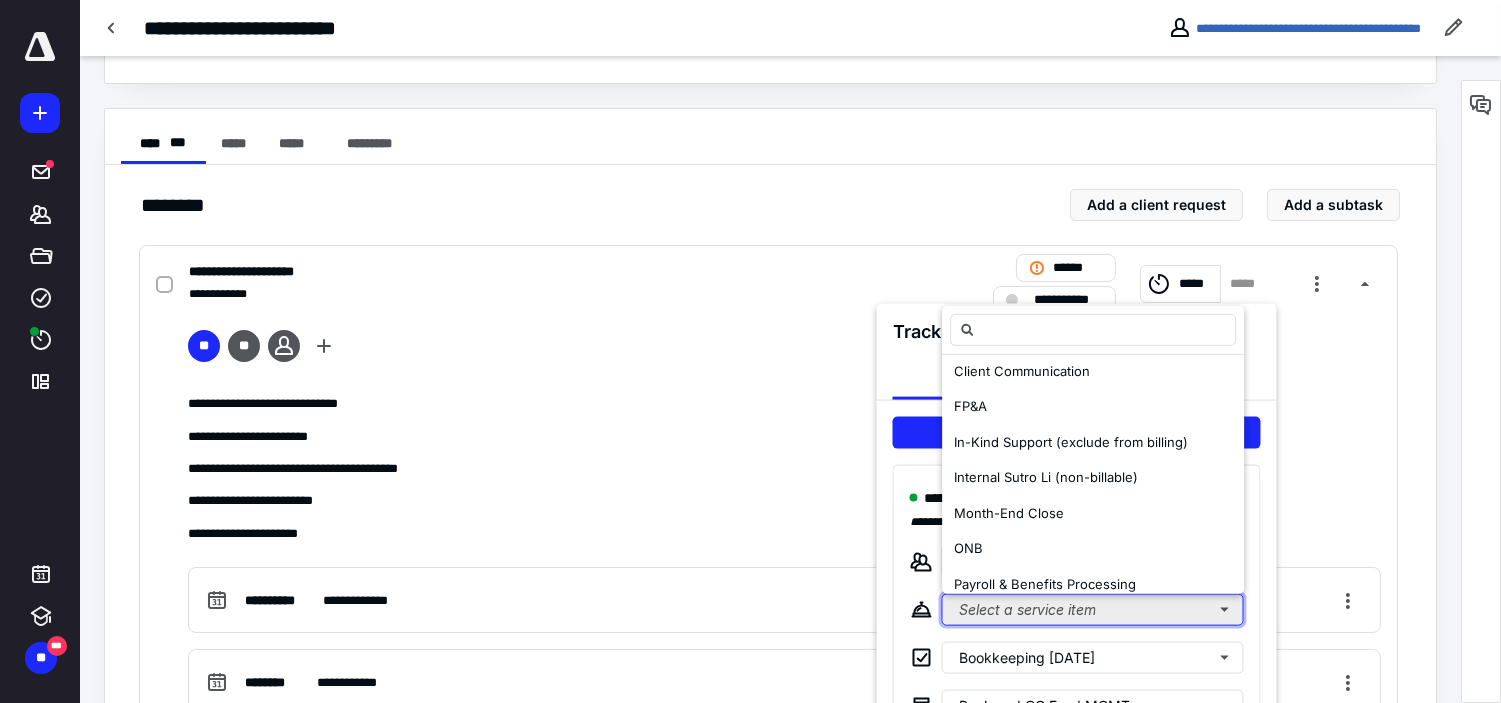 scroll, scrollTop: 0, scrollLeft: 0, axis: both 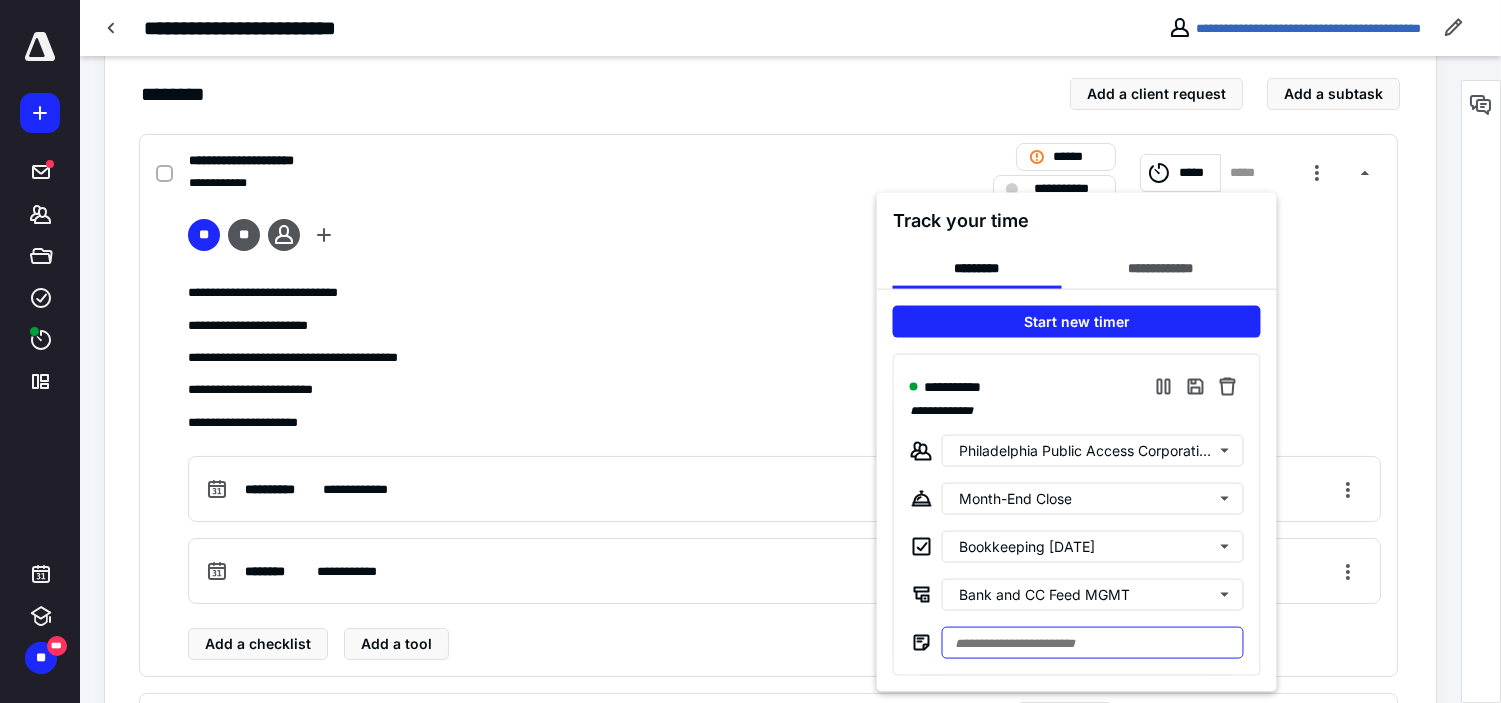 click at bounding box center [1093, 643] 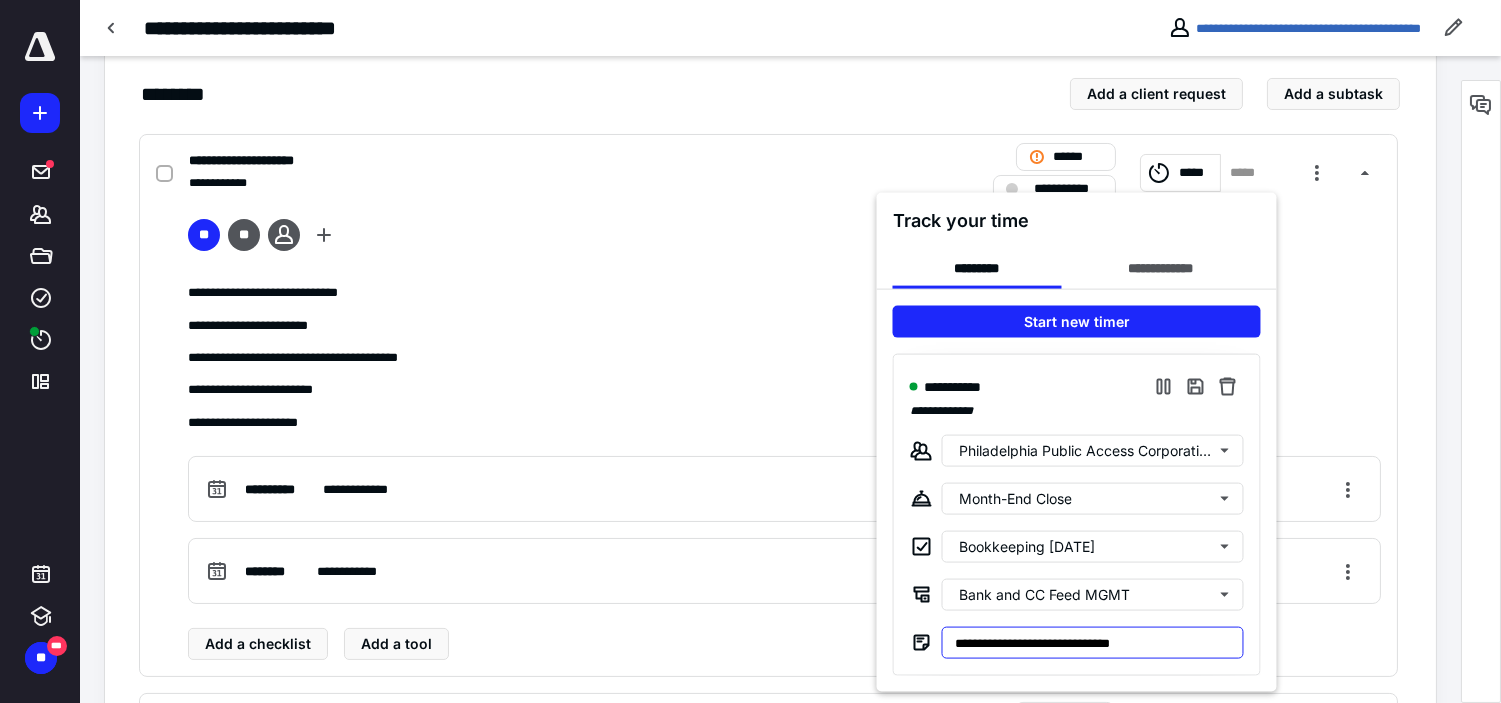 type on "**********" 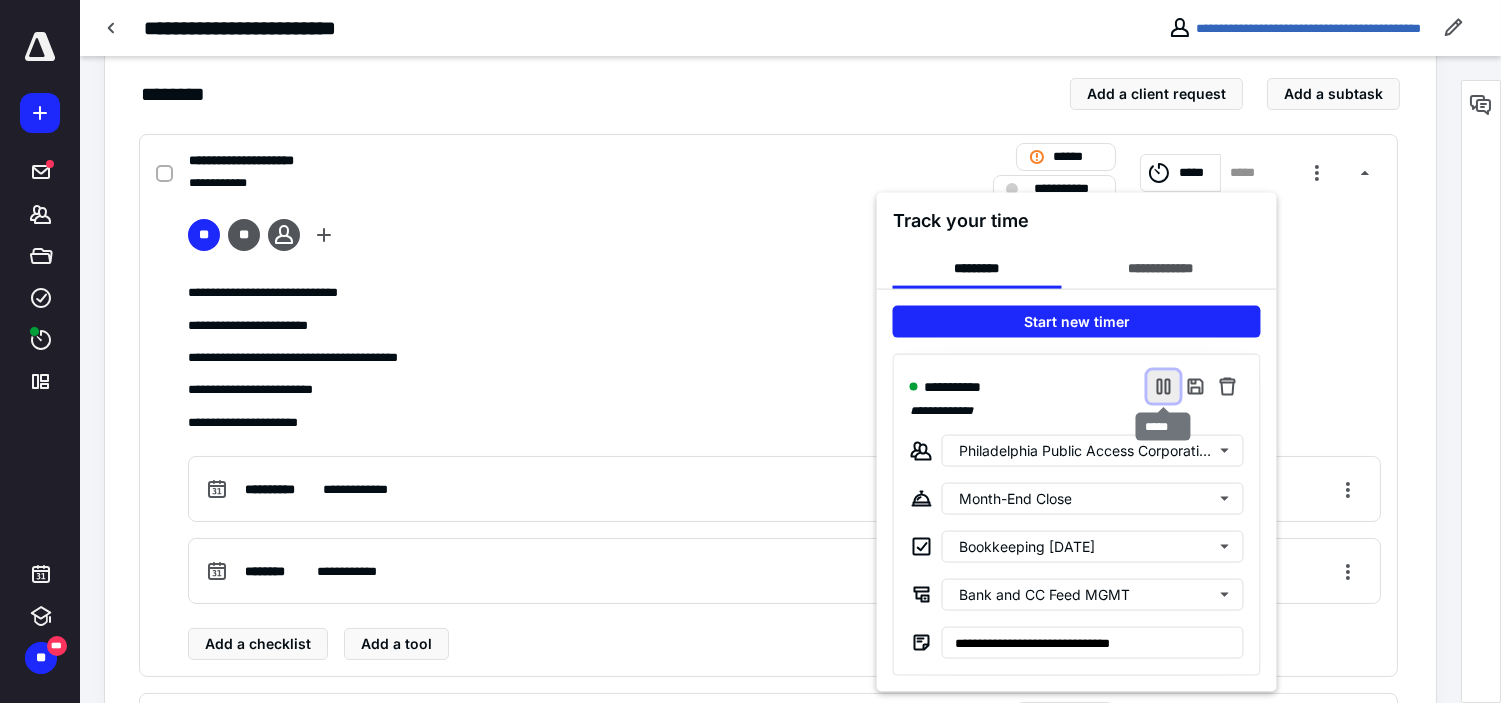 click at bounding box center (1164, 387) 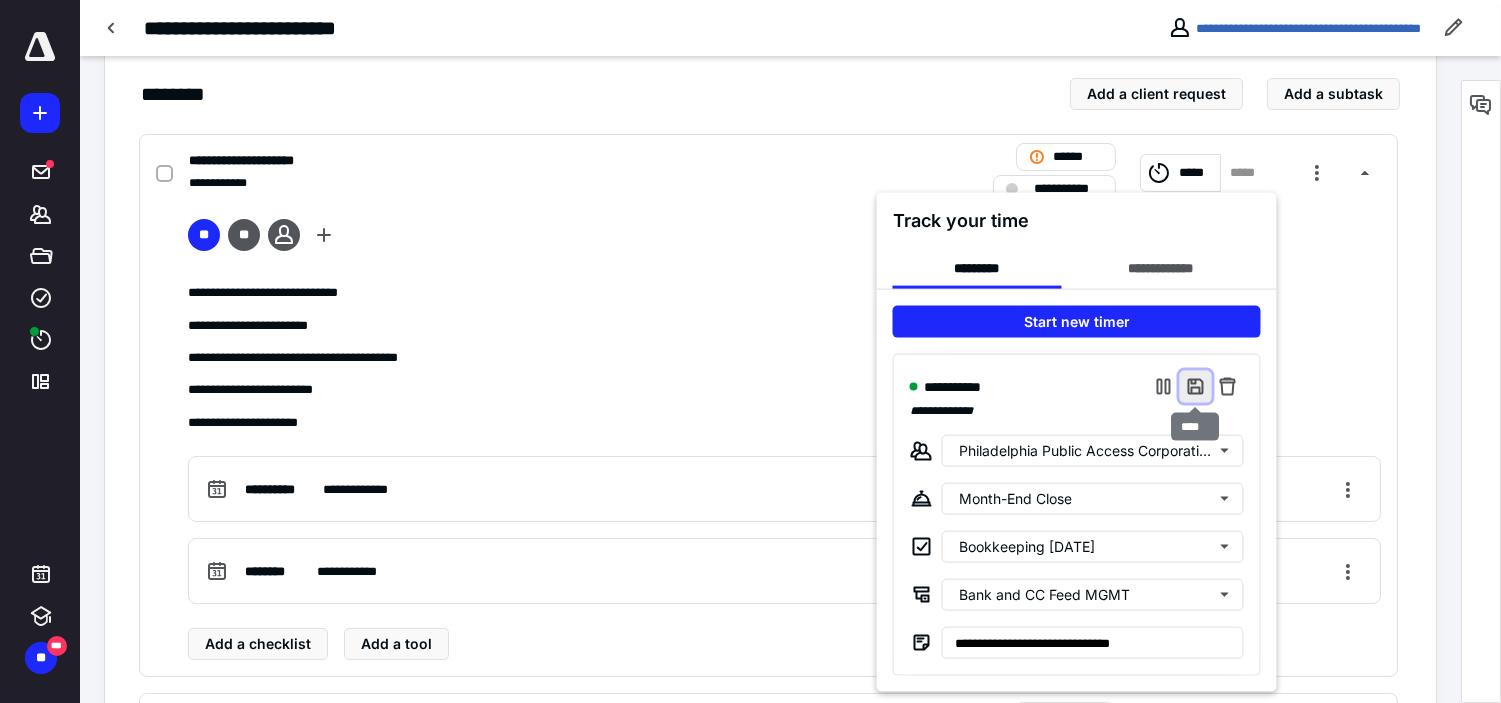 click at bounding box center [1196, 387] 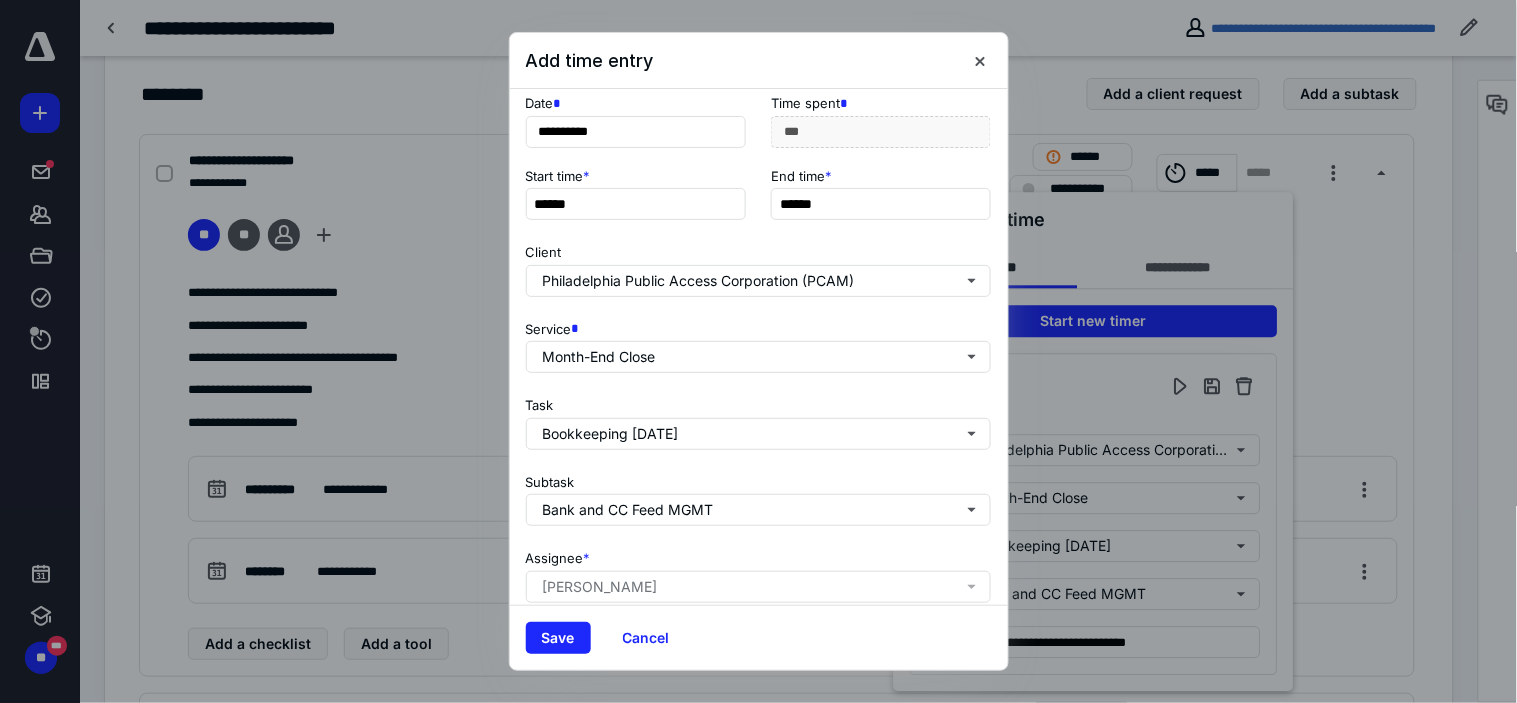 scroll, scrollTop: 272, scrollLeft: 0, axis: vertical 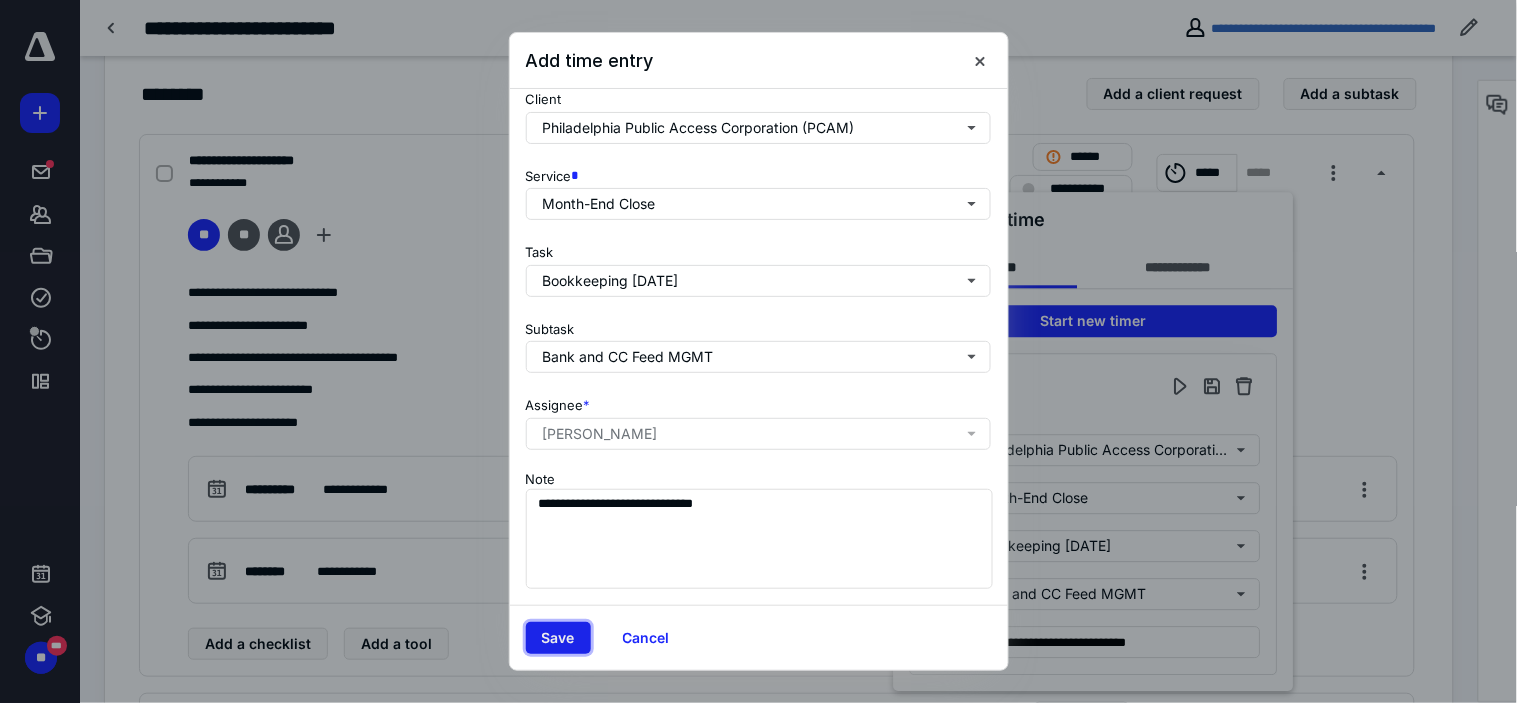 click on "Save" at bounding box center [558, 638] 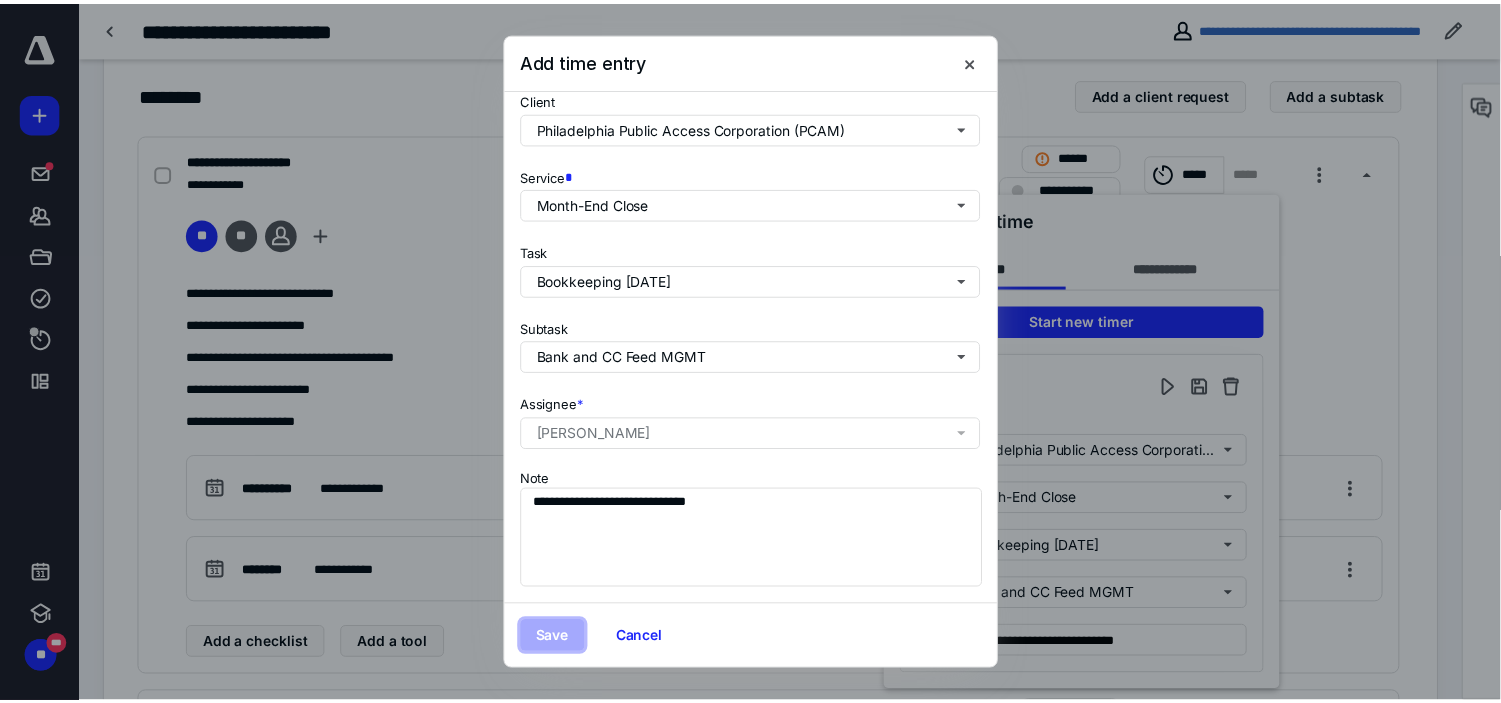 scroll, scrollTop: 0, scrollLeft: 0, axis: both 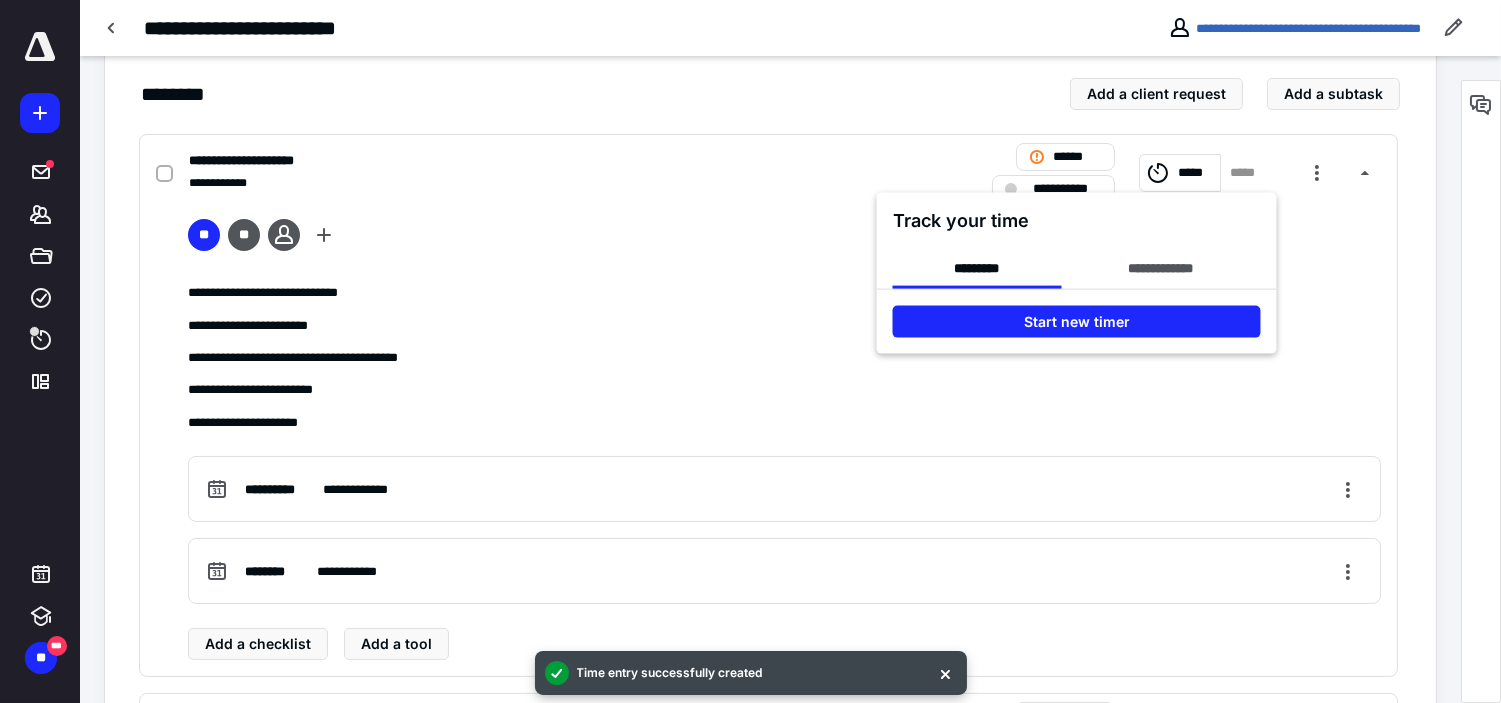 click at bounding box center [750, 351] 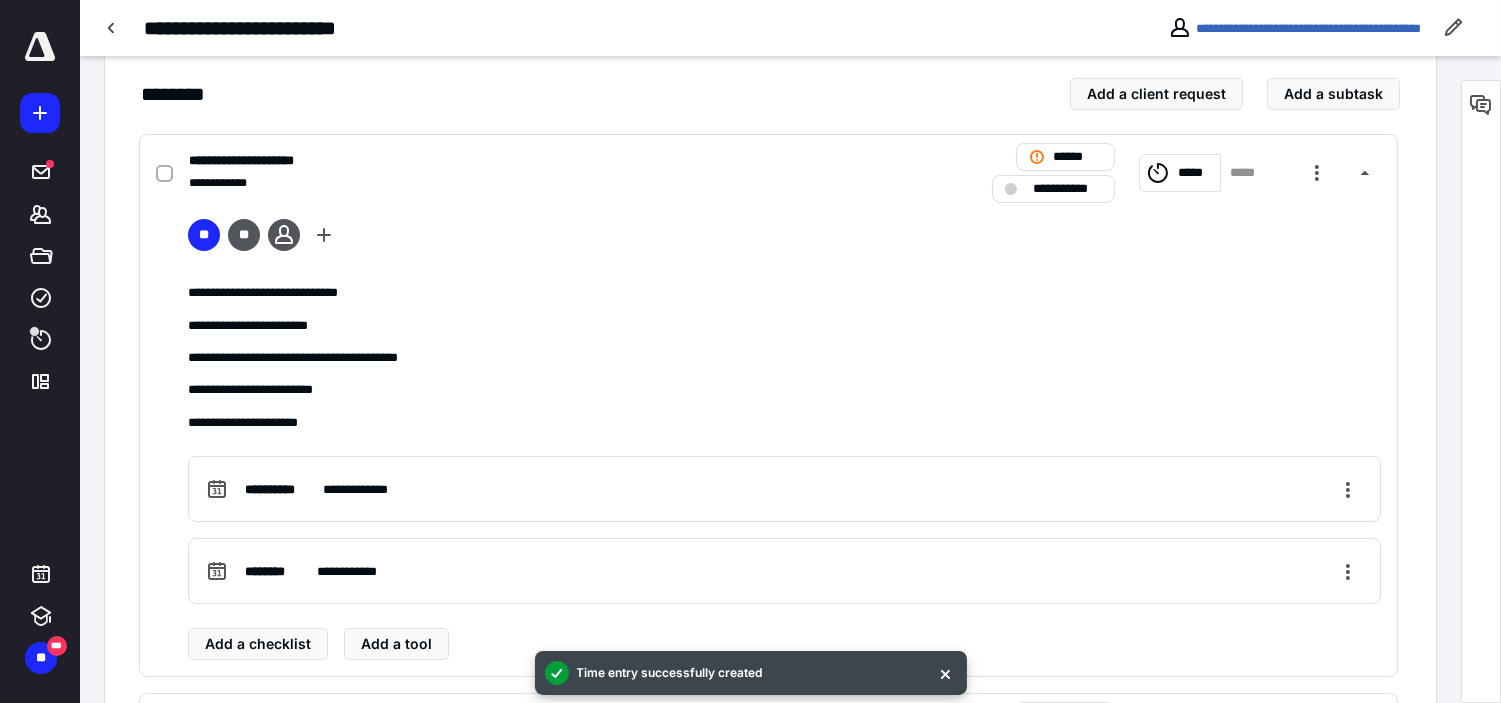 click 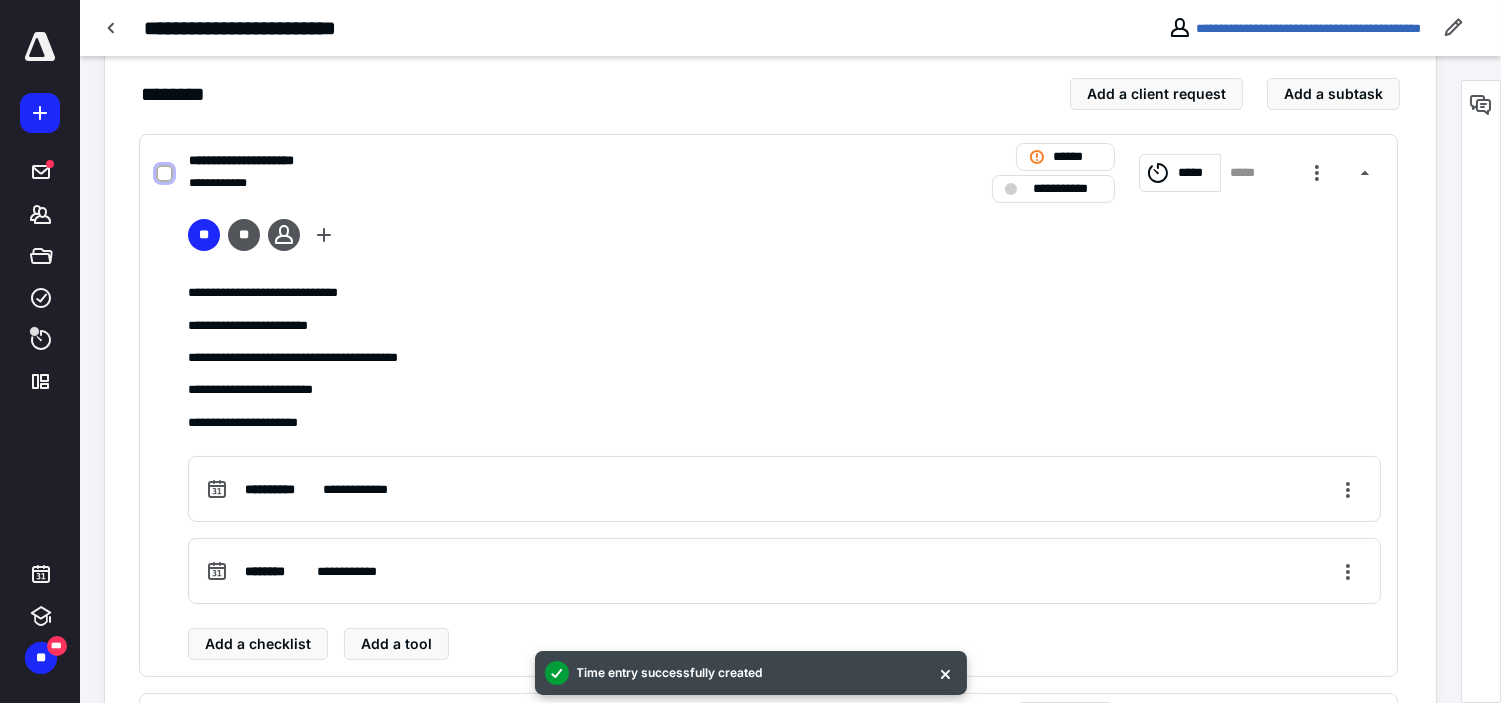 click at bounding box center [164, 174] 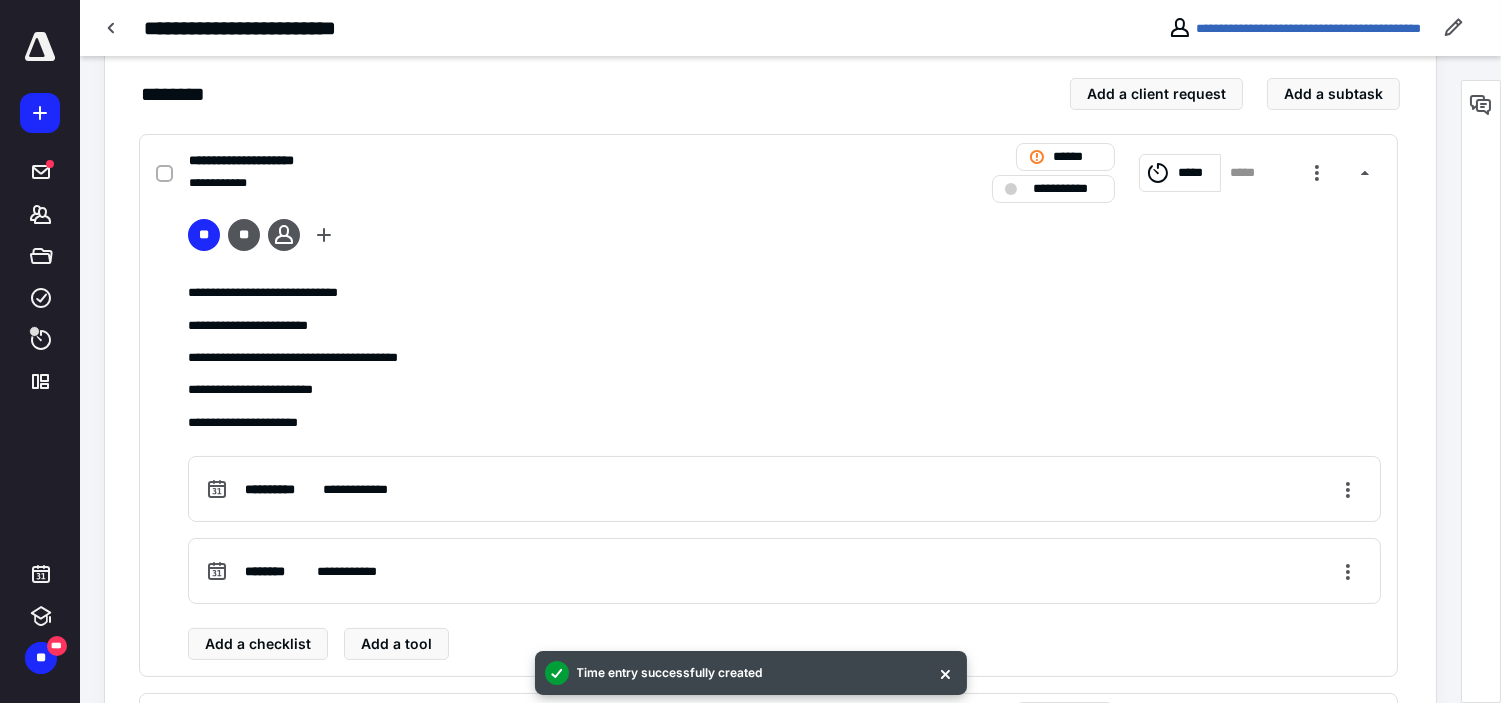 checkbox on "true" 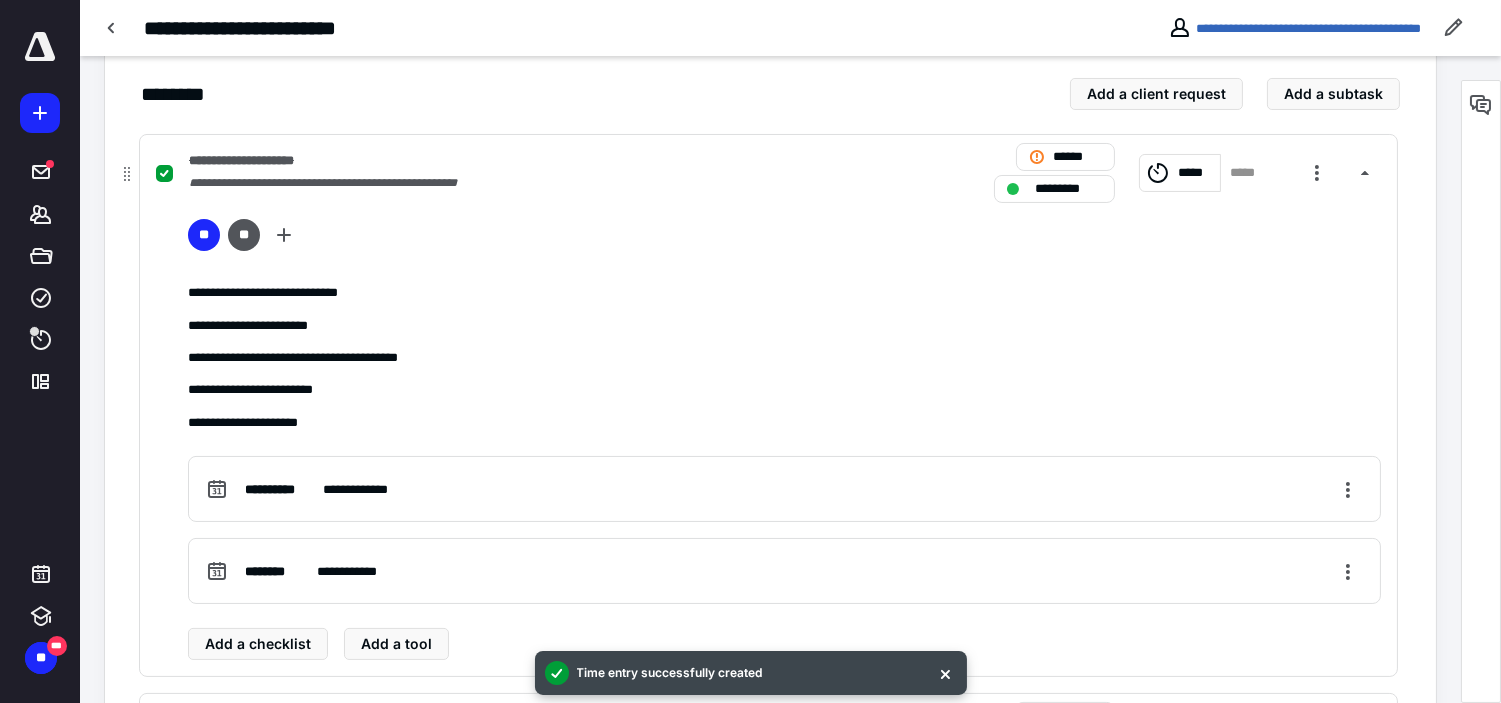 click on "**********" at bounding box center (784, 439) 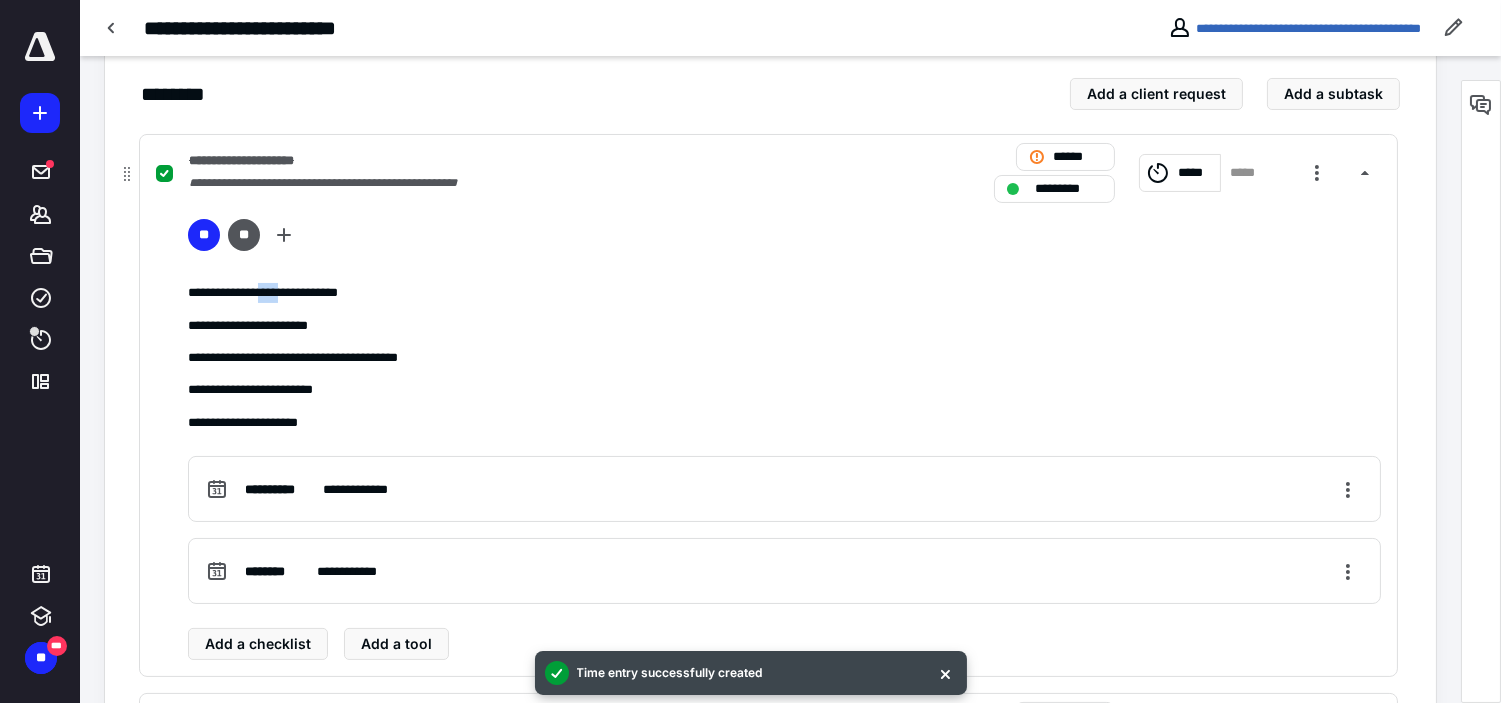 click on "**********" at bounding box center [784, 439] 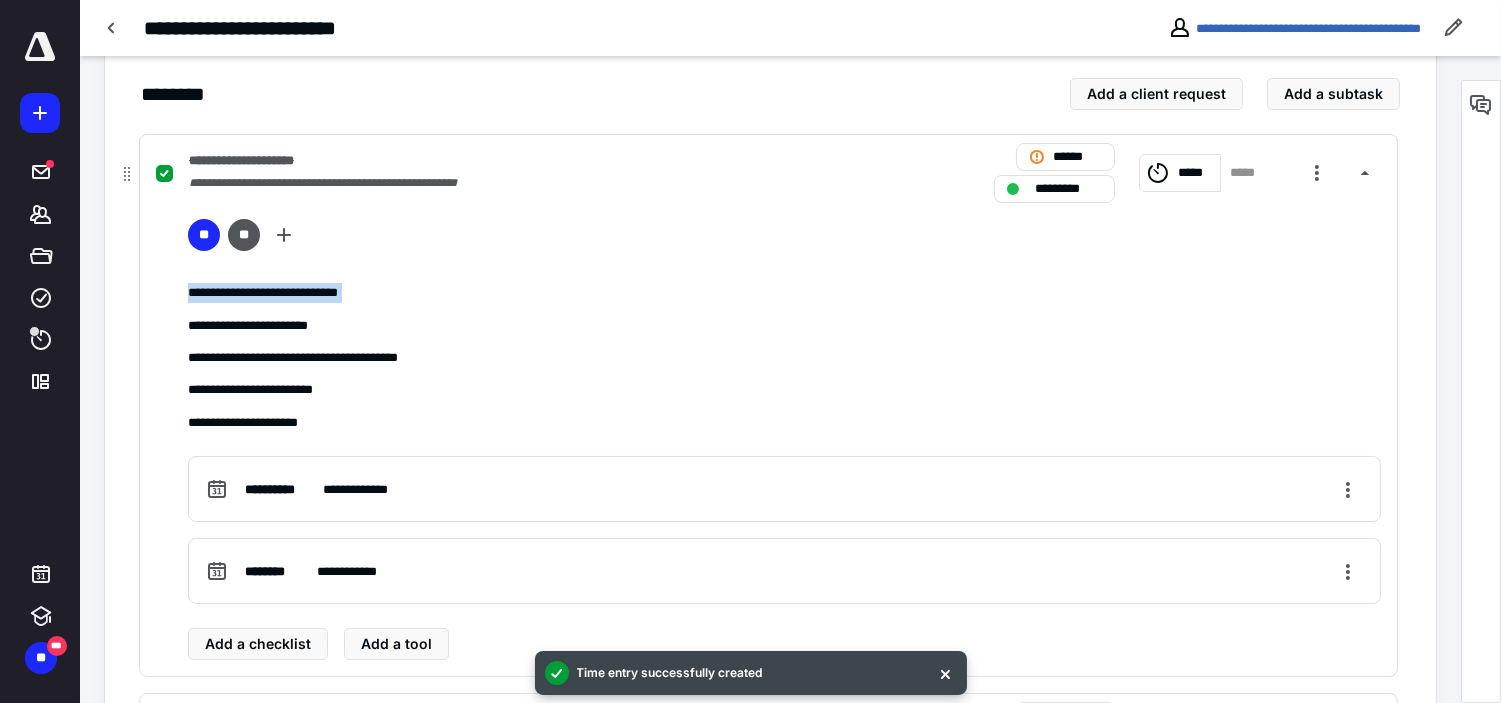 click on "**********" at bounding box center (784, 439) 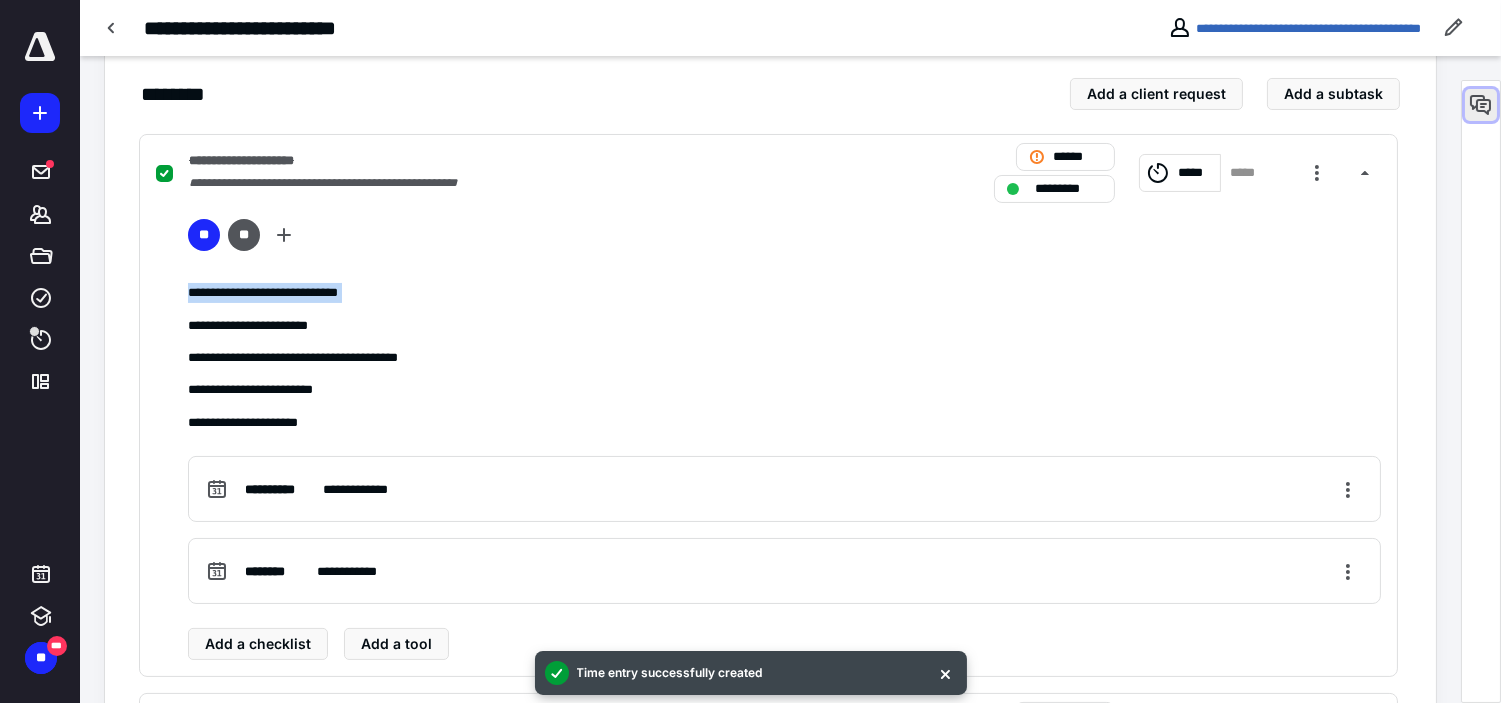 click at bounding box center (1481, 105) 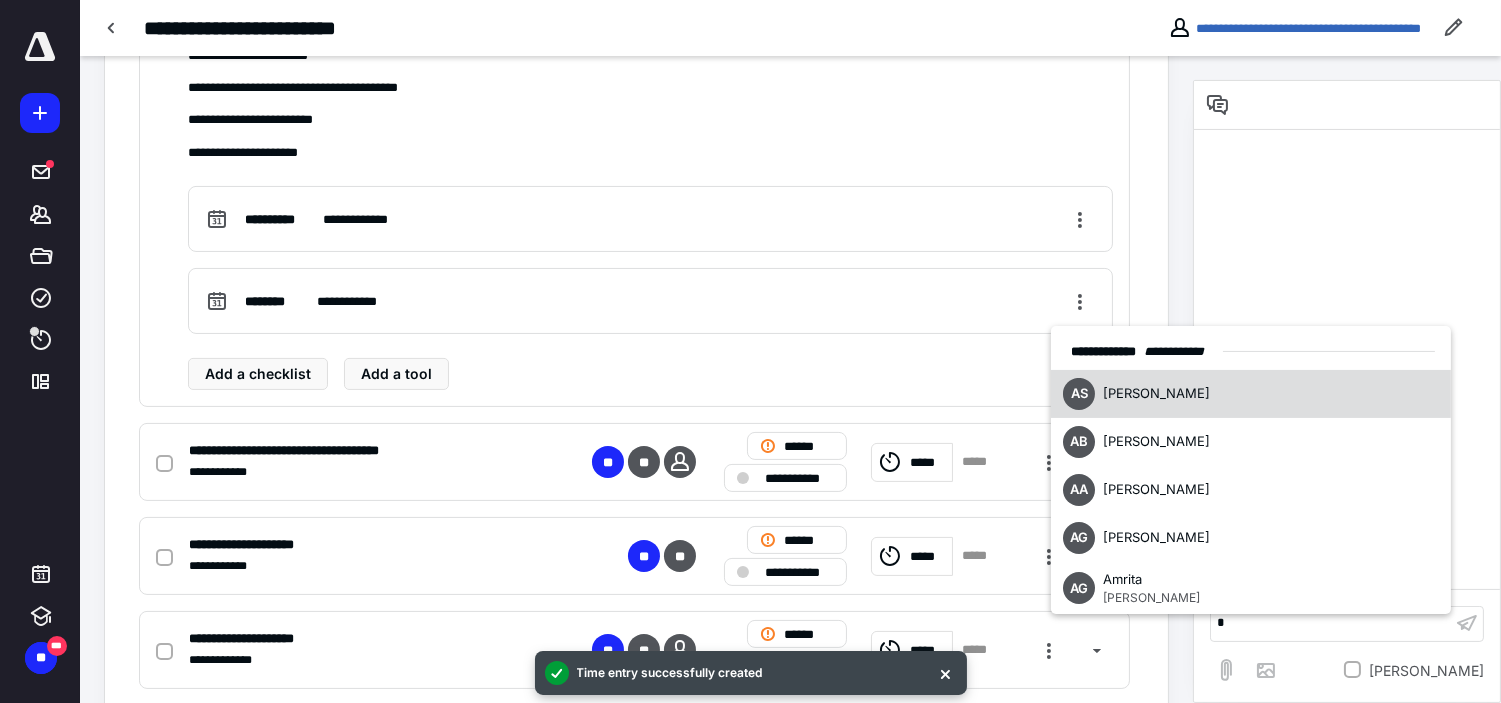 type 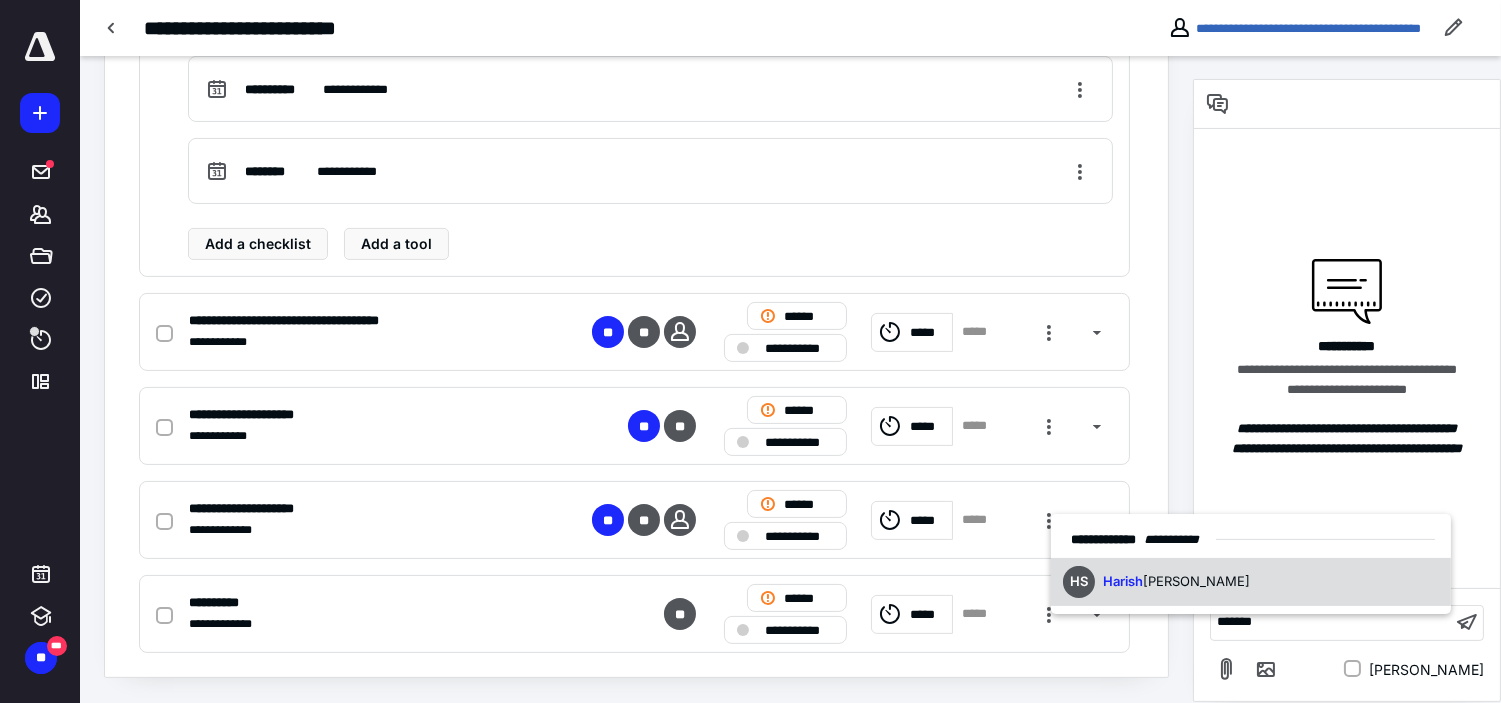 click on "HS Harish  Shettigar" at bounding box center (1251, 582) 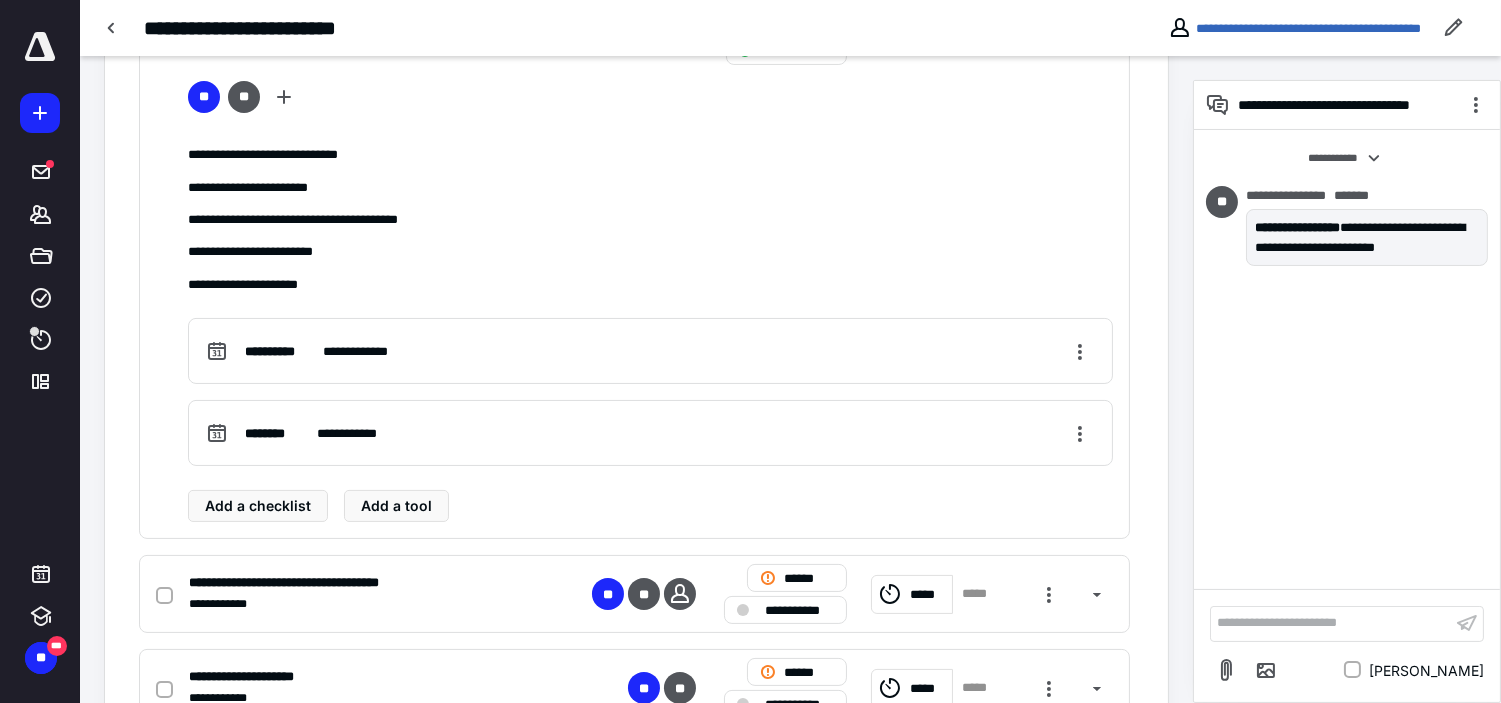 scroll, scrollTop: 622, scrollLeft: 0, axis: vertical 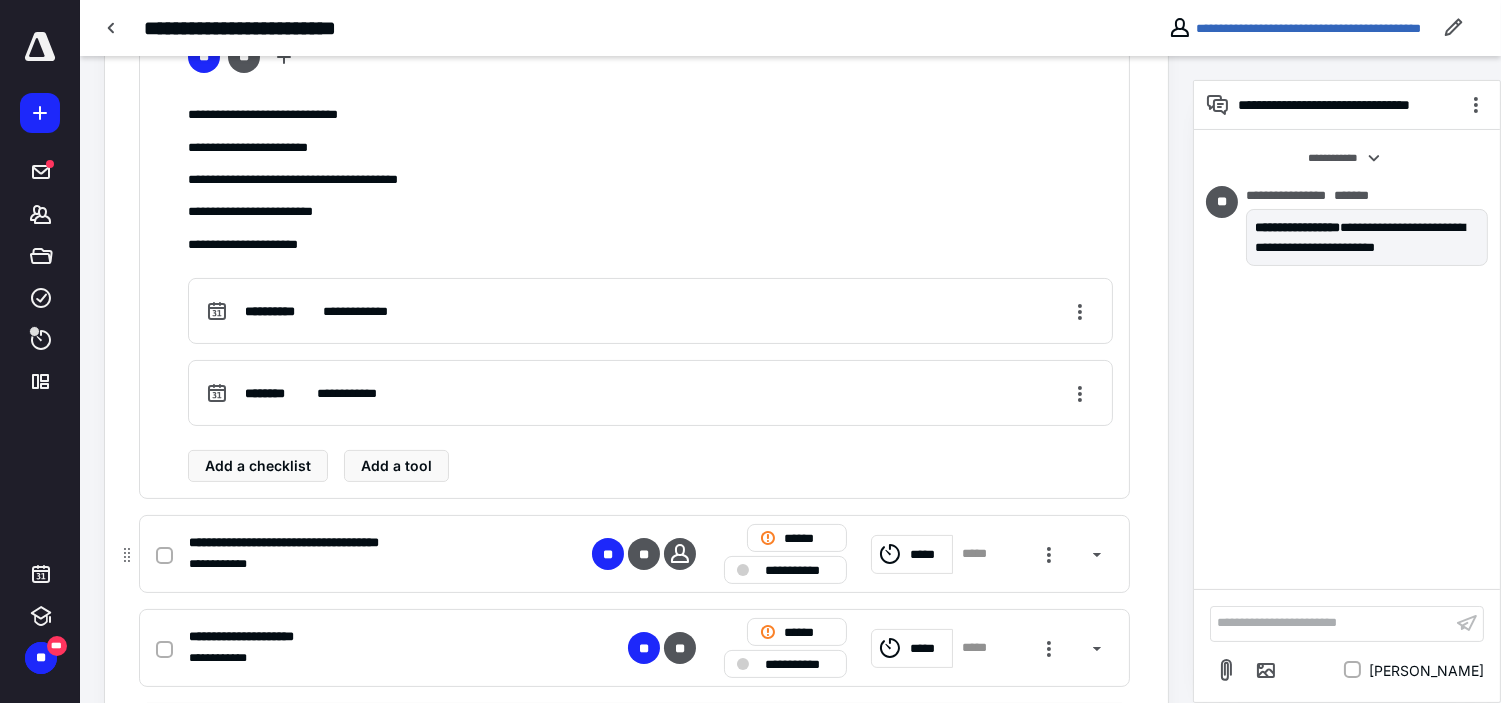 click on "**********" at bounding box center [372, 564] 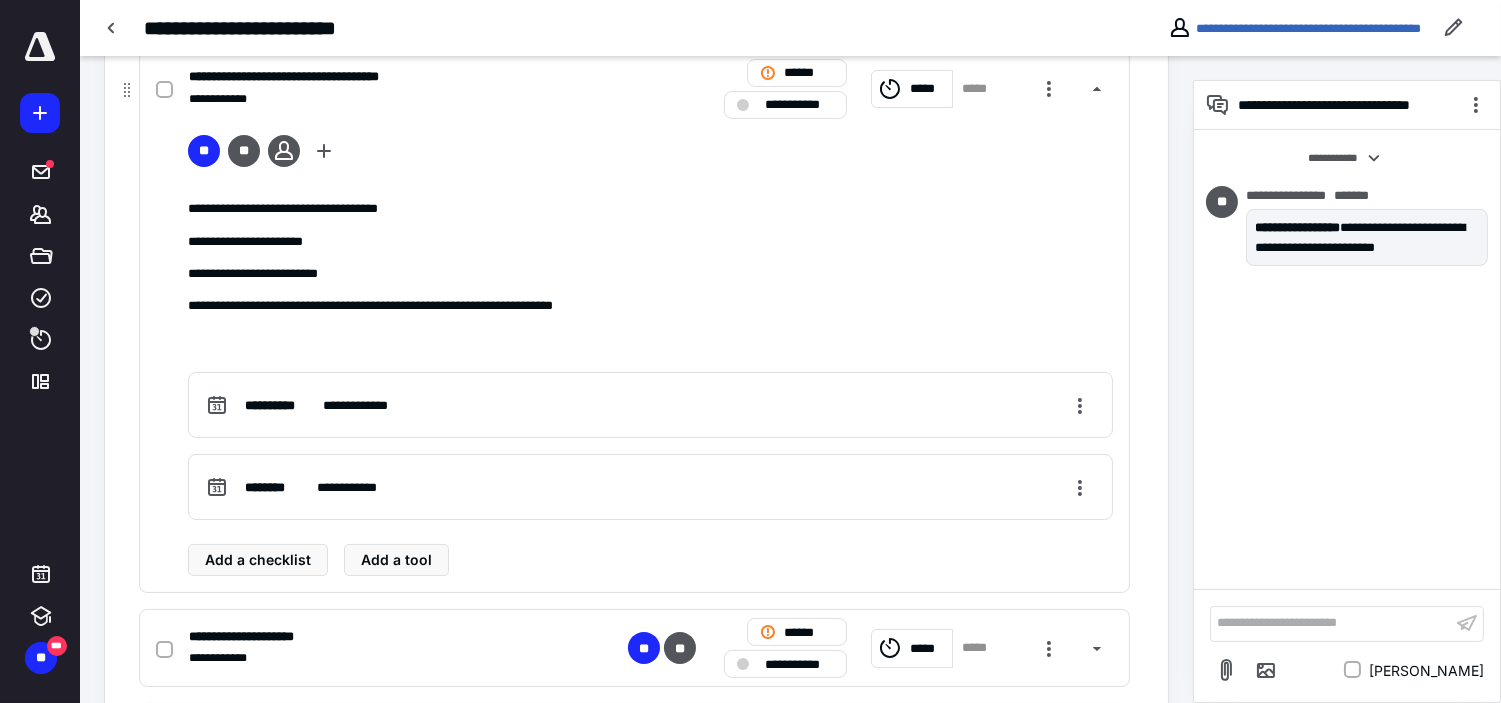 click on "**********" at bounding box center [650, 273] 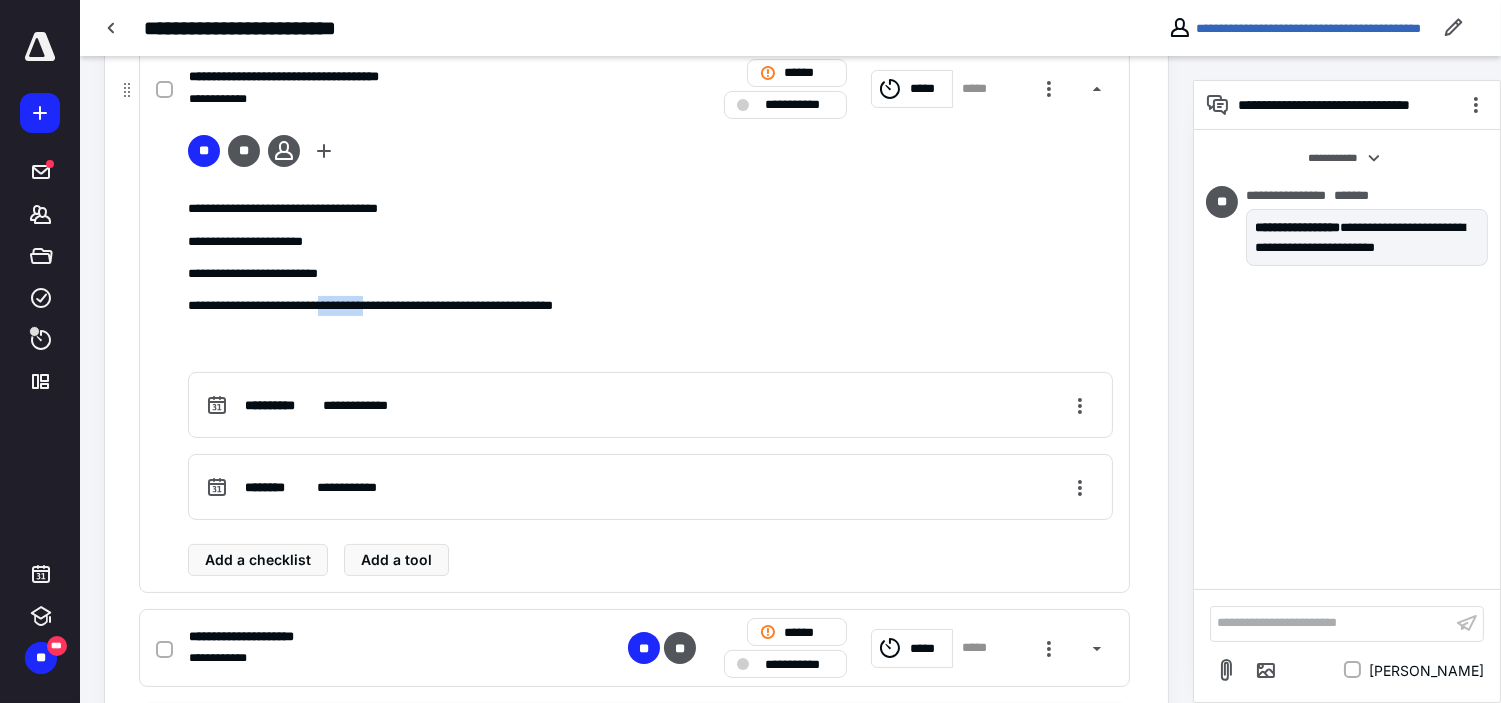 click on "**********" at bounding box center [650, 305] 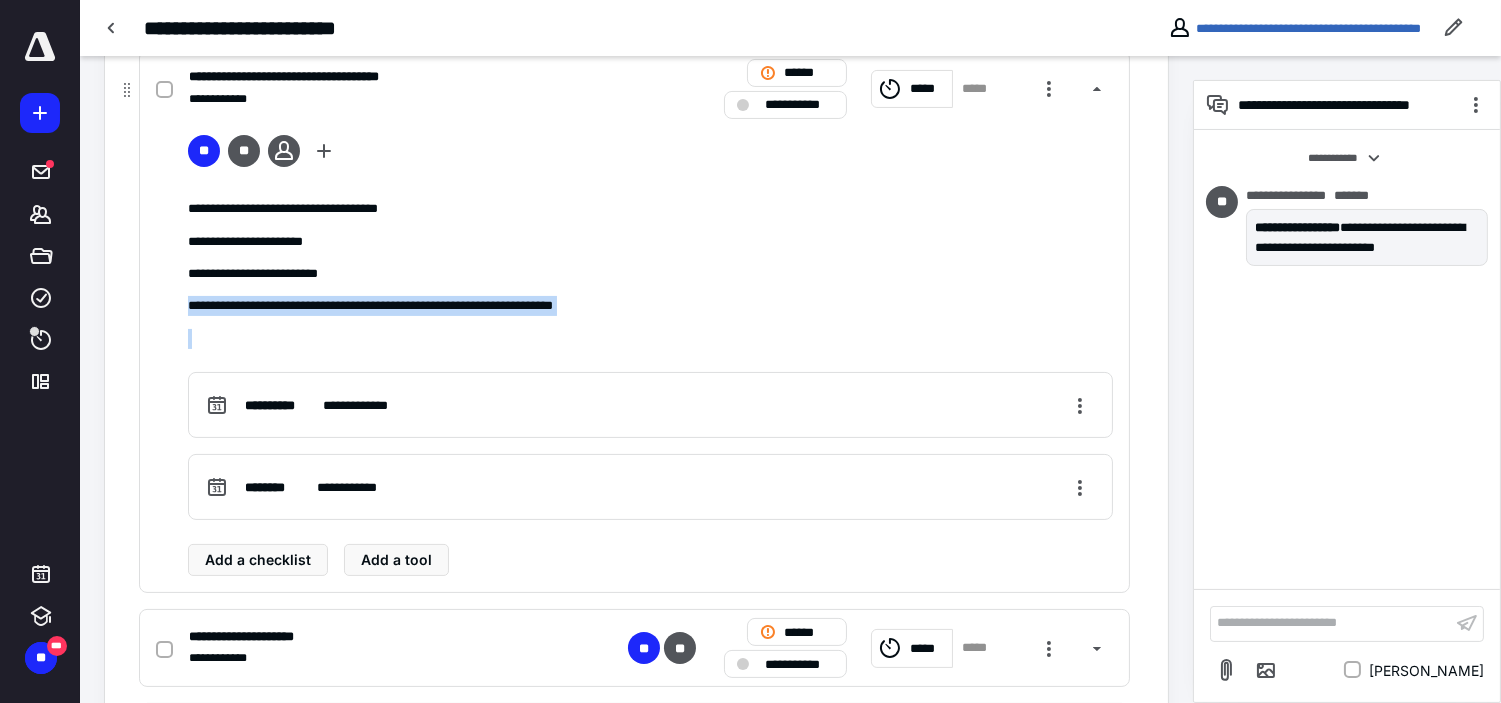 click on "**********" at bounding box center [650, 305] 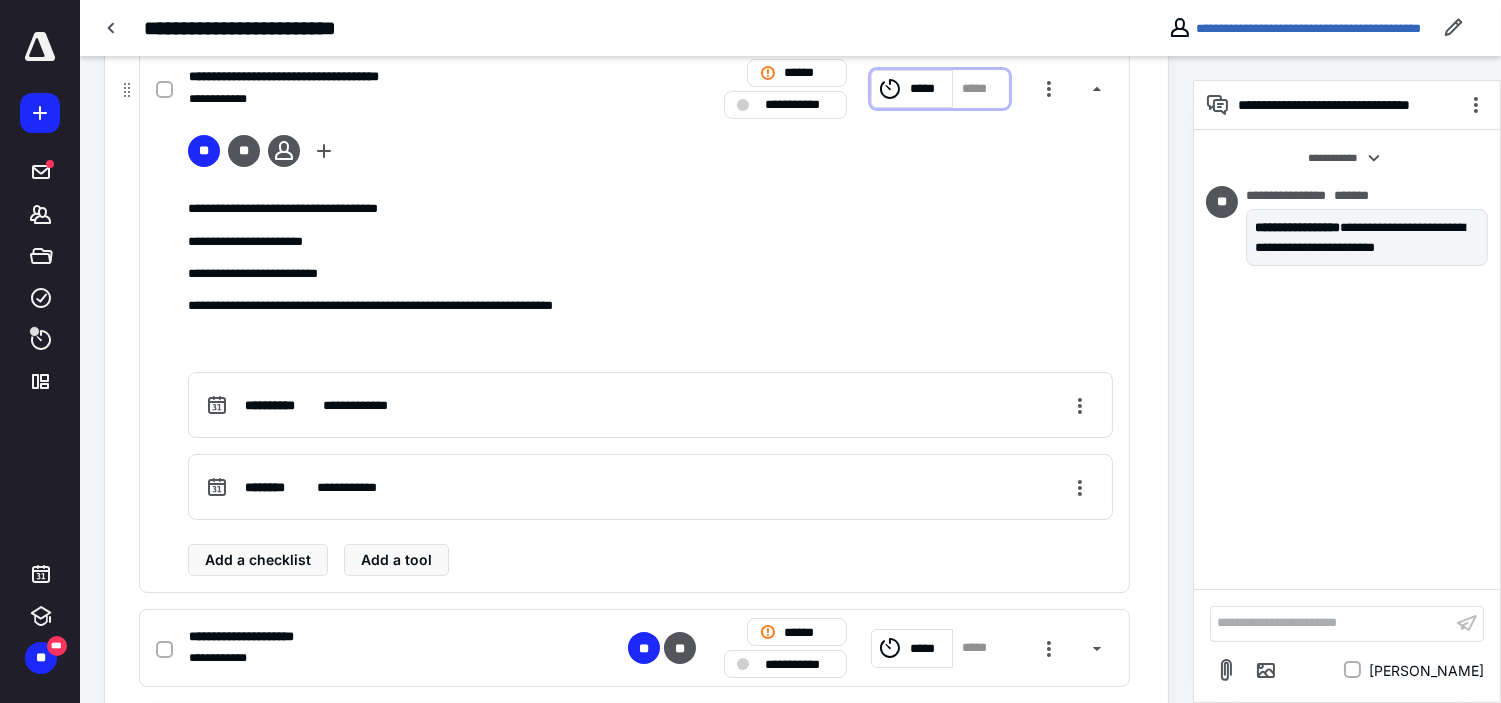 click 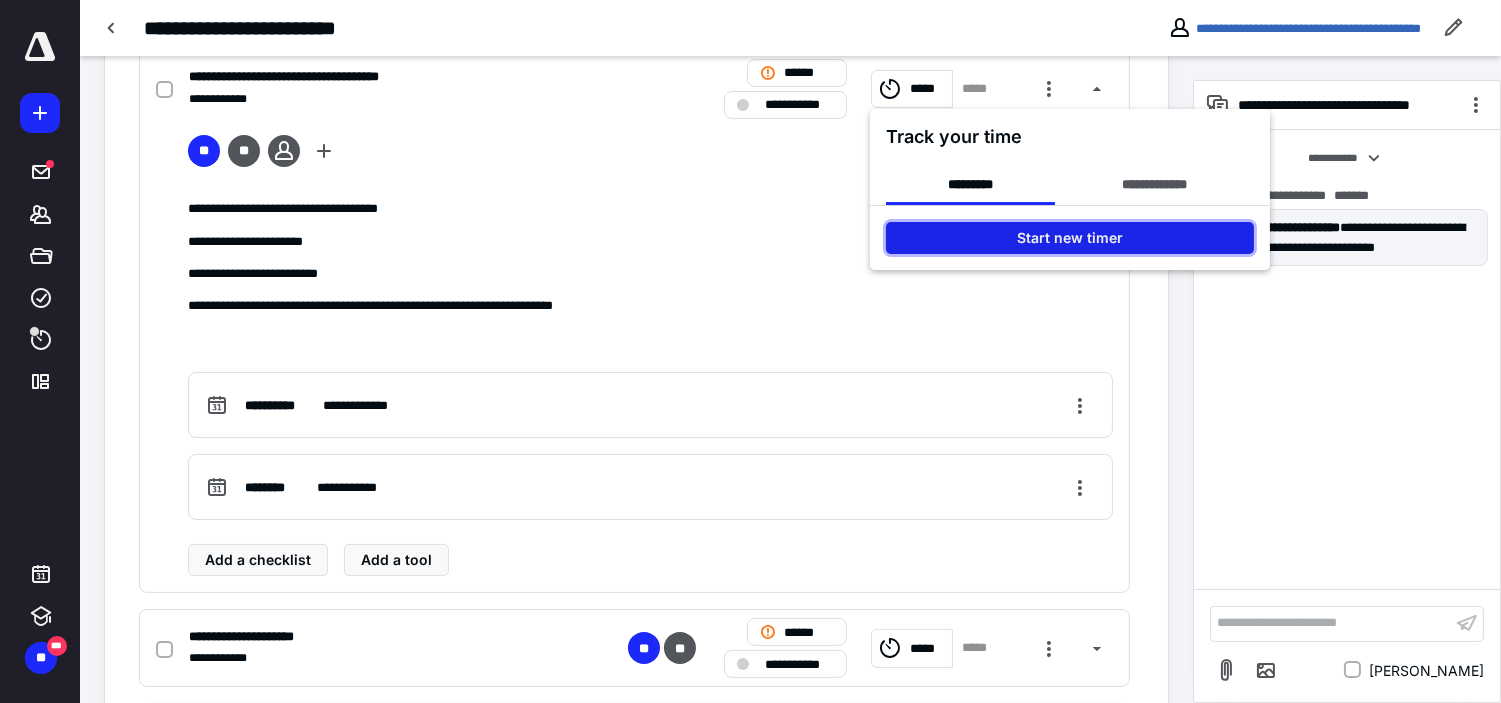 click on "Start new timer" at bounding box center [1070, 238] 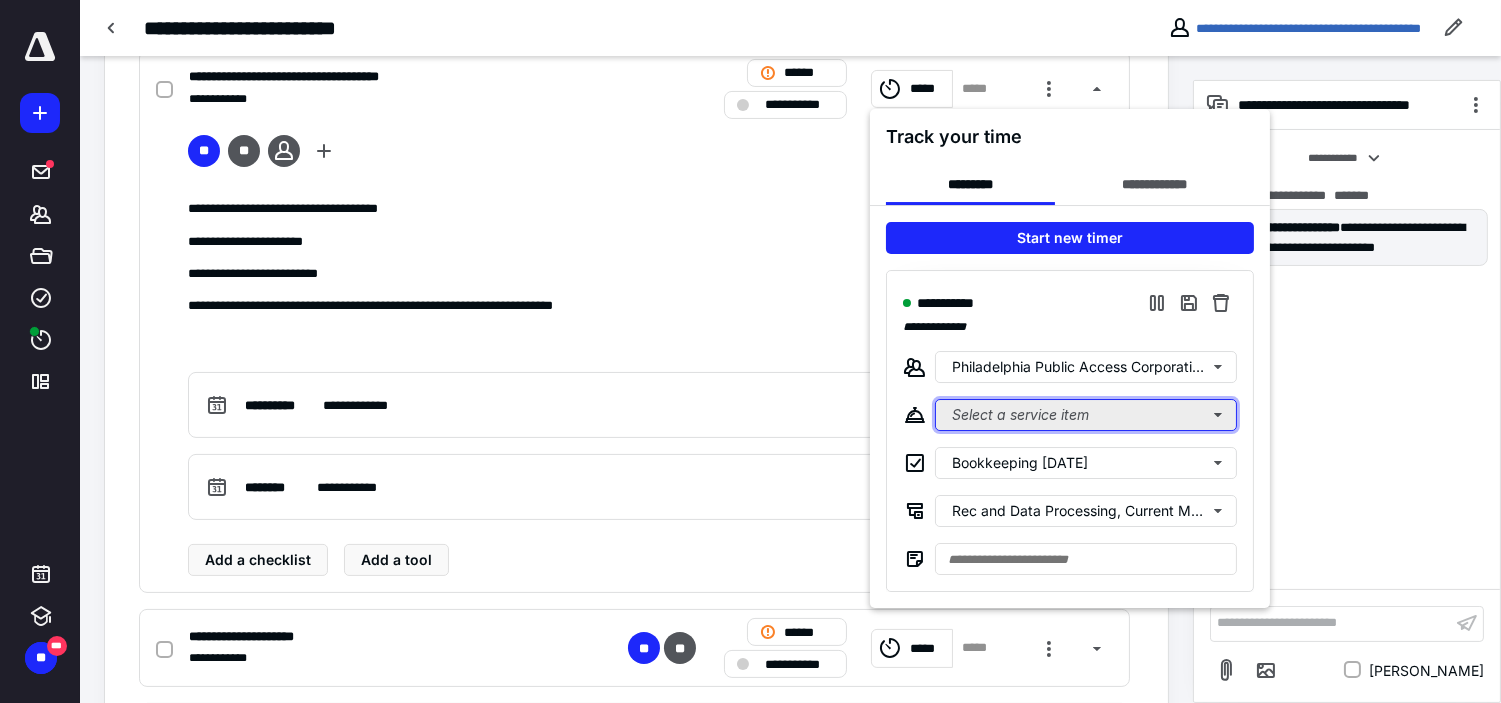 click on "Select a service item" at bounding box center [1086, 415] 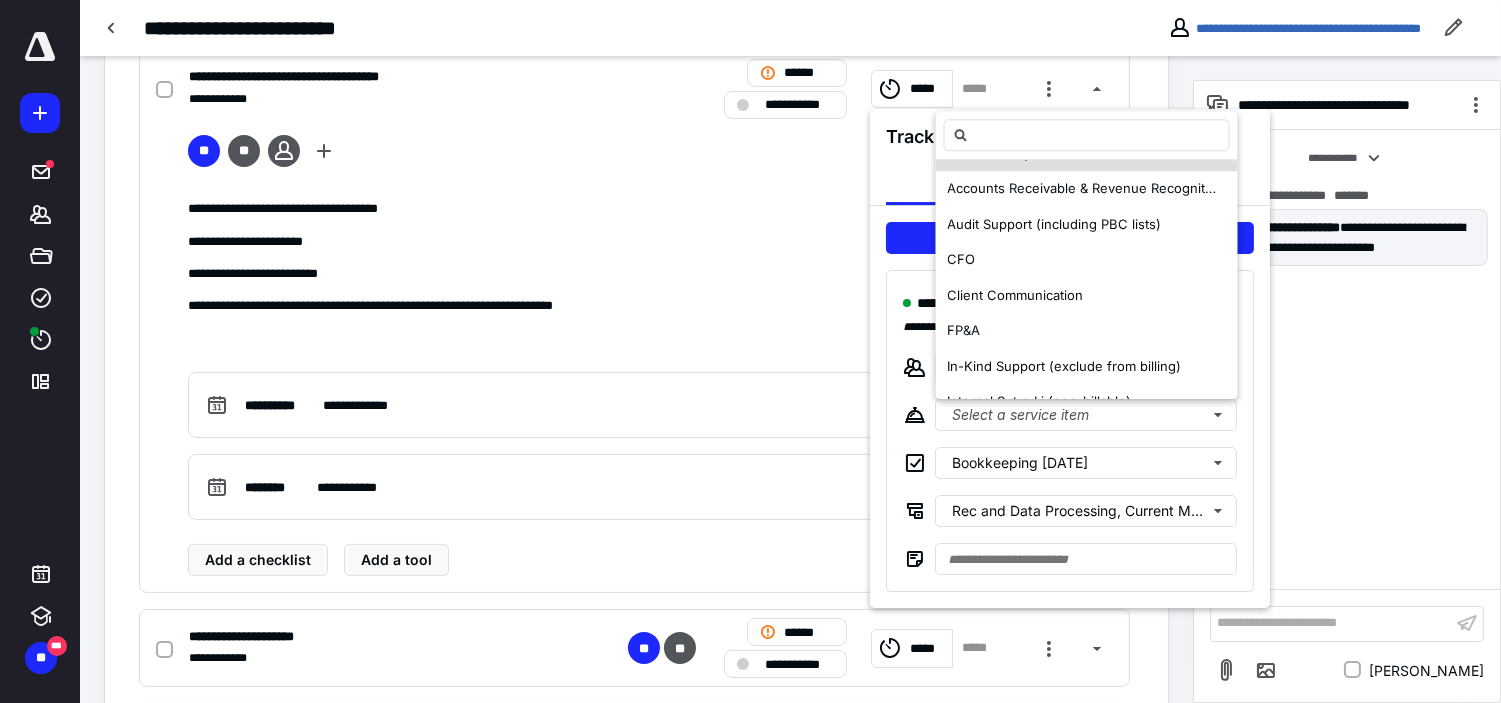 scroll, scrollTop: 222, scrollLeft: 0, axis: vertical 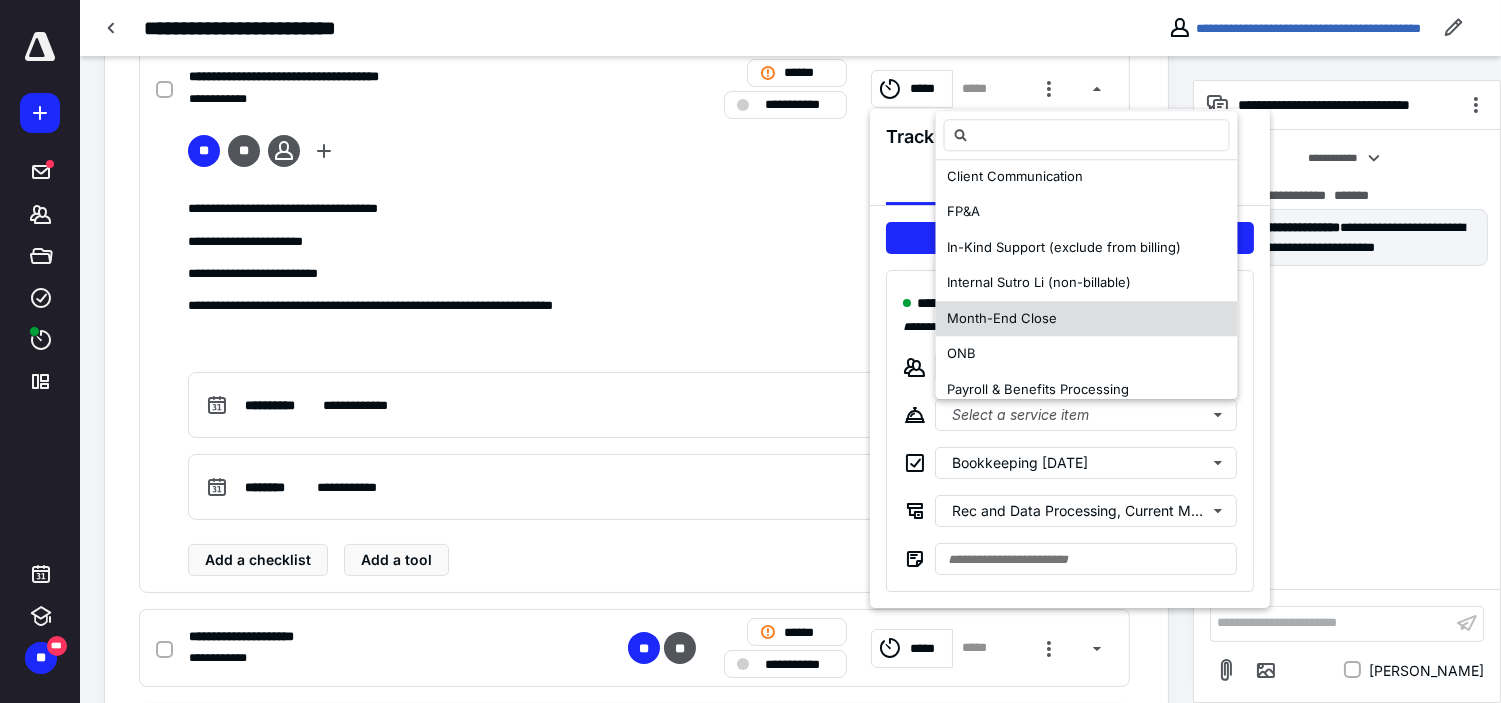 click on "Month-End Close" at bounding box center (1003, 318) 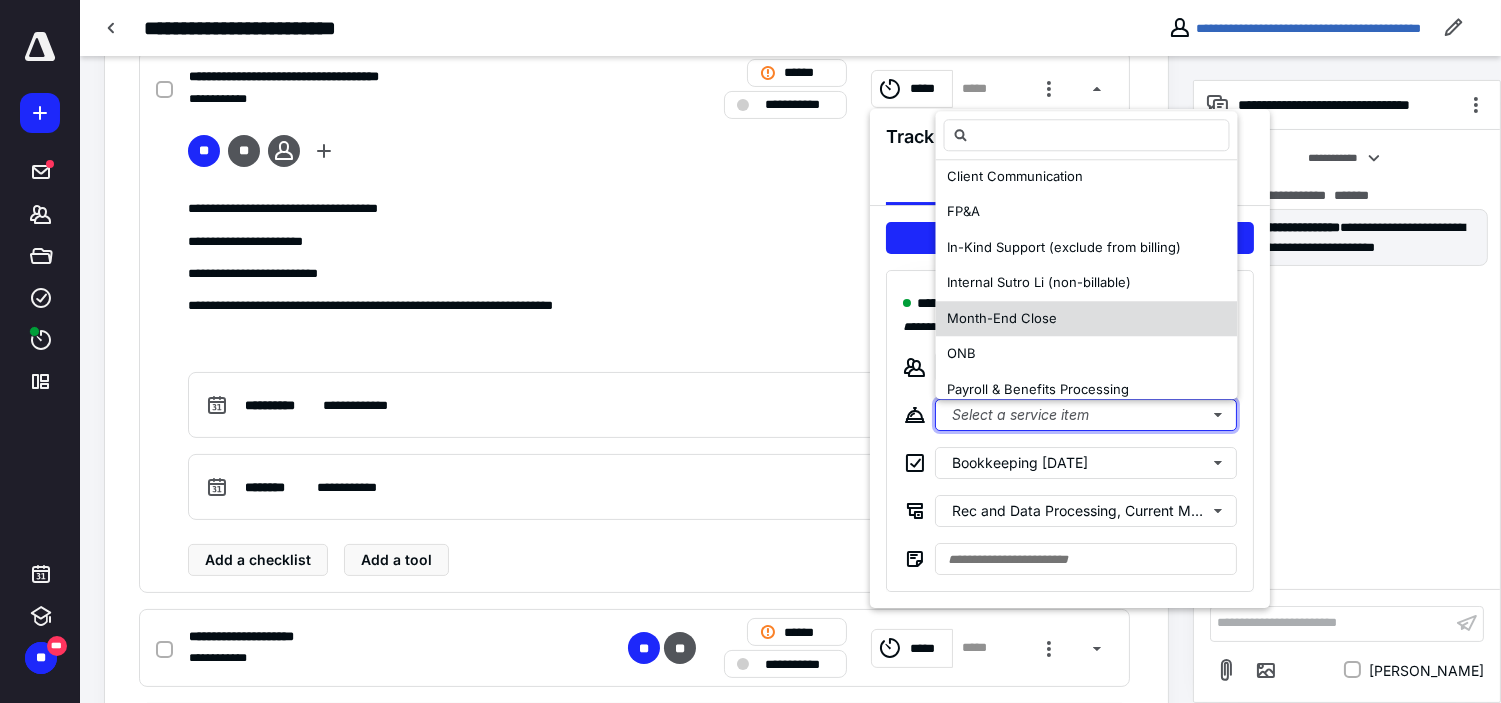 scroll, scrollTop: 0, scrollLeft: 0, axis: both 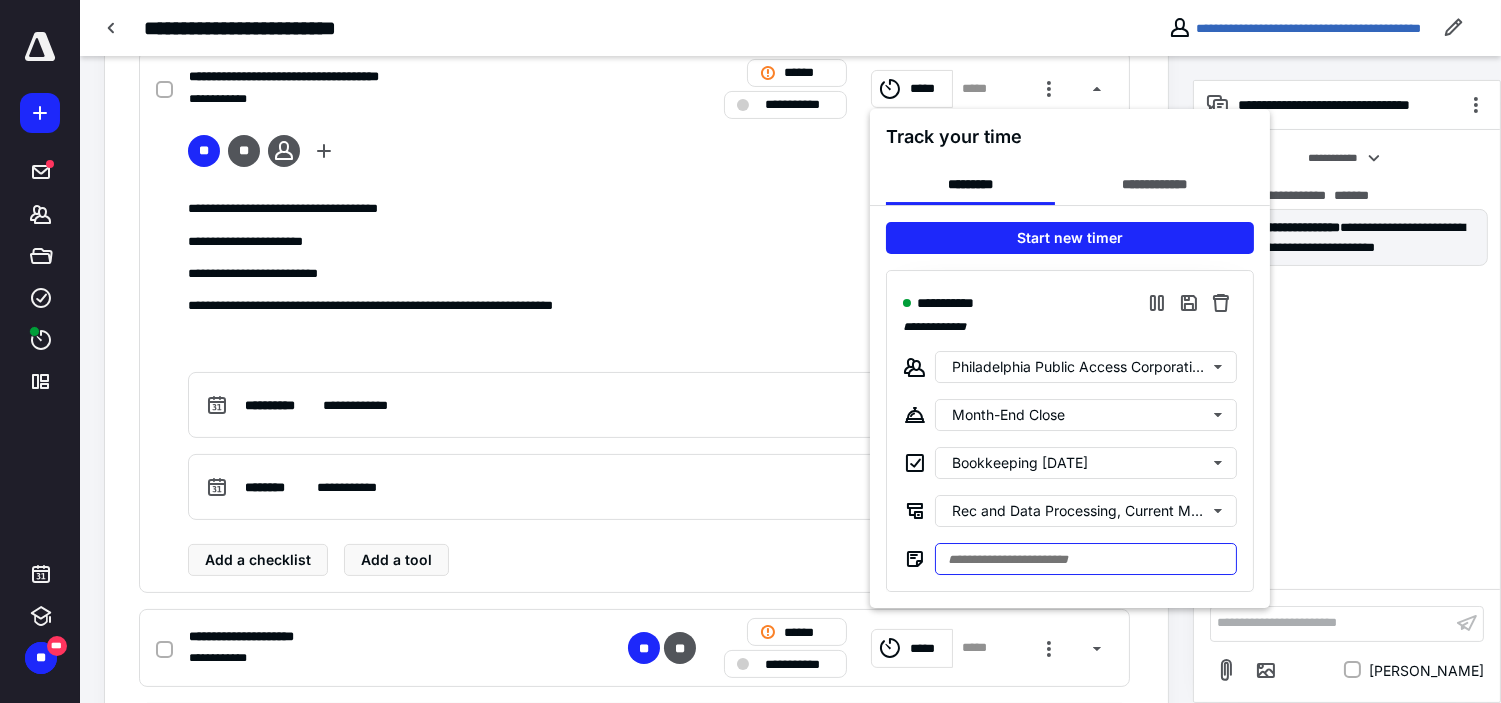 click at bounding box center [1086, 559] 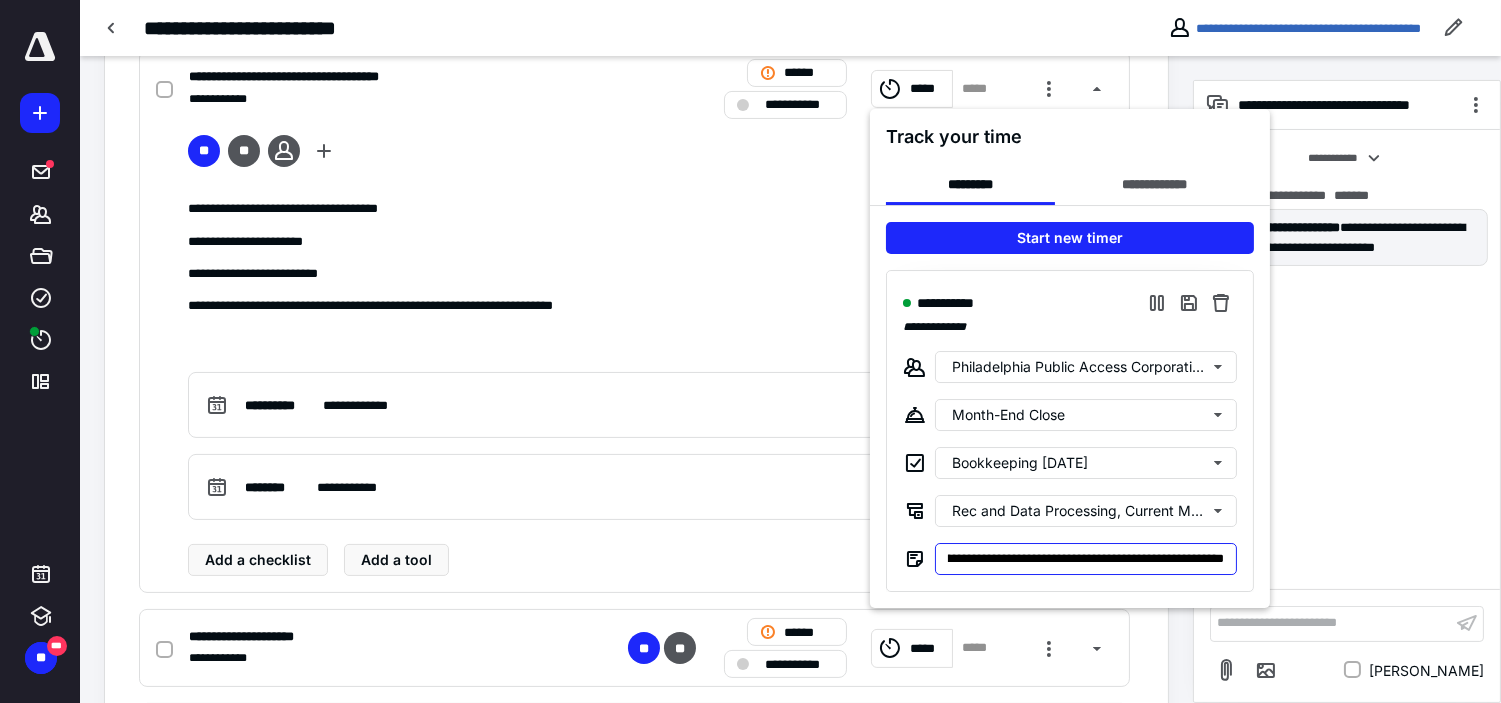 scroll, scrollTop: 0, scrollLeft: 183, axis: horizontal 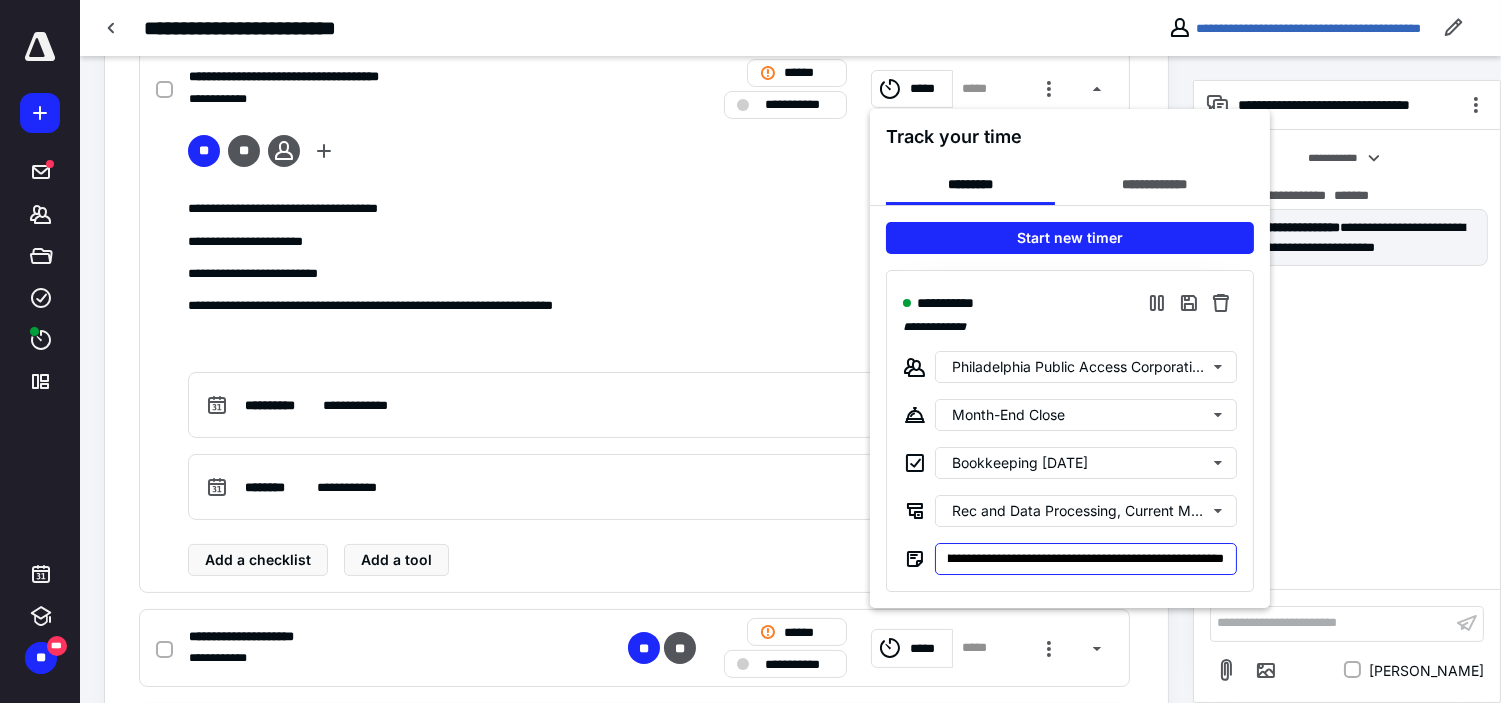 type on "**********" 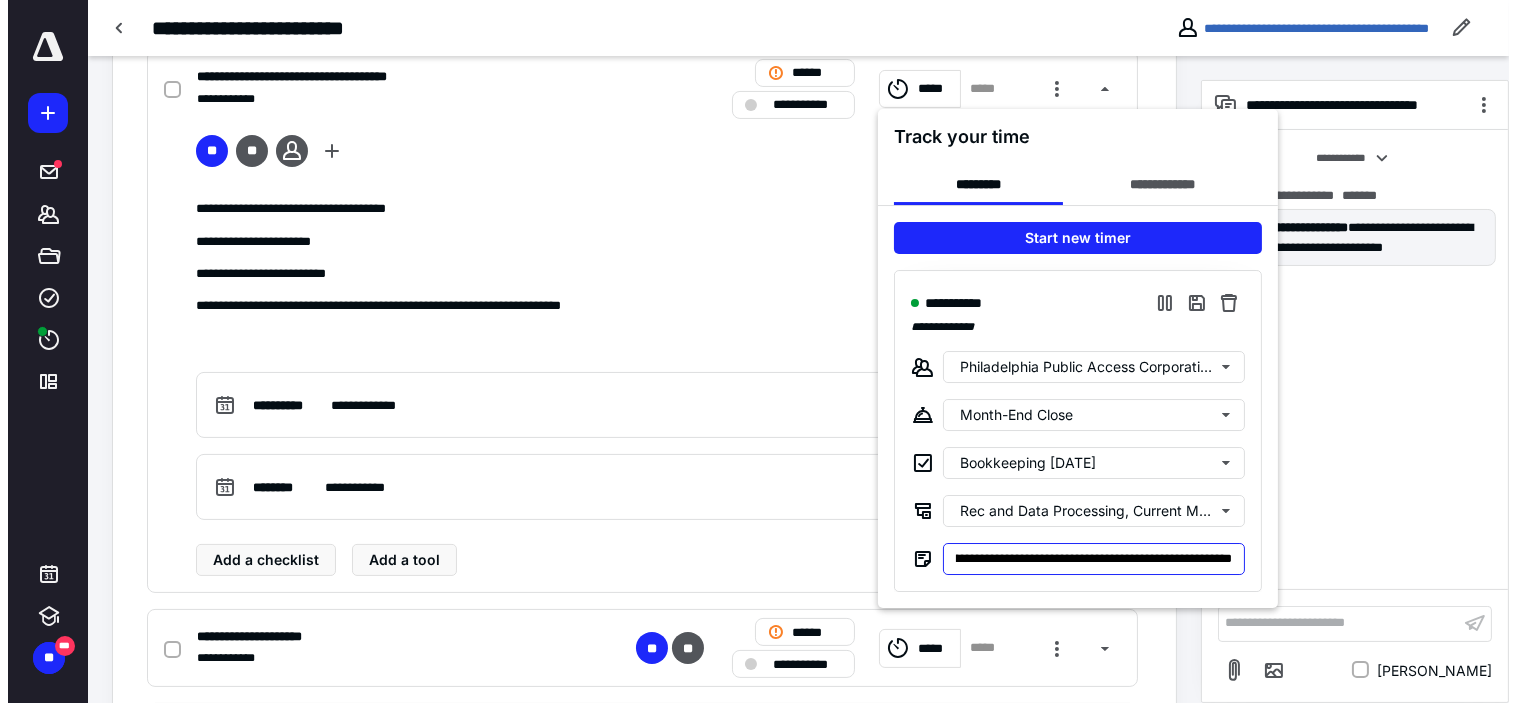 scroll, scrollTop: 0, scrollLeft: 0, axis: both 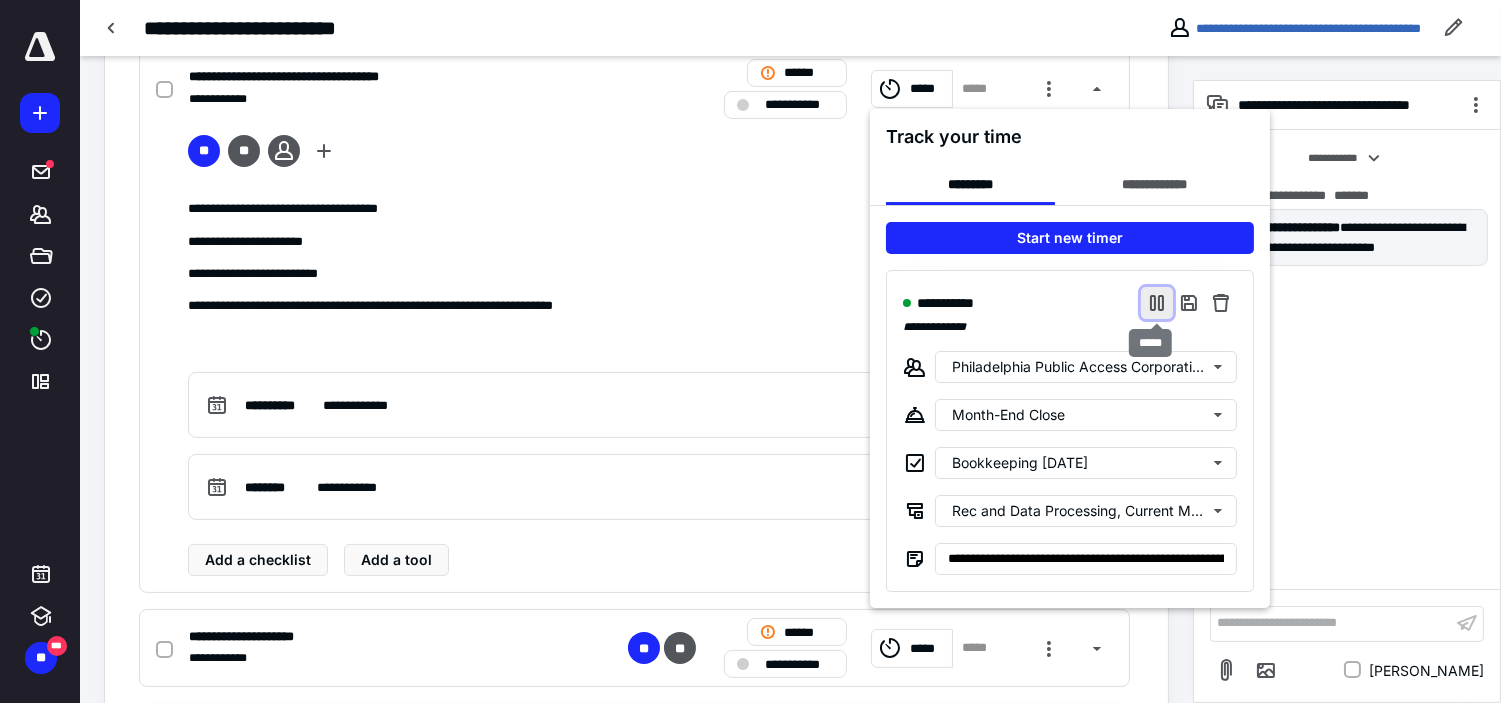 click at bounding box center [1157, 303] 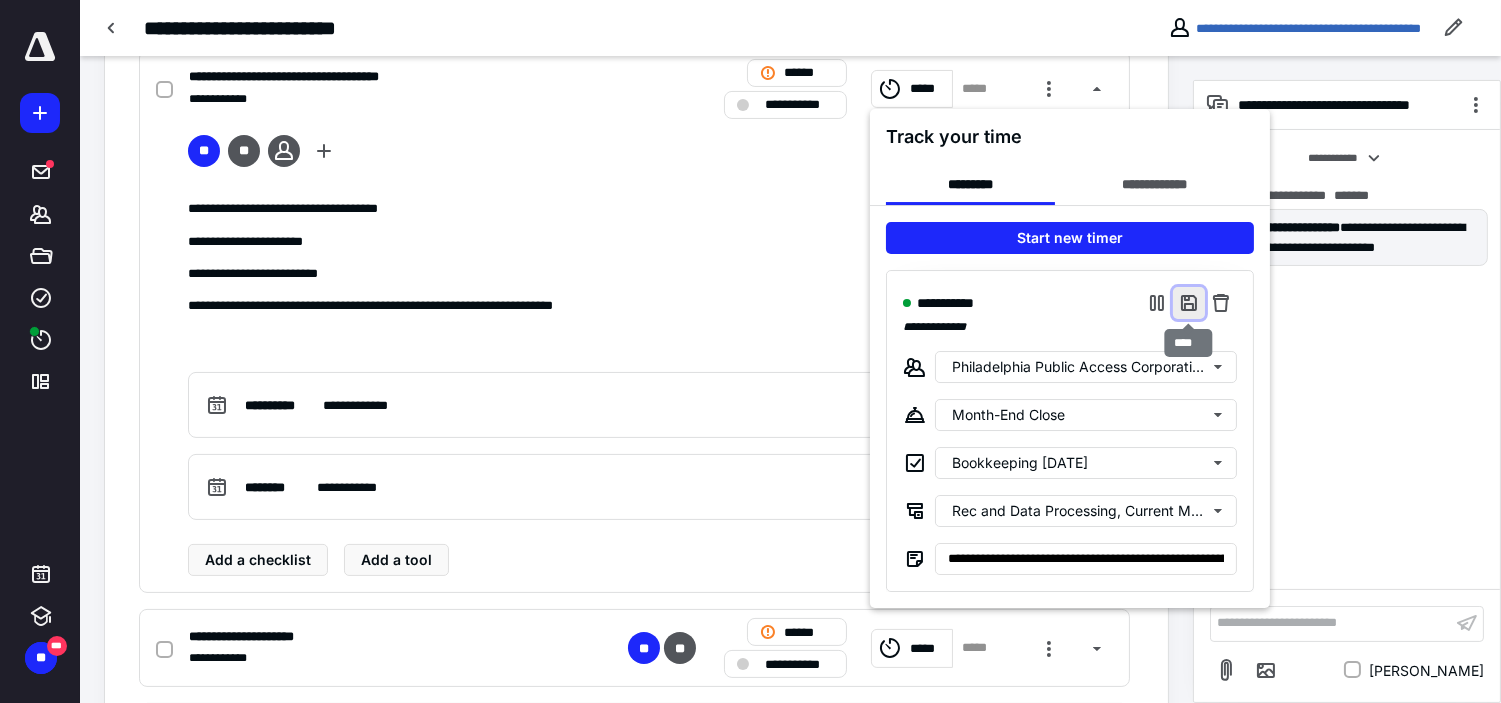 click at bounding box center (1189, 303) 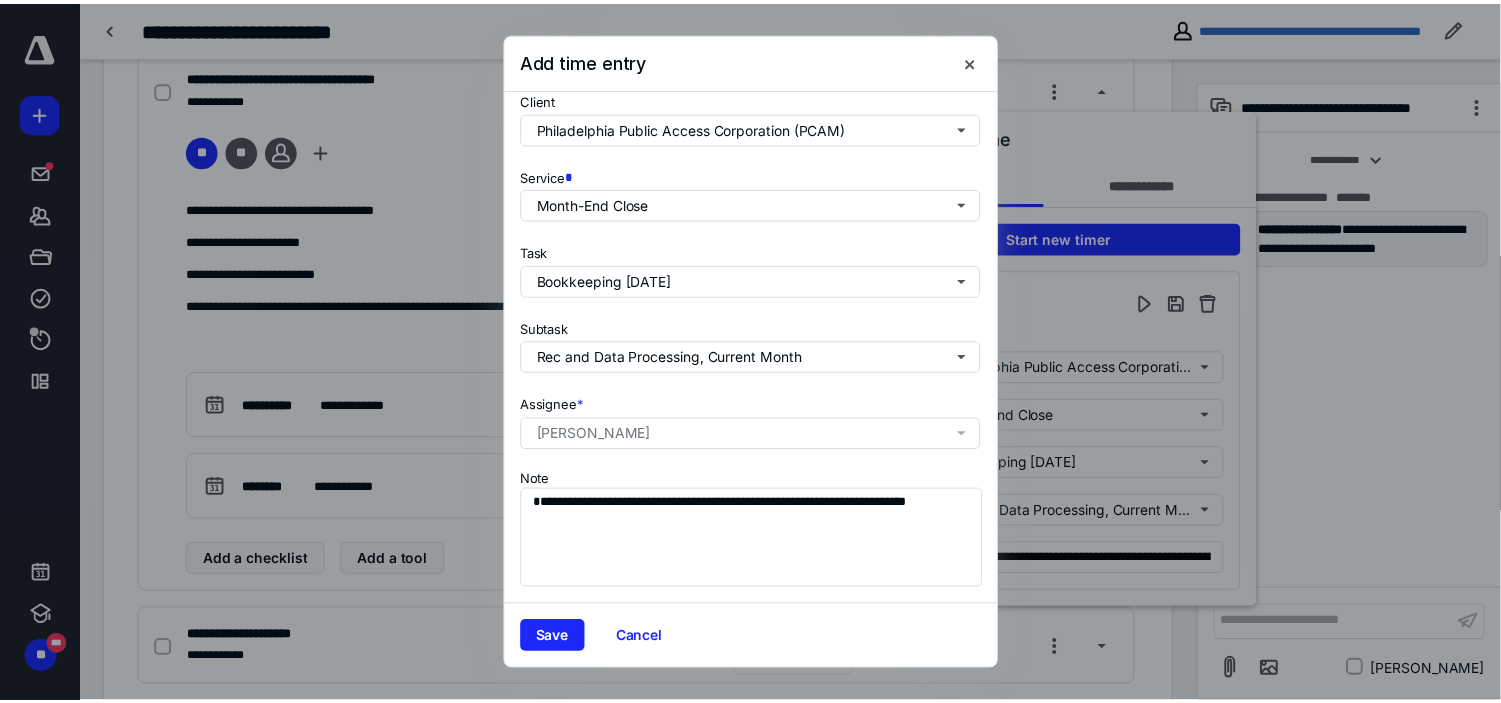 scroll, scrollTop: 272, scrollLeft: 0, axis: vertical 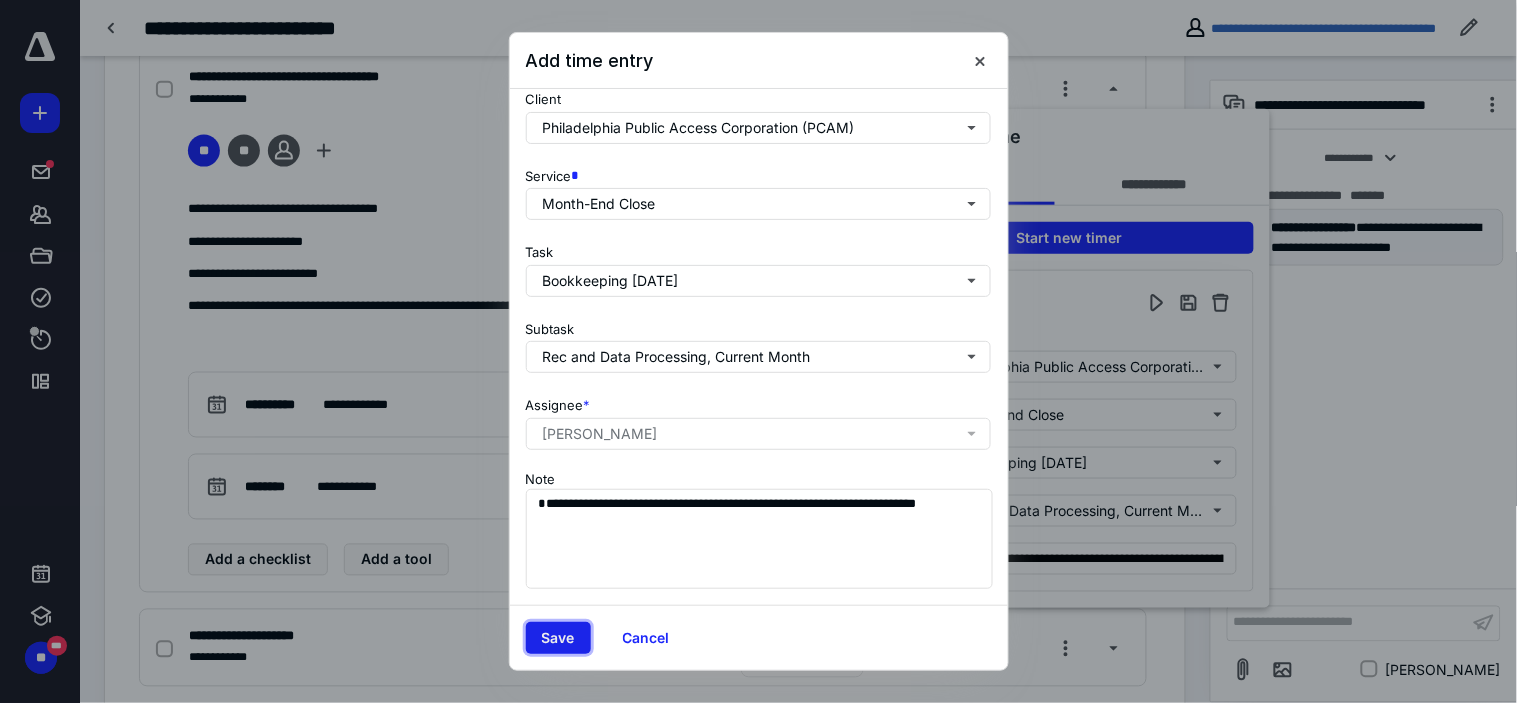 click on "Save" at bounding box center [558, 638] 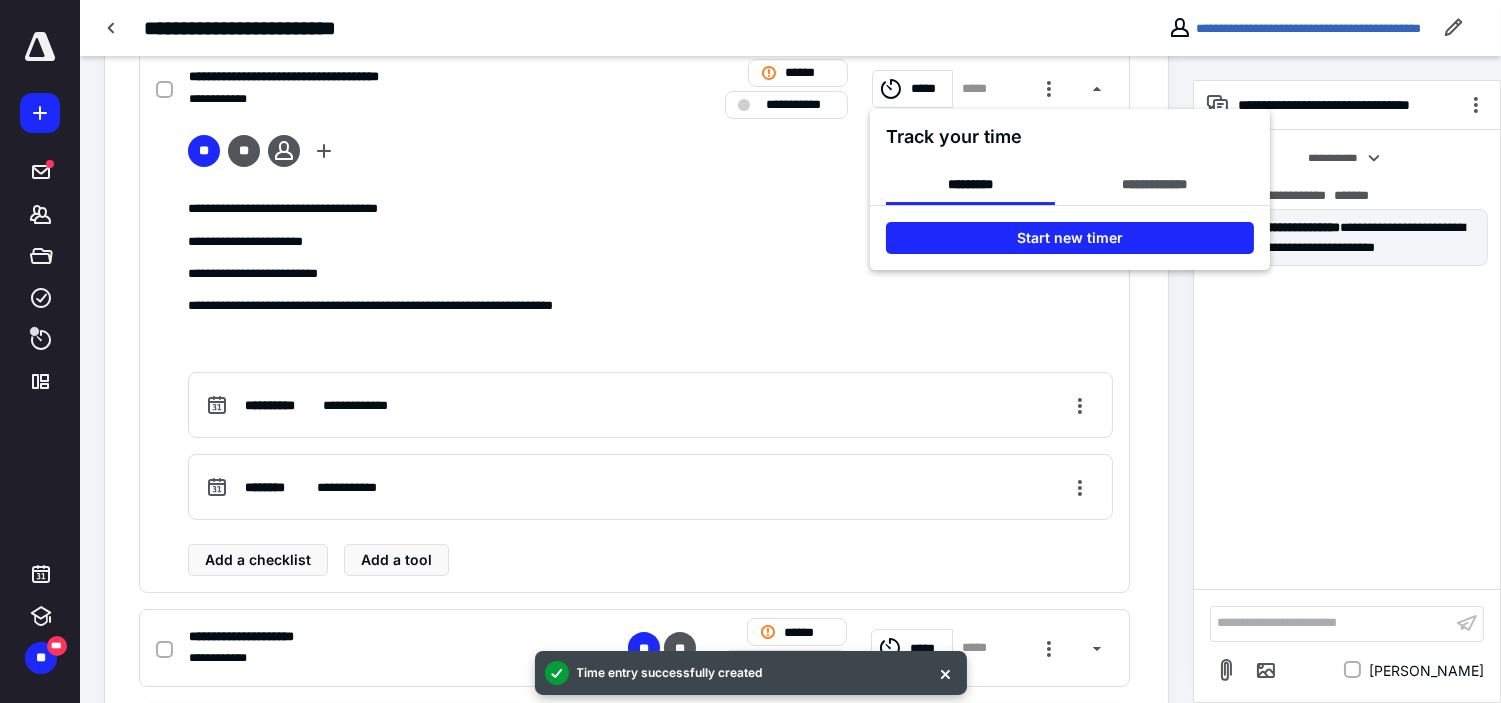 click at bounding box center [750, 351] 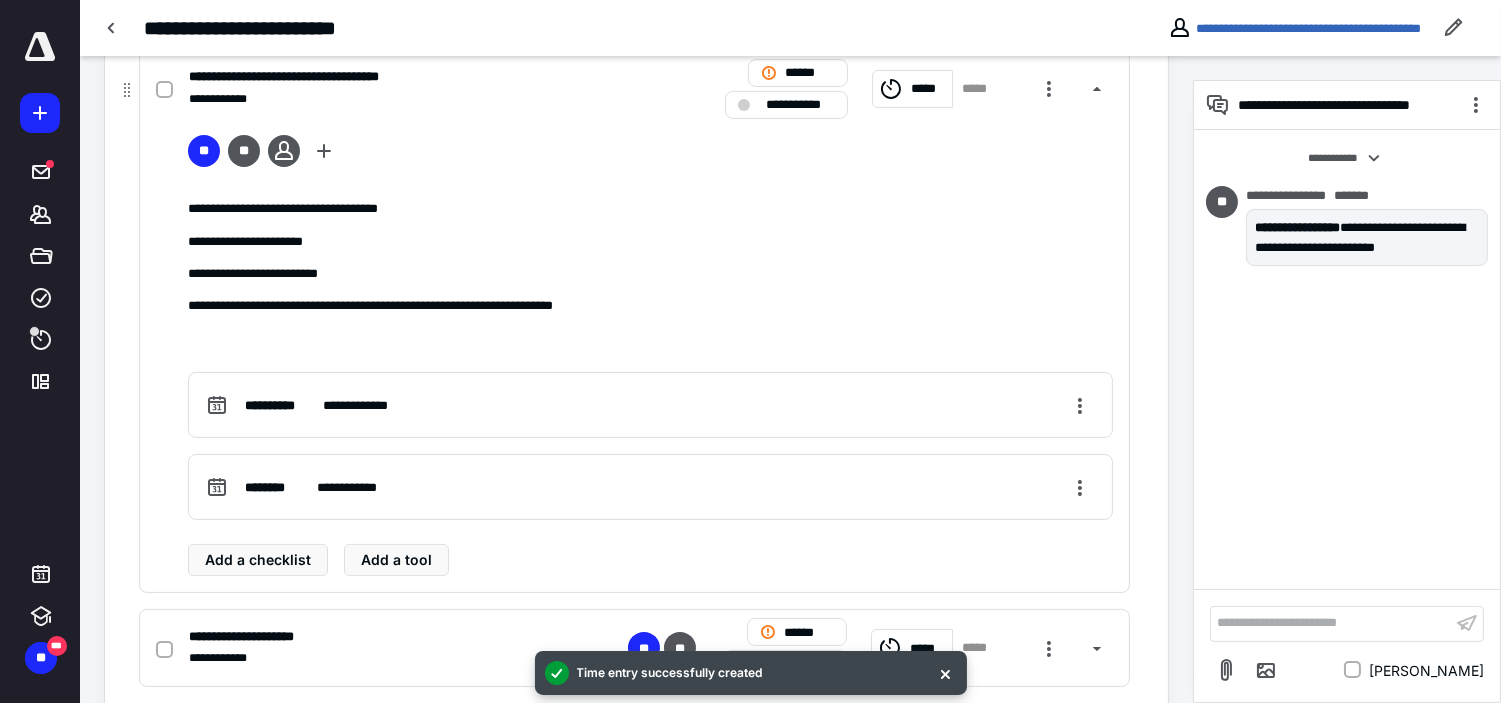scroll, scrollTop: 844, scrollLeft: 0, axis: vertical 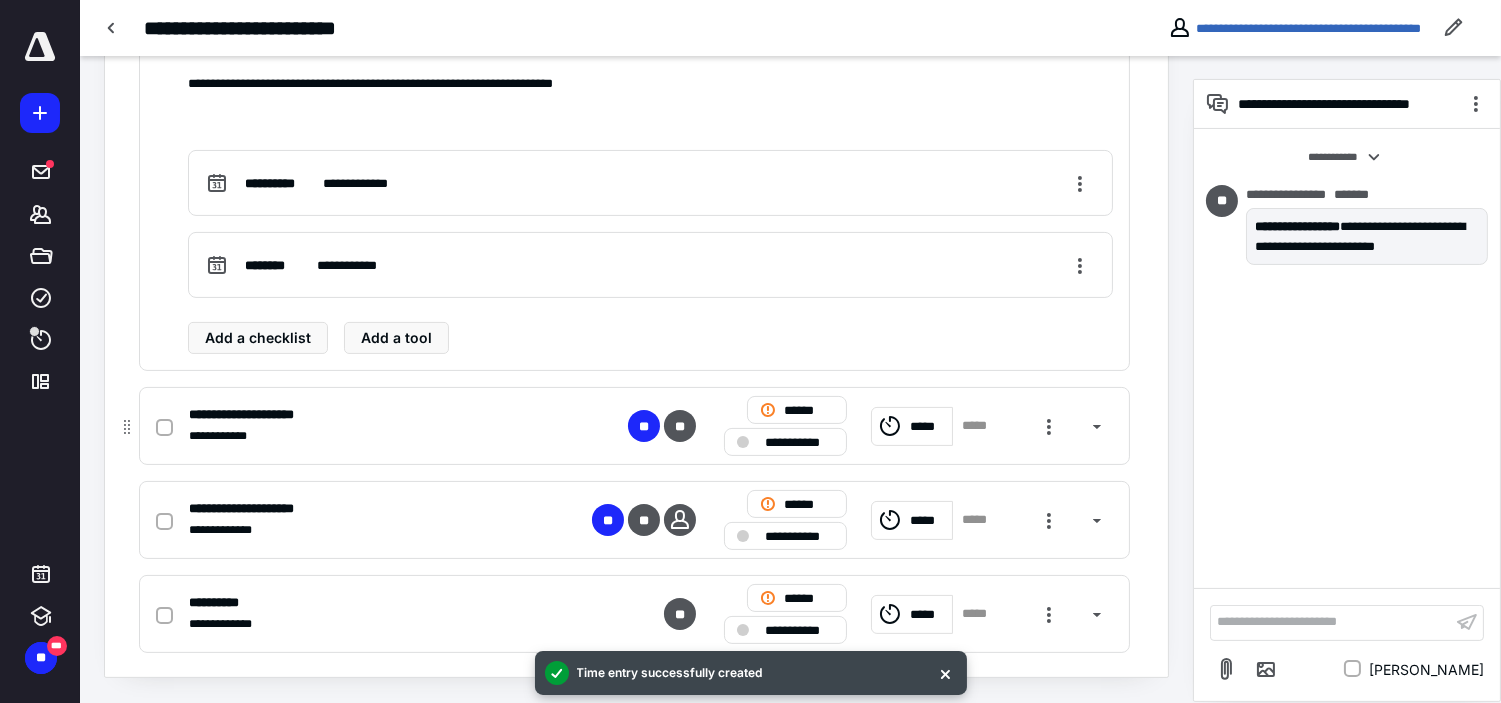 click on "**********" at bounding box center (372, 436) 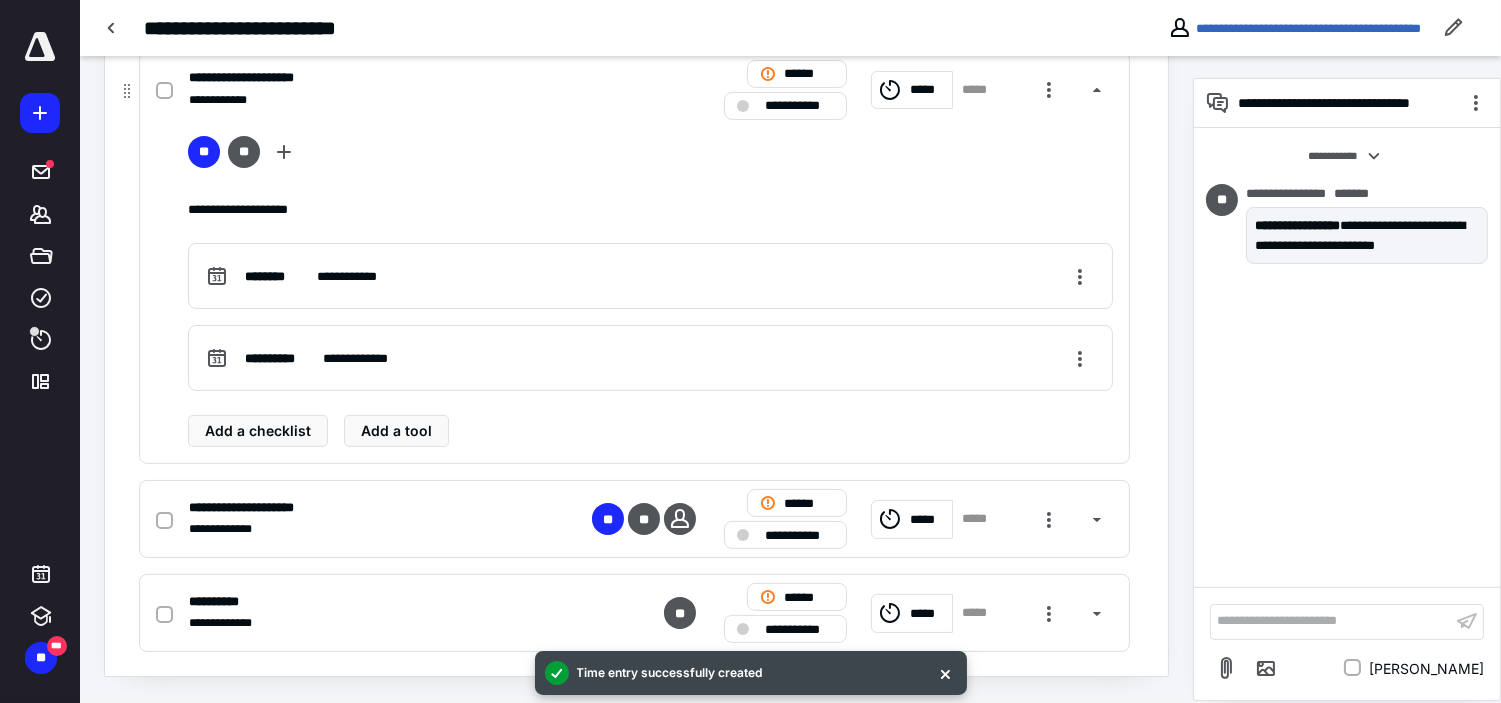 scroll, scrollTop: 714, scrollLeft: 0, axis: vertical 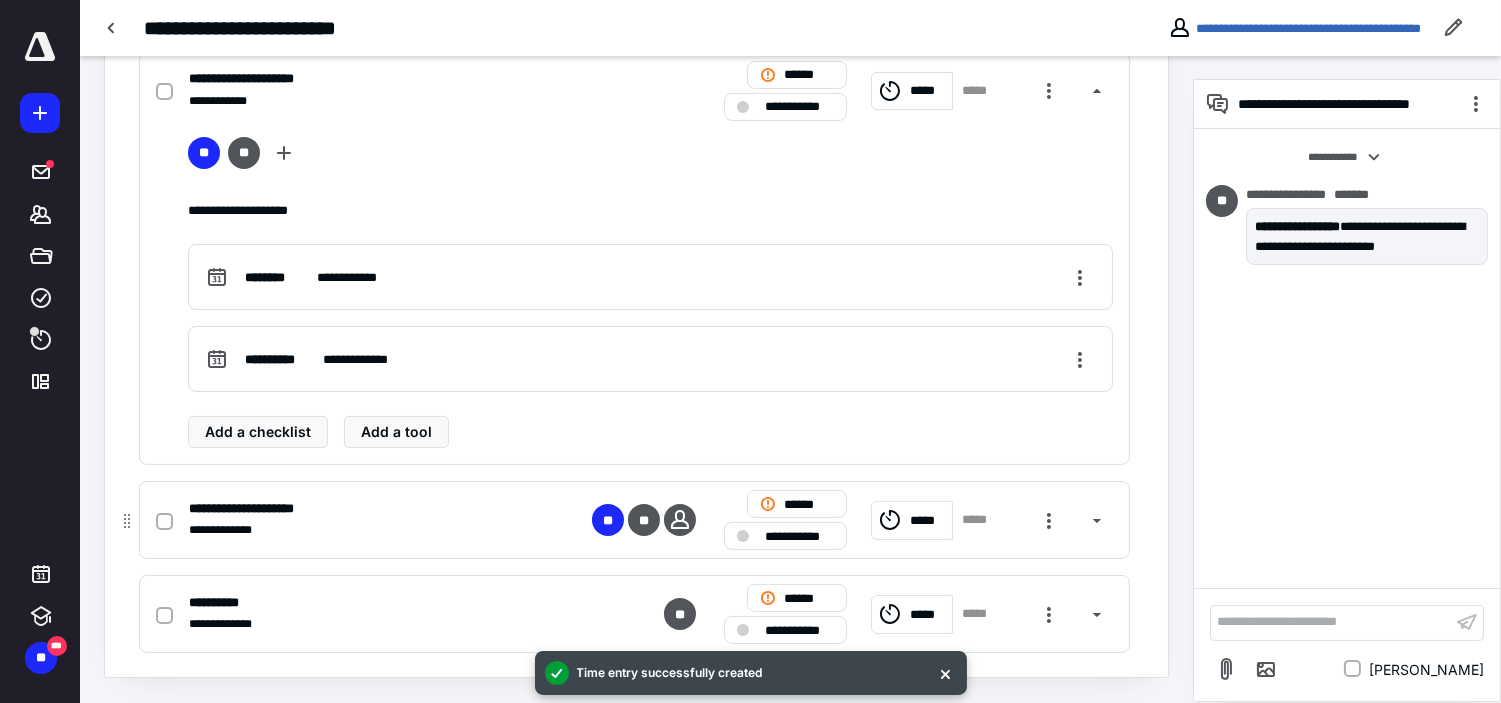 click on "**********" at bounding box center [372, 508] 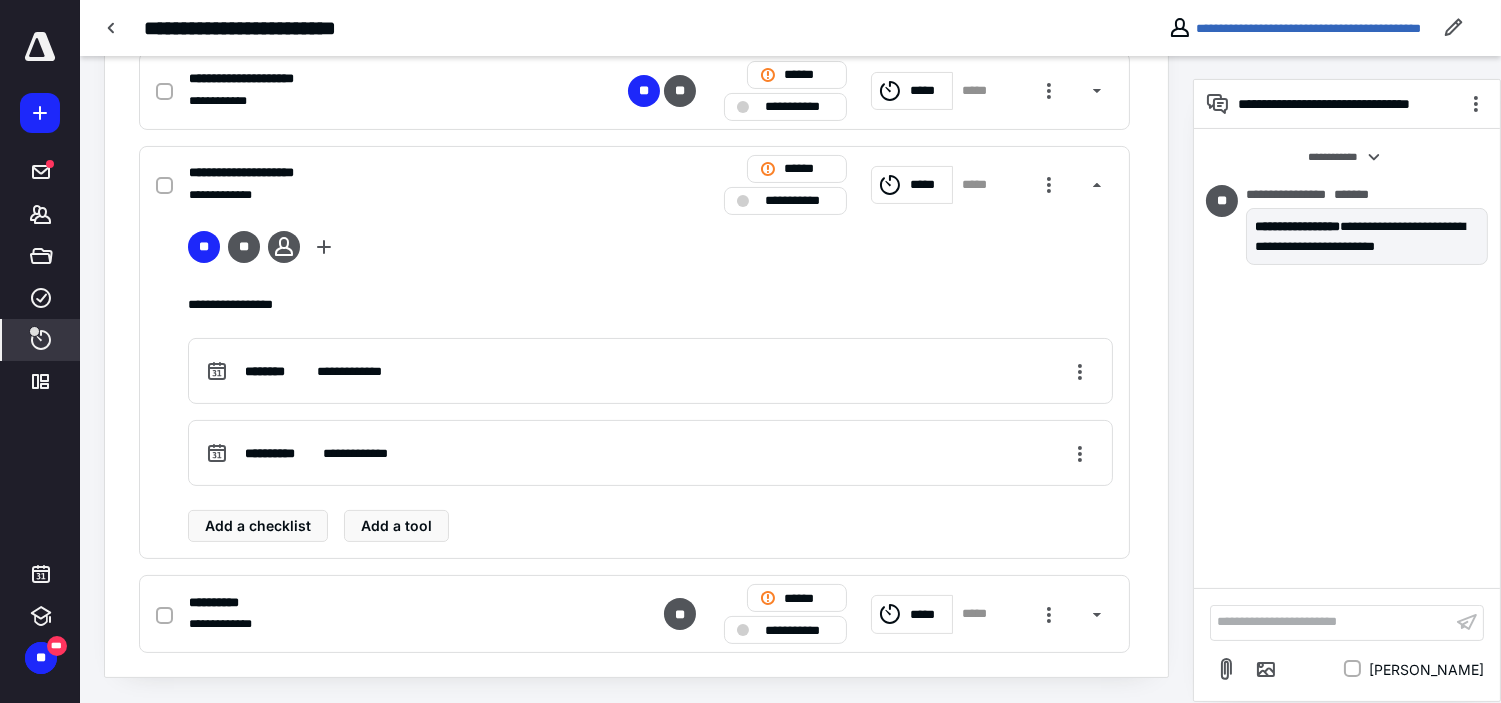 click 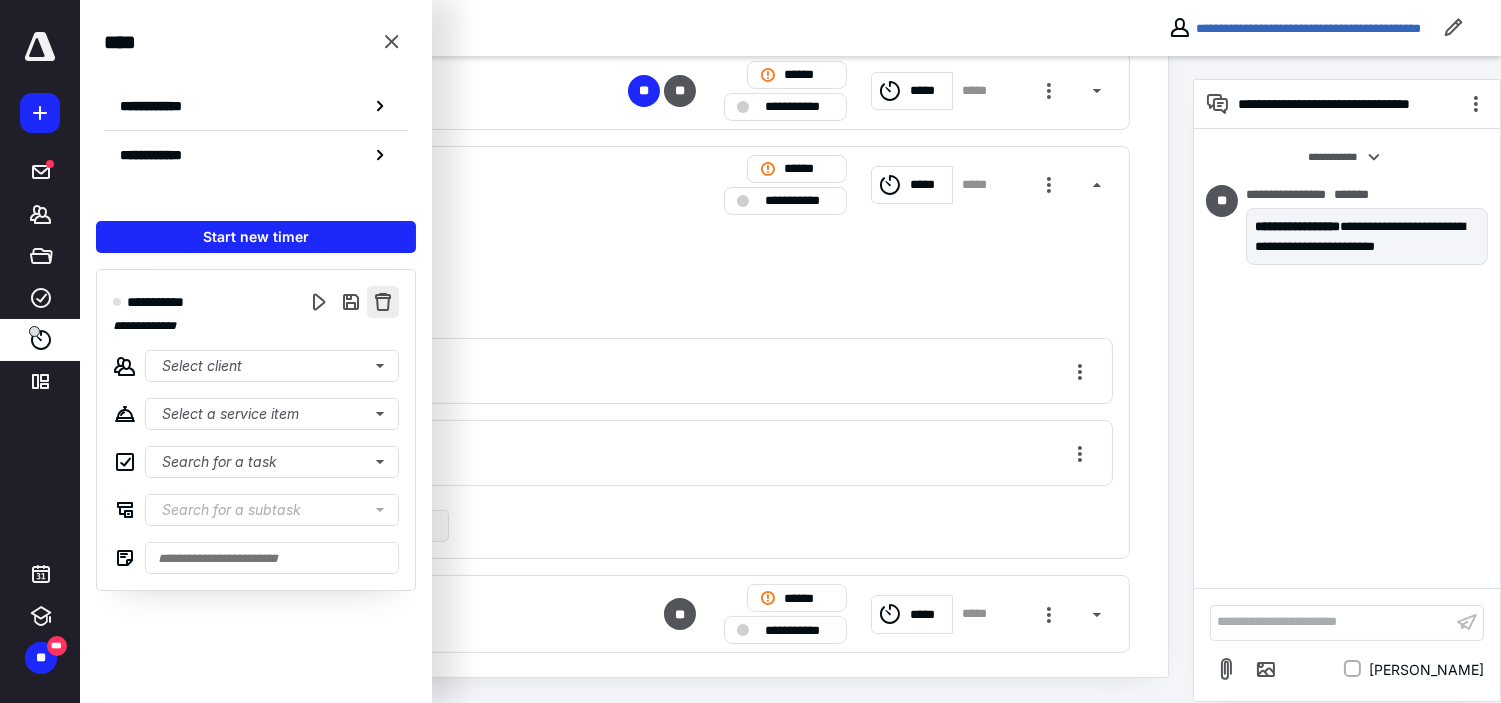 click at bounding box center [383, 302] 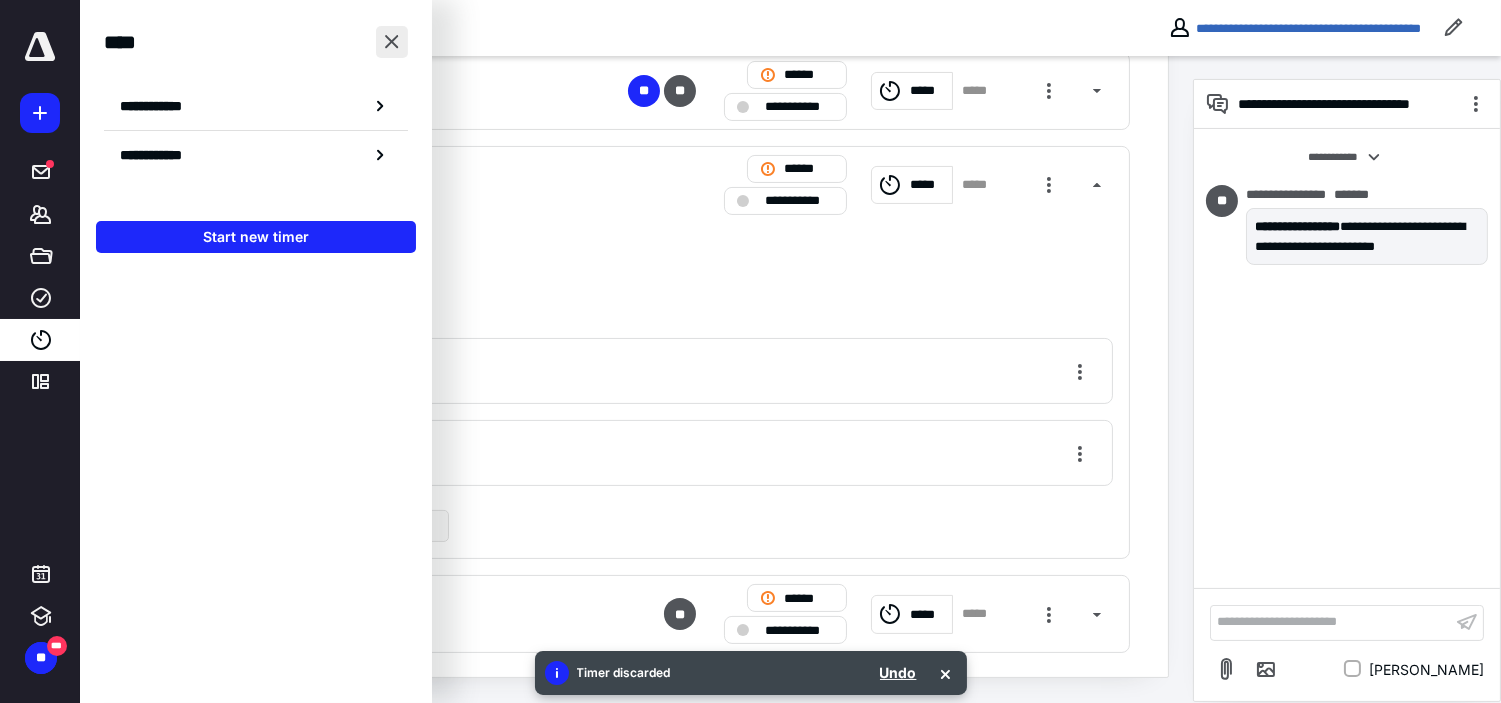 click at bounding box center [392, 42] 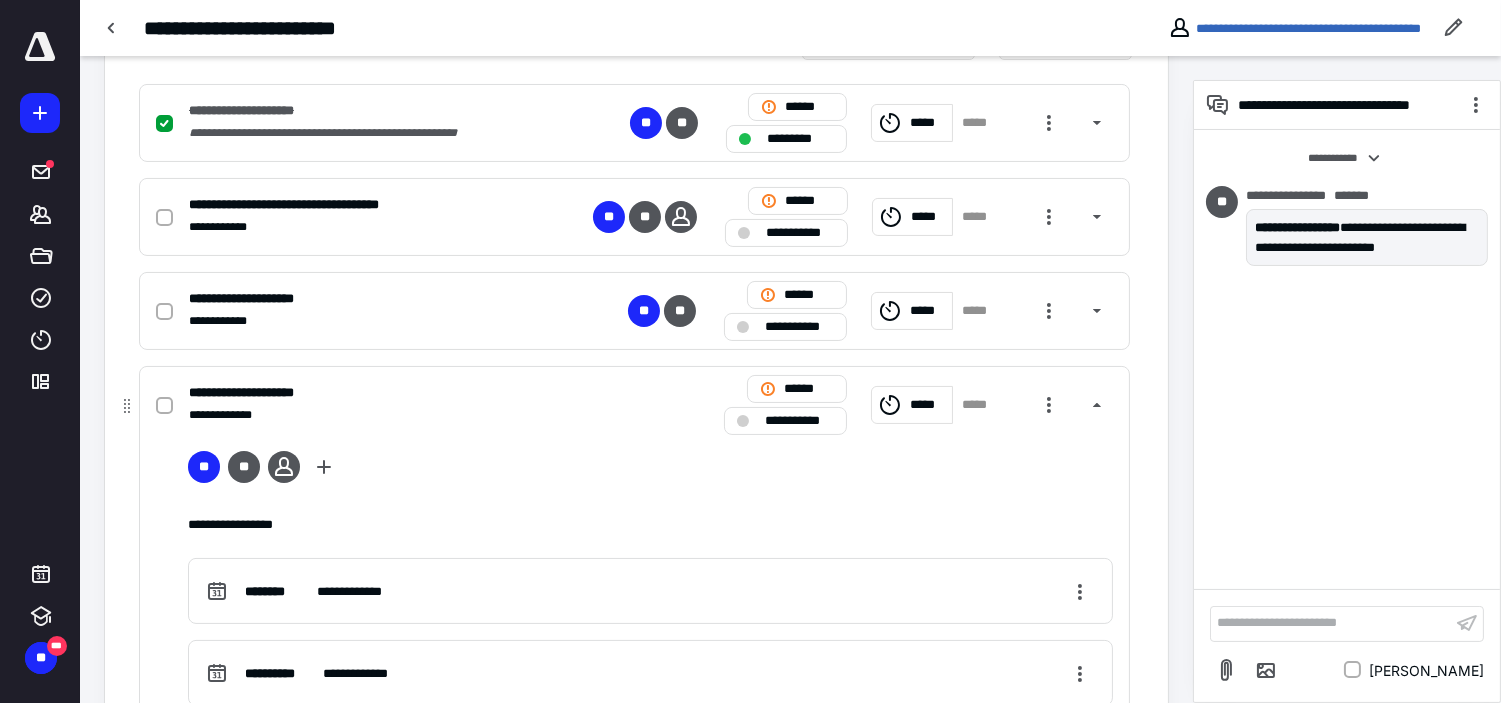 scroll, scrollTop: 492, scrollLeft: 0, axis: vertical 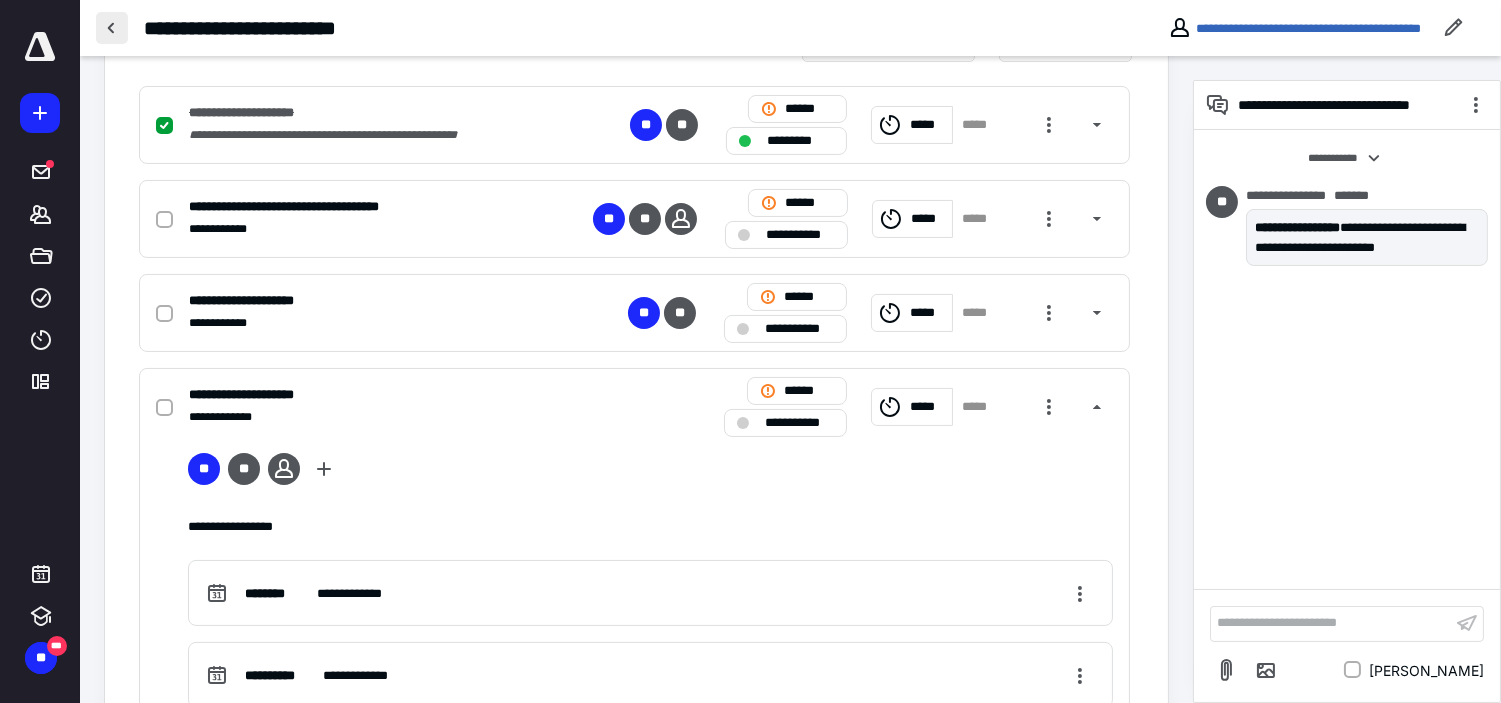 click at bounding box center [112, 28] 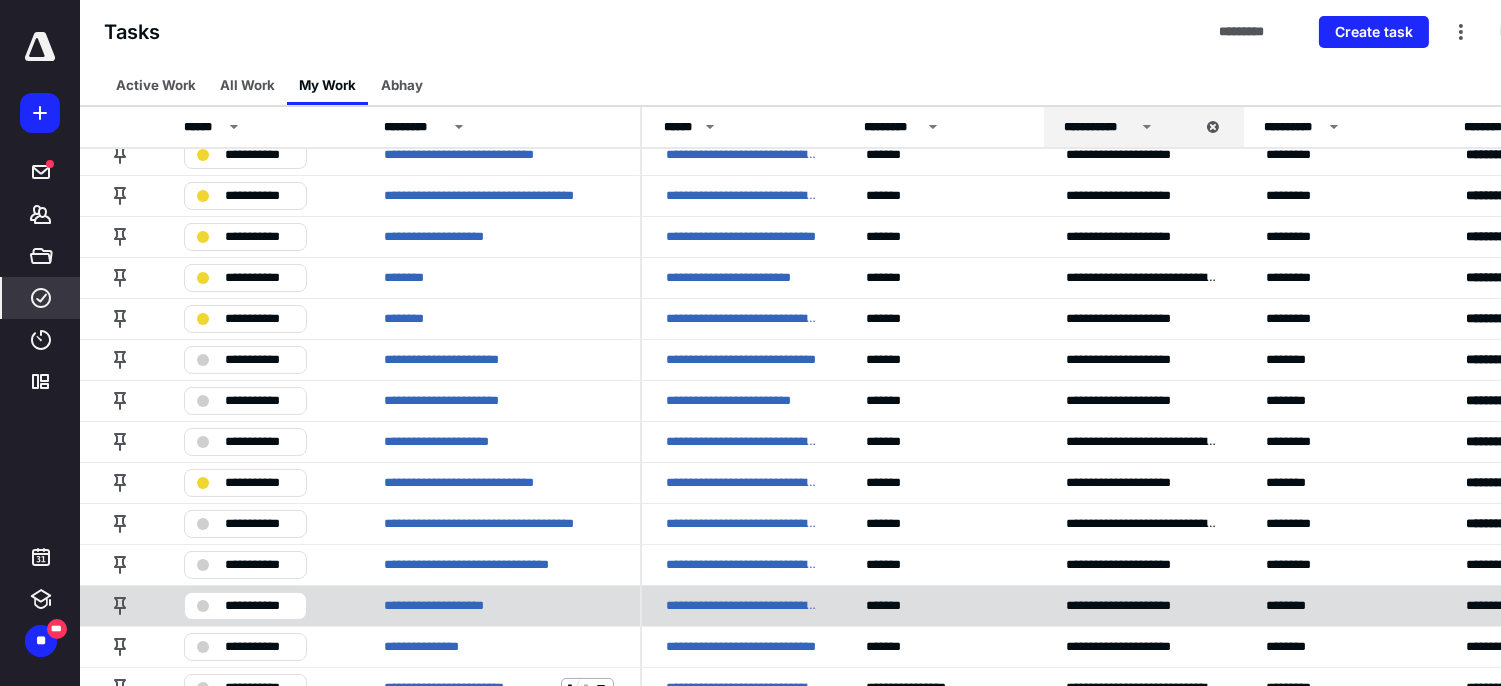 scroll, scrollTop: 444, scrollLeft: 0, axis: vertical 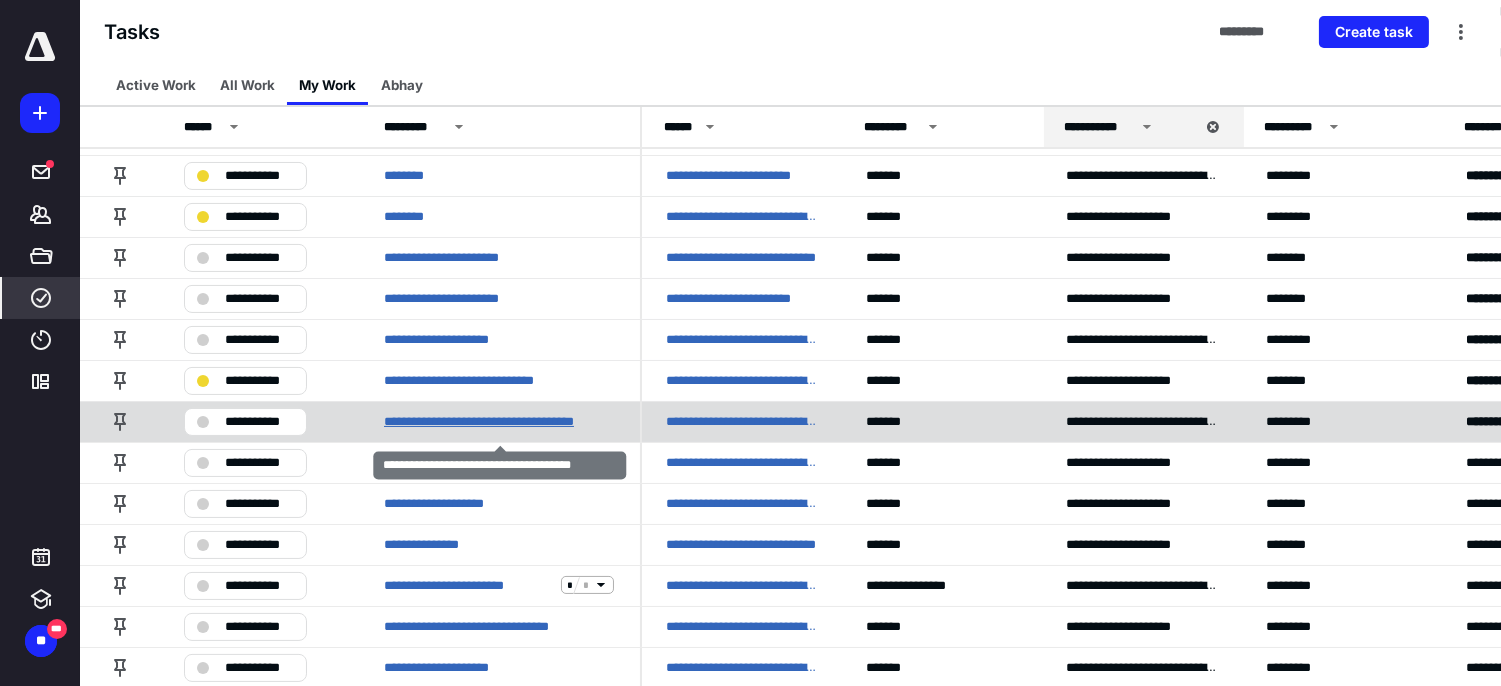 click on "**********" at bounding box center [500, 421] 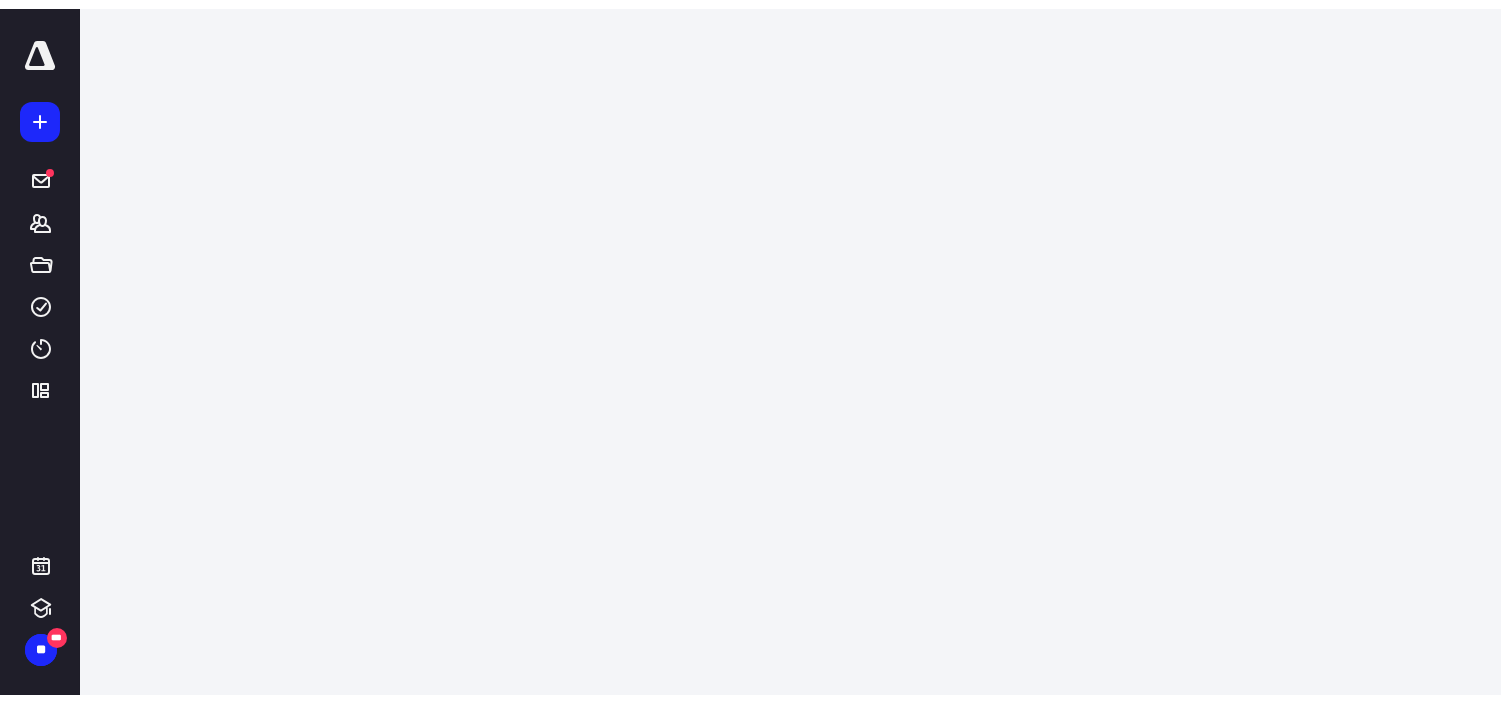 scroll, scrollTop: 0, scrollLeft: 0, axis: both 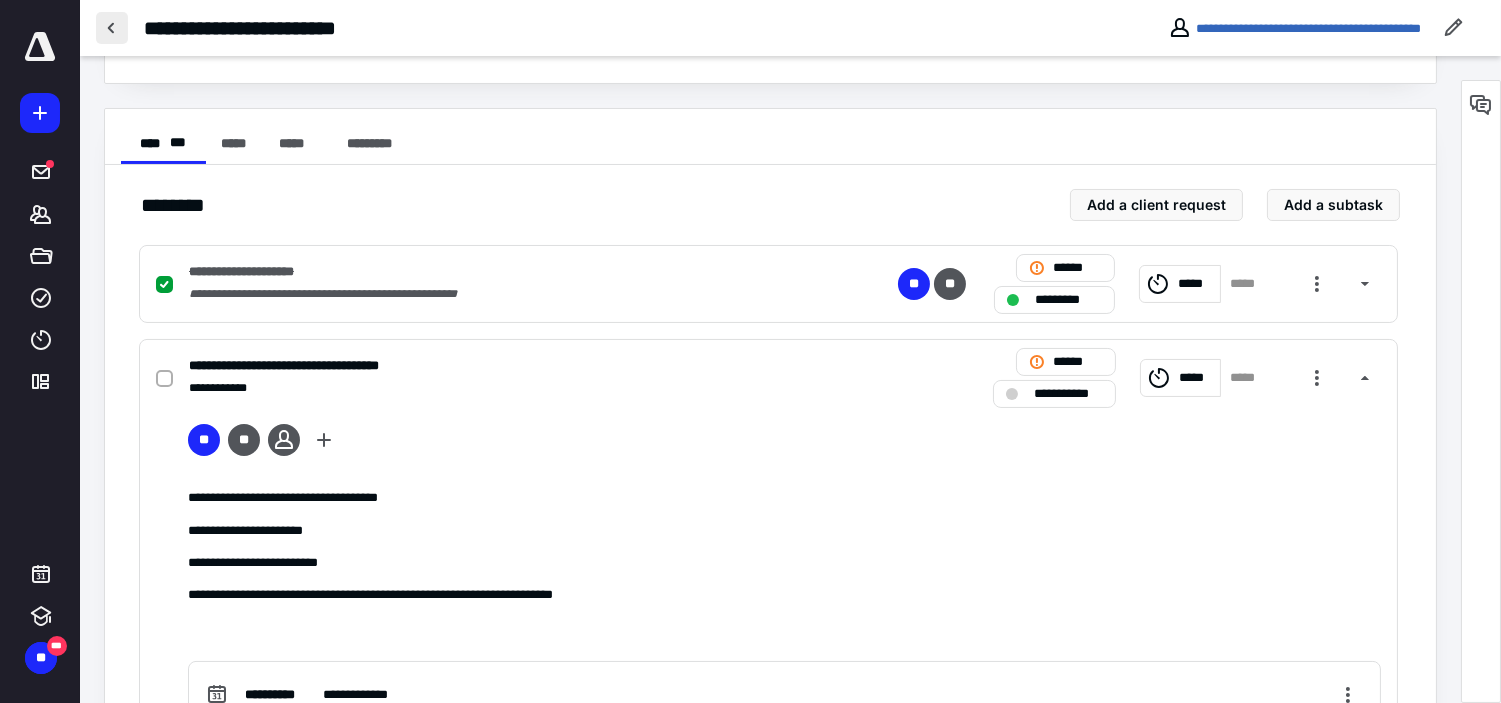 click at bounding box center (112, 28) 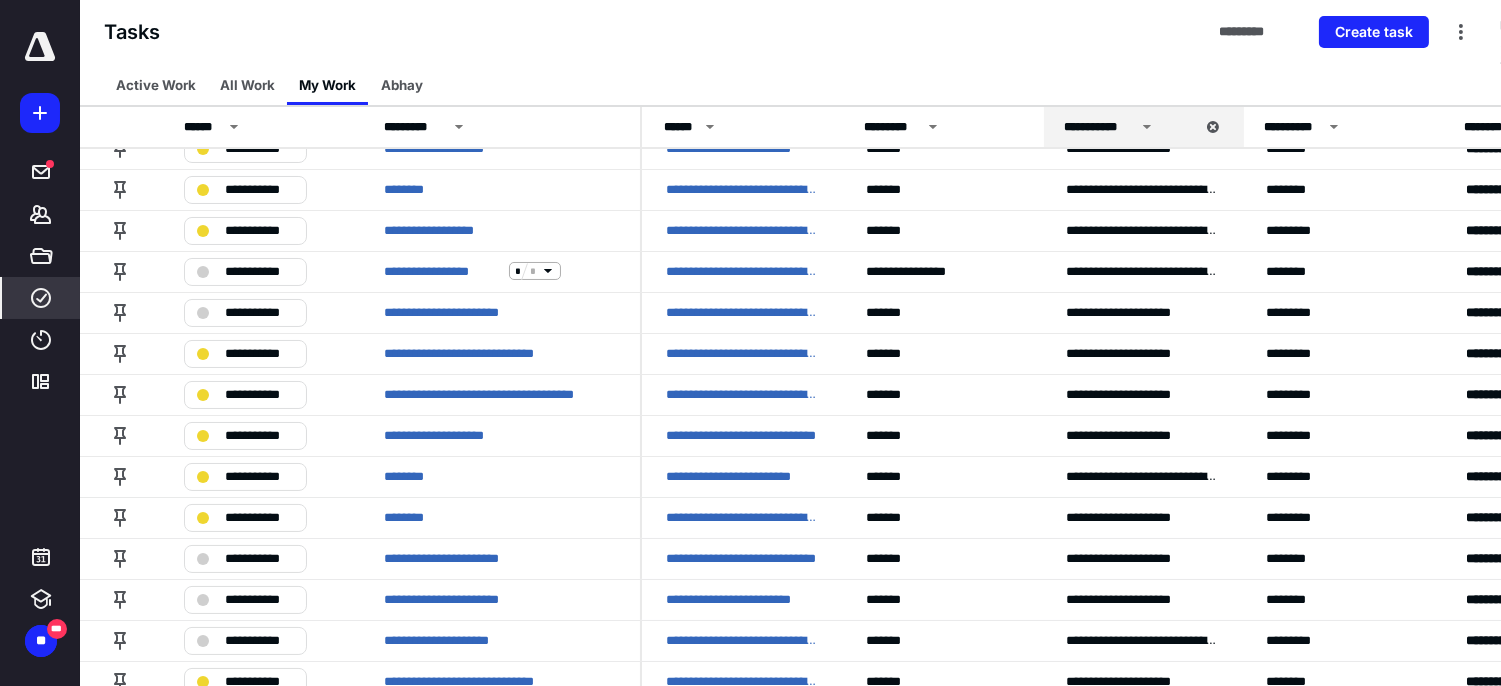 scroll, scrollTop: 333, scrollLeft: 0, axis: vertical 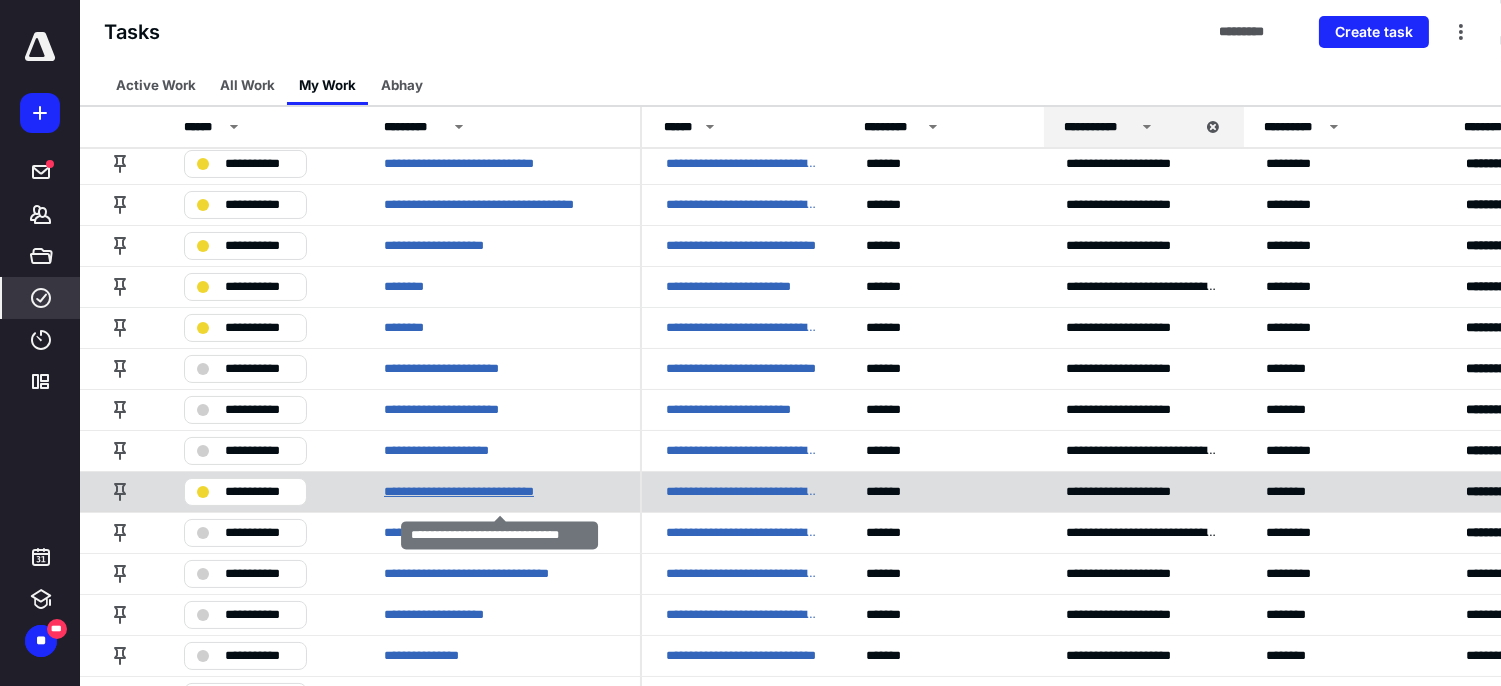 click on "**********" at bounding box center (479, 491) 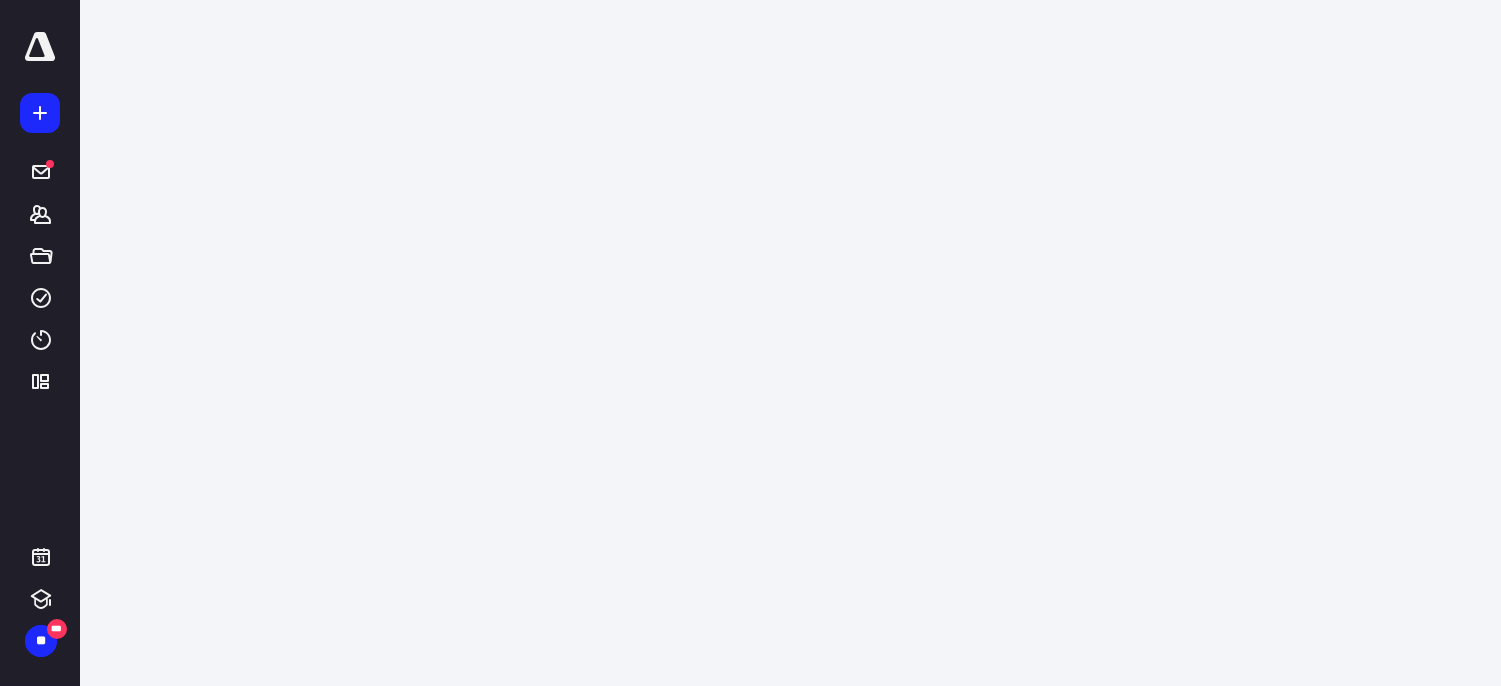 scroll, scrollTop: 0, scrollLeft: 0, axis: both 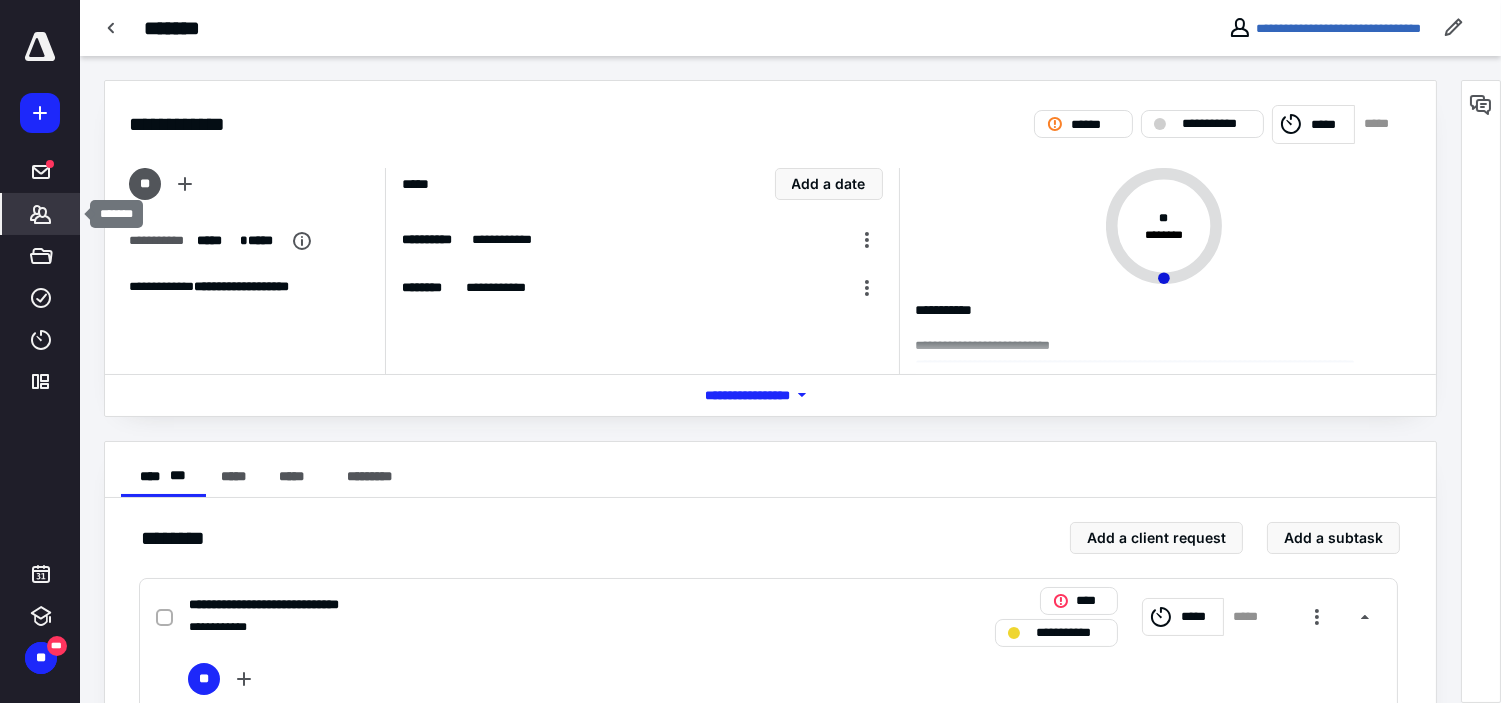click on "*******" at bounding box center (41, 214) 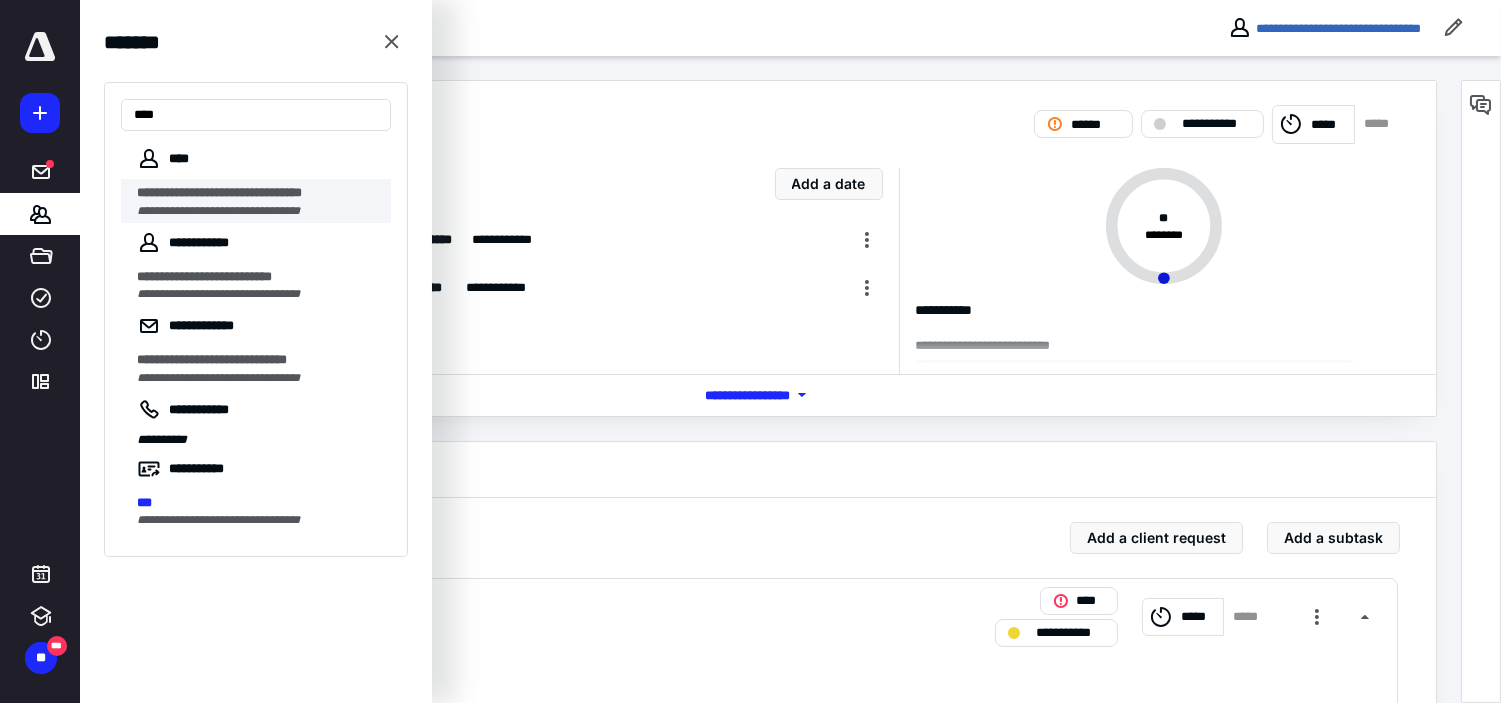 type on "***" 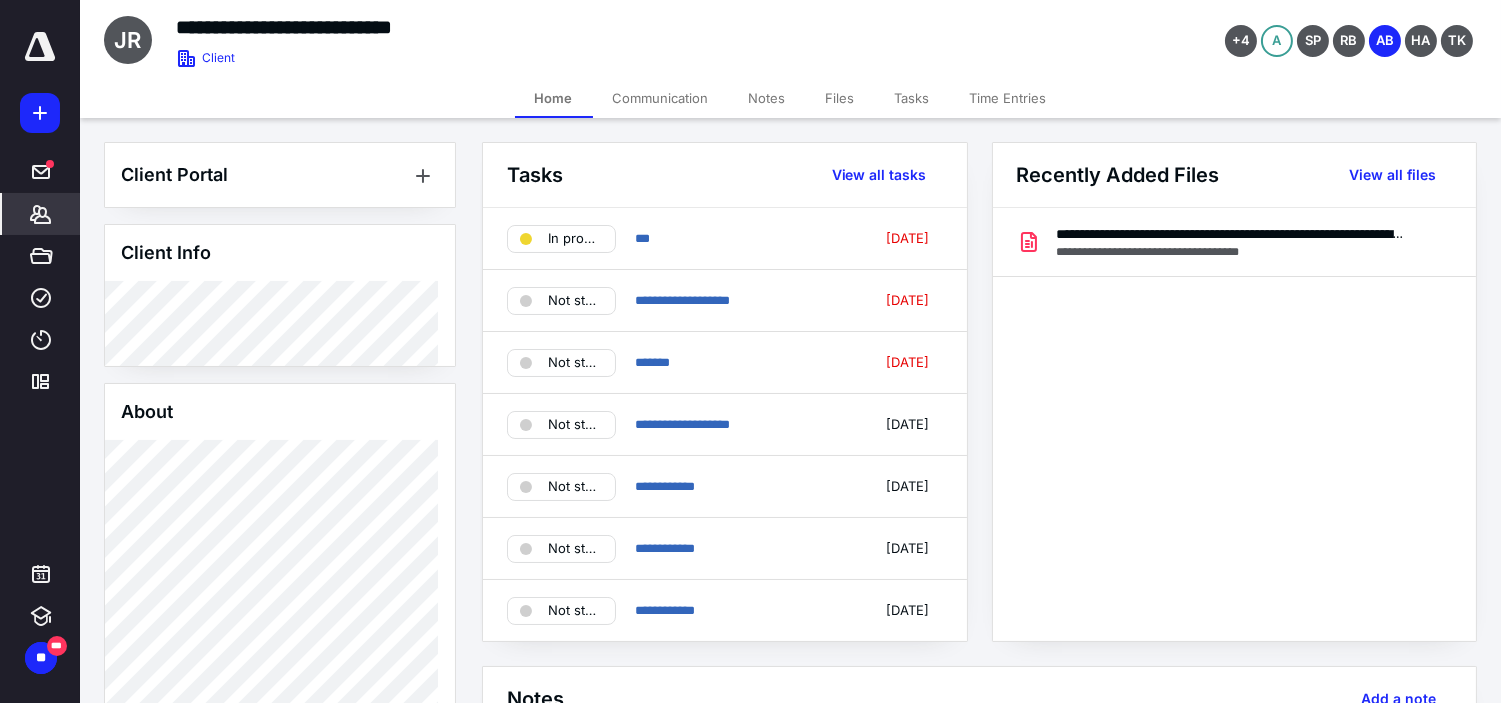 click on "Tasks" at bounding box center [912, 98] 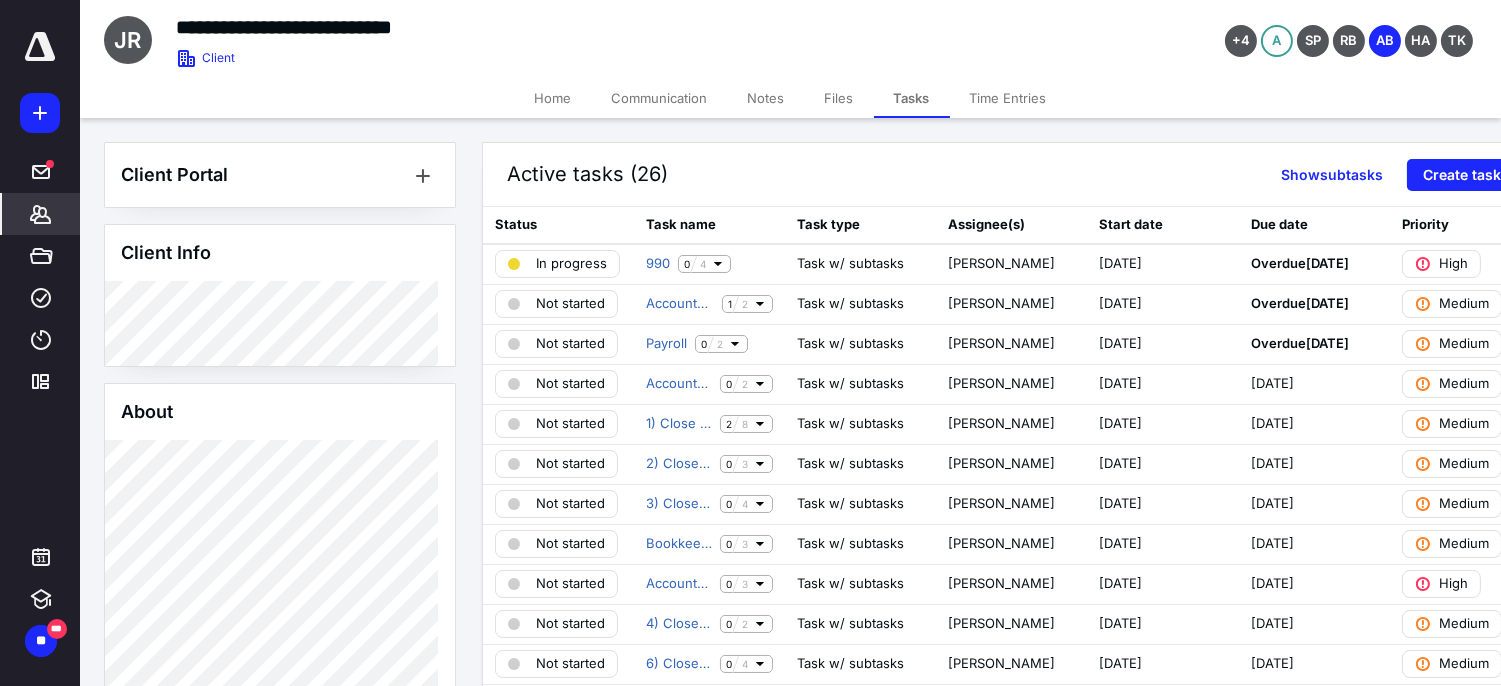 click 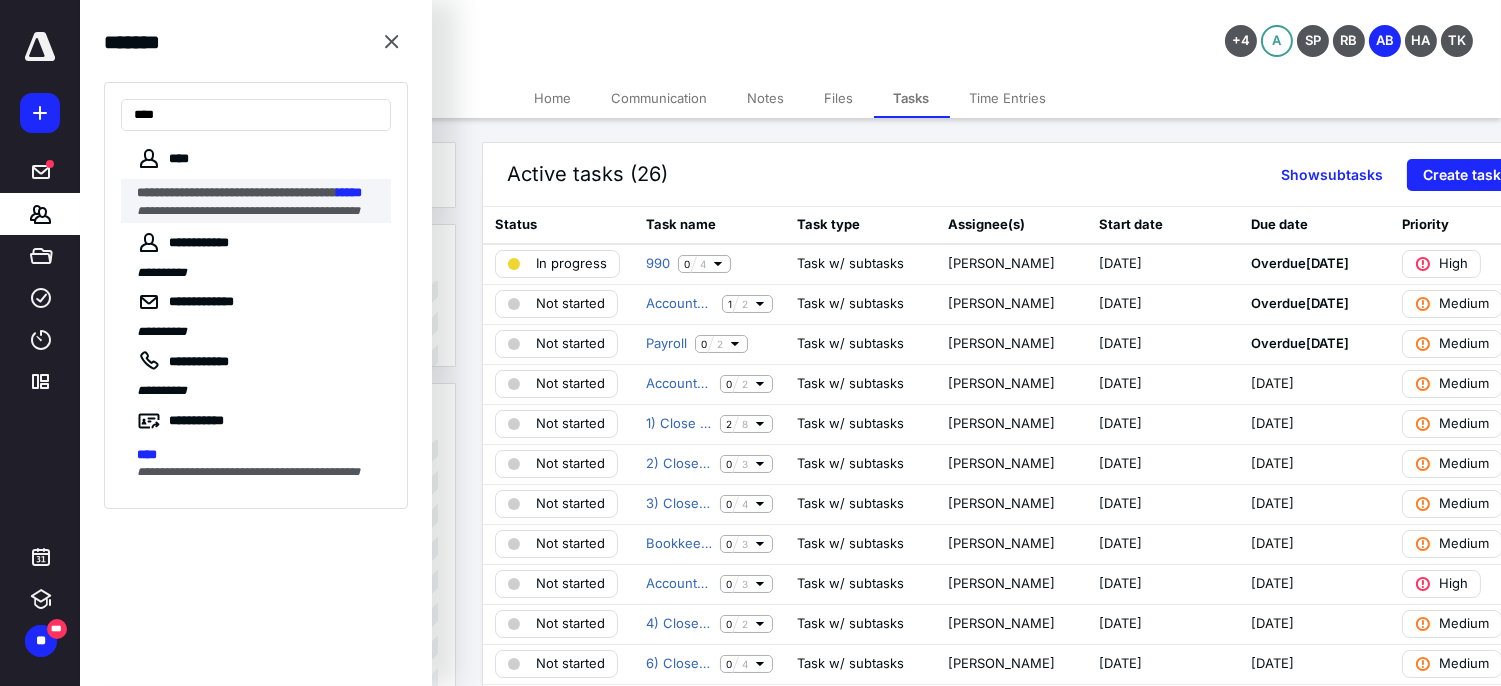 type on "****" 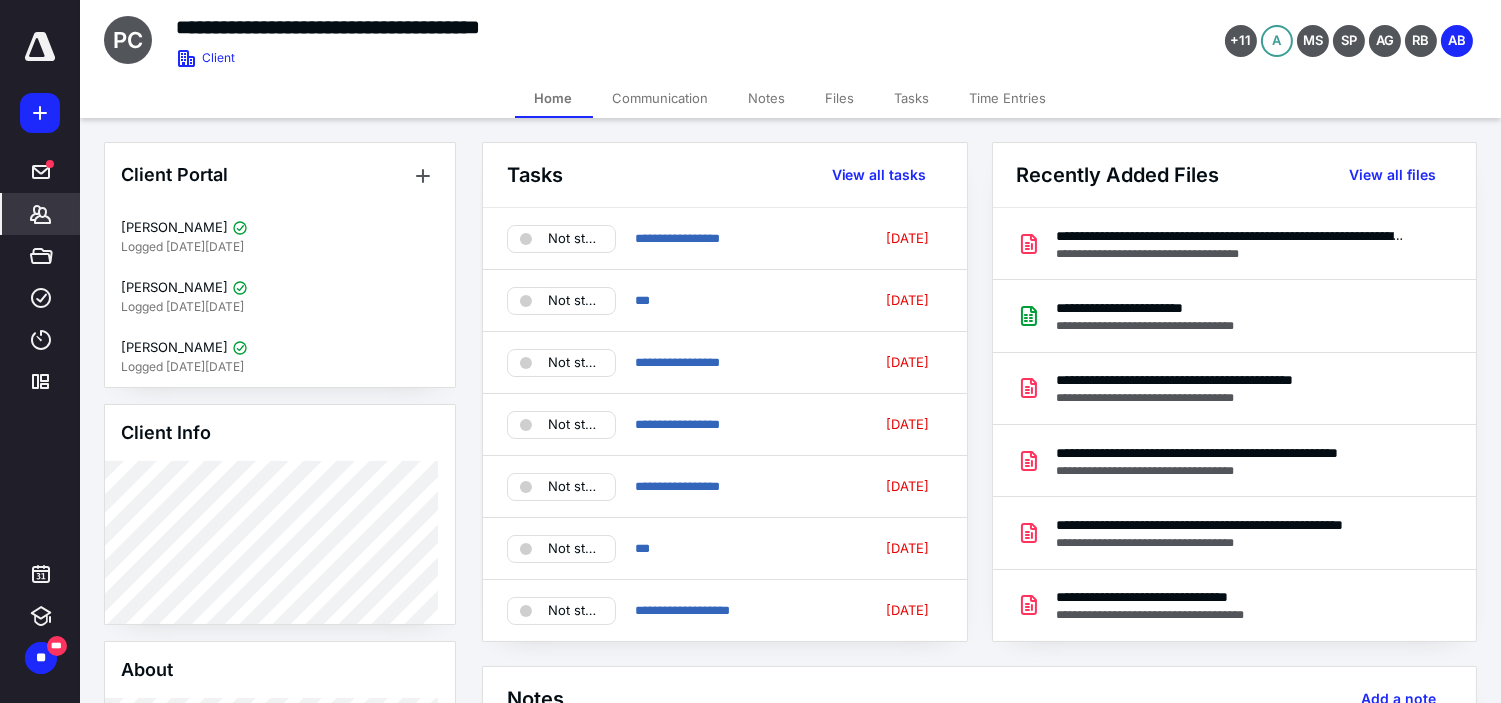 click on "Tasks" at bounding box center (912, 98) 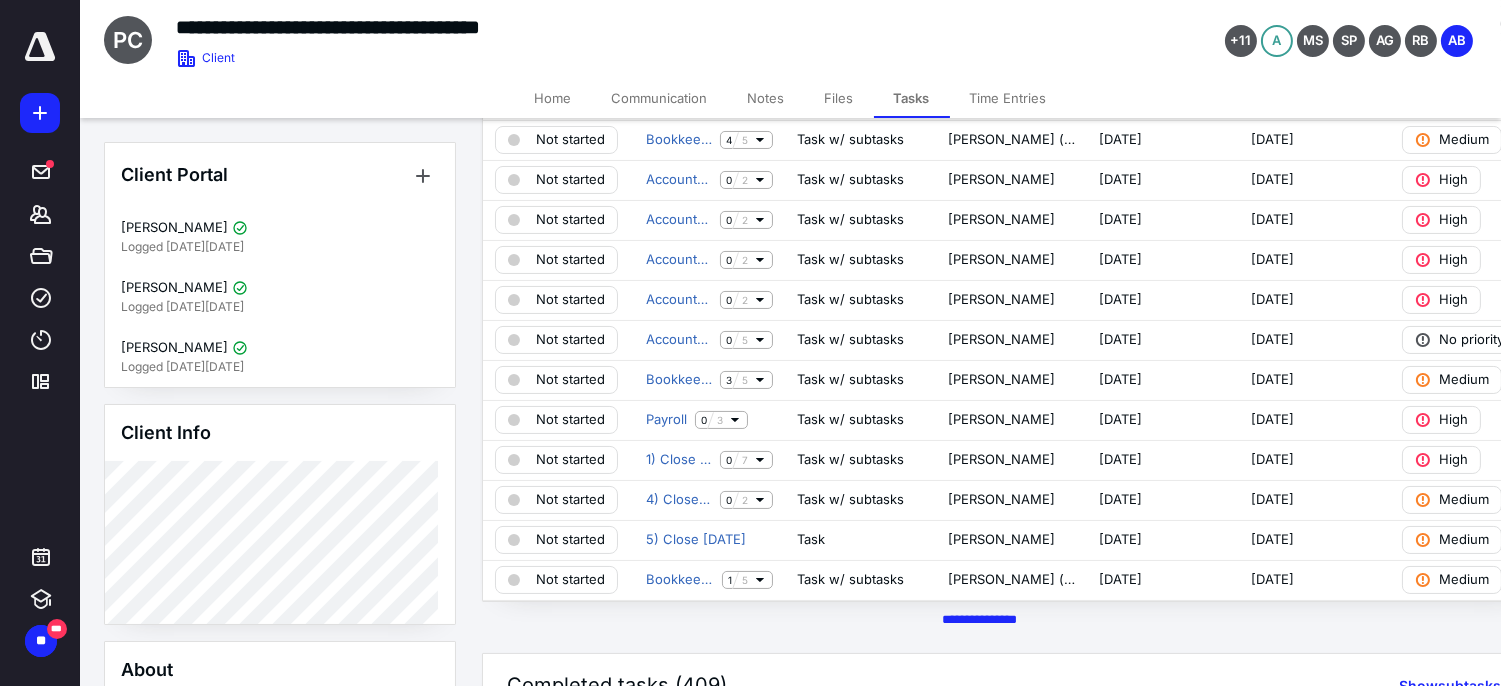 scroll, scrollTop: 777, scrollLeft: 0, axis: vertical 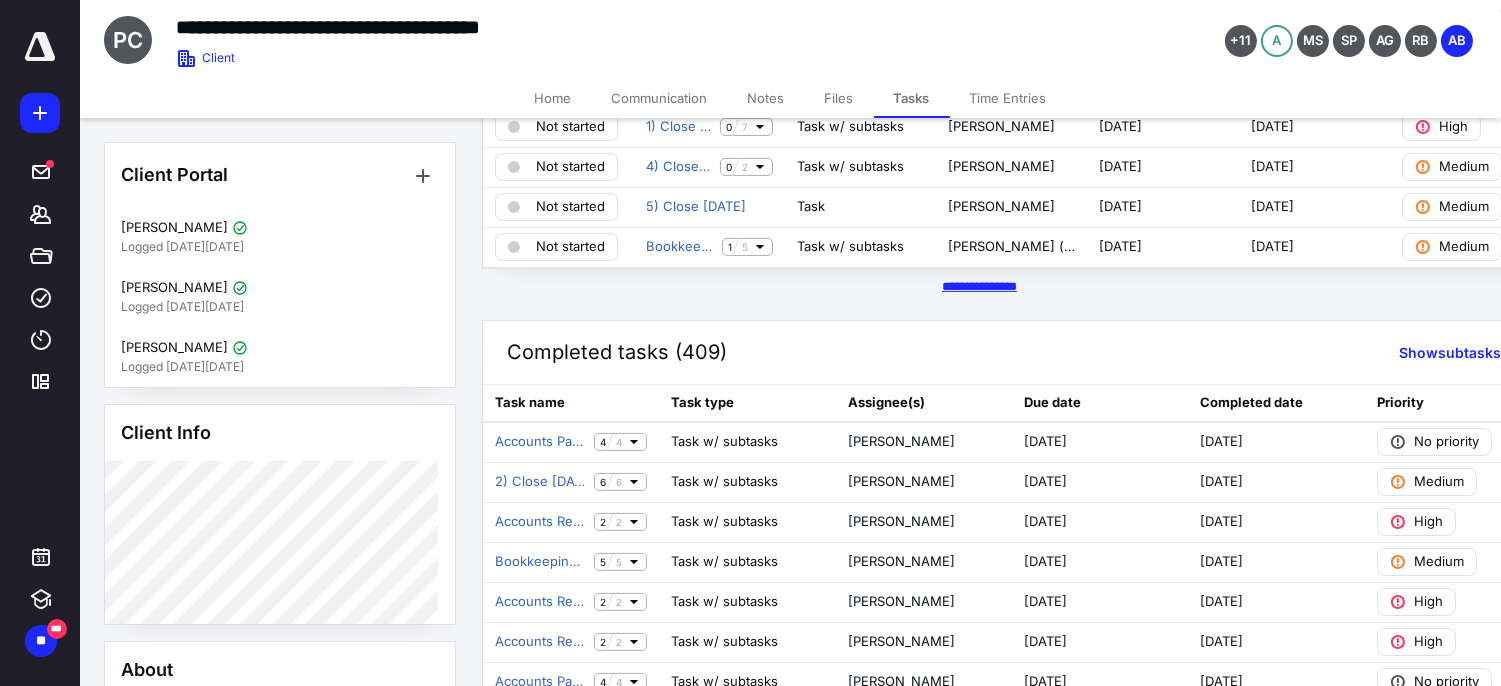 click on "********* *****" at bounding box center [979, 286] 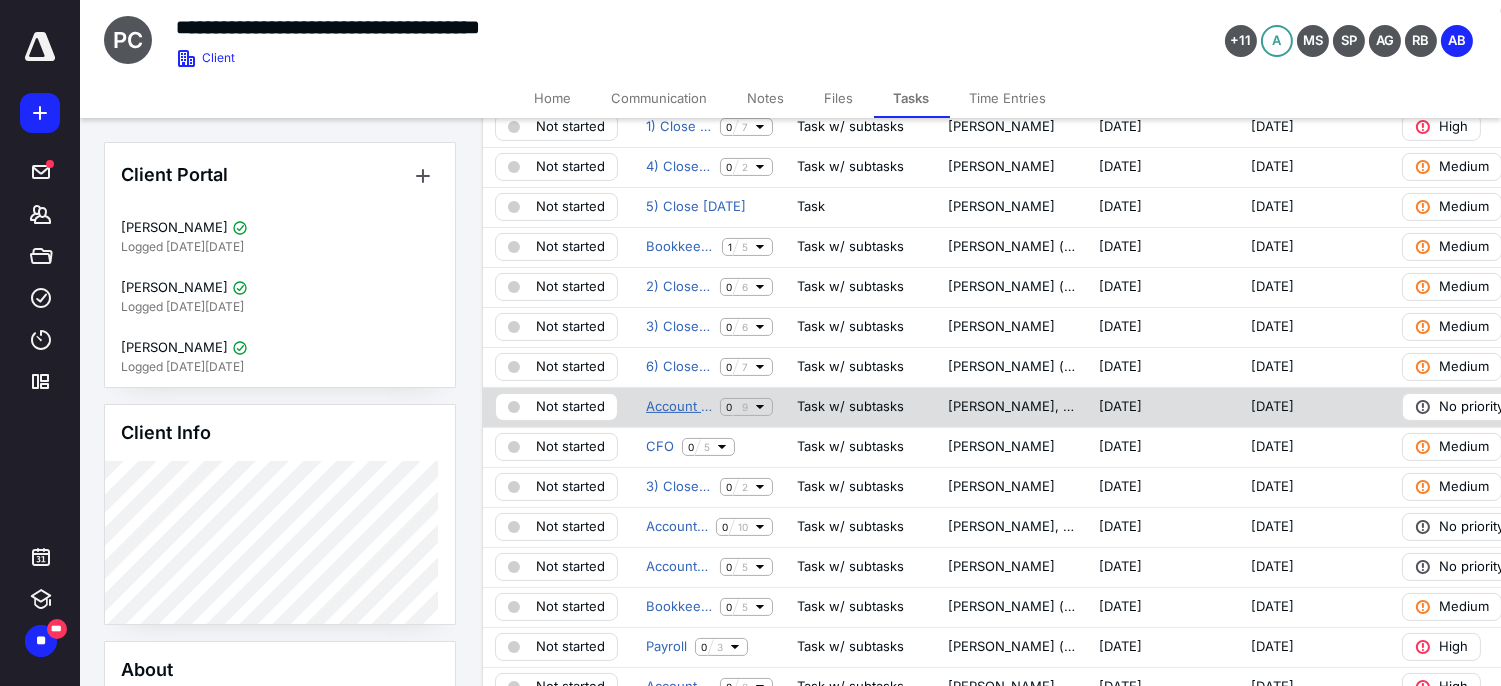 click on "Account Management" at bounding box center (679, 407) 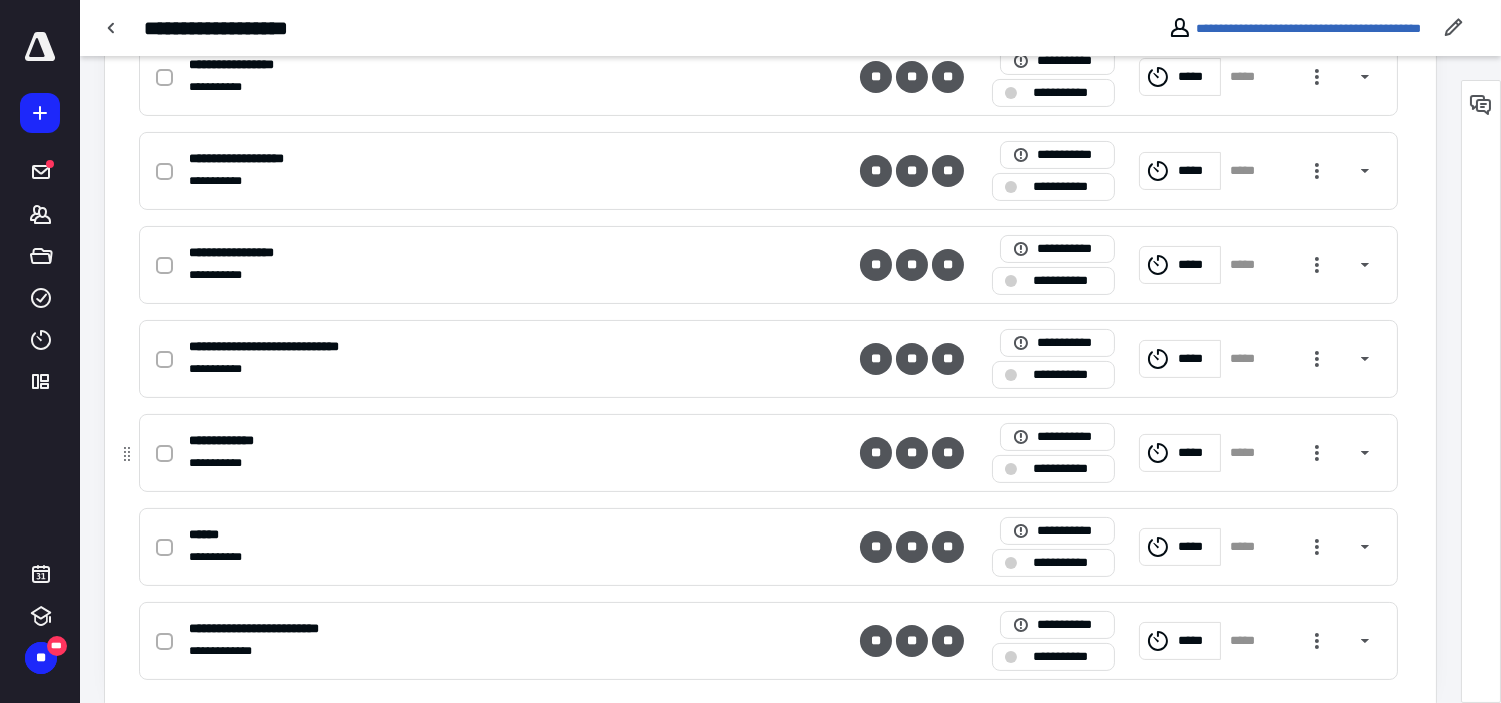 scroll, scrollTop: 755, scrollLeft: 0, axis: vertical 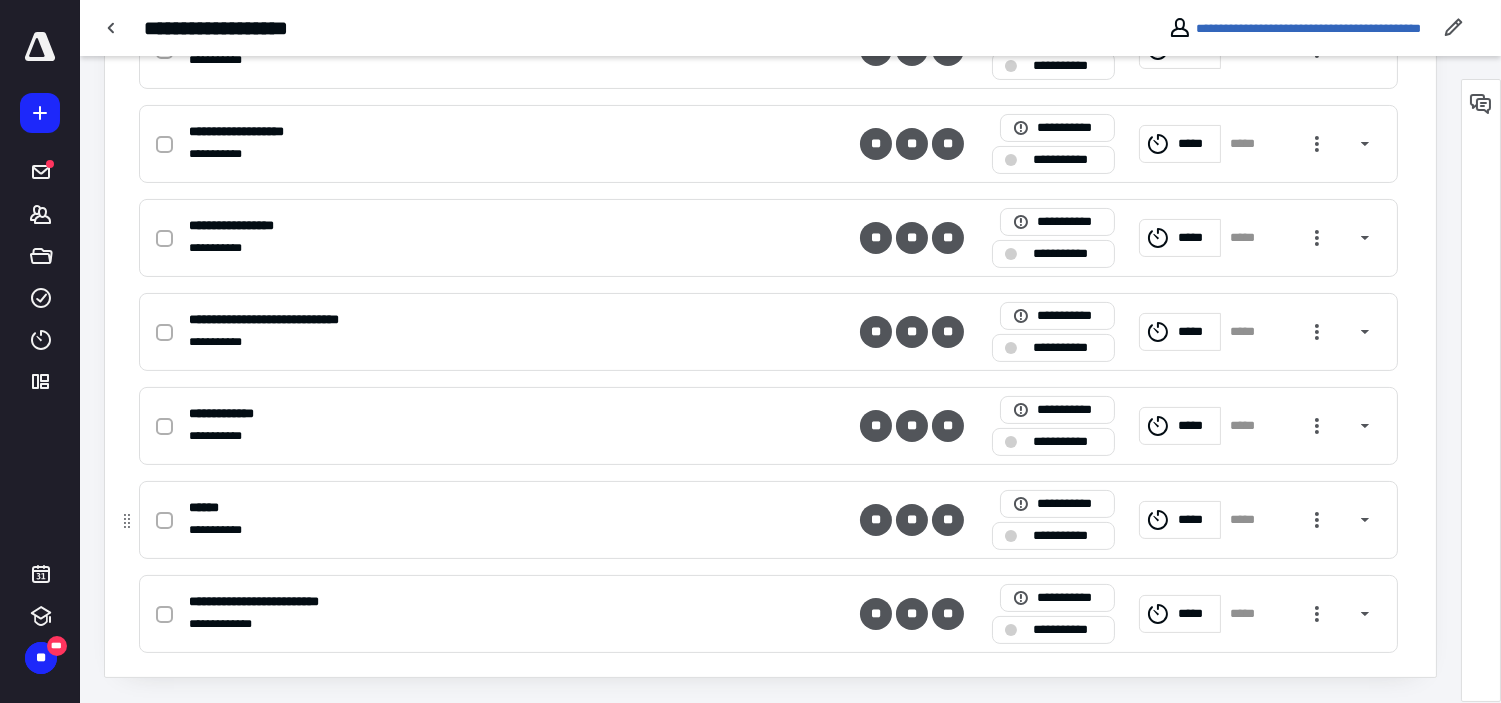 click on "*****" at bounding box center [1180, 520] 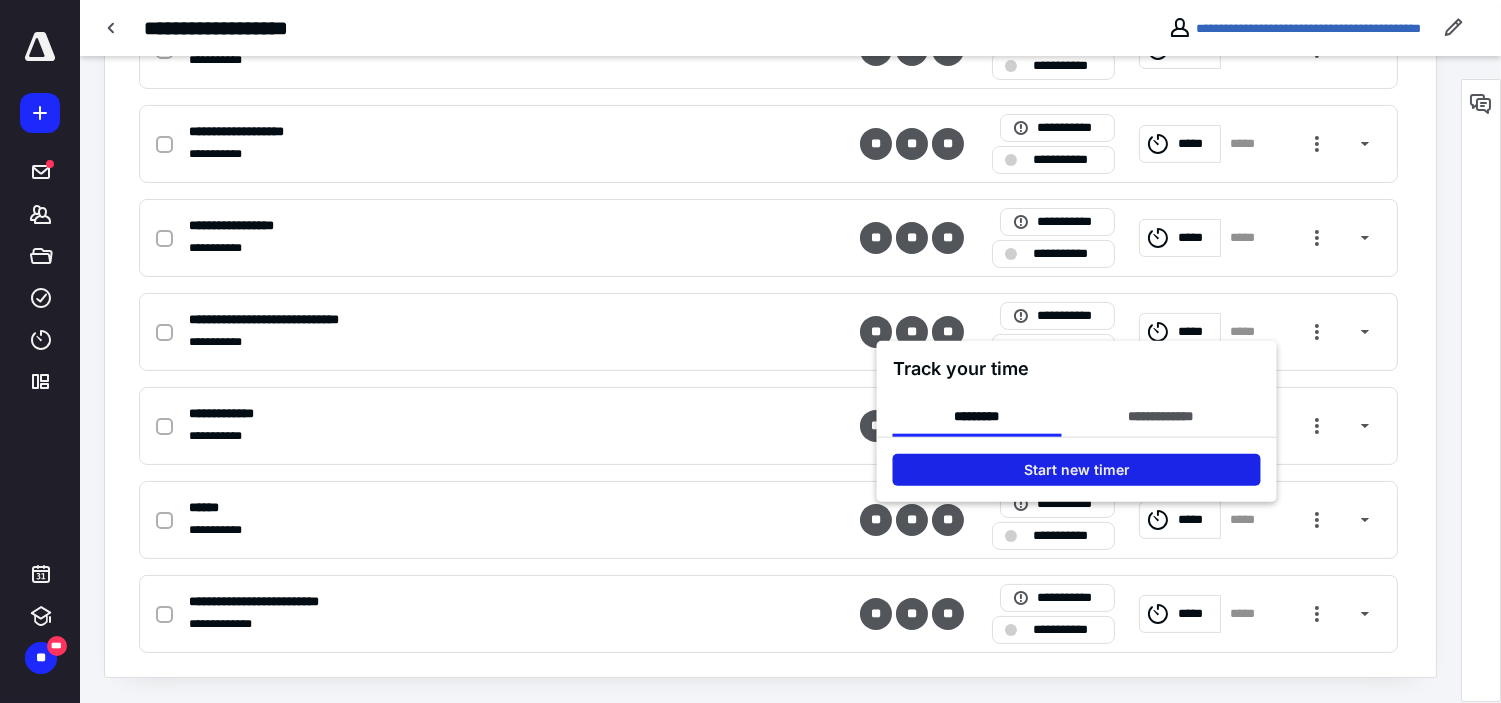 click on "Start new timer" at bounding box center (1077, 469) 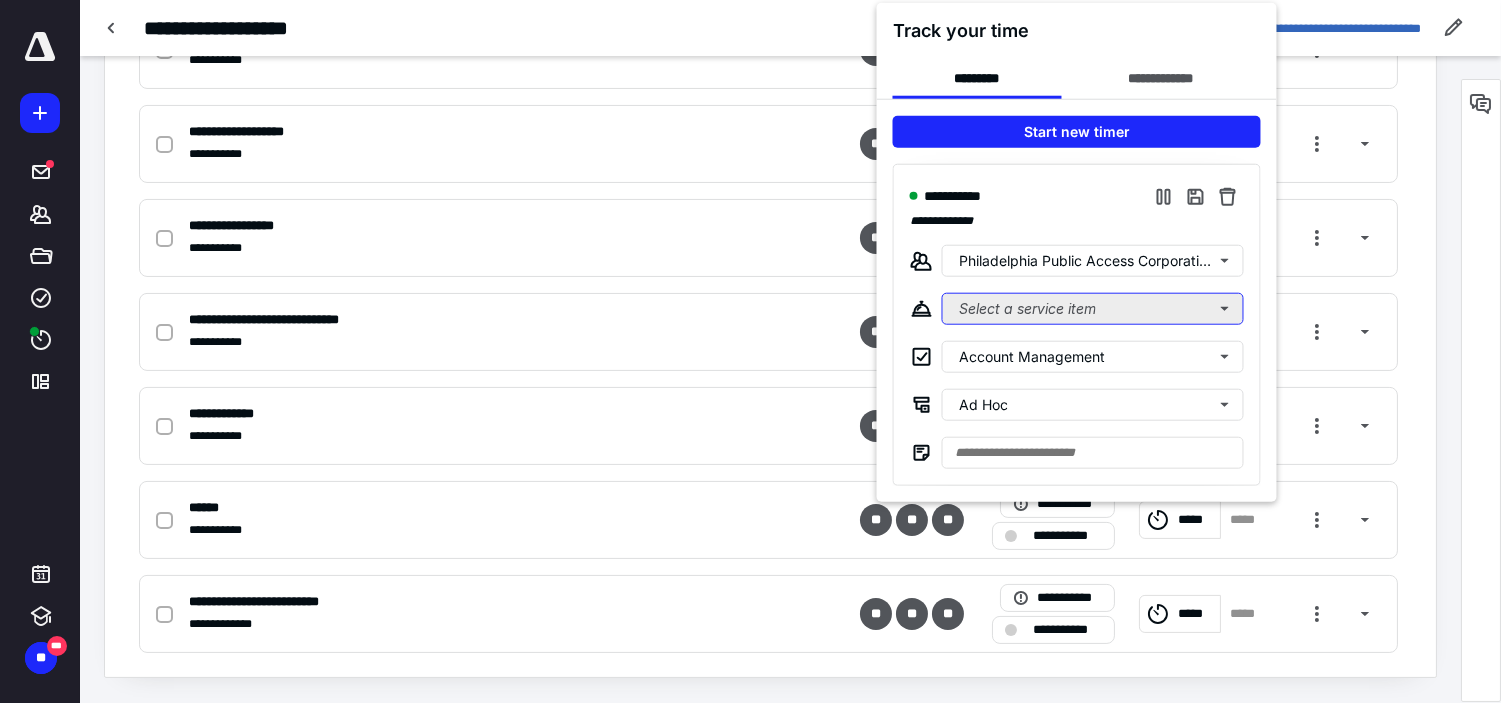 click on "Select a service item" at bounding box center [1093, 308] 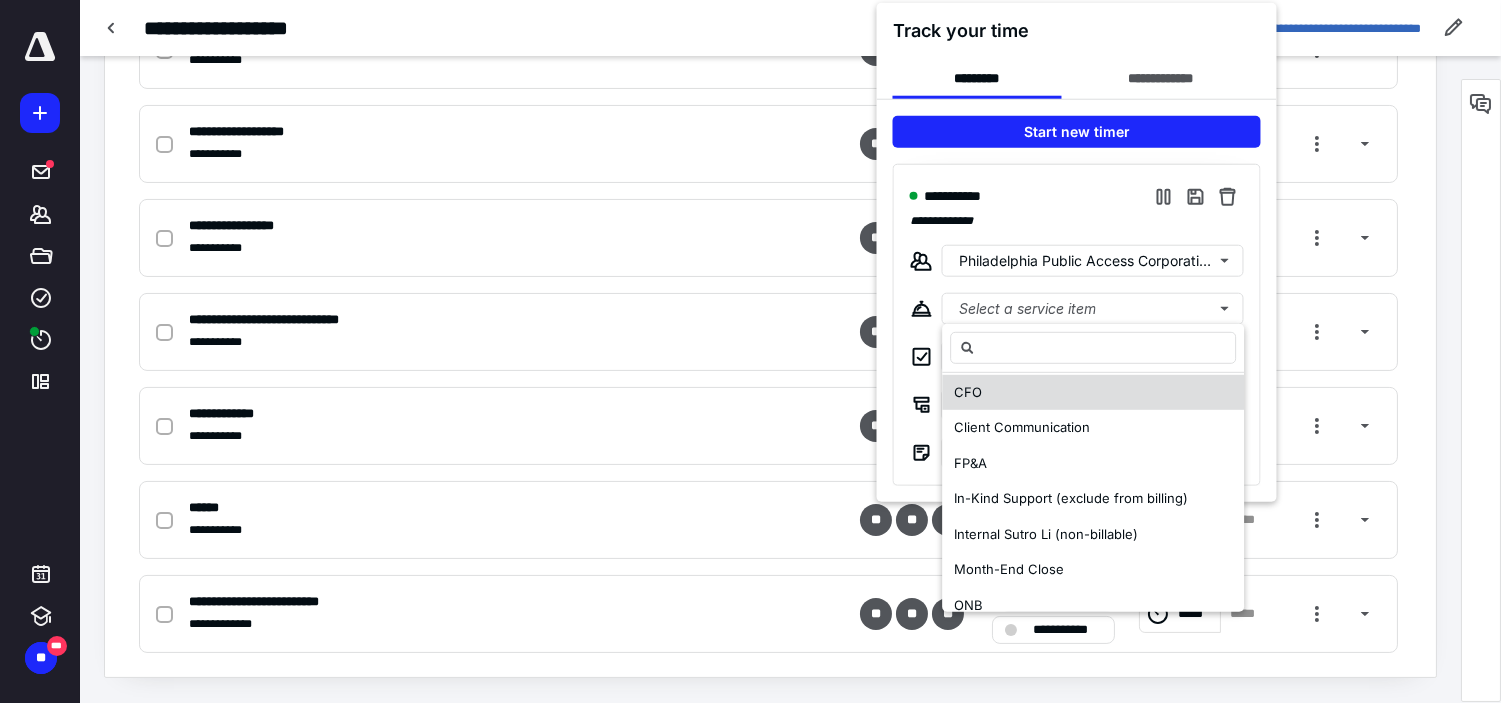scroll, scrollTop: 222, scrollLeft: 0, axis: vertical 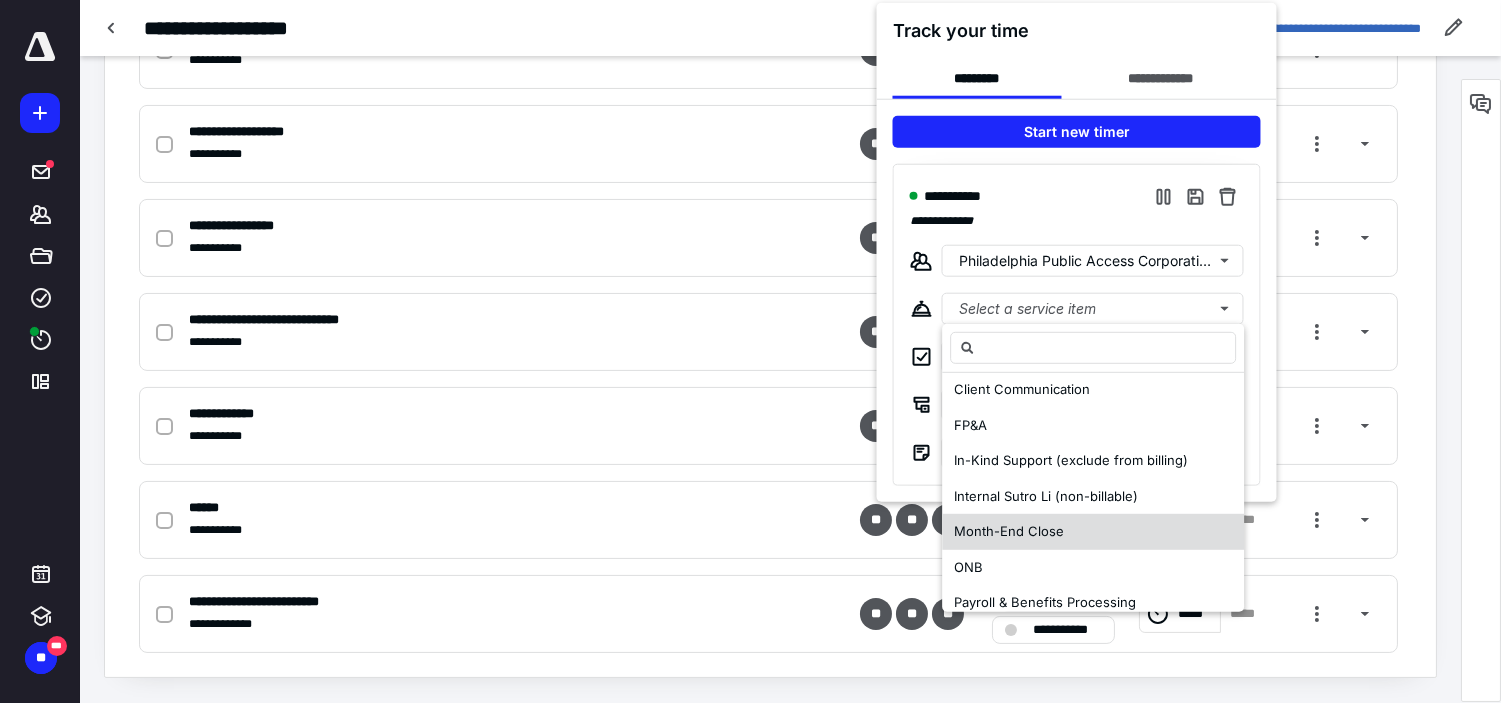 click on "Month-End Close" at bounding box center (1009, 531) 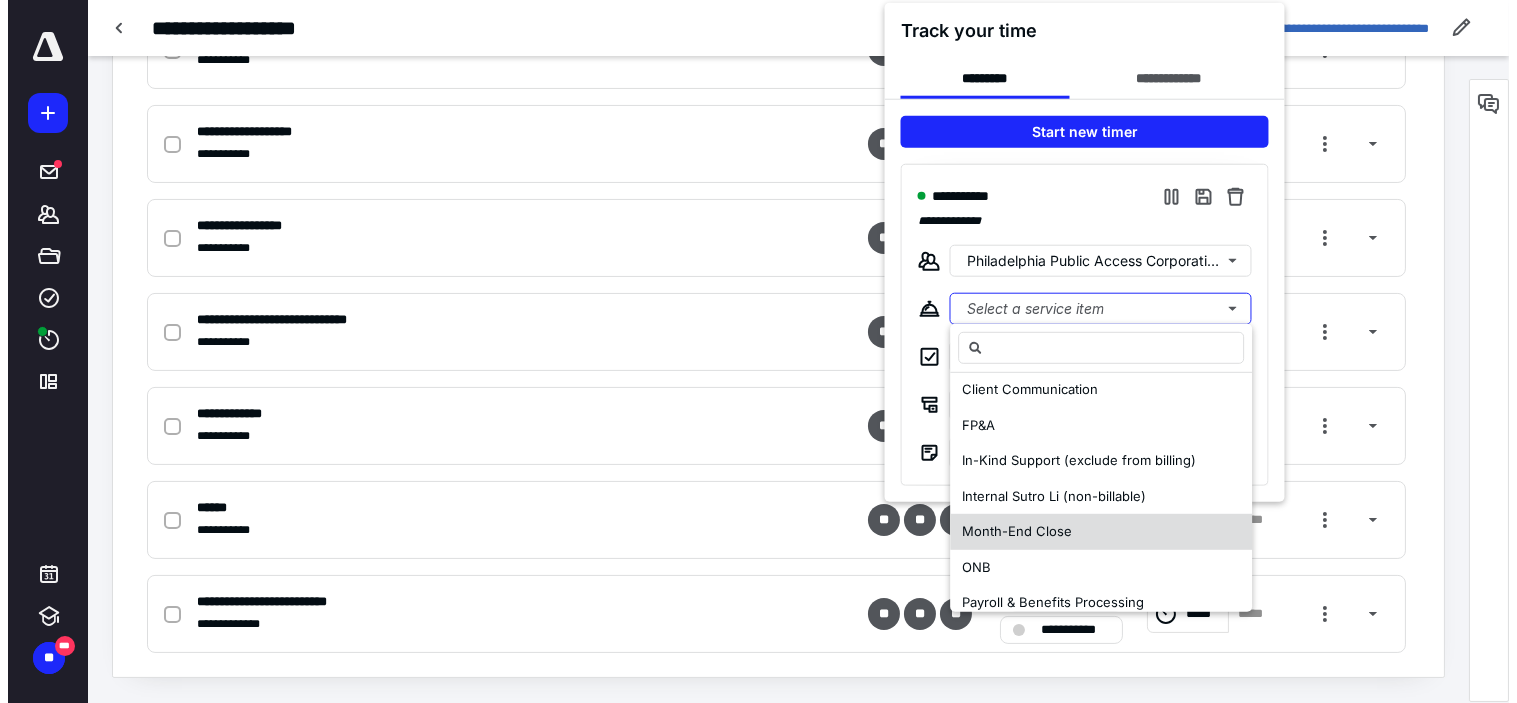 scroll, scrollTop: 0, scrollLeft: 0, axis: both 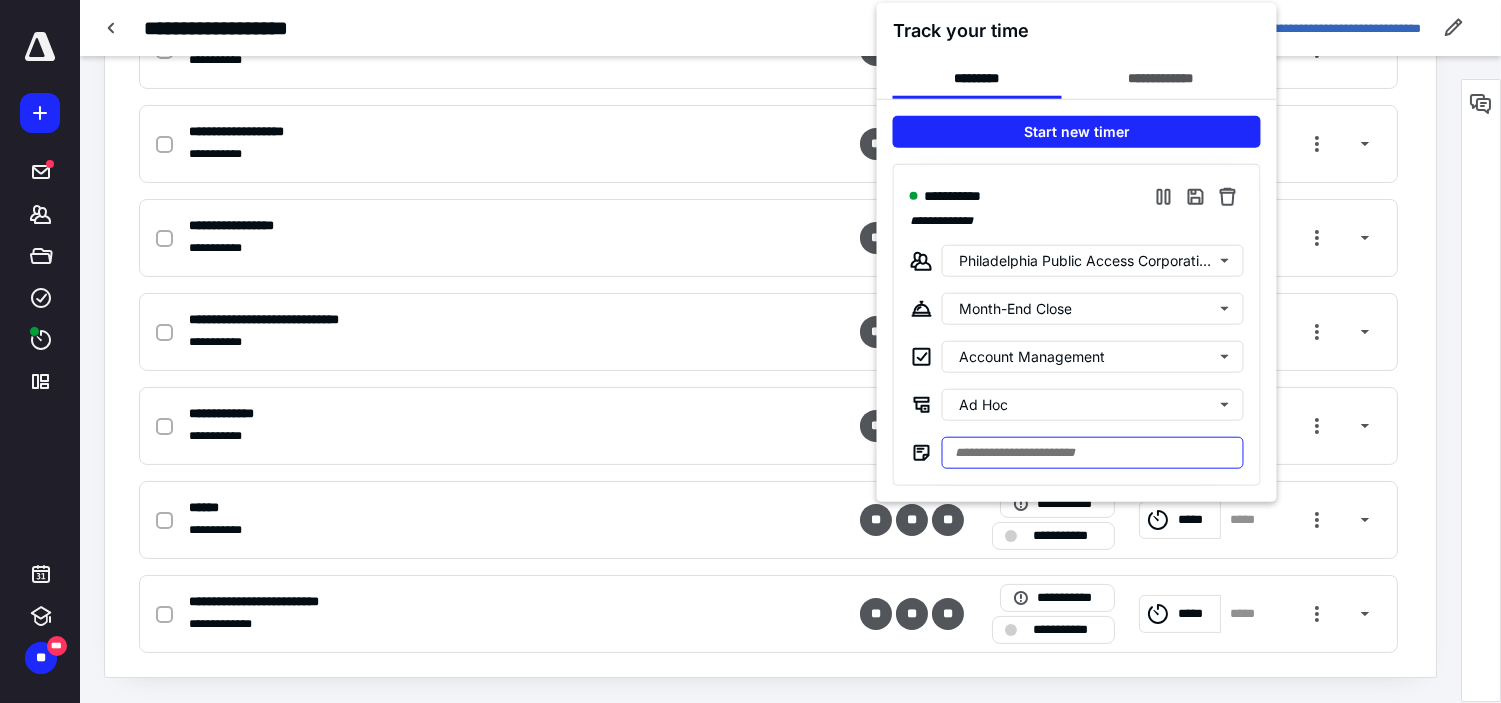 click at bounding box center (1093, 452) 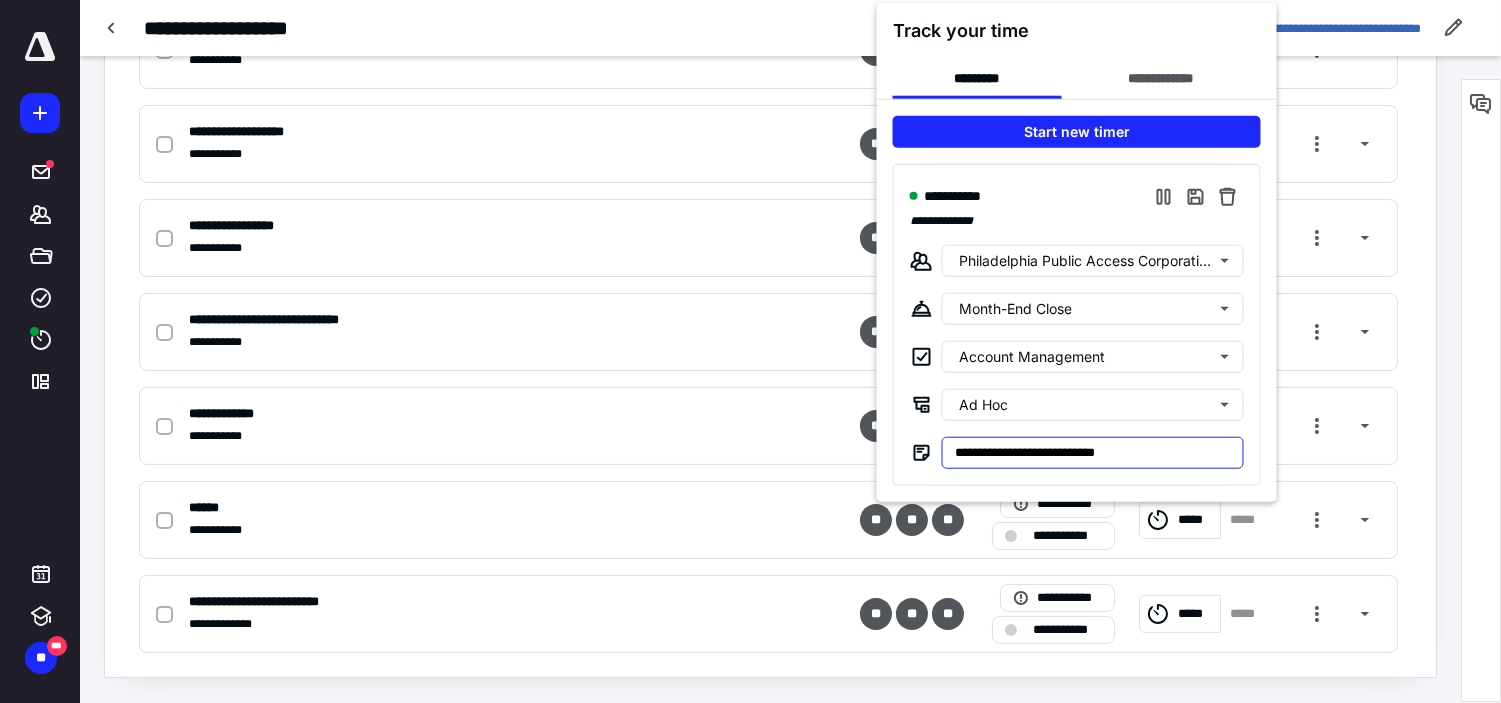 type on "**********" 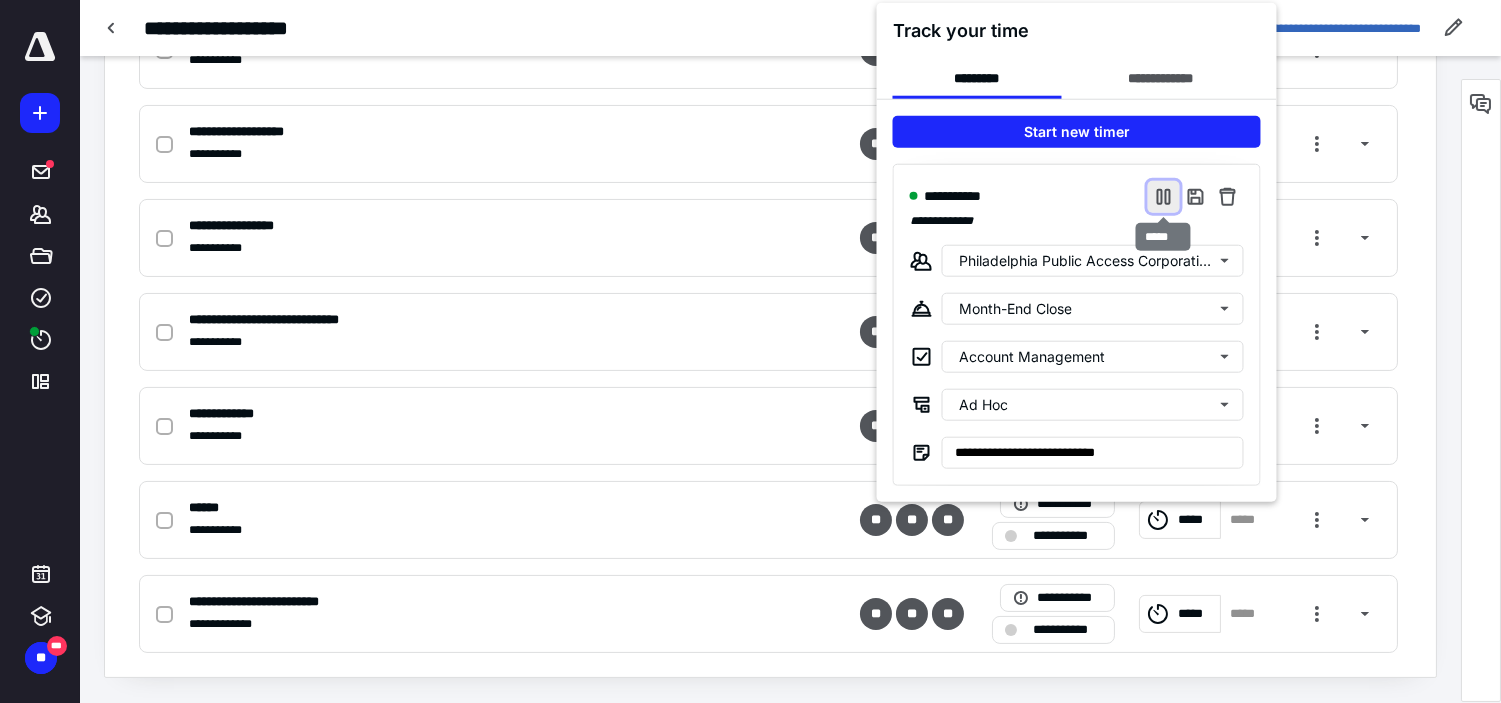 click at bounding box center [1164, 196] 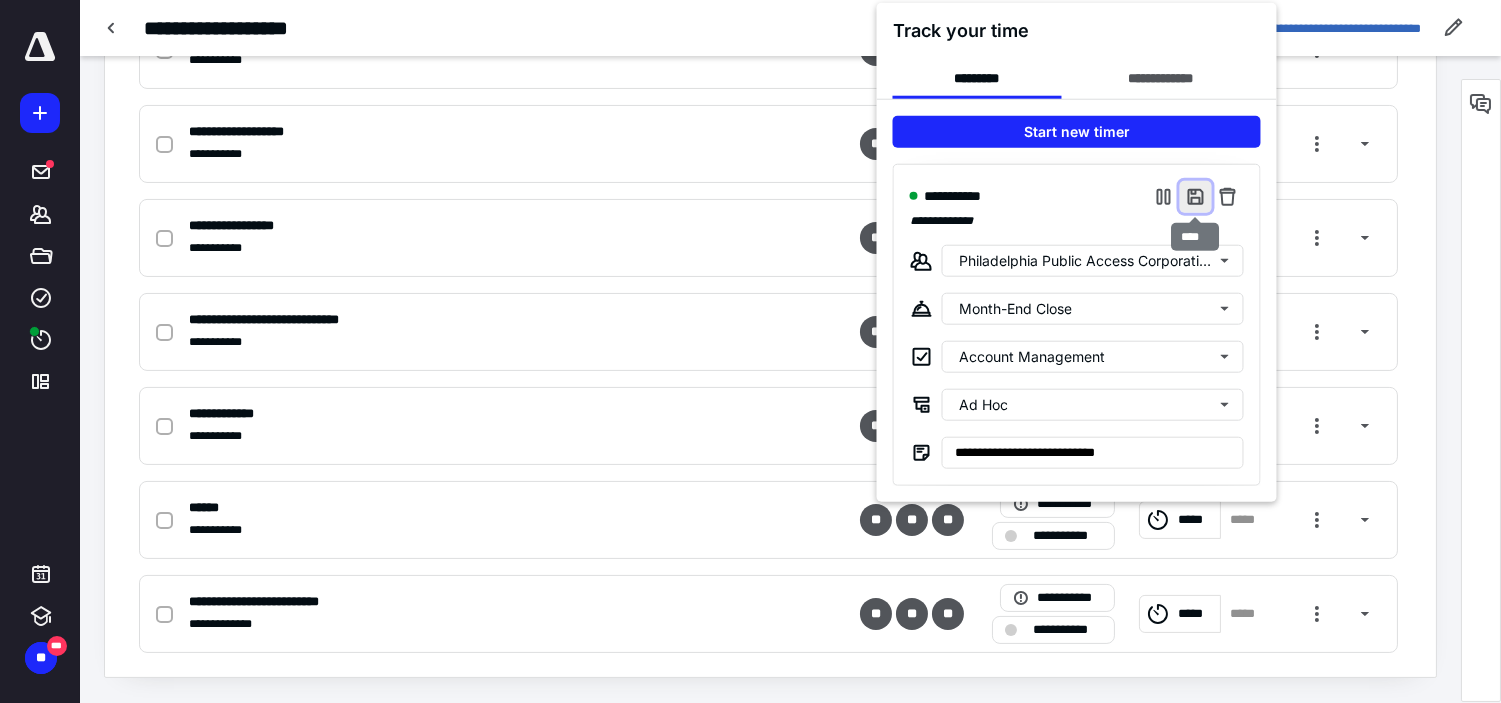 click at bounding box center [1196, 196] 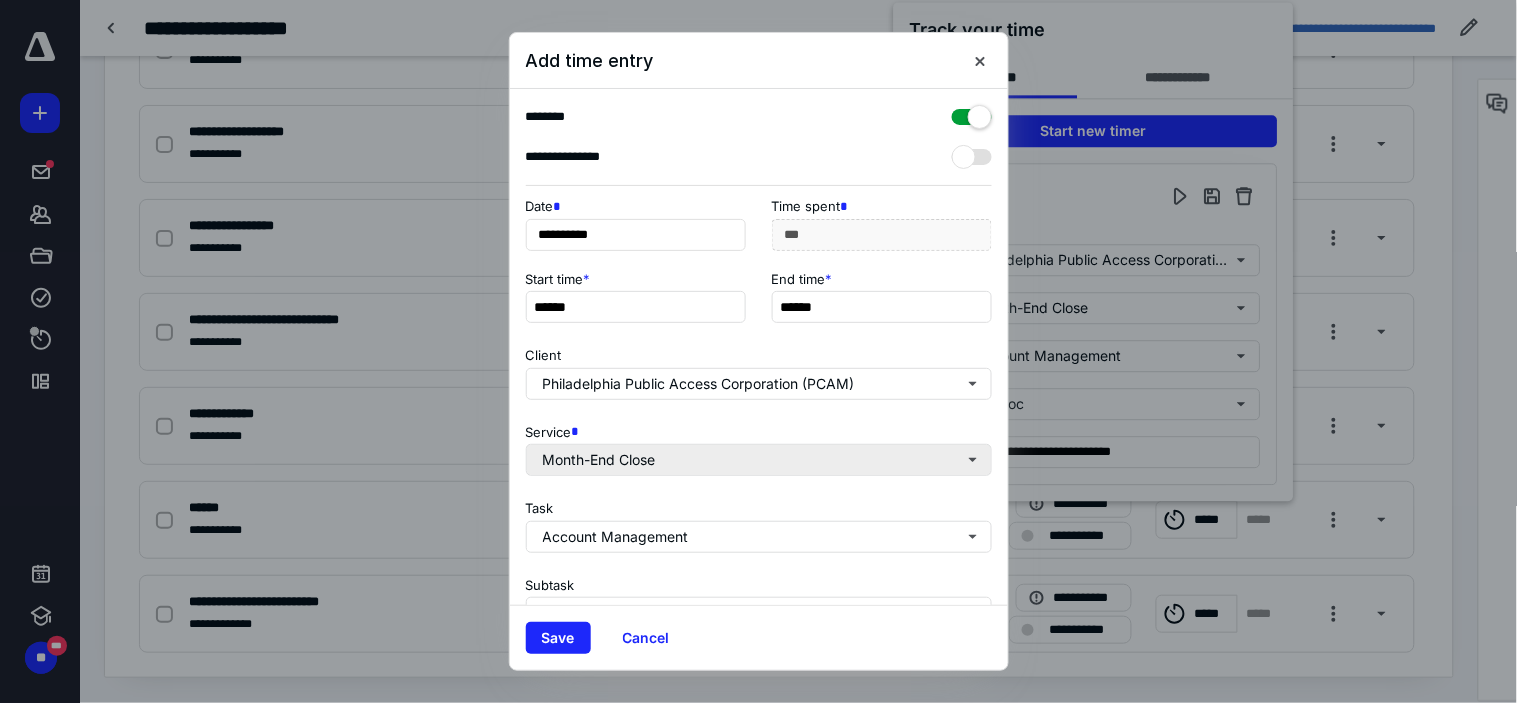 scroll, scrollTop: 272, scrollLeft: 0, axis: vertical 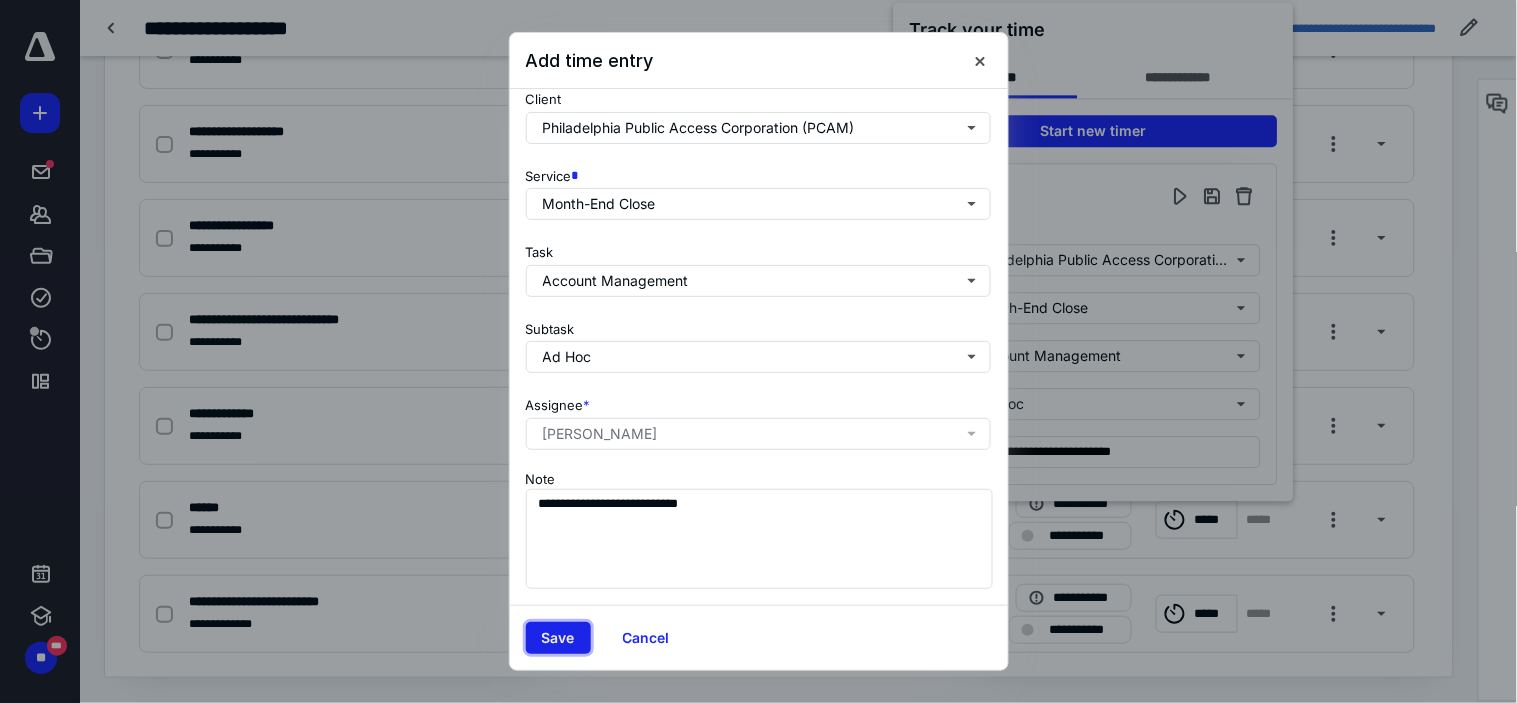 click on "Save" at bounding box center (558, 638) 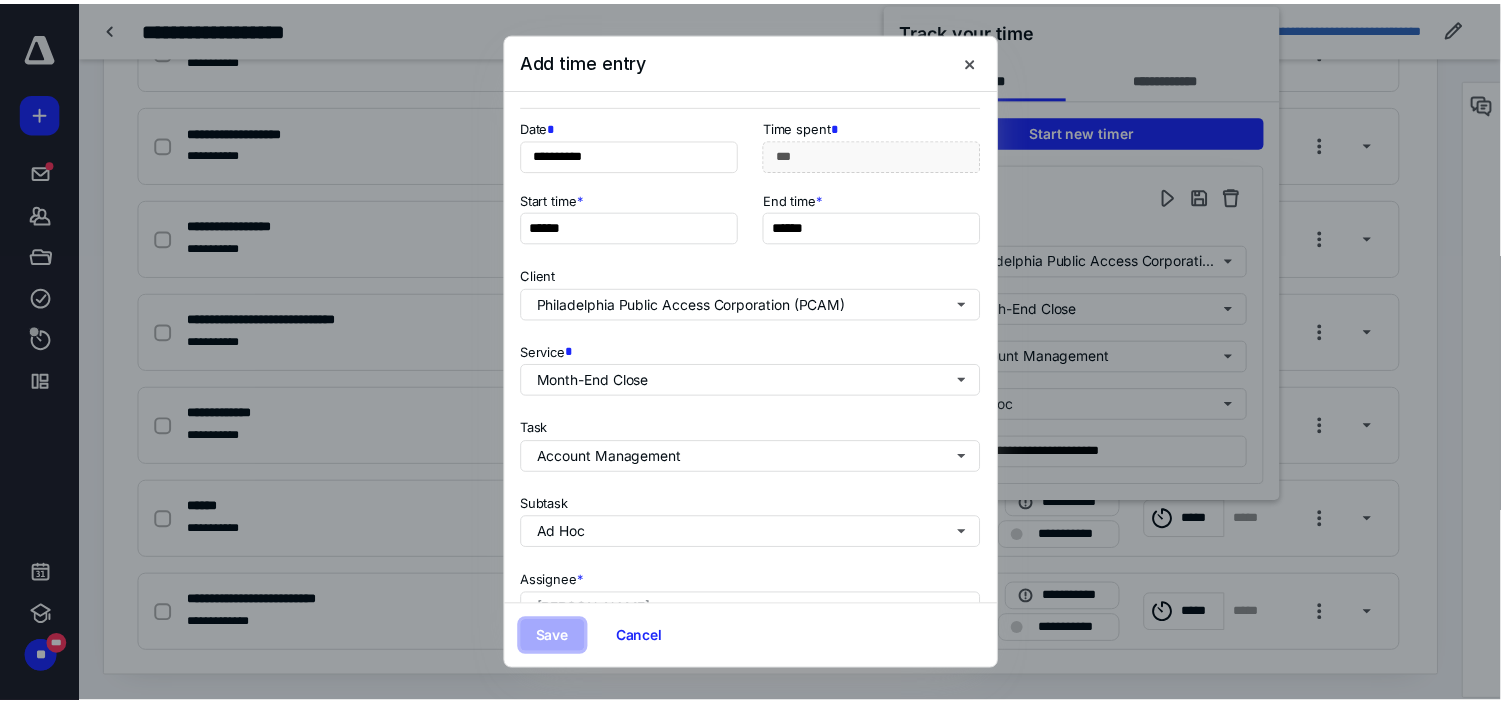 scroll, scrollTop: 0, scrollLeft: 0, axis: both 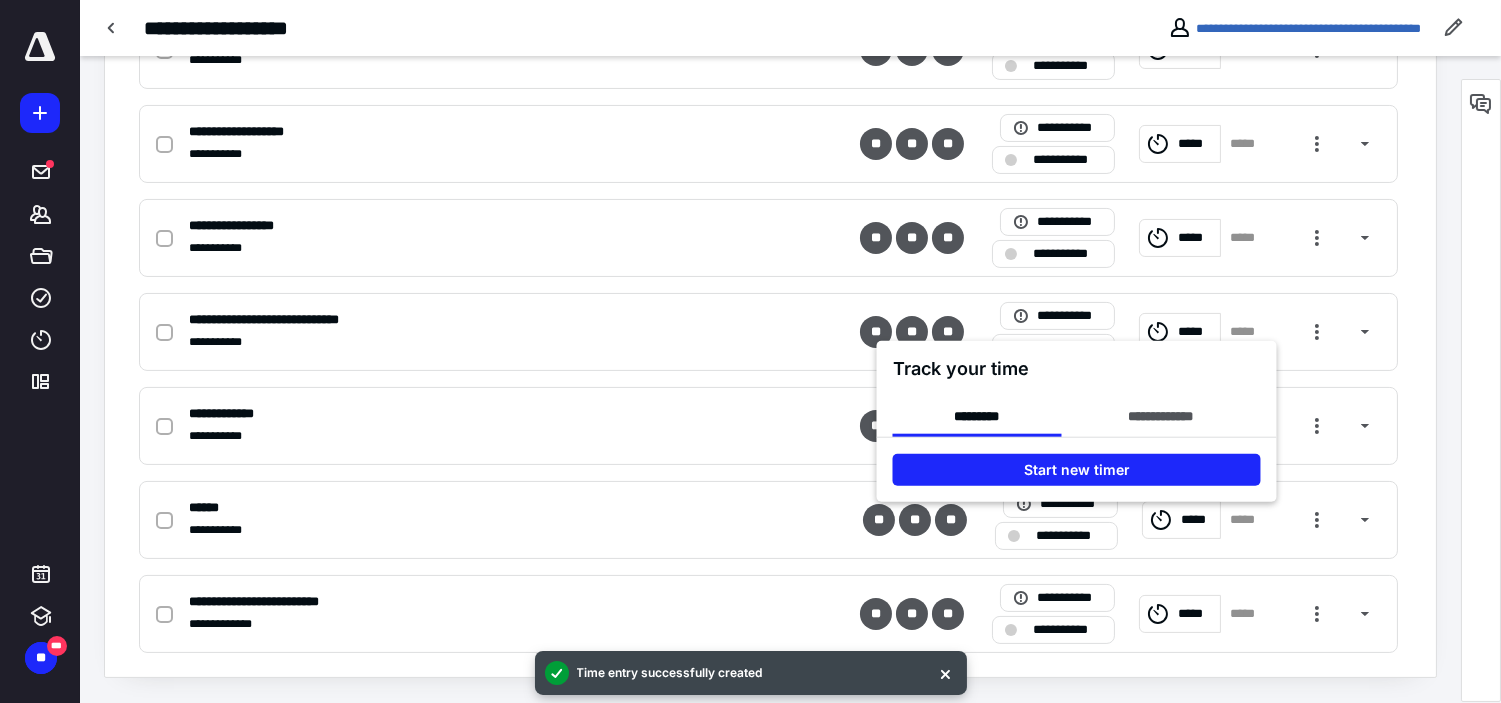 click at bounding box center [750, 351] 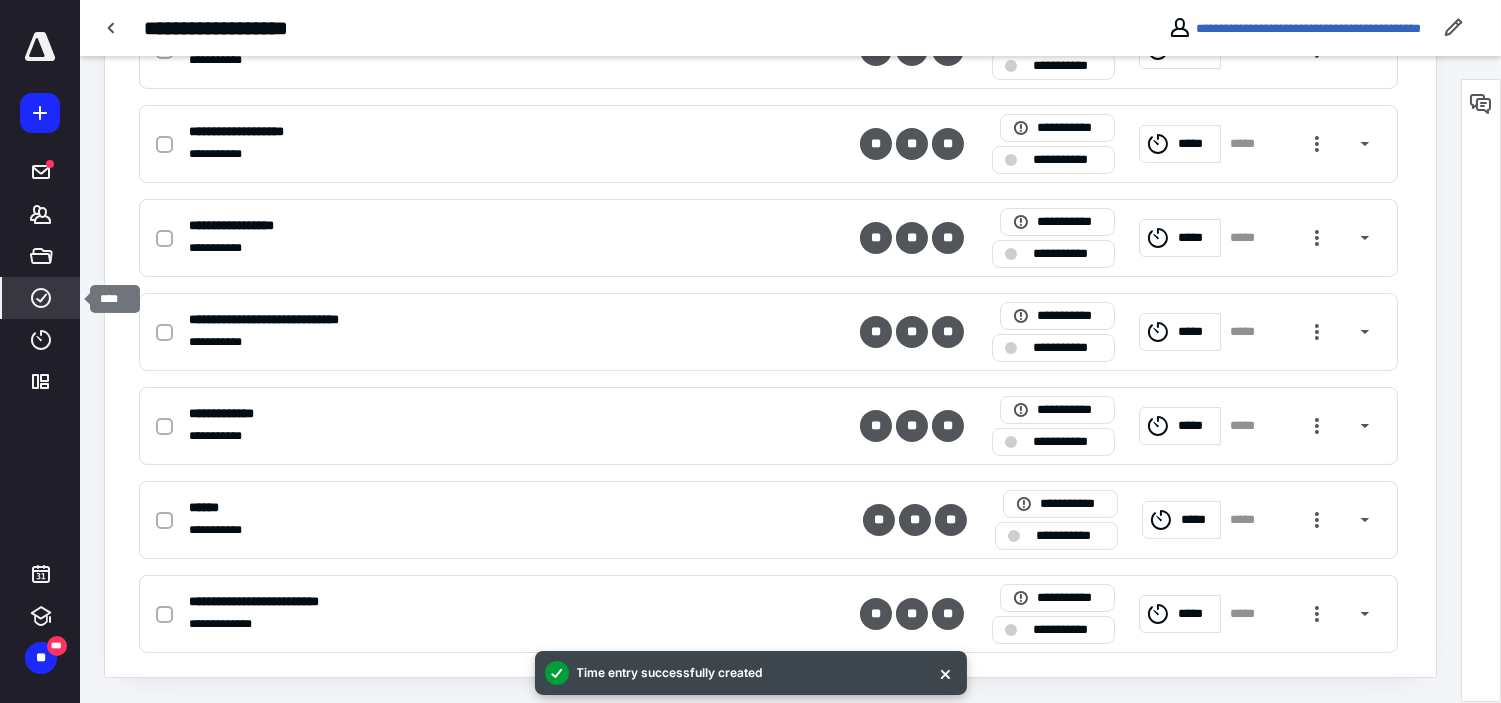 click on "****" at bounding box center (41, 298) 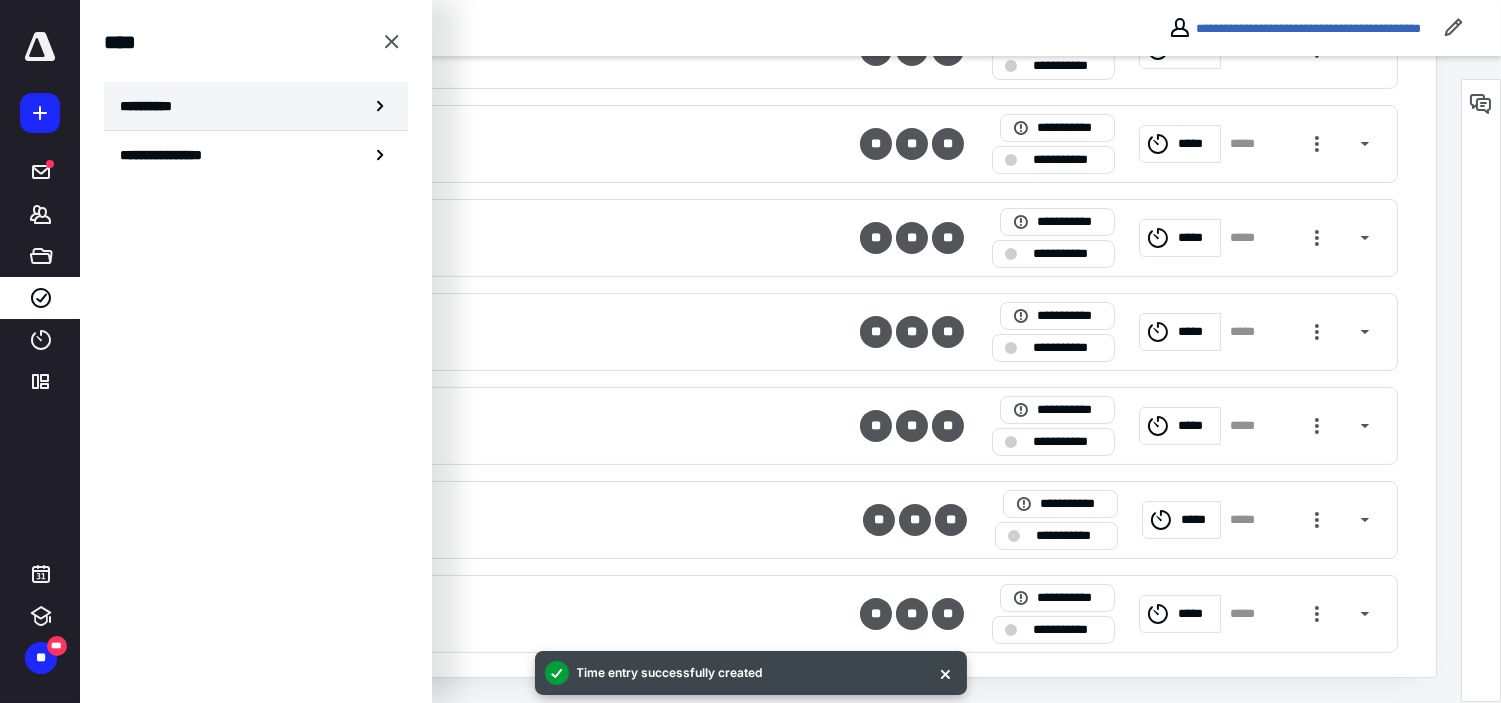 click on "**********" at bounding box center [256, 106] 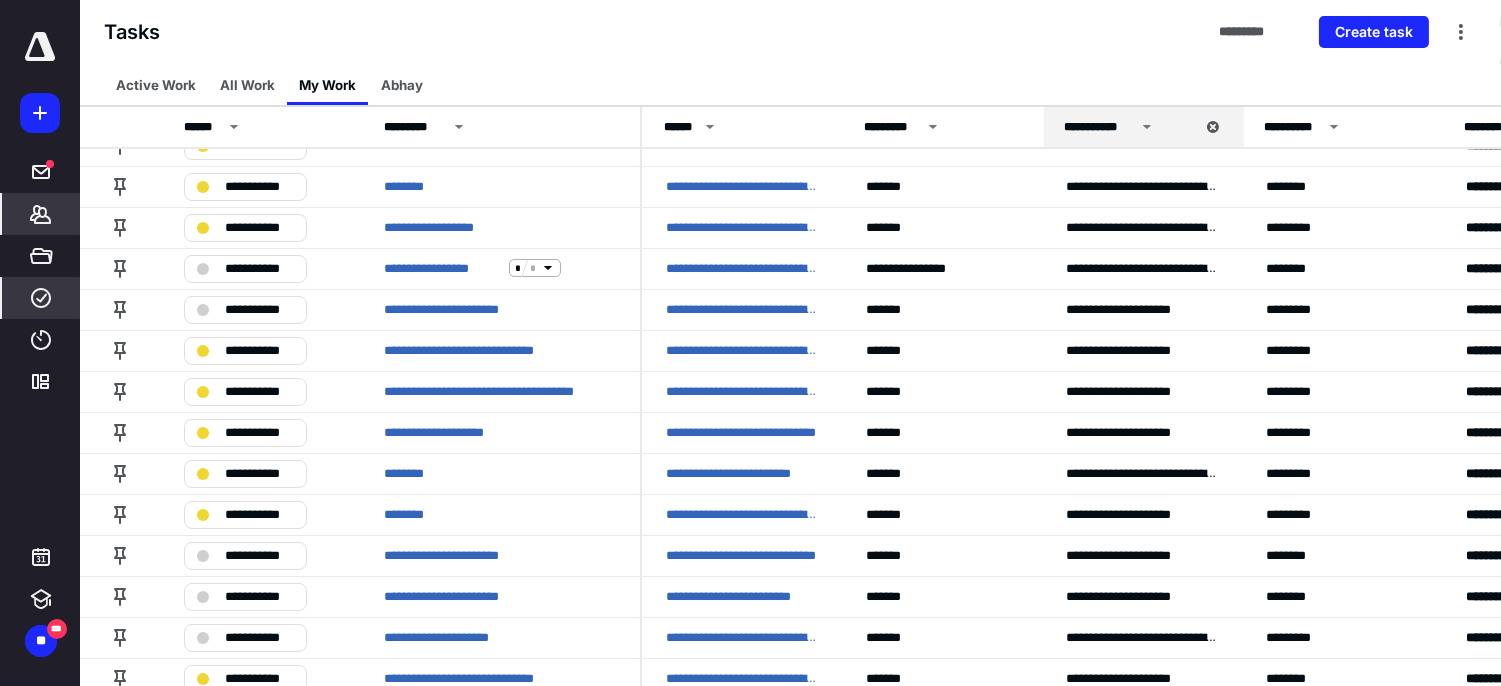 scroll, scrollTop: 0, scrollLeft: 0, axis: both 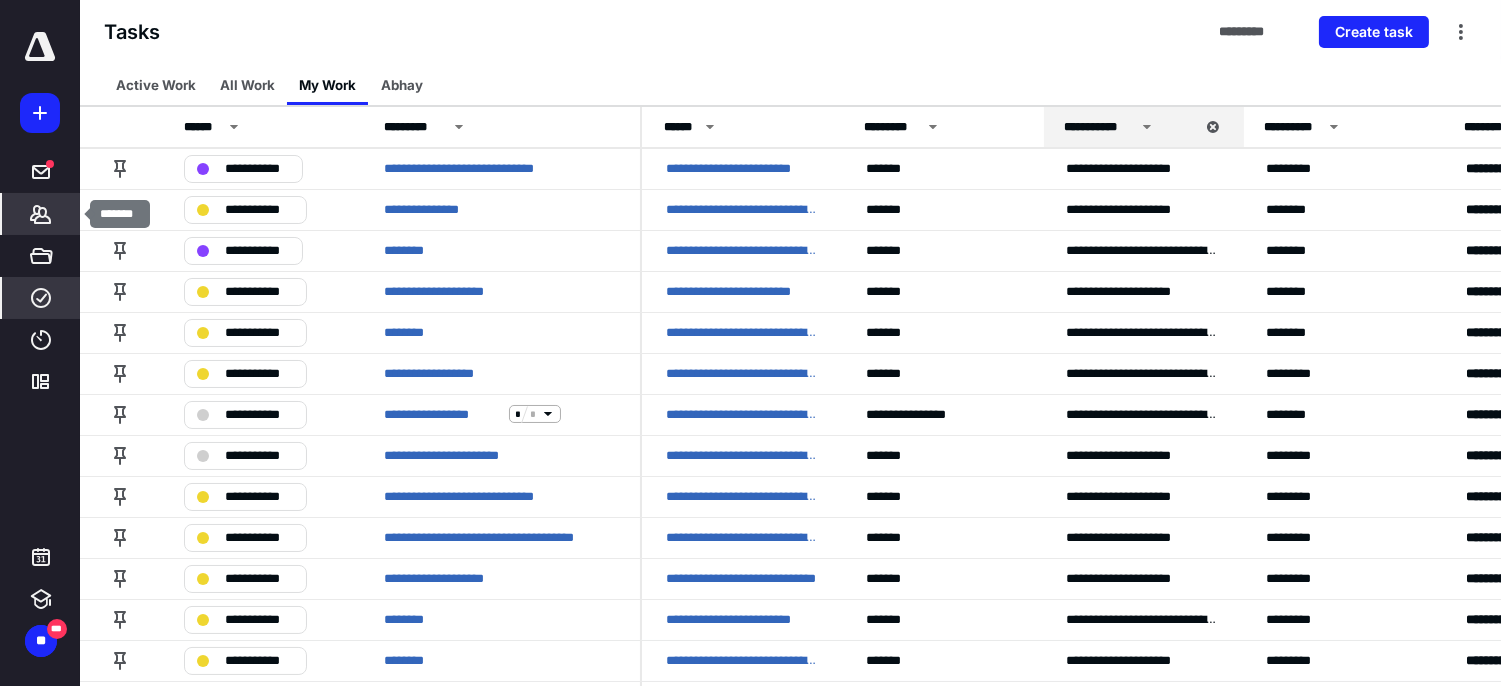 click 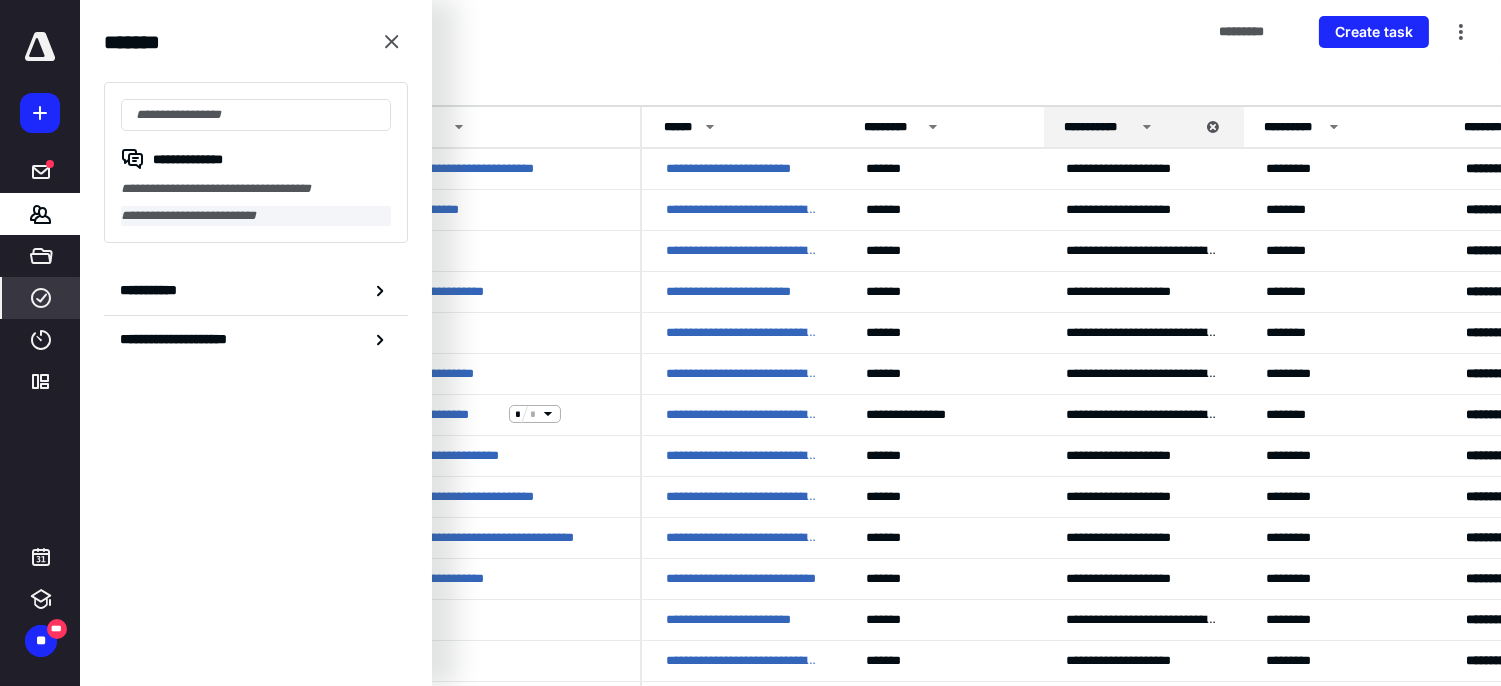 click on "**********" at bounding box center [256, 215] 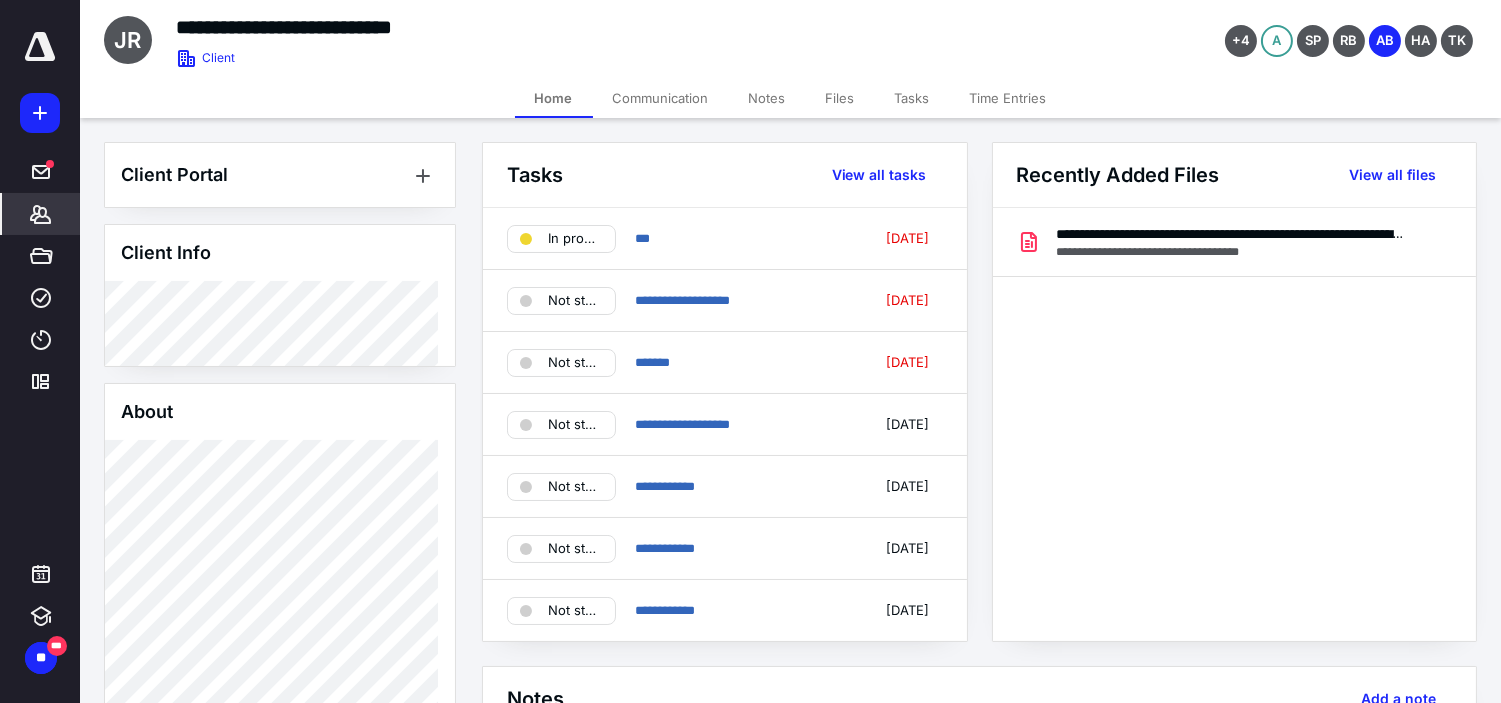 click on "Tasks" at bounding box center (912, 98) 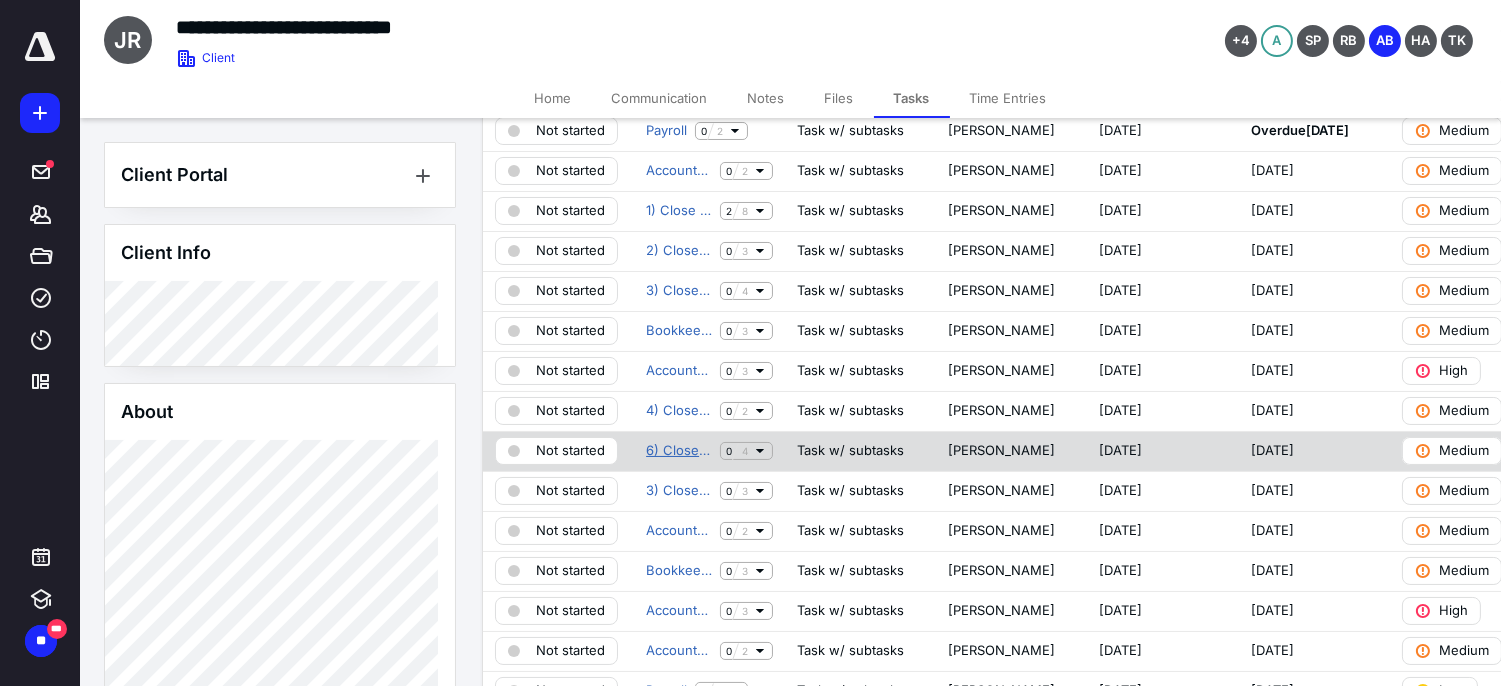 scroll, scrollTop: 222, scrollLeft: 0, axis: vertical 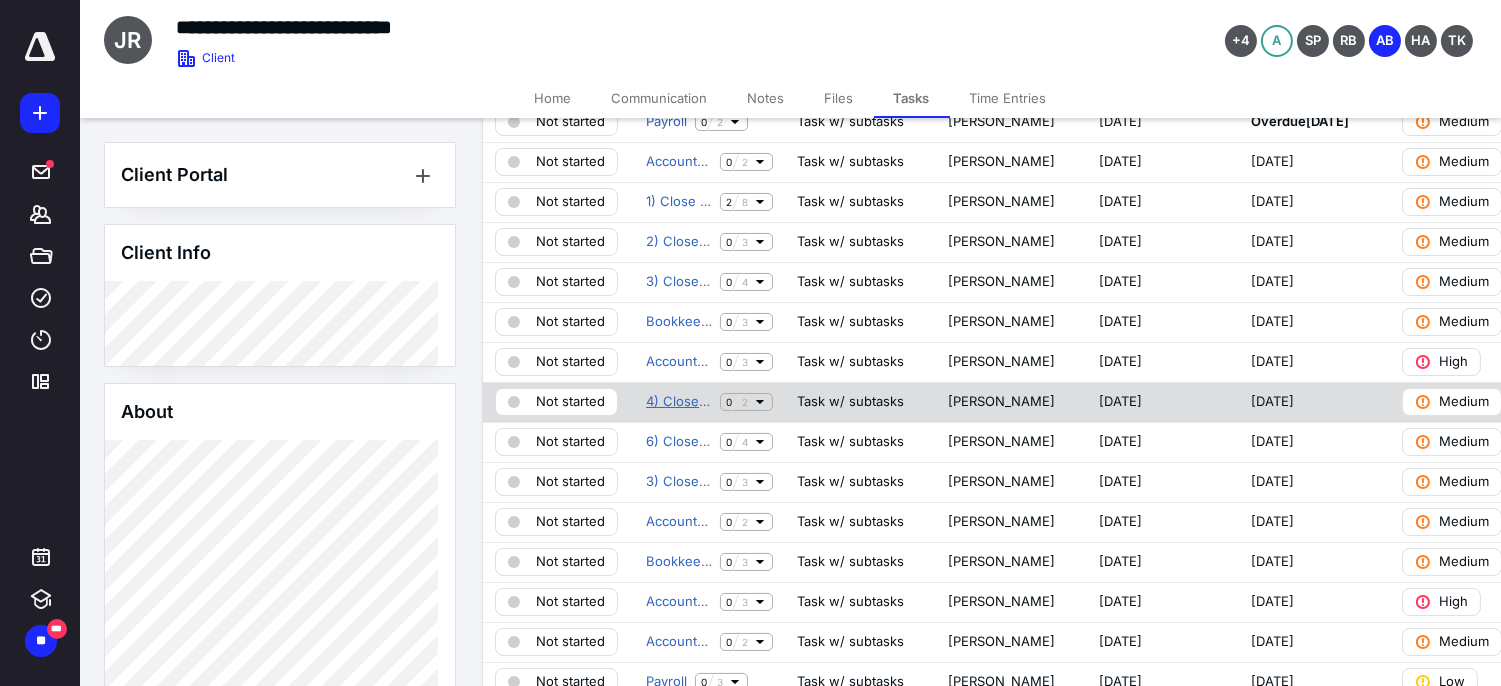 click on "4) Close May" at bounding box center (679, 402) 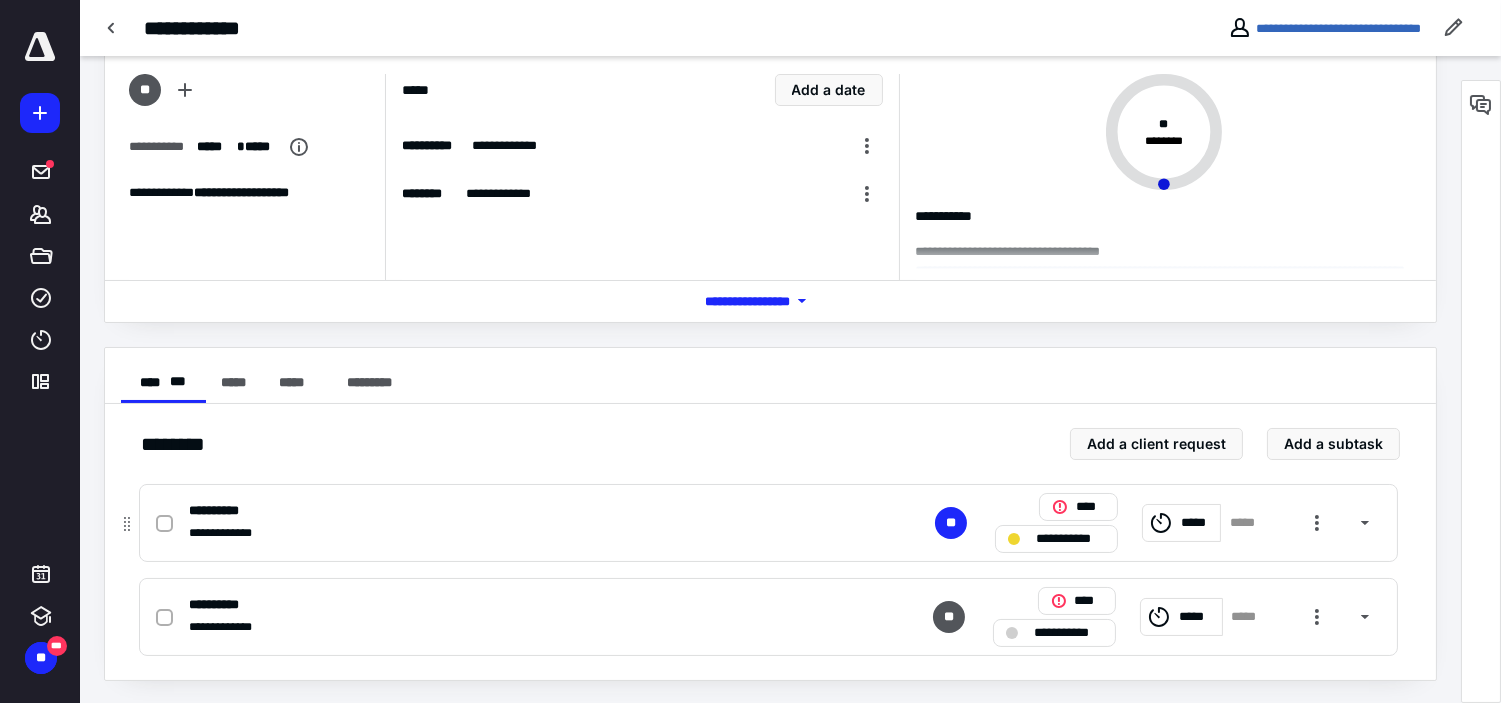 scroll, scrollTop: 96, scrollLeft: 0, axis: vertical 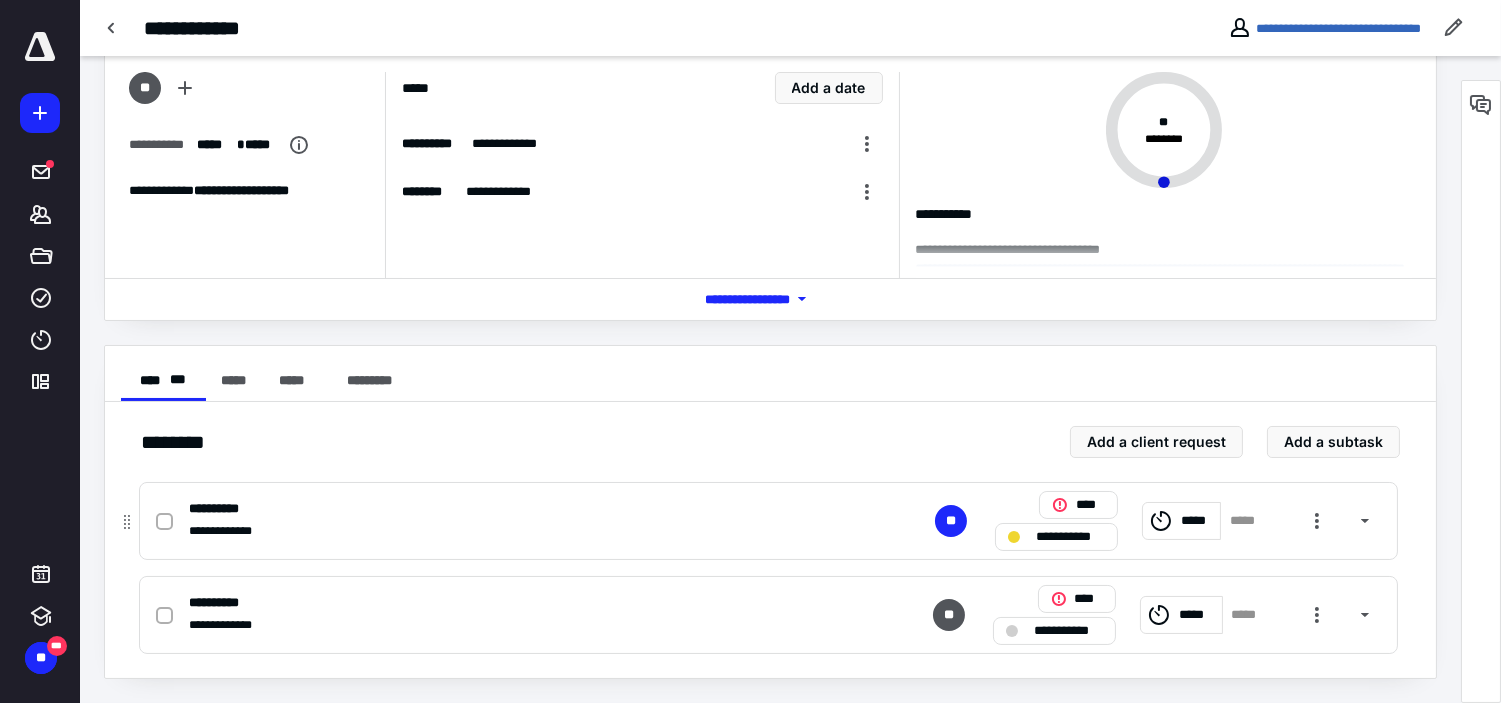 click on "**********" at bounding box center (506, 508) 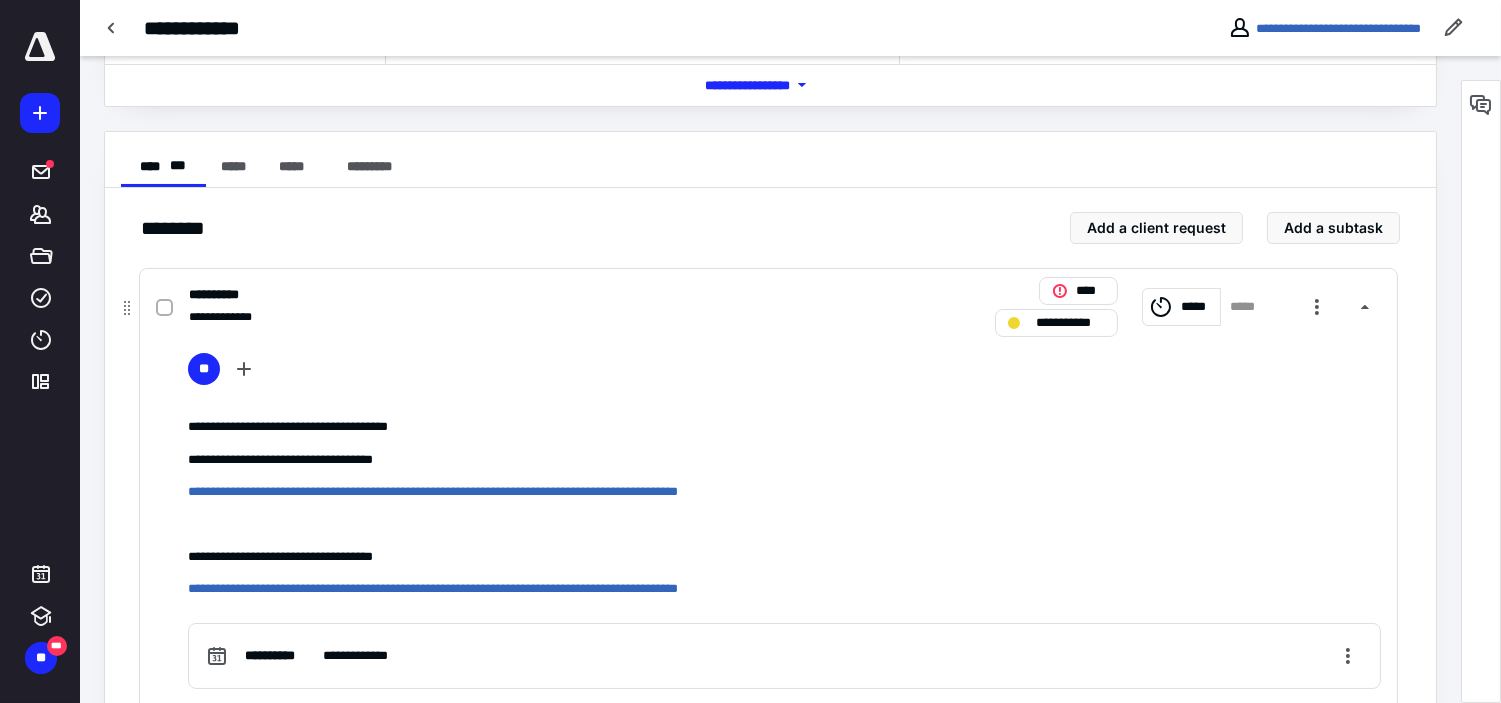 scroll, scrollTop: 318, scrollLeft: 0, axis: vertical 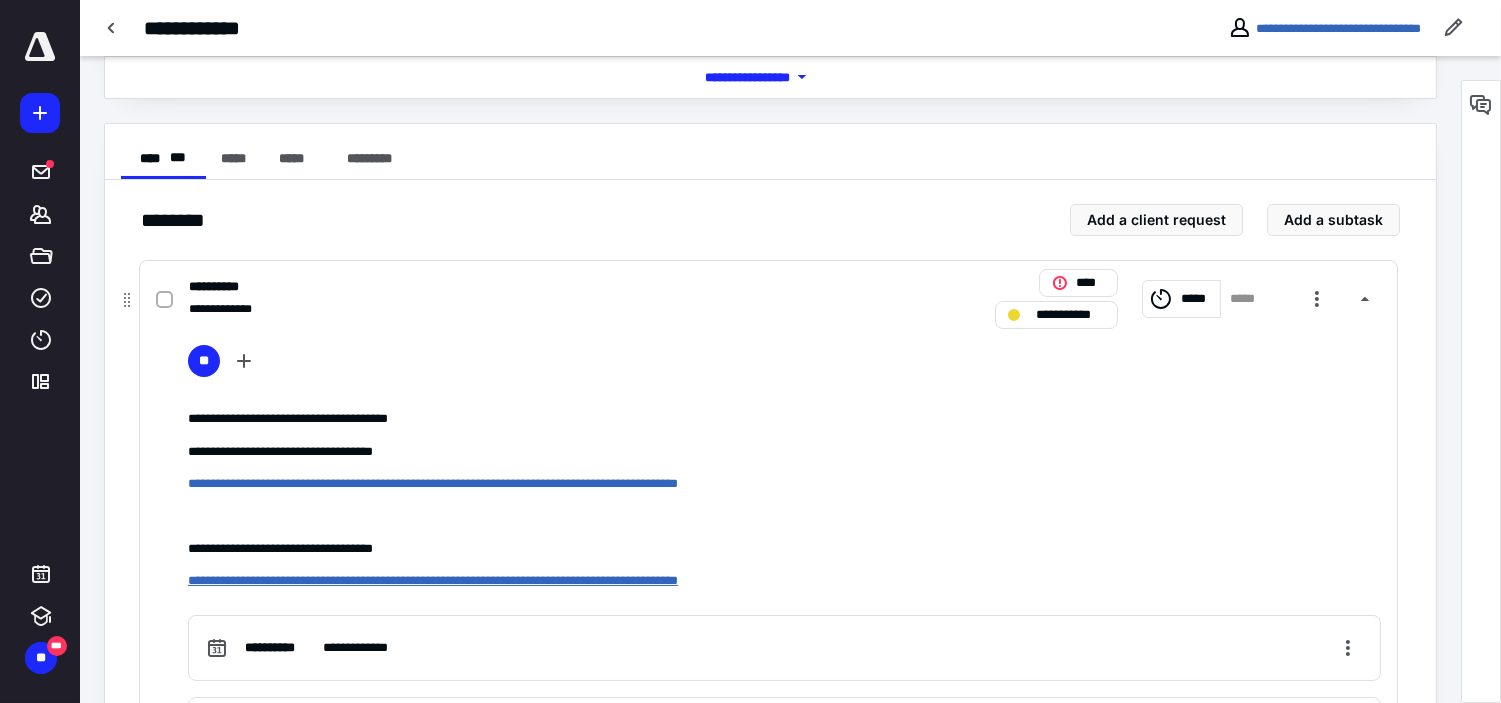 click on "**********" at bounding box center (433, 580) 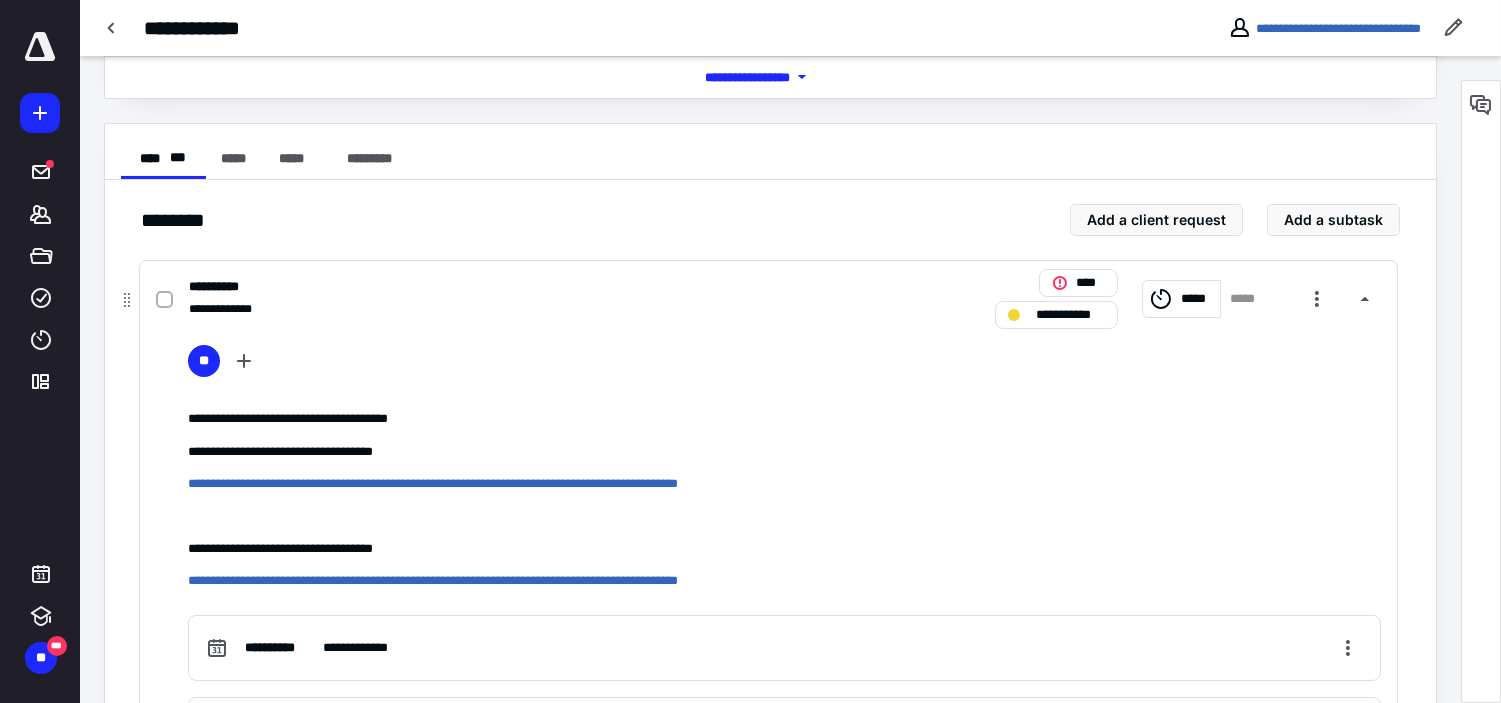 click 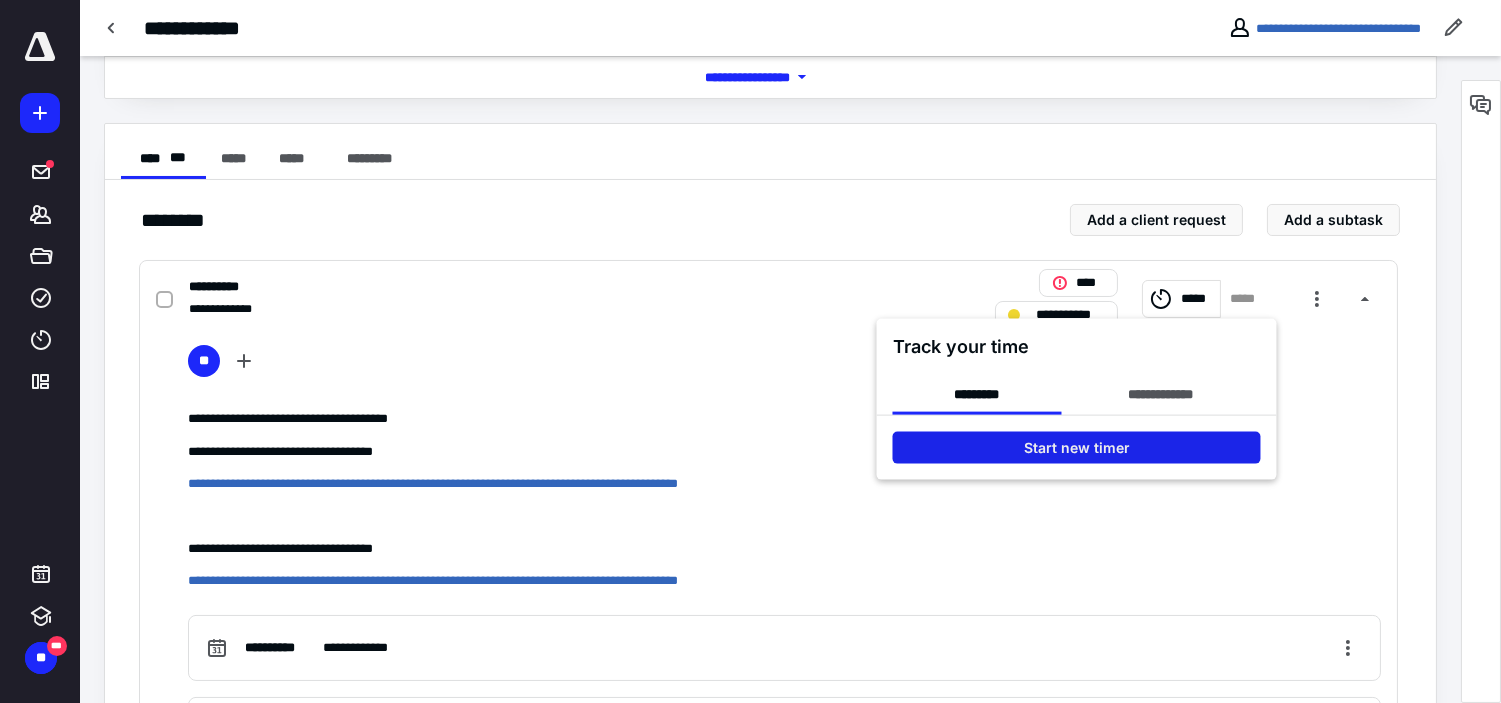click on "Start new timer" at bounding box center [1077, 448] 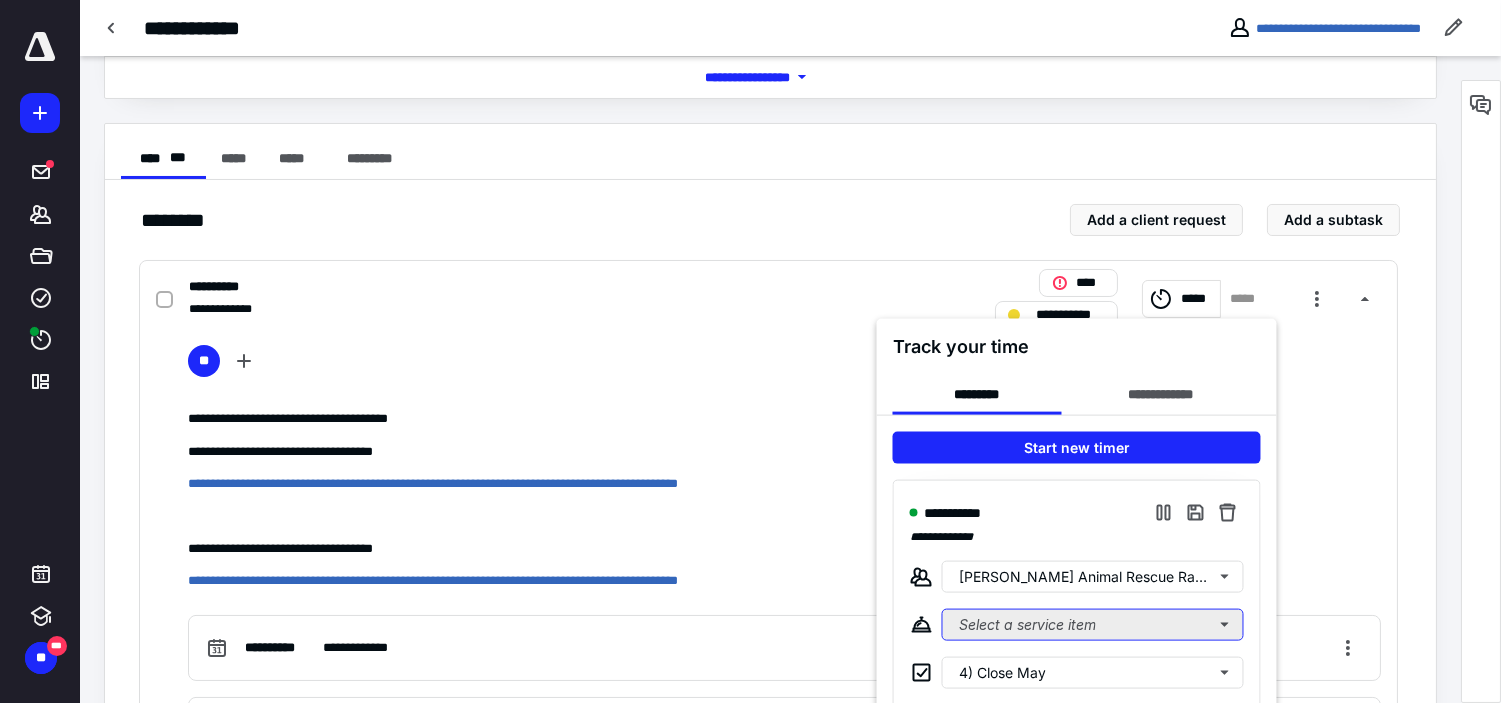 click on "Select a service item" at bounding box center [1093, 625] 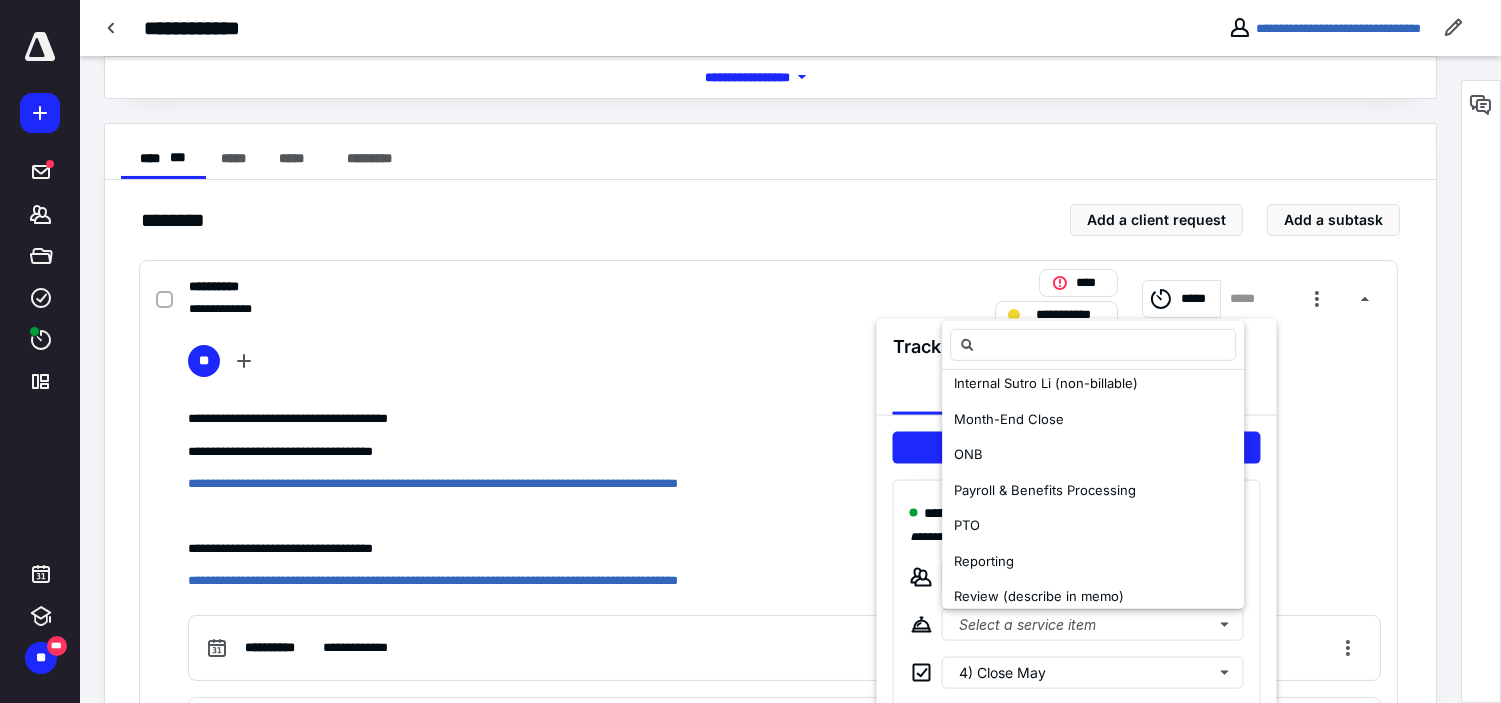 scroll, scrollTop: 333, scrollLeft: 0, axis: vertical 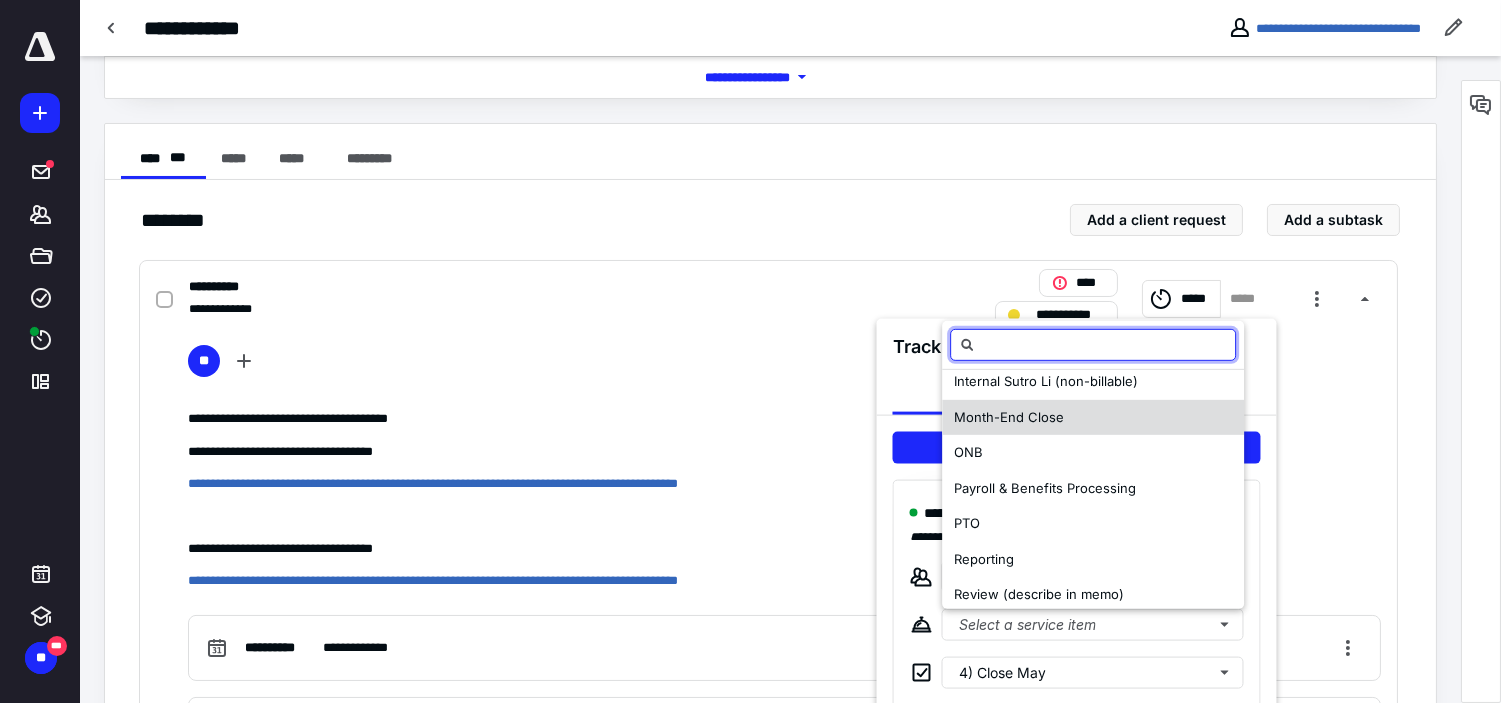 click on "Month-End Close" at bounding box center [1009, 417] 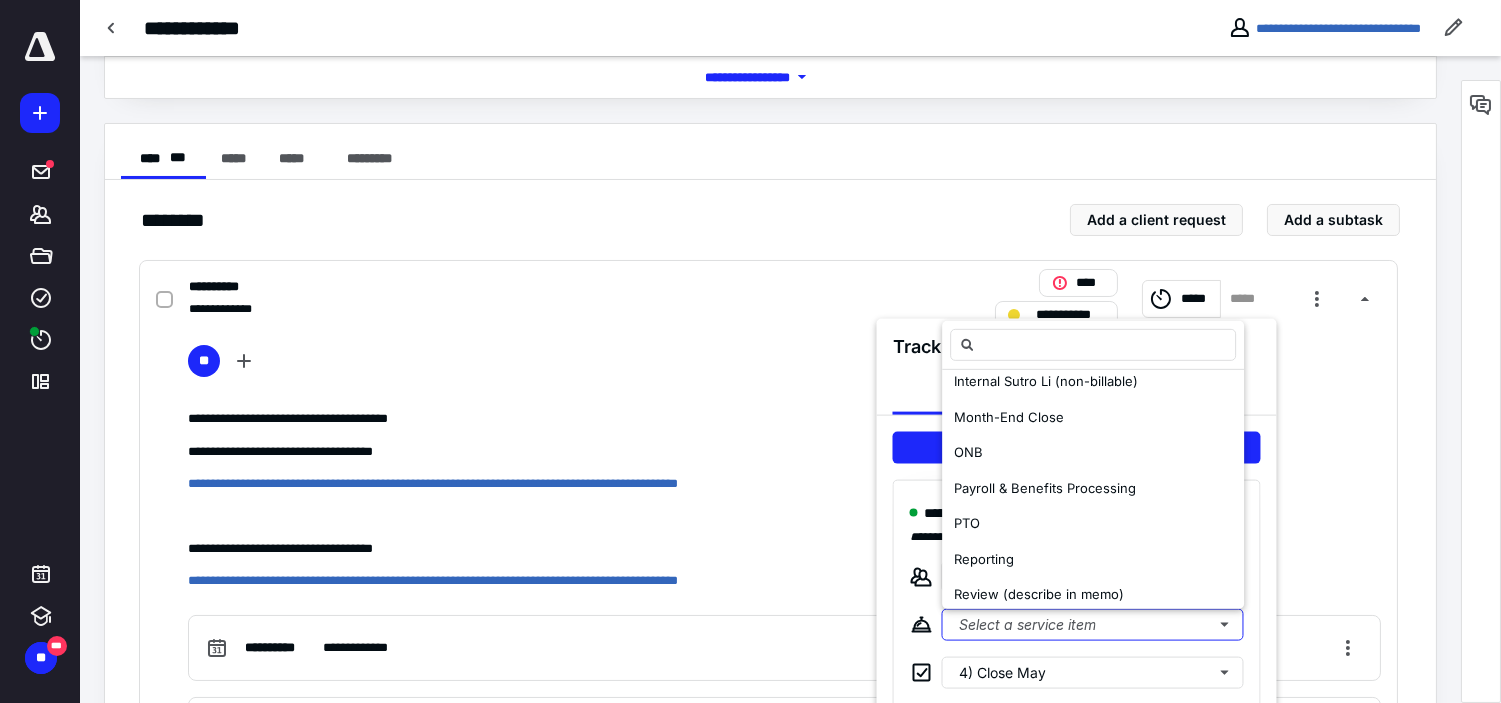 scroll, scrollTop: 0, scrollLeft: 0, axis: both 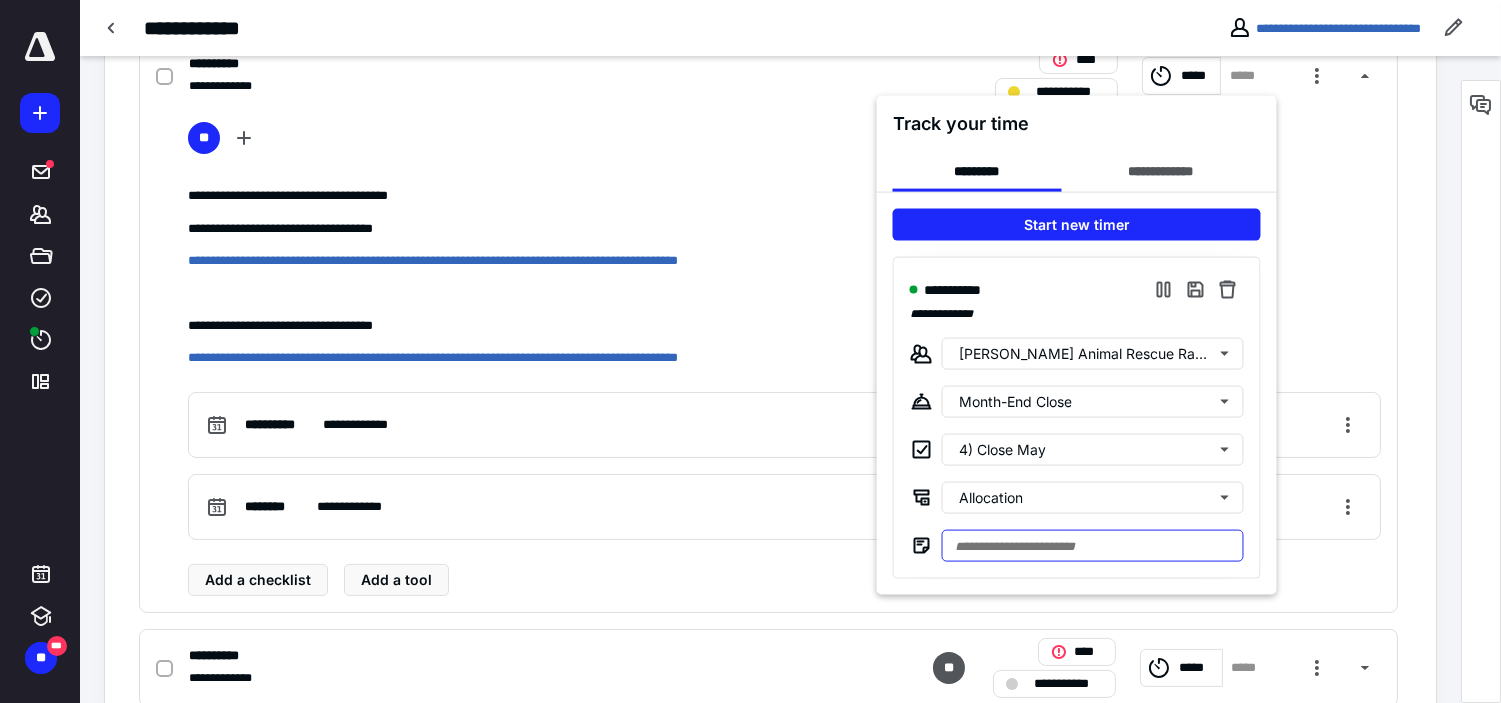 click at bounding box center (1093, 546) 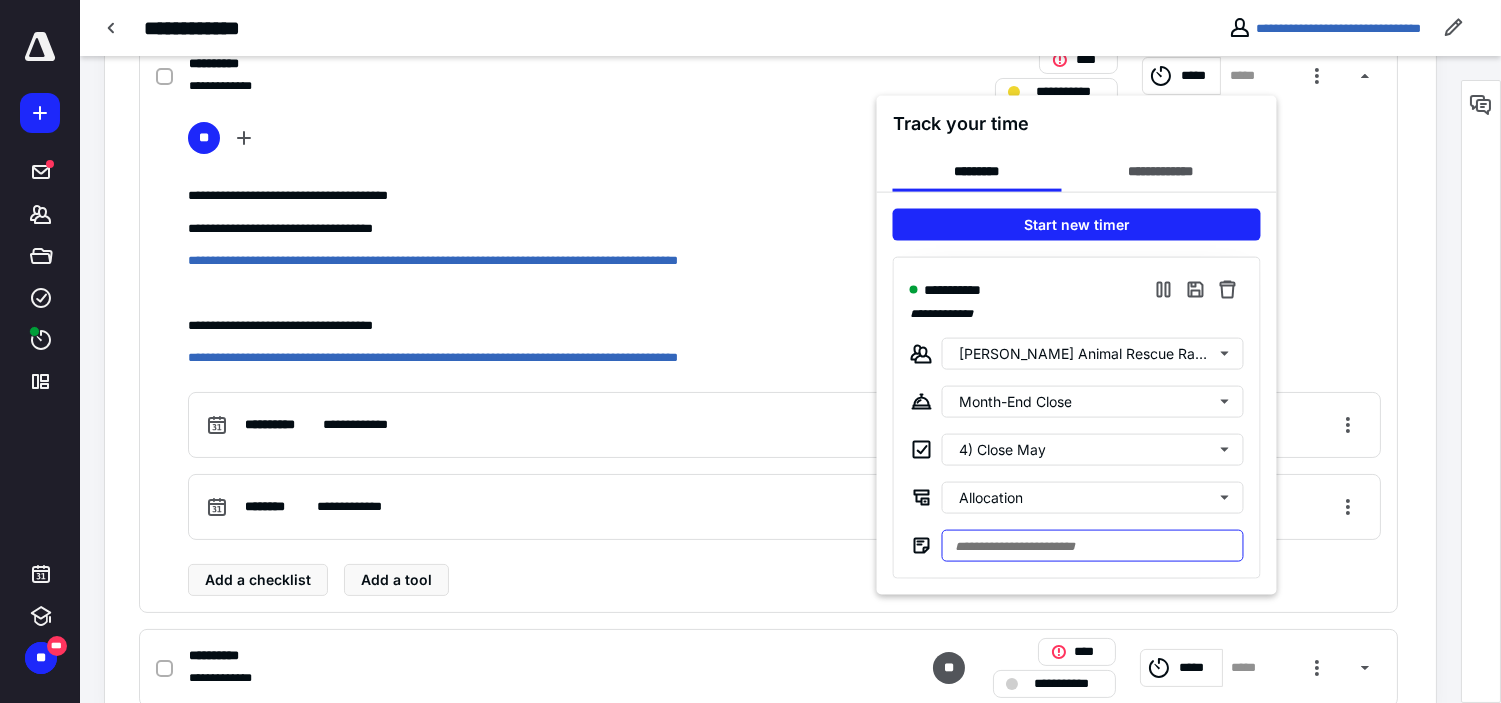 paste on "**********" 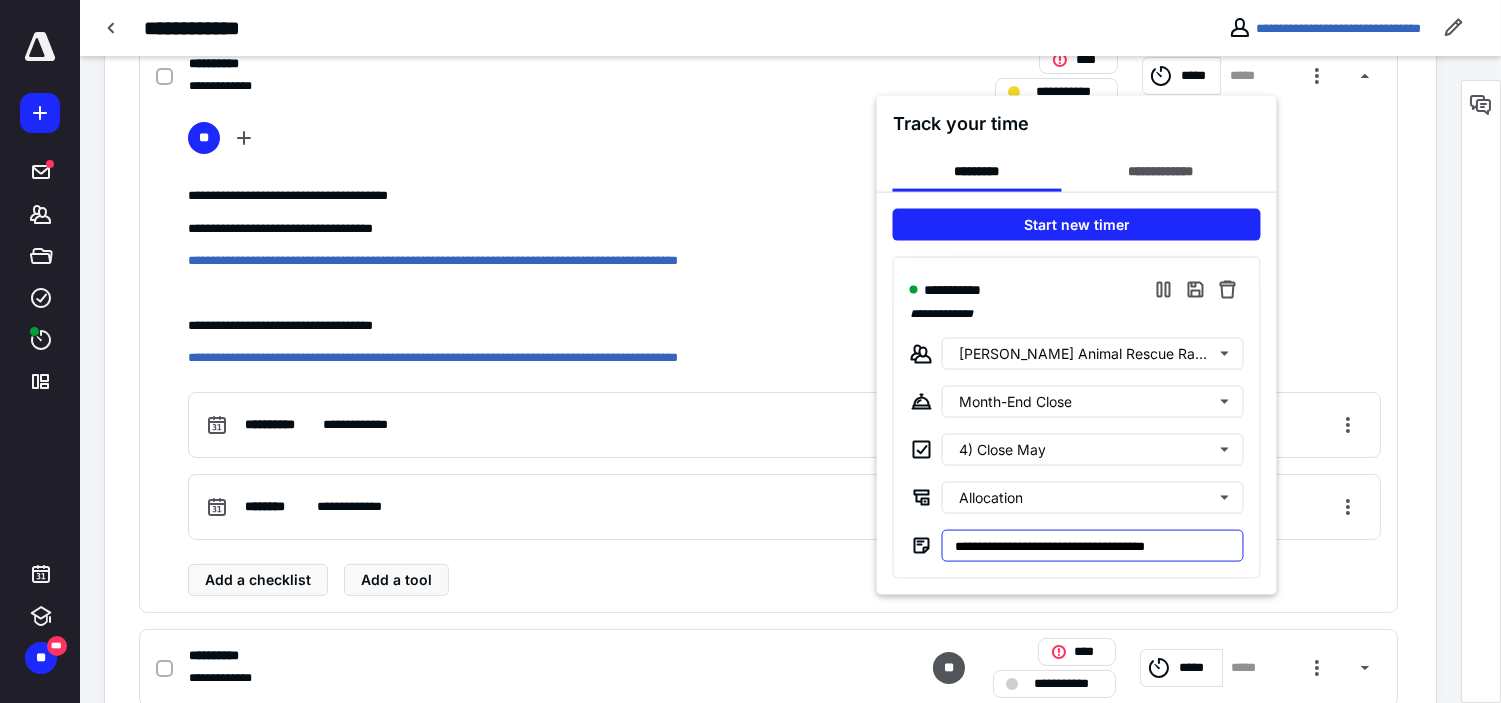type on "**********" 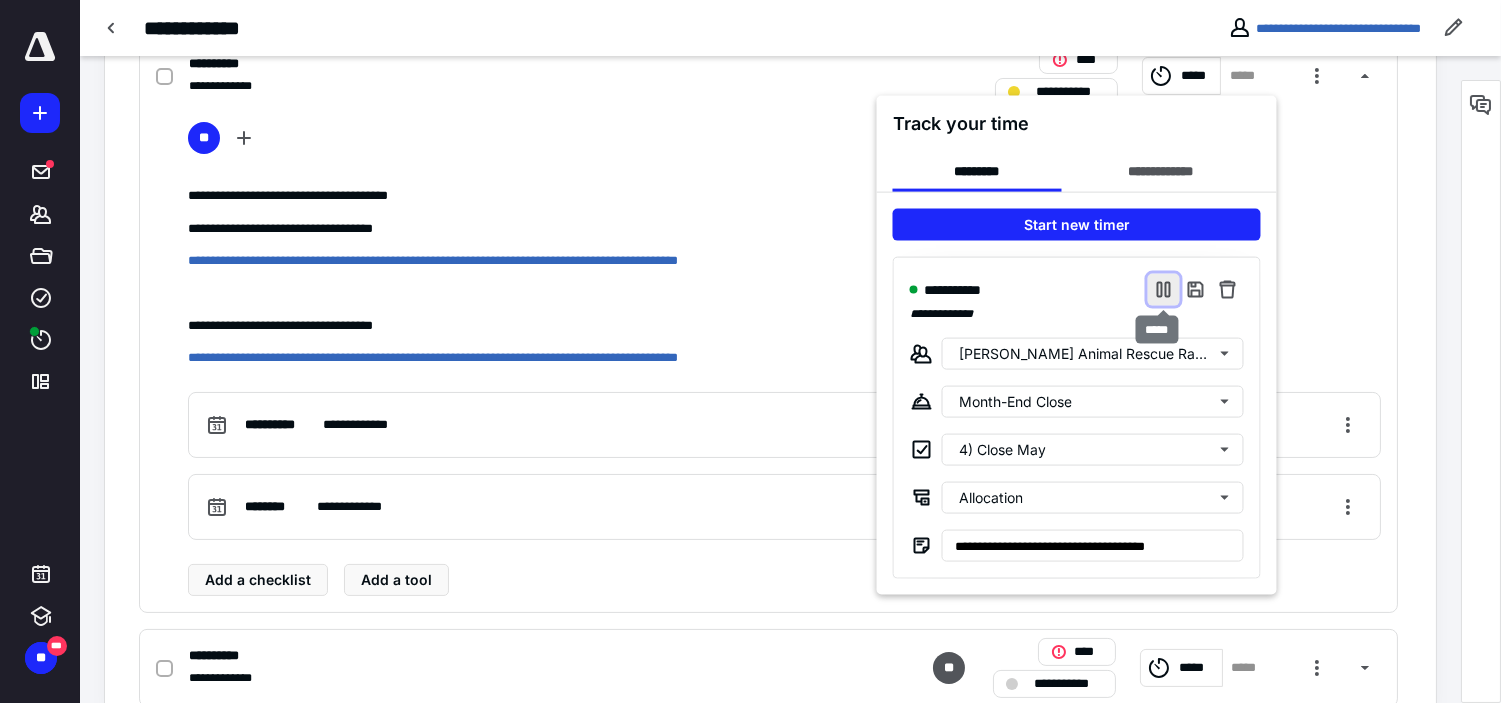 click at bounding box center (1164, 290) 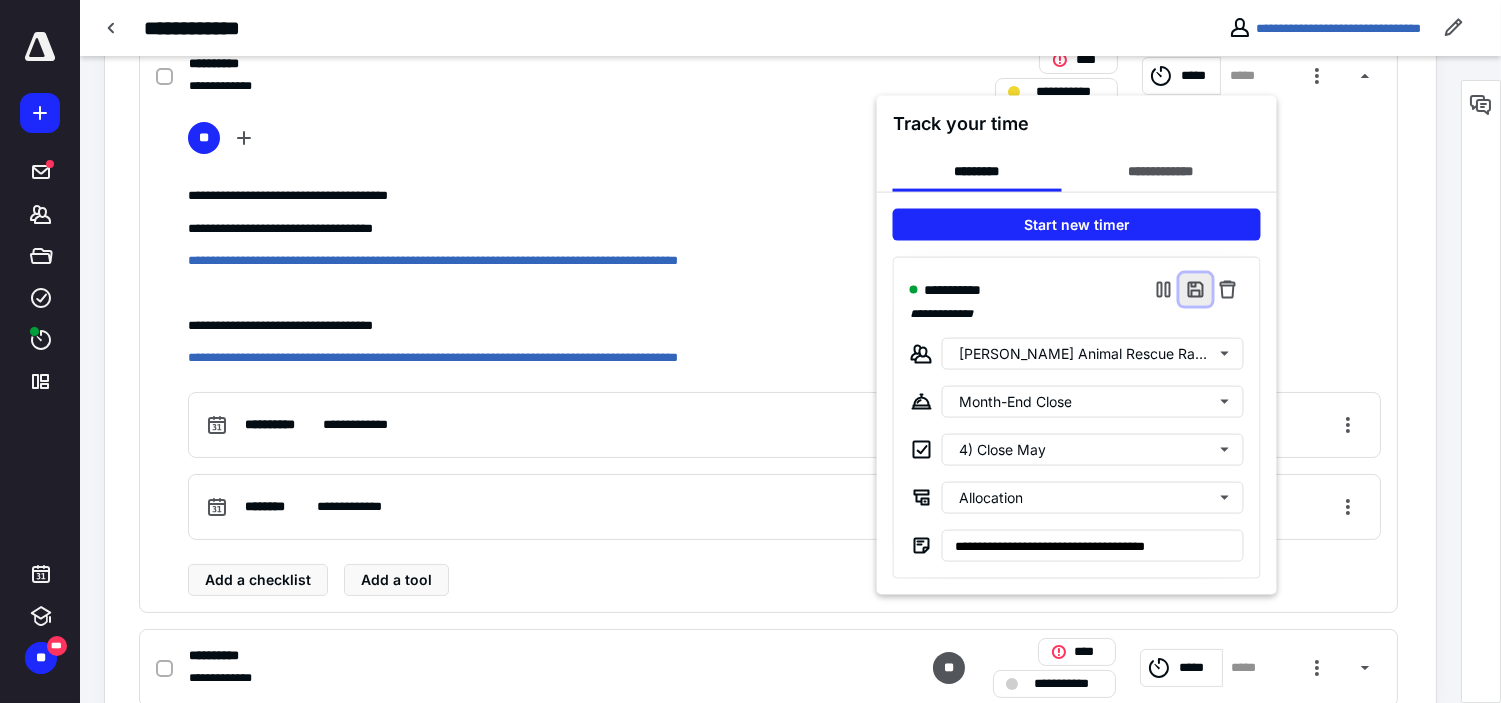 click at bounding box center [1196, 290] 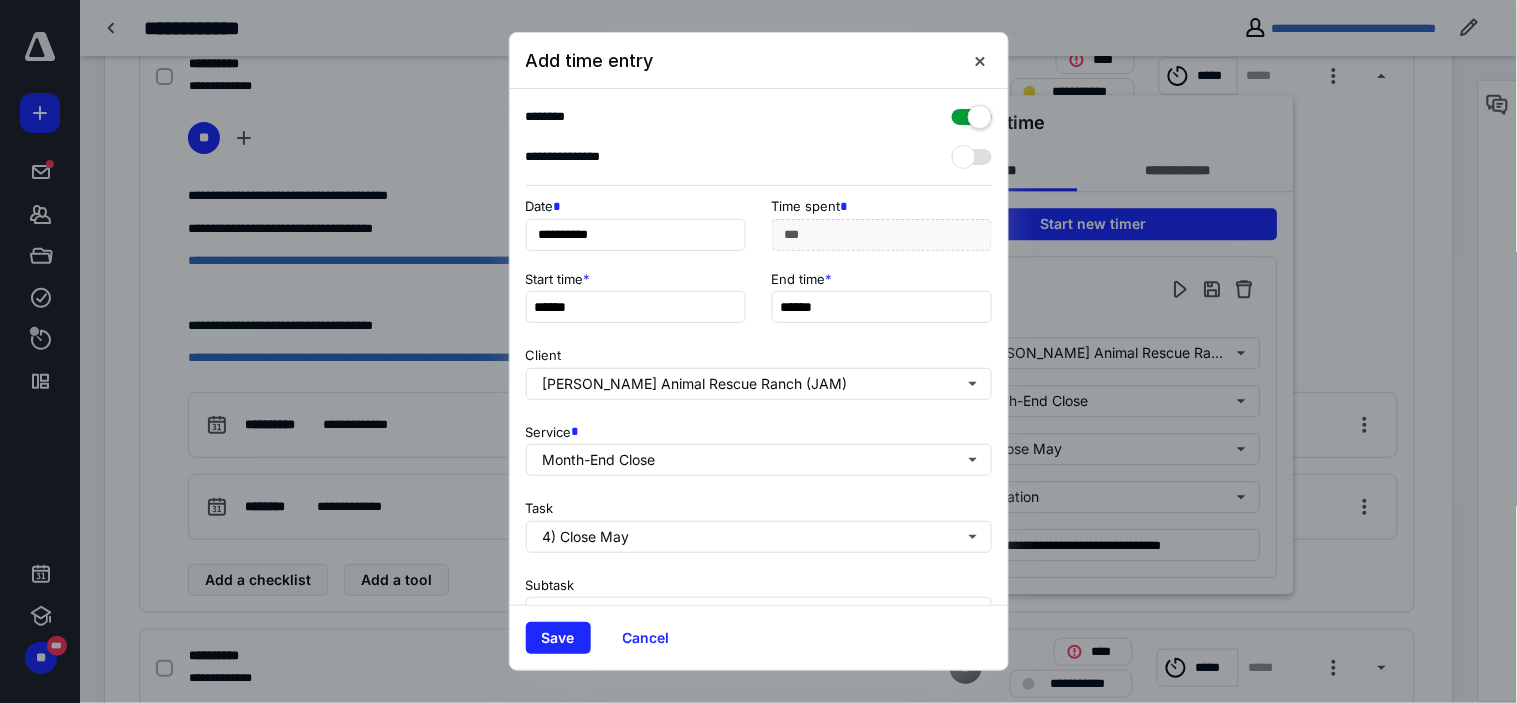 scroll, scrollTop: 272, scrollLeft: 0, axis: vertical 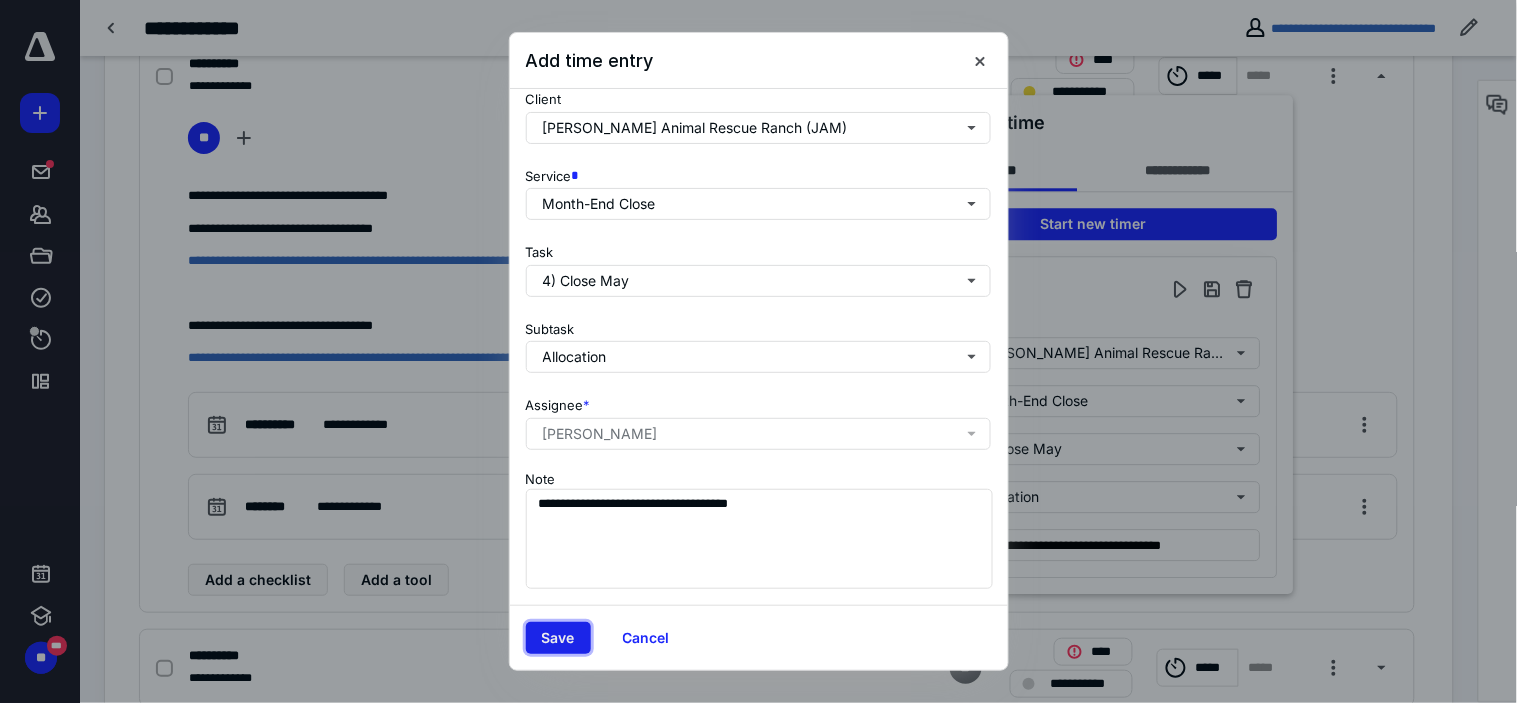 click on "Save" at bounding box center [558, 638] 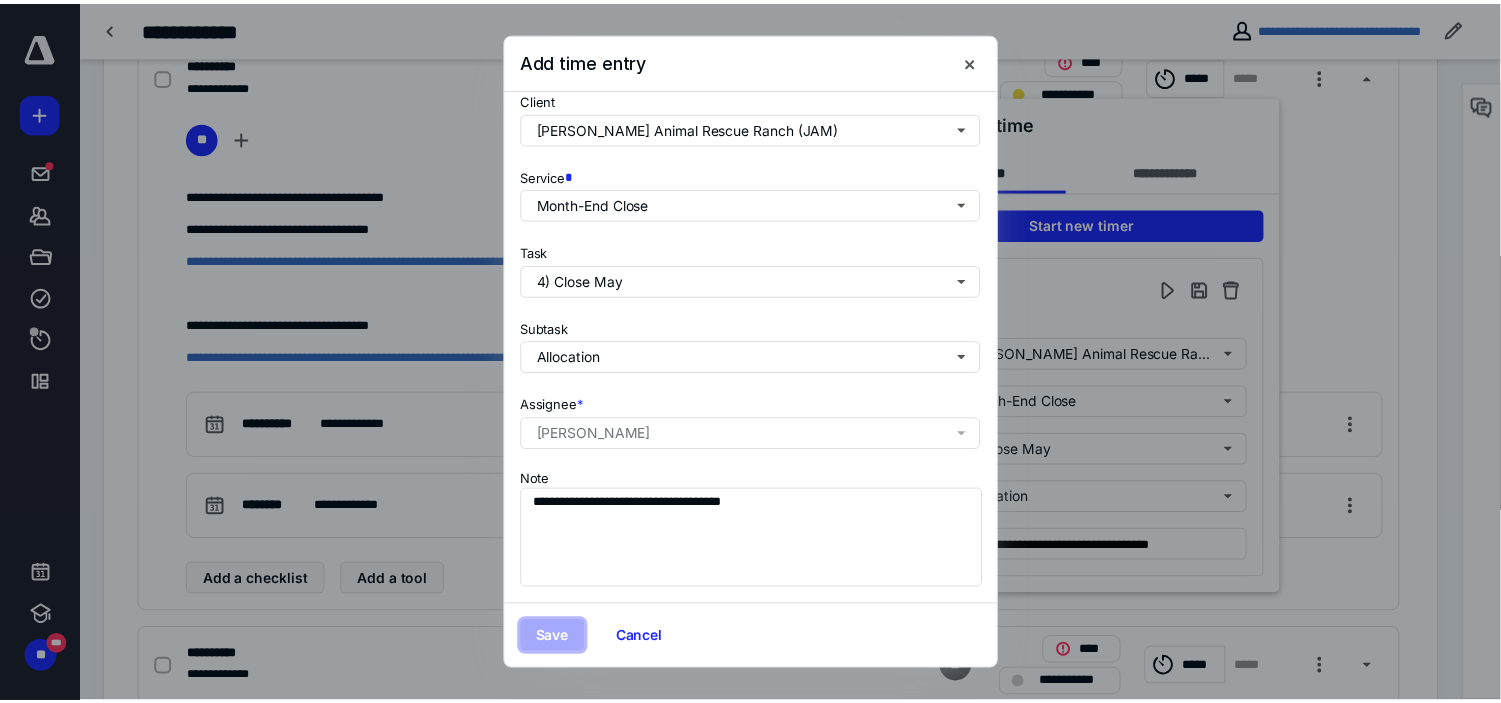 scroll, scrollTop: 0, scrollLeft: 0, axis: both 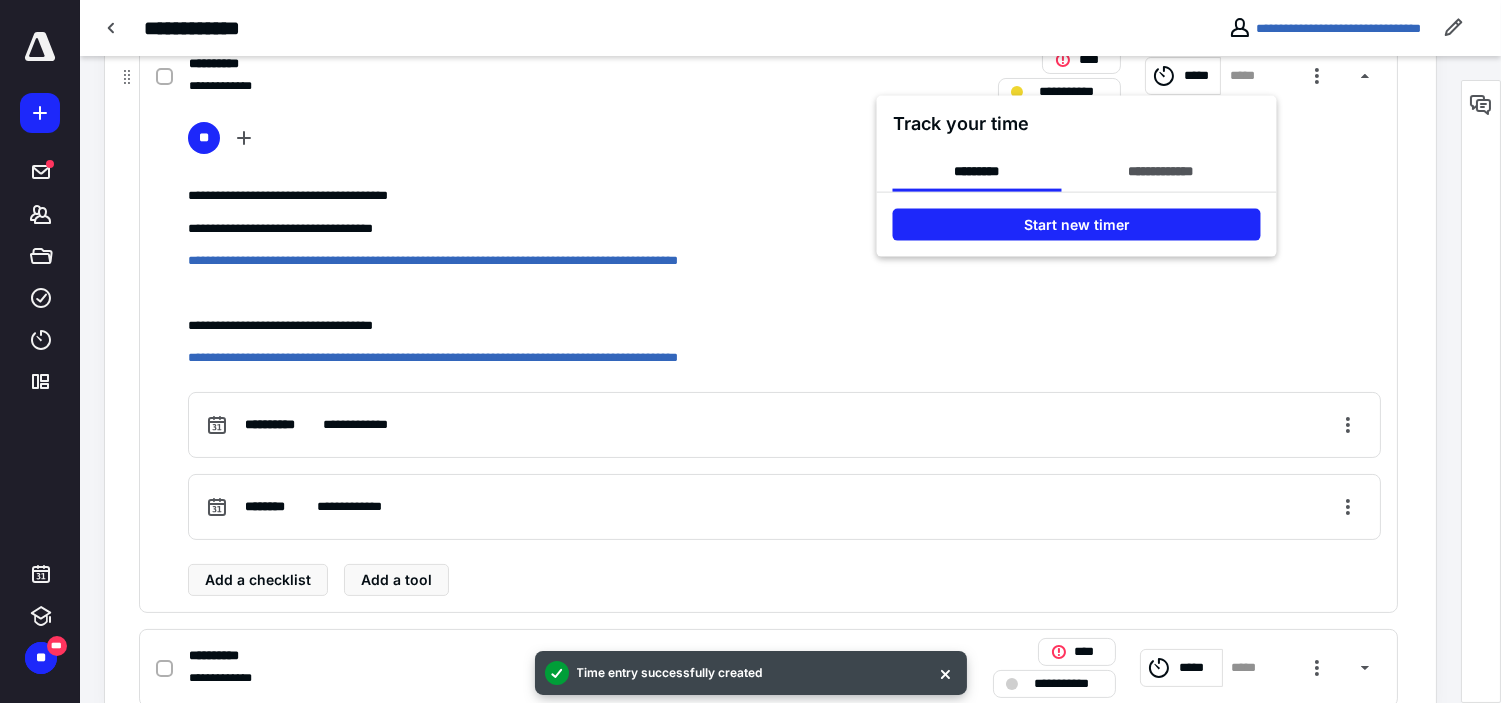 drag, startPoint x: 184, startPoint y: 322, endPoint x: 408, endPoint y: 328, distance: 224.08034 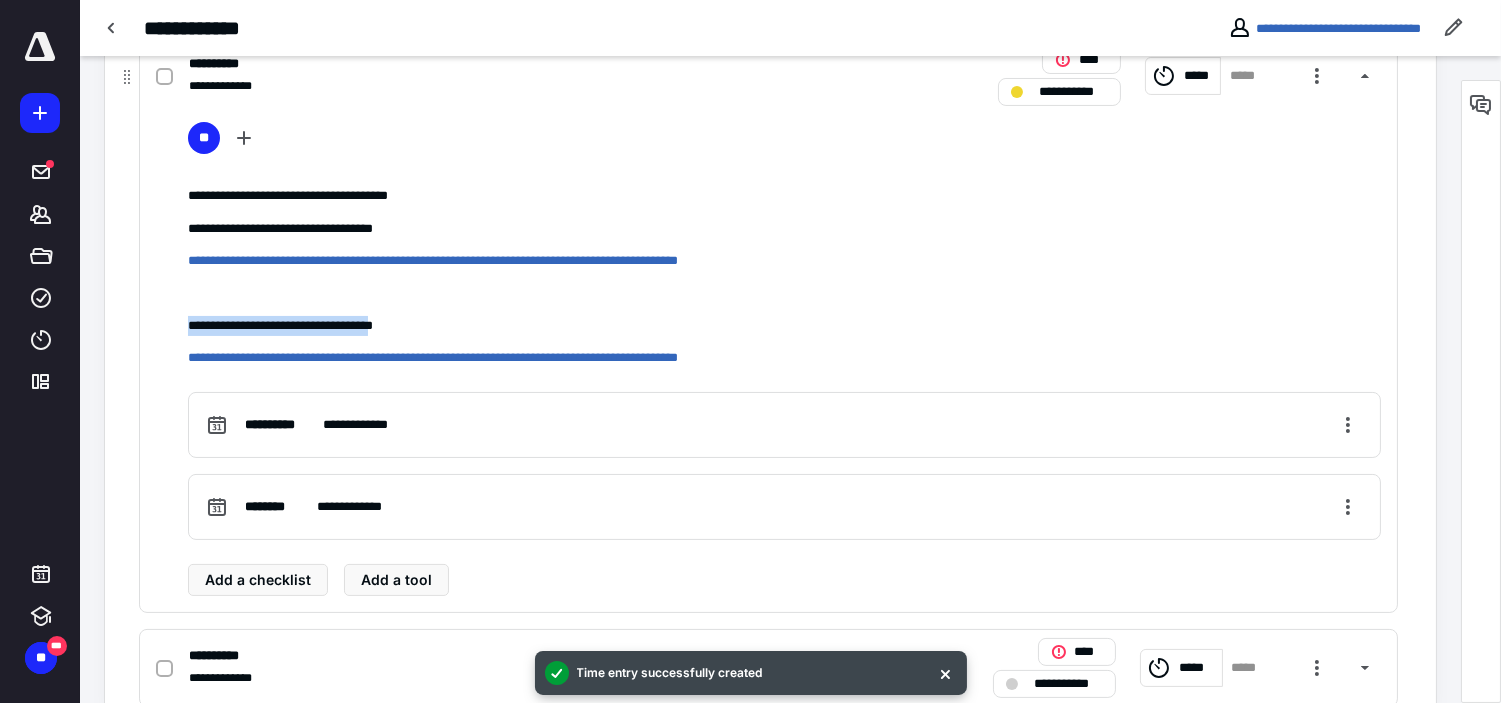 drag, startPoint x: 426, startPoint y: 323, endPoint x: 160, endPoint y: 320, distance: 266.0169 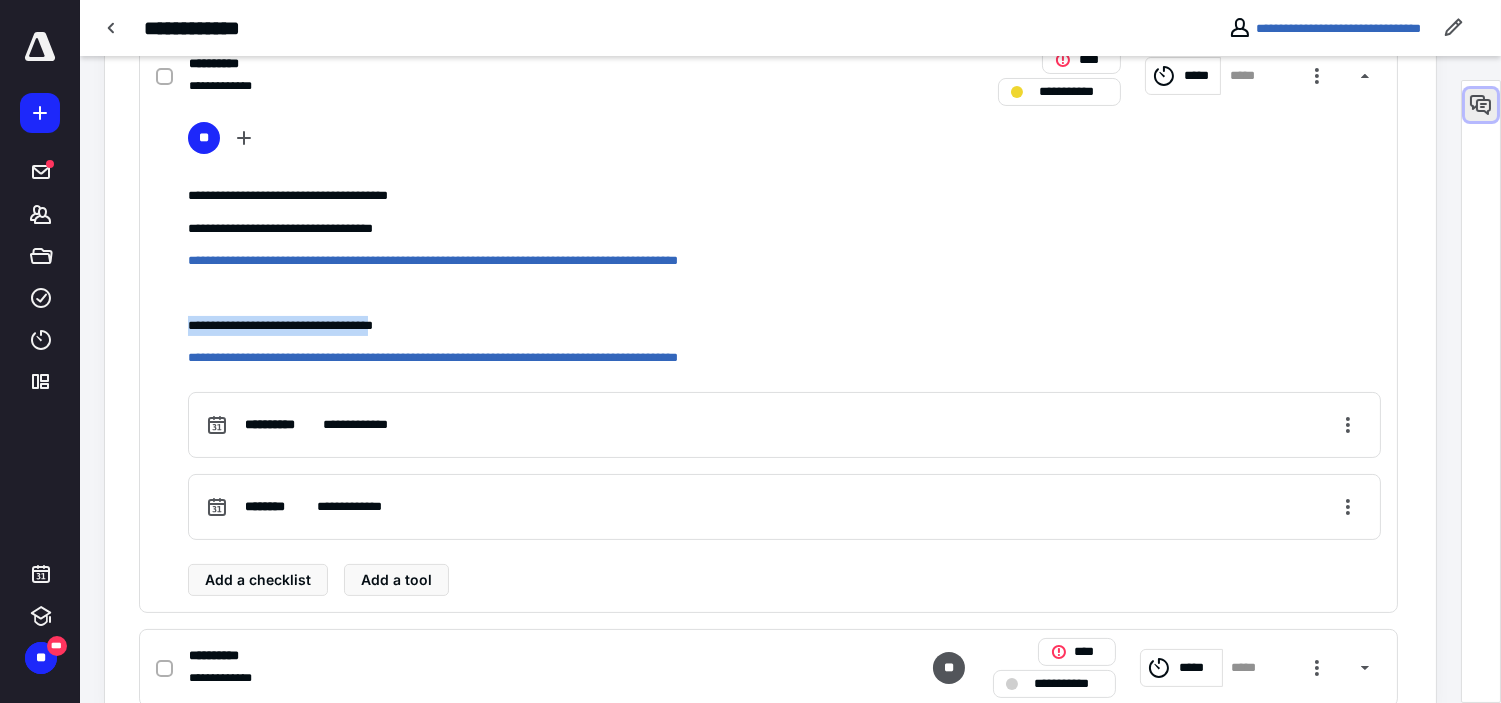 click at bounding box center [1481, 105] 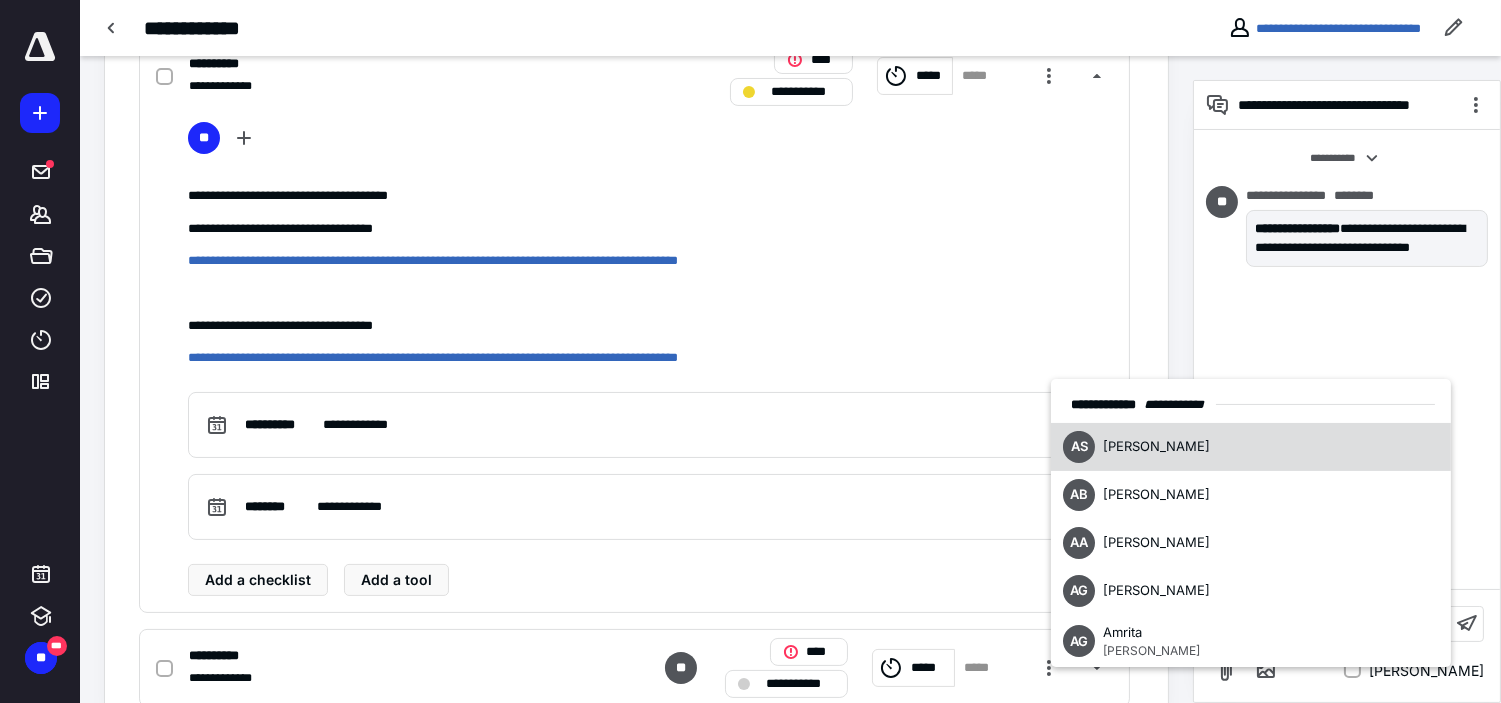 scroll, scrollTop: 594, scrollLeft: 0, axis: vertical 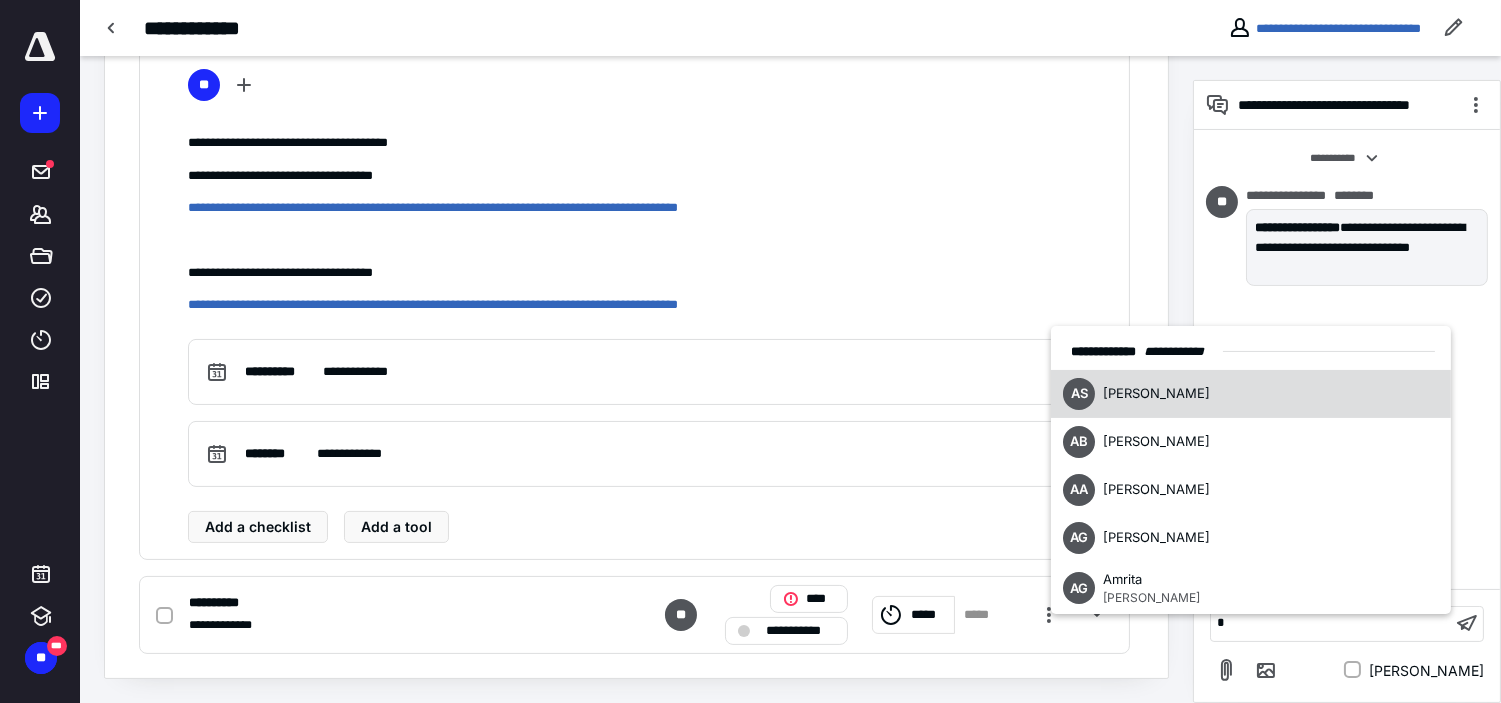 type 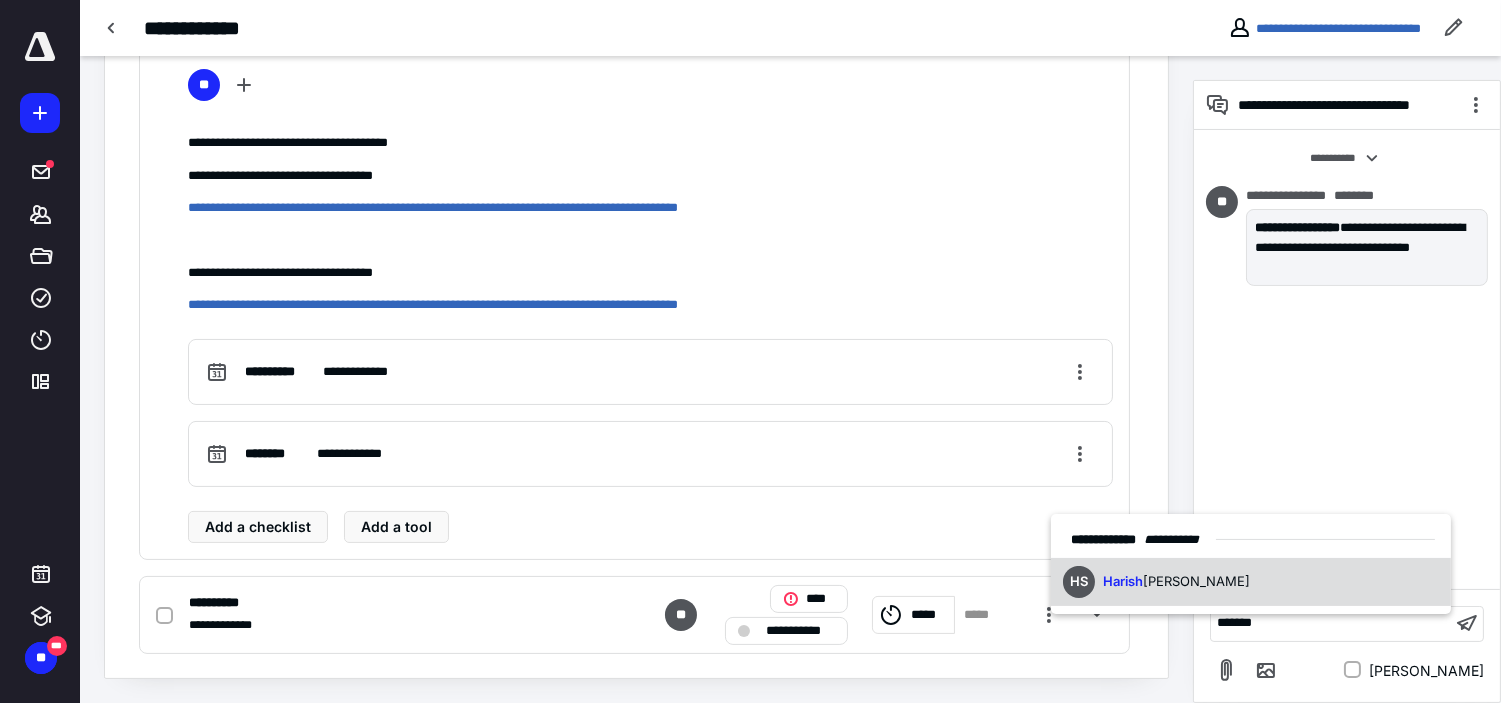 click on "HS Harish  Shettigar" at bounding box center (1251, 582) 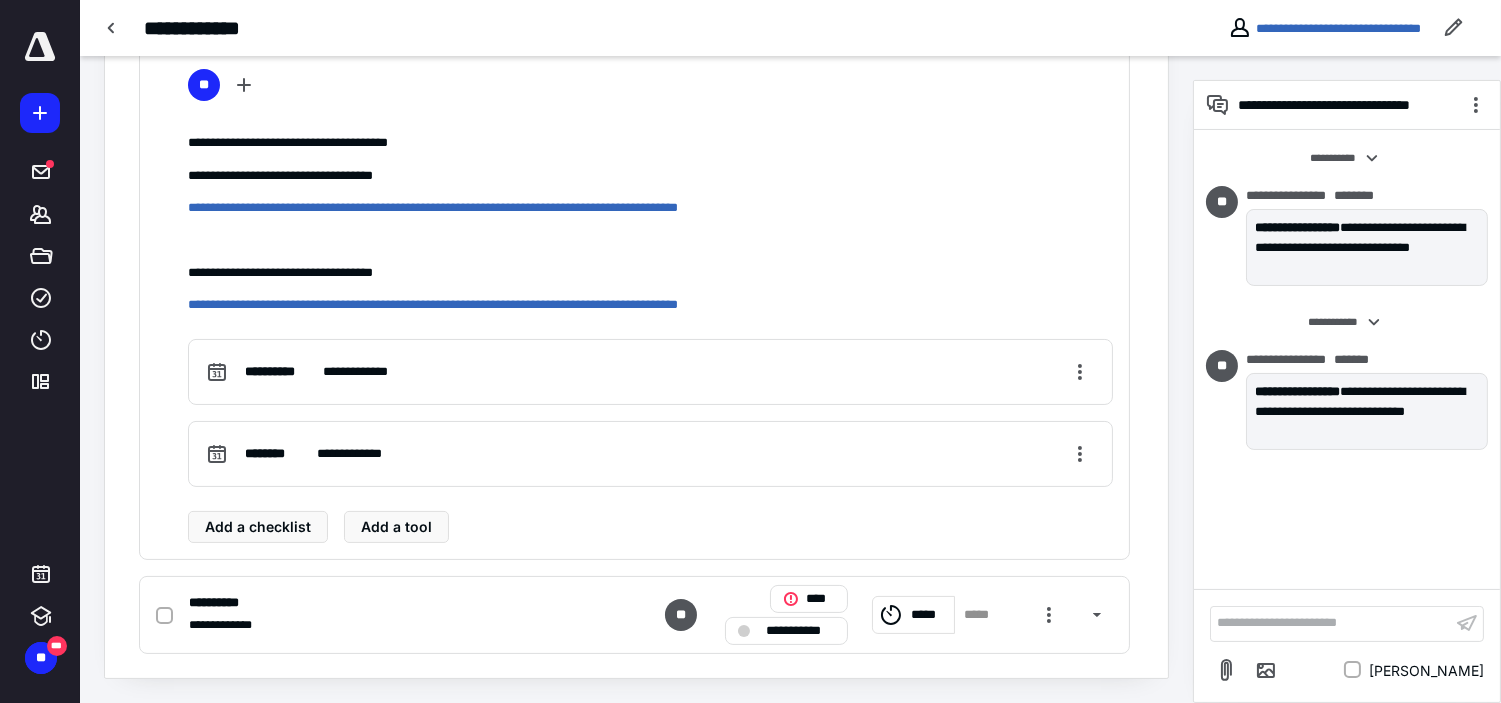 scroll, scrollTop: 483, scrollLeft: 0, axis: vertical 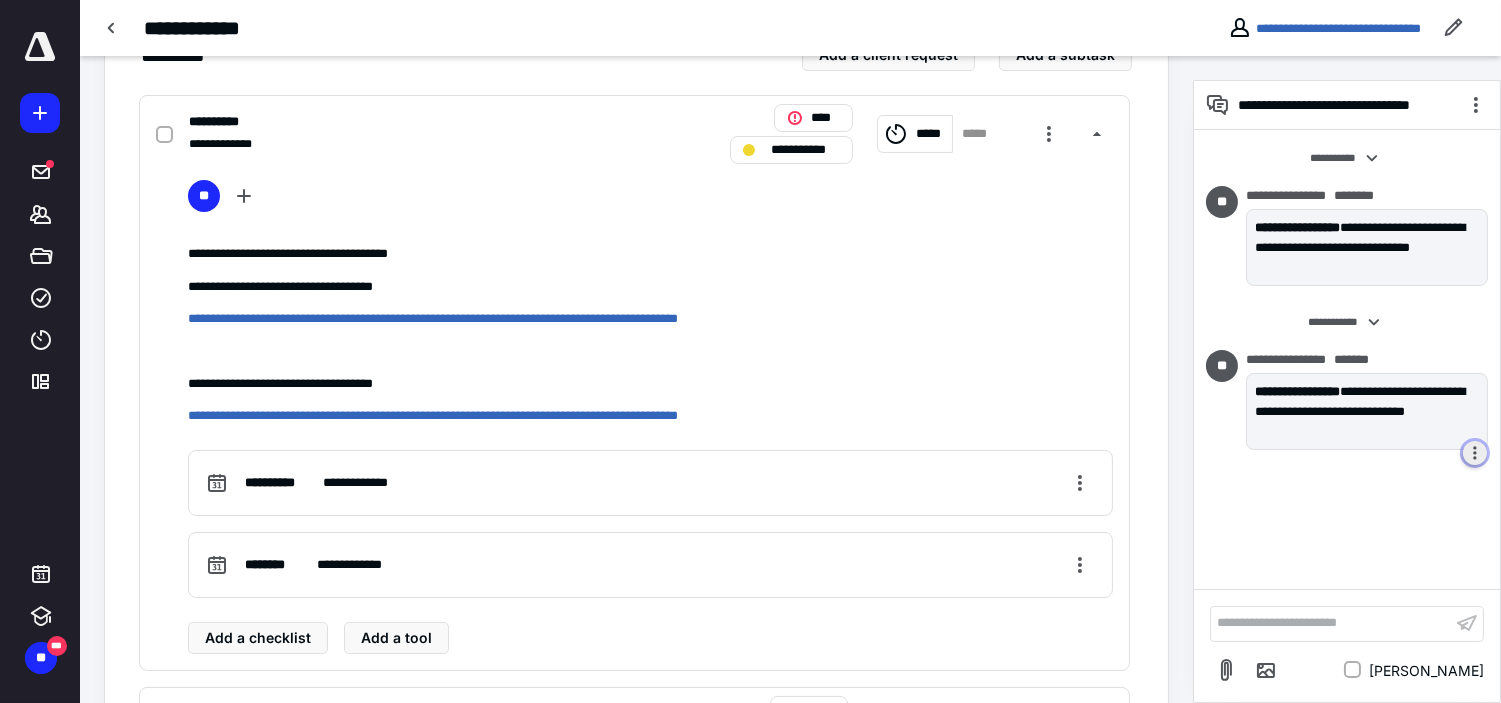 click at bounding box center (1475, 453) 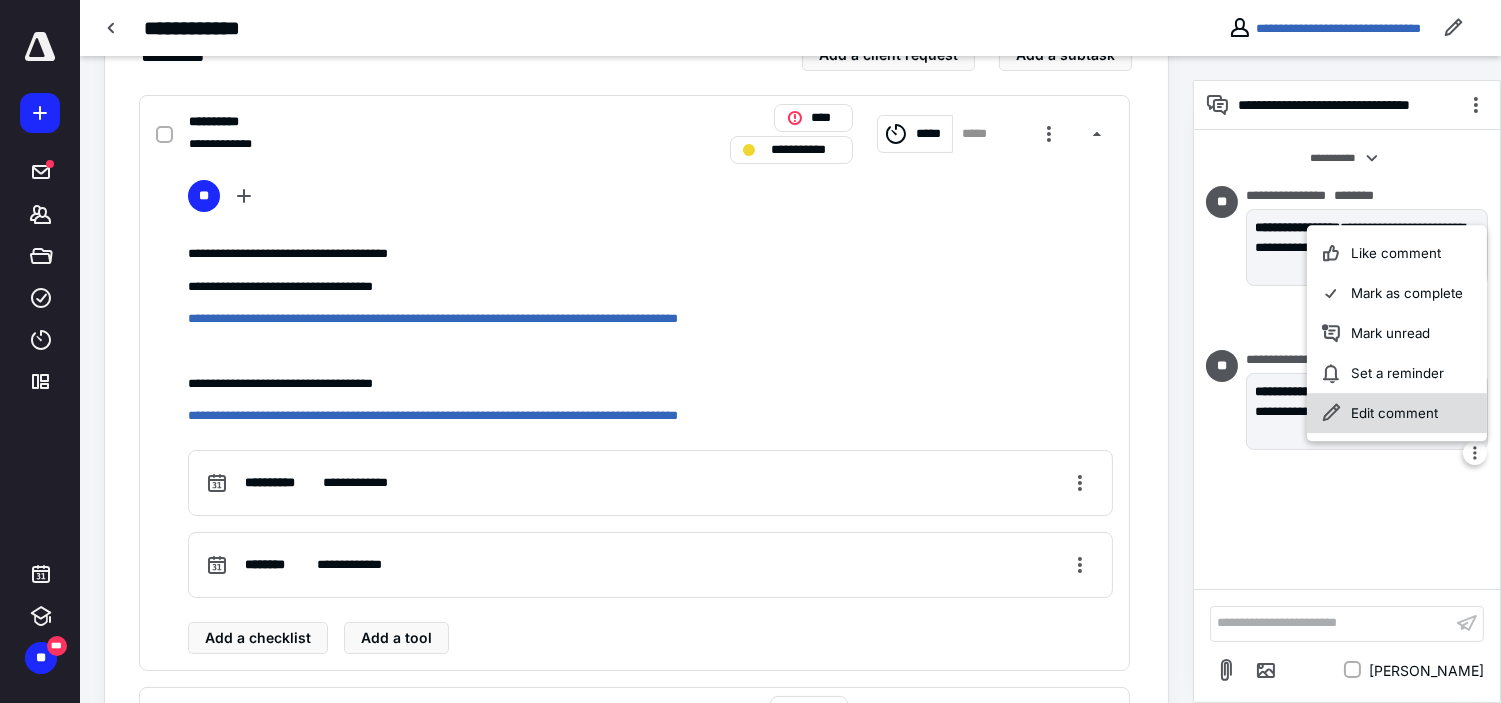 click on "Edit comment" at bounding box center (1397, 413) 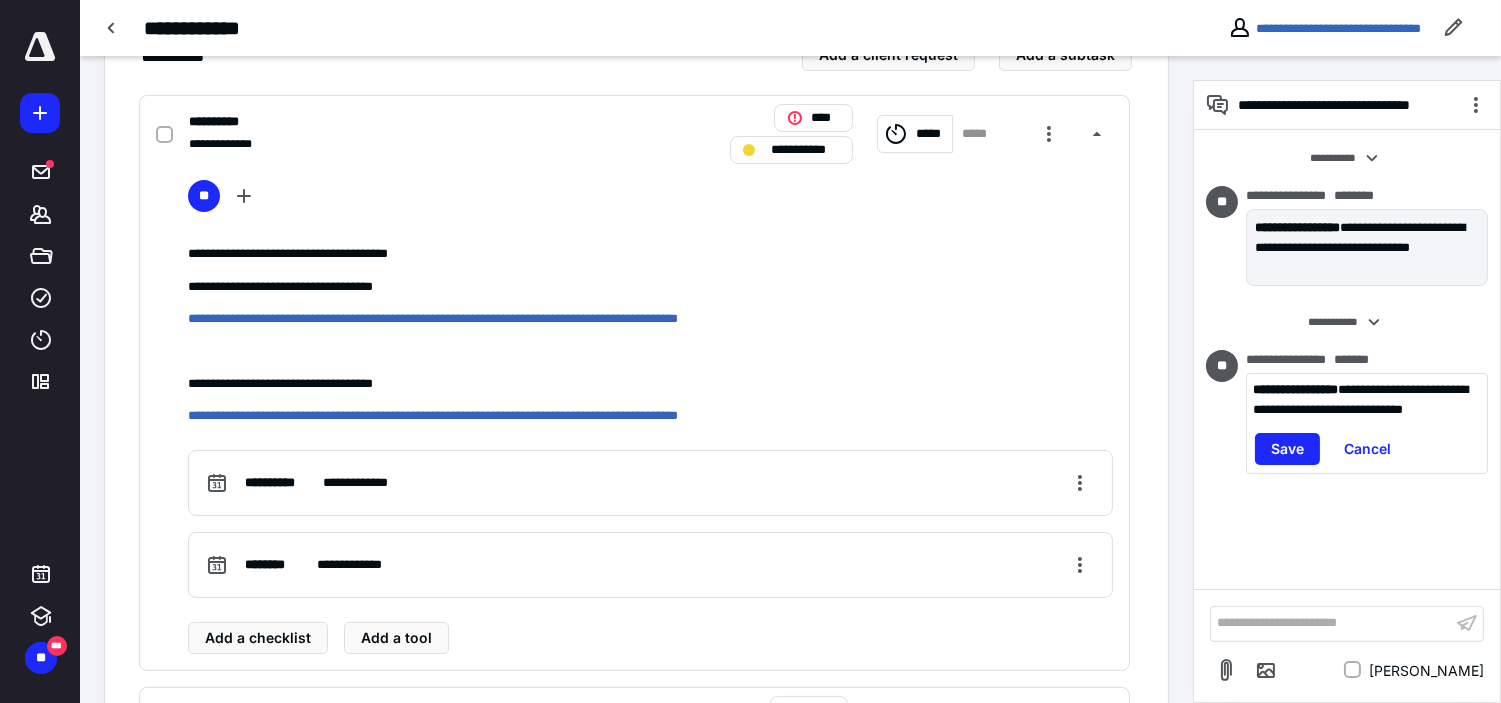 scroll, scrollTop: 594, scrollLeft: 0, axis: vertical 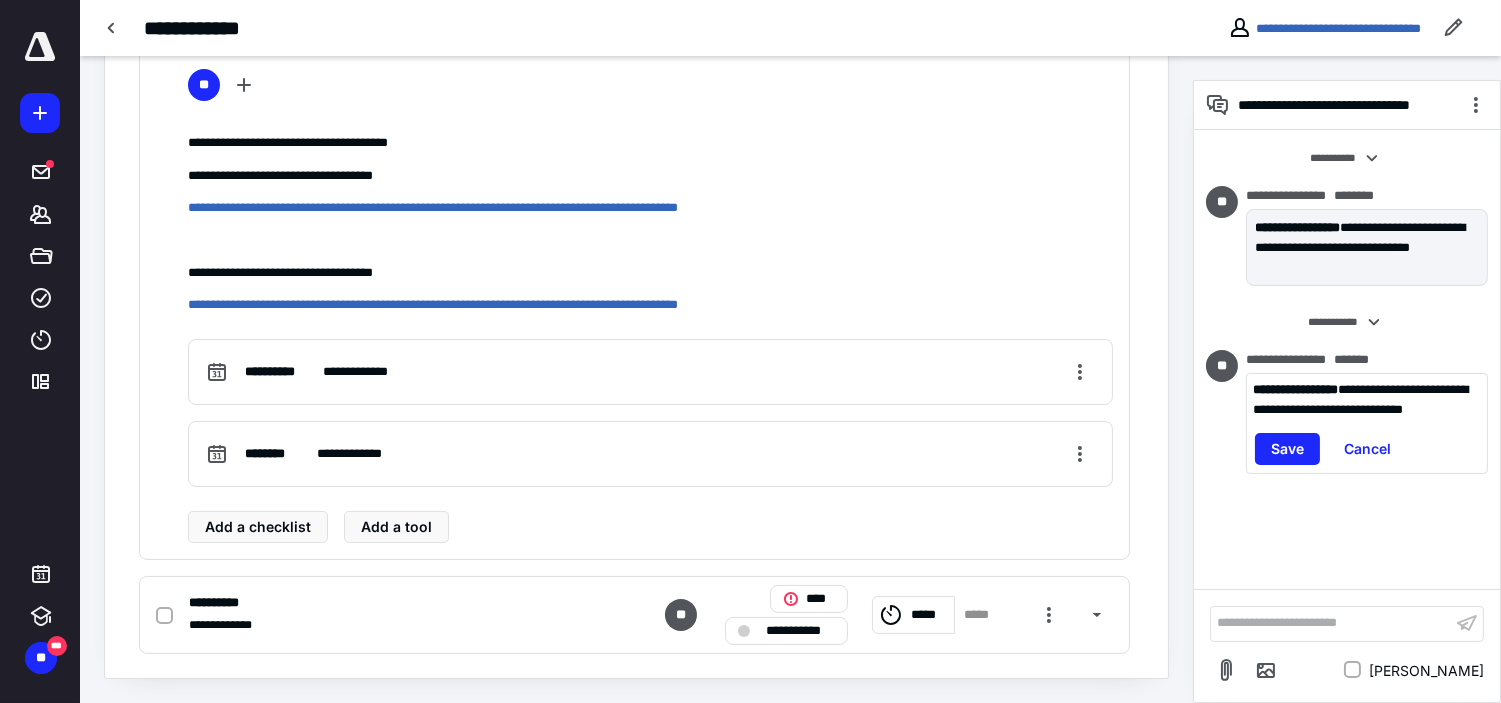 click on "**********" at bounding box center [1360, 399] 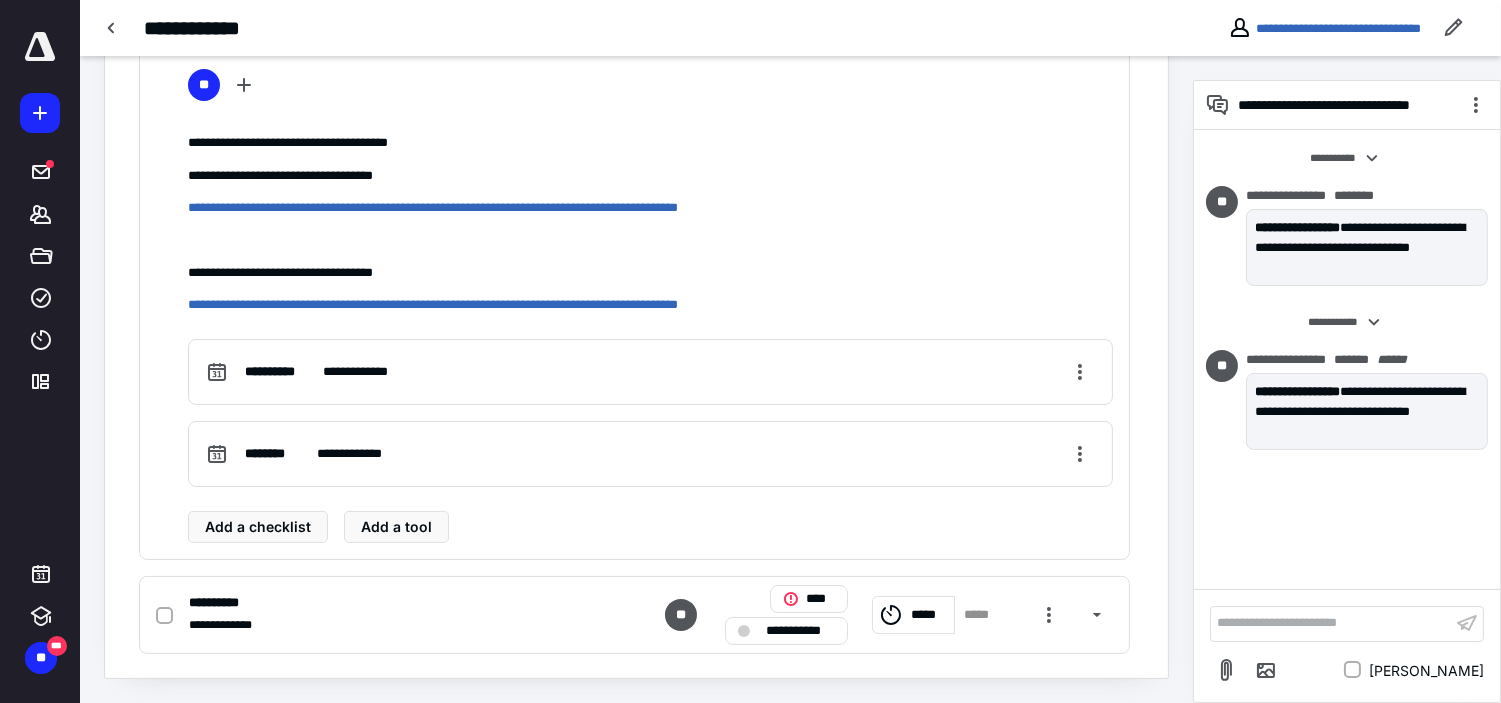 scroll, scrollTop: 372, scrollLeft: 0, axis: vertical 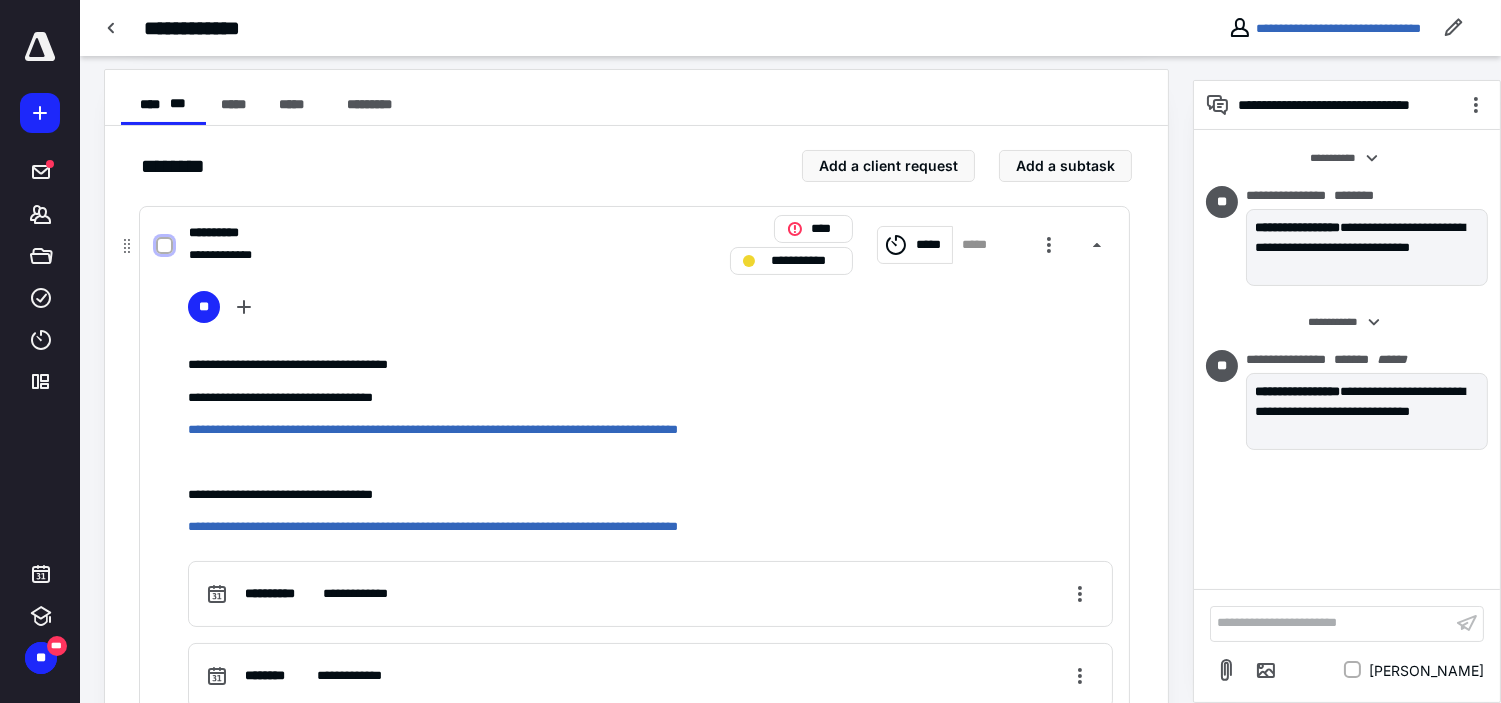 click at bounding box center (164, 246) 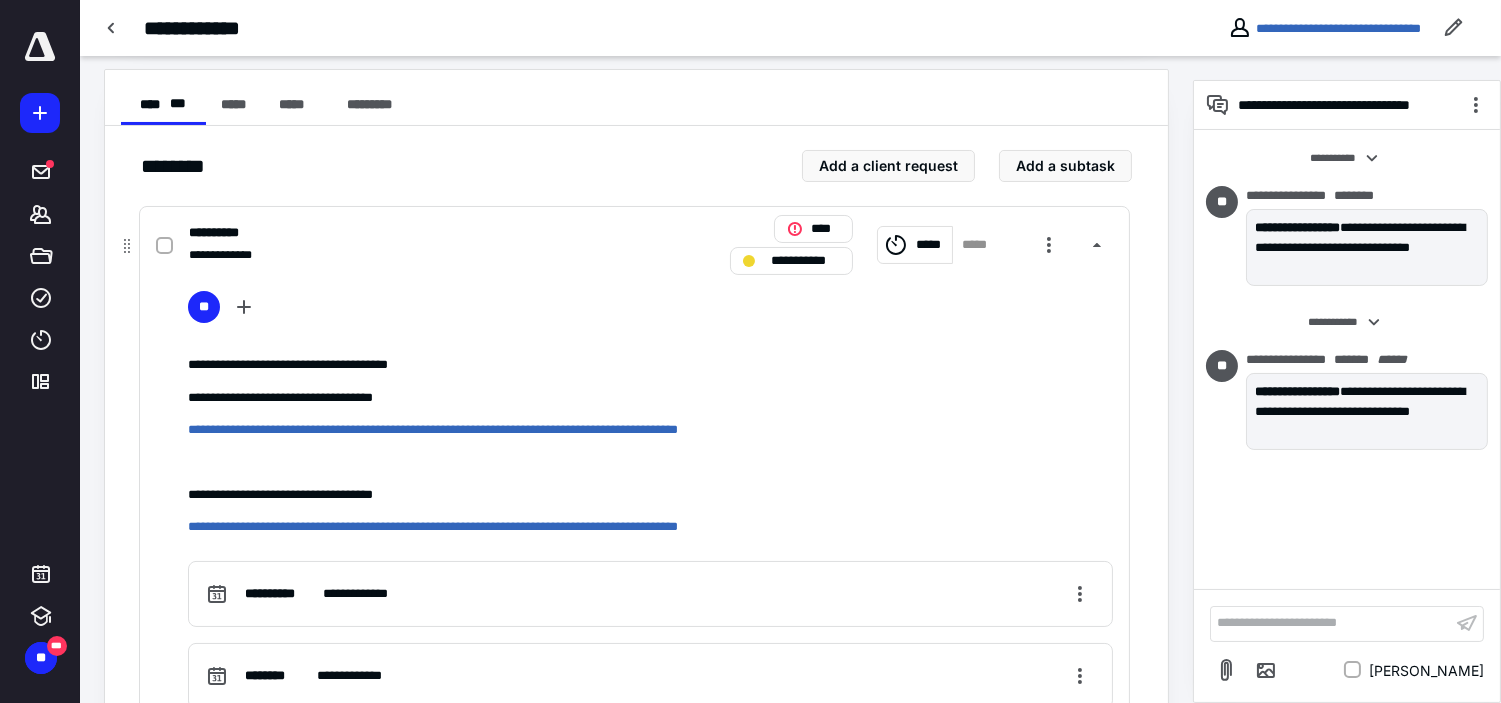 checkbox on "true" 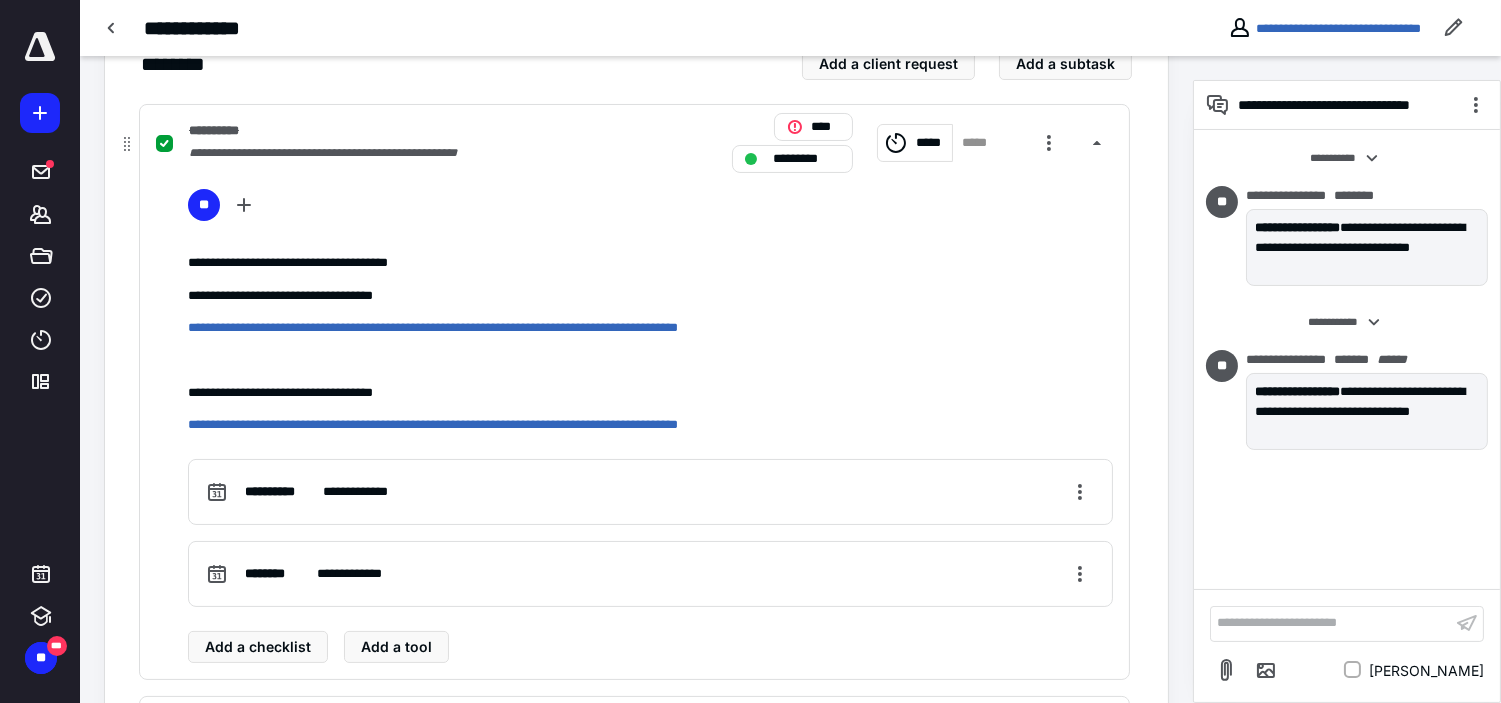 scroll, scrollTop: 594, scrollLeft: 0, axis: vertical 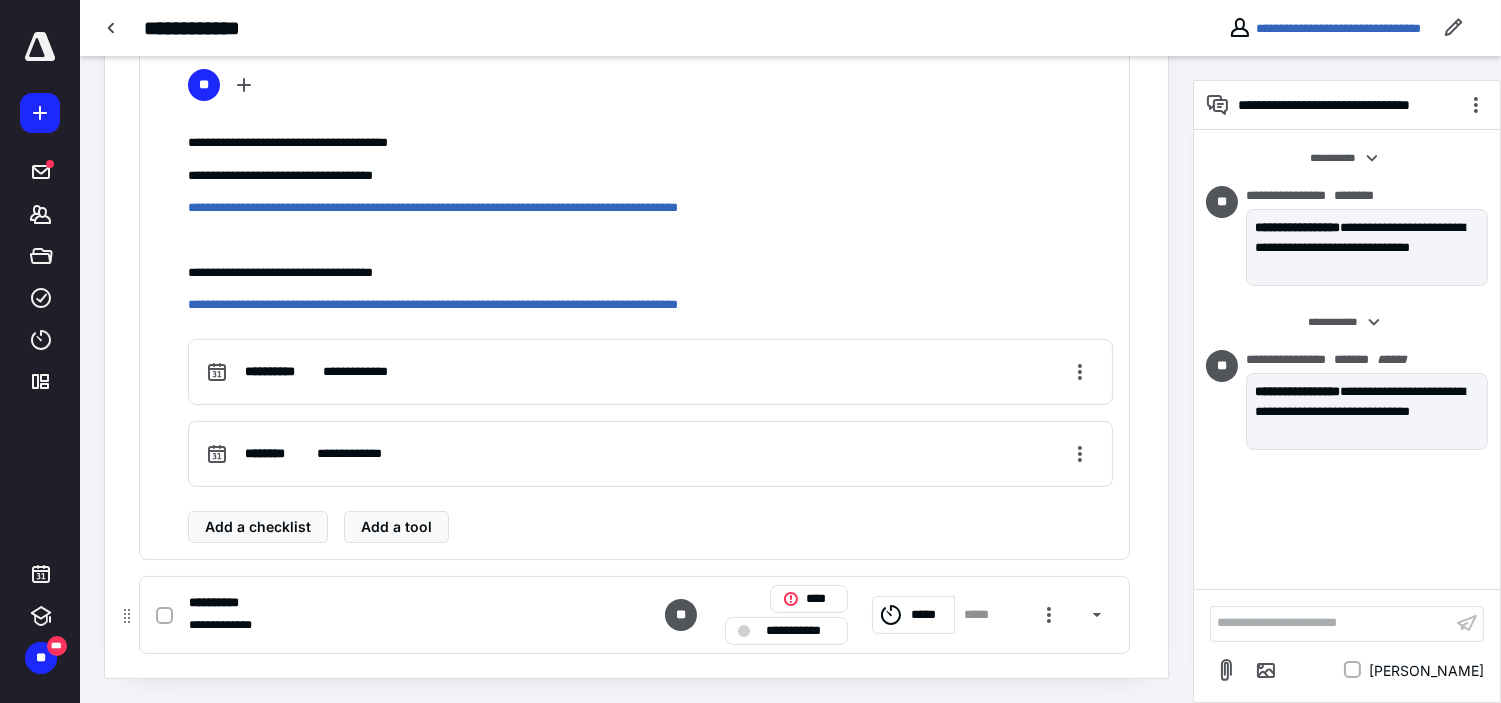 click on "**********" at bounding box center [800, 630] 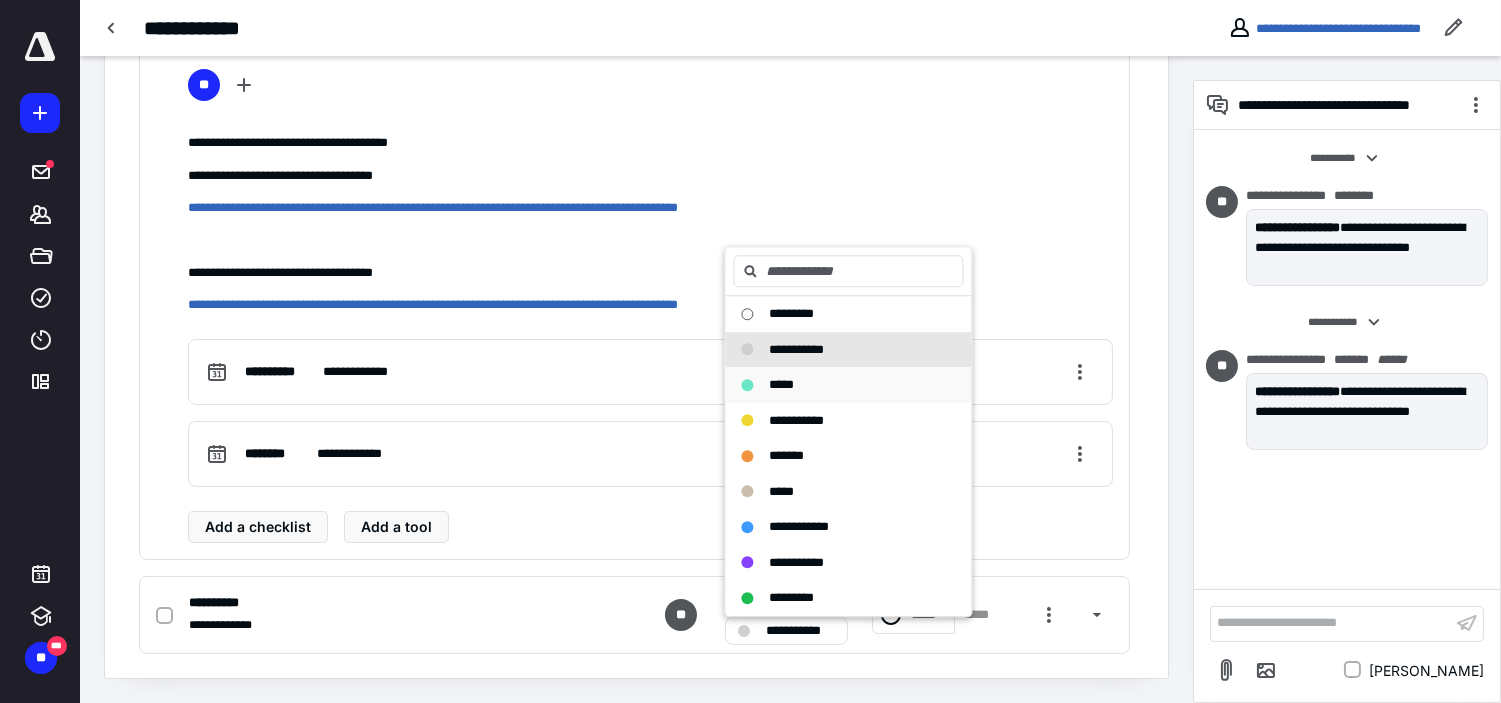 click on "*****" at bounding box center [781, 385] 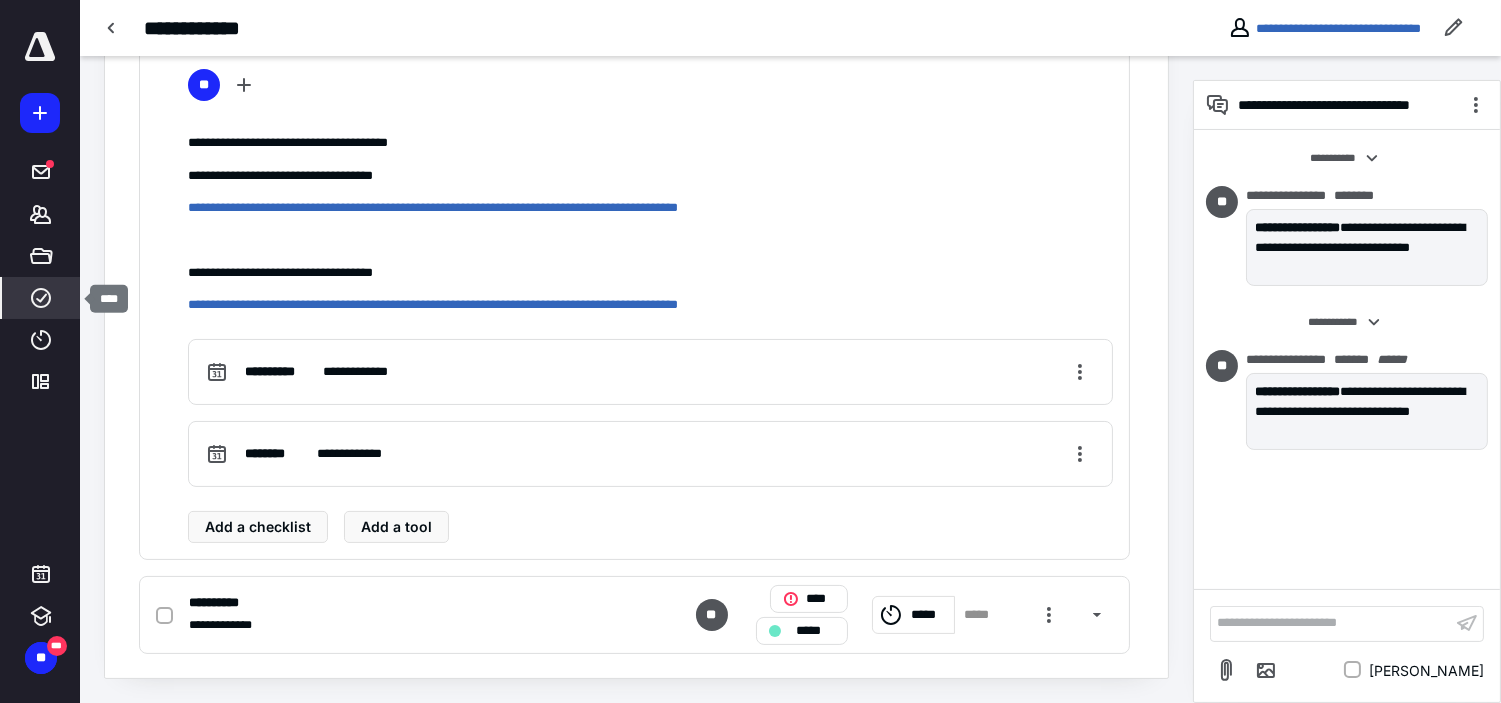 click 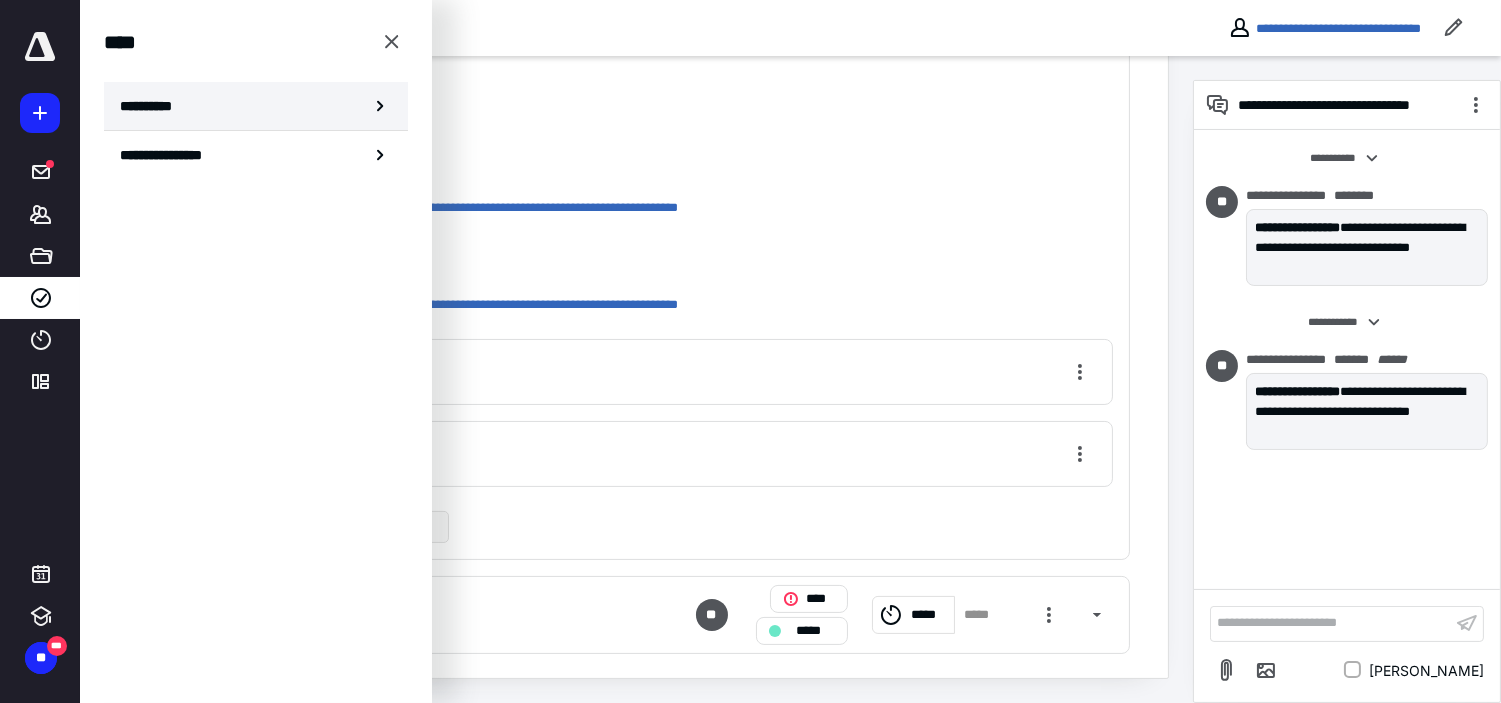 click on "**********" at bounding box center [256, 106] 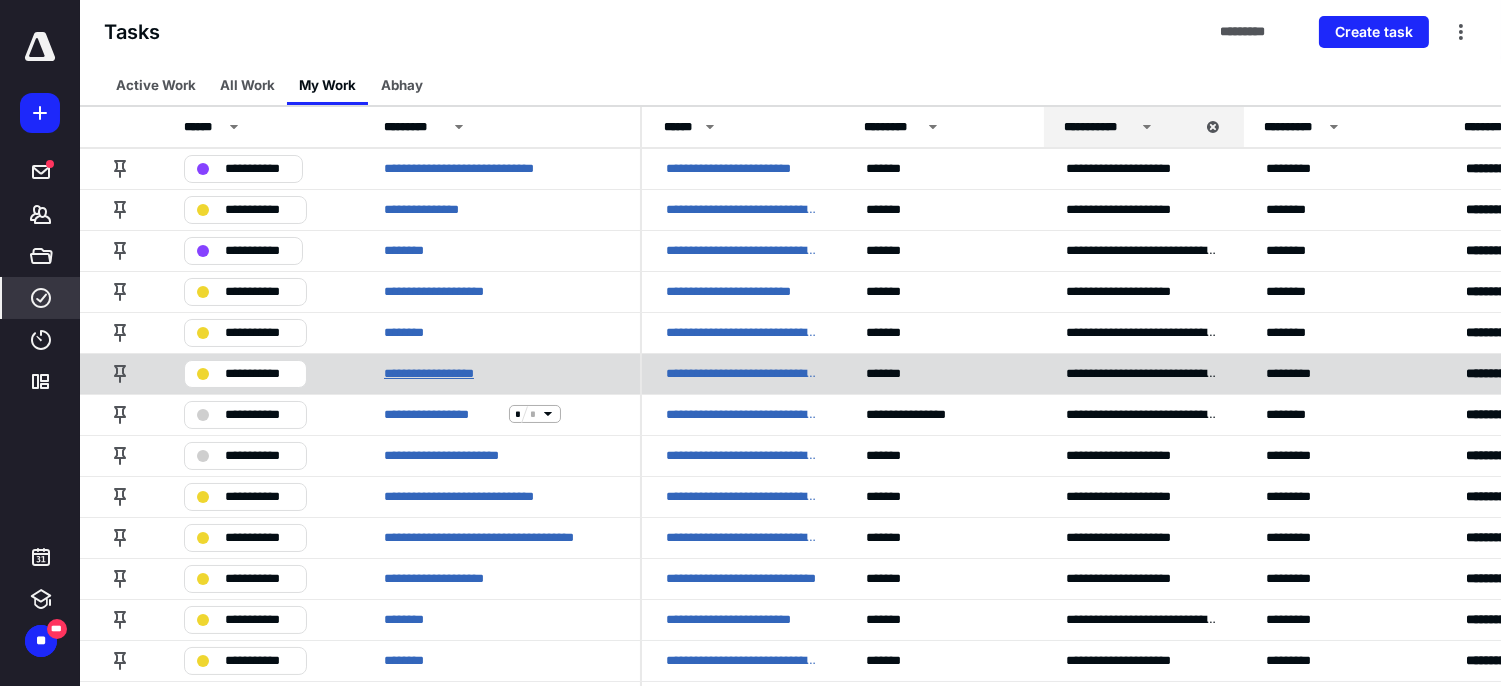 click on "**********" at bounding box center (446, 373) 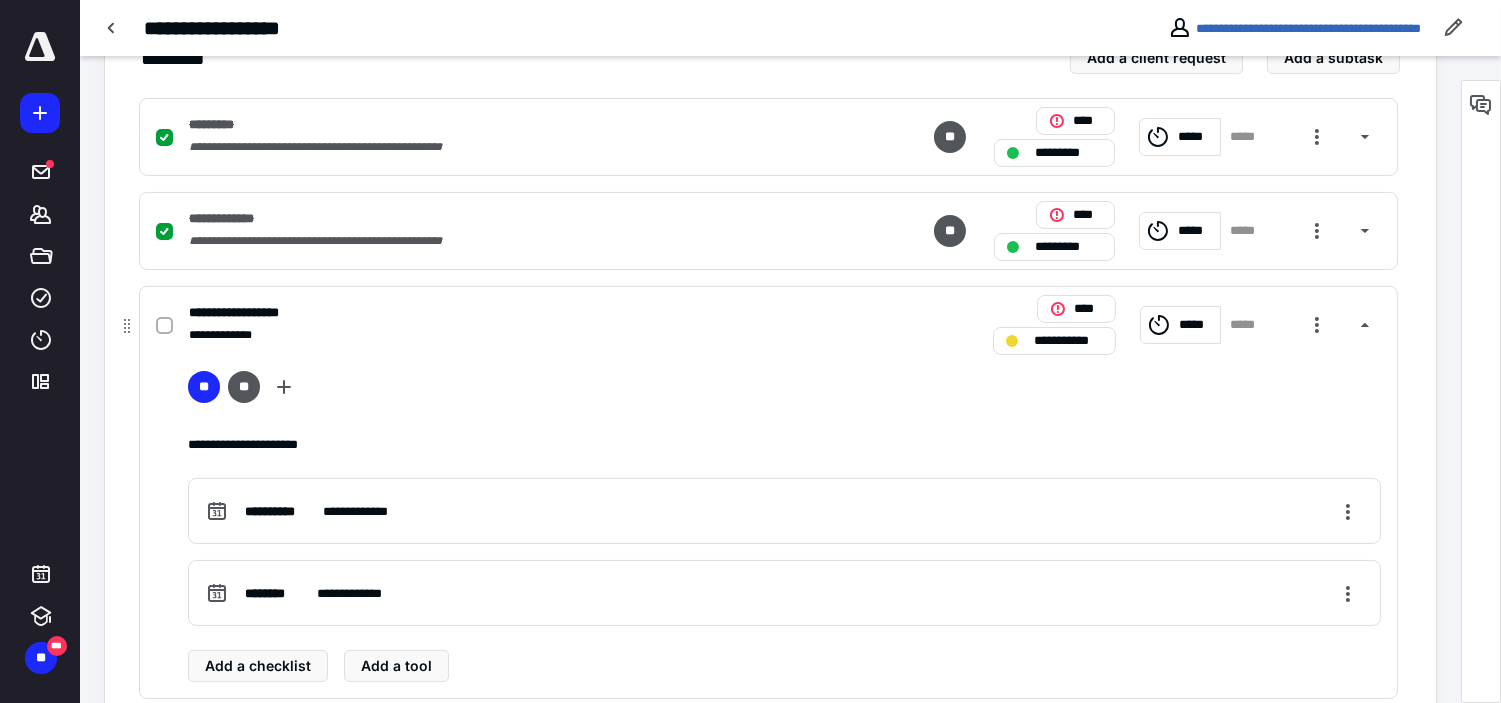 scroll, scrollTop: 555, scrollLeft: 0, axis: vertical 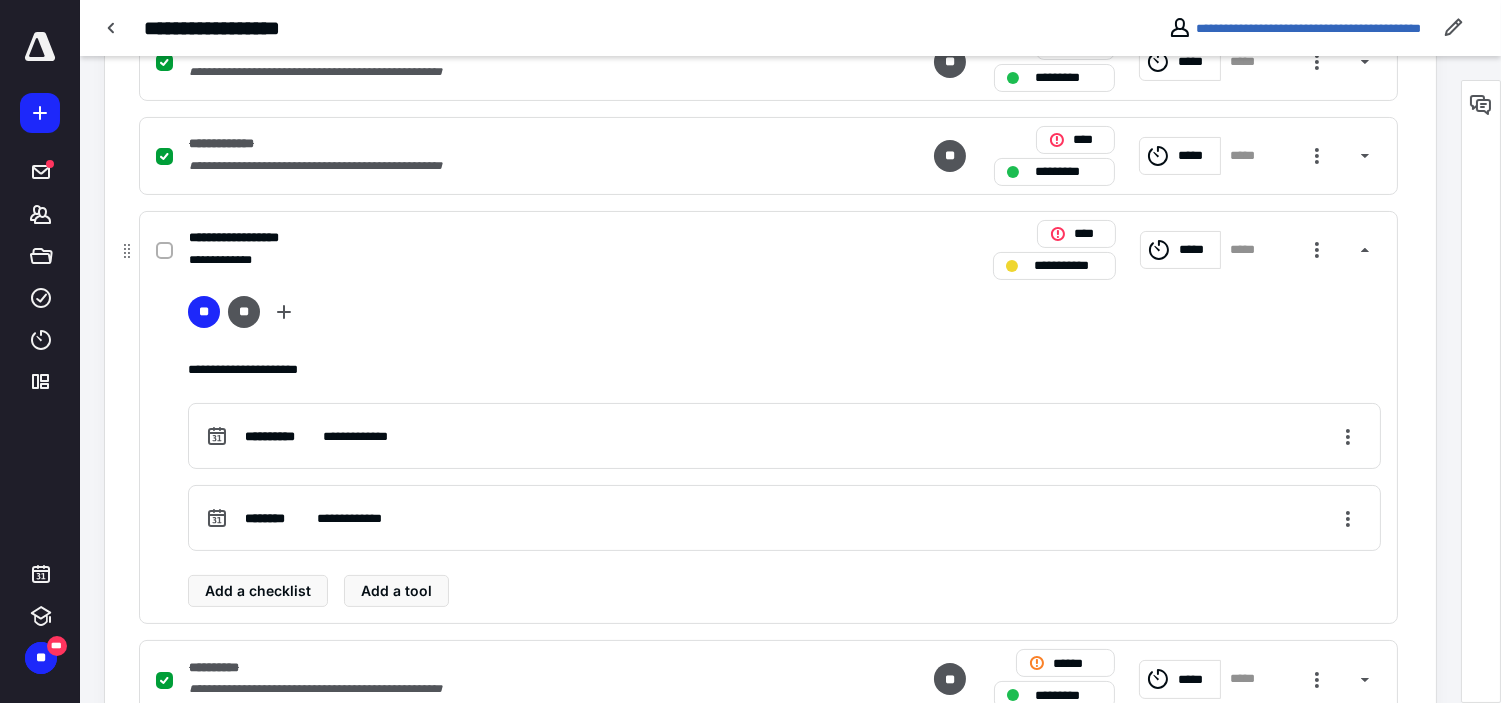 click on "*****" at bounding box center [1197, 249] 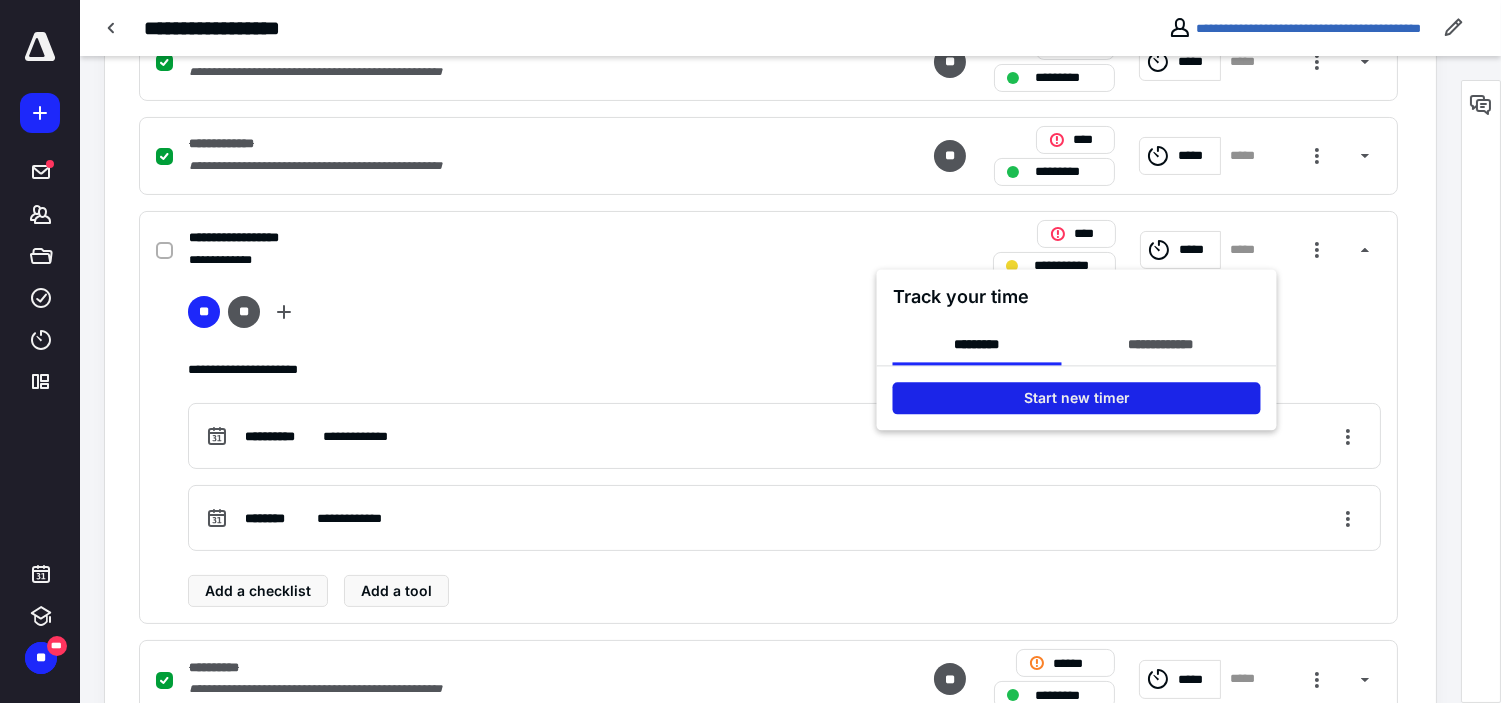 click on "Start new timer" at bounding box center (1077, 398) 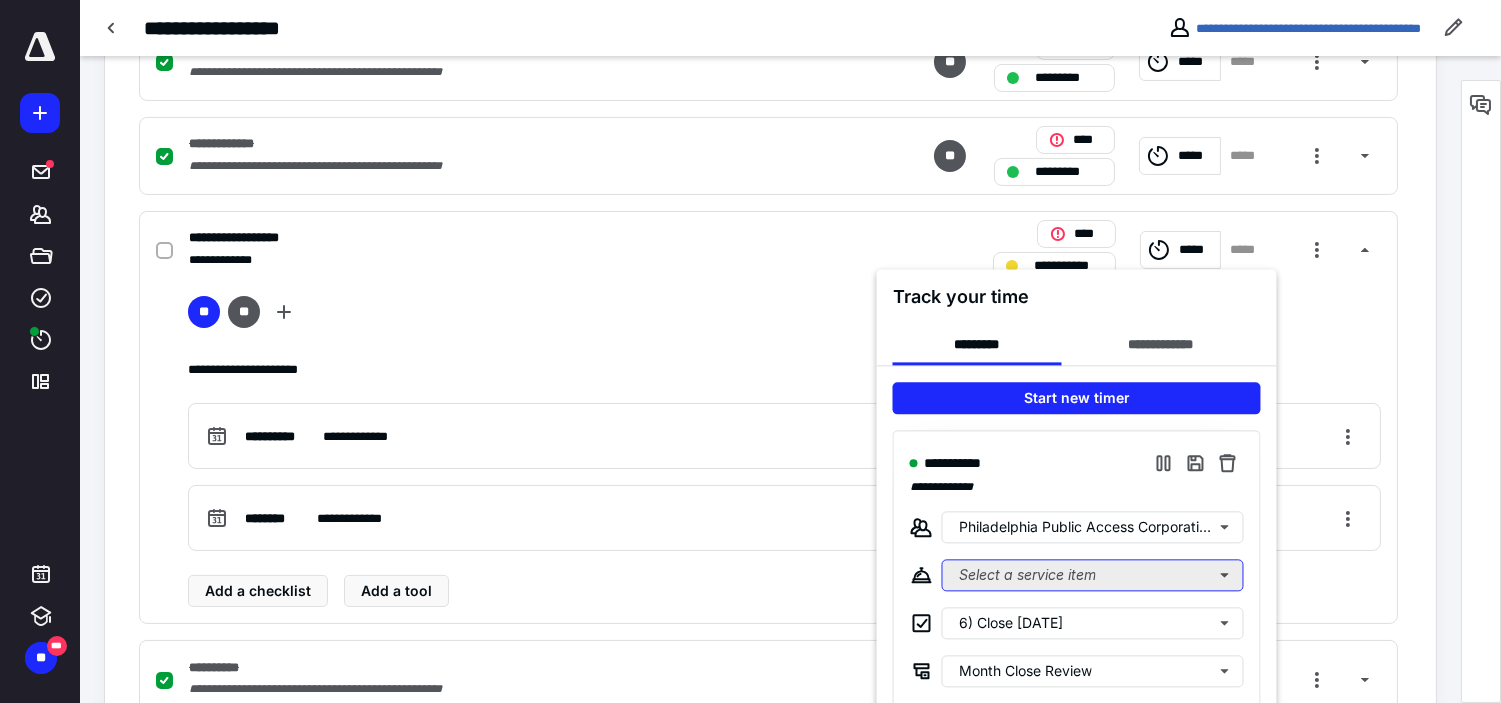 click on "Select a service item" at bounding box center [1093, 575] 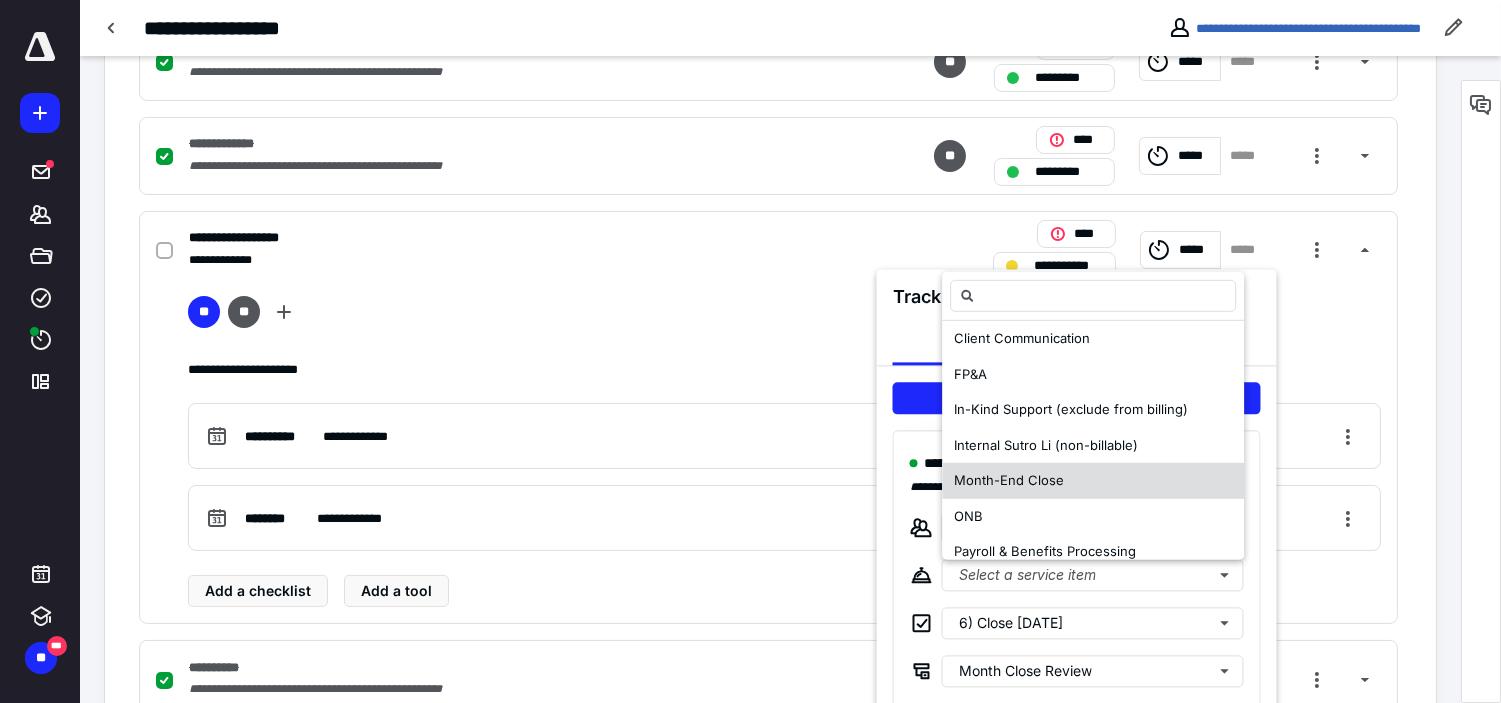 scroll, scrollTop: 222, scrollLeft: 0, axis: vertical 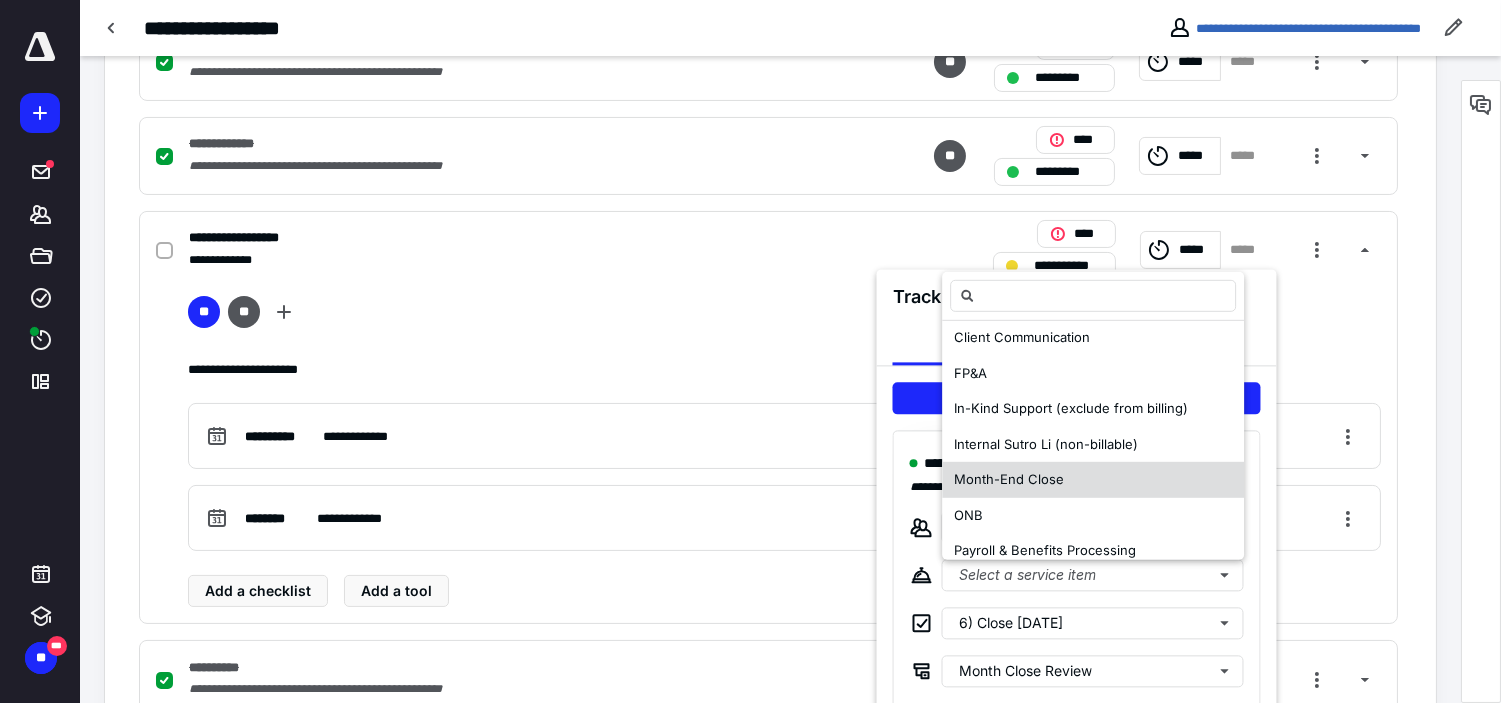 click on "Month-End Close" at bounding box center (1093, 480) 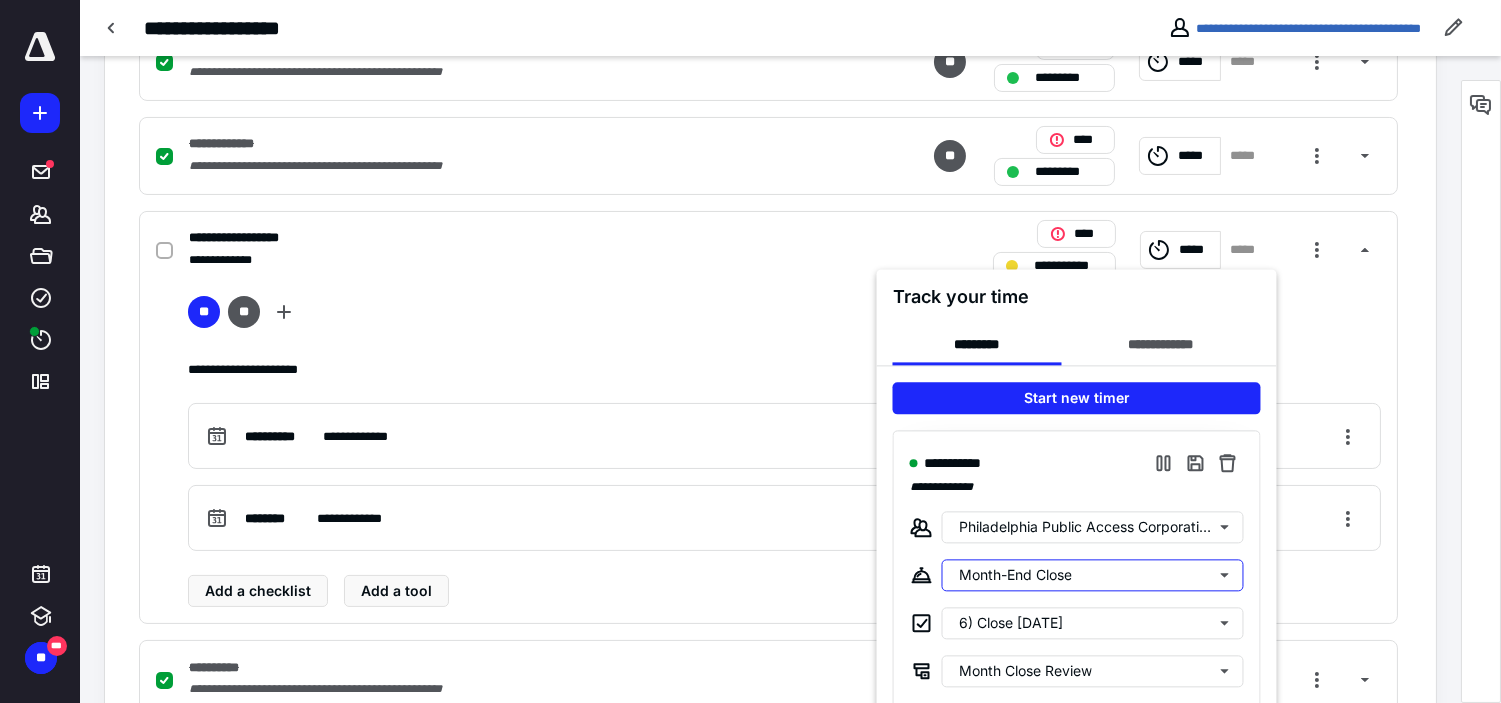 scroll, scrollTop: 0, scrollLeft: 0, axis: both 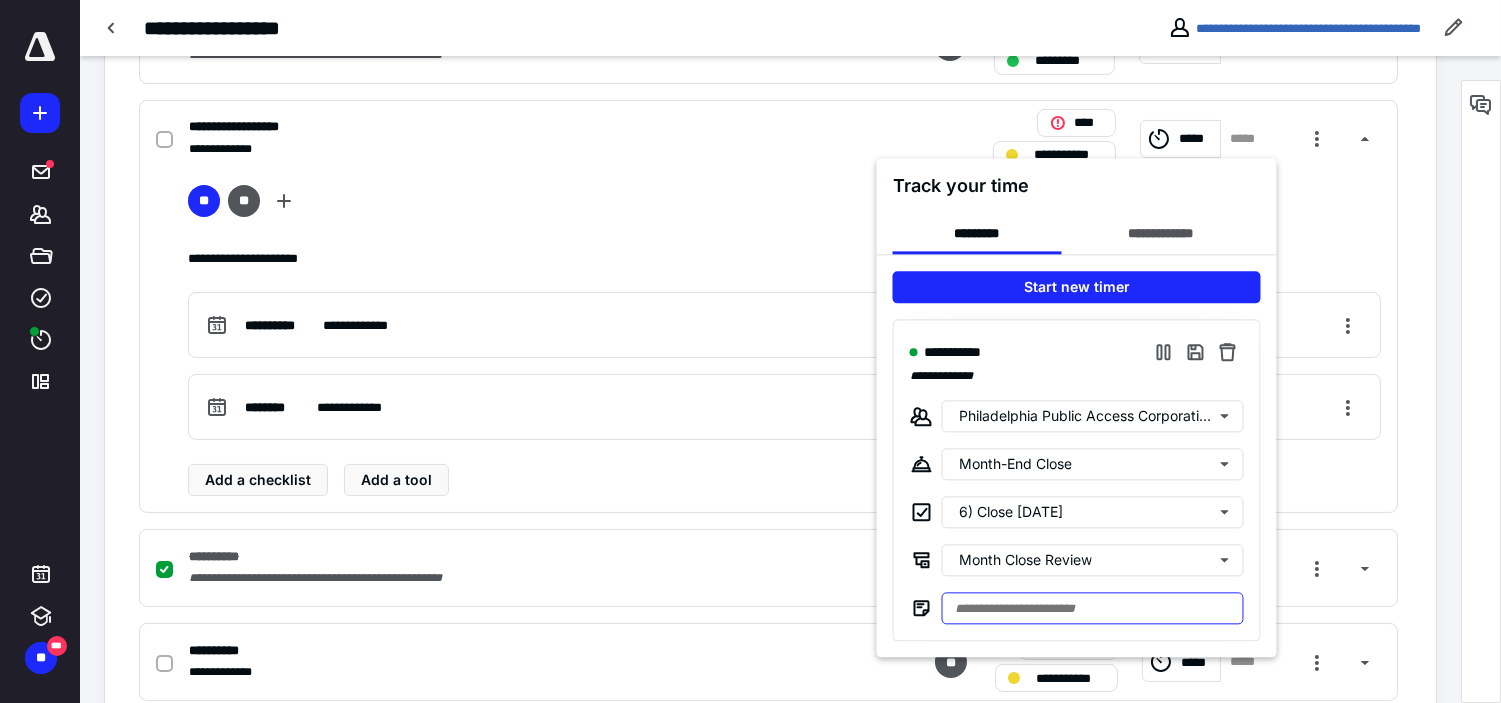 click at bounding box center (1093, 608) 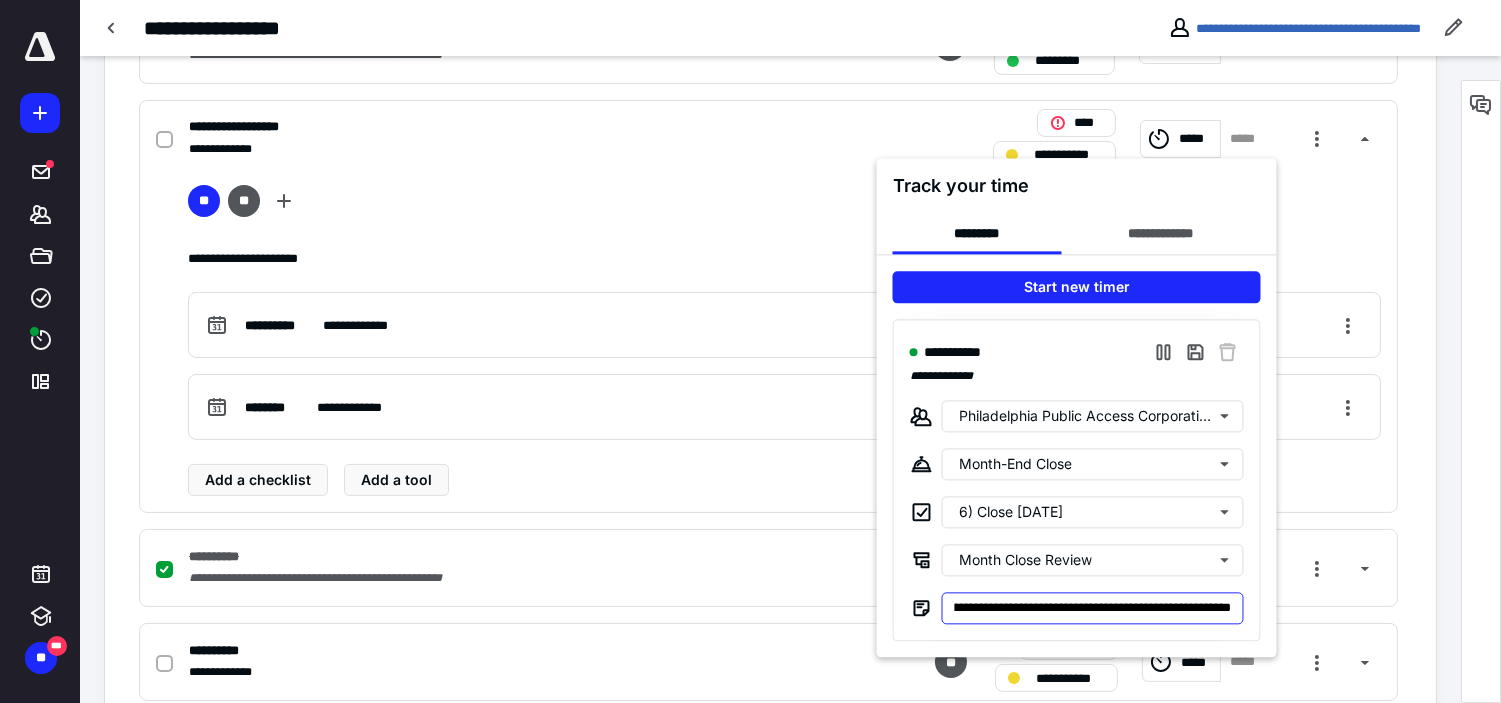 scroll, scrollTop: 0, scrollLeft: 117, axis: horizontal 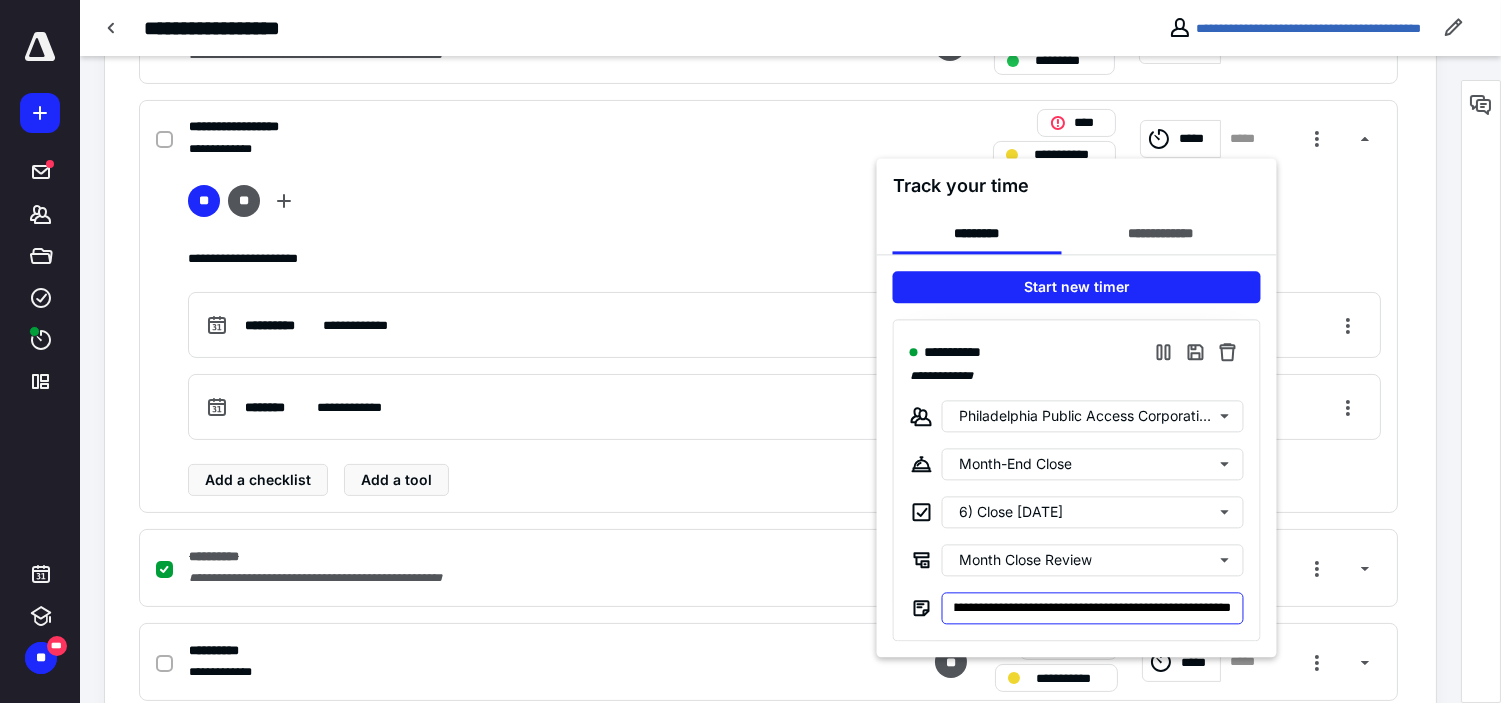 type on "**********" 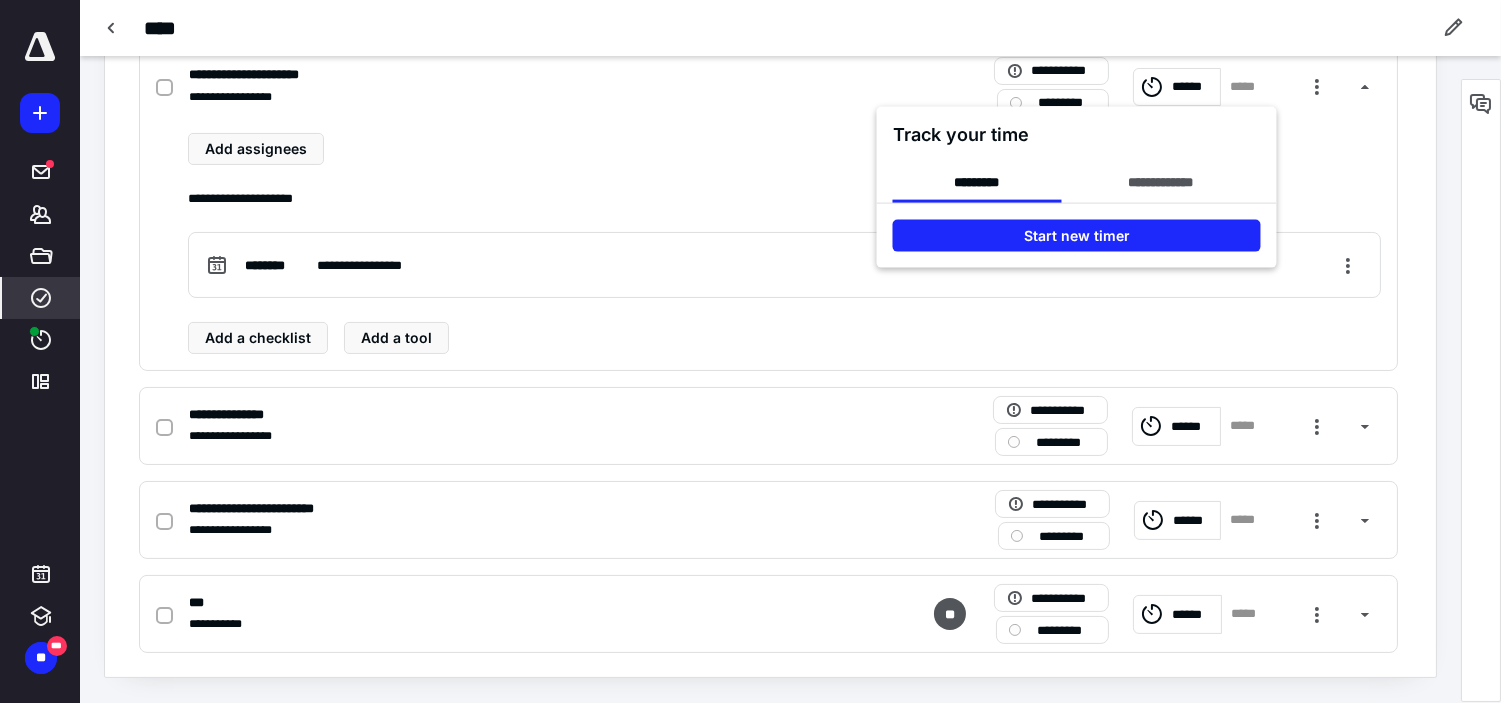 scroll, scrollTop: 530, scrollLeft: 0, axis: vertical 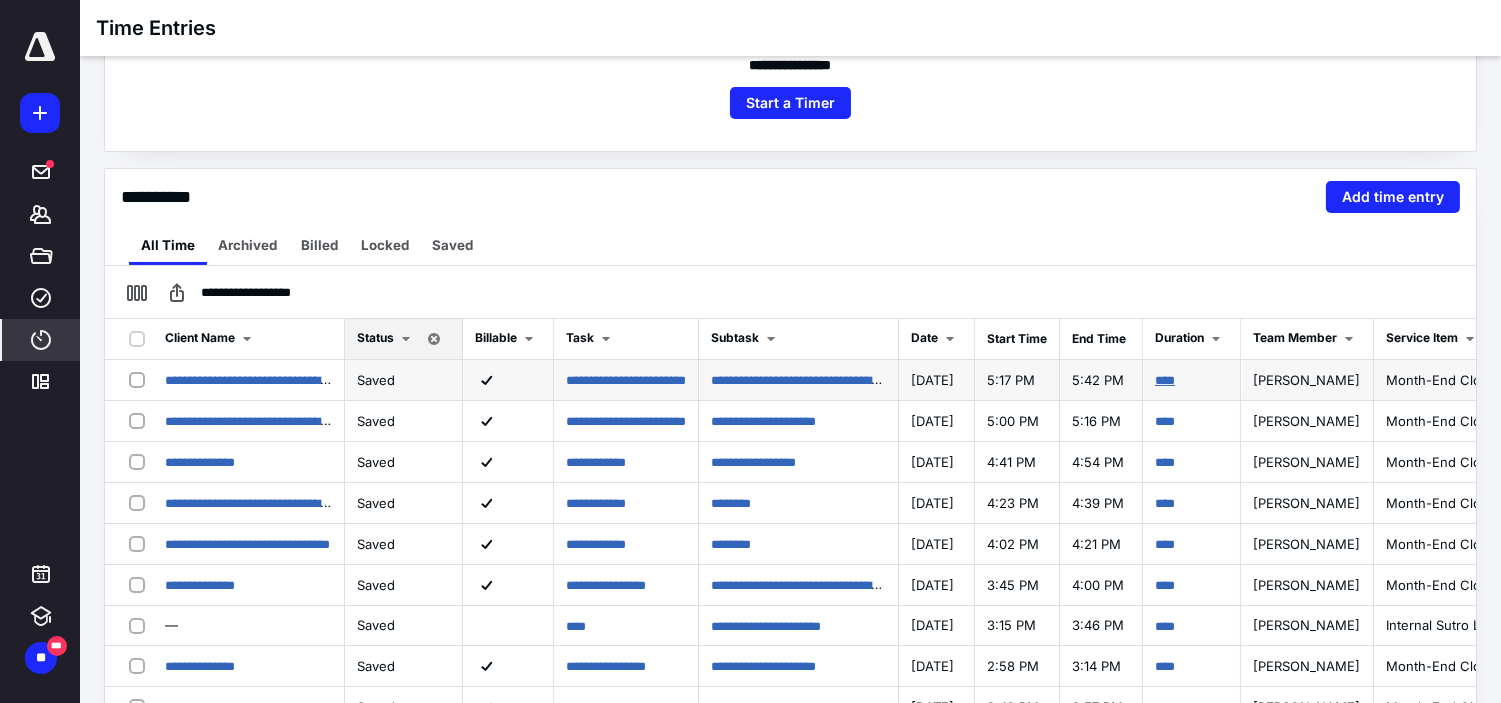 click on "****" at bounding box center (1165, 380) 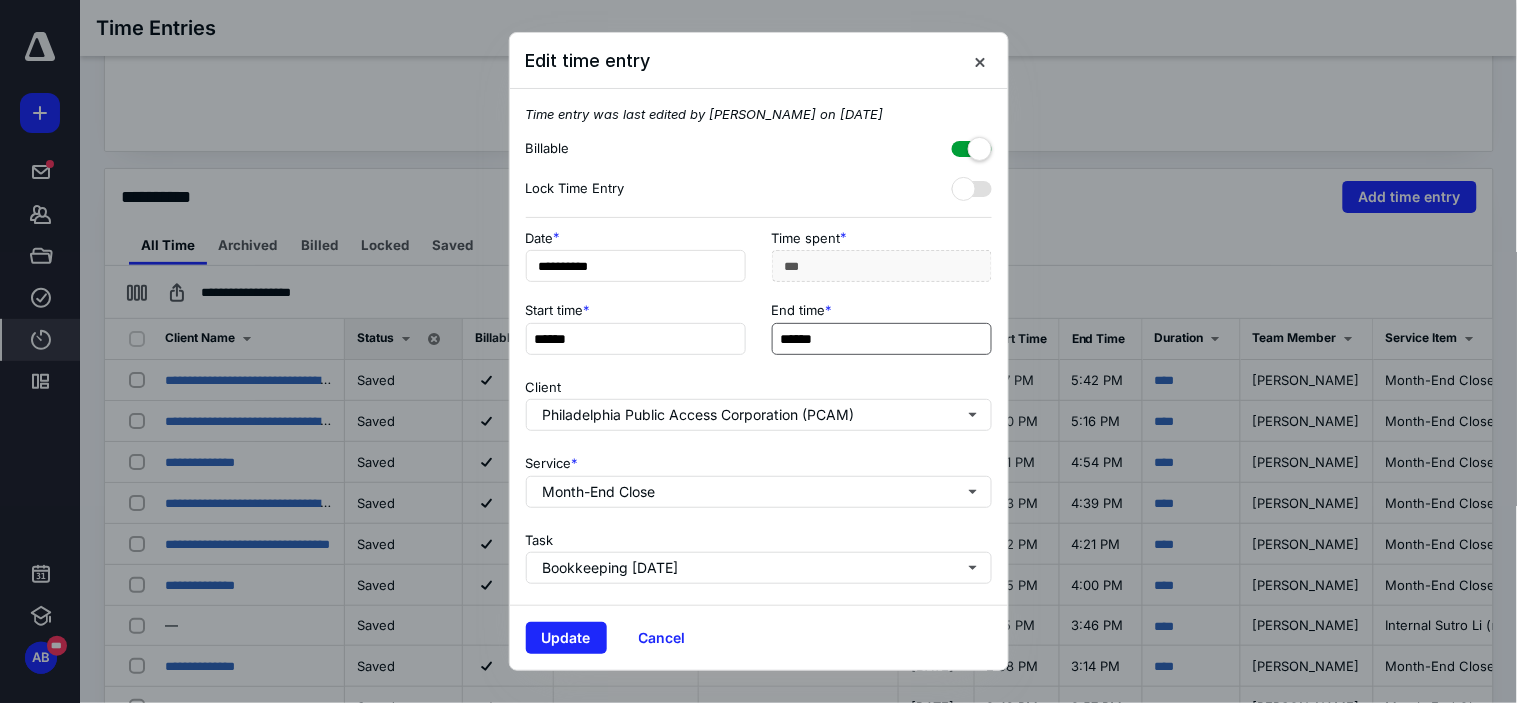 click on "******" at bounding box center [882, 339] 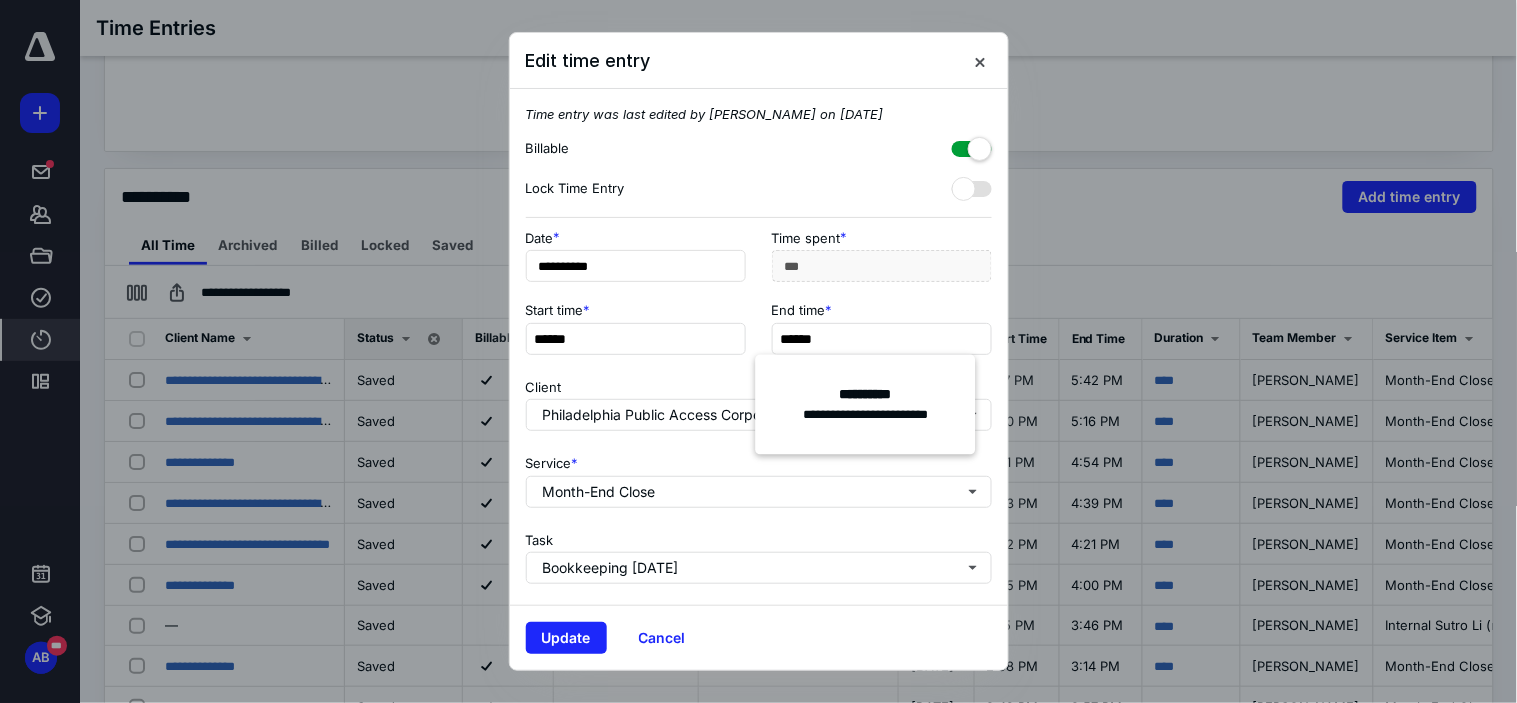 type on "******" 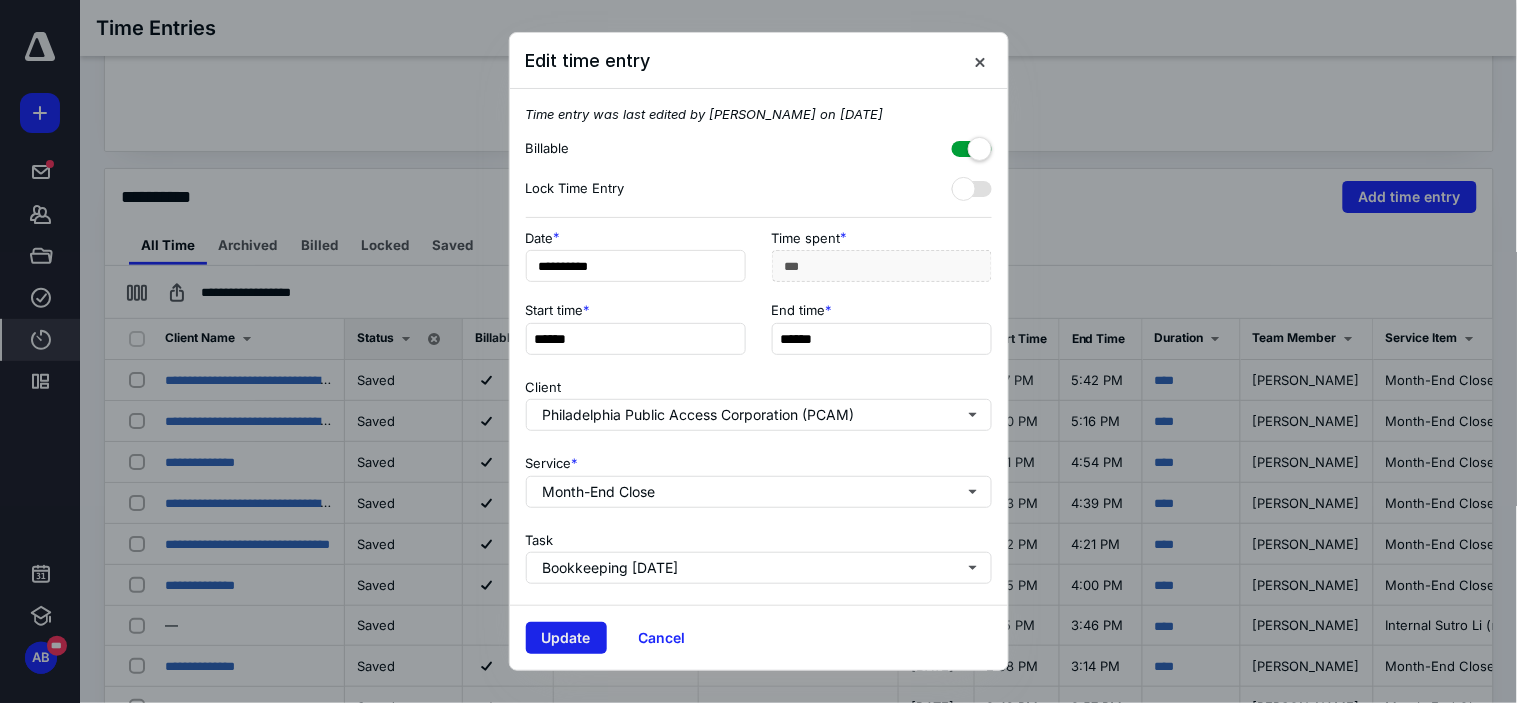 click on "Update" at bounding box center (566, 638) 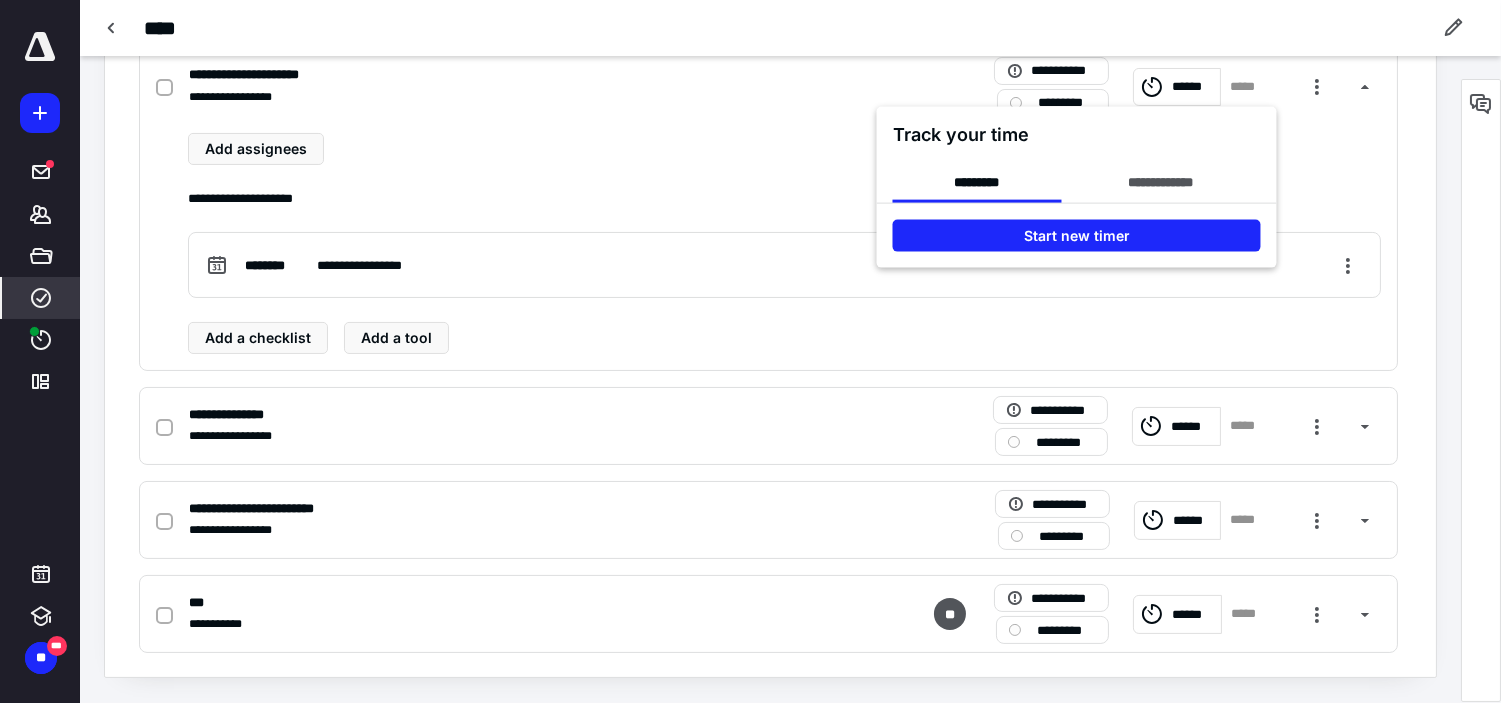 scroll, scrollTop: 0, scrollLeft: 0, axis: both 